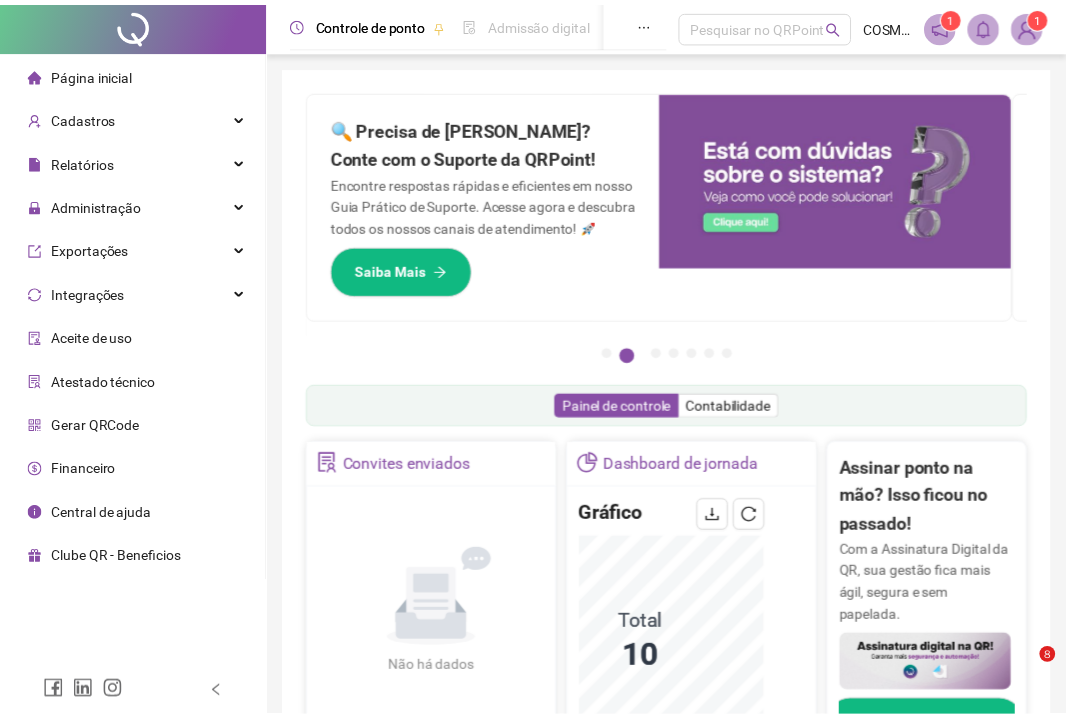scroll, scrollTop: 0, scrollLeft: 0, axis: both 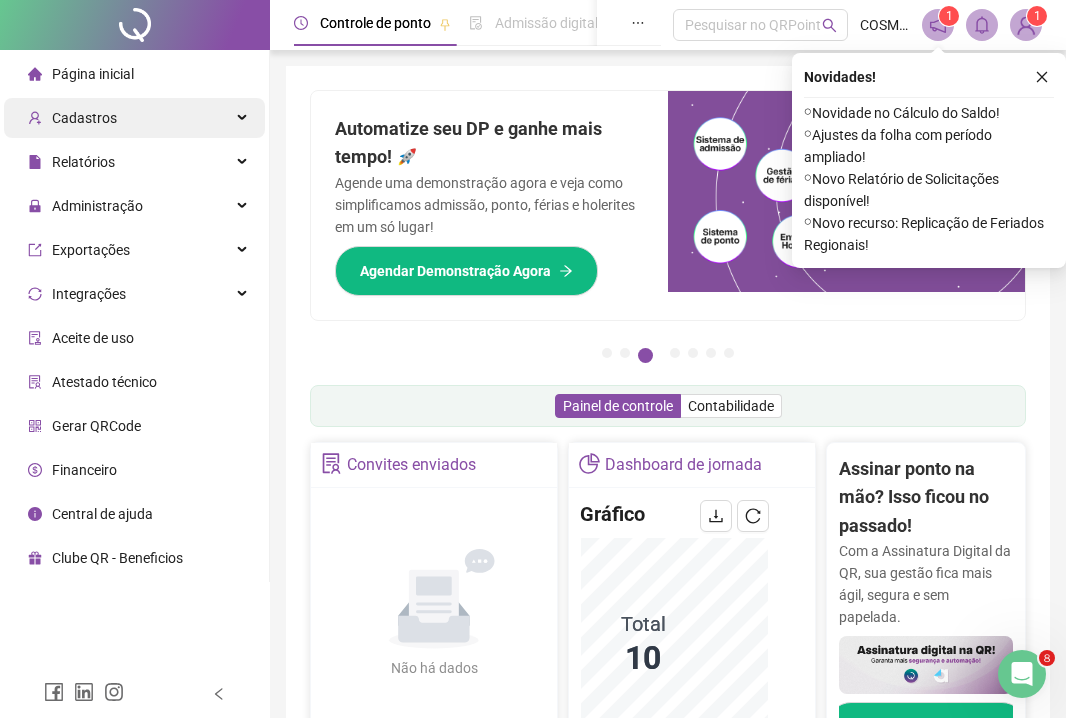 click on "Cadastros" at bounding box center (134, 118) 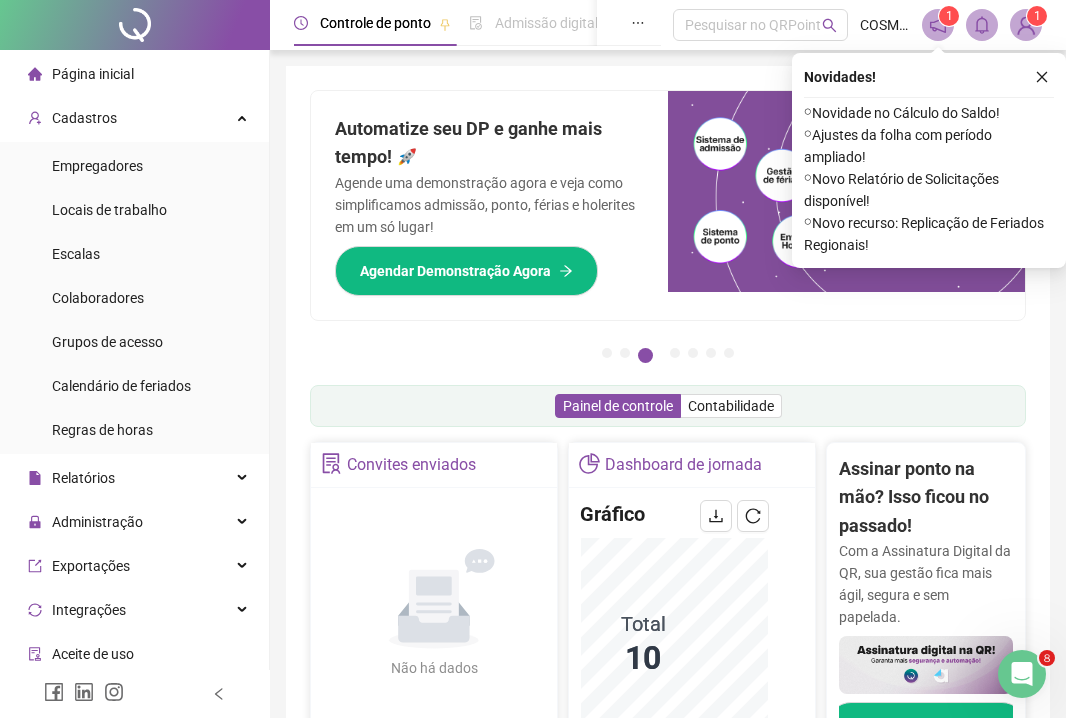 click on "Página inicial" at bounding box center (134, 74) 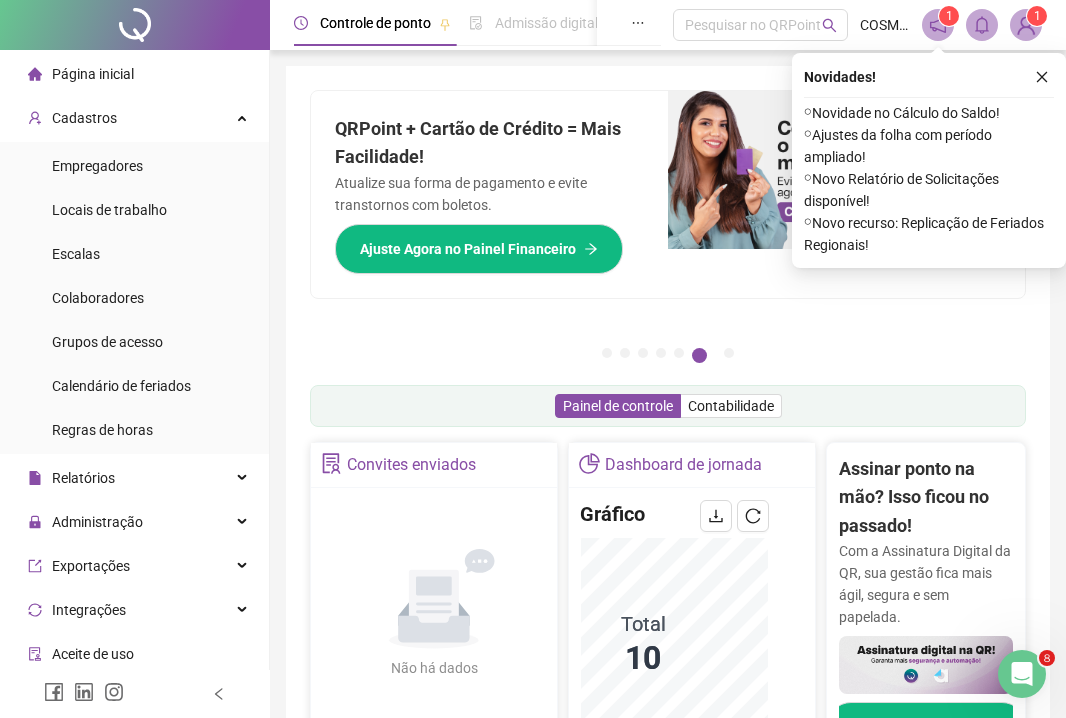 click at bounding box center [1042, 77] 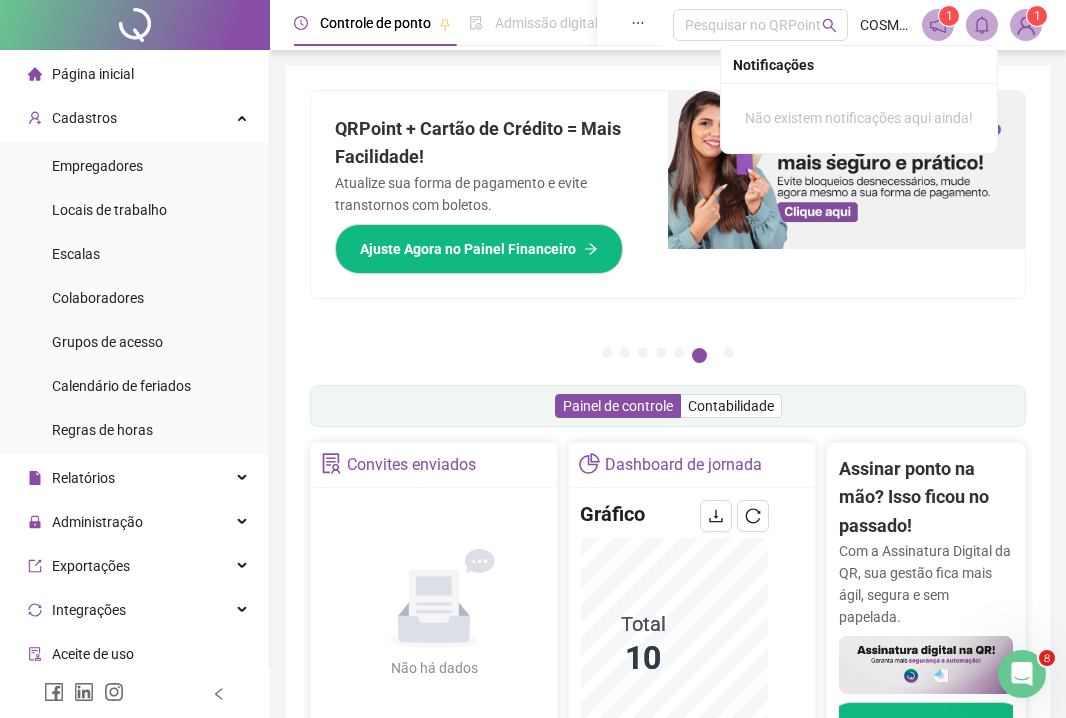 click 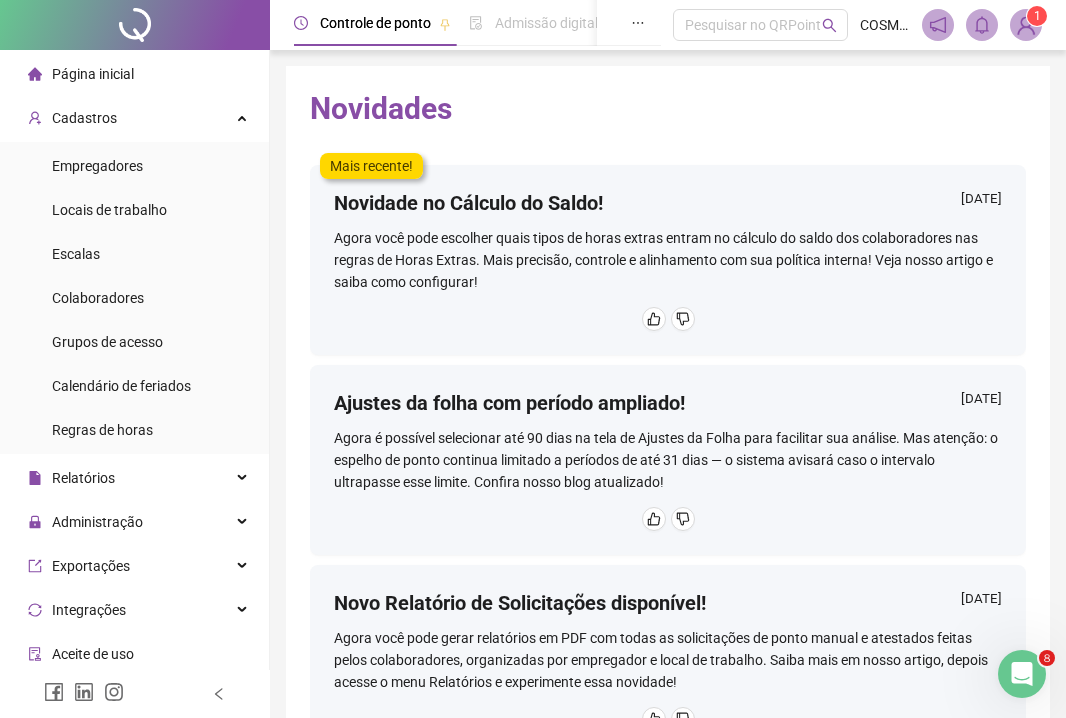 click at bounding box center [1026, 25] 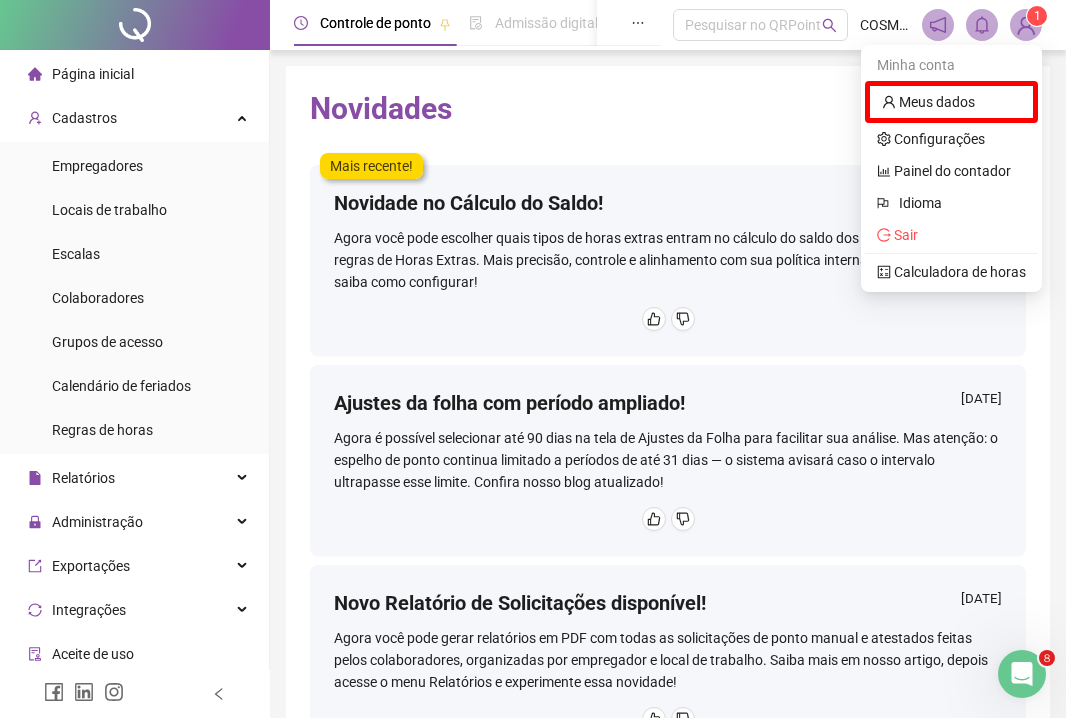 click at bounding box center [1026, 25] 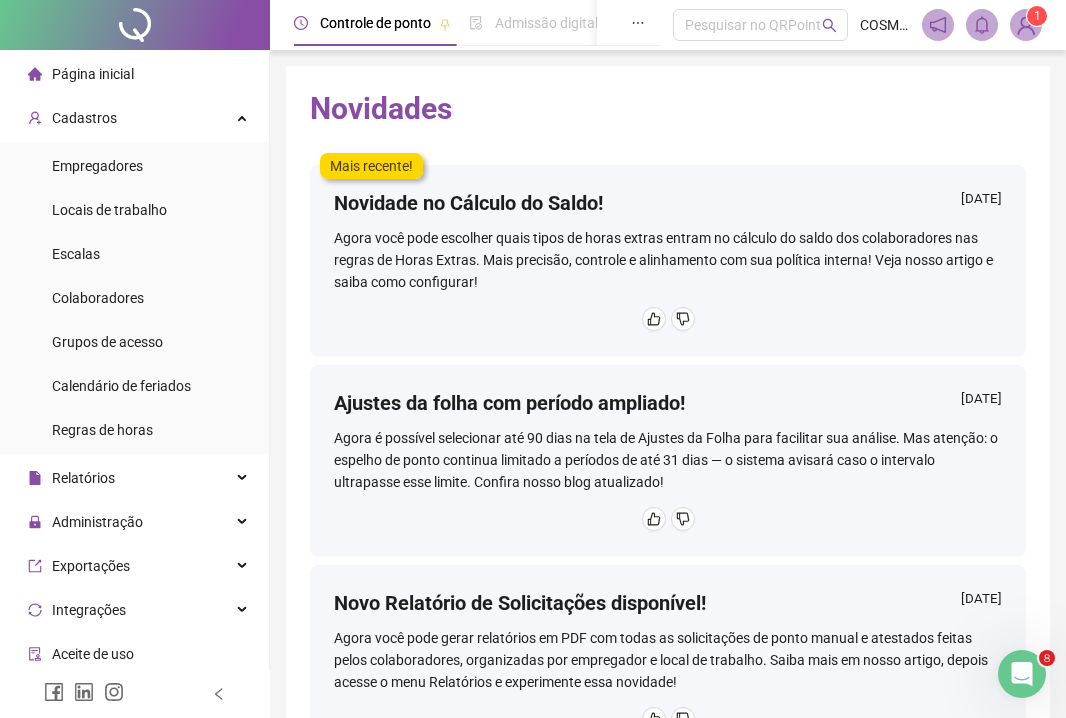 click on "Controle de ponto Admissão digital Gestão de férias Painel do DP Folha de pagamento   Pesquisar no QRPoint COSMOS 1" at bounding box center (668, 25) 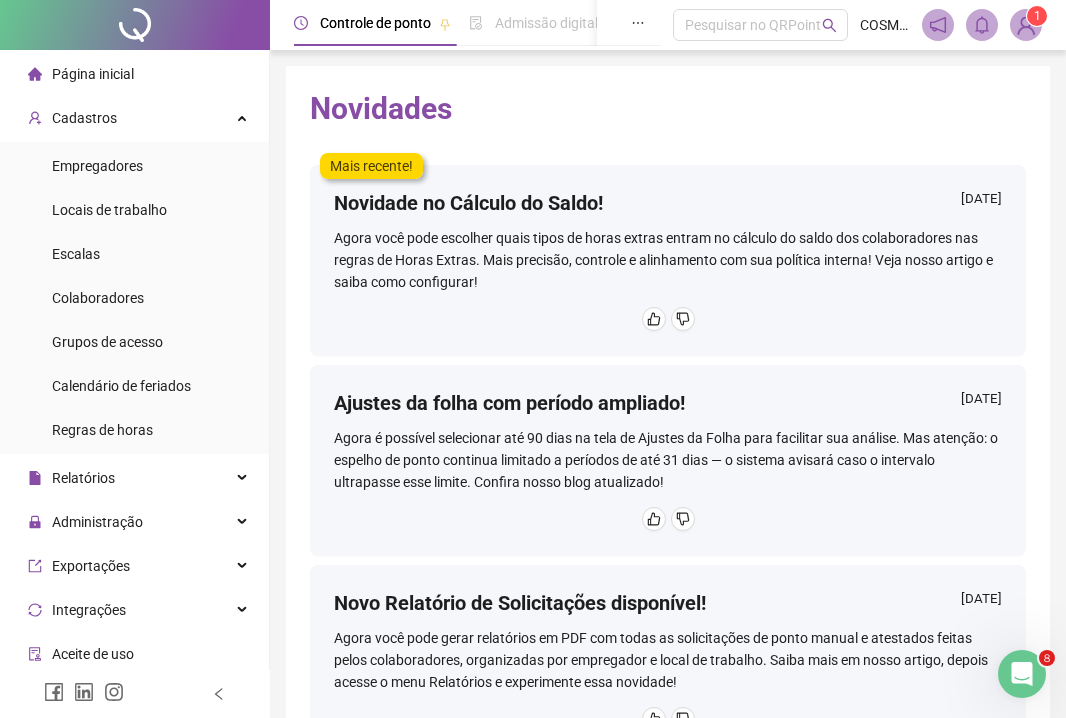 click on "Página inicial" at bounding box center [93, 74] 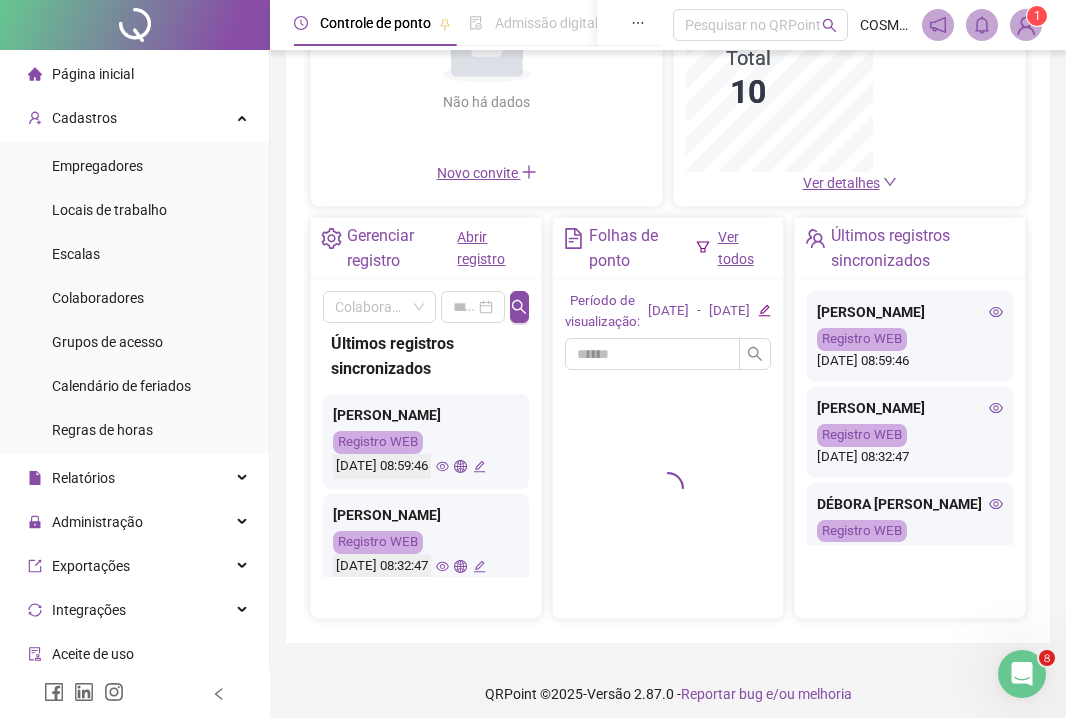 scroll, scrollTop: 272, scrollLeft: 0, axis: vertical 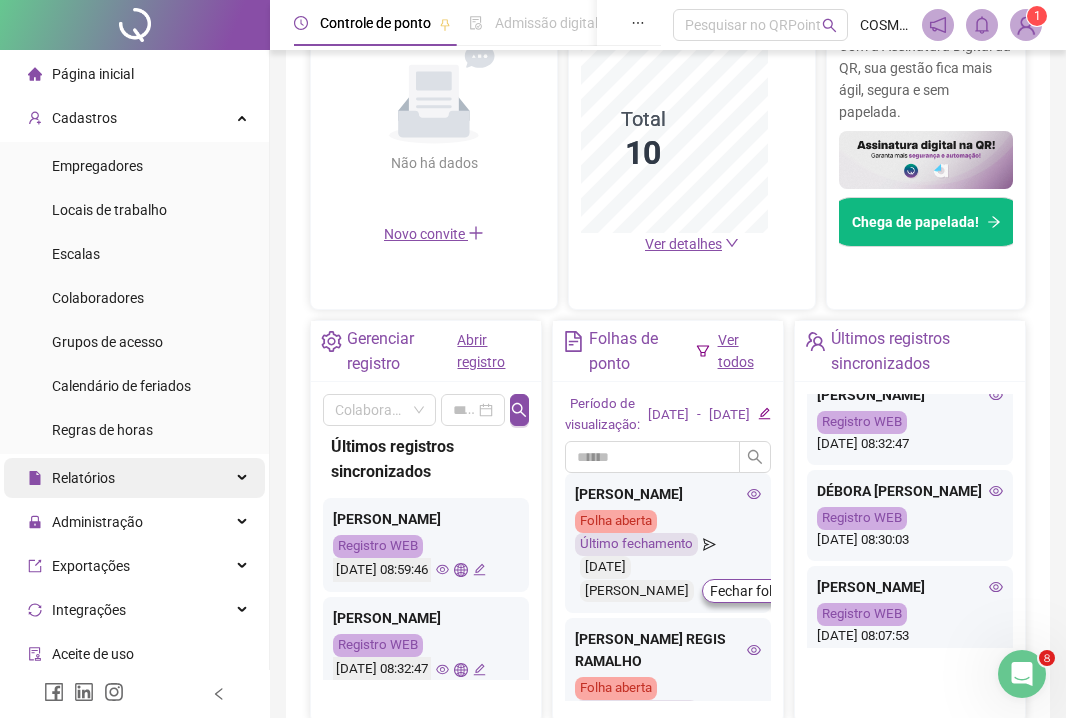 click on "Relatórios" at bounding box center [134, 478] 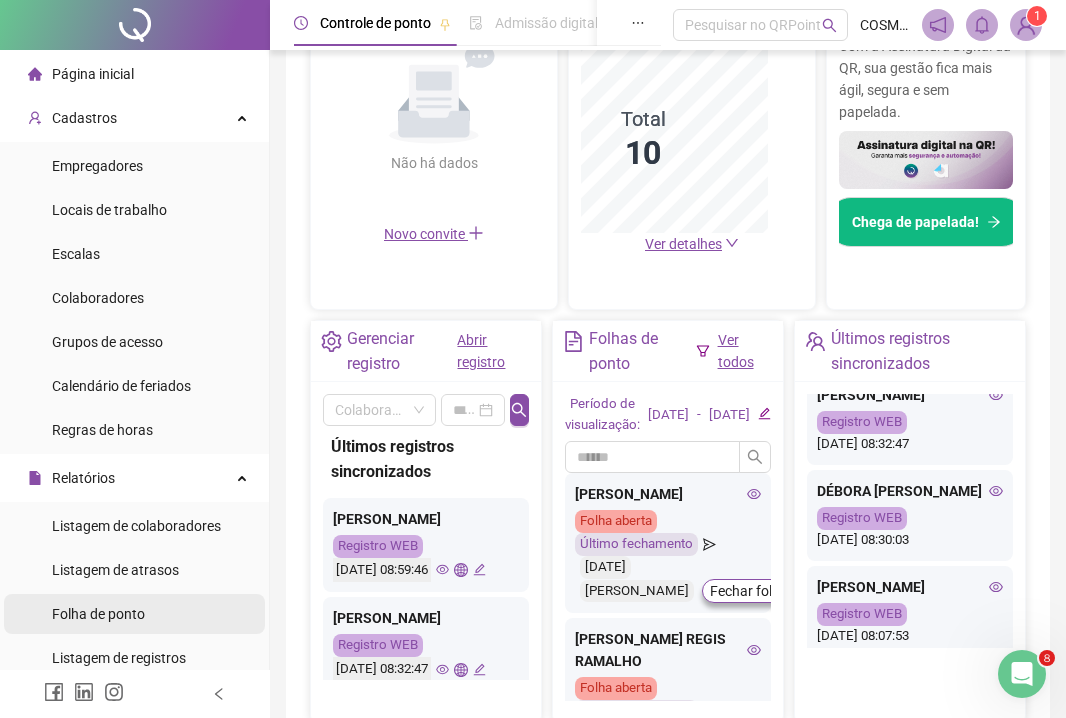 click on "Folha de ponto" at bounding box center [98, 614] 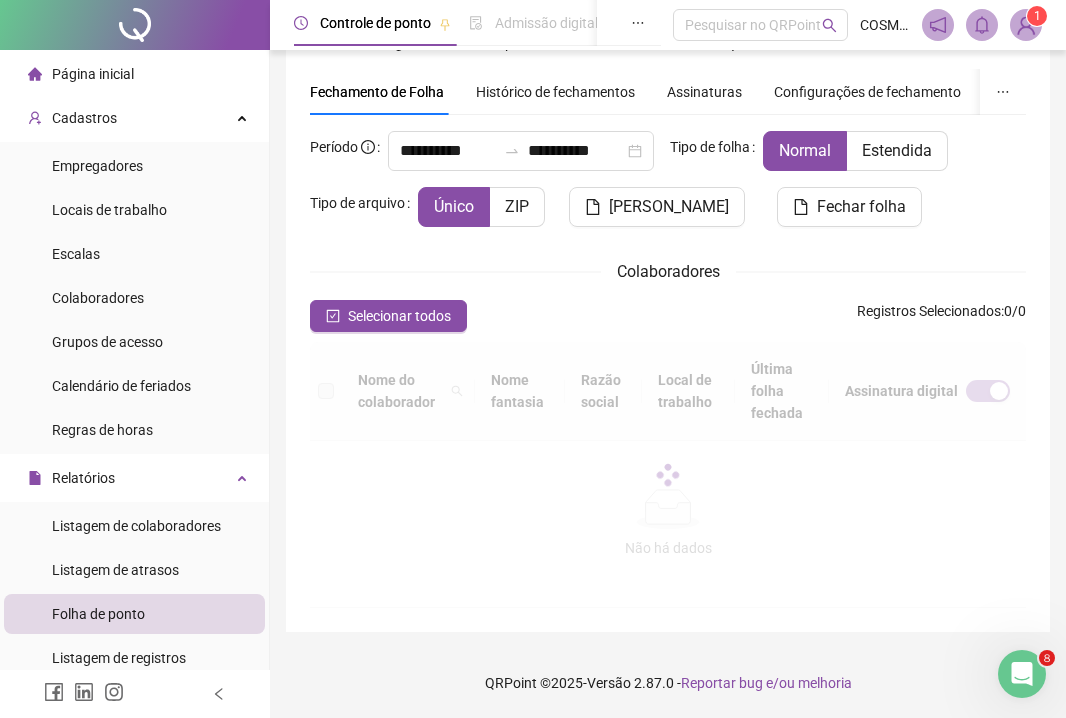 scroll, scrollTop: 86, scrollLeft: 0, axis: vertical 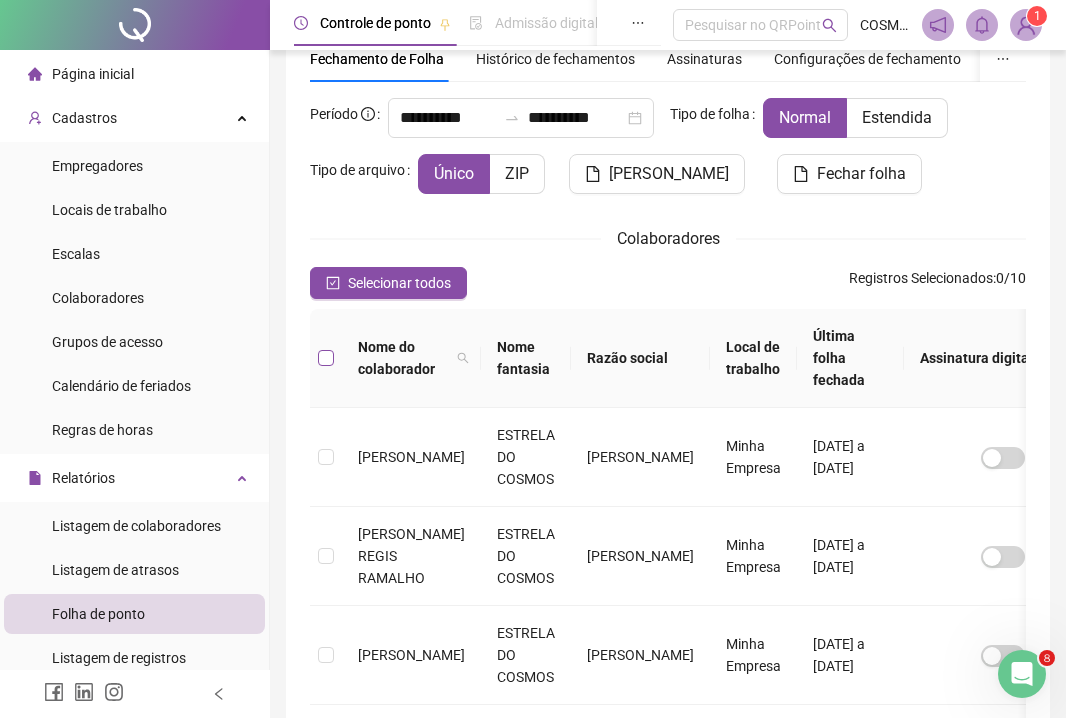 click at bounding box center (326, 358) 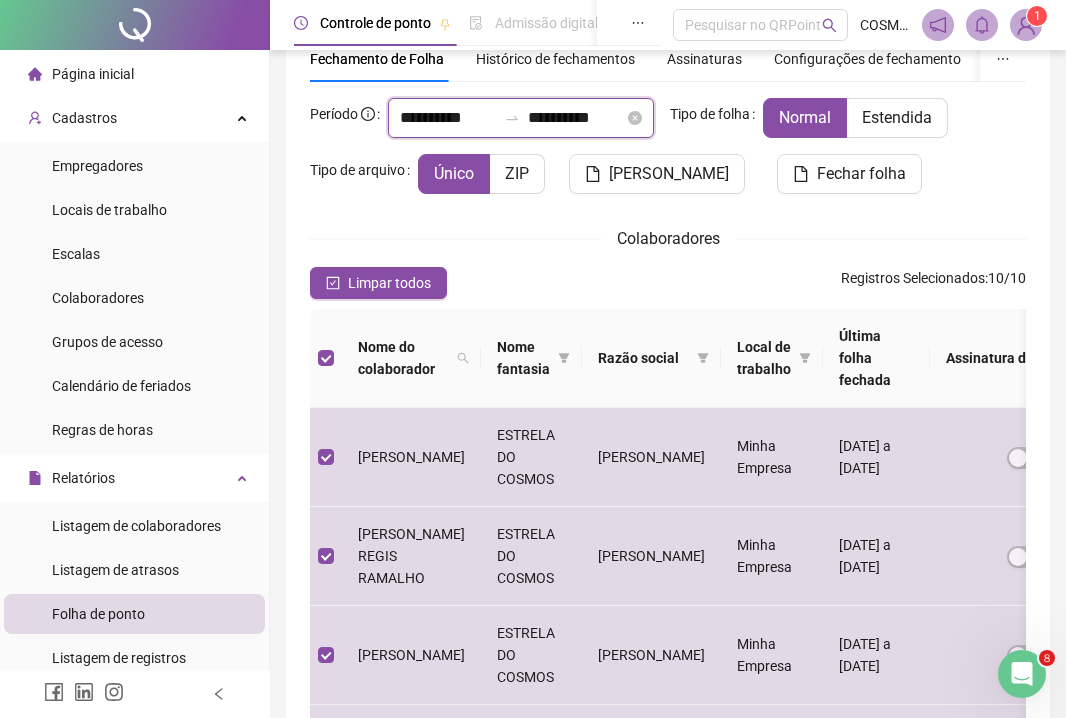click on "**********" at bounding box center (448, 118) 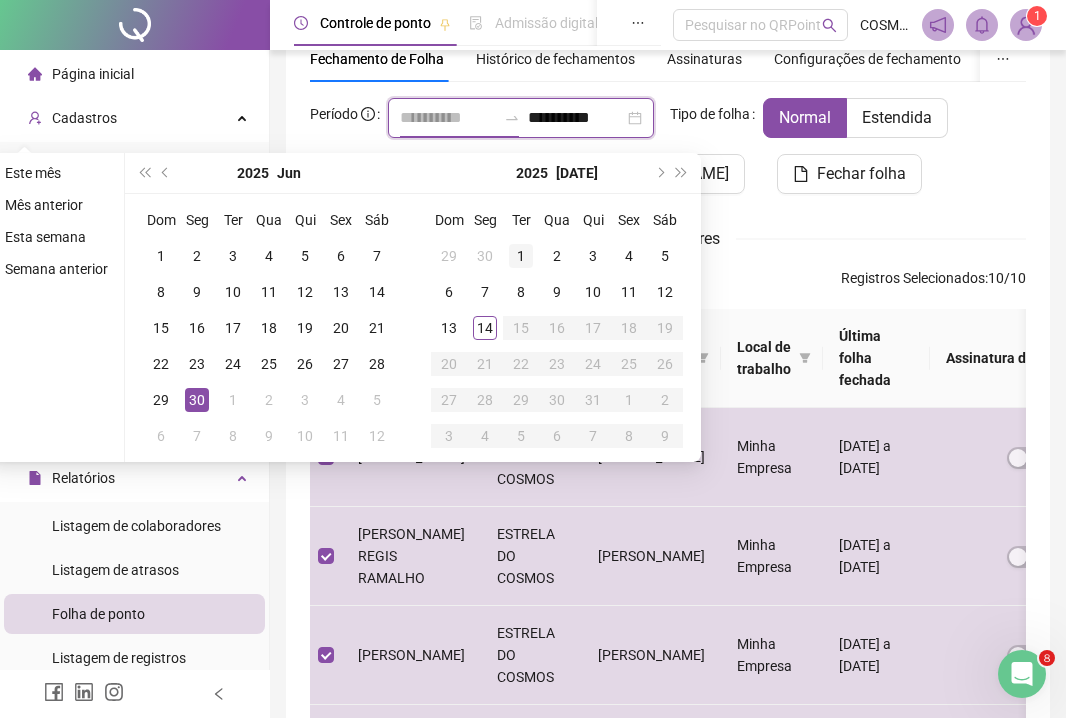 type on "**********" 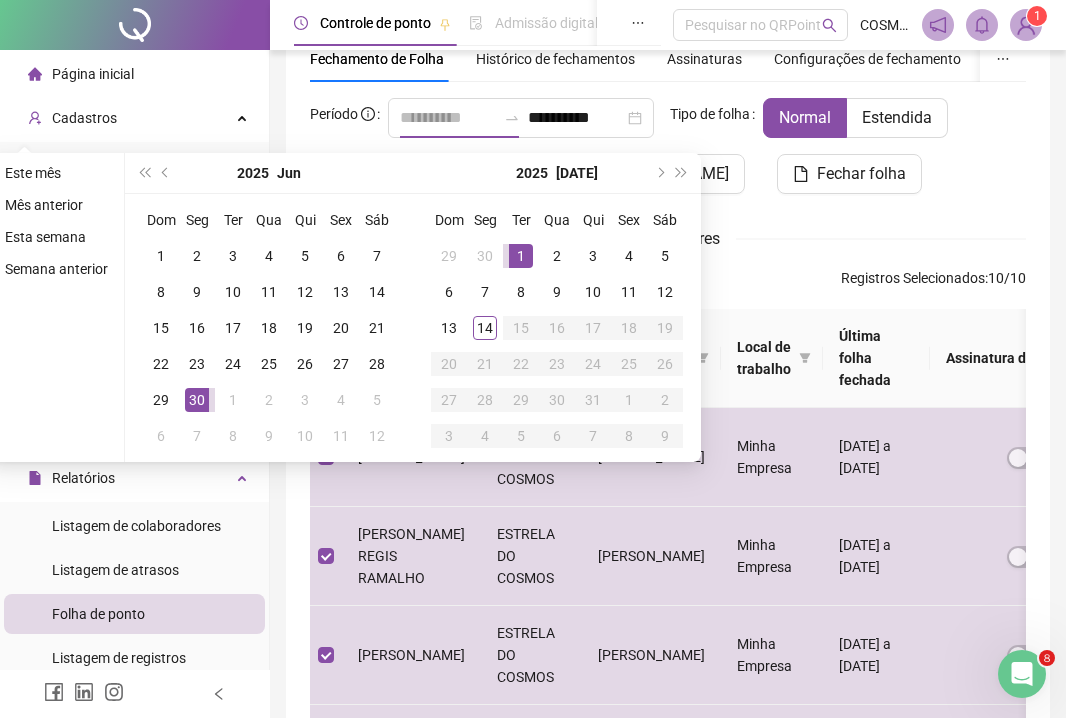 click on "1" at bounding box center [521, 256] 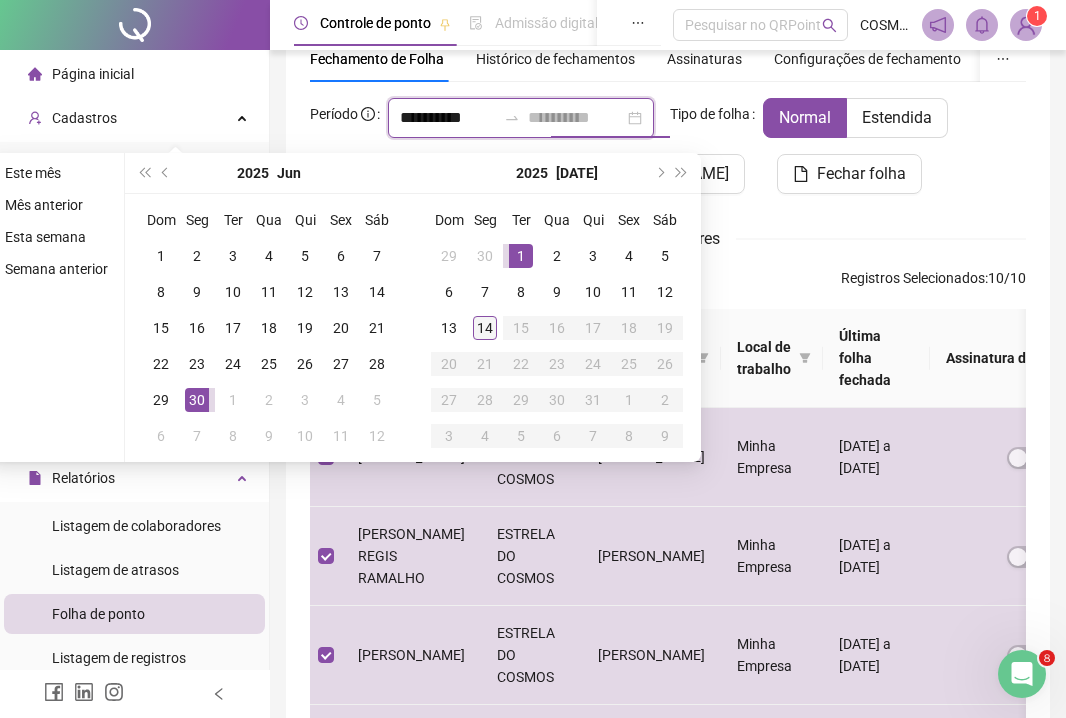 type on "**********" 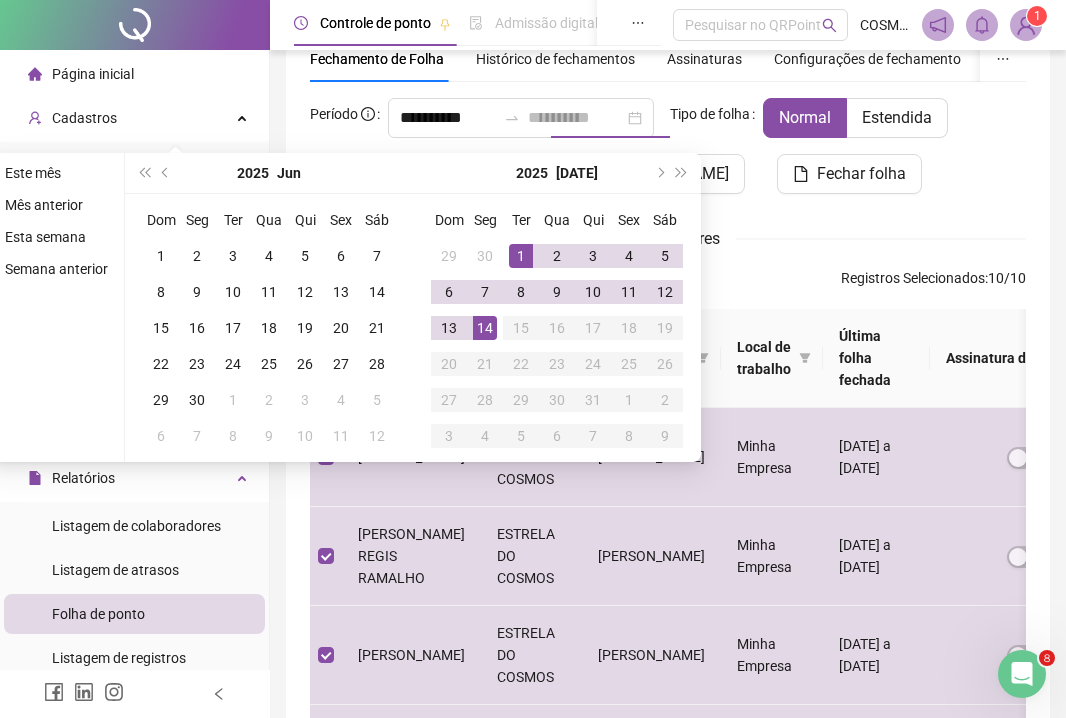 click on "14" at bounding box center [485, 328] 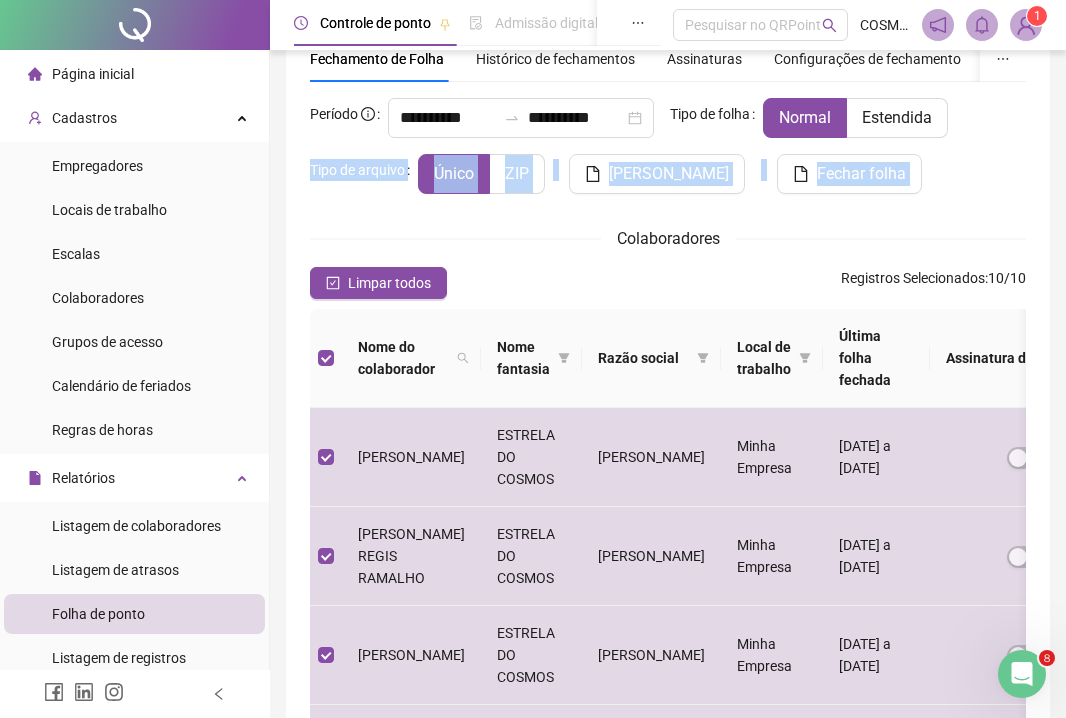 drag, startPoint x: 962, startPoint y: 192, endPoint x: 735, endPoint y: 211, distance: 227.79376 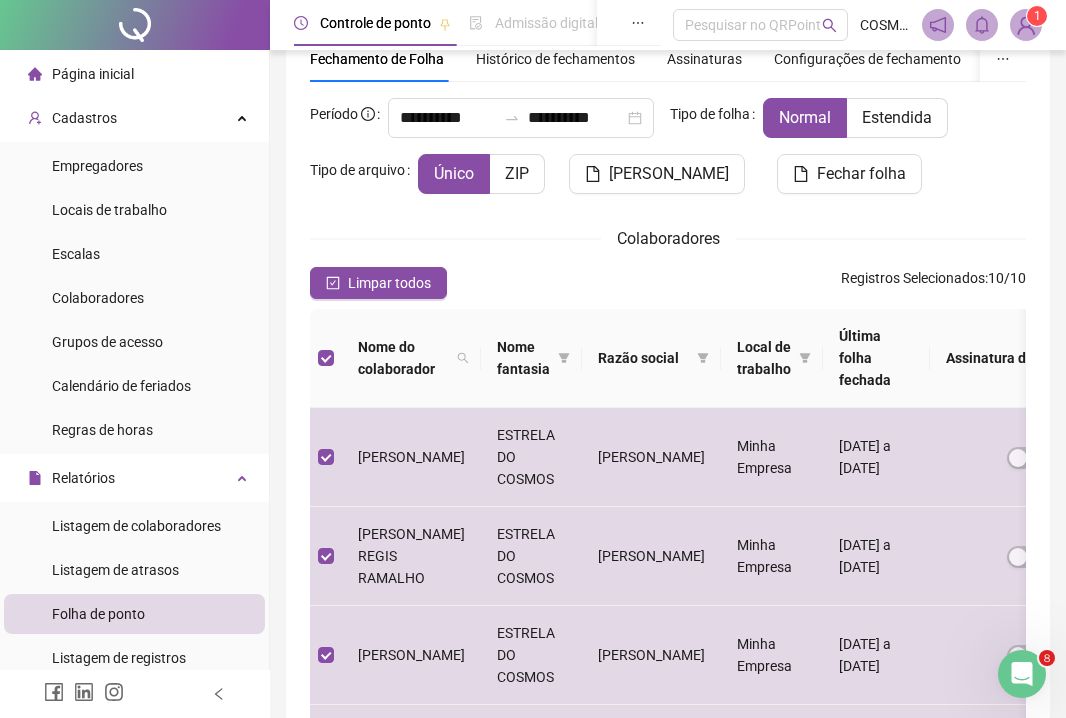 click on "**********" at bounding box center [668, 824] 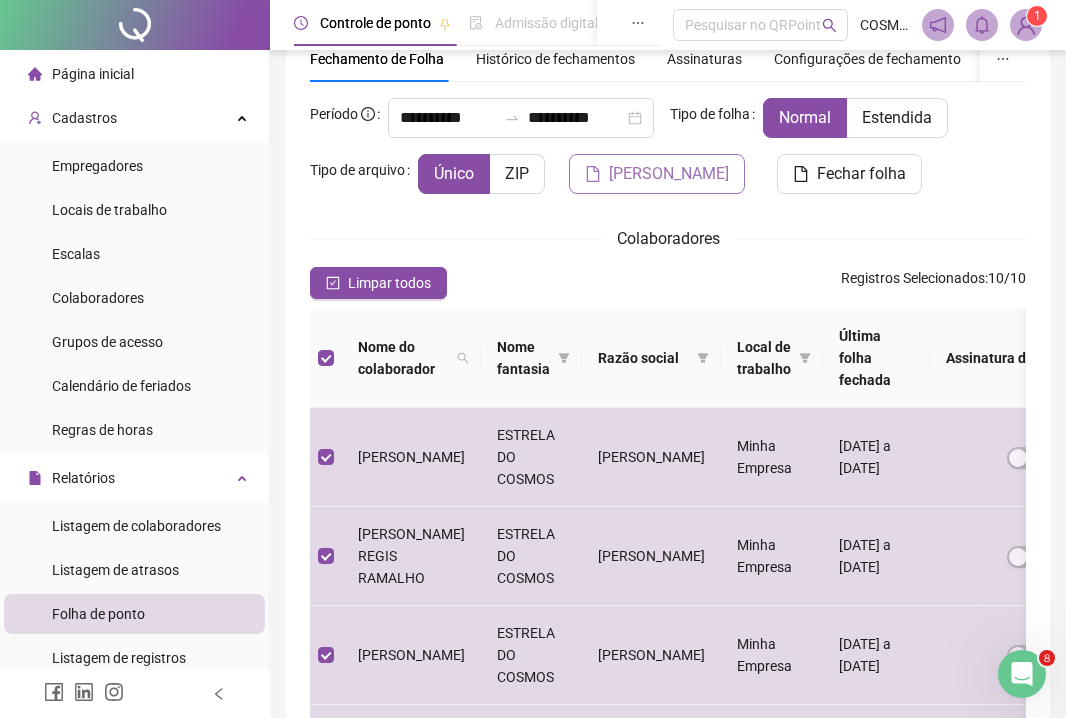 click on "[PERSON_NAME]" at bounding box center (669, 174) 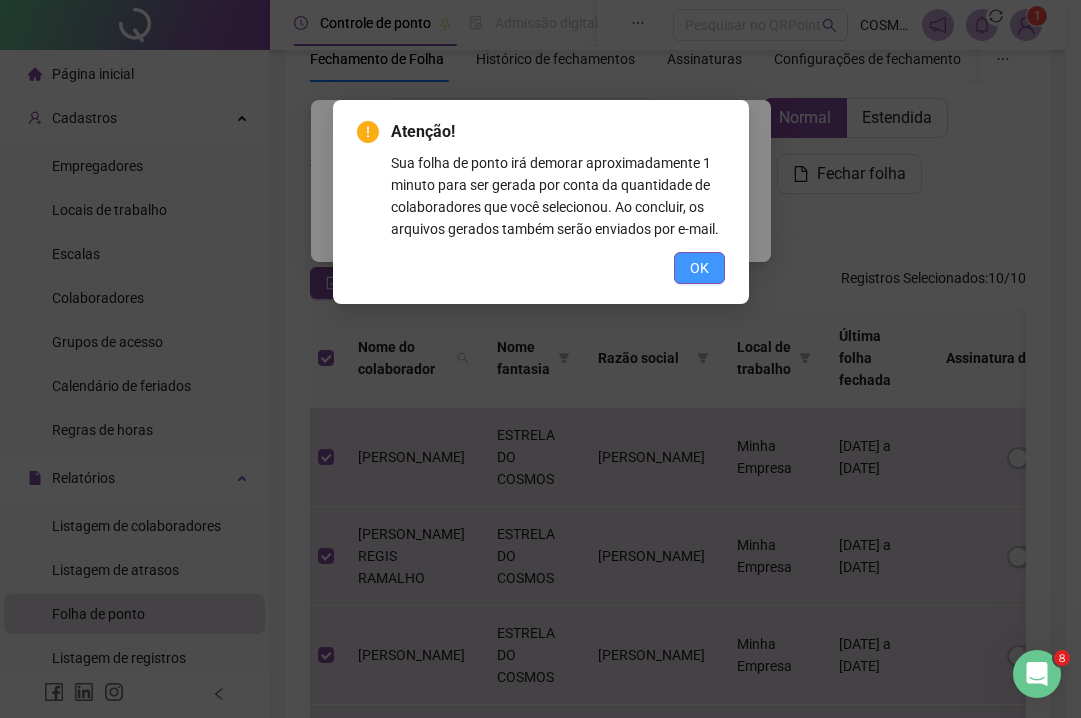 click on "OK" at bounding box center (699, 268) 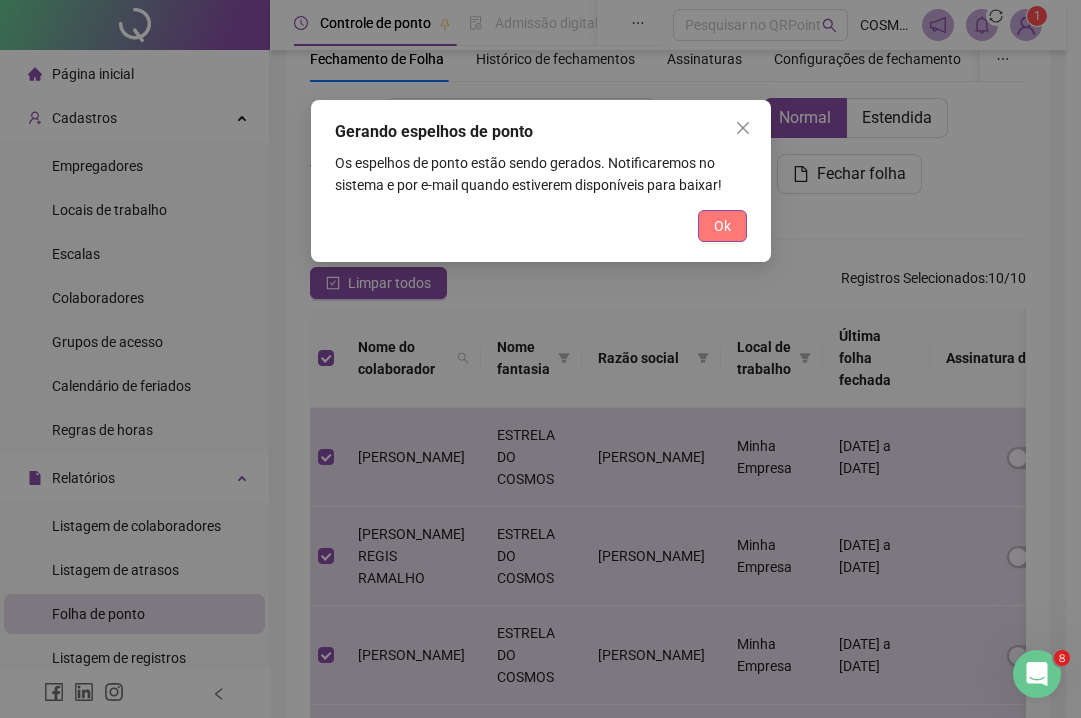 click on "Ok" at bounding box center [722, 226] 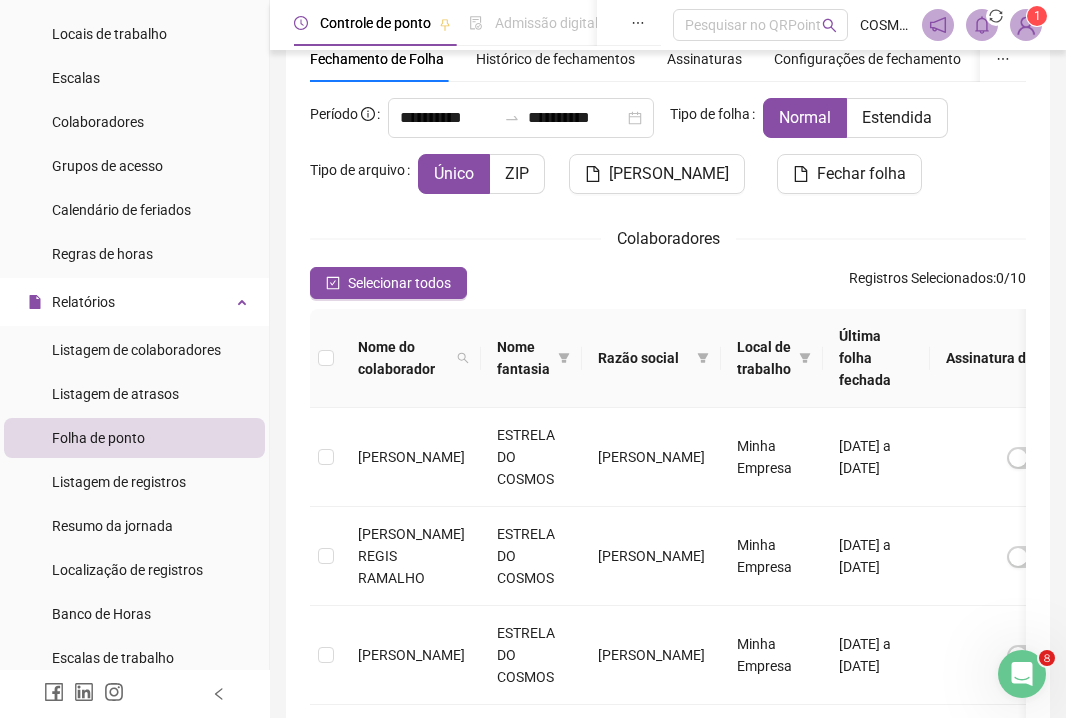 scroll, scrollTop: 178, scrollLeft: 0, axis: vertical 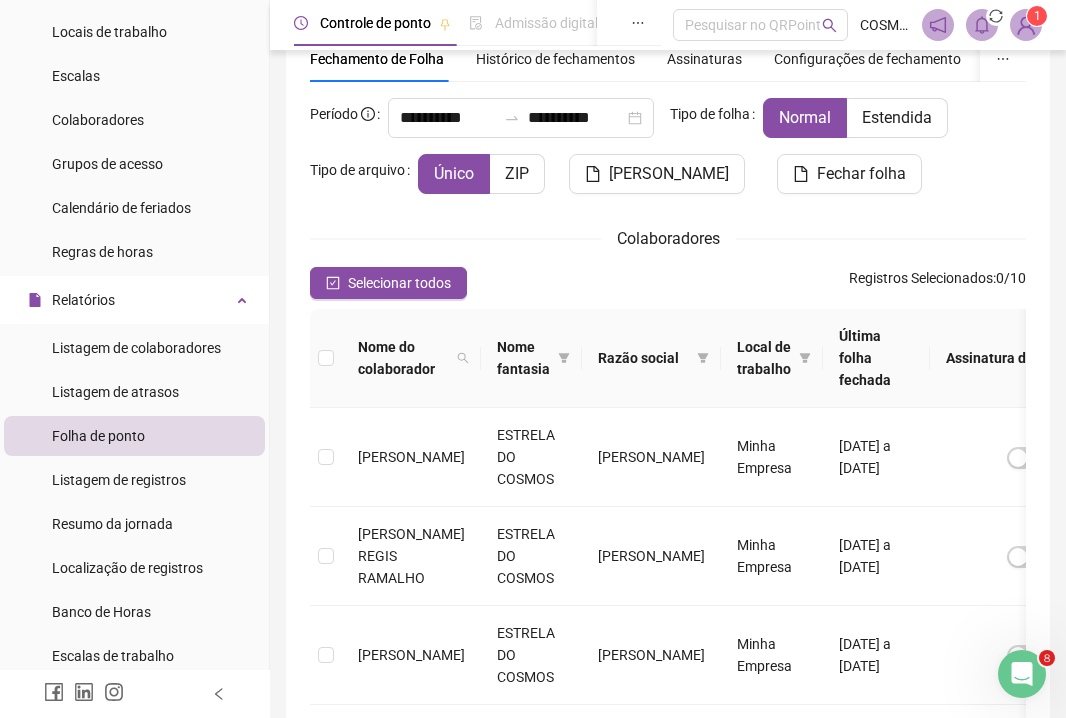 click 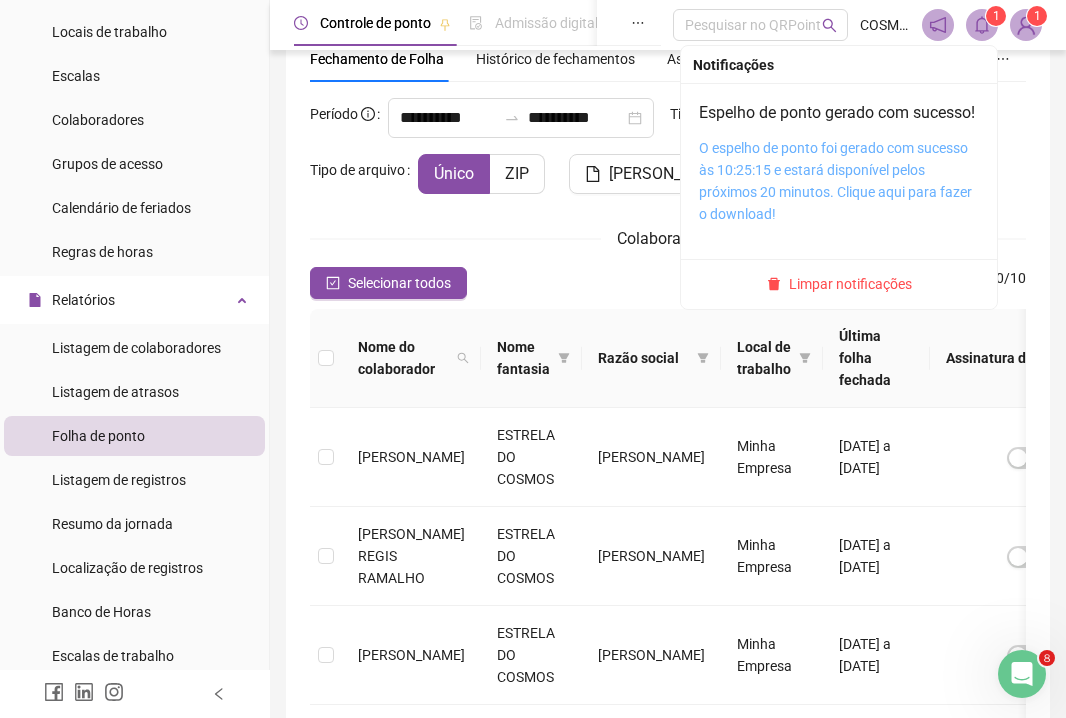 click on "O espelho de ponto foi gerado com sucesso às 10:25:15 e estará disponível pelos próximos 20 minutos.
Clique aqui para fazer o download!" at bounding box center [835, 181] 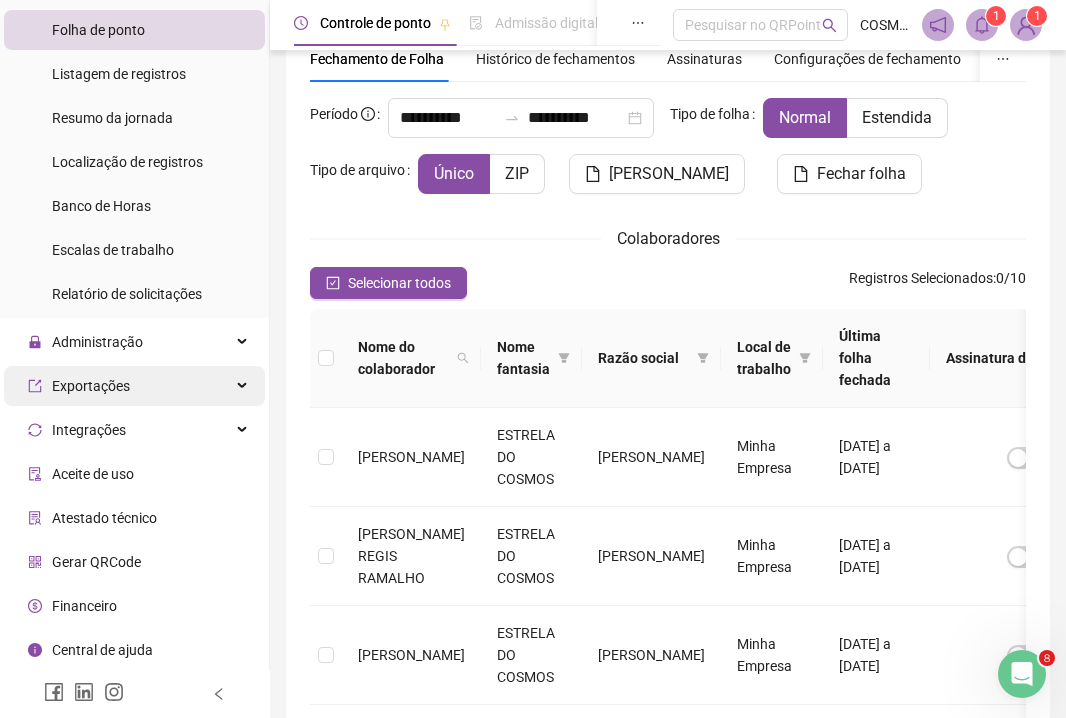 scroll, scrollTop: 584, scrollLeft: 0, axis: vertical 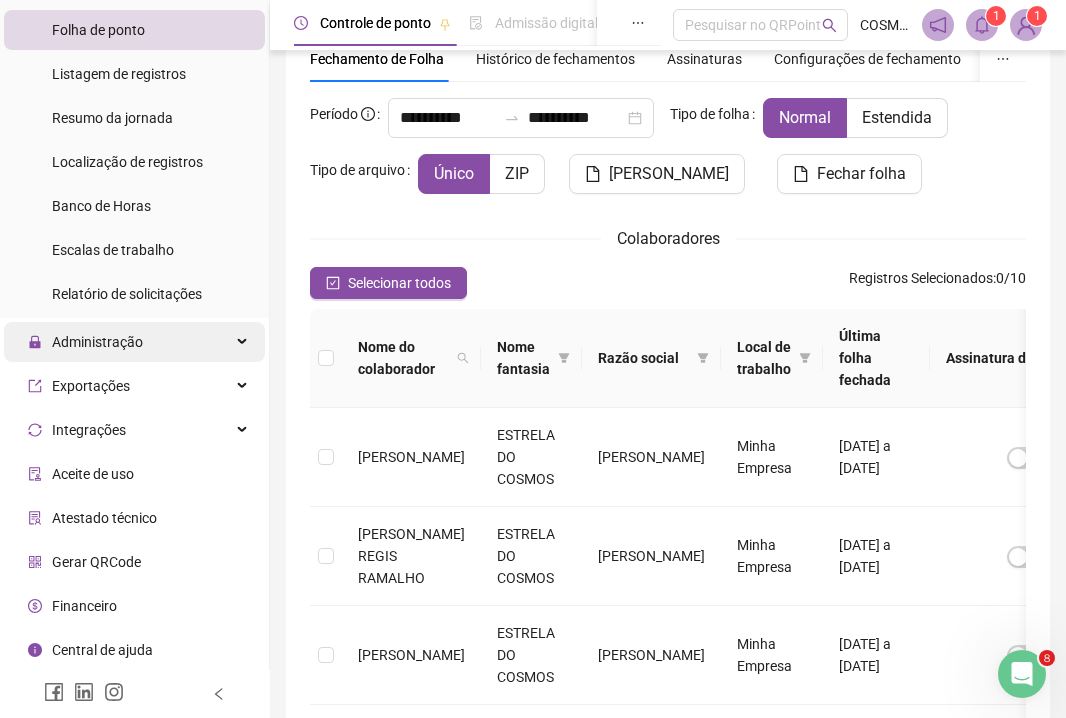 click on "Administração" at bounding box center (134, 342) 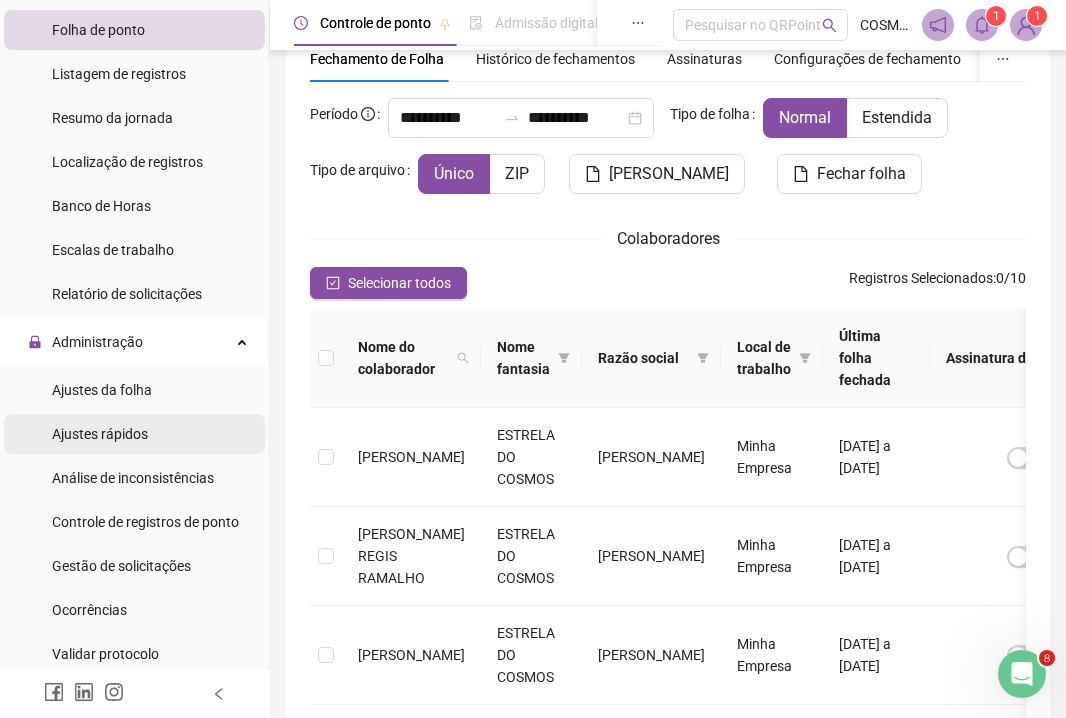 click on "Ajustes rápidos" at bounding box center [134, 434] 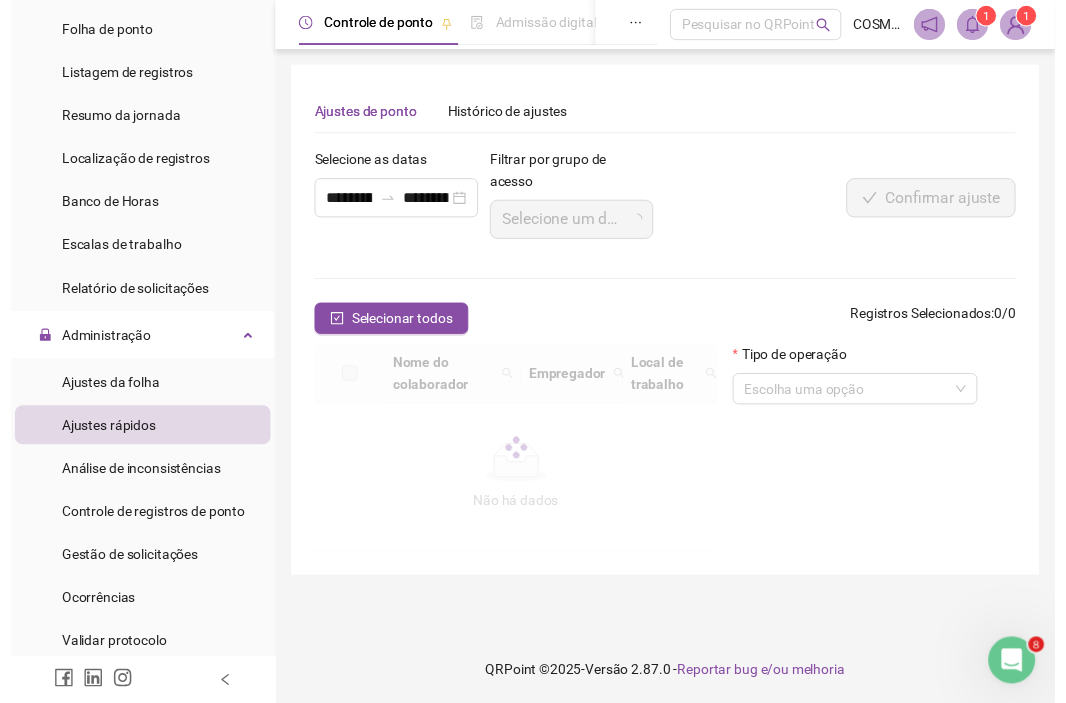 scroll, scrollTop: 0, scrollLeft: 0, axis: both 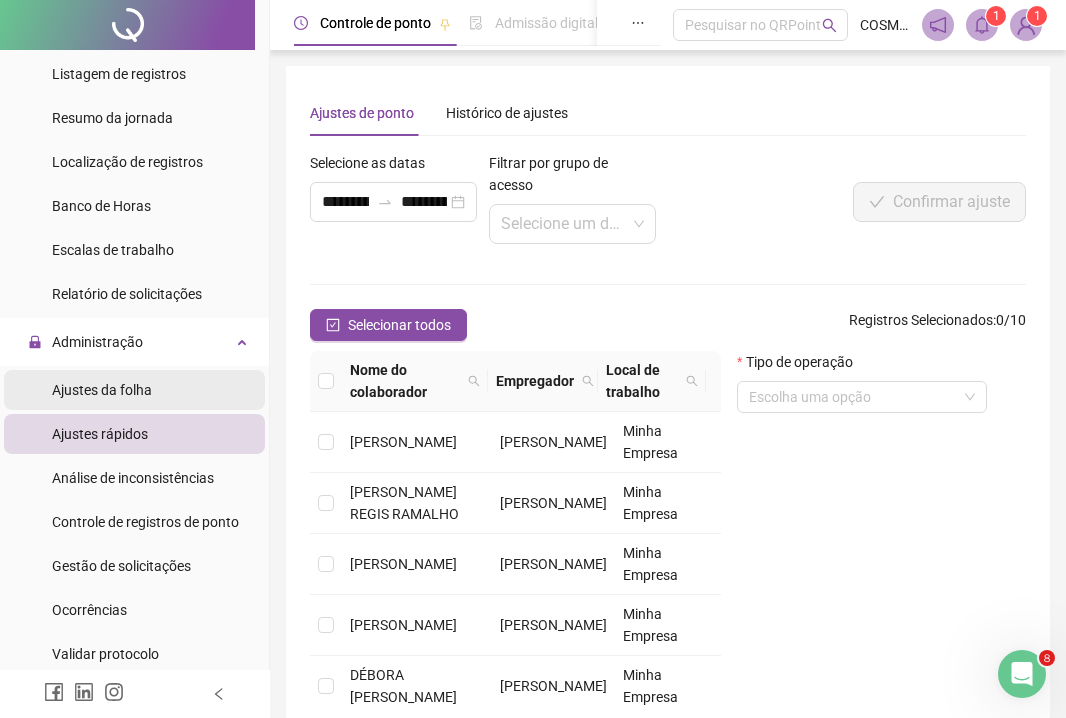 click on "Ajustes da folha" at bounding box center [134, 390] 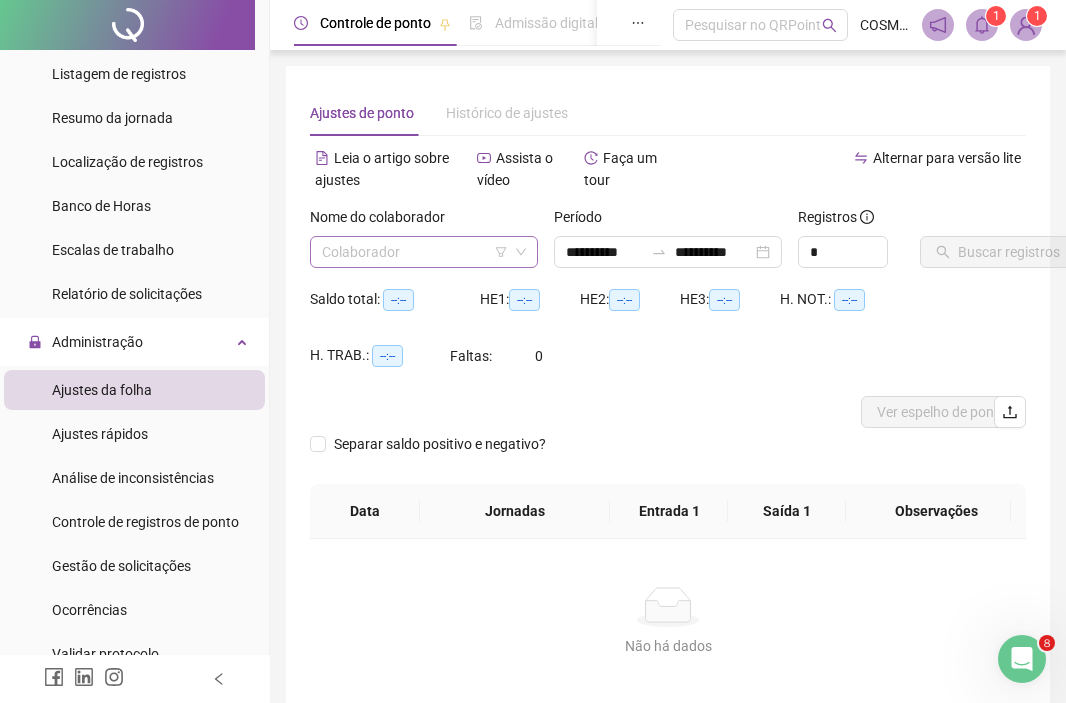 click on "Colaborador" at bounding box center (424, 252) 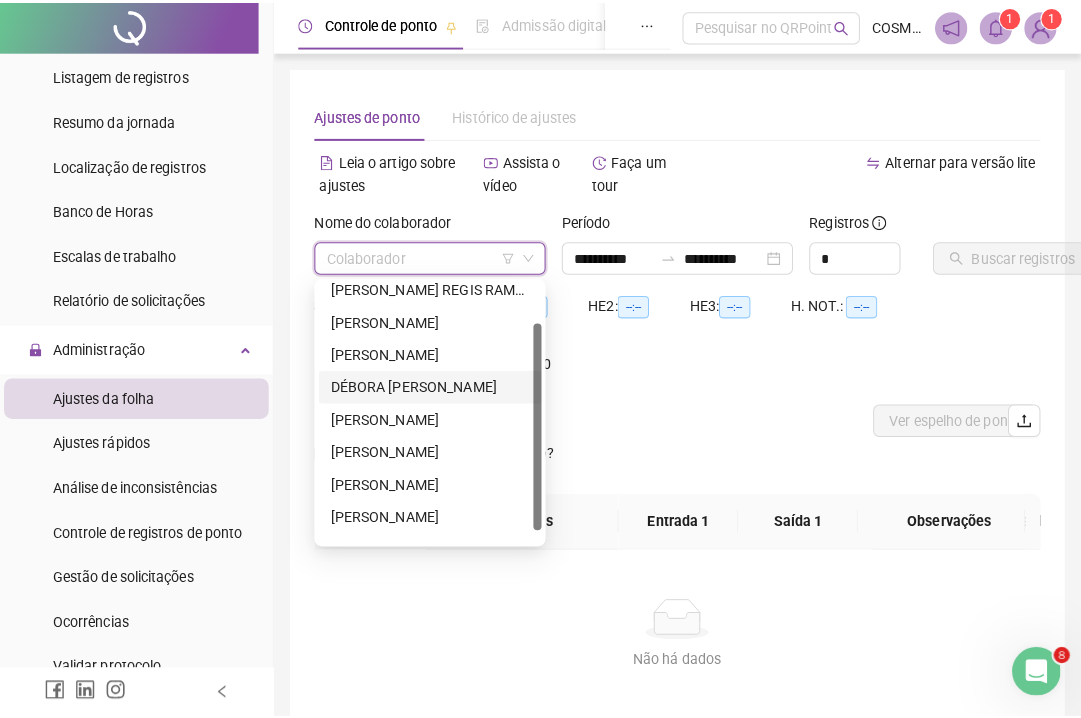 scroll, scrollTop: 49, scrollLeft: 0, axis: vertical 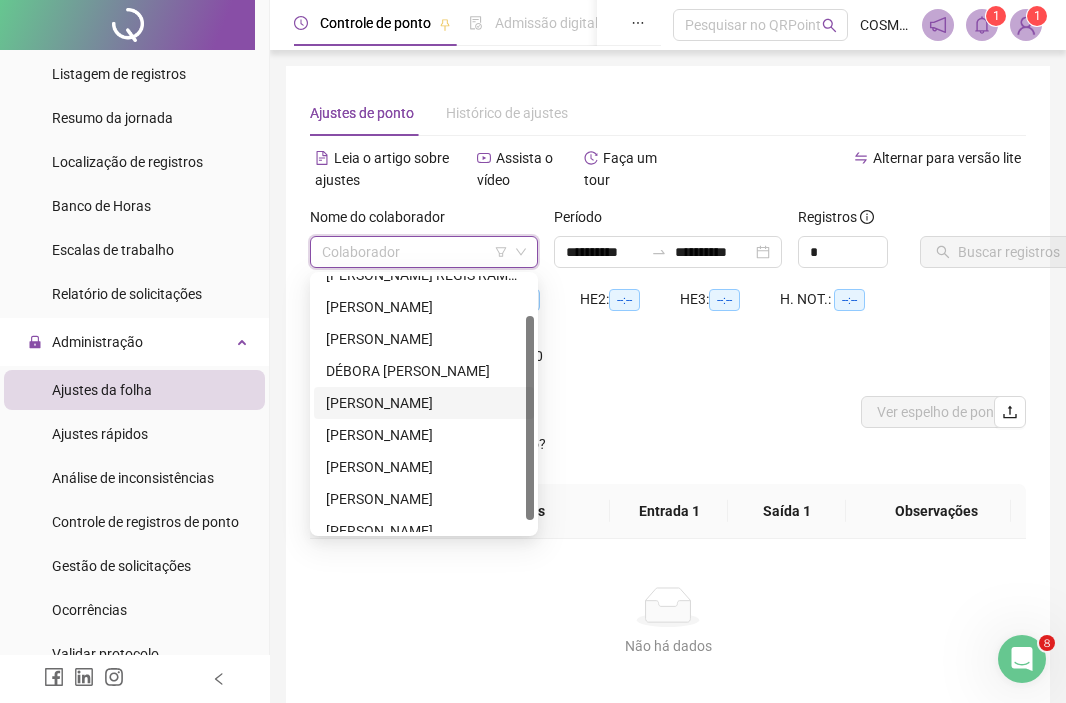 click on "[PERSON_NAME]" at bounding box center [424, 403] 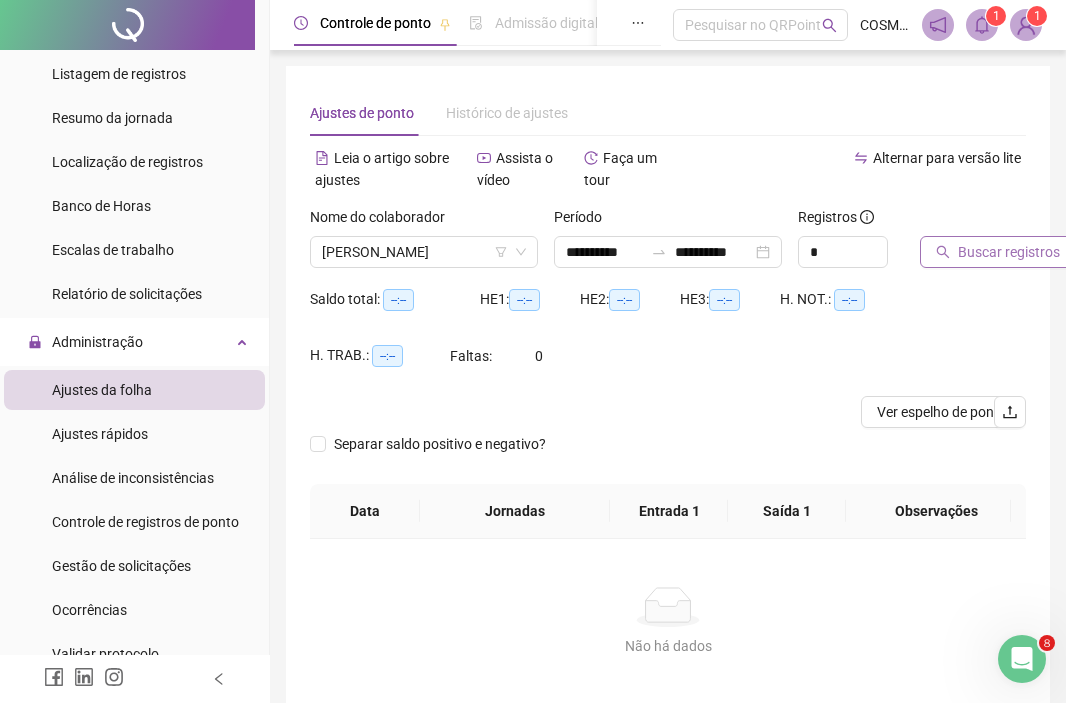 click on "Buscar registros" at bounding box center (1009, 252) 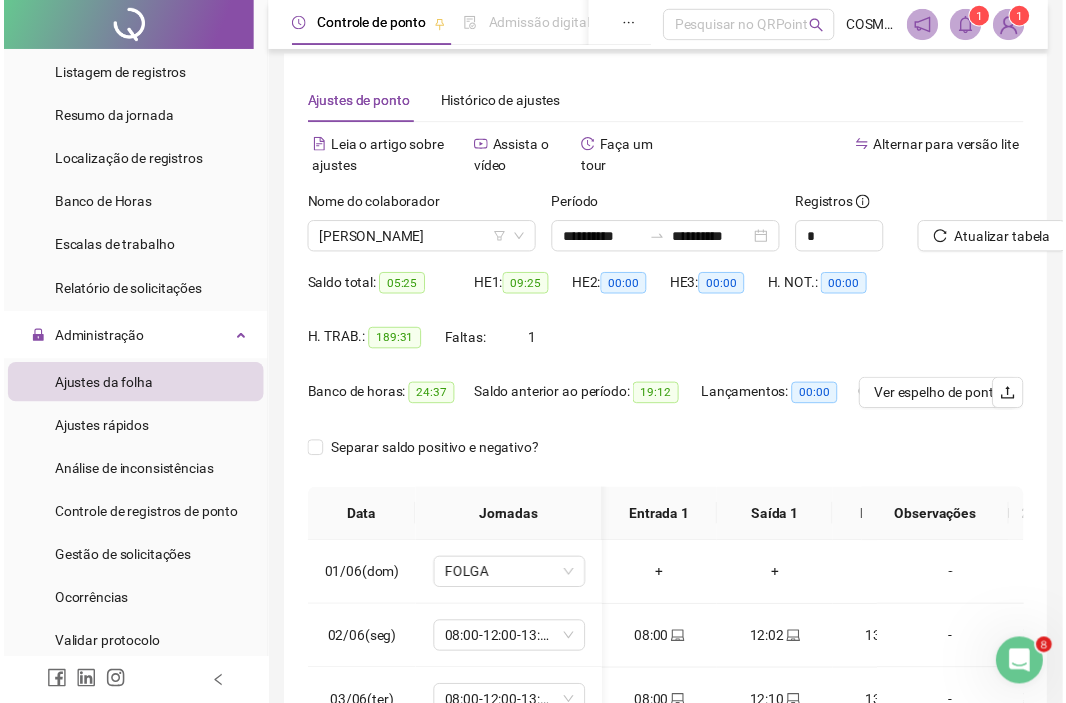 scroll, scrollTop: 146, scrollLeft: 0, axis: vertical 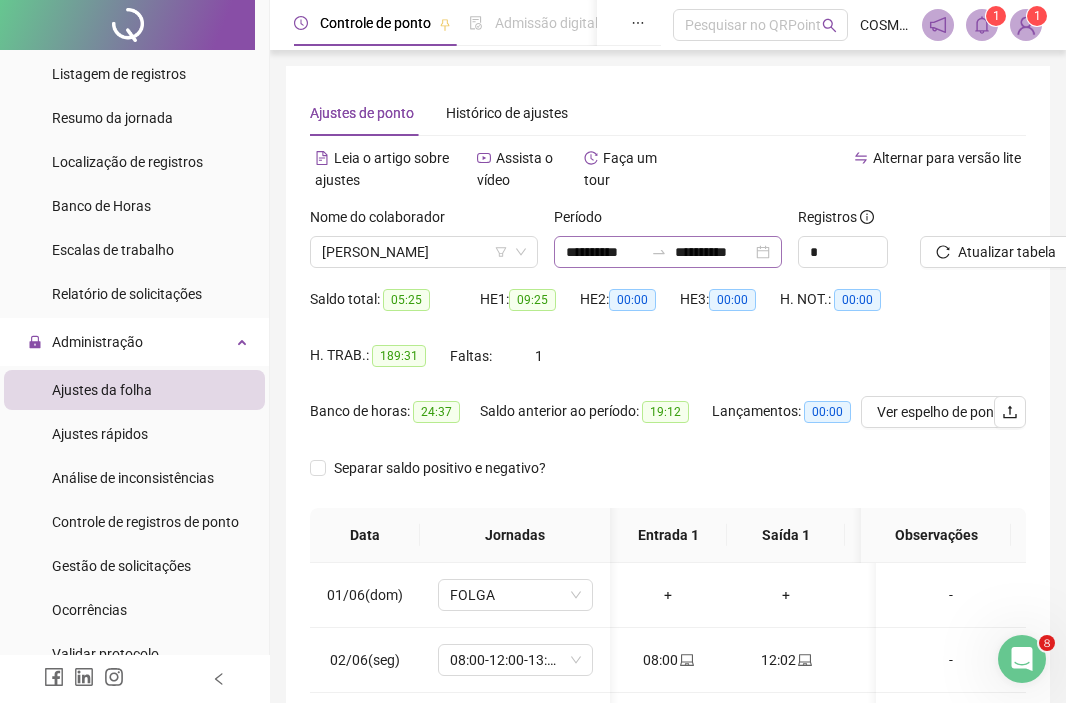 click on "**********" at bounding box center (668, 252) 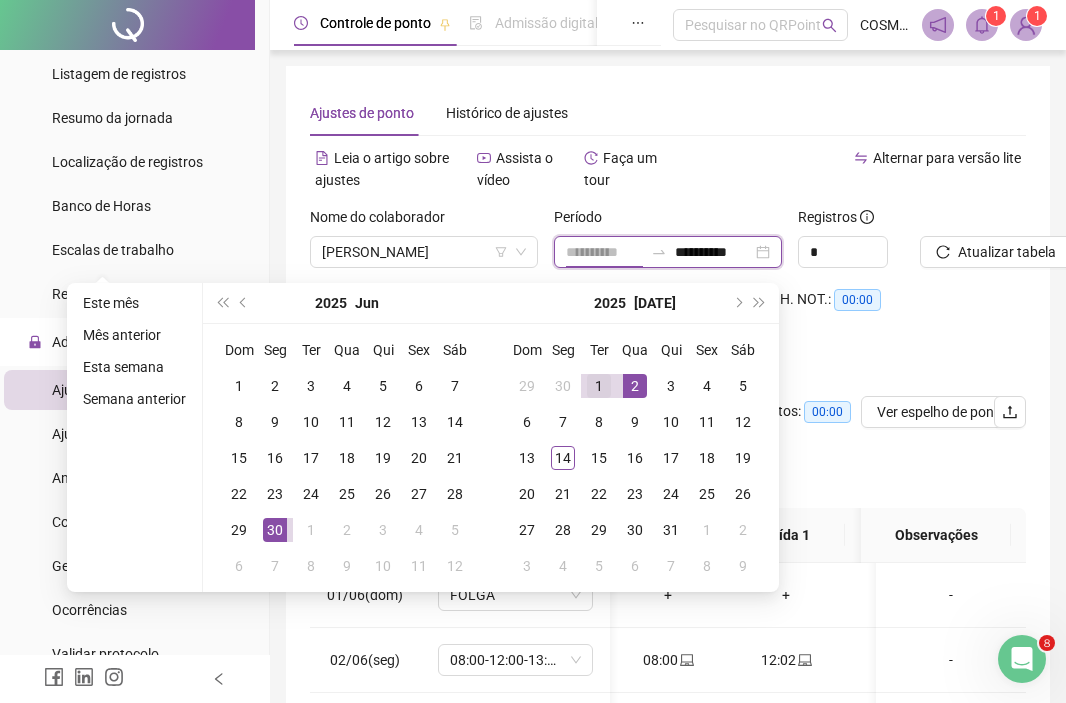 type on "**********" 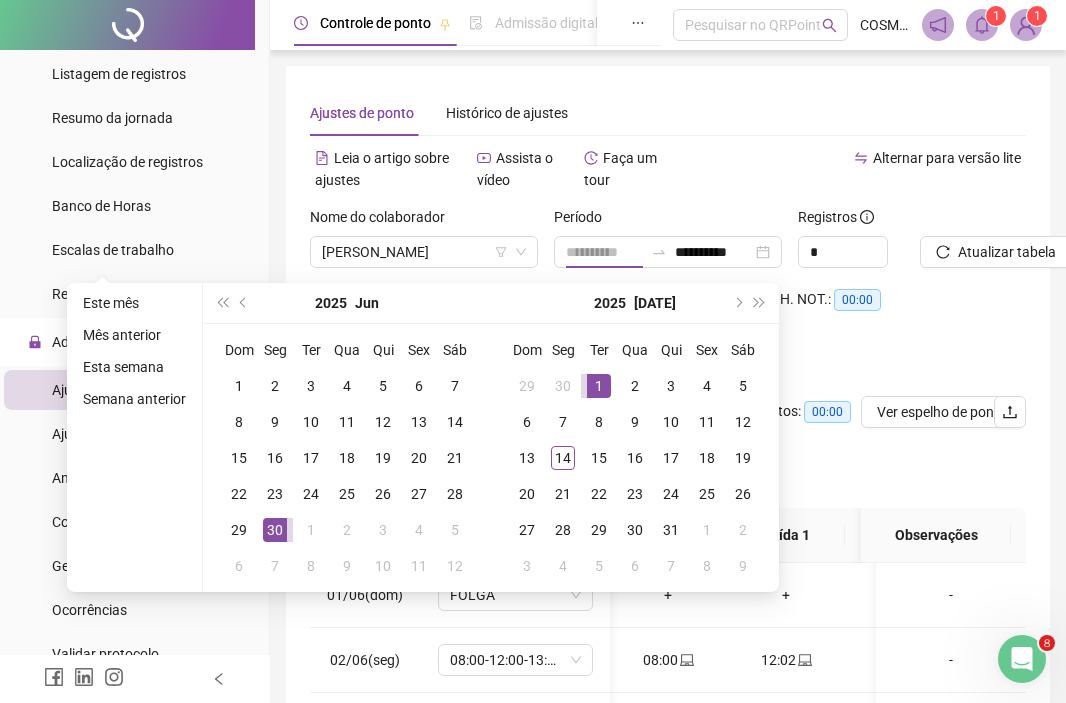 click on "1" at bounding box center (599, 386) 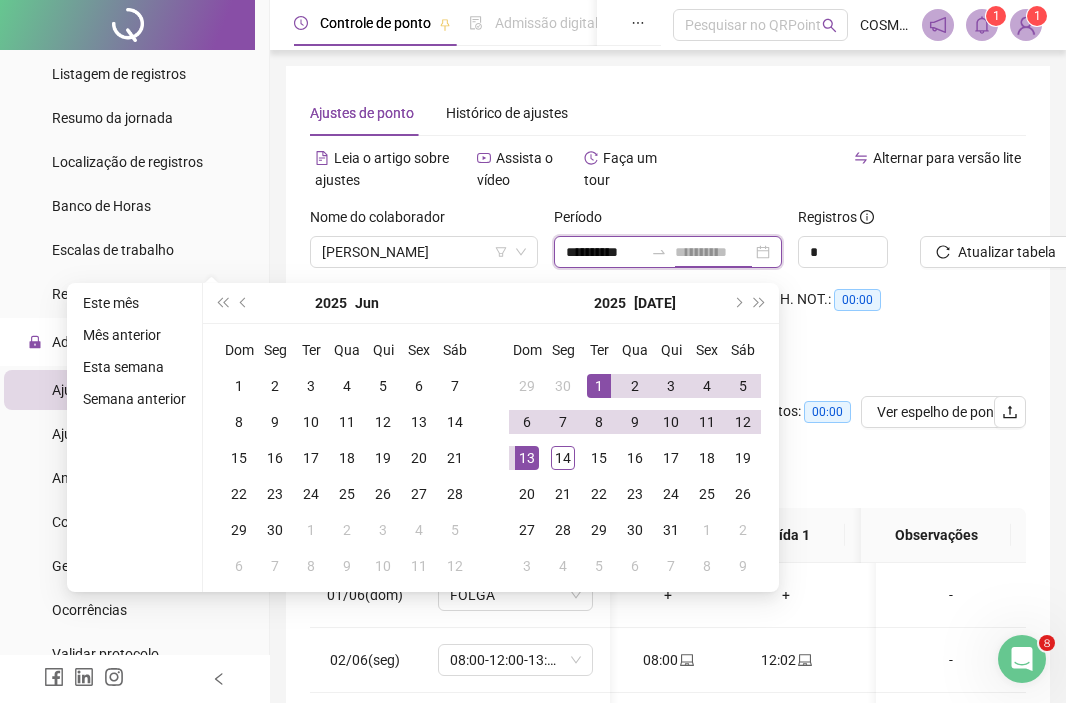 type on "**********" 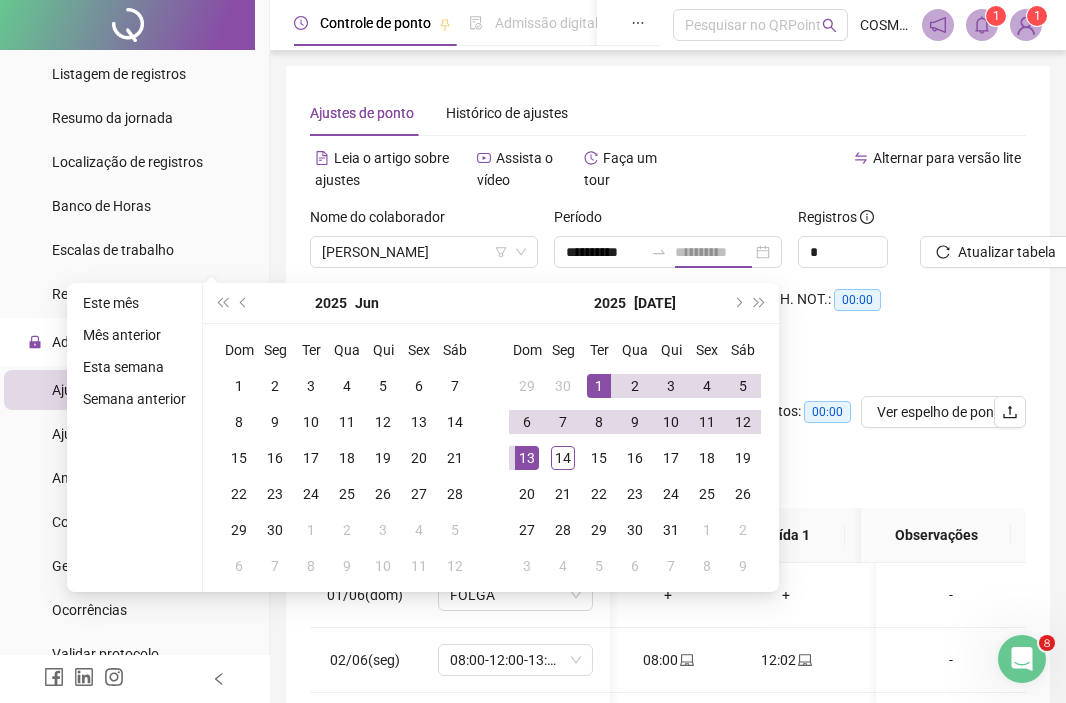click on "13" at bounding box center [527, 458] 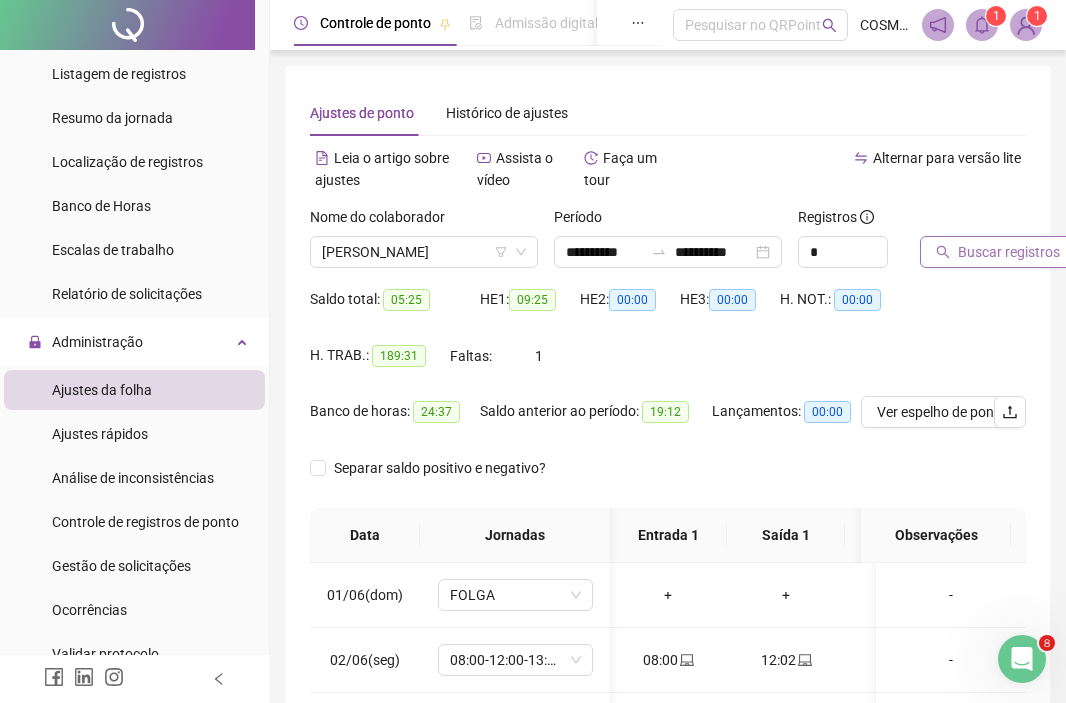 click on "Buscar registros" at bounding box center [1009, 252] 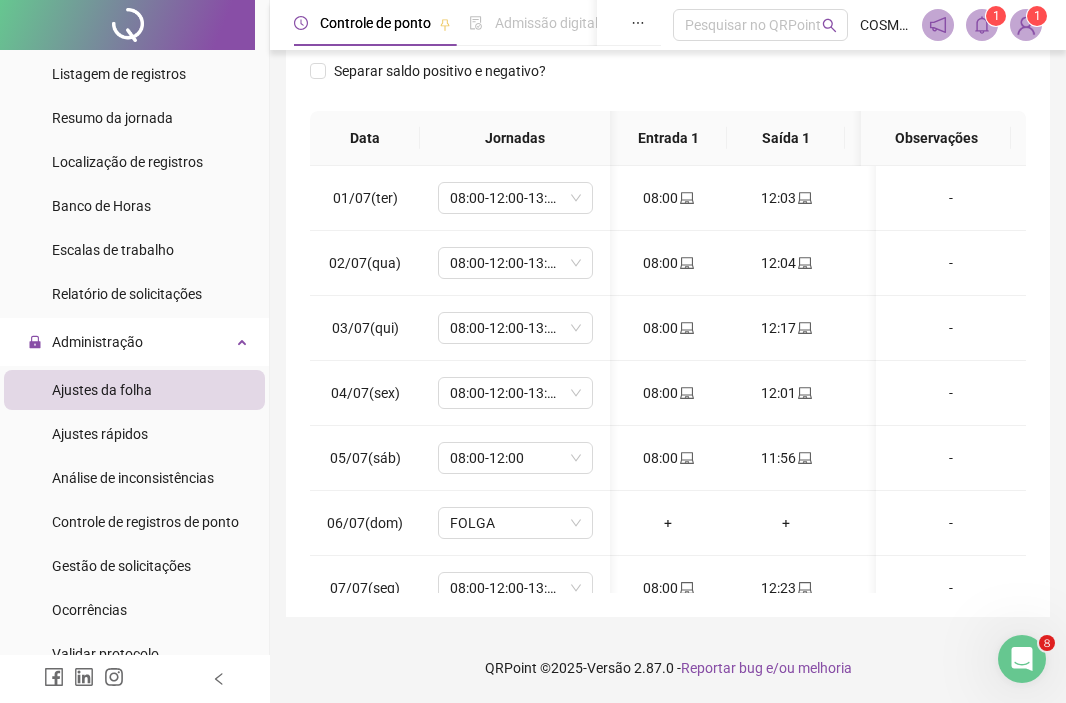 scroll, scrollTop: 397, scrollLeft: 0, axis: vertical 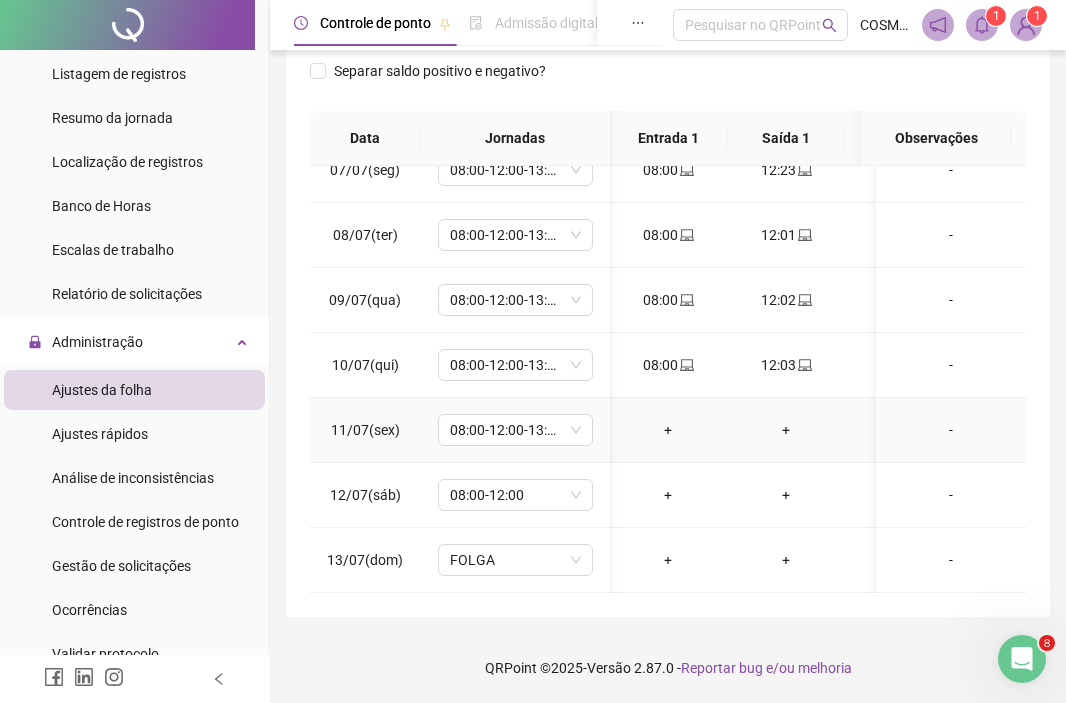 click on "-" at bounding box center (951, 430) 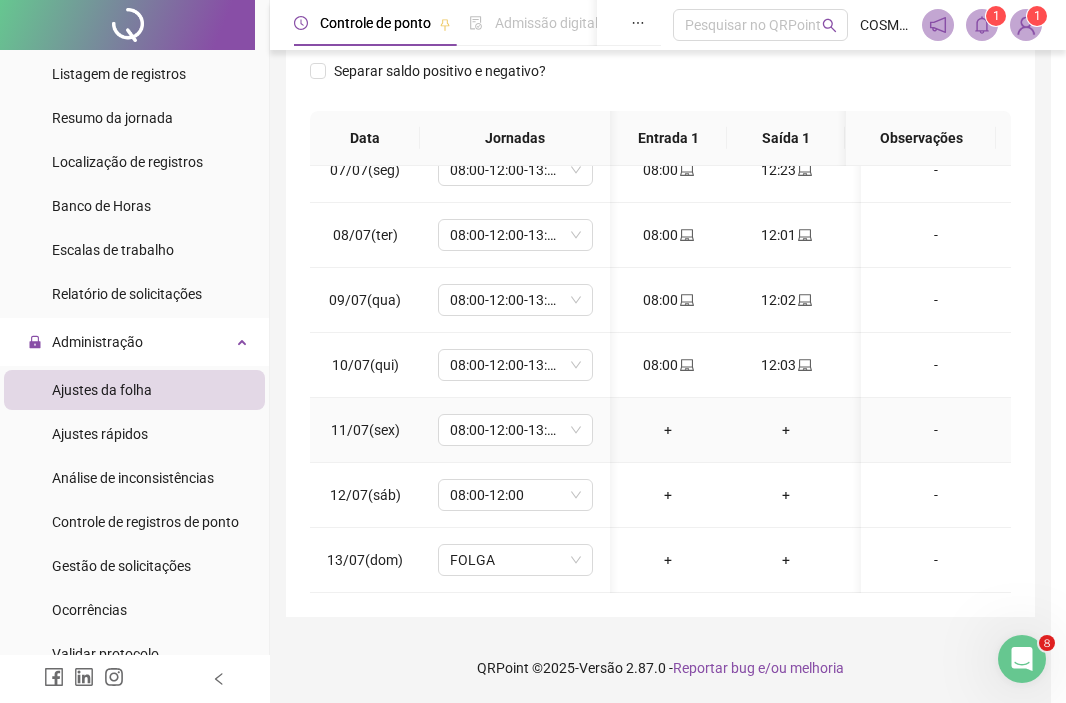 scroll, scrollTop: 382, scrollLeft: 0, axis: vertical 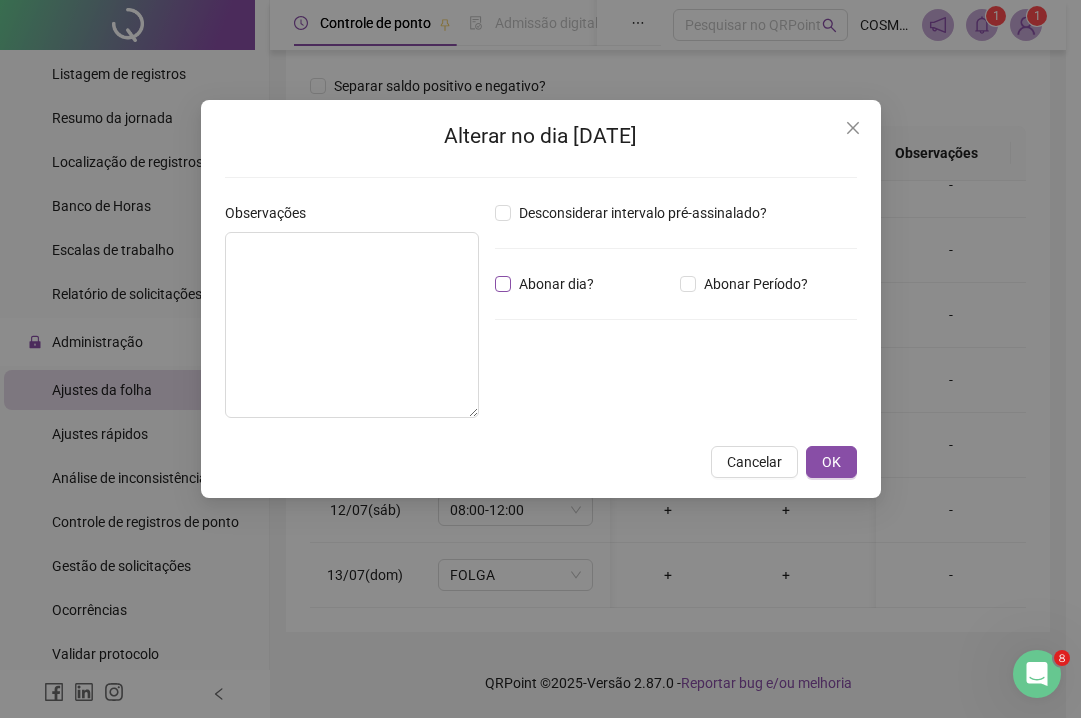 click on "Abonar dia?" at bounding box center (556, 284) 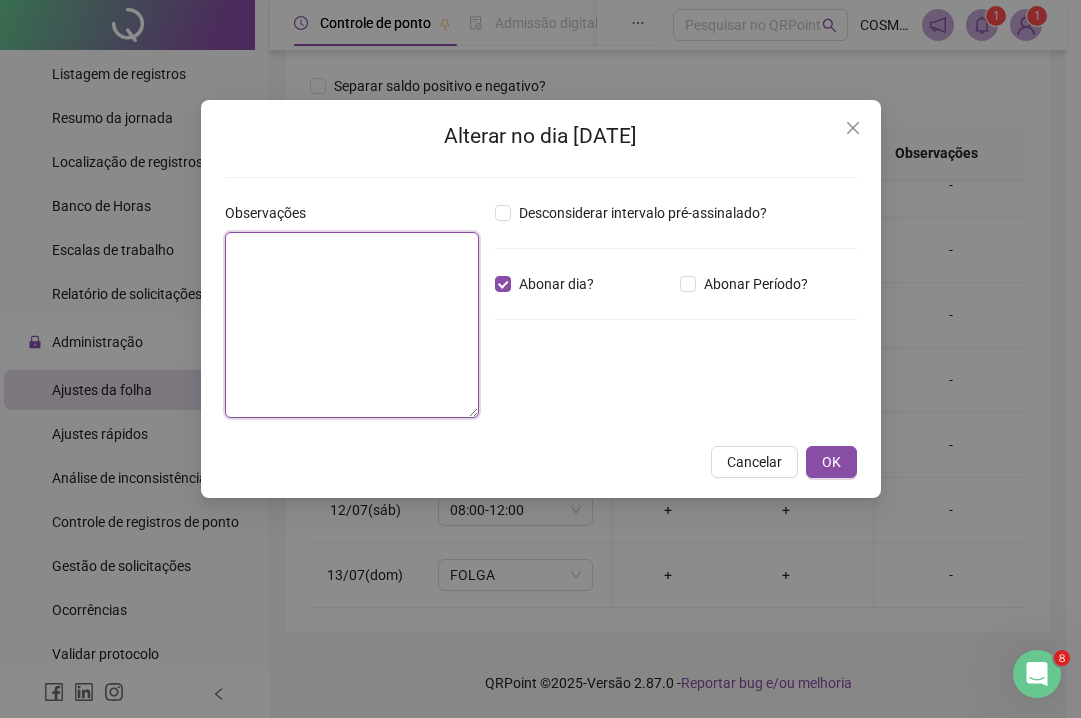 click at bounding box center (352, 325) 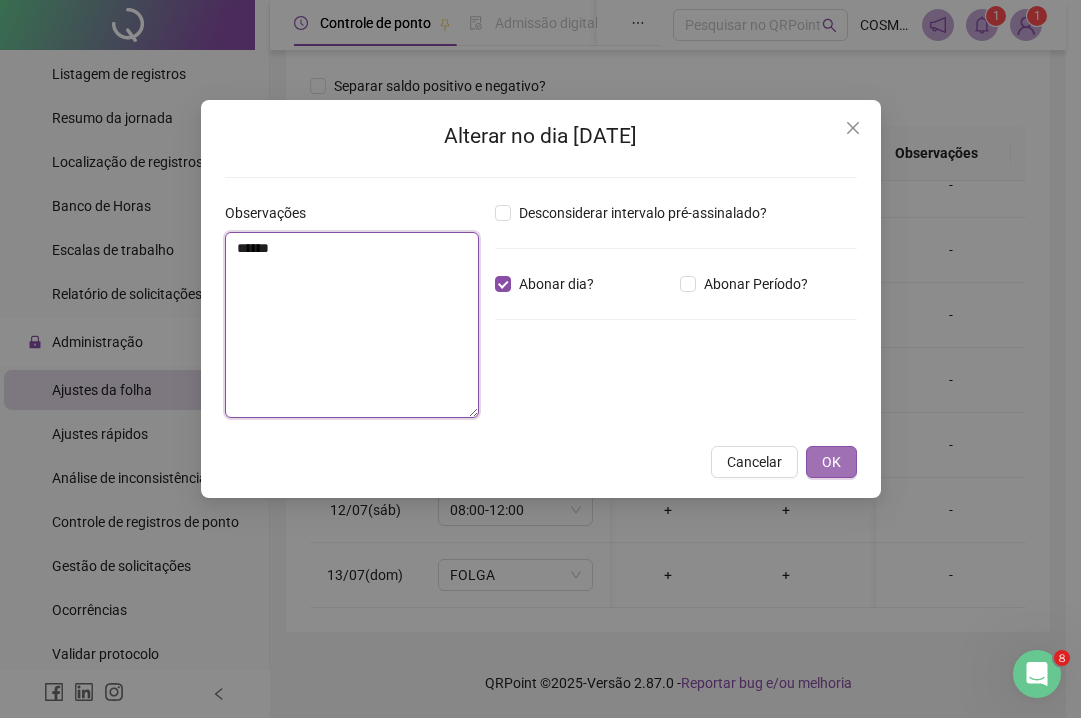 type on "******" 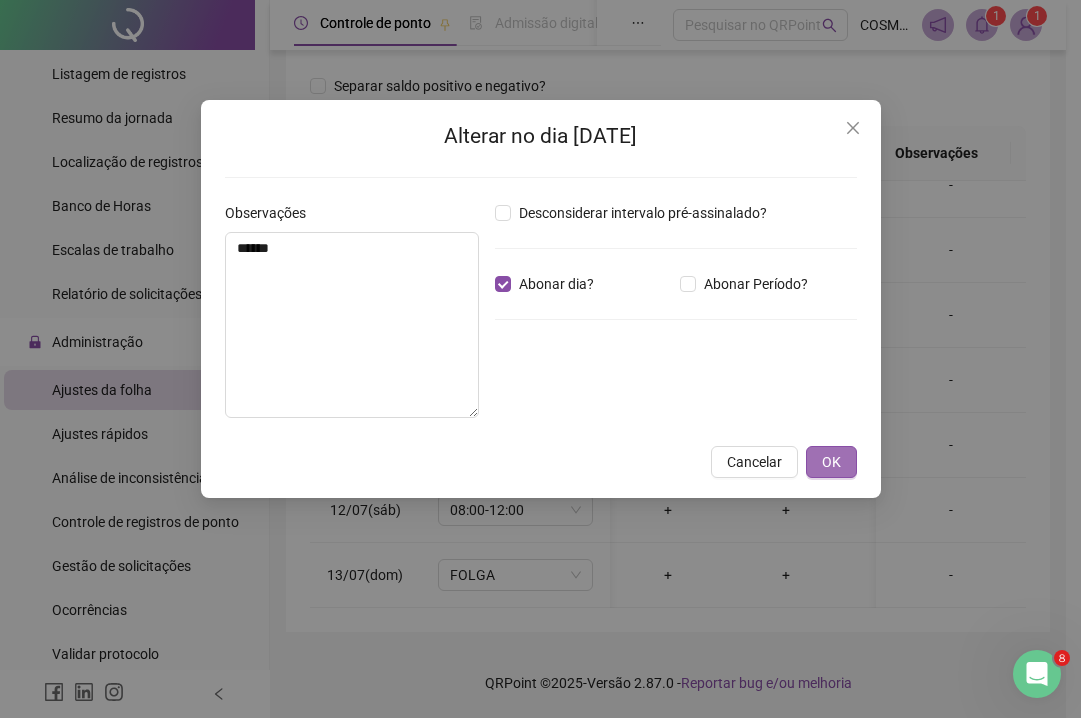 click on "OK" at bounding box center [831, 462] 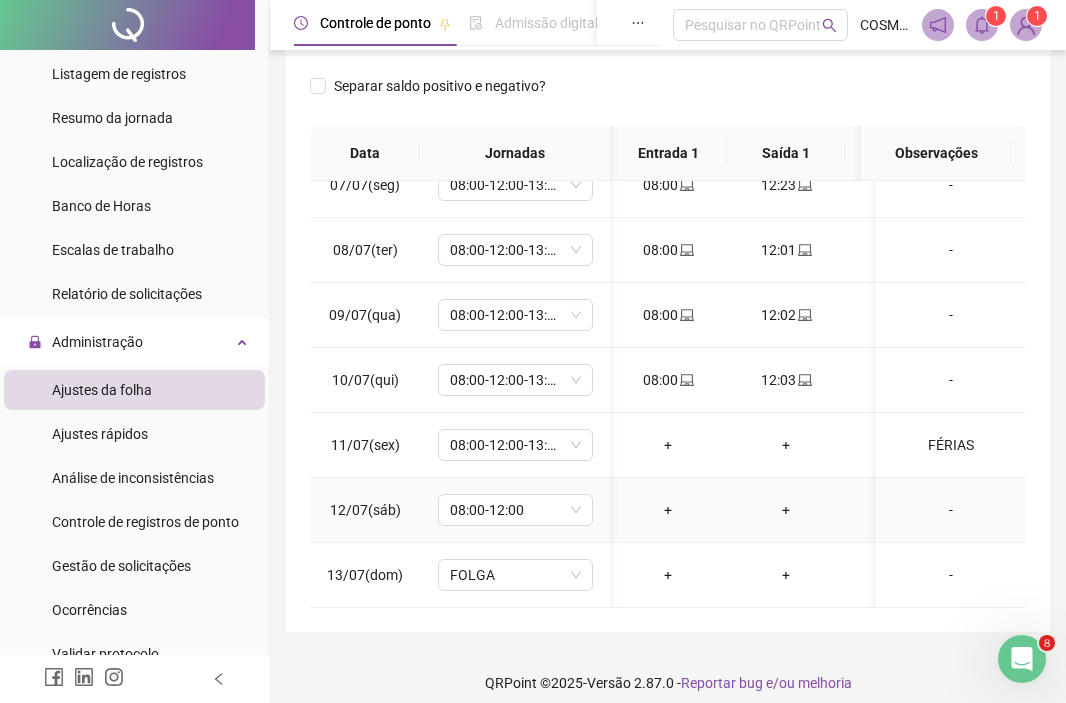 click on "-" at bounding box center (951, 510) 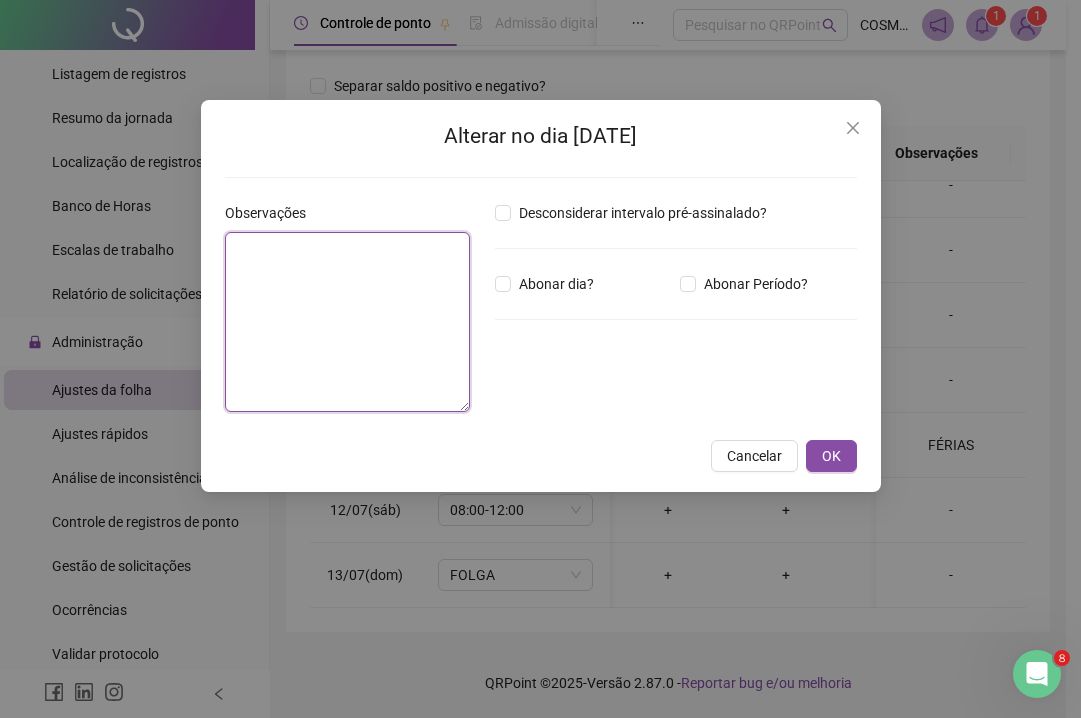 click at bounding box center (348, 322) 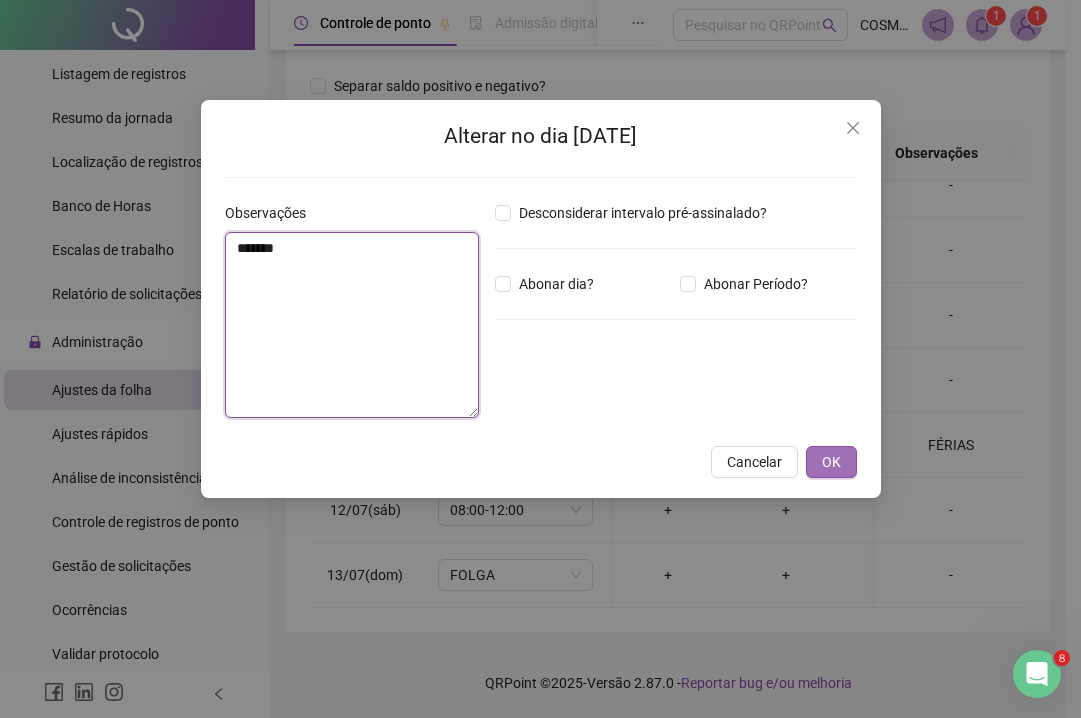 type on "******" 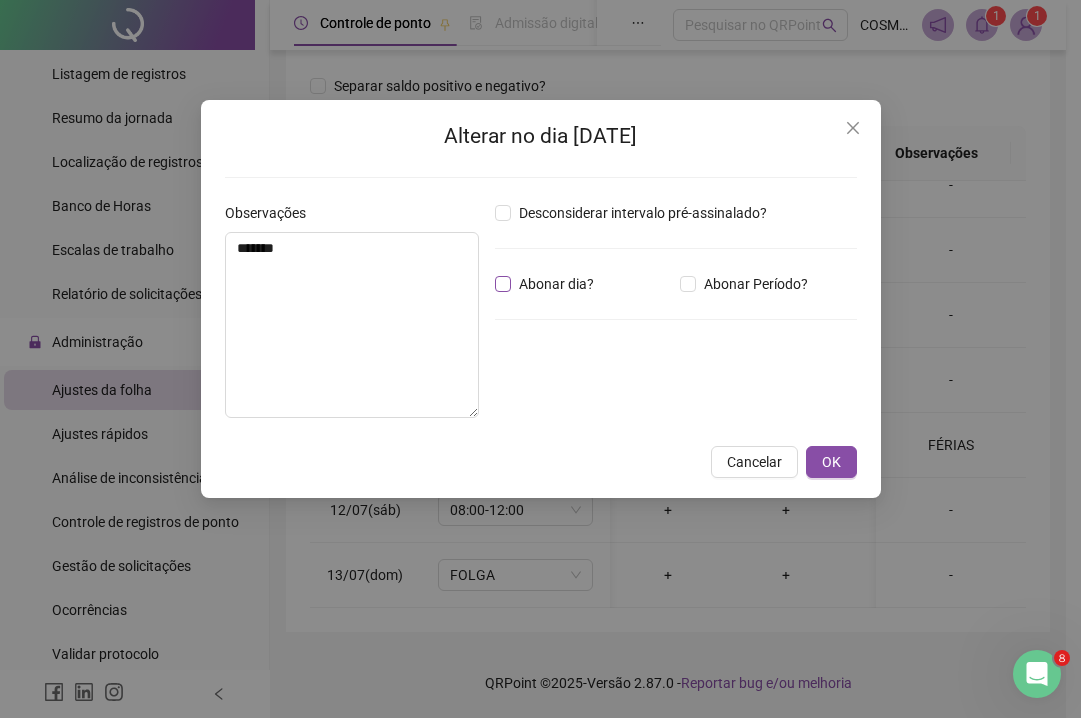 drag, startPoint x: 848, startPoint y: 459, endPoint x: 588, endPoint y: 275, distance: 318.52158 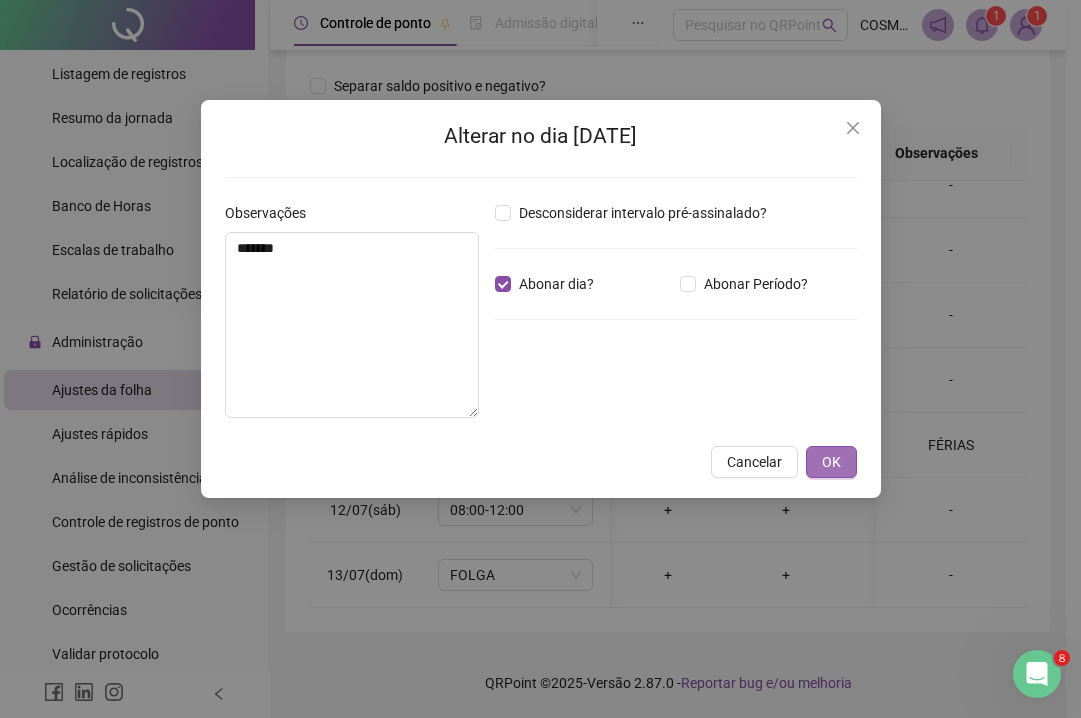 click on "OK" at bounding box center (831, 462) 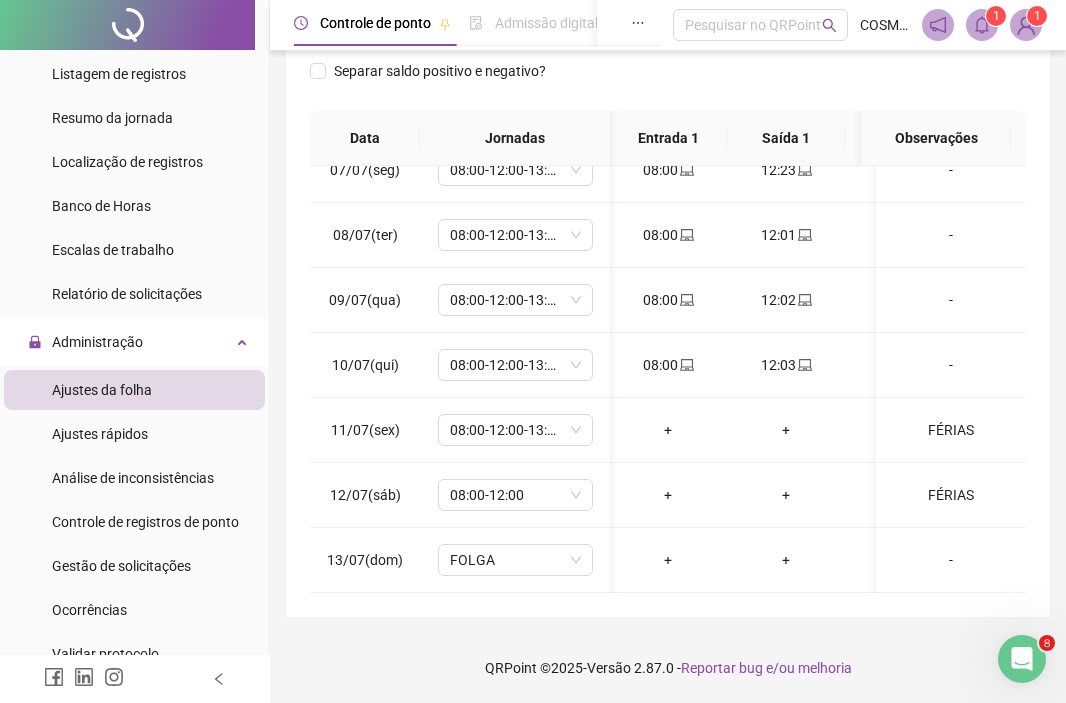 scroll, scrollTop: 397, scrollLeft: 0, axis: vertical 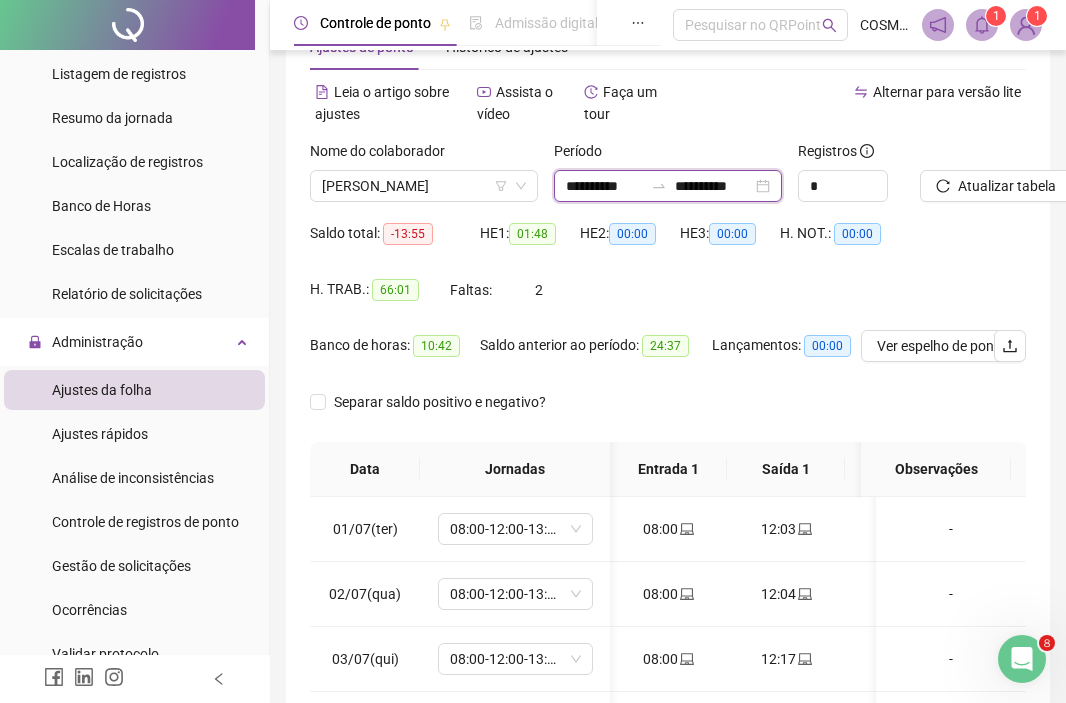 click on "**********" at bounding box center (713, 186) 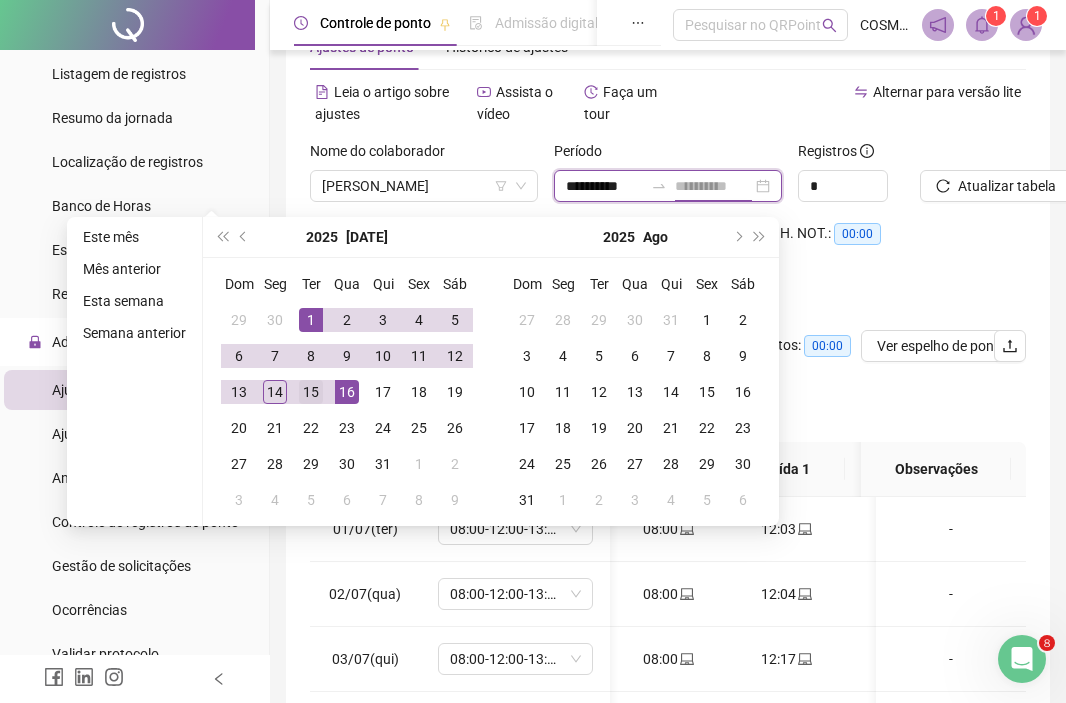 type on "**********" 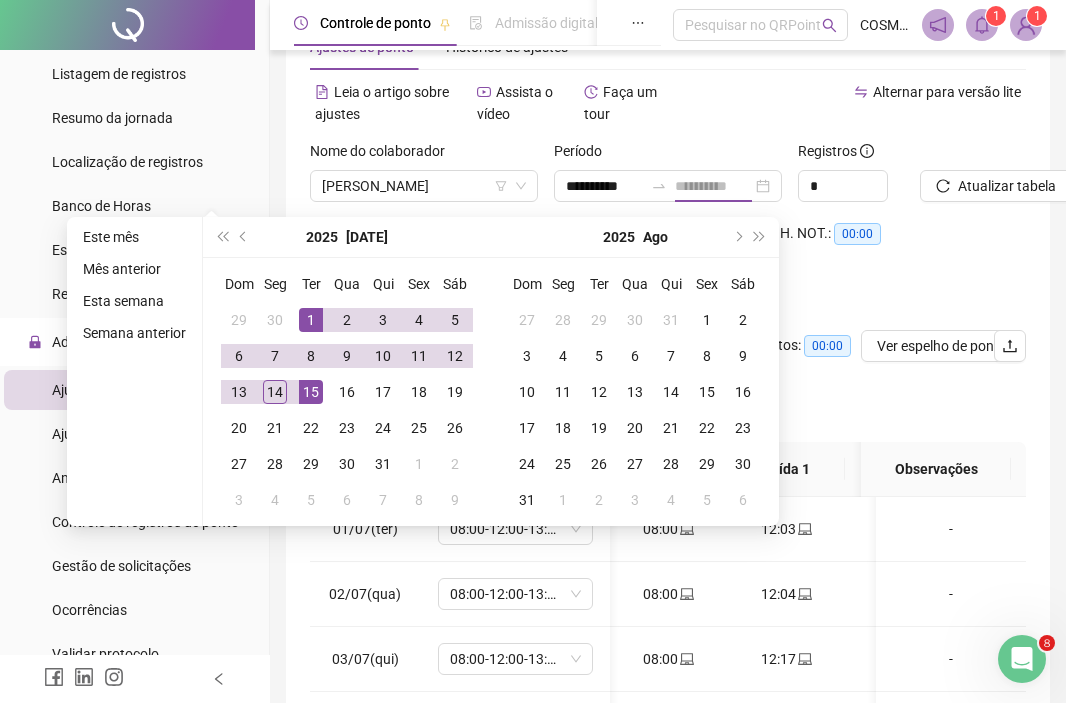 click on "15" at bounding box center [311, 392] 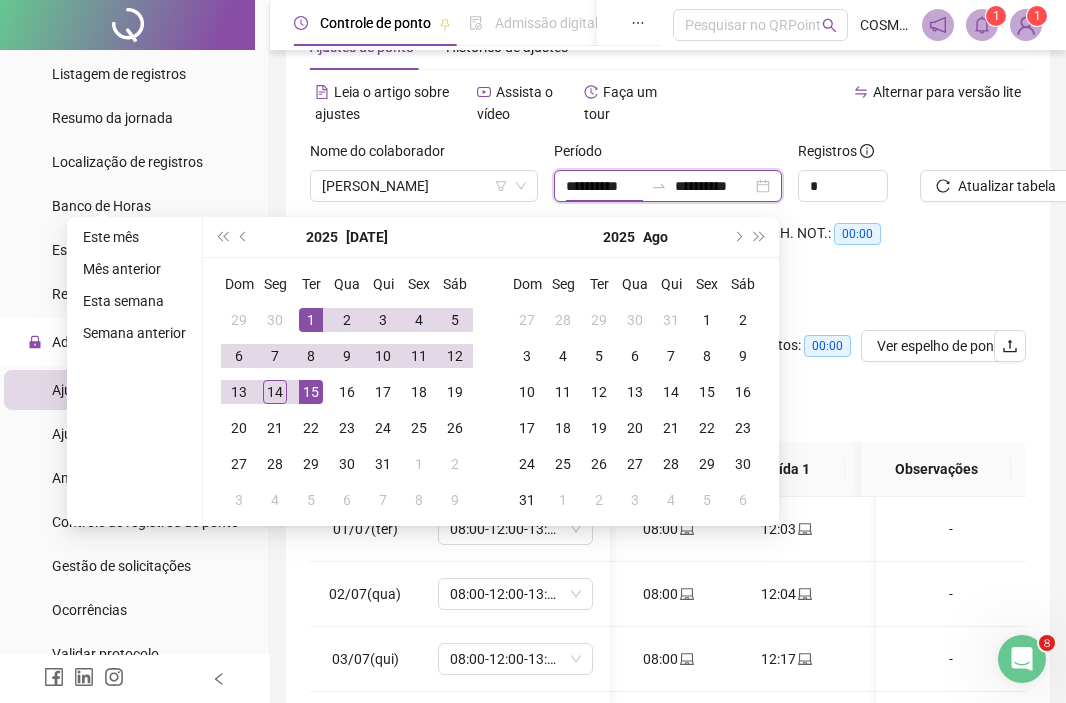 type on "**********" 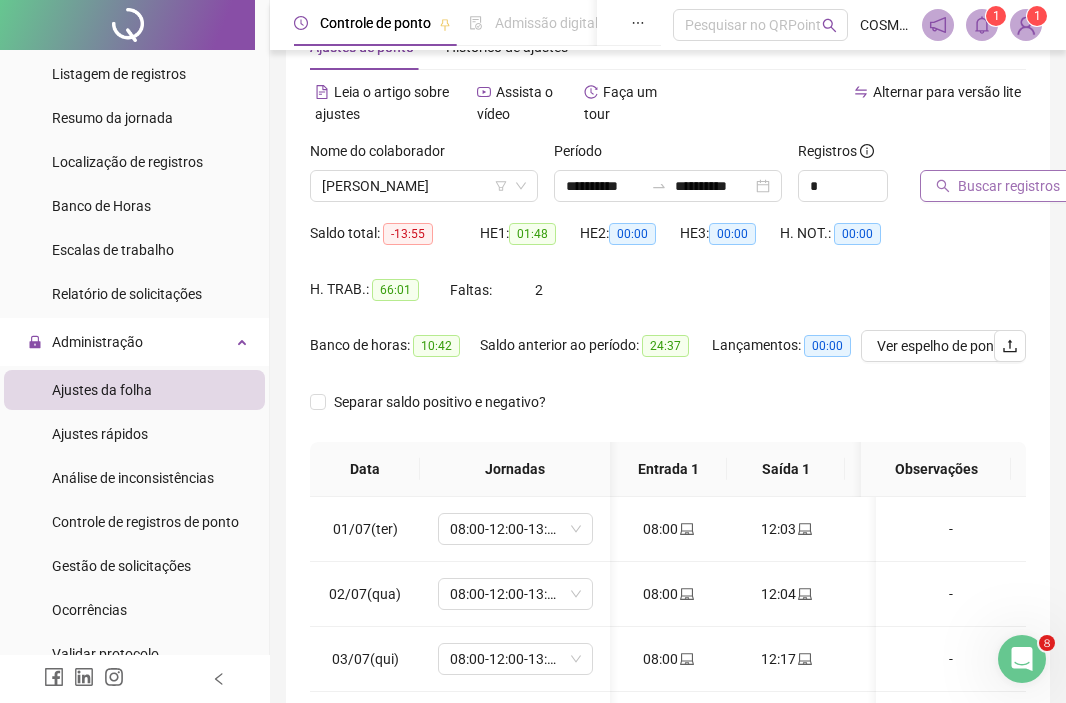 scroll, scrollTop: 397, scrollLeft: 0, axis: vertical 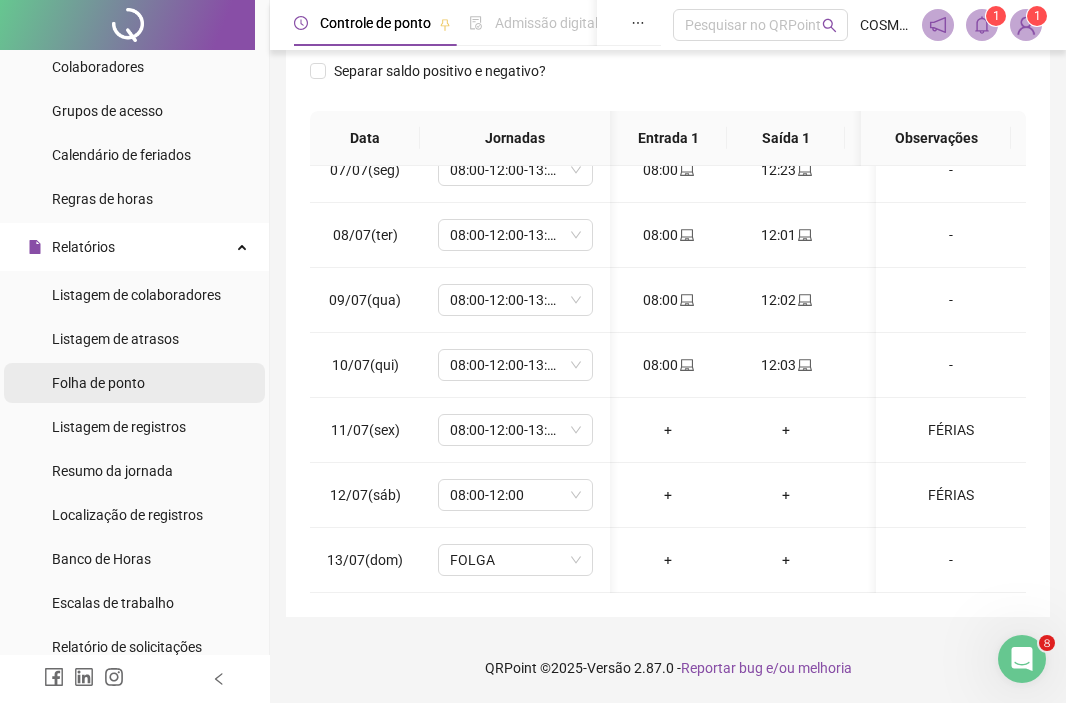 click on "Folha de ponto" at bounding box center [98, 383] 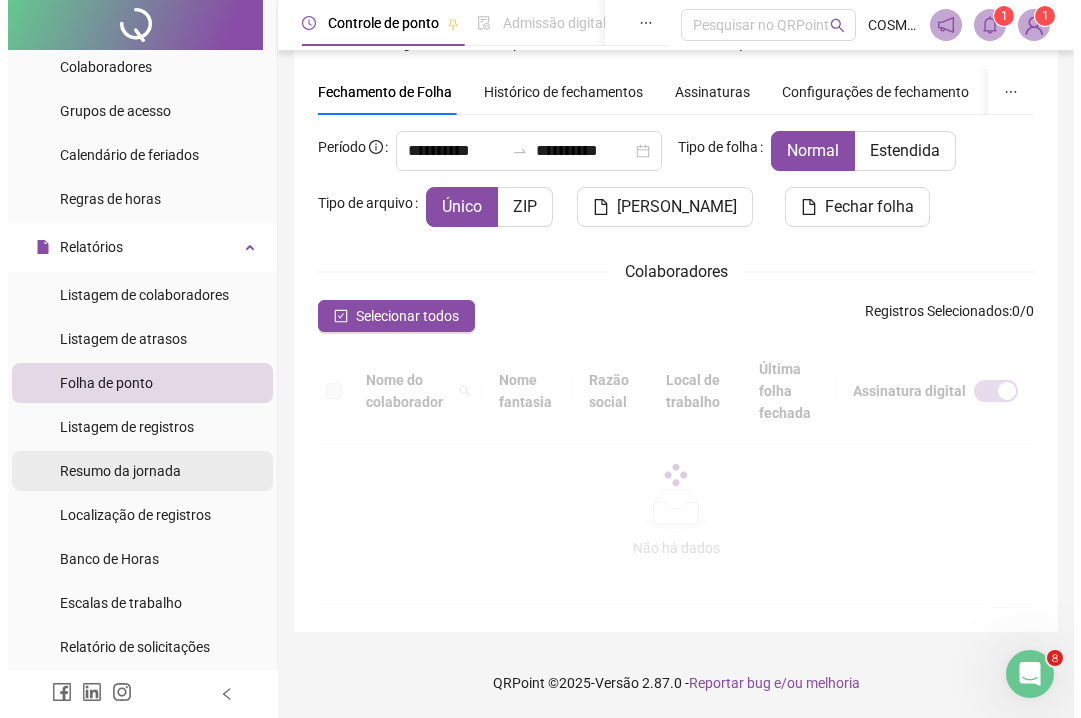 scroll, scrollTop: 86, scrollLeft: 0, axis: vertical 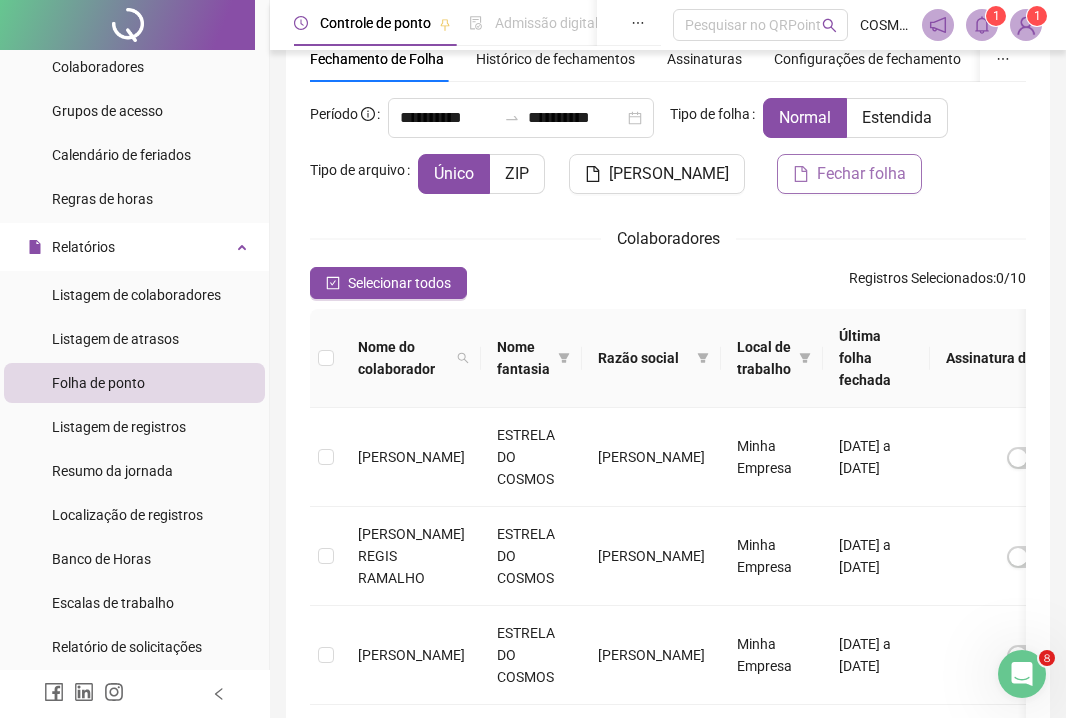 drag, startPoint x: 906, startPoint y: 241, endPoint x: 857, endPoint y: 189, distance: 71.44928 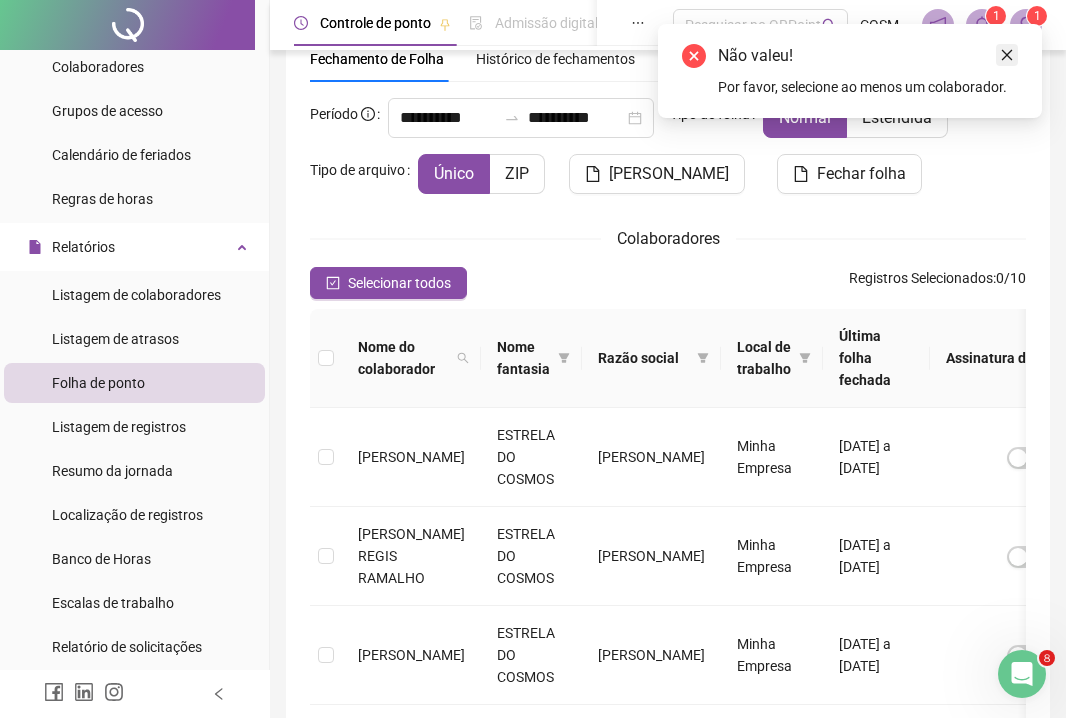 click at bounding box center (1007, 55) 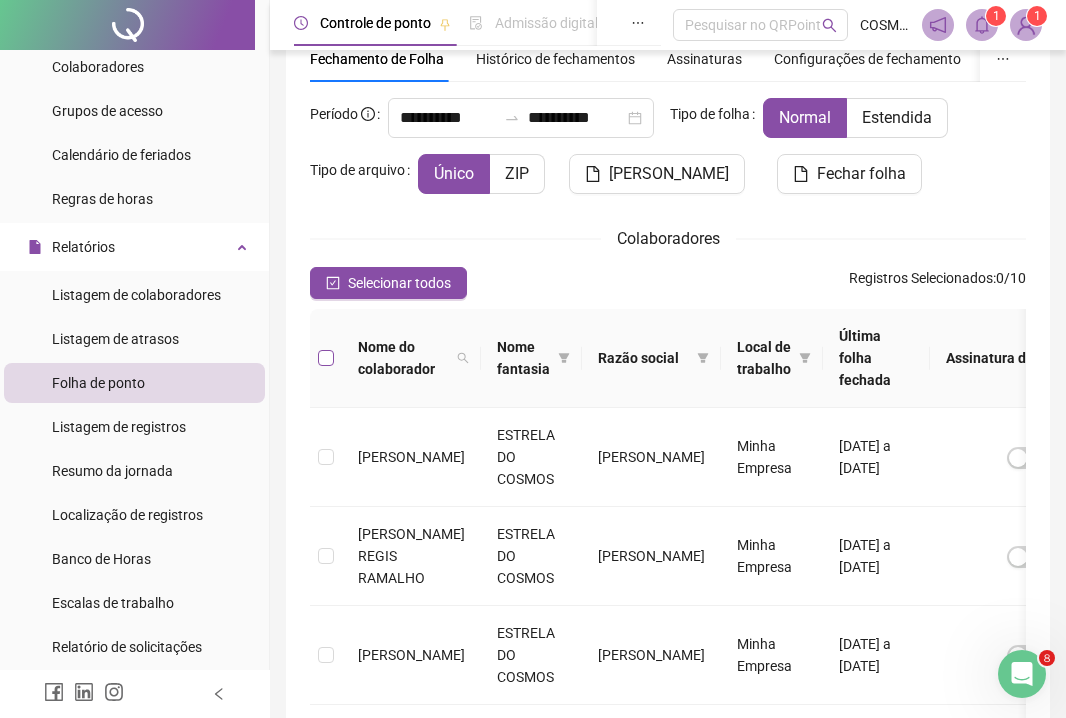 click at bounding box center (326, 358) 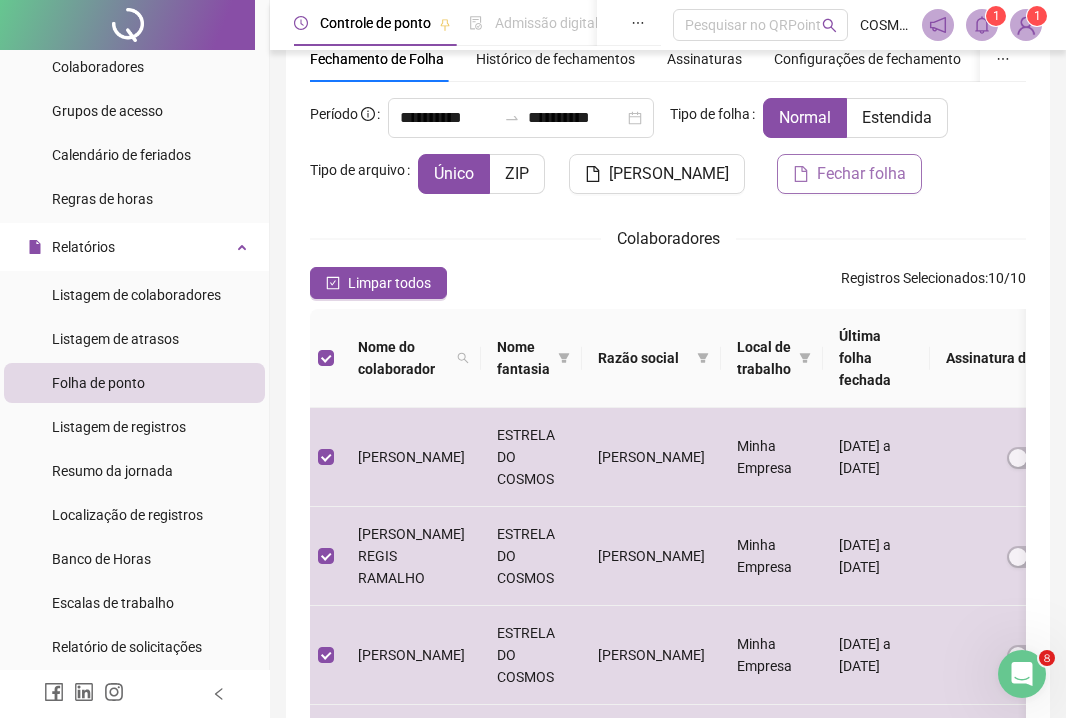 click on "Fechar folha" at bounding box center (861, 174) 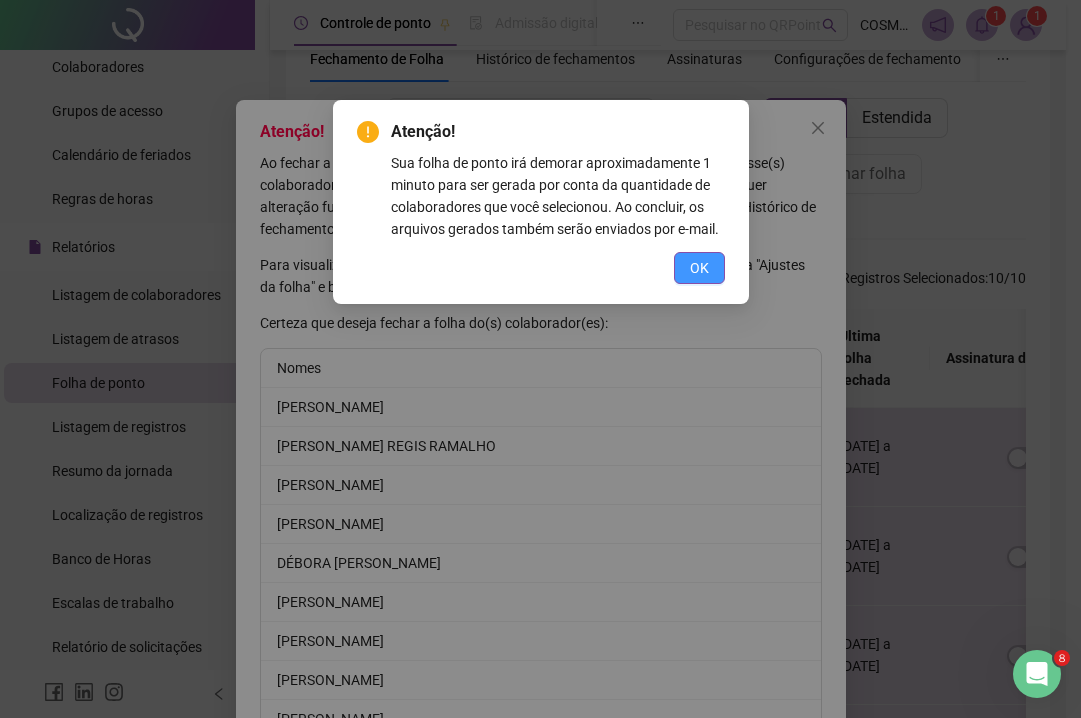 click on "OK" at bounding box center (699, 268) 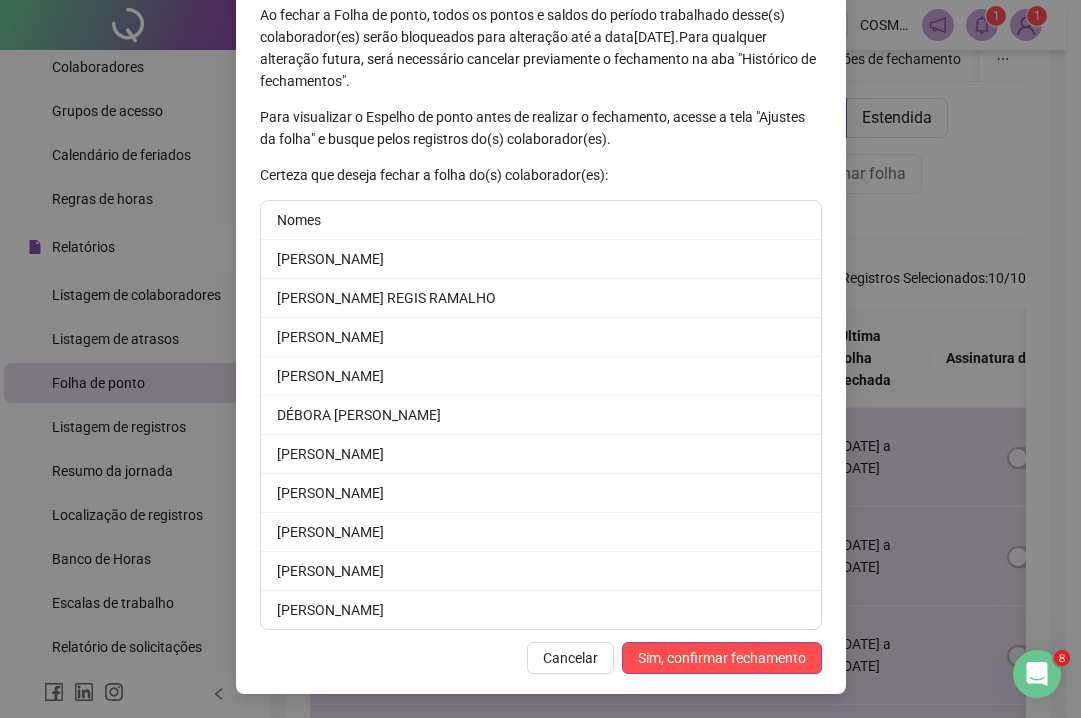 scroll, scrollTop: 148, scrollLeft: 0, axis: vertical 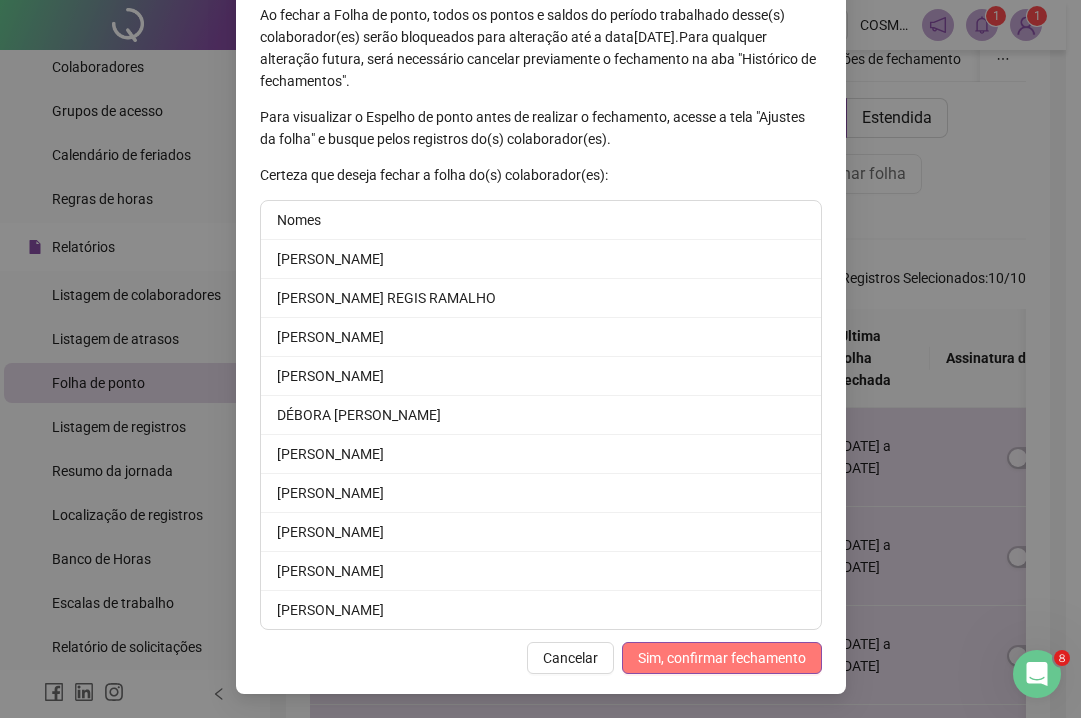 click on "Sim, confirmar fechamento" at bounding box center (722, 658) 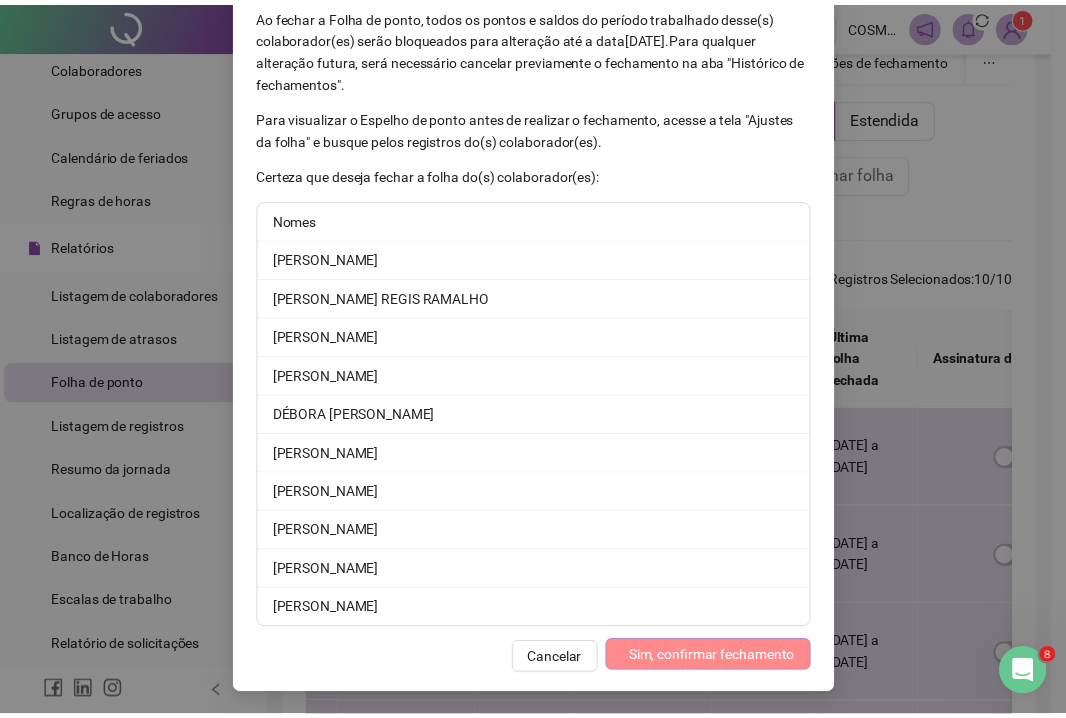 scroll, scrollTop: 50, scrollLeft: 0, axis: vertical 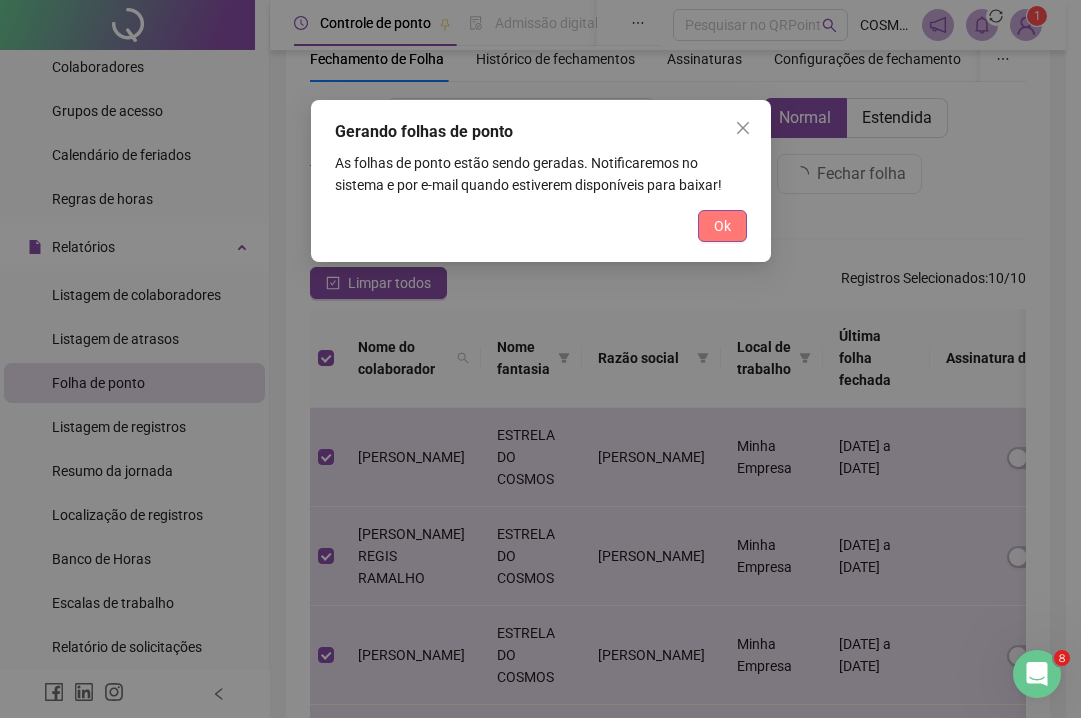 click on "Ok" at bounding box center [722, 226] 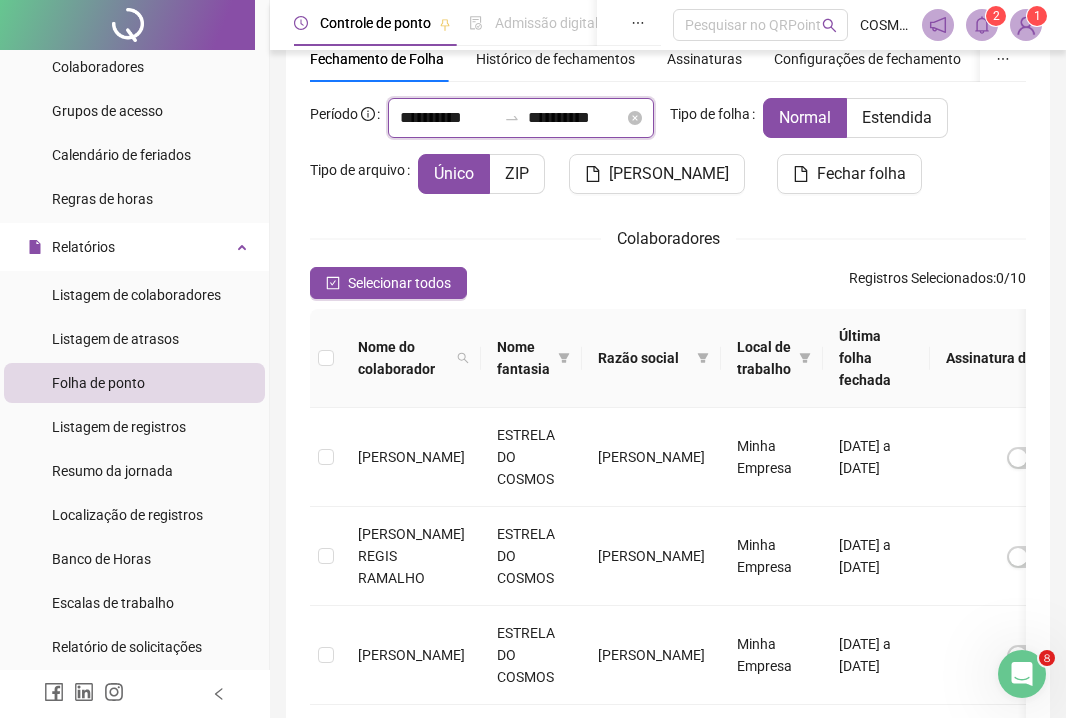 click on "**********" at bounding box center [448, 118] 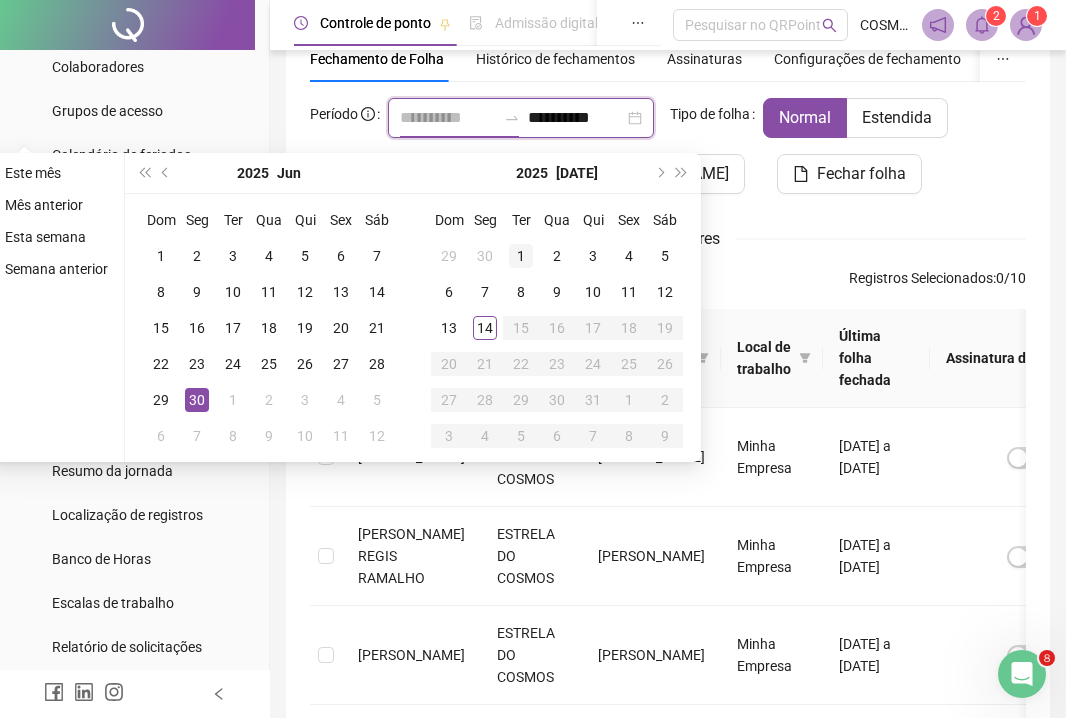 type on "**********" 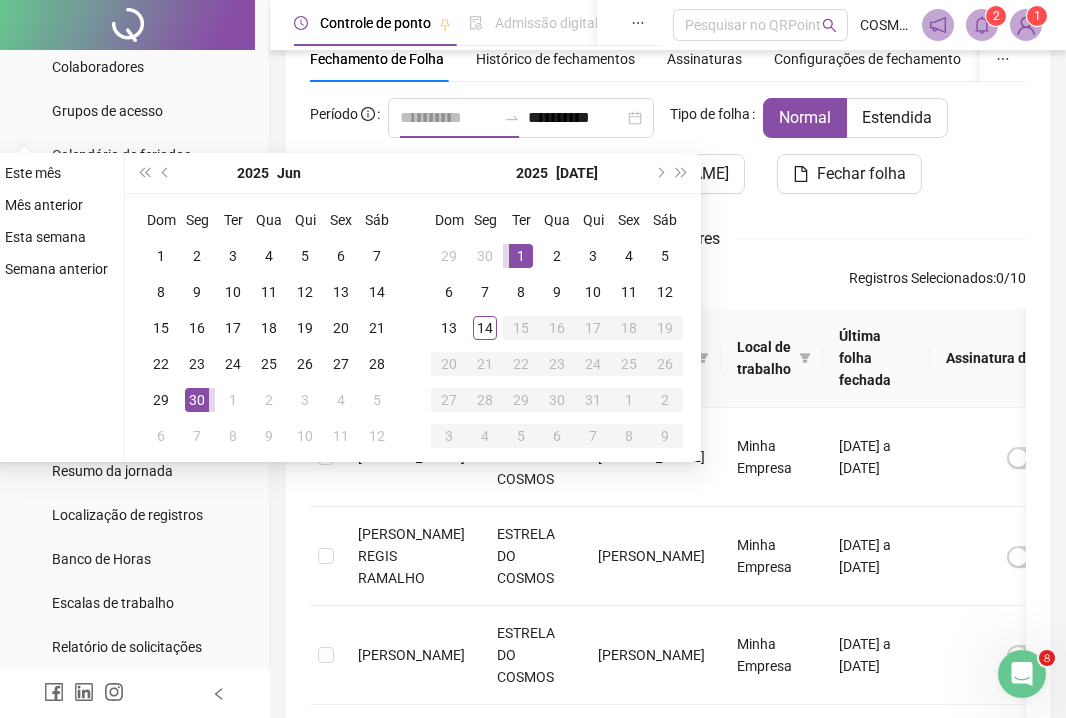 click on "1" at bounding box center [521, 256] 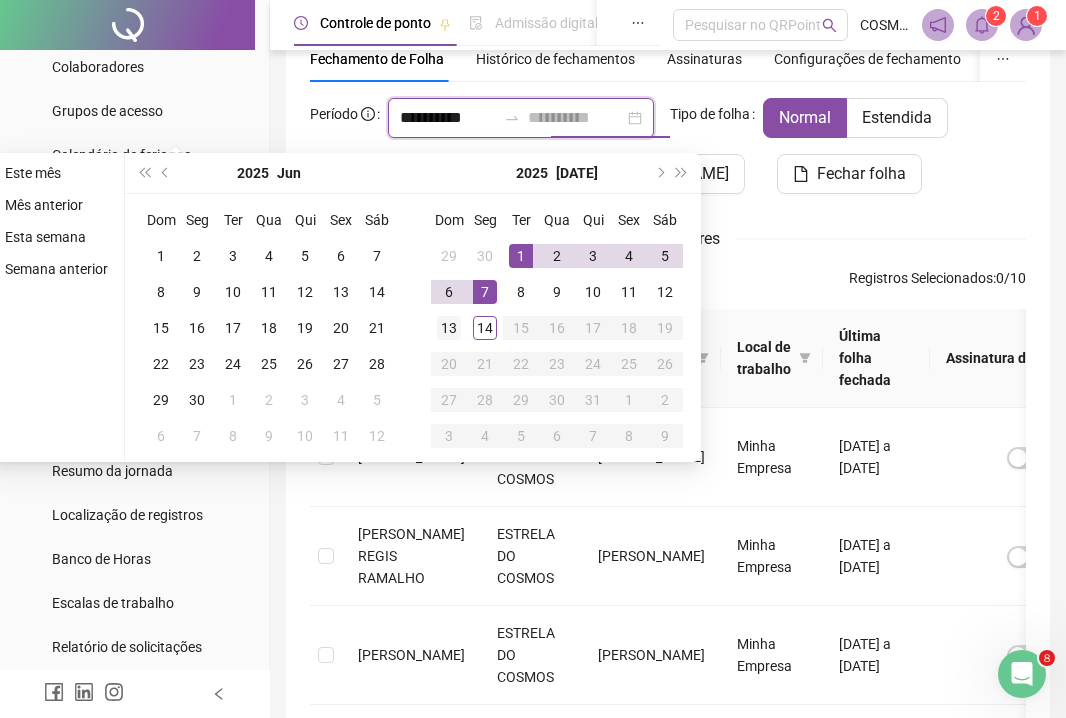 type on "**********" 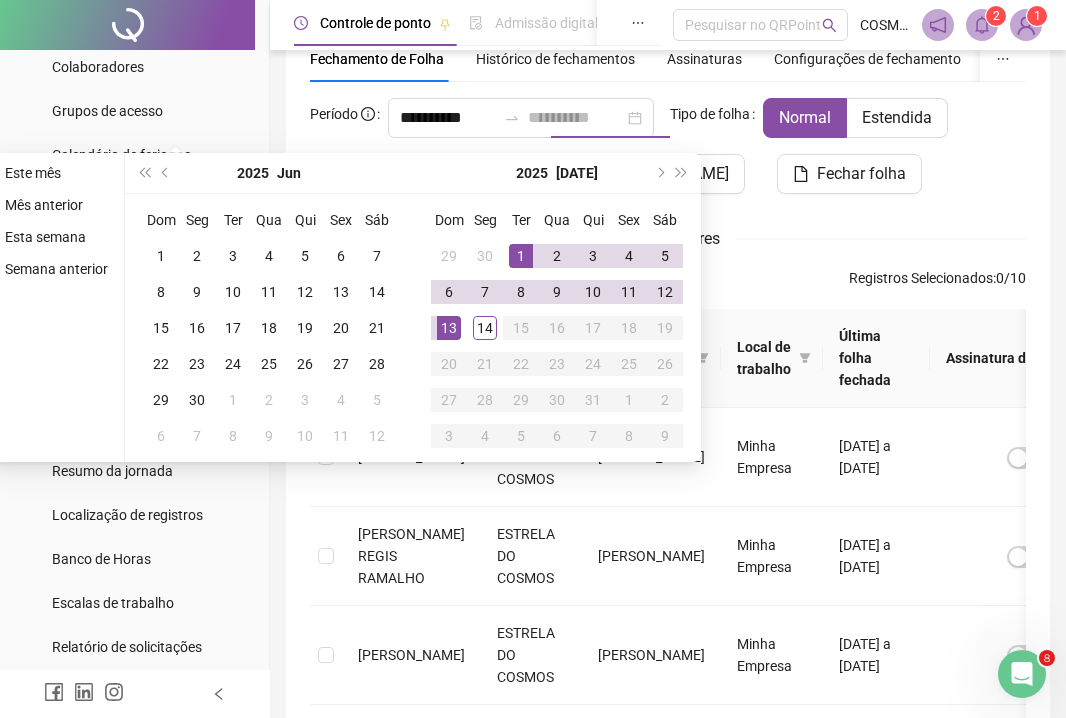 click on "13" at bounding box center (449, 328) 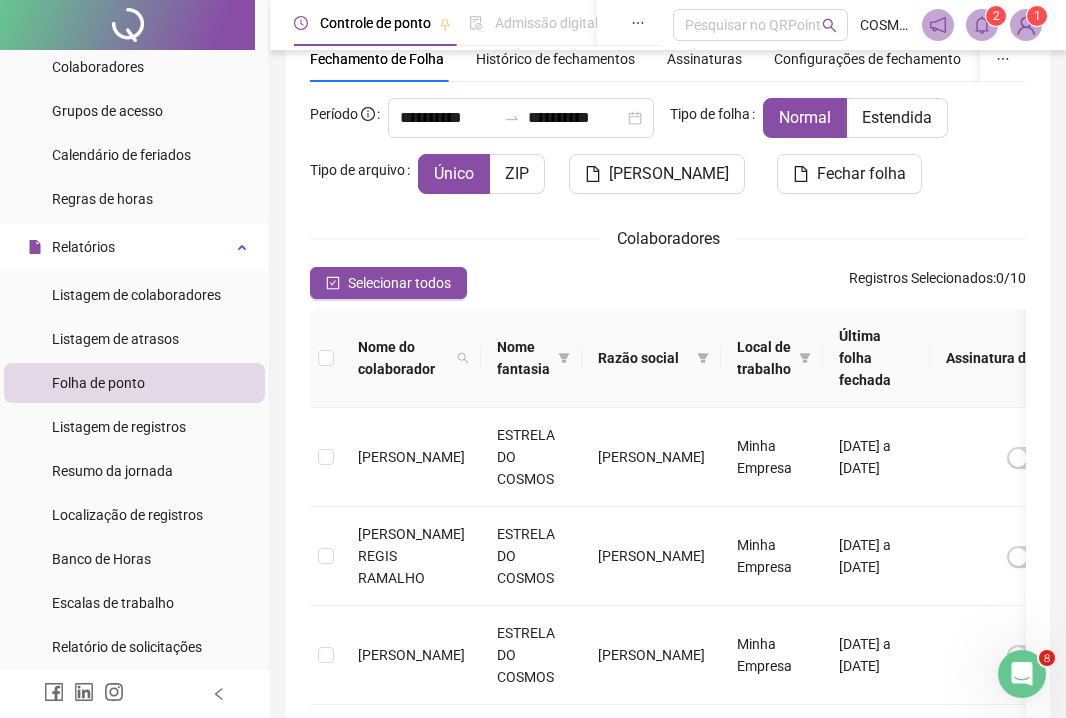 drag, startPoint x: 677, startPoint y: 183, endPoint x: 473, endPoint y: 283, distance: 227.19154 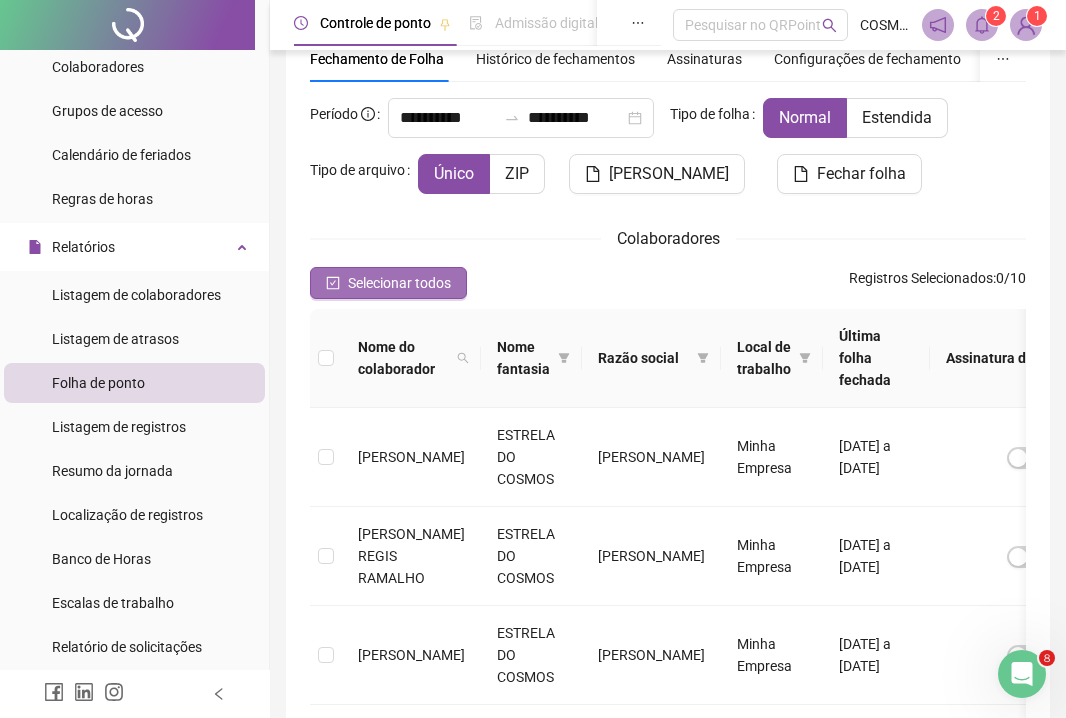 click on "Selecionar todos" at bounding box center [399, 283] 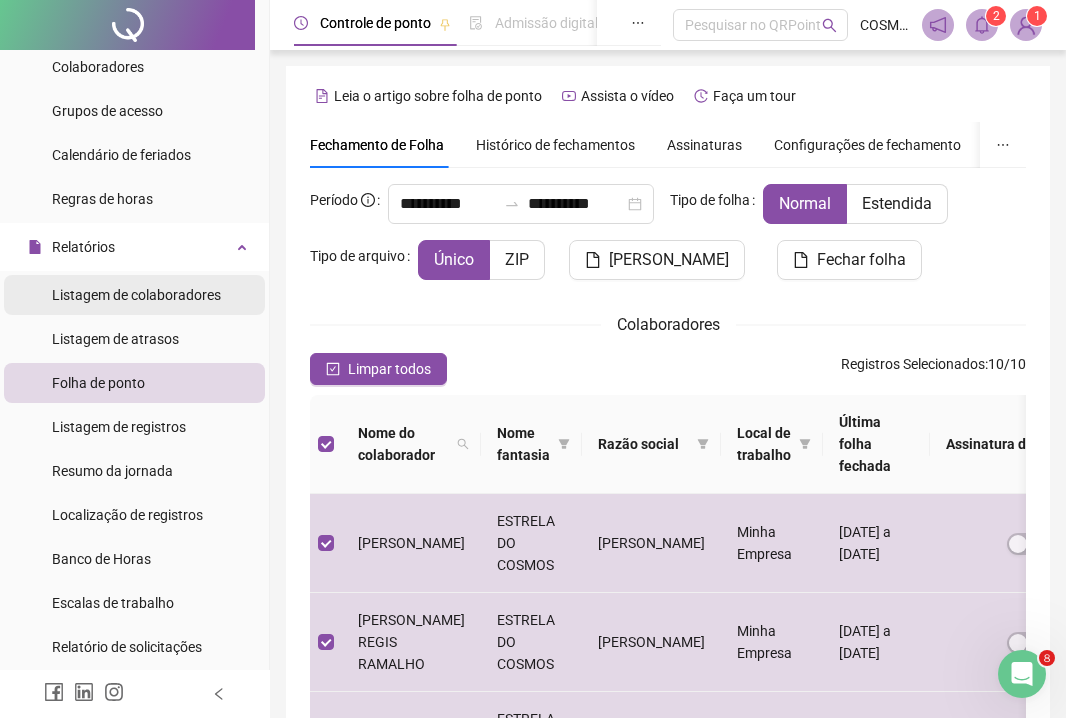 scroll, scrollTop: -1, scrollLeft: 0, axis: vertical 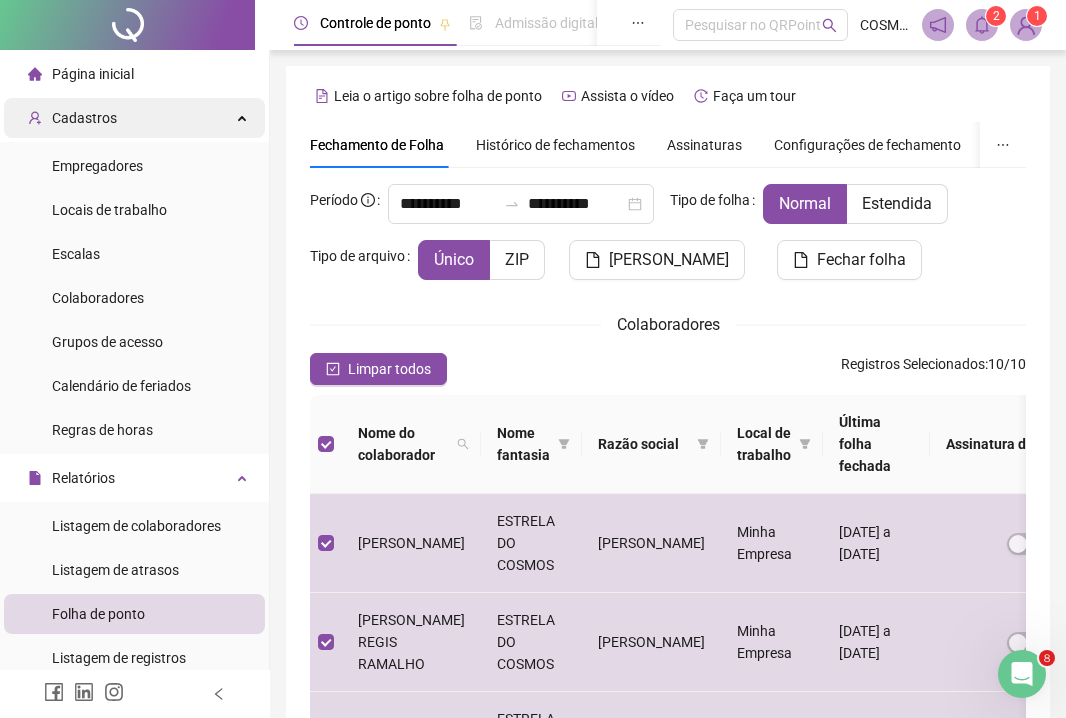 click on "Cadastros" at bounding box center [134, 118] 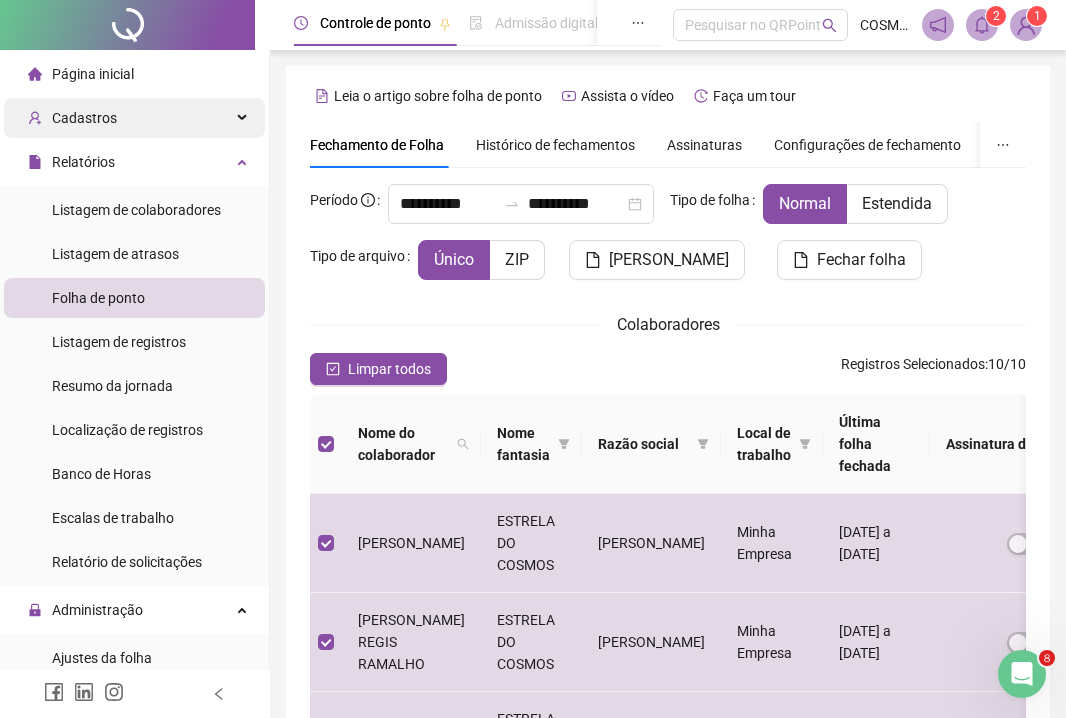 click on "Cadastros" at bounding box center [134, 118] 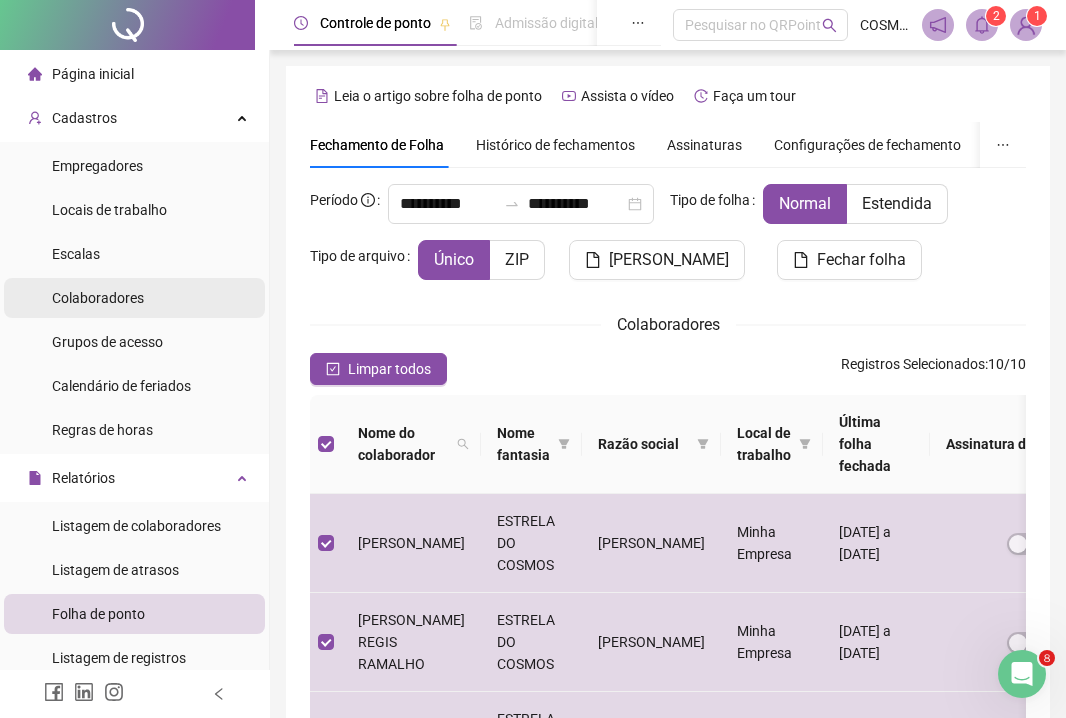 click on "Colaboradores" at bounding box center [98, 298] 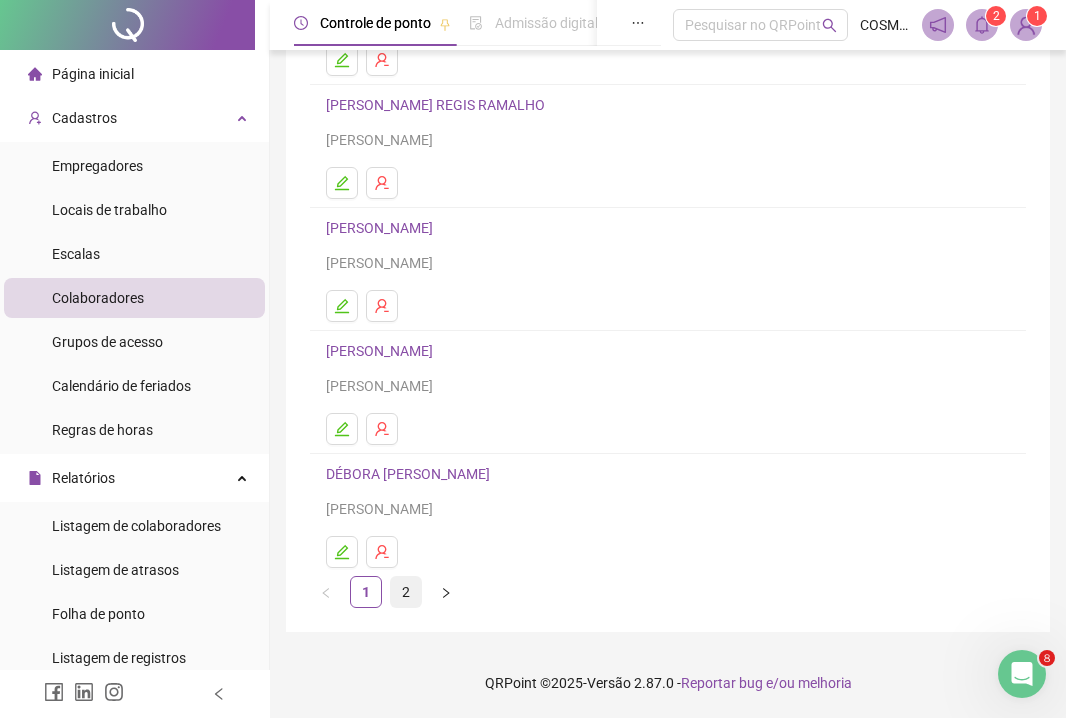 scroll, scrollTop: 249, scrollLeft: 0, axis: vertical 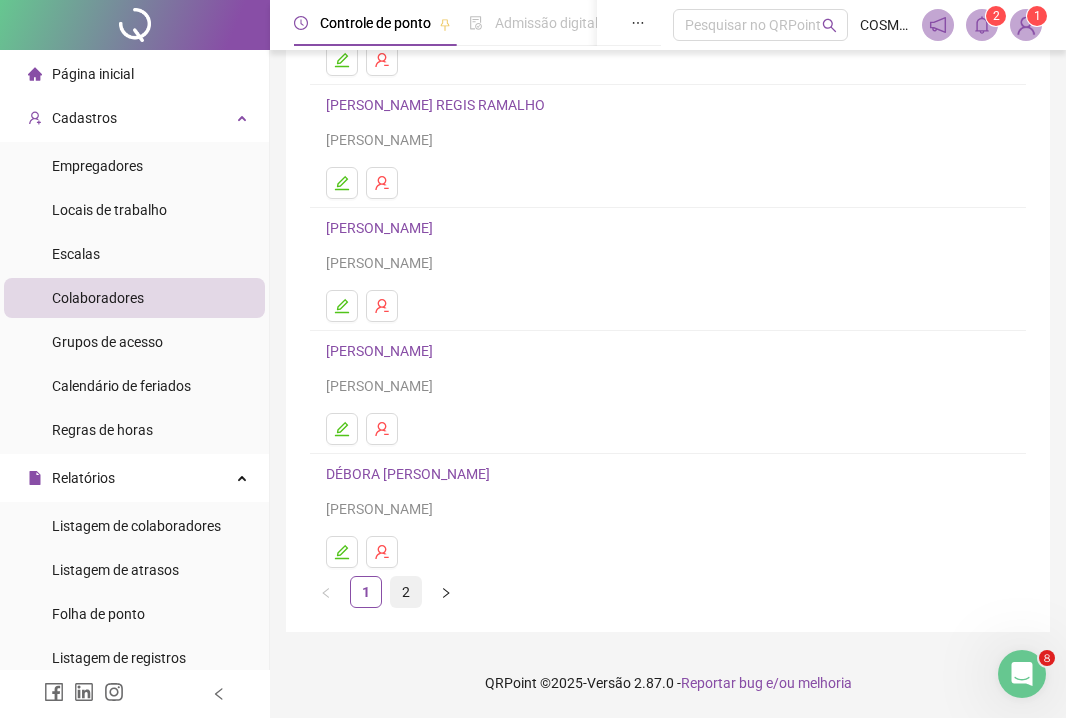 click on "2" at bounding box center (406, 592) 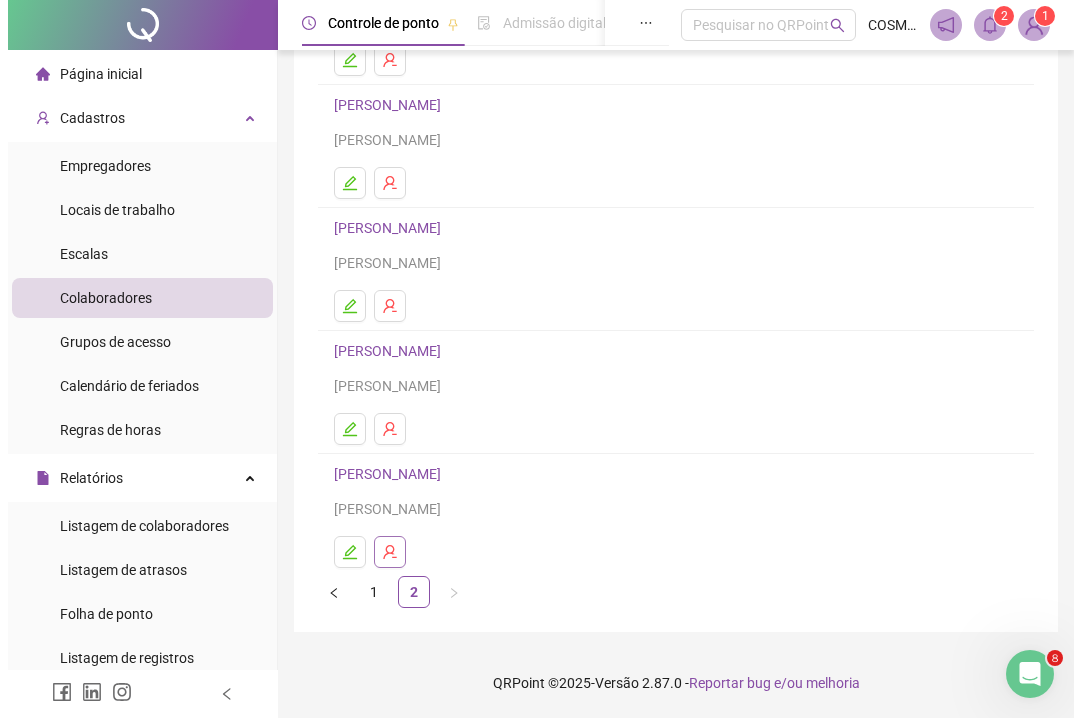 scroll, scrollTop: 249, scrollLeft: 0, axis: vertical 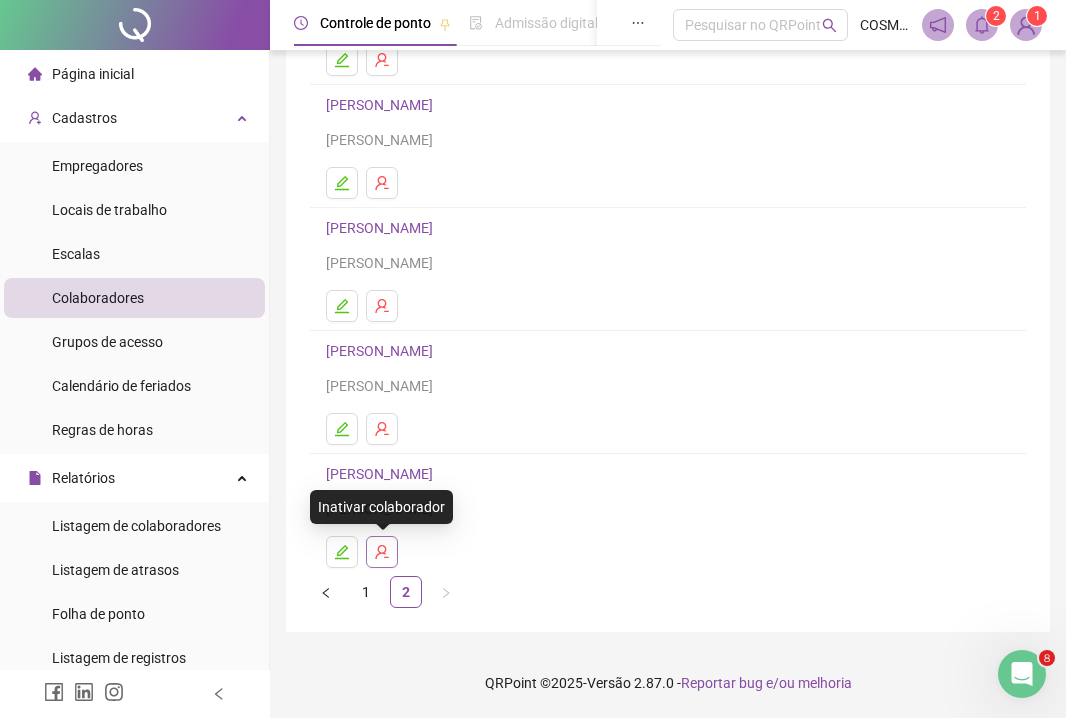 click 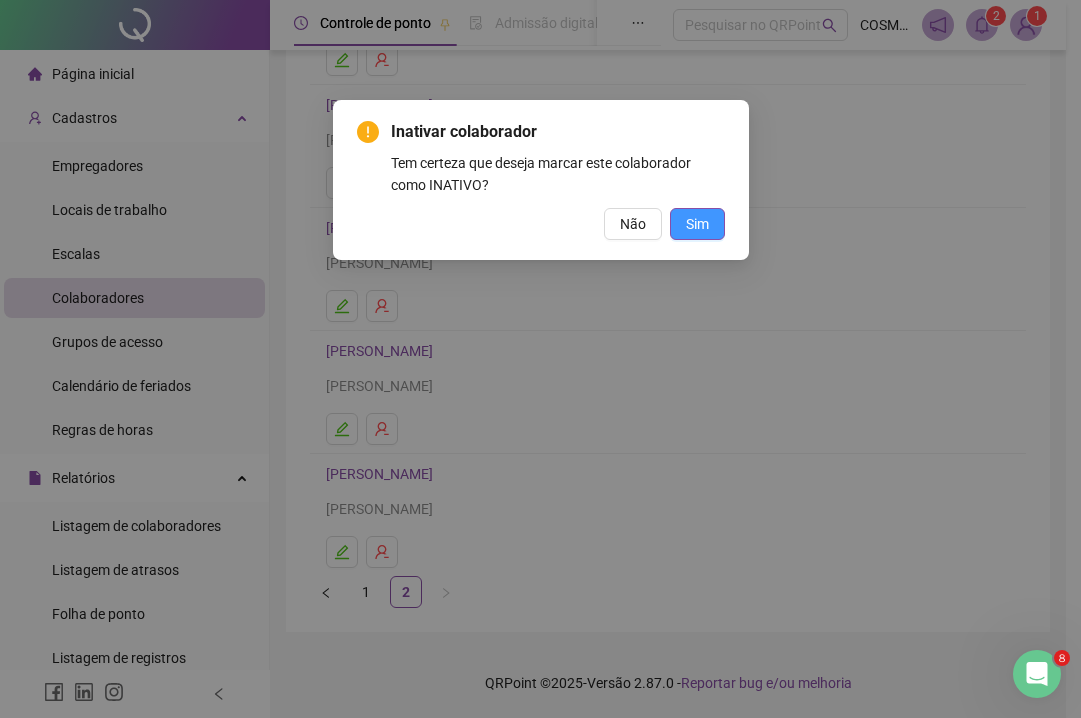 click on "Sim" at bounding box center (697, 224) 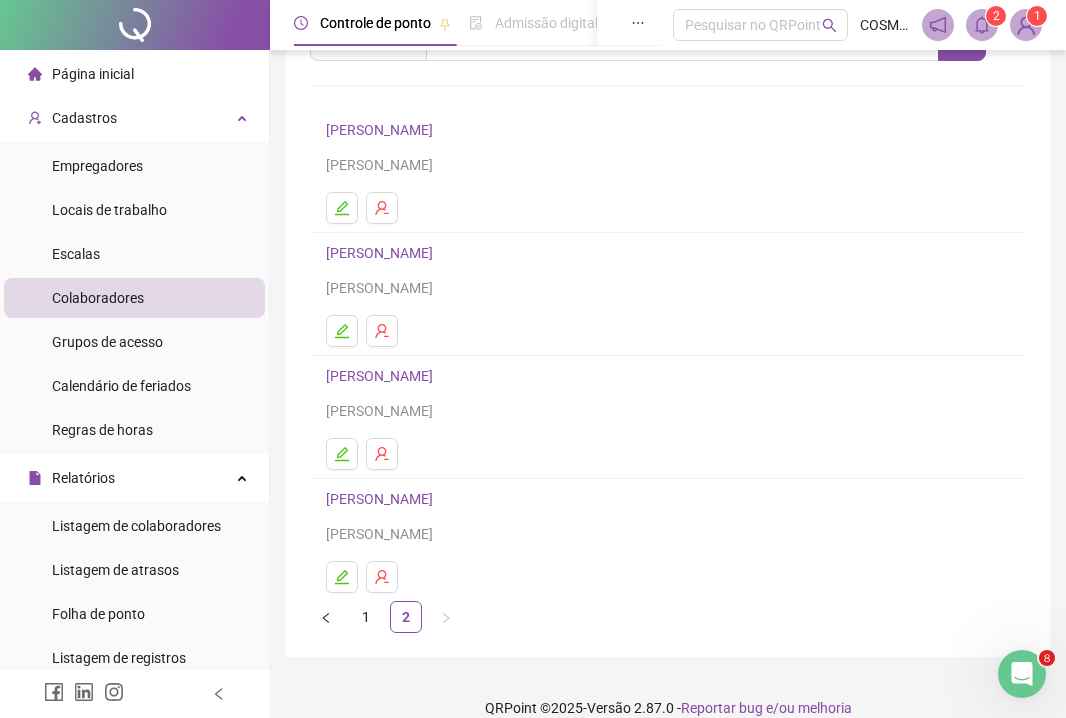 scroll, scrollTop: 122, scrollLeft: 0, axis: vertical 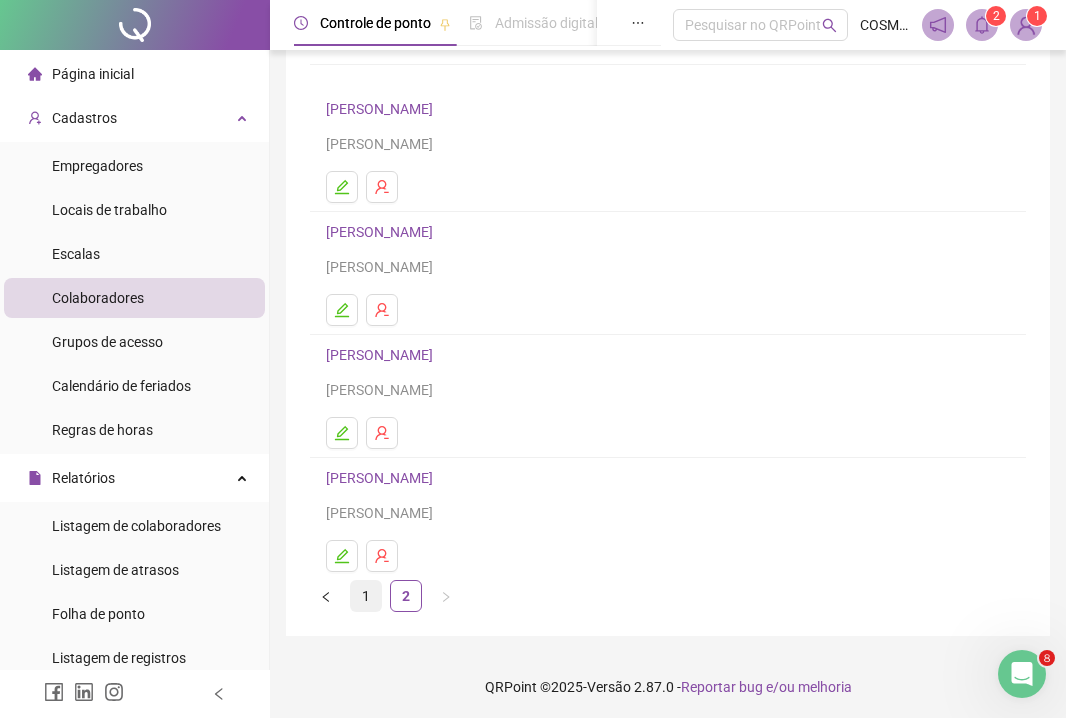 click on "1" at bounding box center [366, 596] 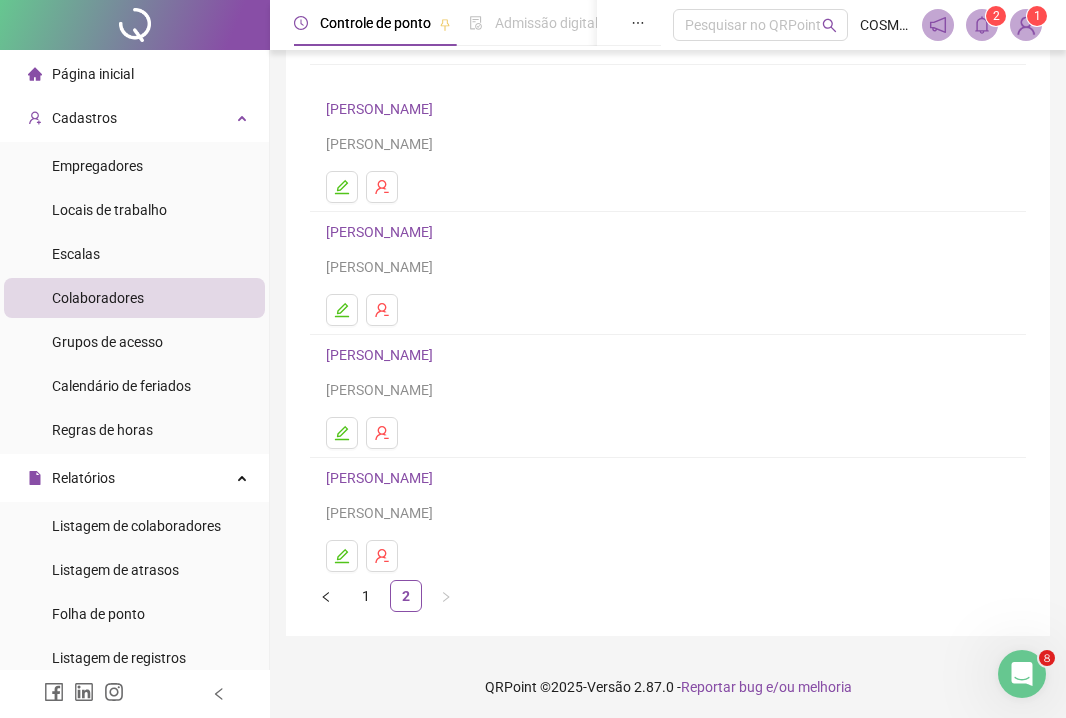 scroll, scrollTop: 0, scrollLeft: 0, axis: both 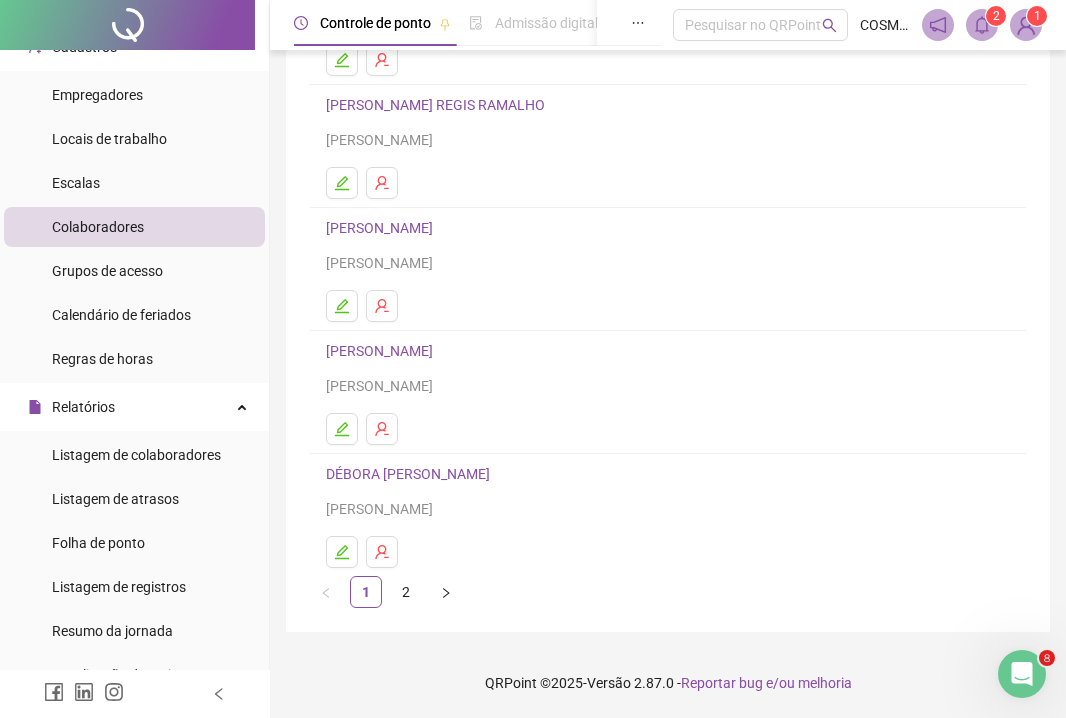 click on "[PERSON_NAME]" at bounding box center (382, 351) 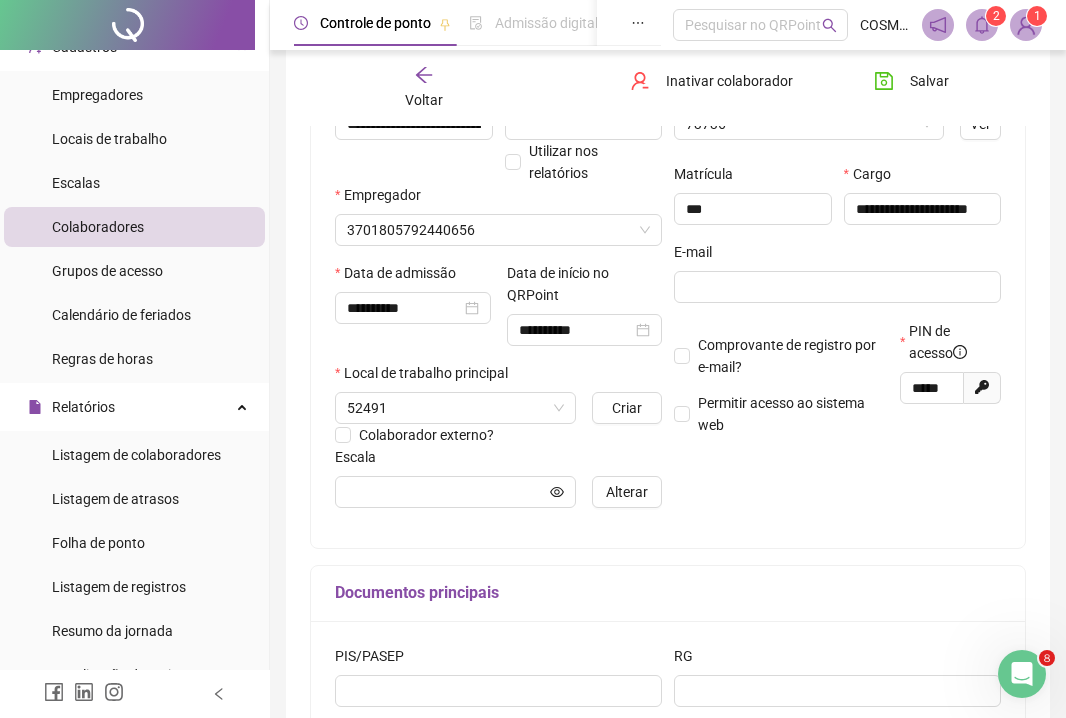 type on "**********" 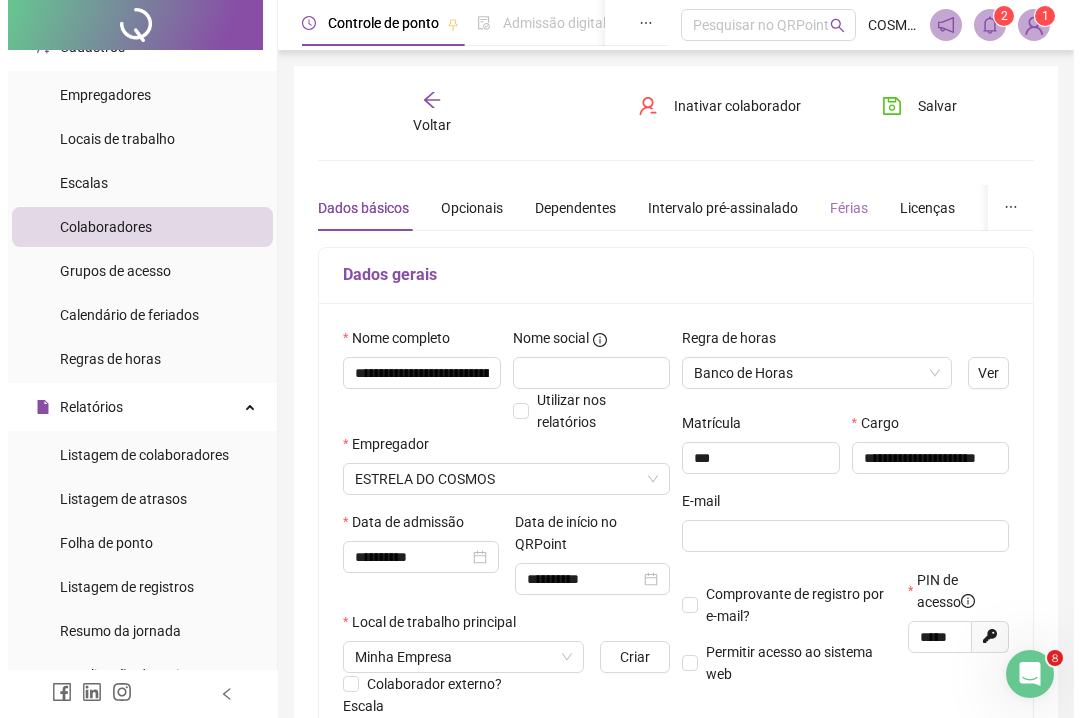 scroll, scrollTop: 0, scrollLeft: 0, axis: both 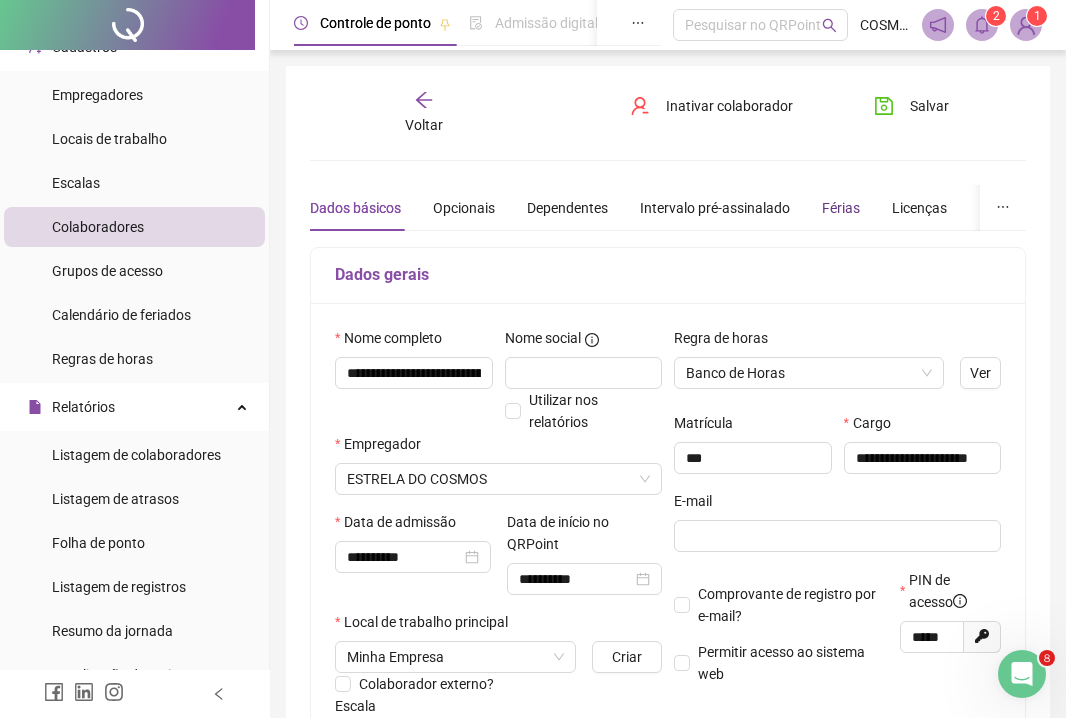 click on "Férias" at bounding box center [841, 208] 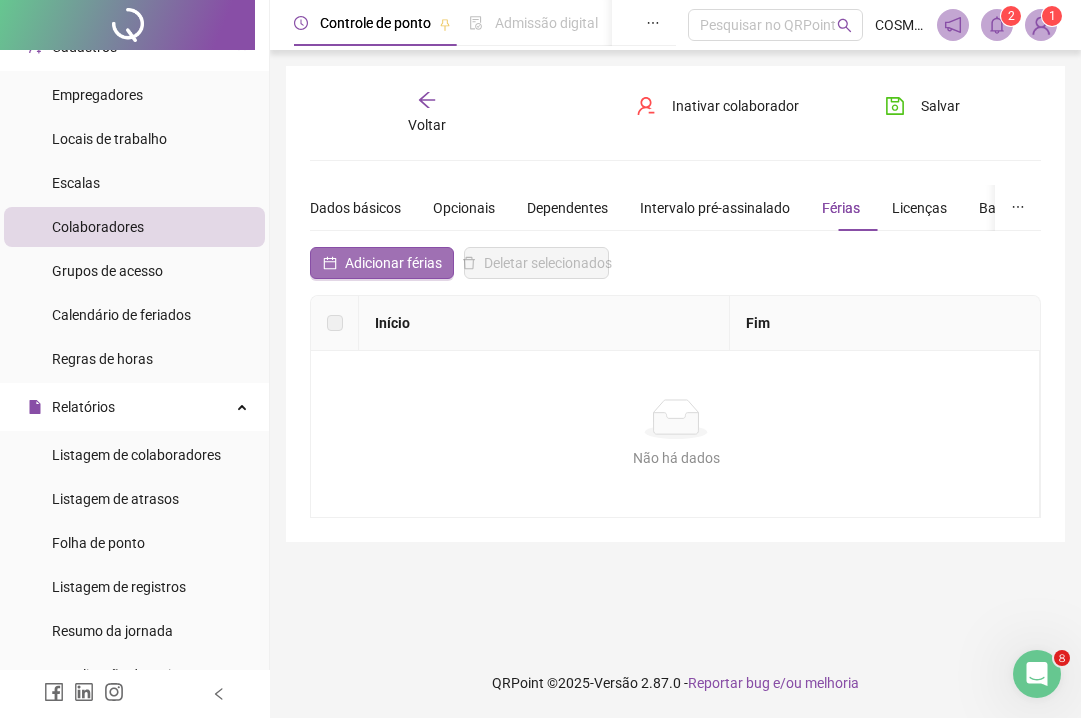 click on "Adicionar férias" at bounding box center [393, 263] 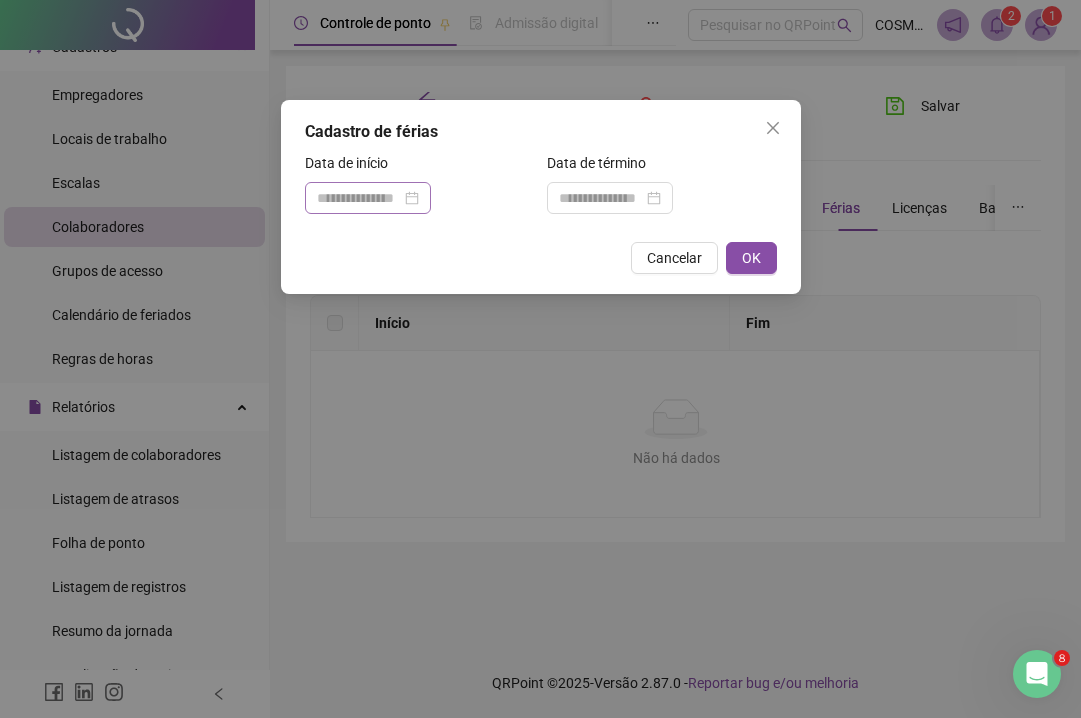 click at bounding box center (368, 198) 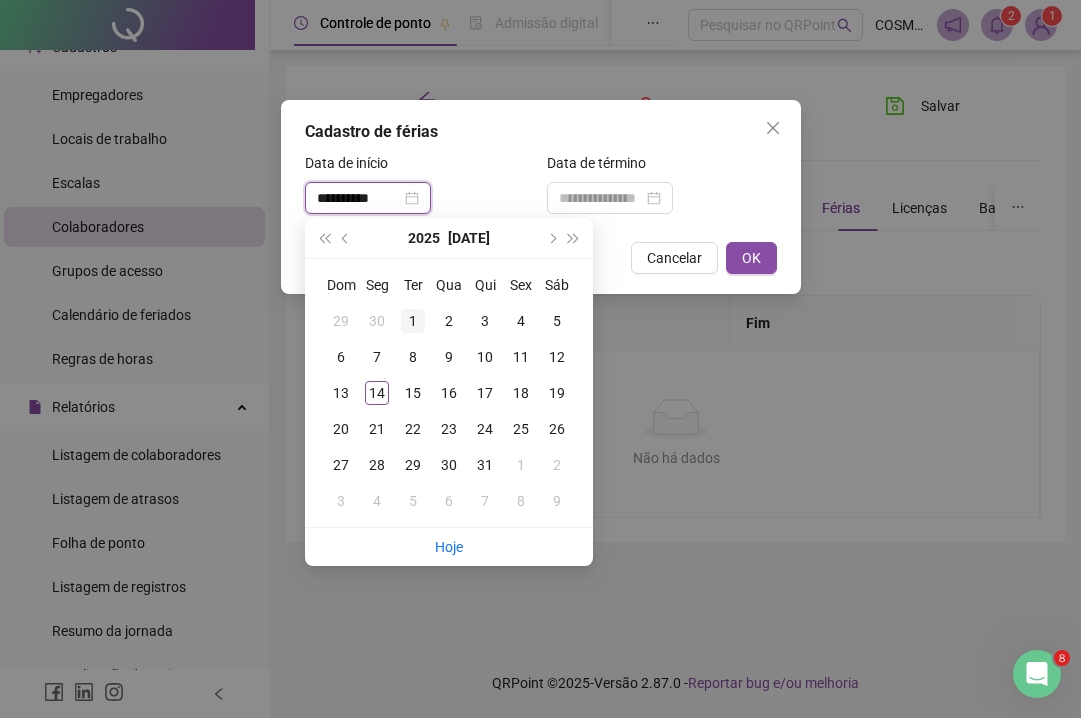 type on "**********" 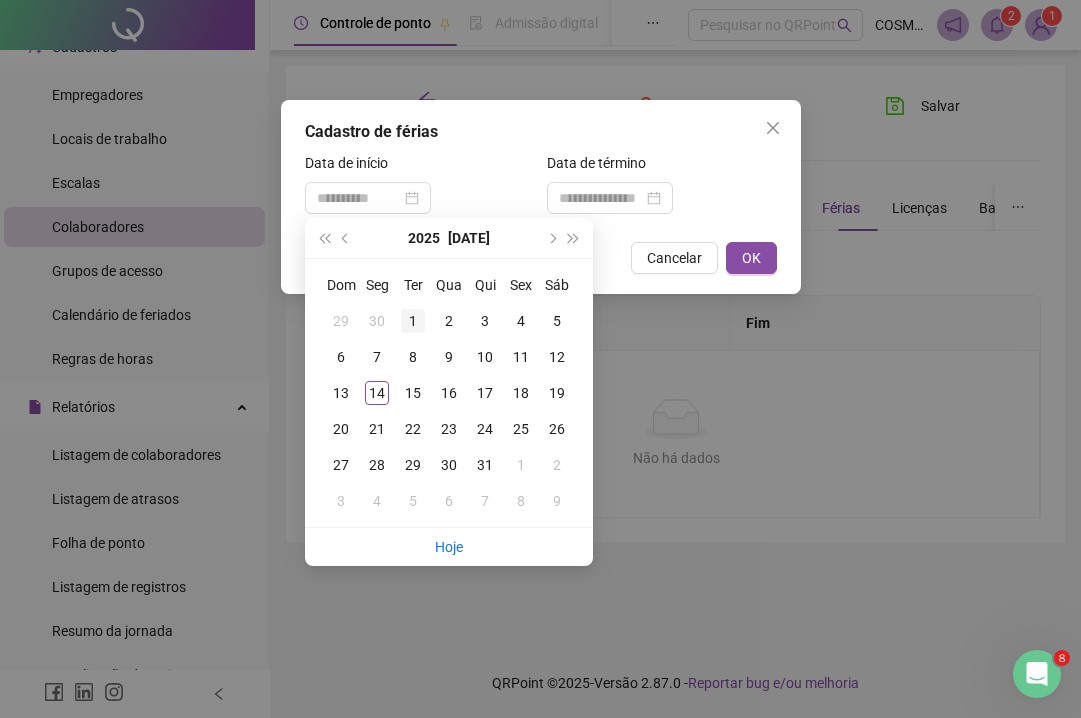 click on "1" at bounding box center [413, 321] 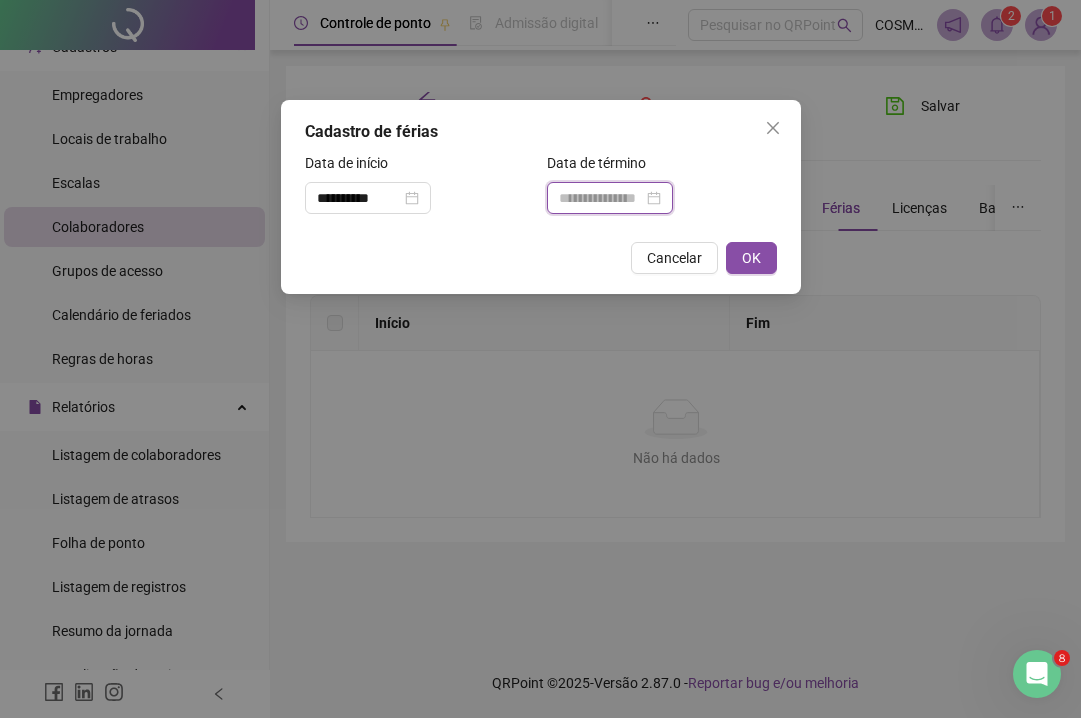 click at bounding box center (601, 198) 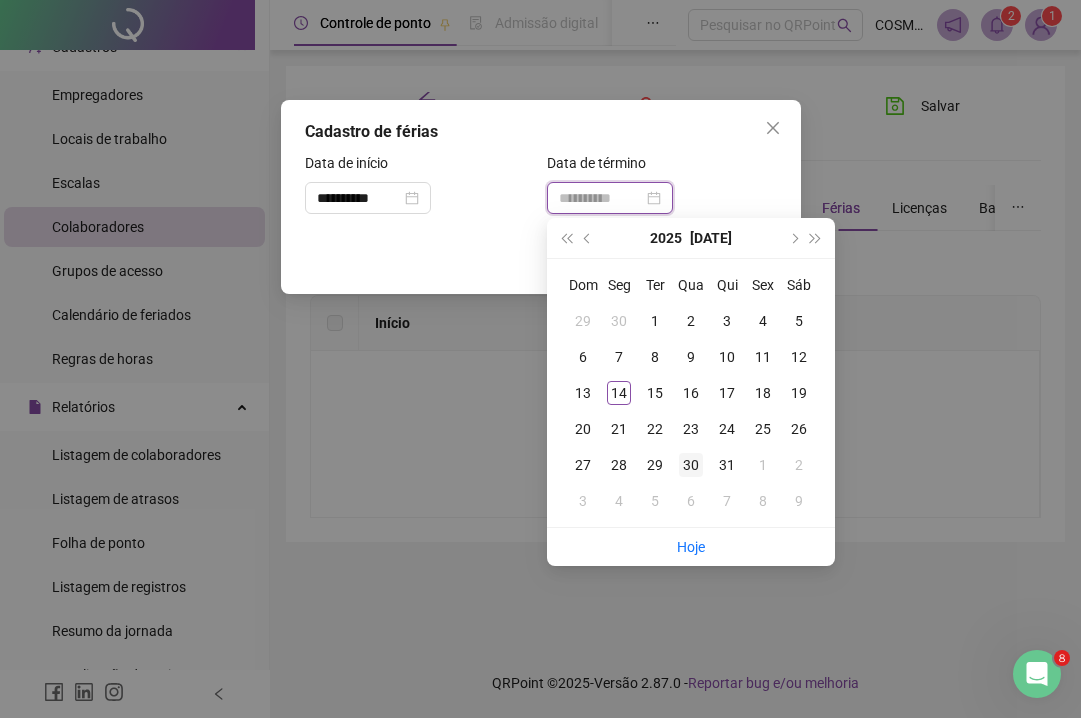 type on "**********" 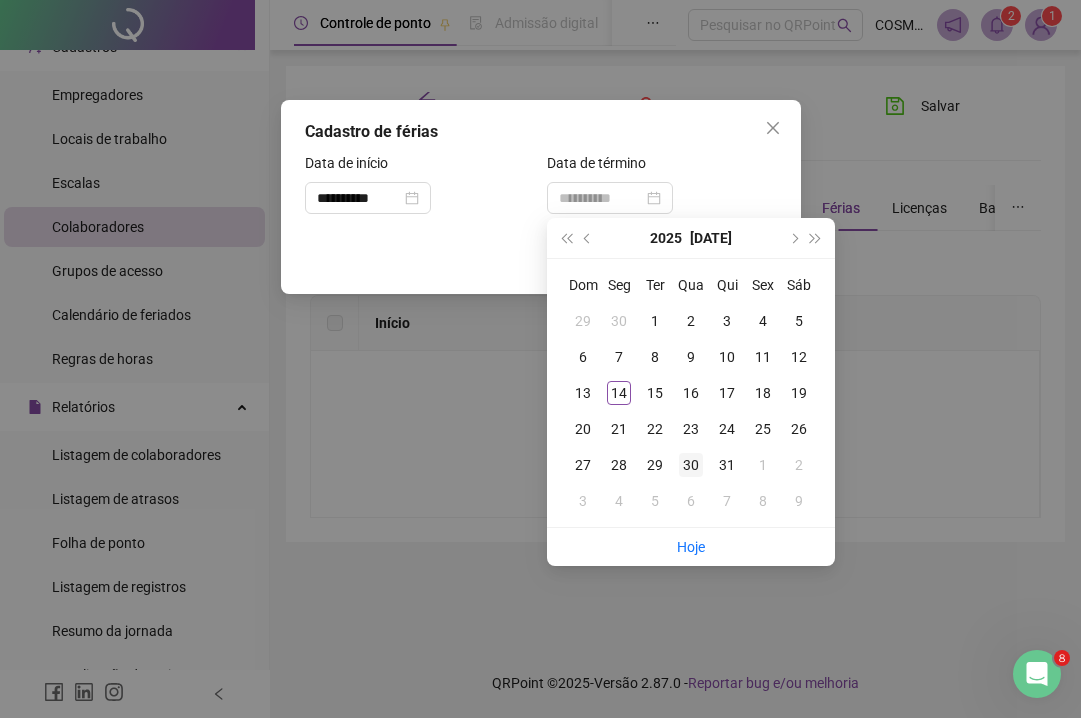 click on "30" at bounding box center (691, 465) 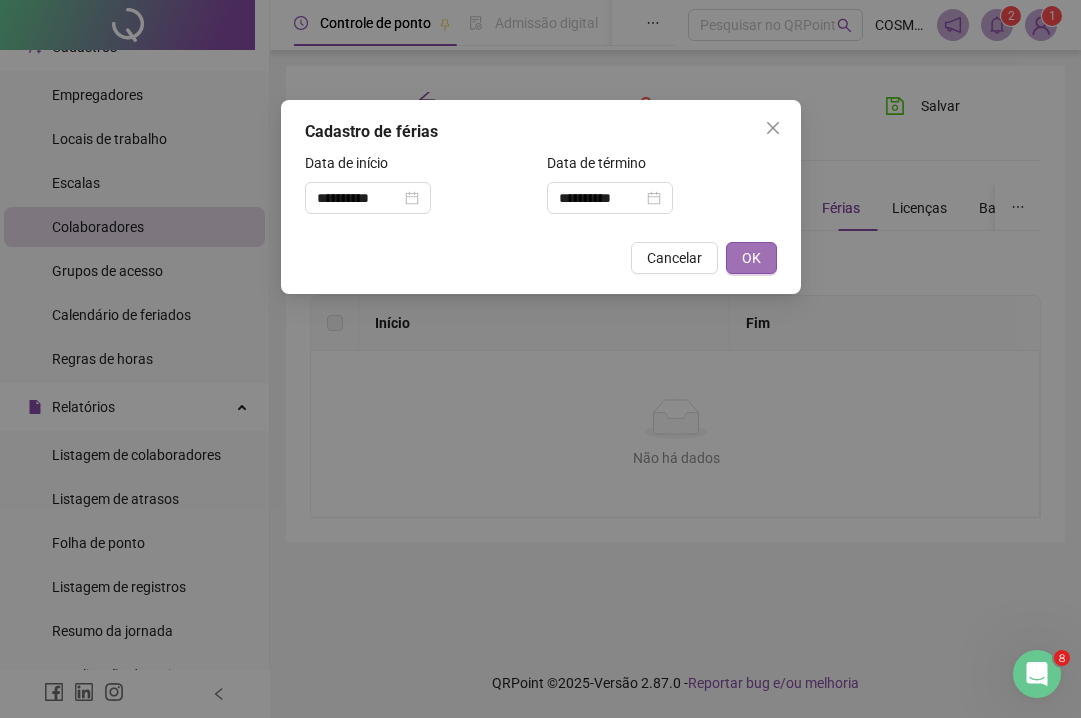 click on "OK" at bounding box center (751, 258) 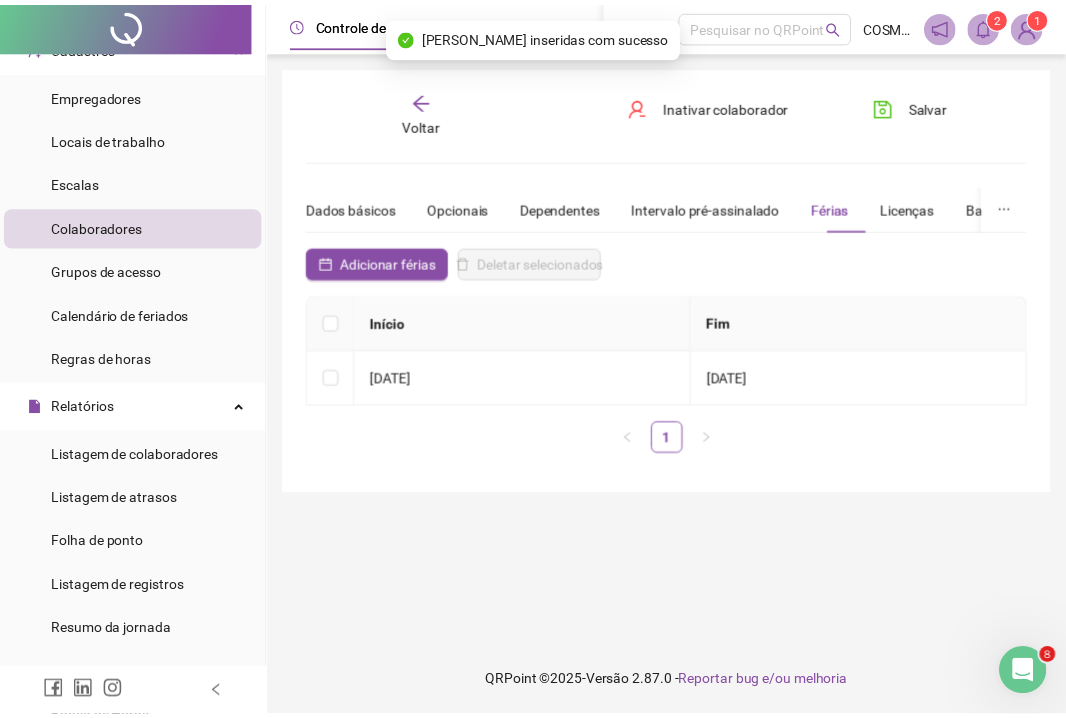 scroll, scrollTop: 0, scrollLeft: 0, axis: both 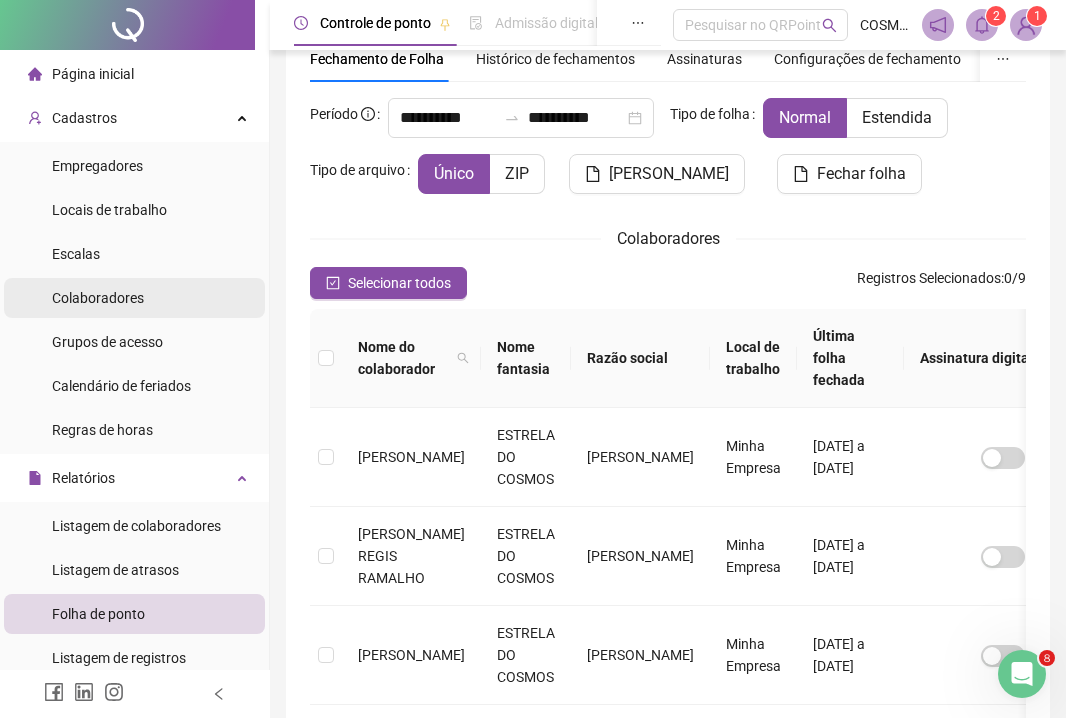 click on "Colaboradores" at bounding box center (98, 298) 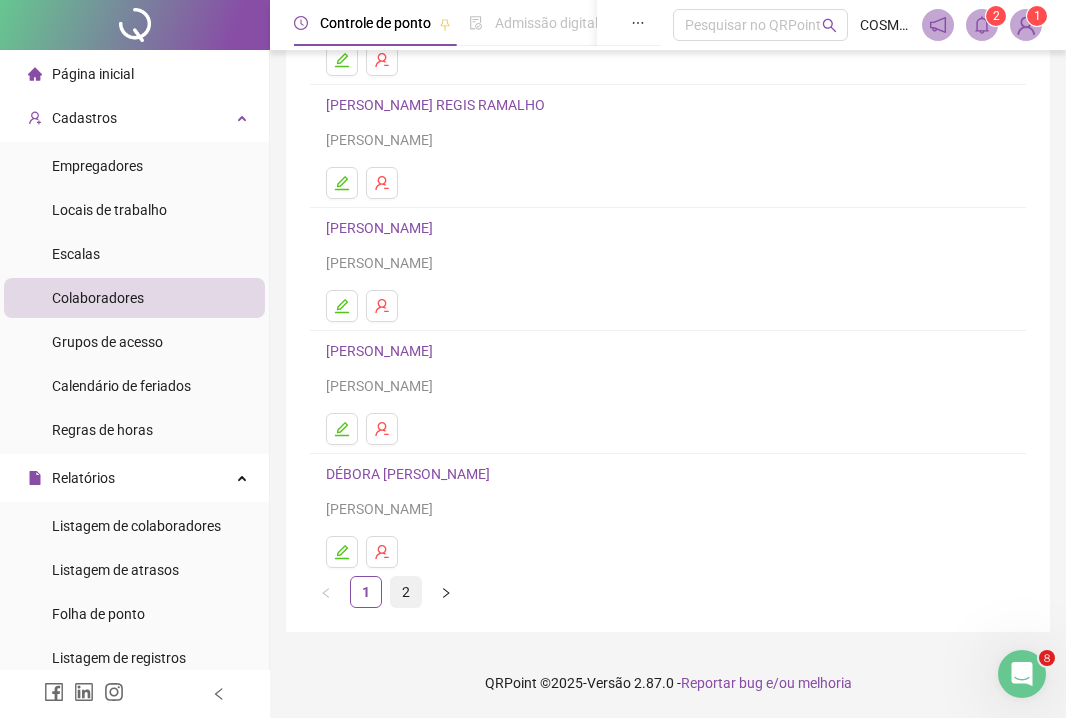scroll, scrollTop: 249, scrollLeft: 0, axis: vertical 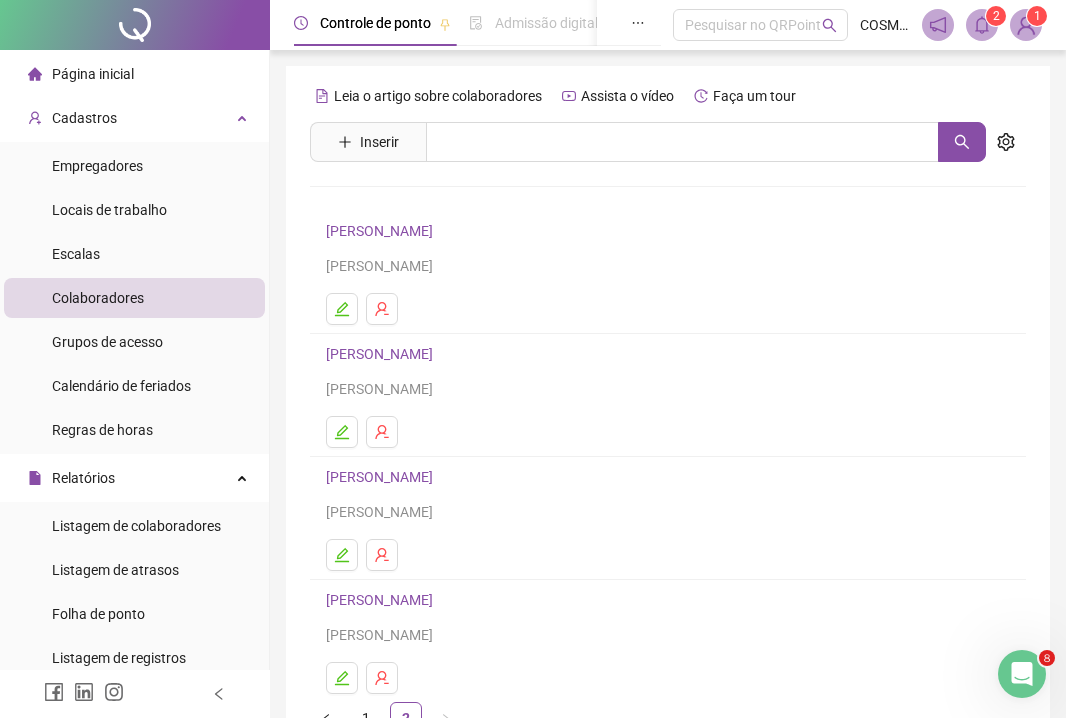click on "[PERSON_NAME]" at bounding box center (382, 231) 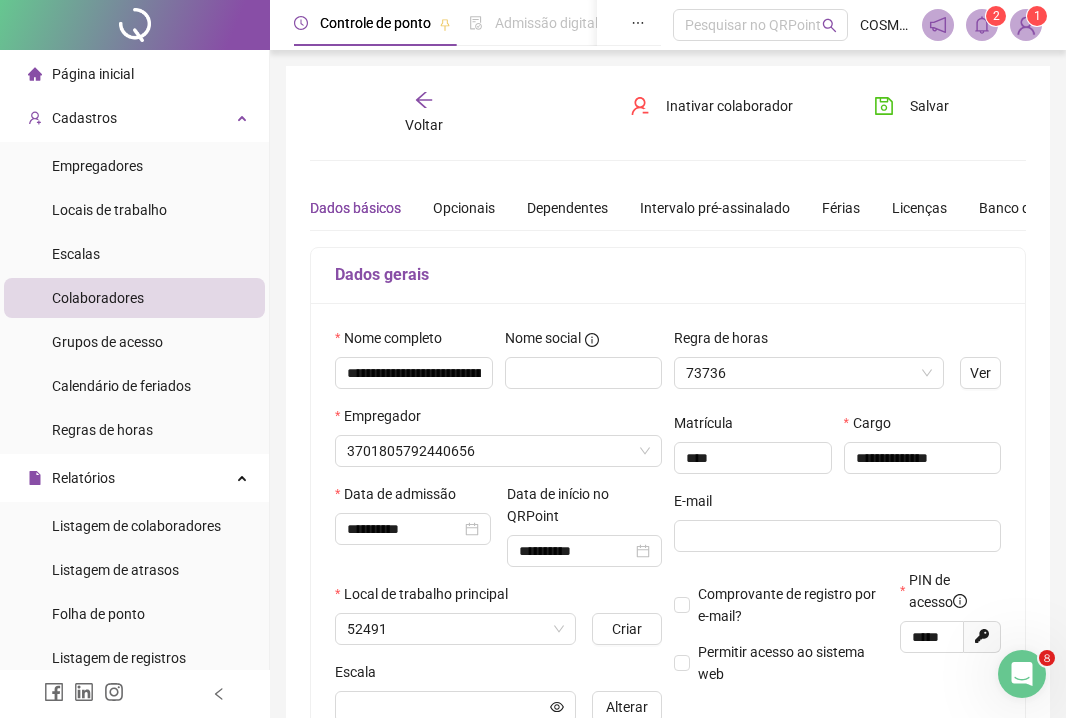 type on "**********" 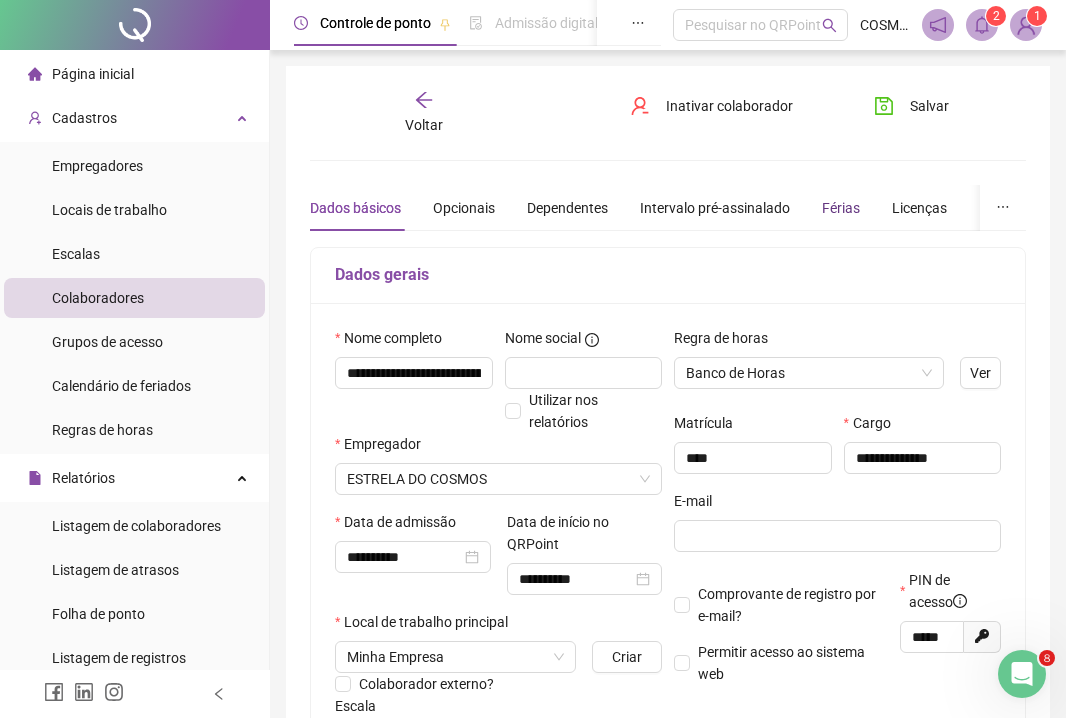 click on "Férias" at bounding box center [841, 208] 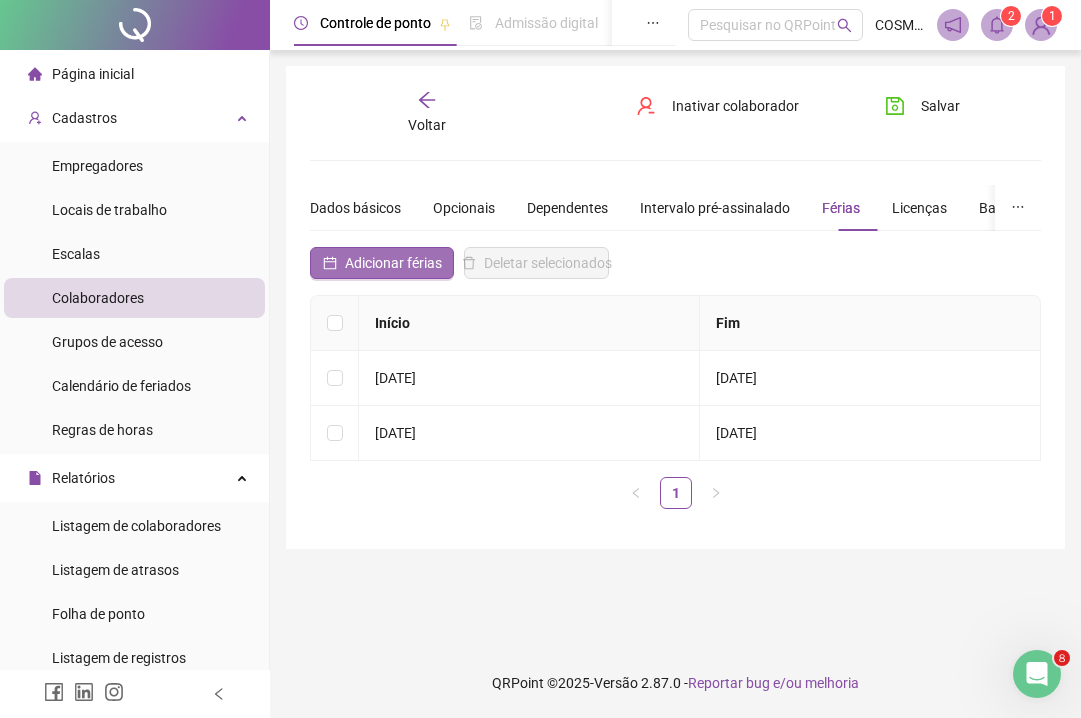 click on "Adicionar férias" at bounding box center [393, 263] 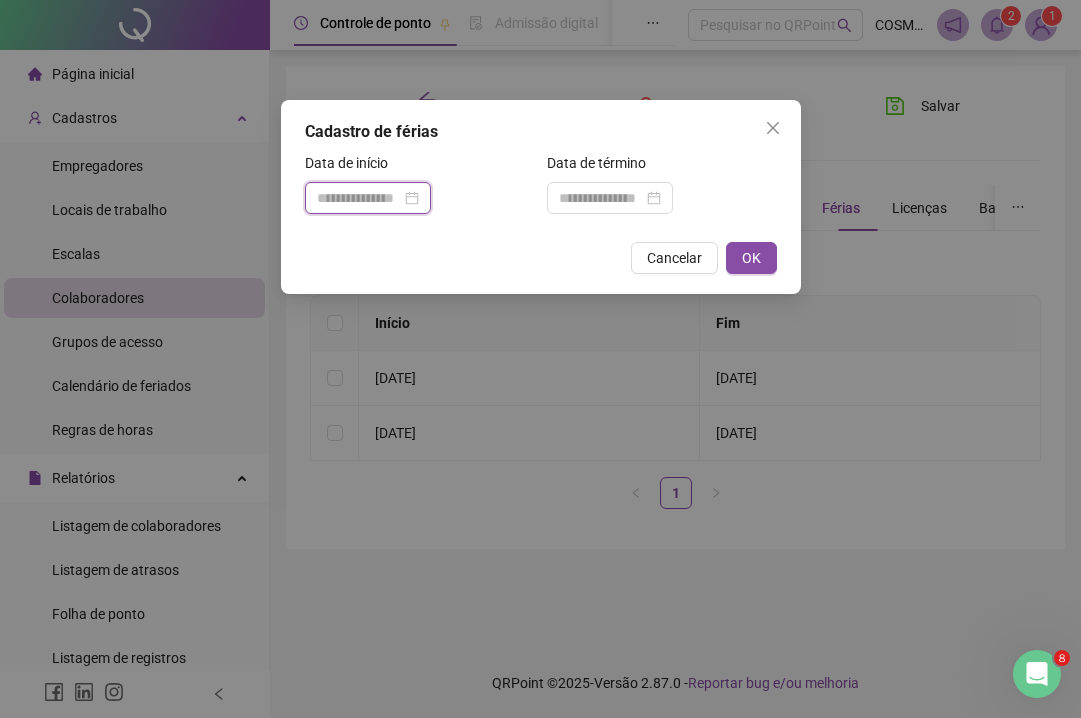 click at bounding box center (359, 198) 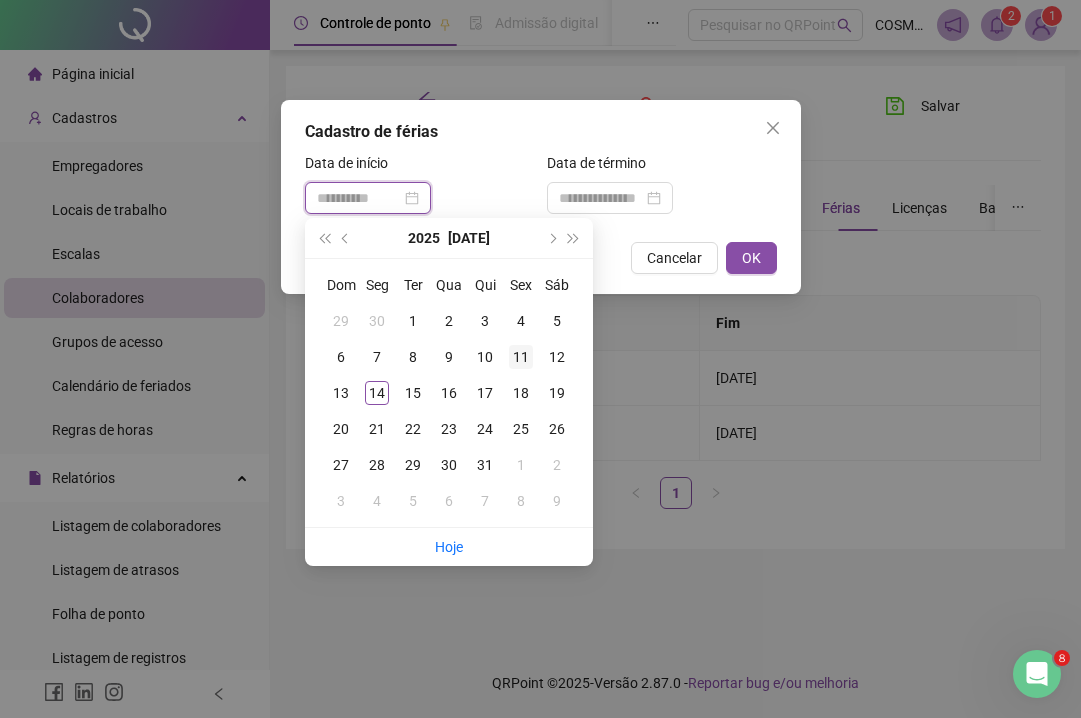 type on "**********" 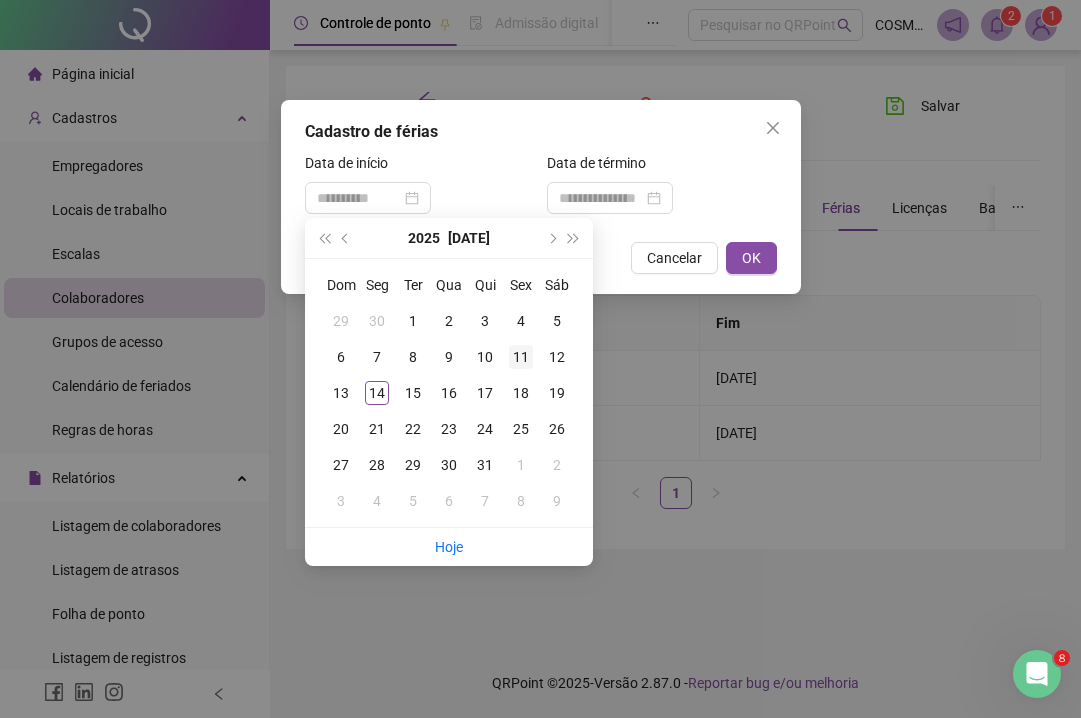 click on "11" at bounding box center (521, 357) 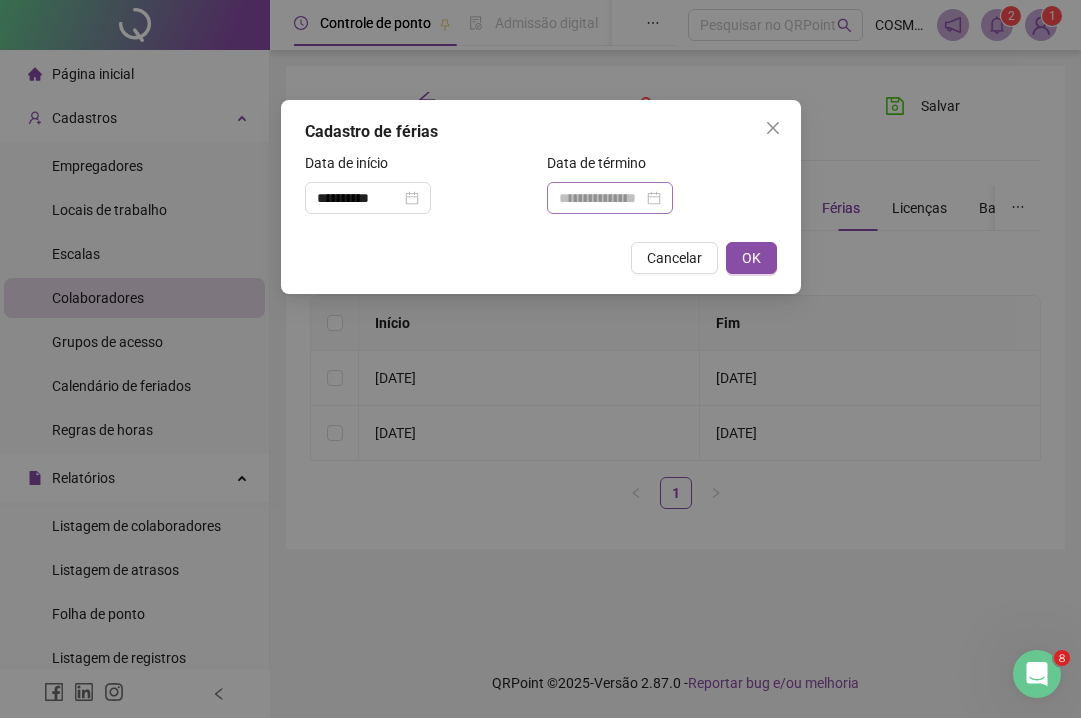 click at bounding box center (610, 198) 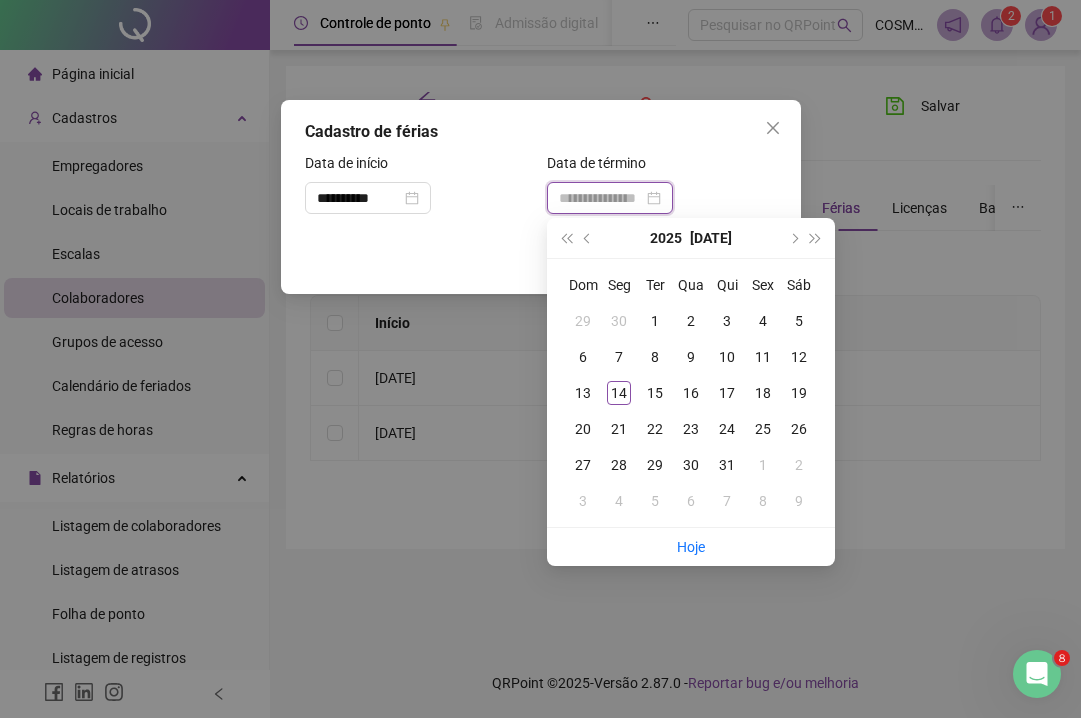 click at bounding box center [601, 198] 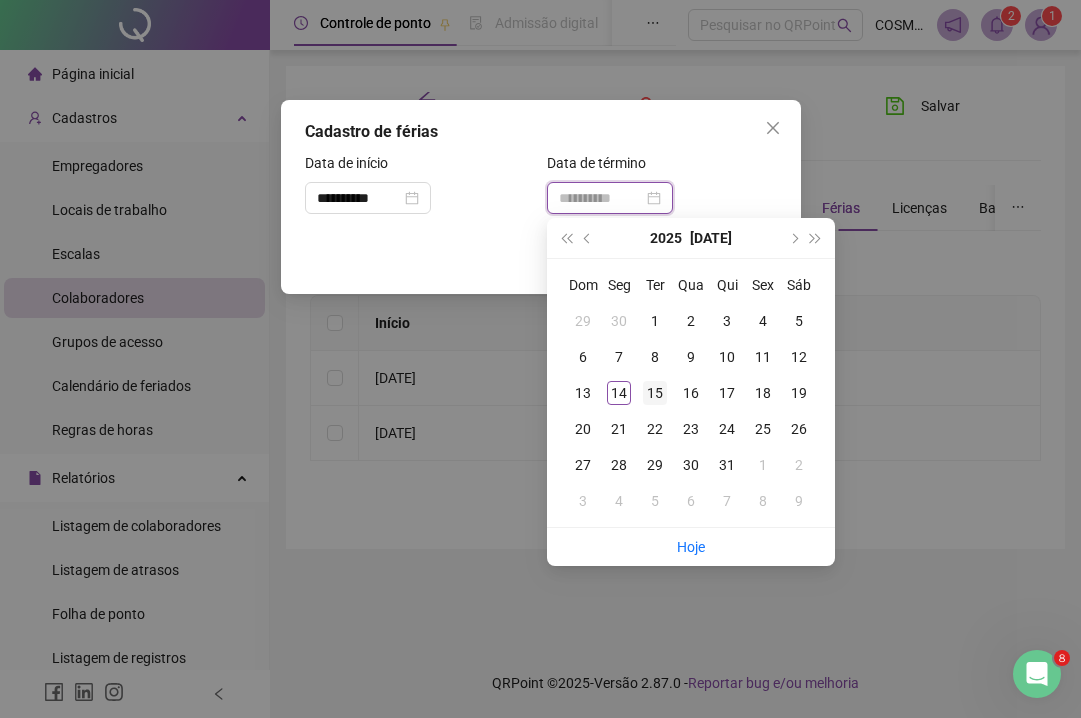 type on "**********" 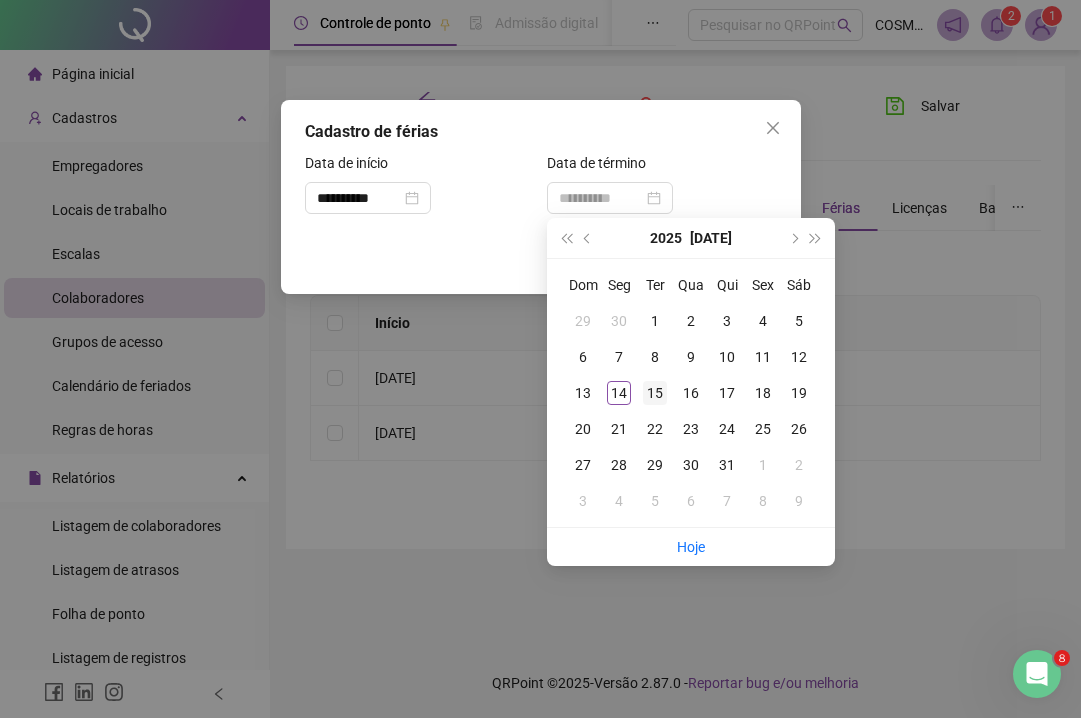 click on "15" at bounding box center (655, 393) 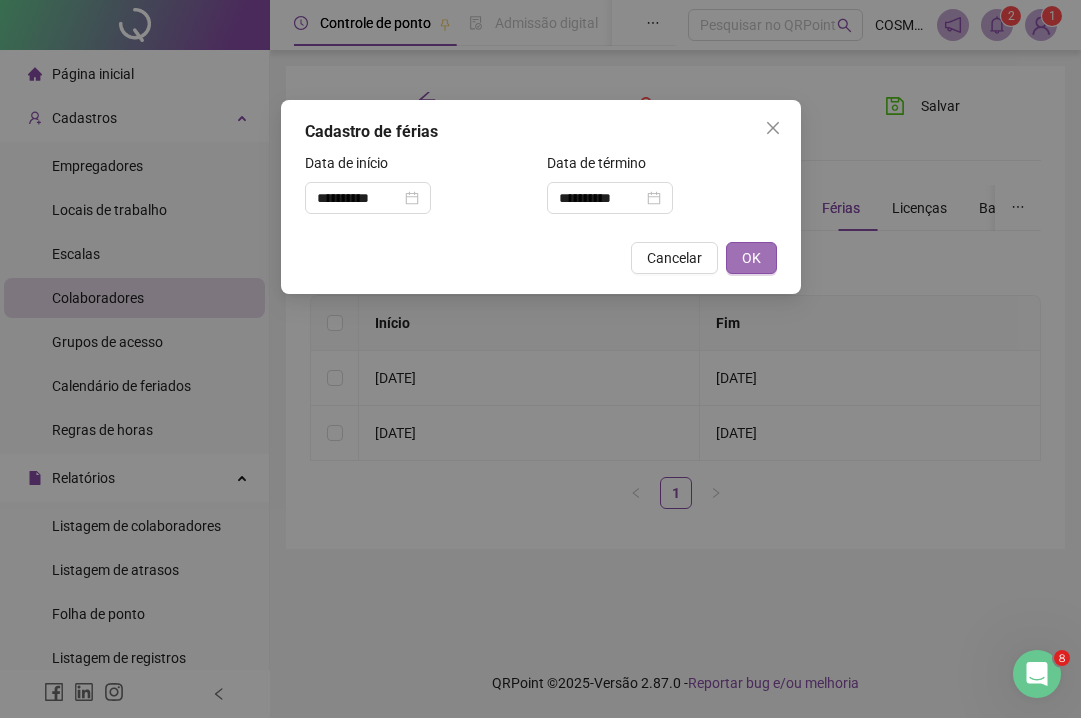 click on "OK" at bounding box center (751, 258) 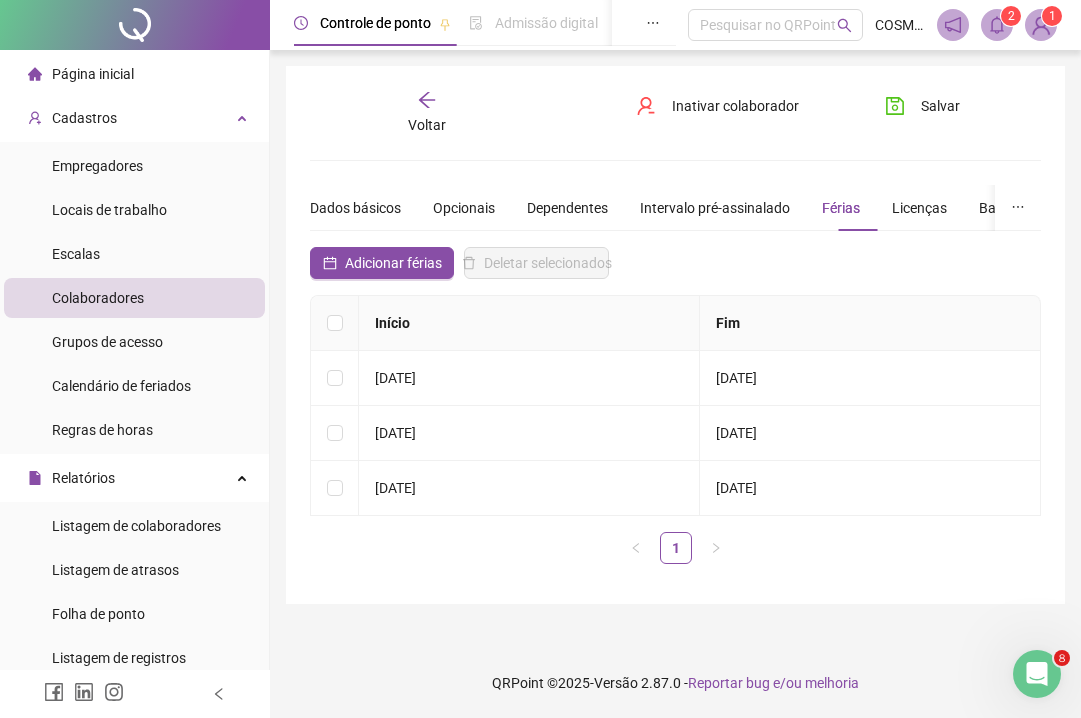 click on "Página inicial" at bounding box center [134, 74] 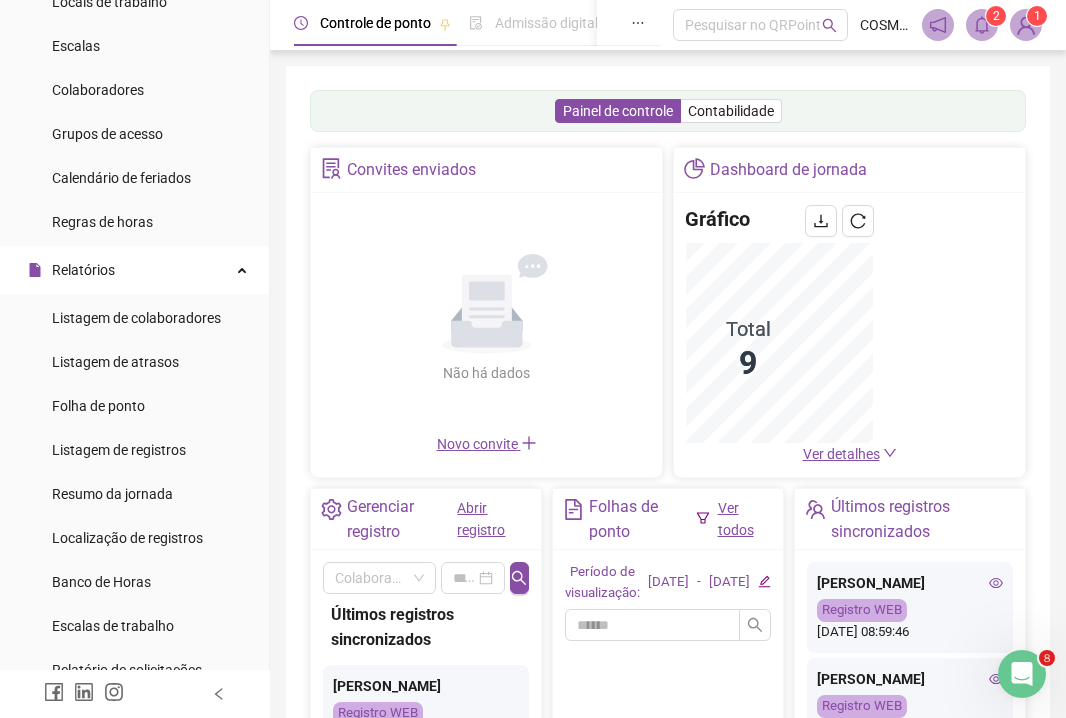 scroll, scrollTop: 278, scrollLeft: 0, axis: vertical 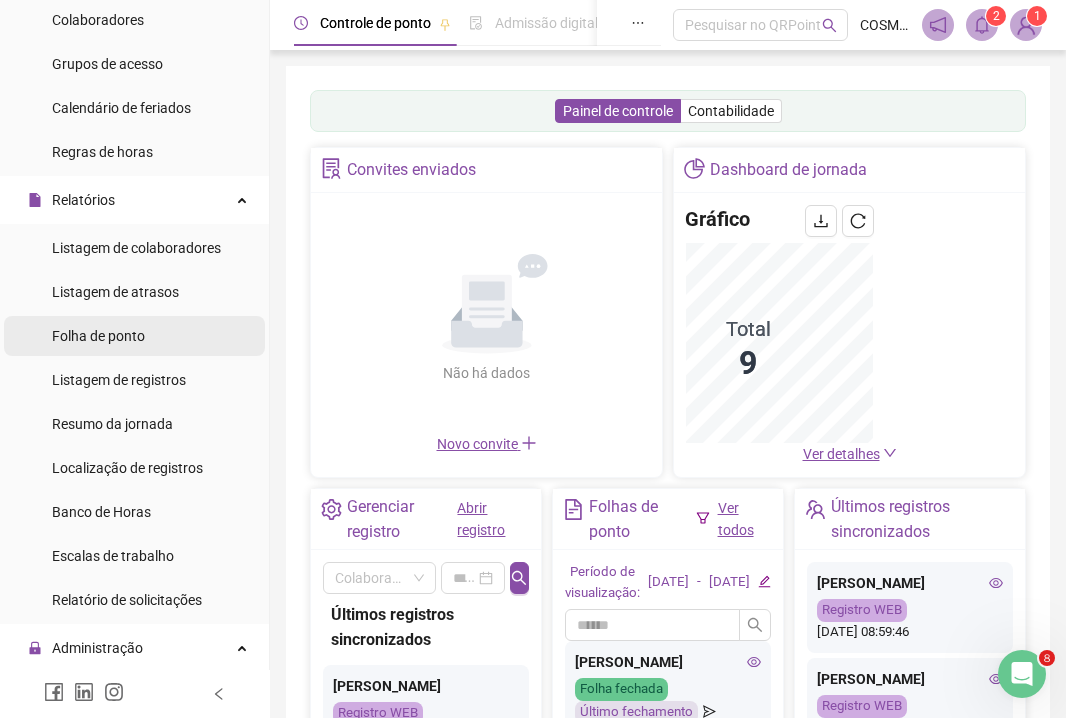 click on "Folha de ponto" at bounding box center [134, 336] 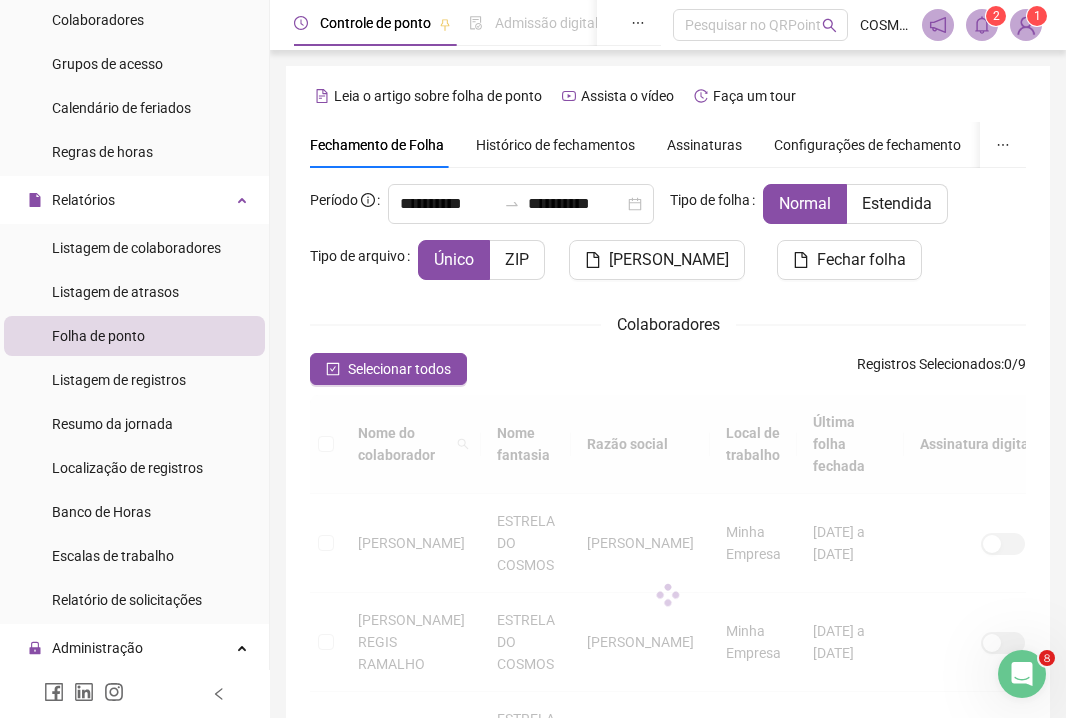 scroll, scrollTop: 86, scrollLeft: 0, axis: vertical 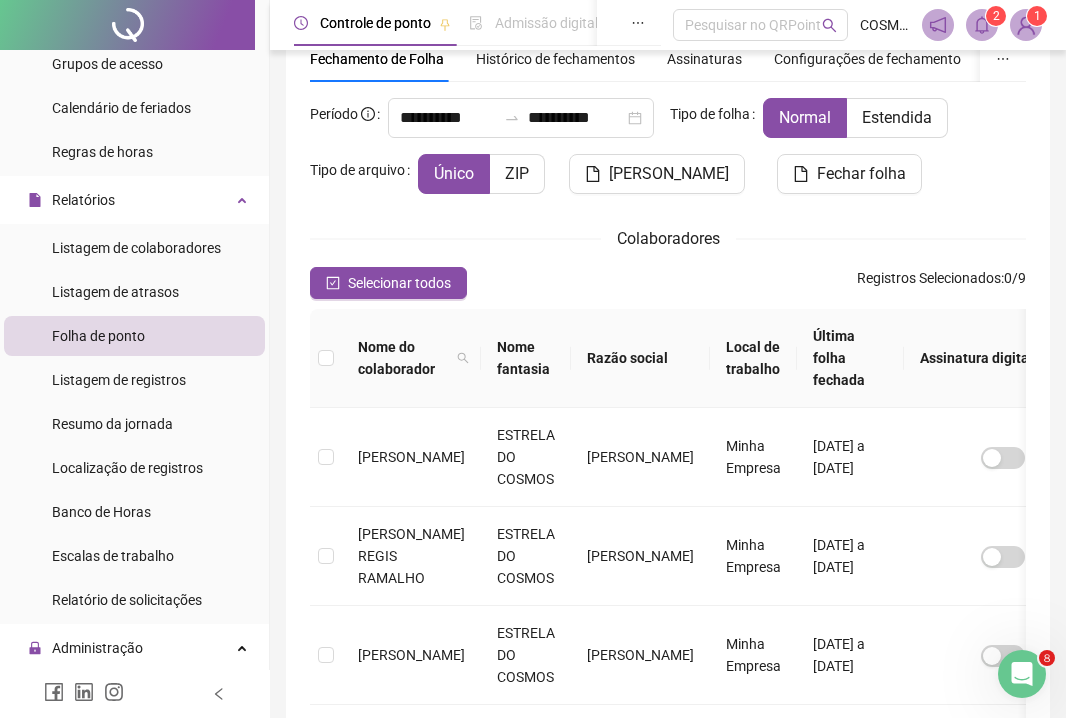 click at bounding box center [326, 358] 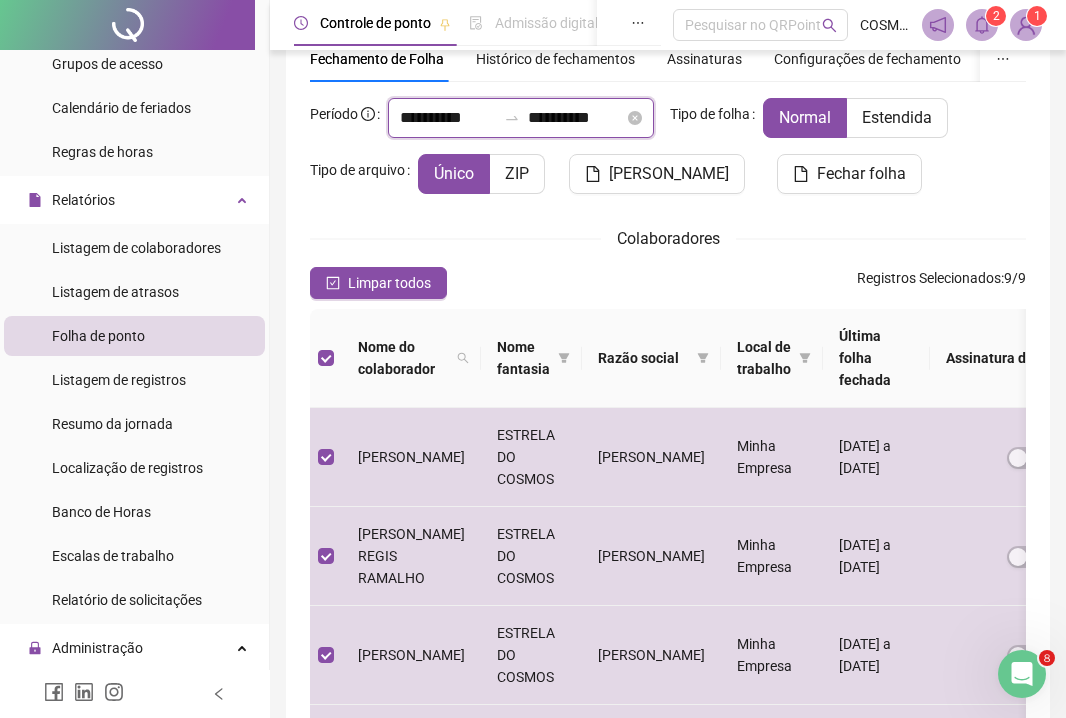 click on "**********" at bounding box center [448, 118] 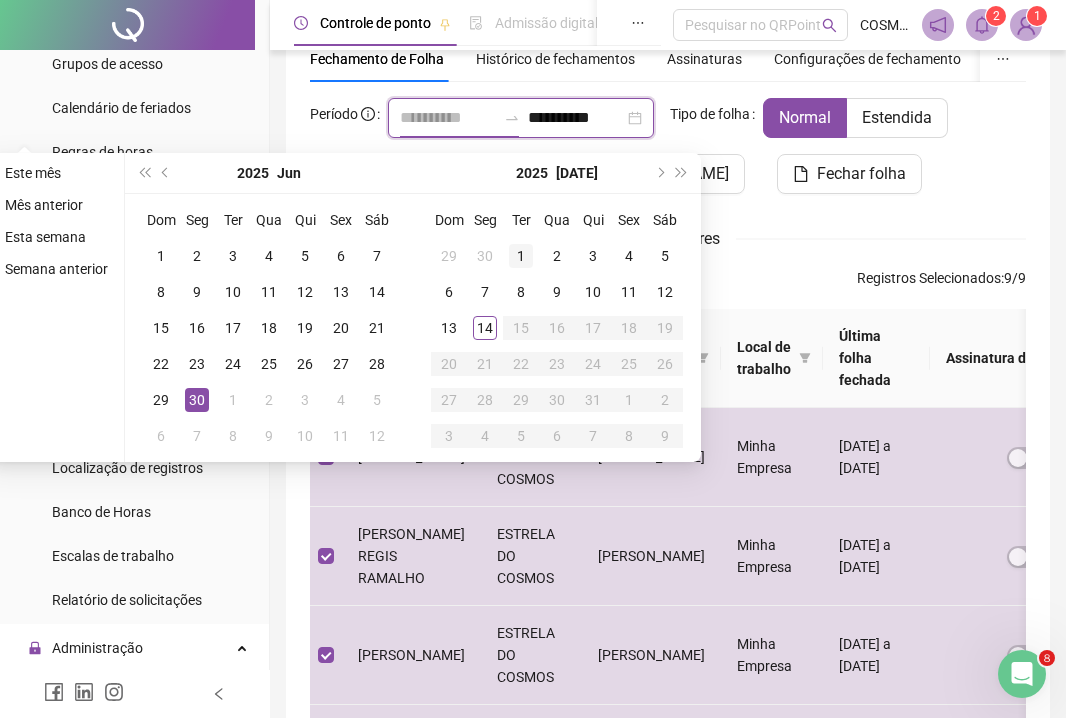 type on "**********" 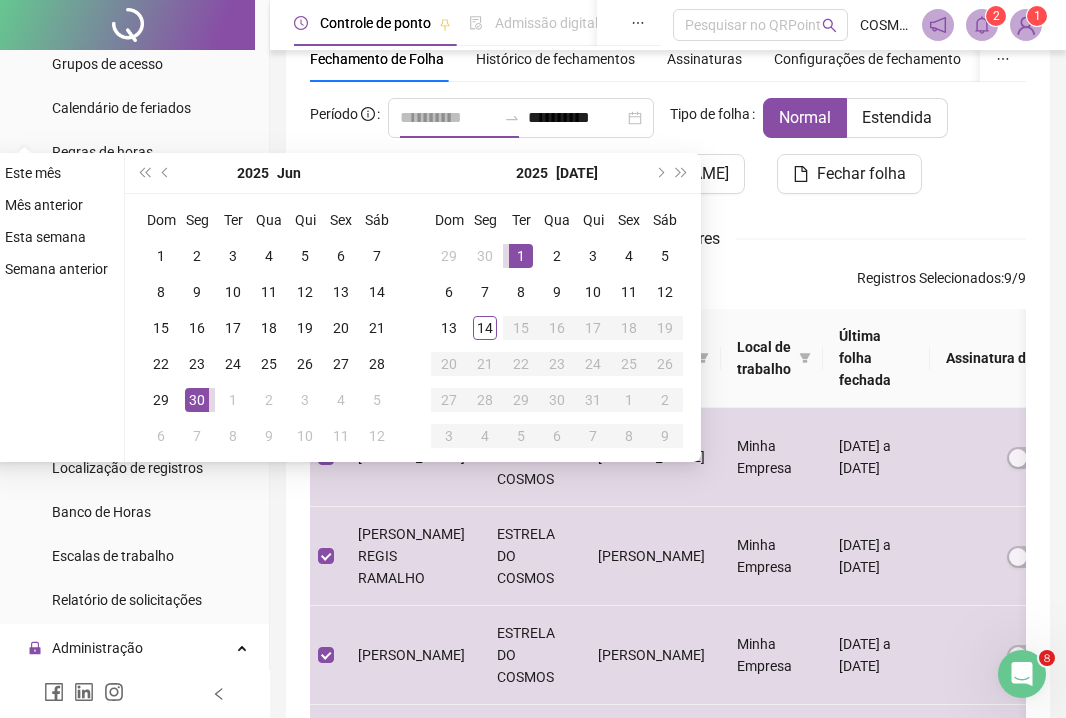 click on "1" at bounding box center [521, 256] 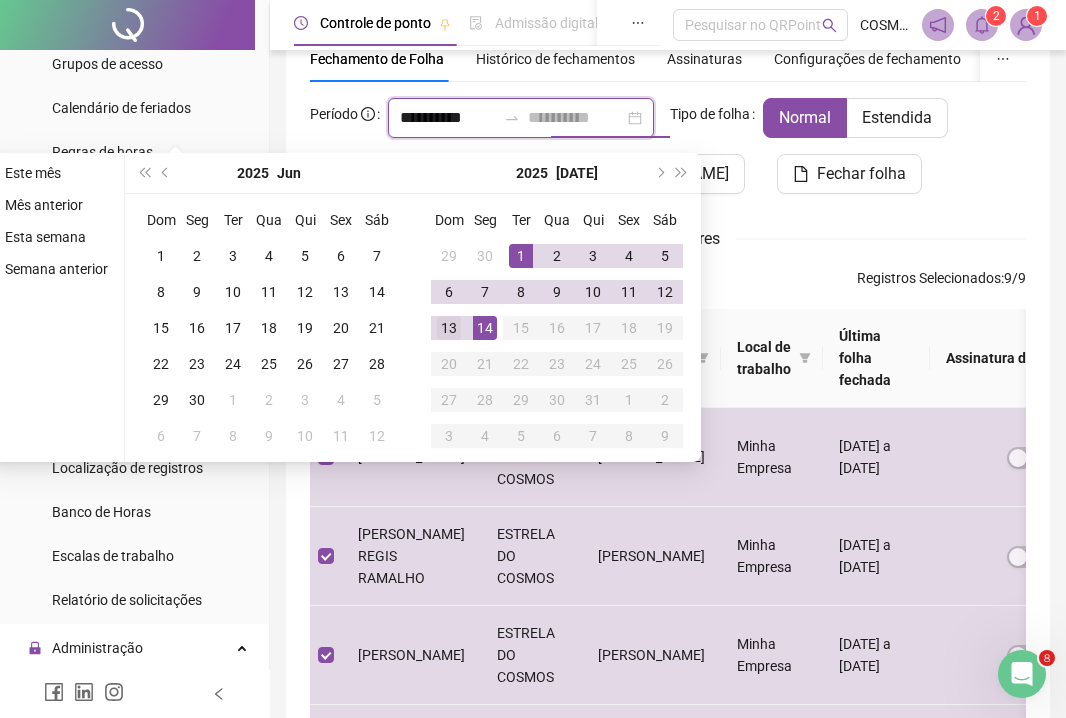 type on "**********" 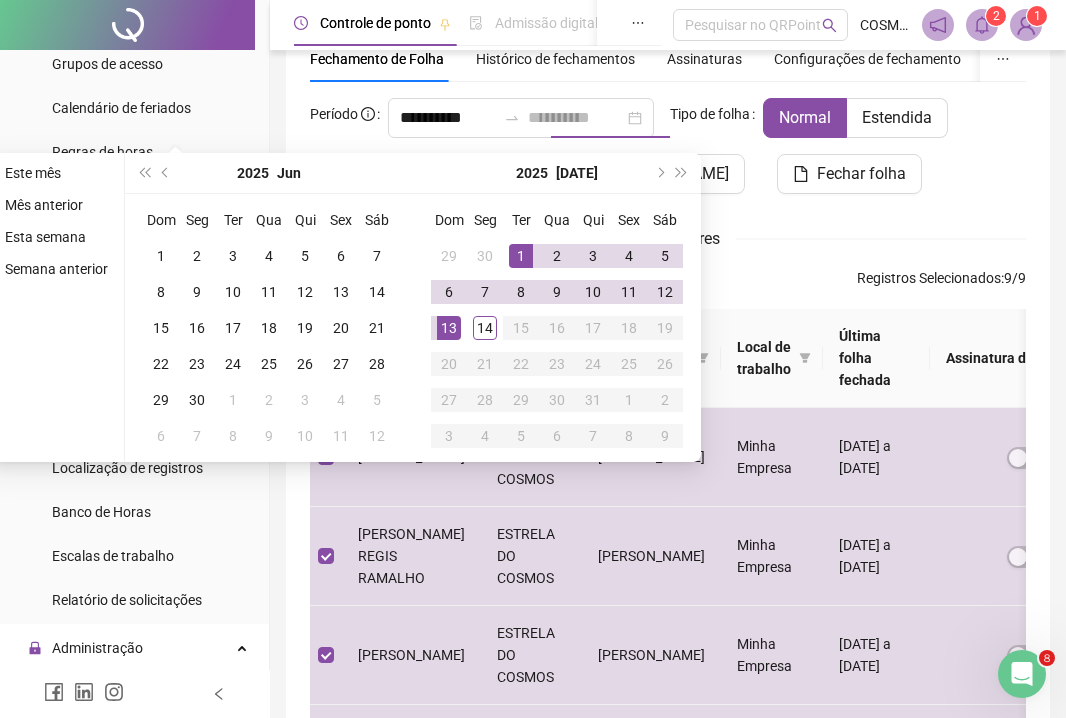 click on "13" at bounding box center [449, 328] 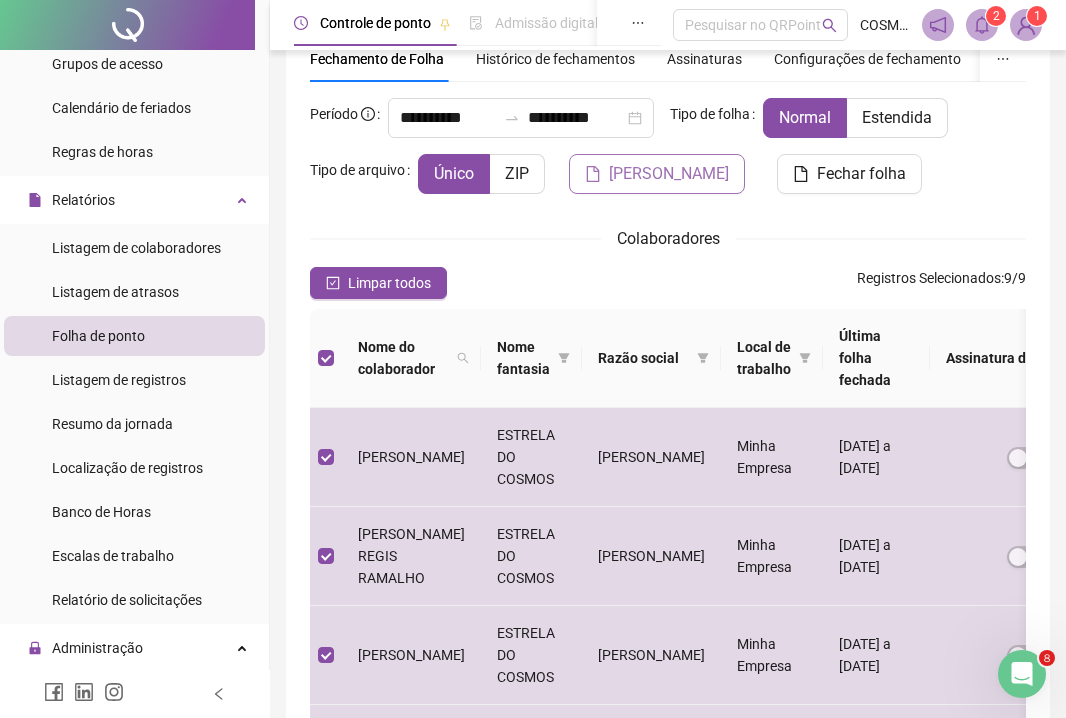click on "[PERSON_NAME]" at bounding box center (669, 174) 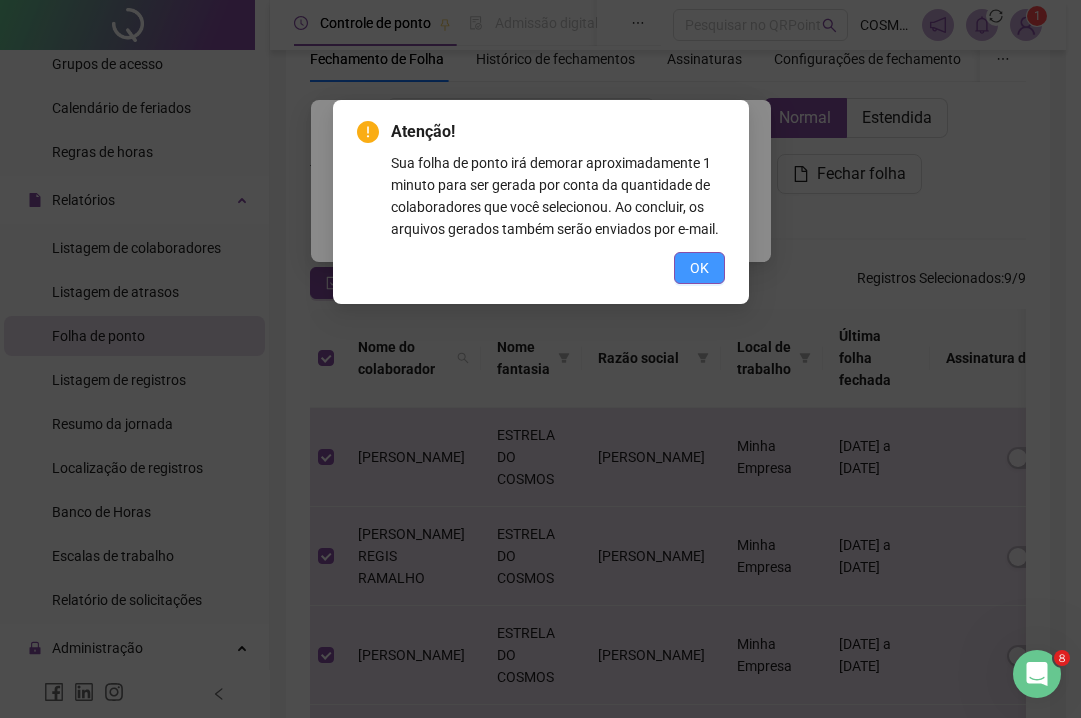 click on "OK" at bounding box center [699, 268] 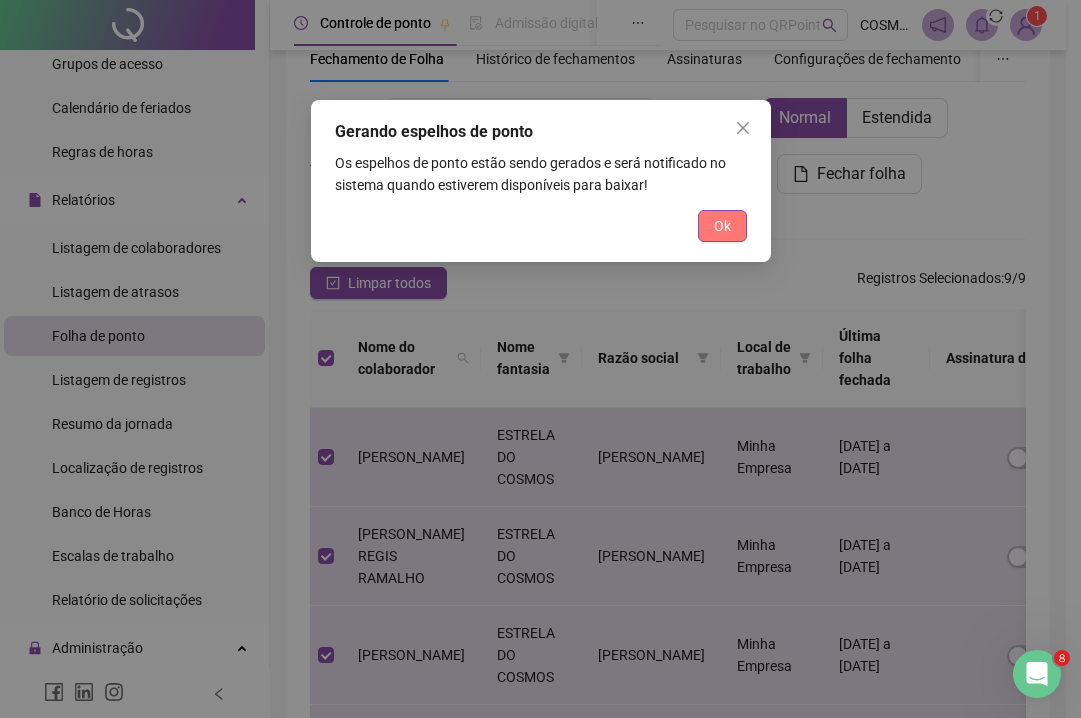 click on "Ok" at bounding box center [722, 226] 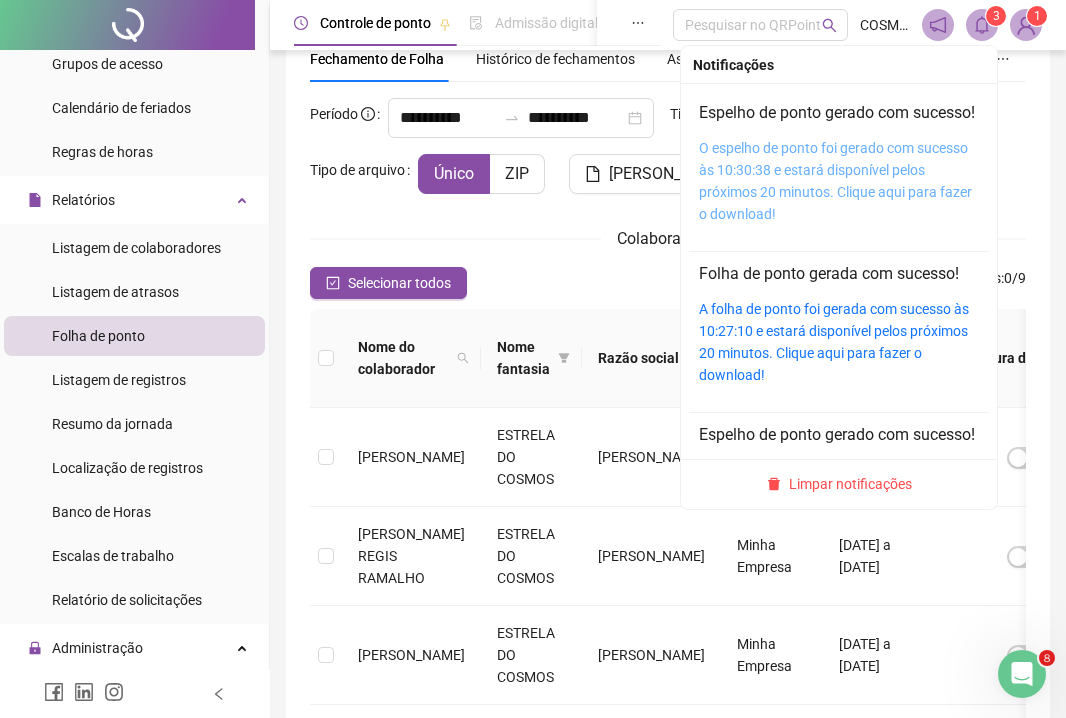 click on "O espelho de ponto foi gerado com sucesso às 10:30:38 e estará disponível pelos próximos 20 minutos.
Clique aqui para fazer o download!" at bounding box center (835, 181) 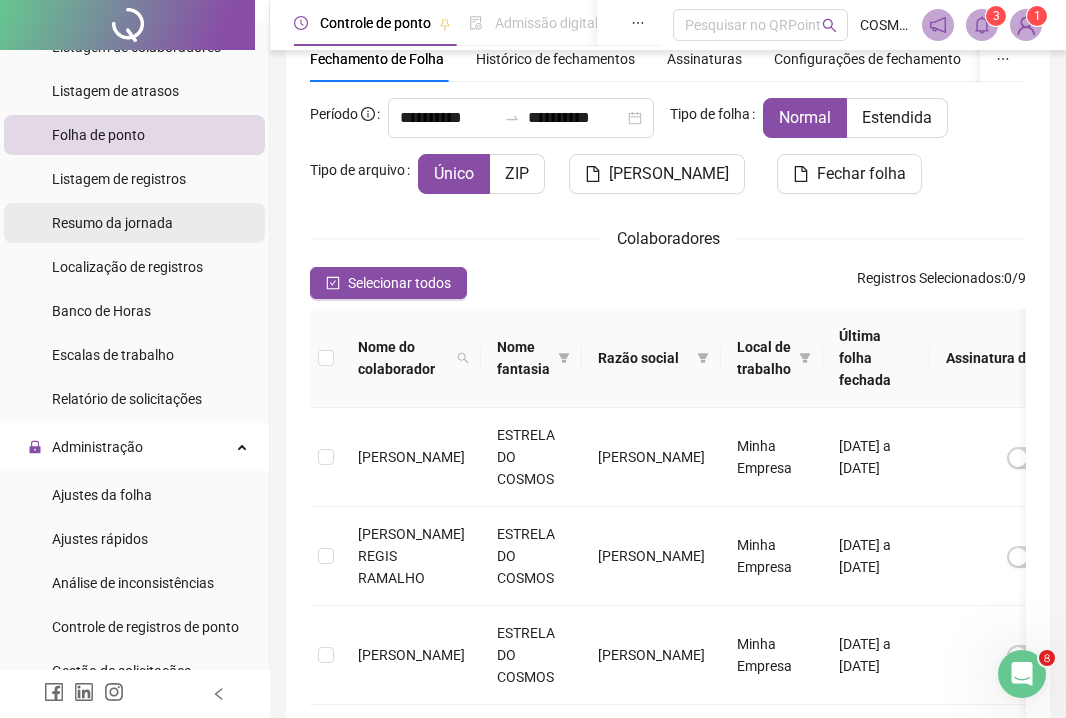scroll, scrollTop: 498, scrollLeft: 0, axis: vertical 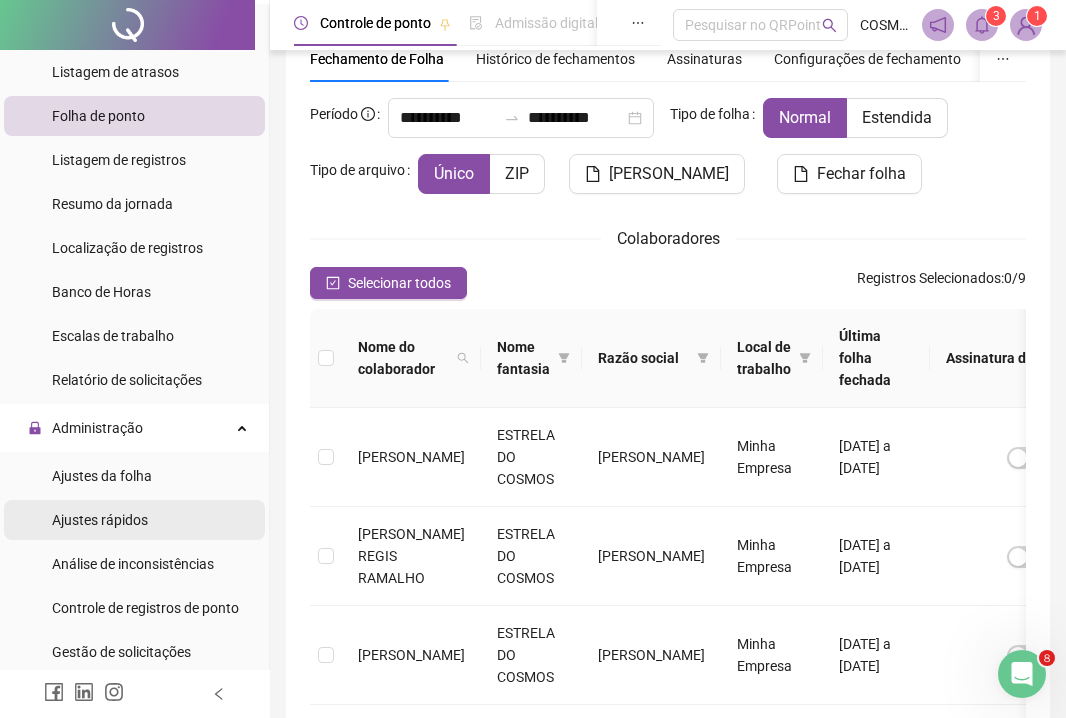 click on "Ajustes rápidos" at bounding box center [134, 520] 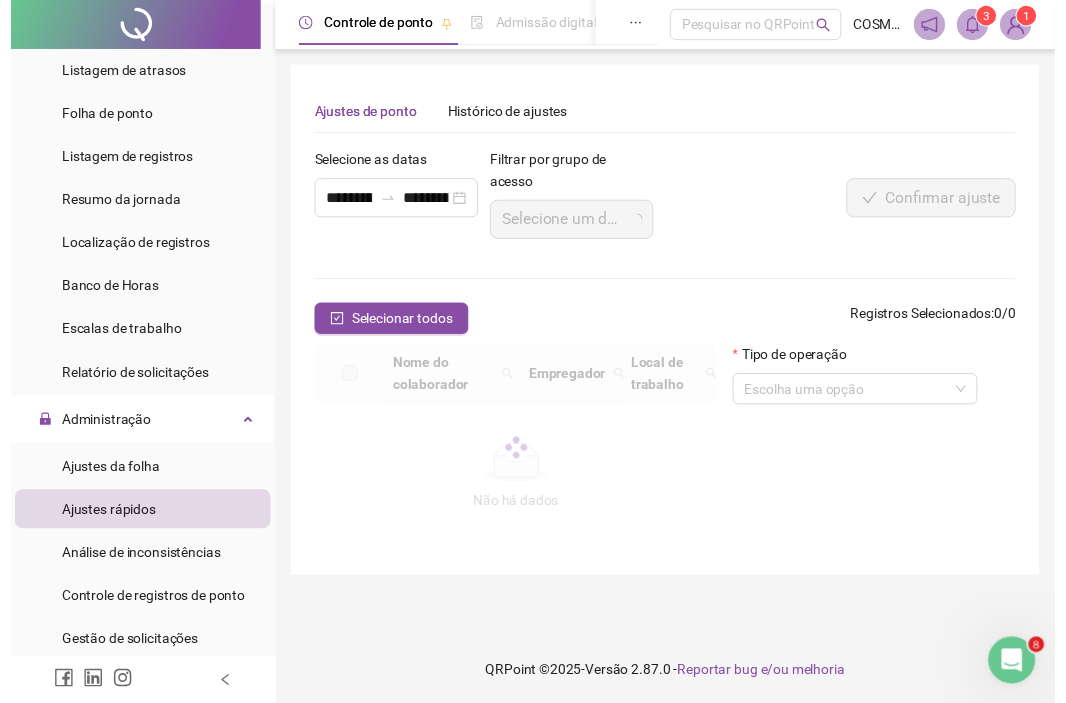 scroll, scrollTop: 0, scrollLeft: 0, axis: both 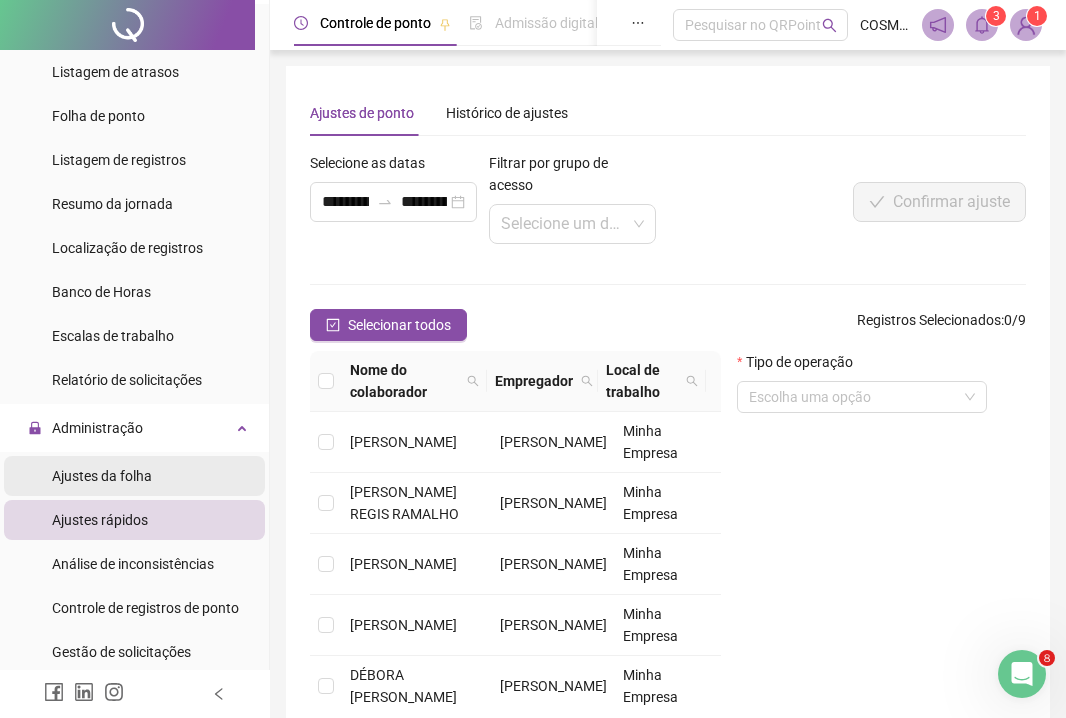 click on "Ajustes da folha" at bounding box center (102, 476) 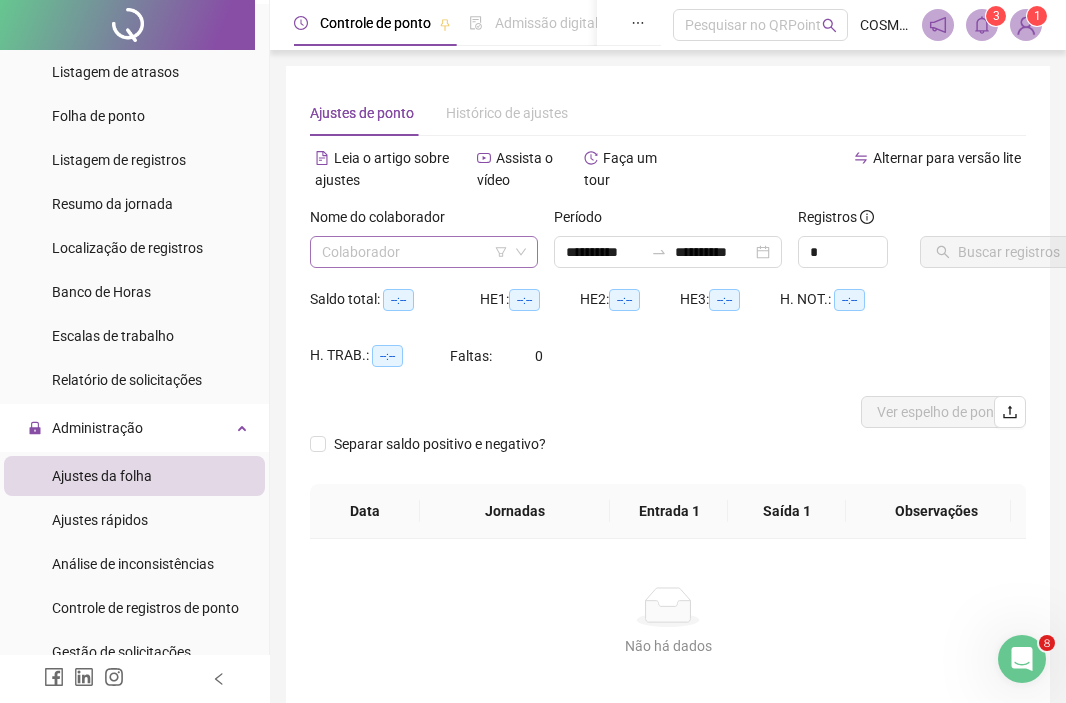 click at bounding box center [418, 252] 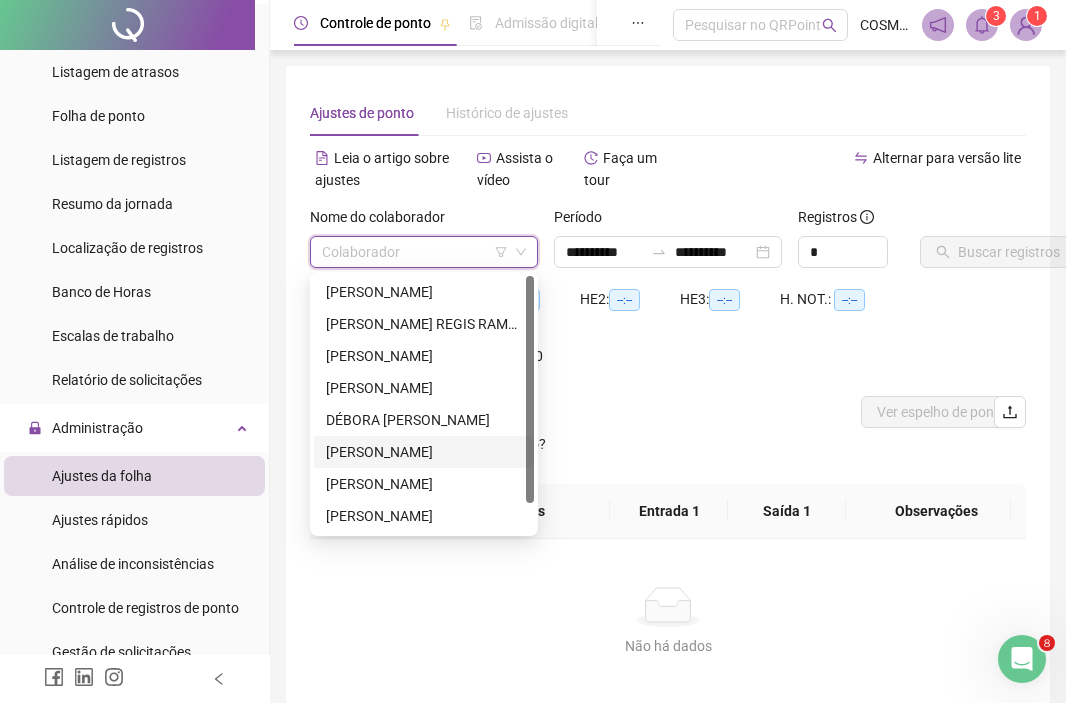 scroll, scrollTop: 32, scrollLeft: 0, axis: vertical 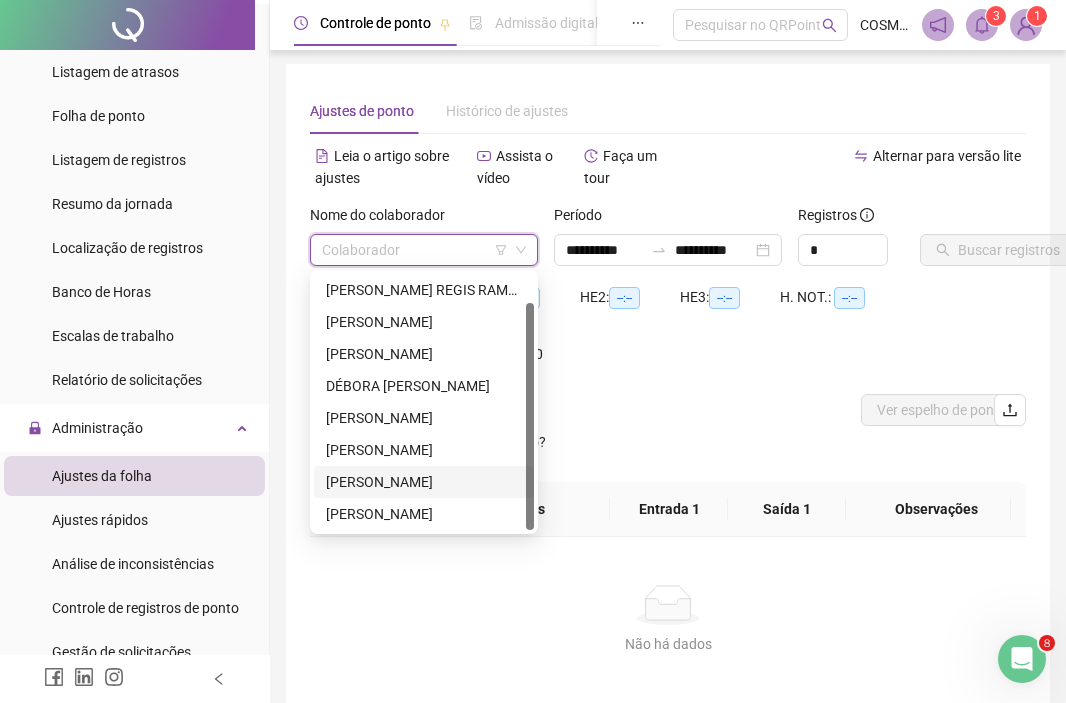 click on "[PERSON_NAME]" at bounding box center (424, 482) 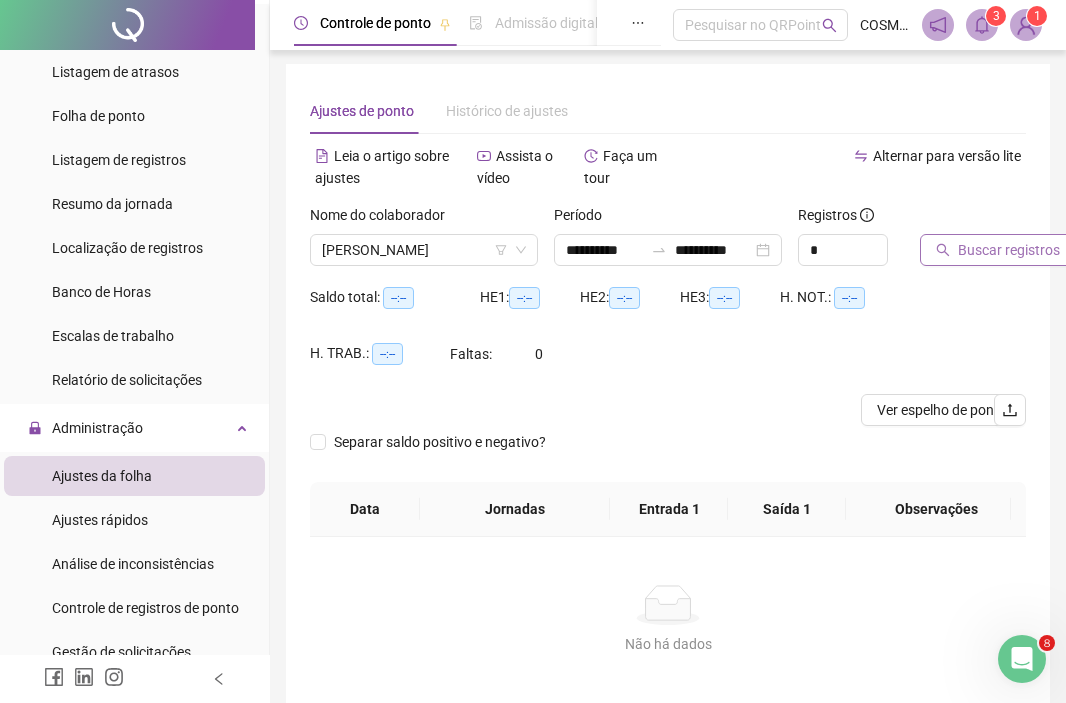 click on "Buscar registros" at bounding box center [1009, 250] 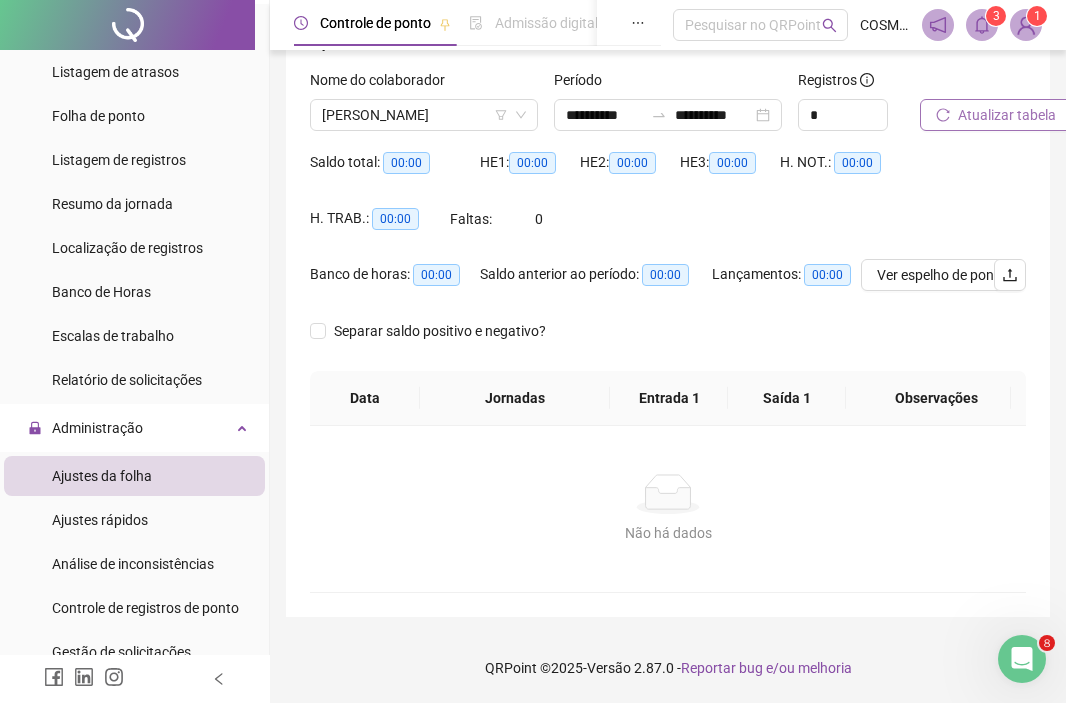 scroll, scrollTop: 152, scrollLeft: 0, axis: vertical 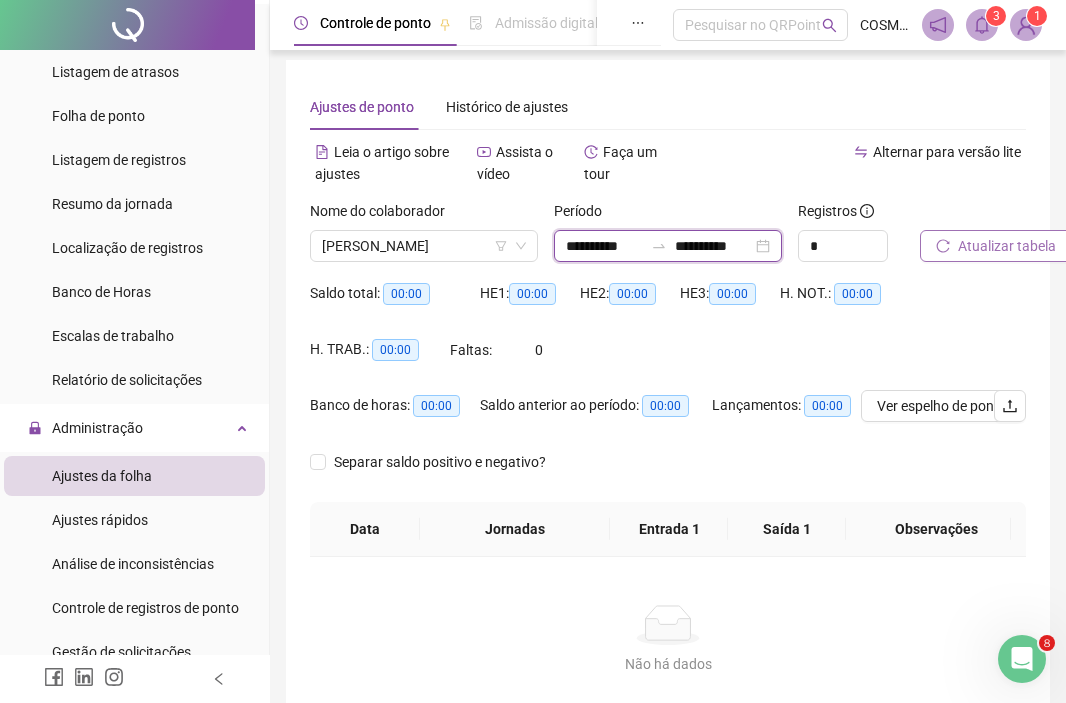 click on "**********" at bounding box center (604, 246) 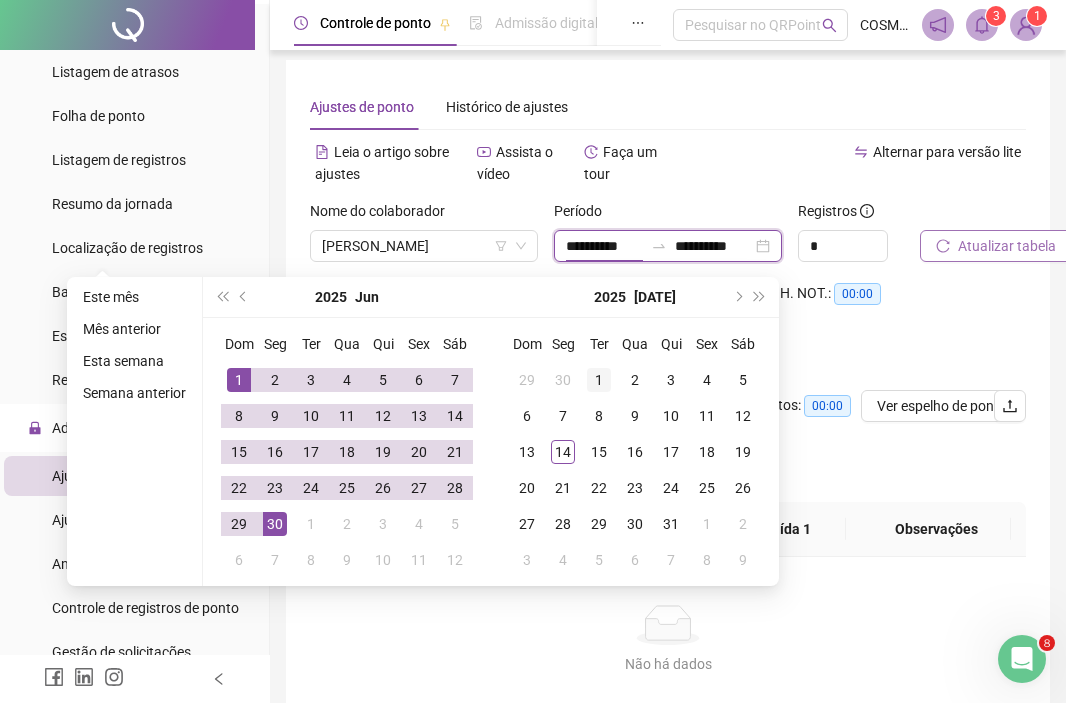 type on "**********" 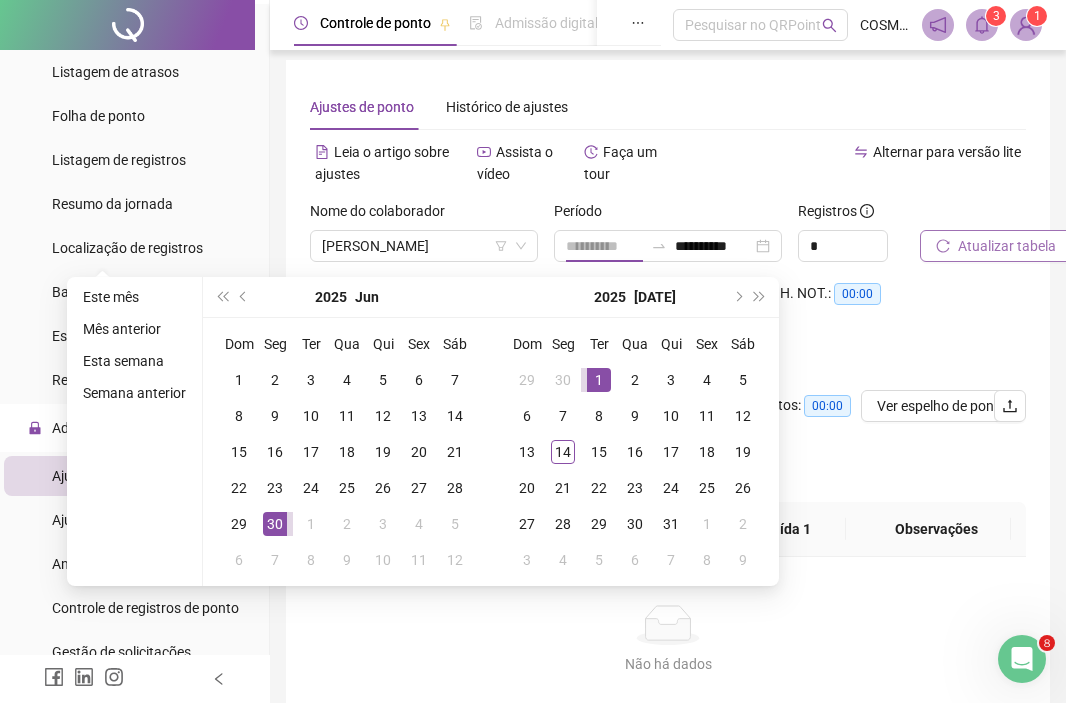 click on "1" at bounding box center (599, 380) 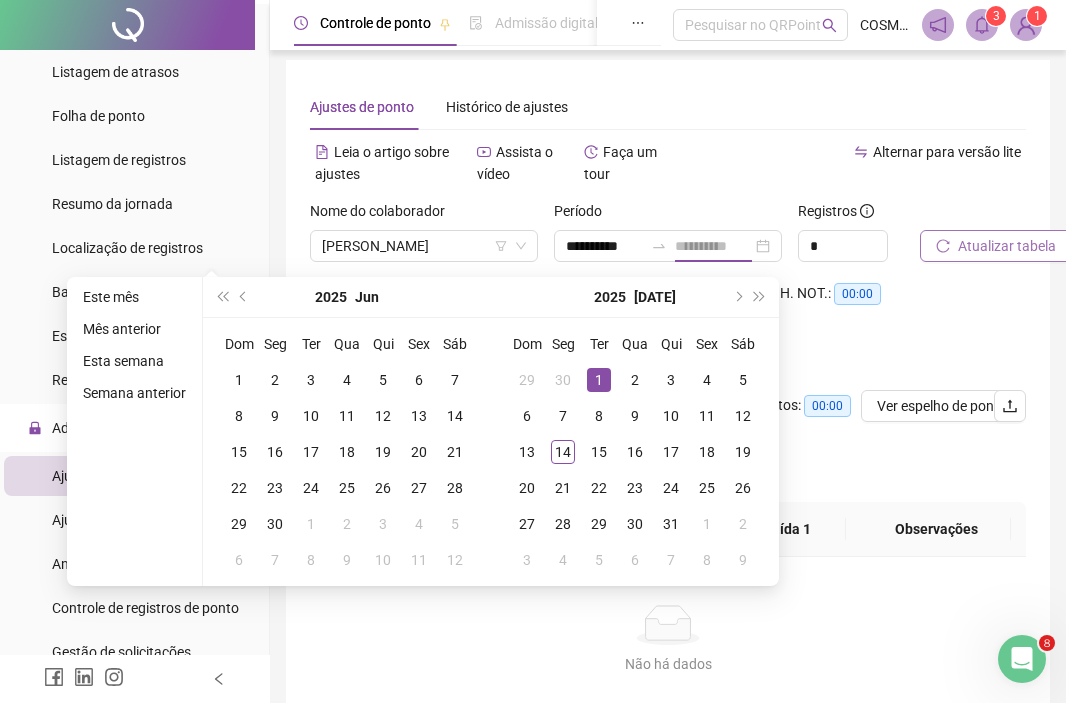 click on "1" at bounding box center (599, 380) 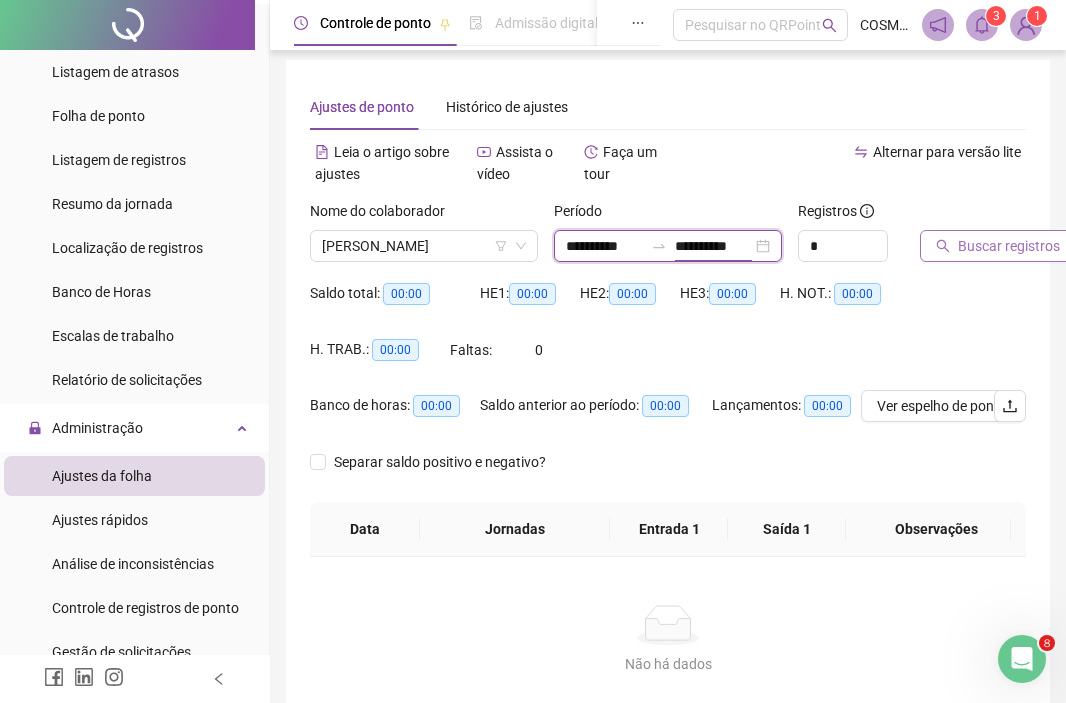 click on "**********" at bounding box center (713, 246) 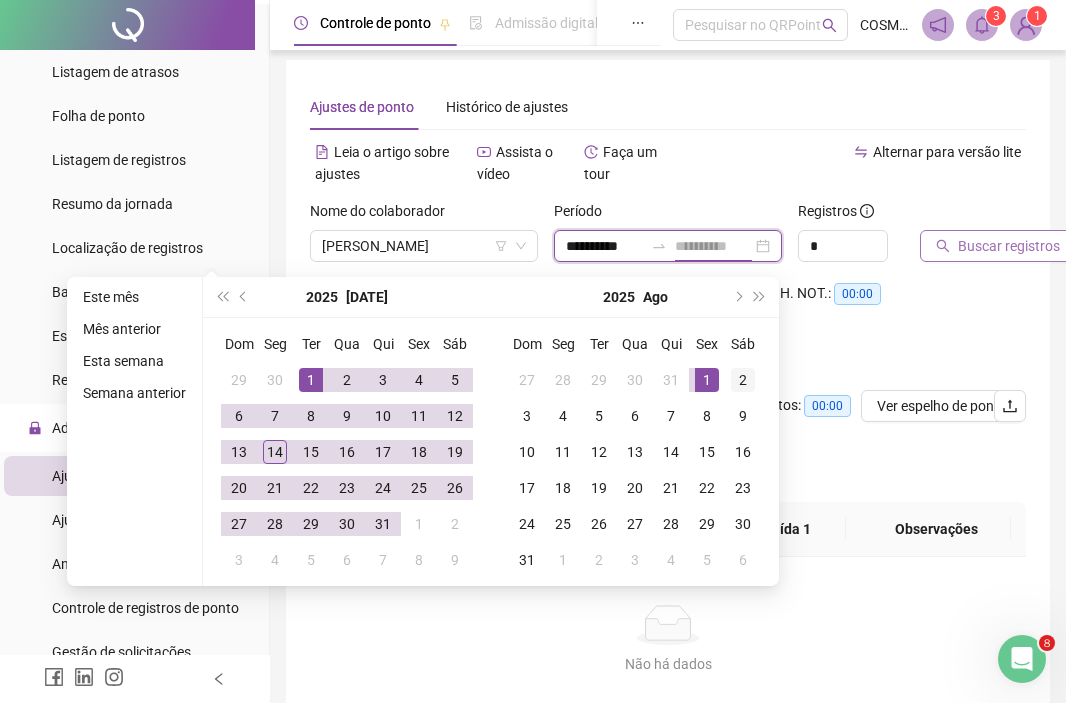 type on "**********" 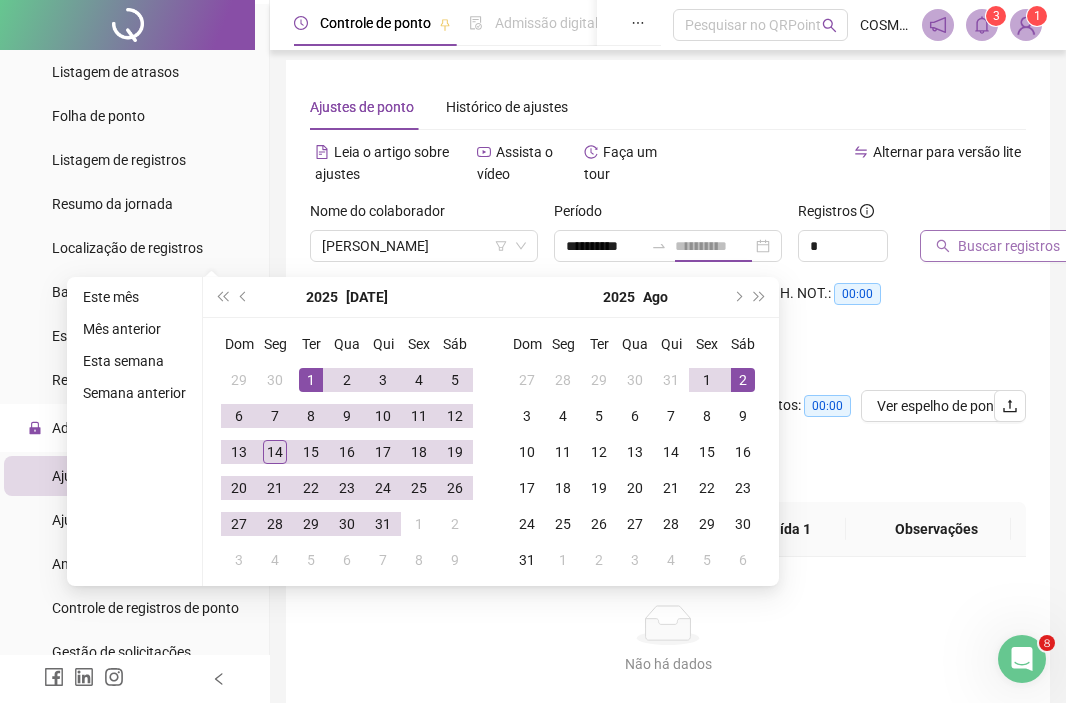 click on "2" at bounding box center [743, 380] 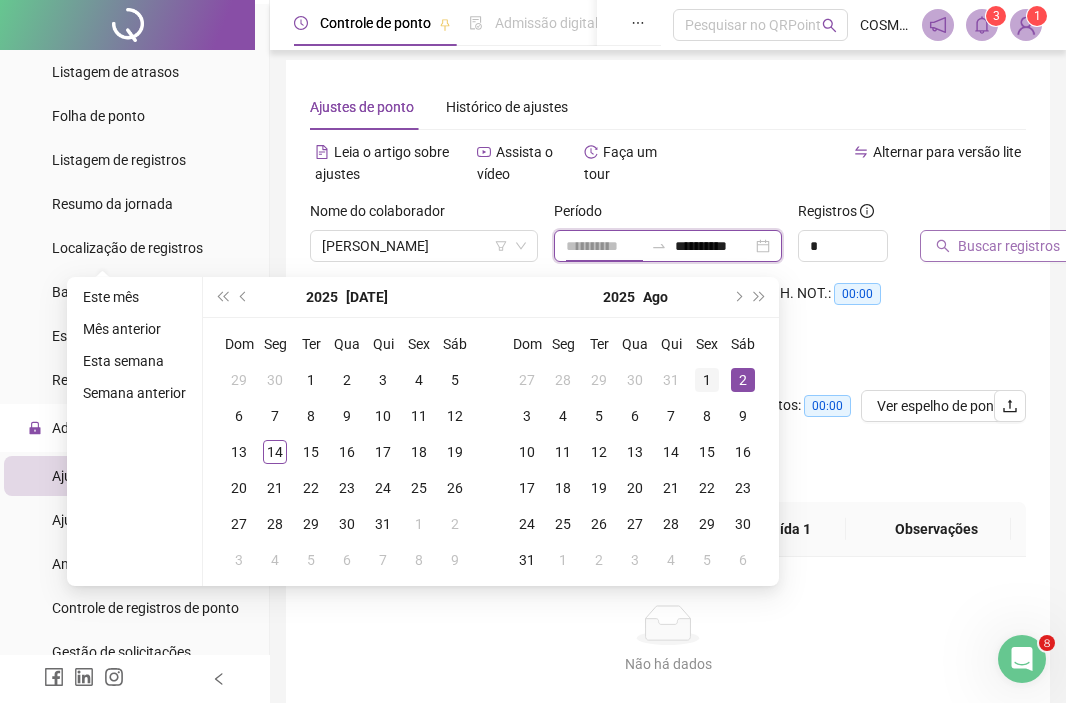 type on "**********" 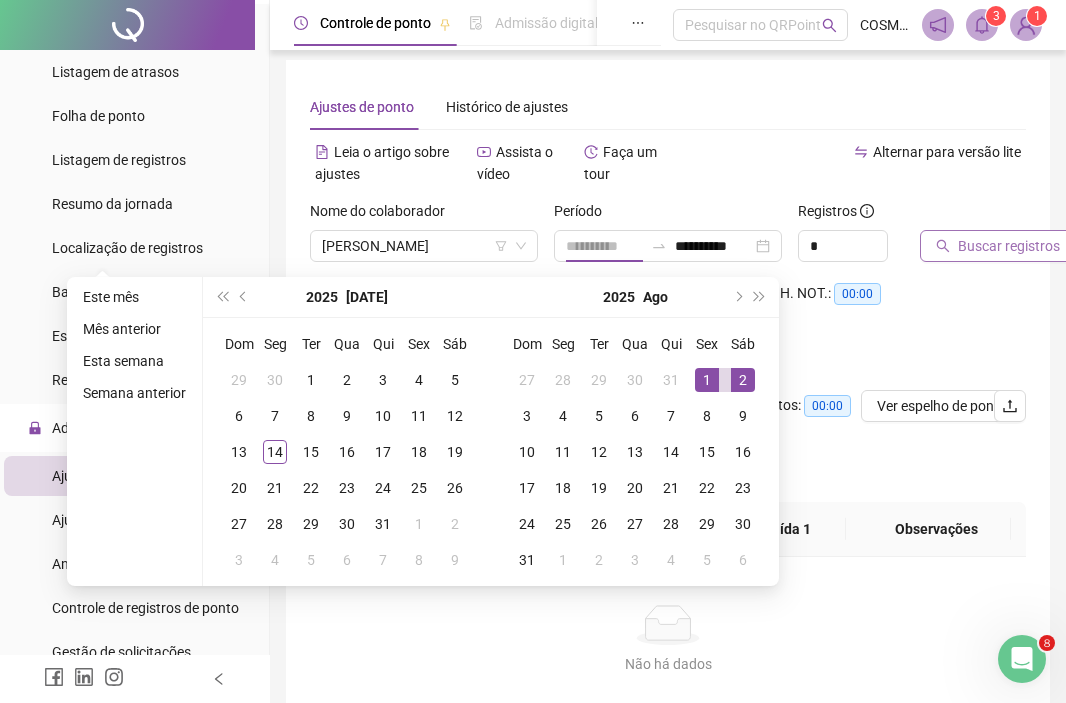 click on "1" at bounding box center (707, 380) 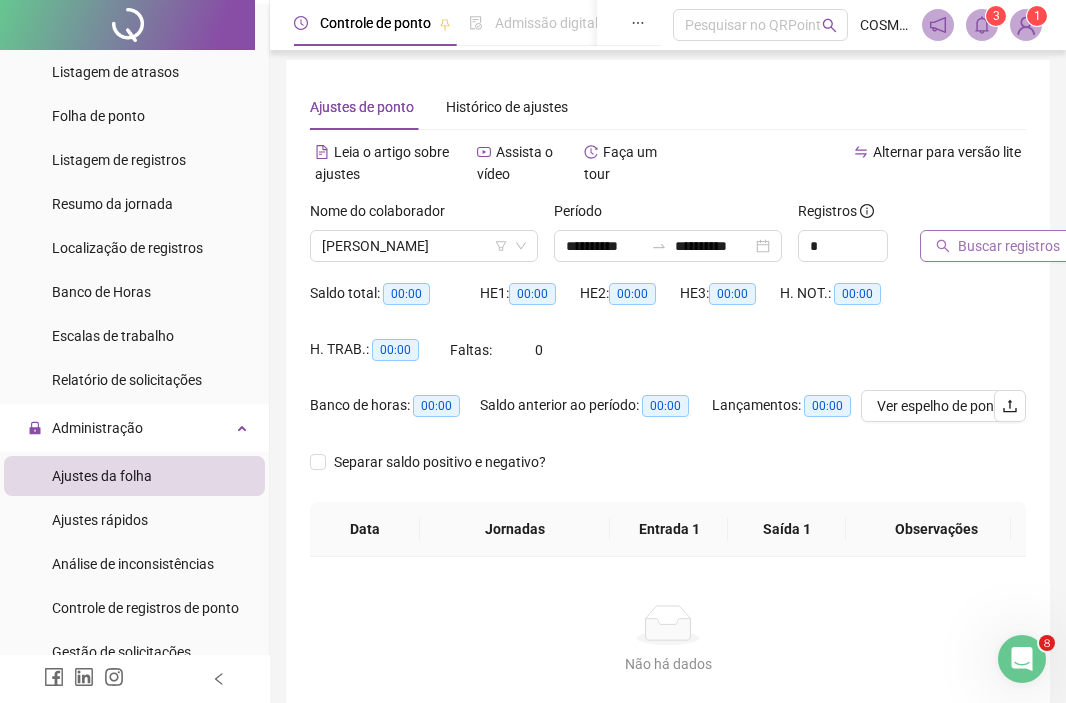click on "**********" at bounding box center [668, 239] 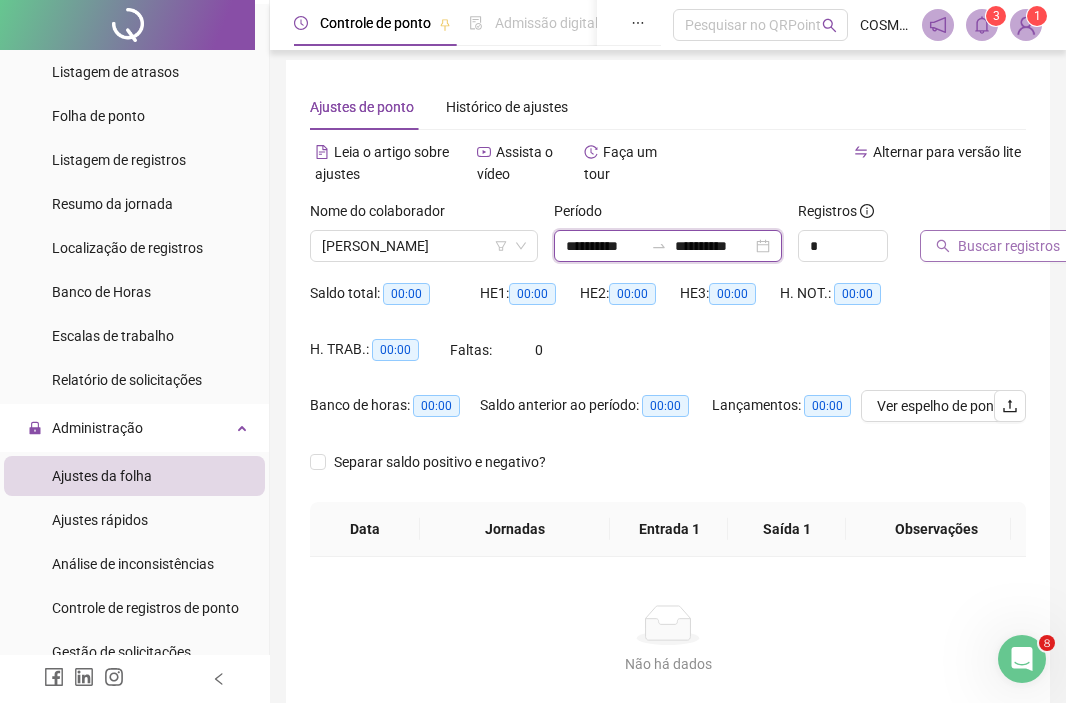 click on "**********" at bounding box center (713, 246) 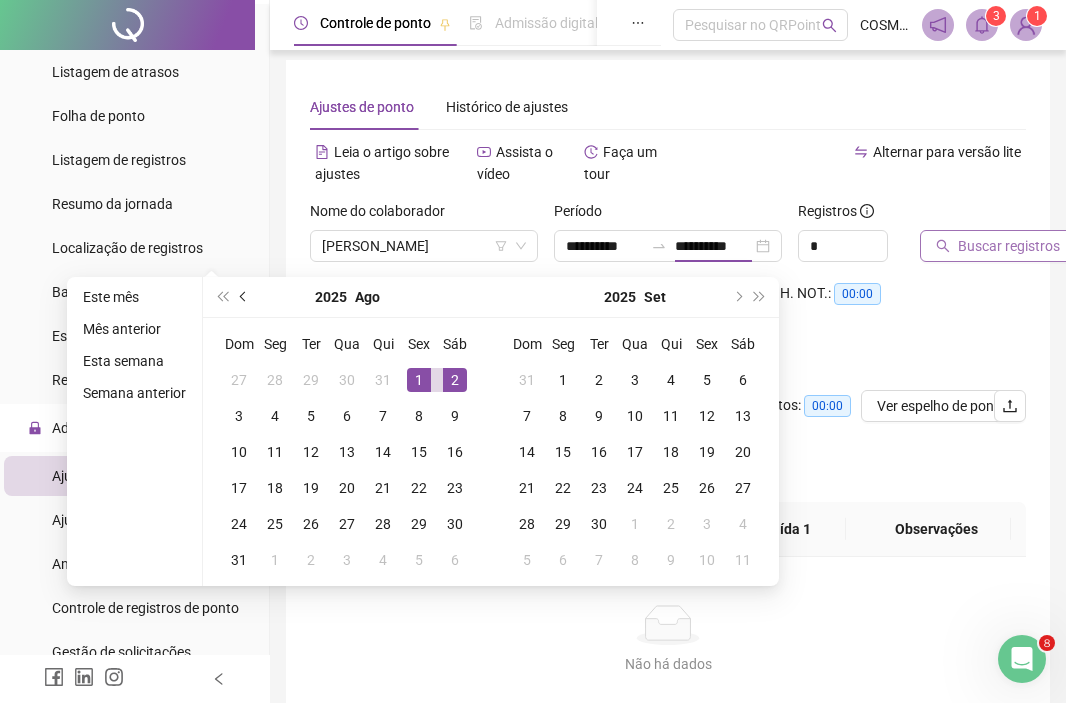 click at bounding box center [244, 297] 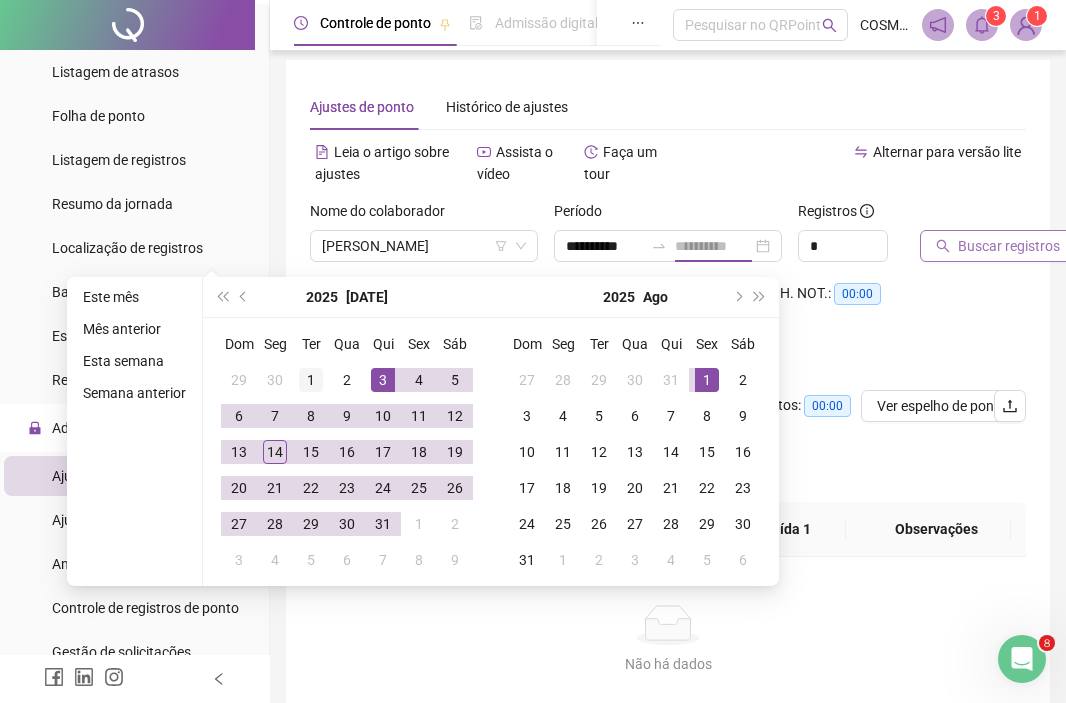 type on "**********" 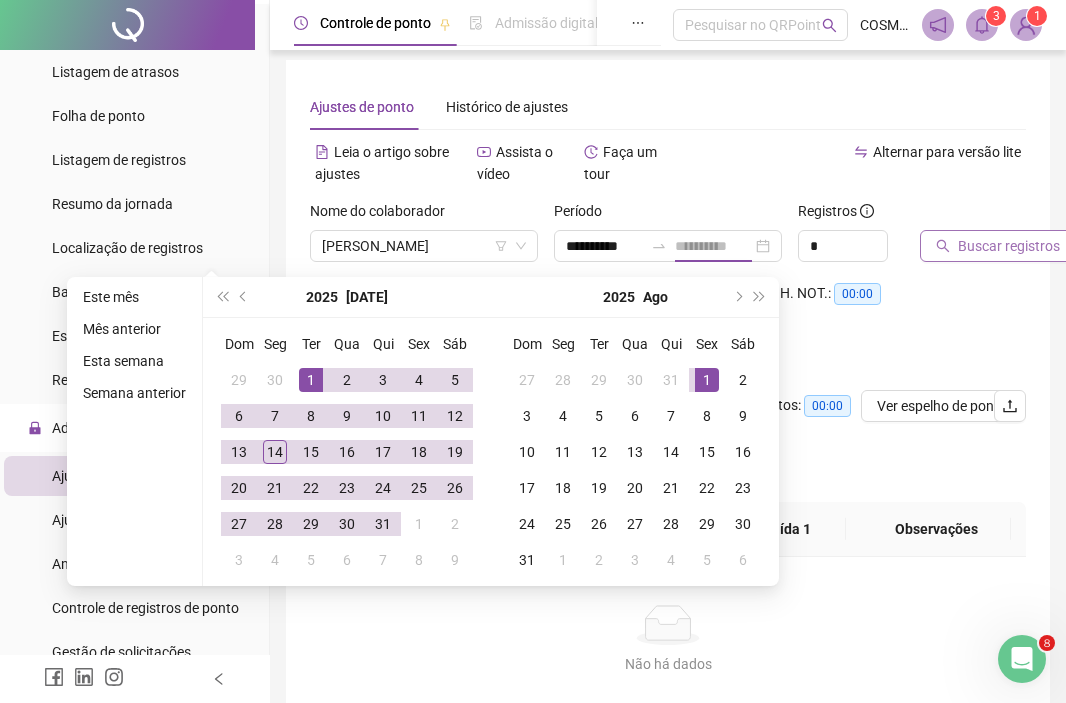click on "1" at bounding box center (311, 380) 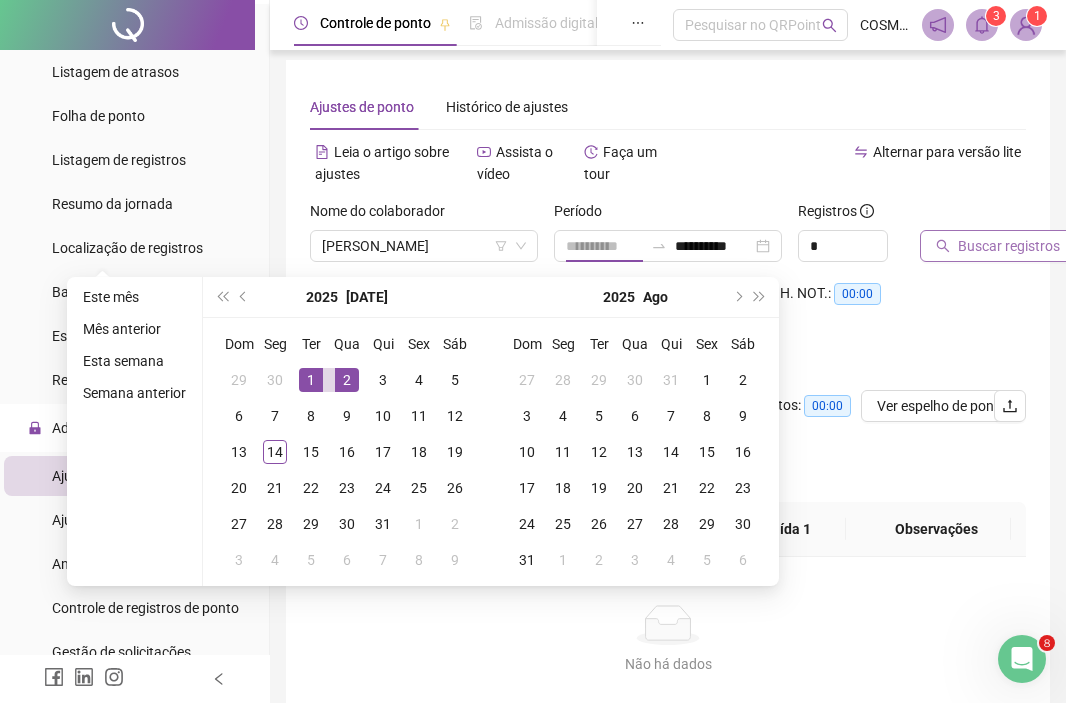 click on "2" at bounding box center [347, 380] 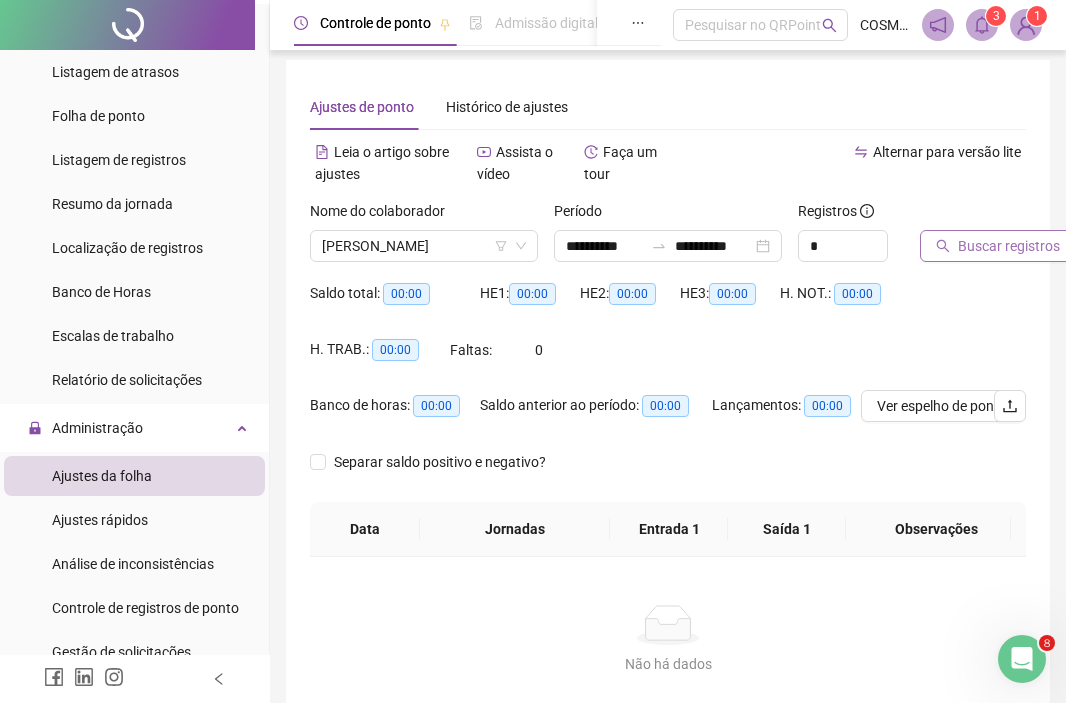 click on "Buscar registros" at bounding box center [998, 246] 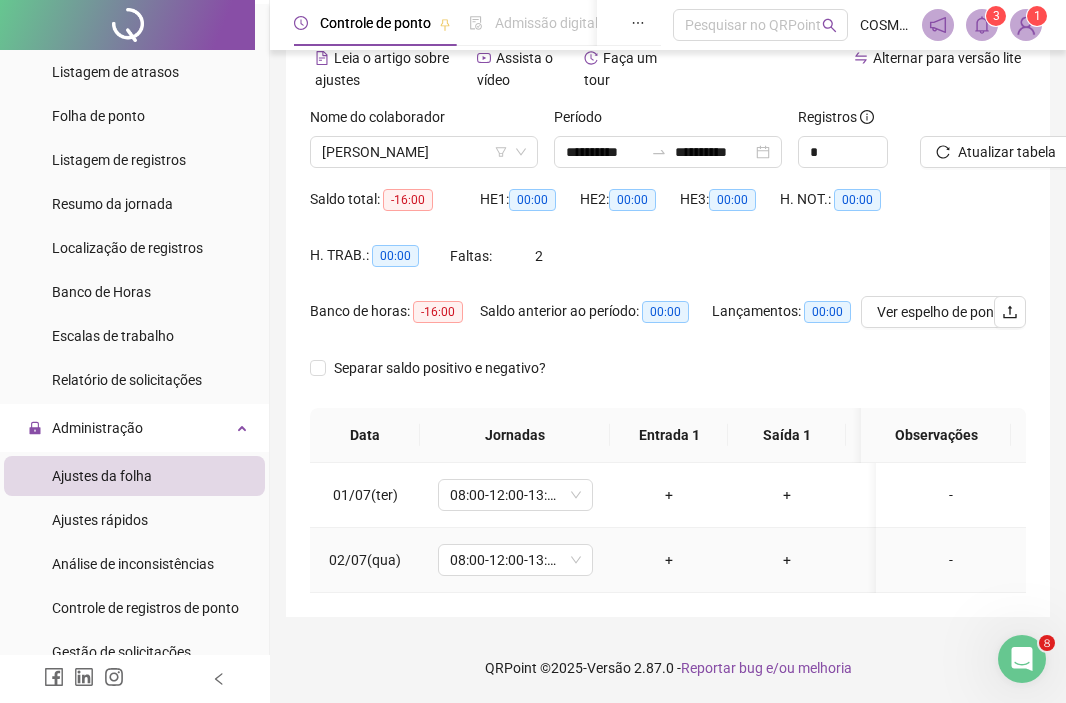 scroll, scrollTop: 115, scrollLeft: 0, axis: vertical 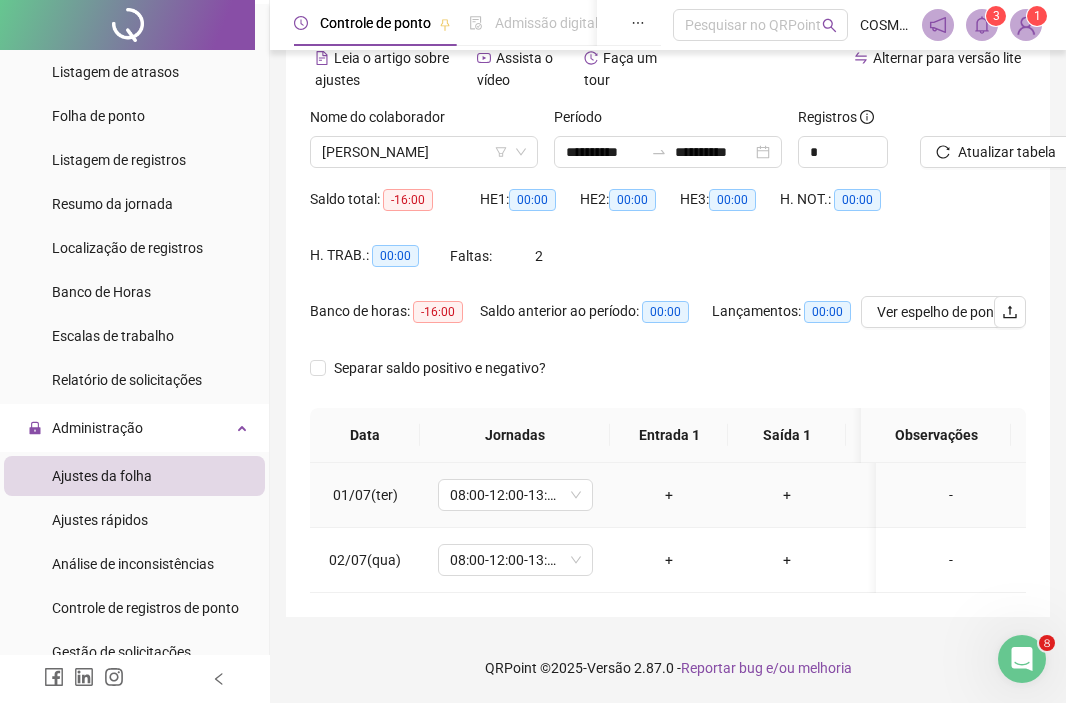 click on "+" at bounding box center (669, 495) 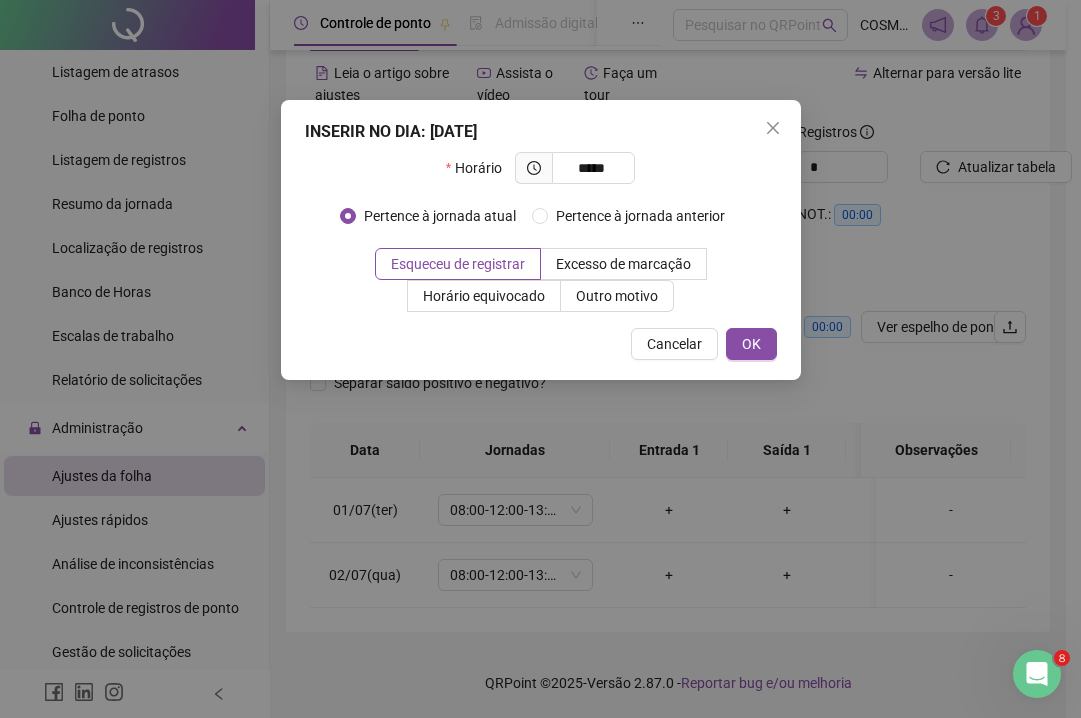 type on "*****" 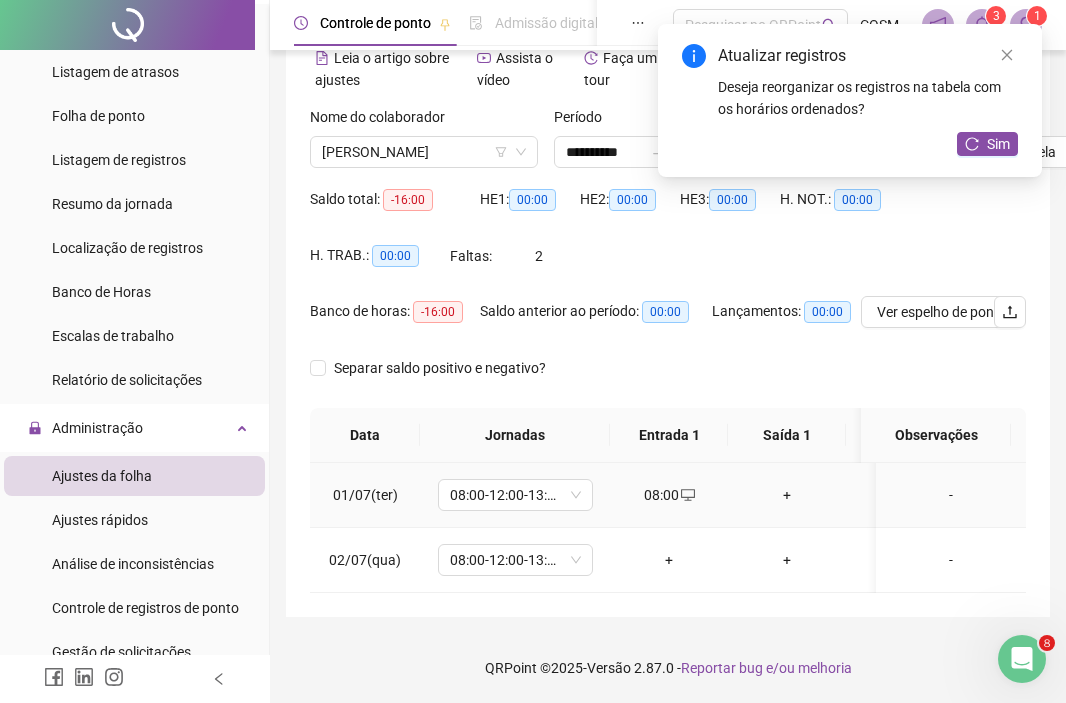 click on "+" at bounding box center (787, 495) 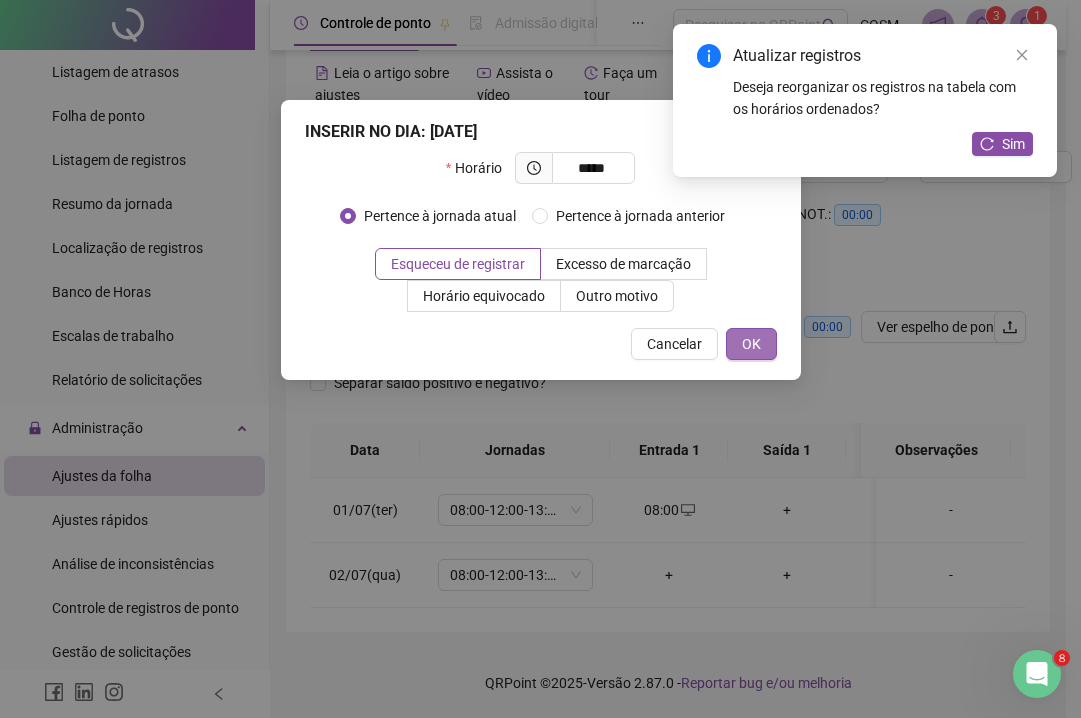 type on "*****" 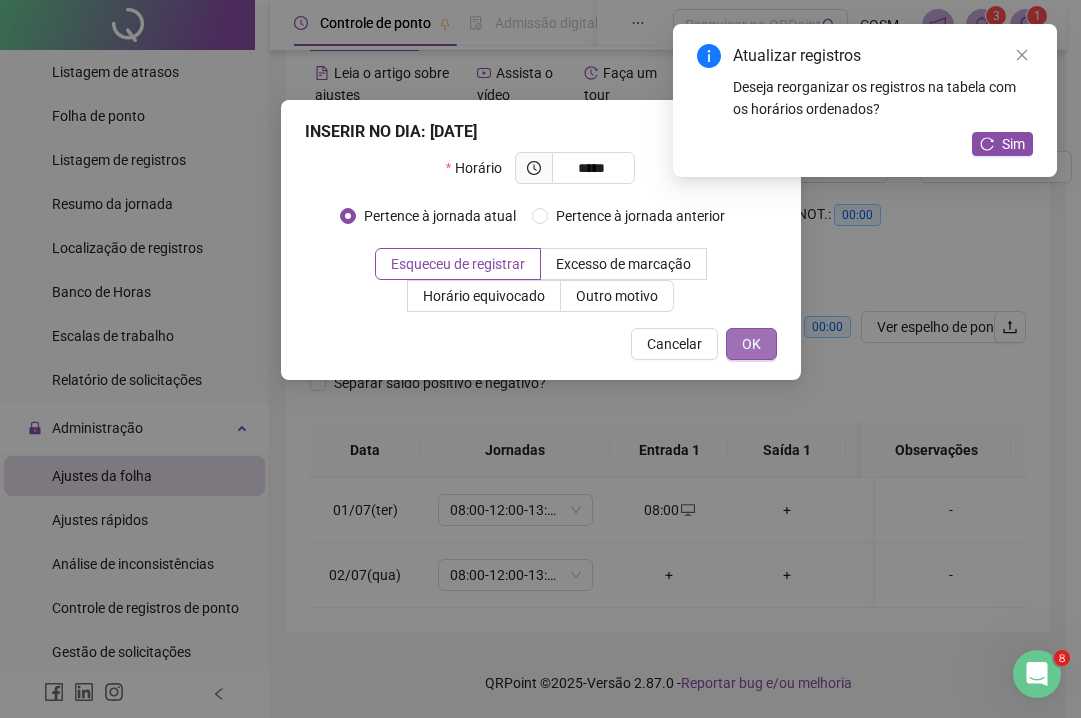 click on "OK" at bounding box center [751, 344] 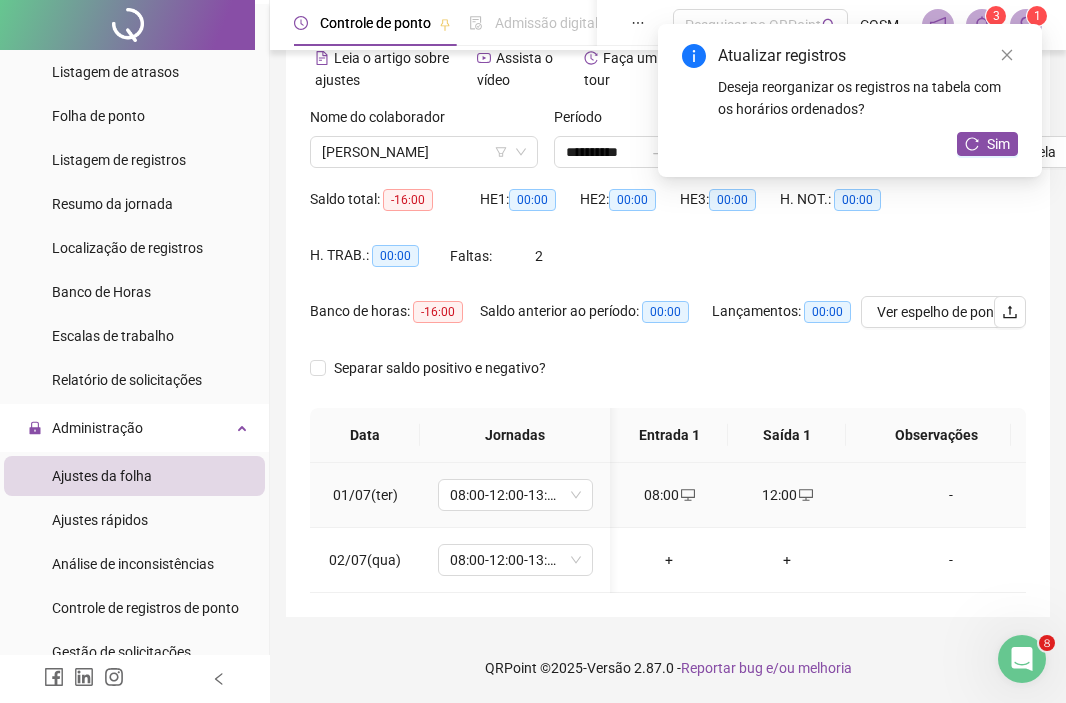 scroll, scrollTop: 0, scrollLeft: 171, axis: horizontal 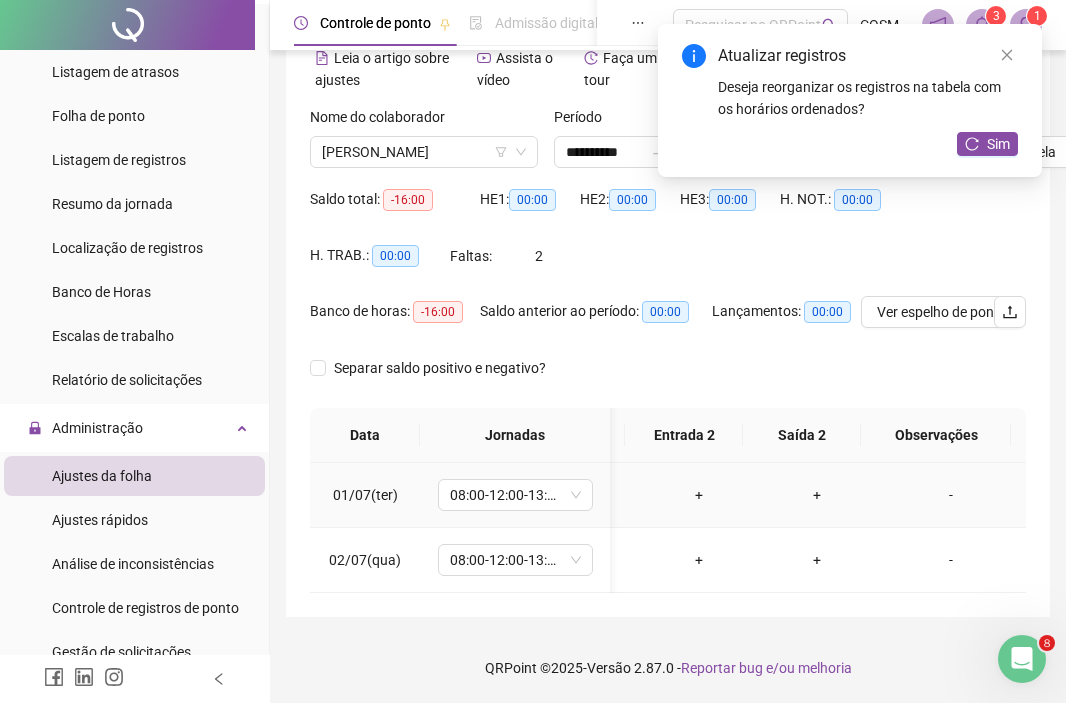 click on "+" at bounding box center [699, 495] 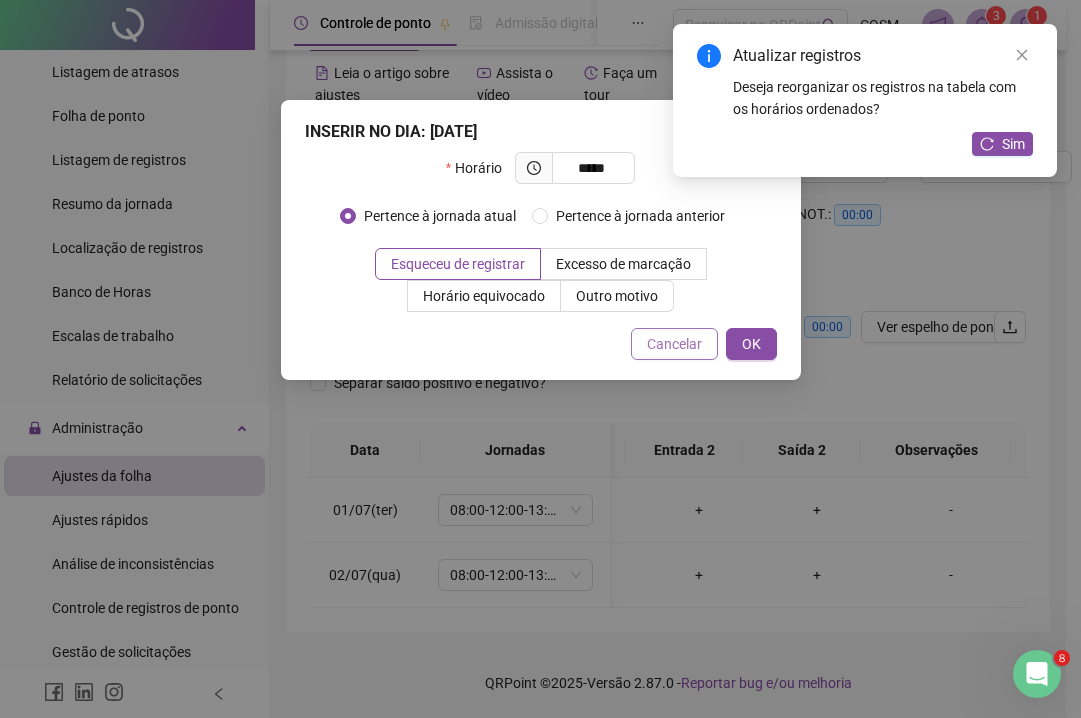 type on "*****" 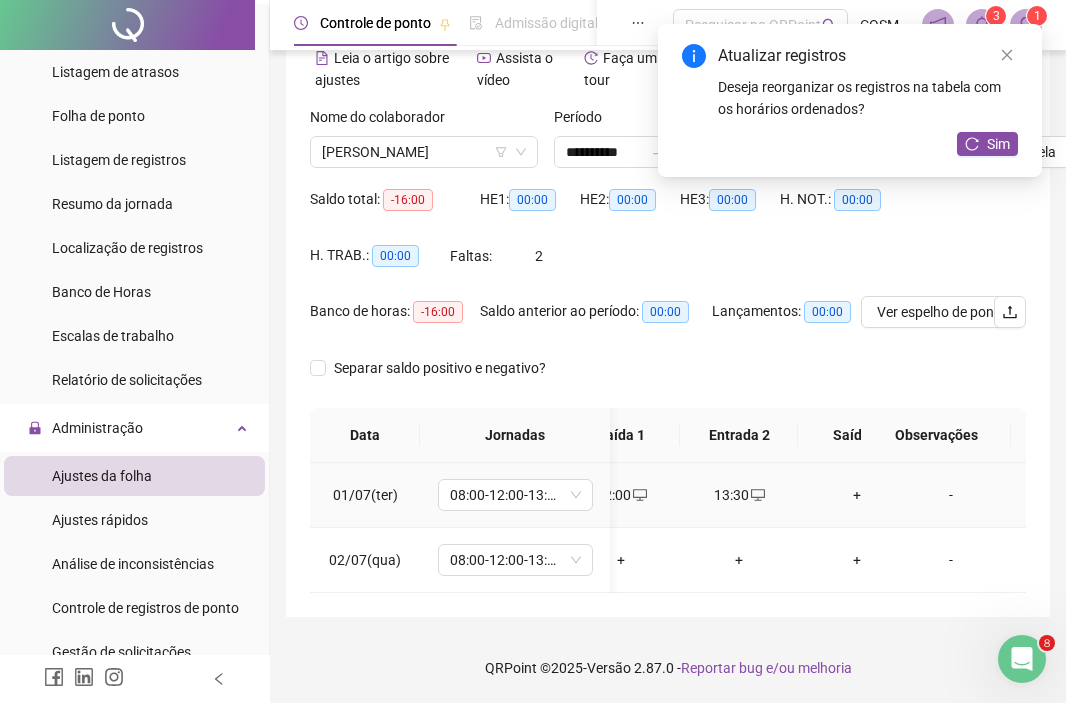 click on "-" at bounding box center (951, 495) 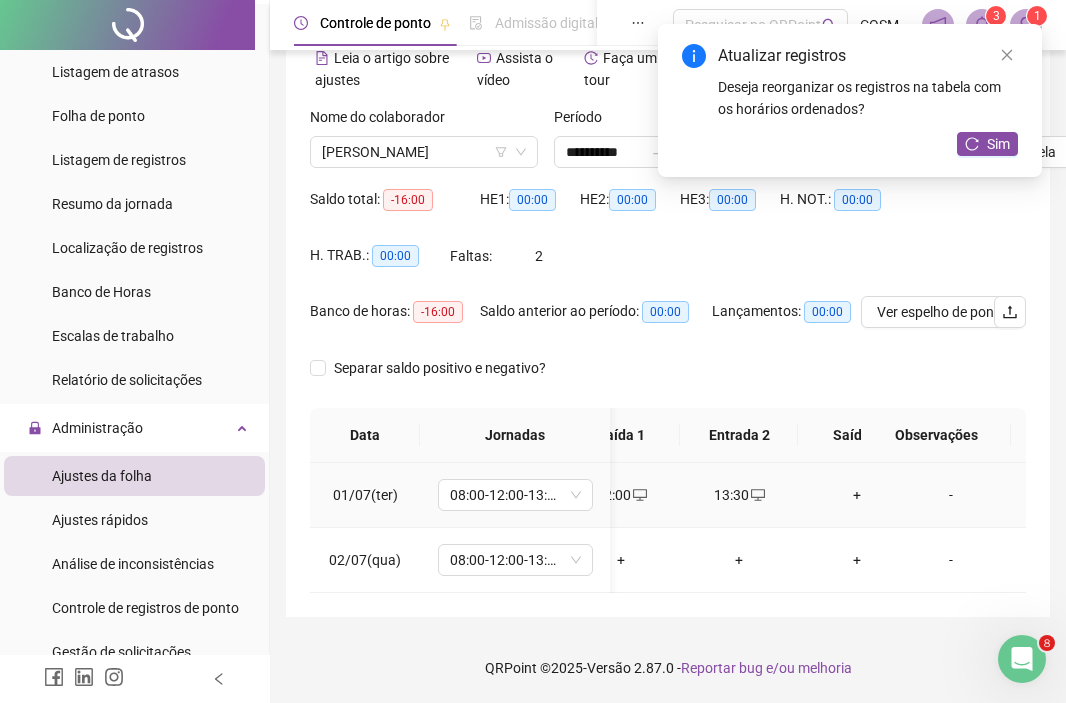 click on "-" at bounding box center (951, 495) 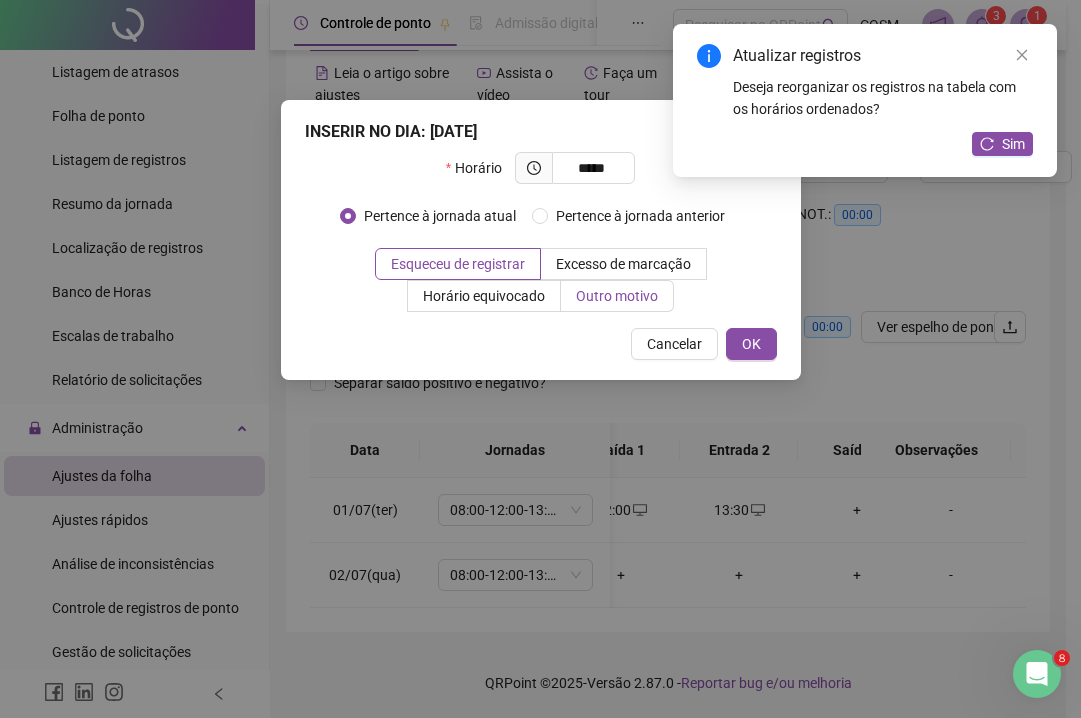 type on "*****" 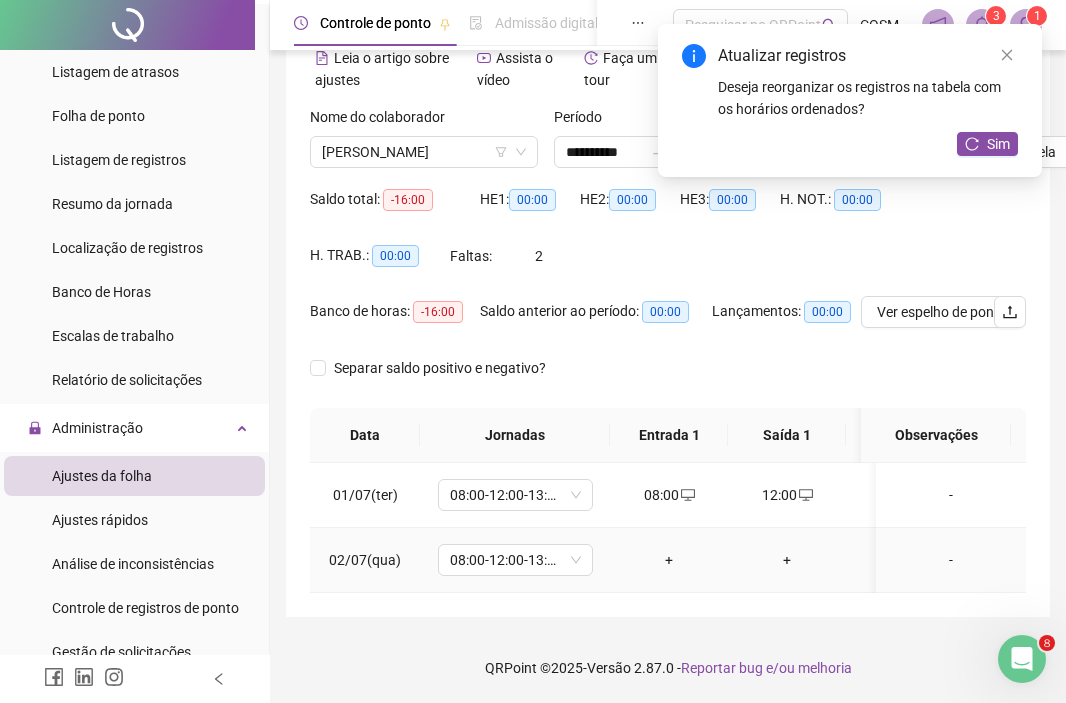 click on "+" at bounding box center [669, 560] 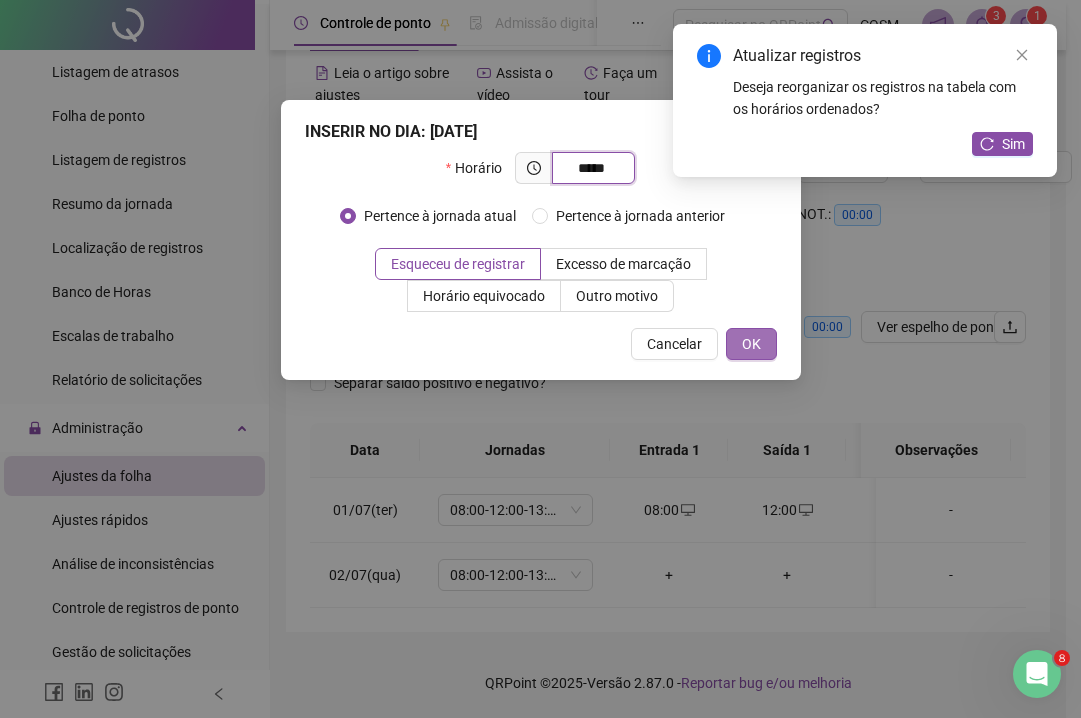 type on "*****" 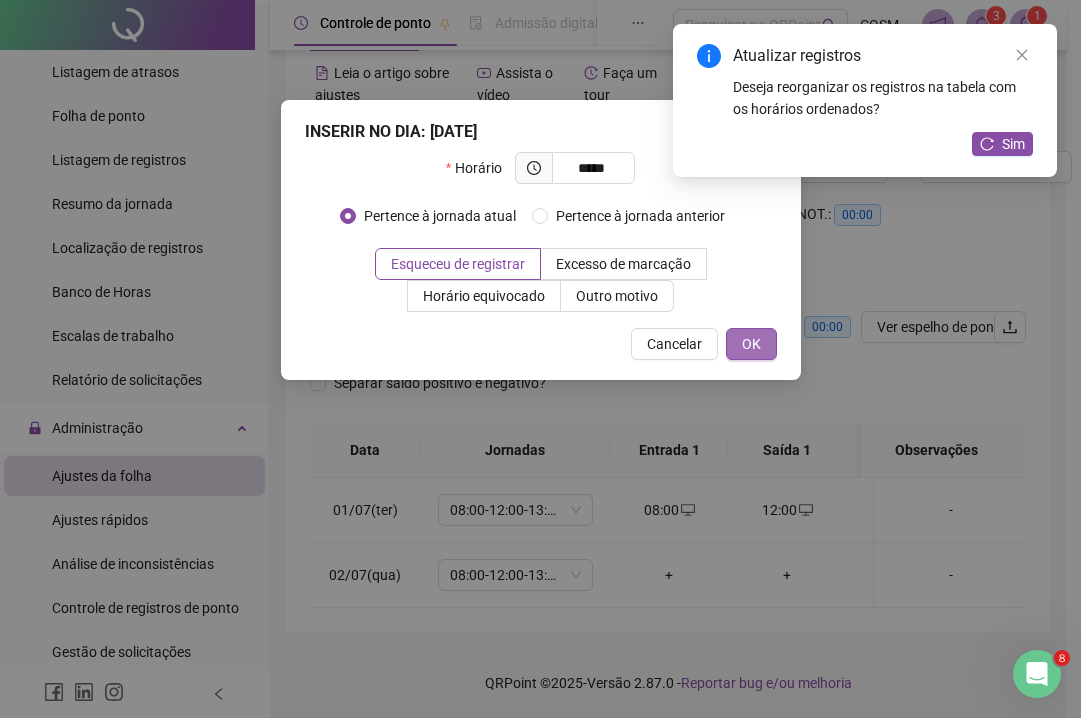 click on "OK" at bounding box center [751, 344] 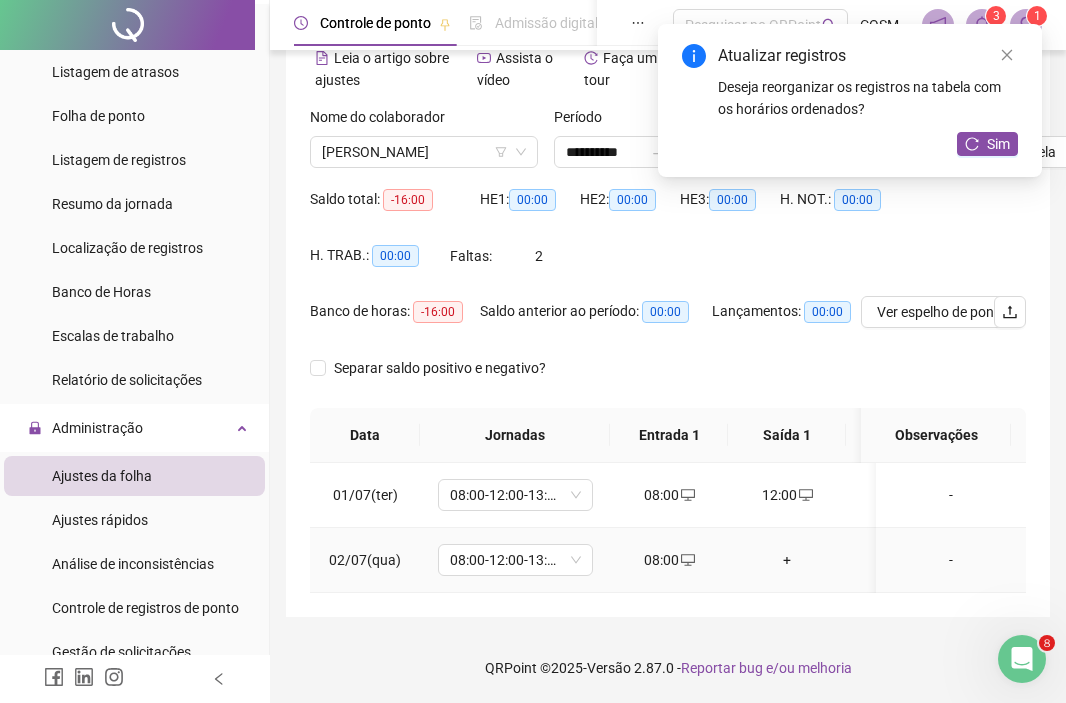 click on "+" at bounding box center (787, 560) 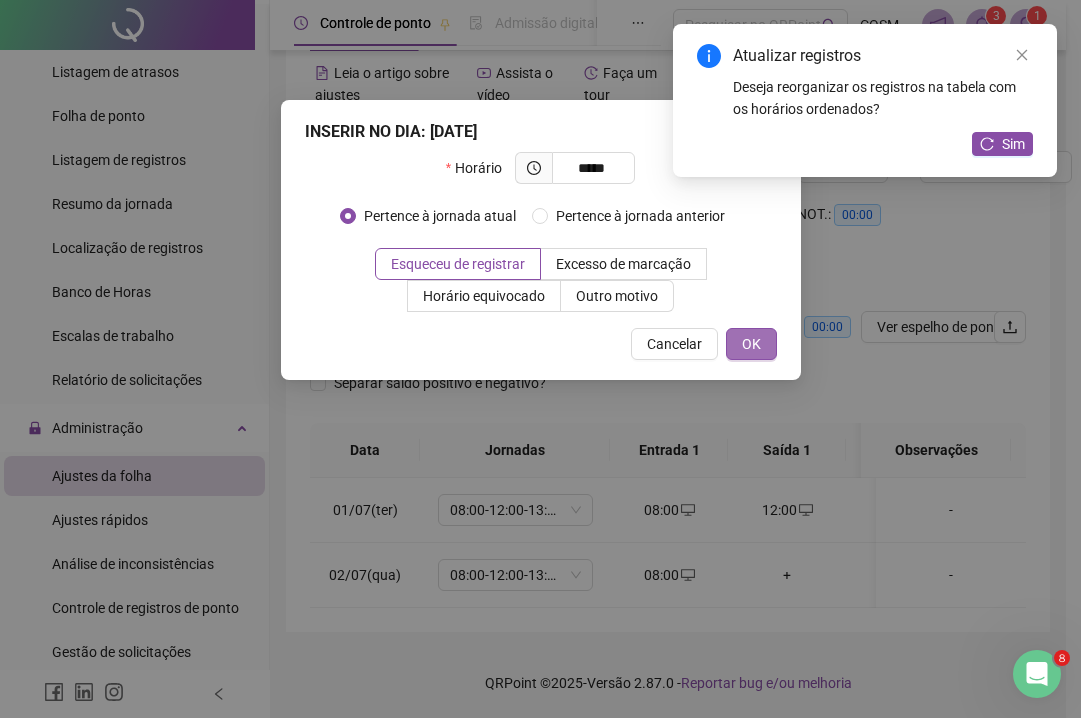 type on "*****" 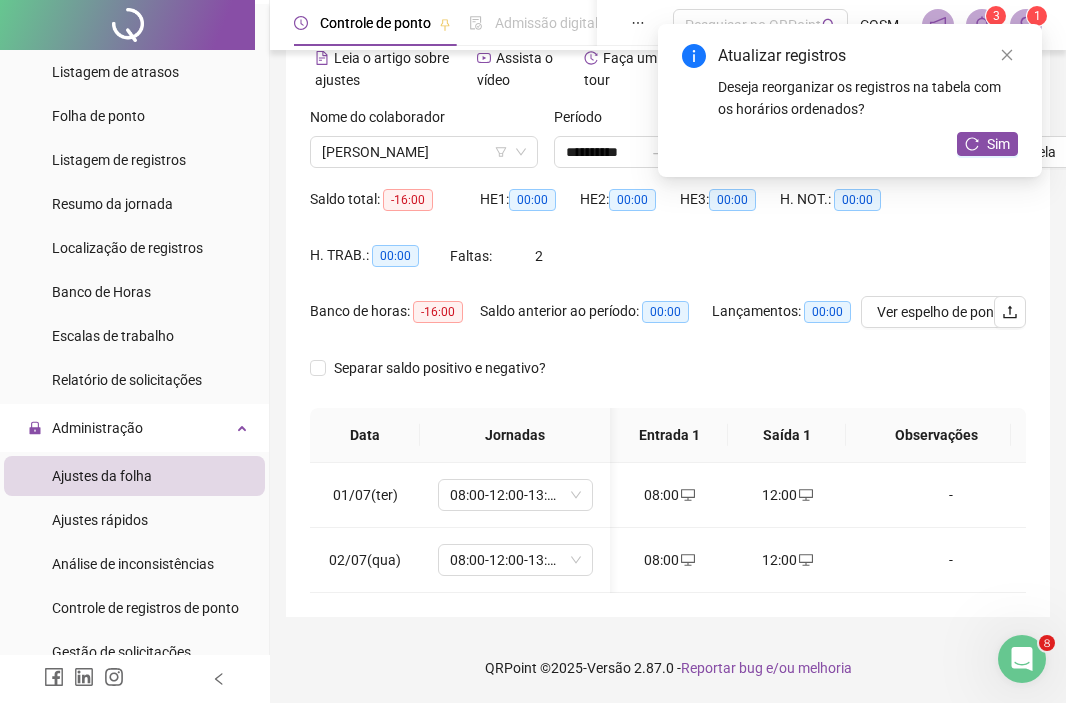 scroll, scrollTop: 0, scrollLeft: 159, axis: horizontal 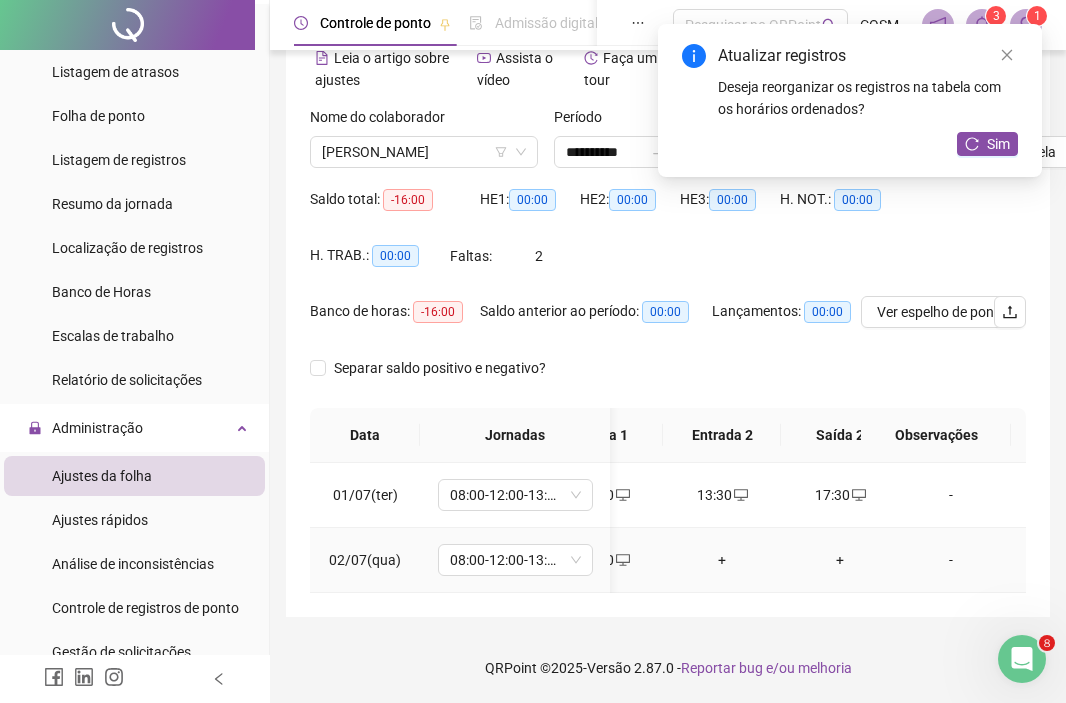 click on "+" at bounding box center [722, 560] 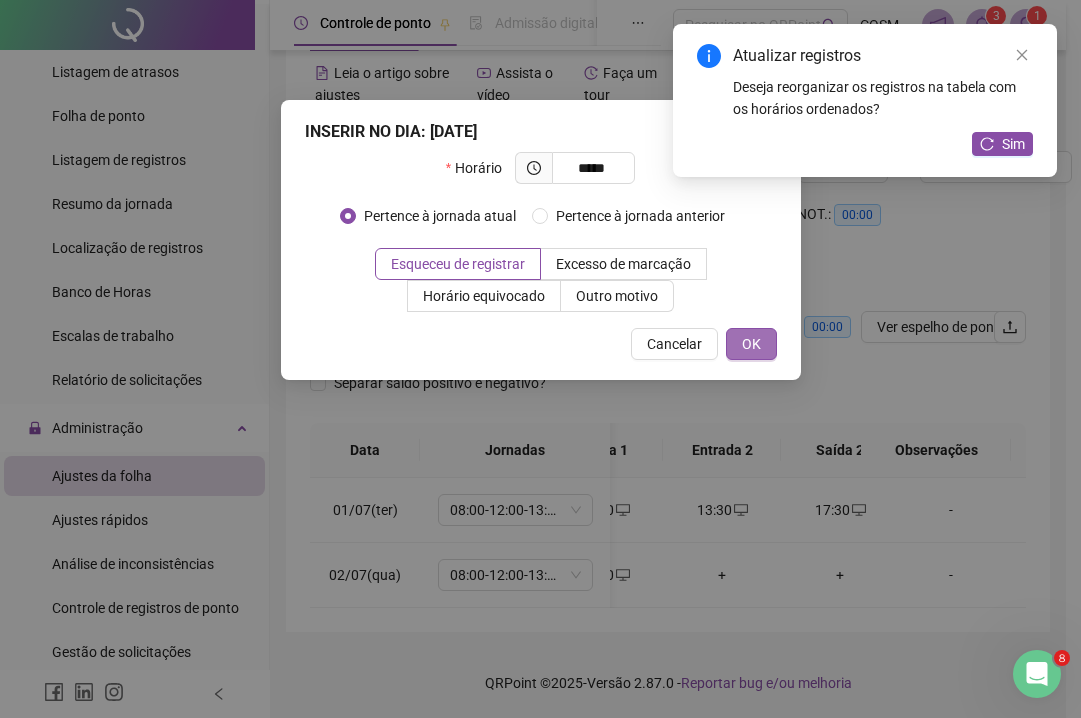 type on "*****" 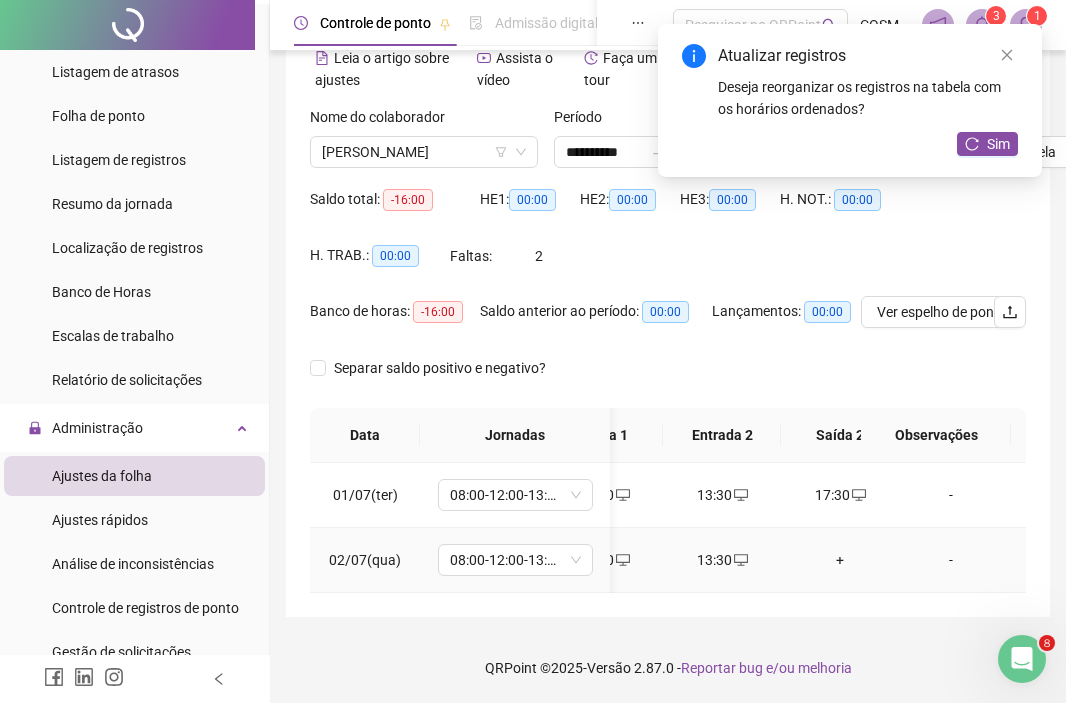 click on "+" at bounding box center (840, 560) 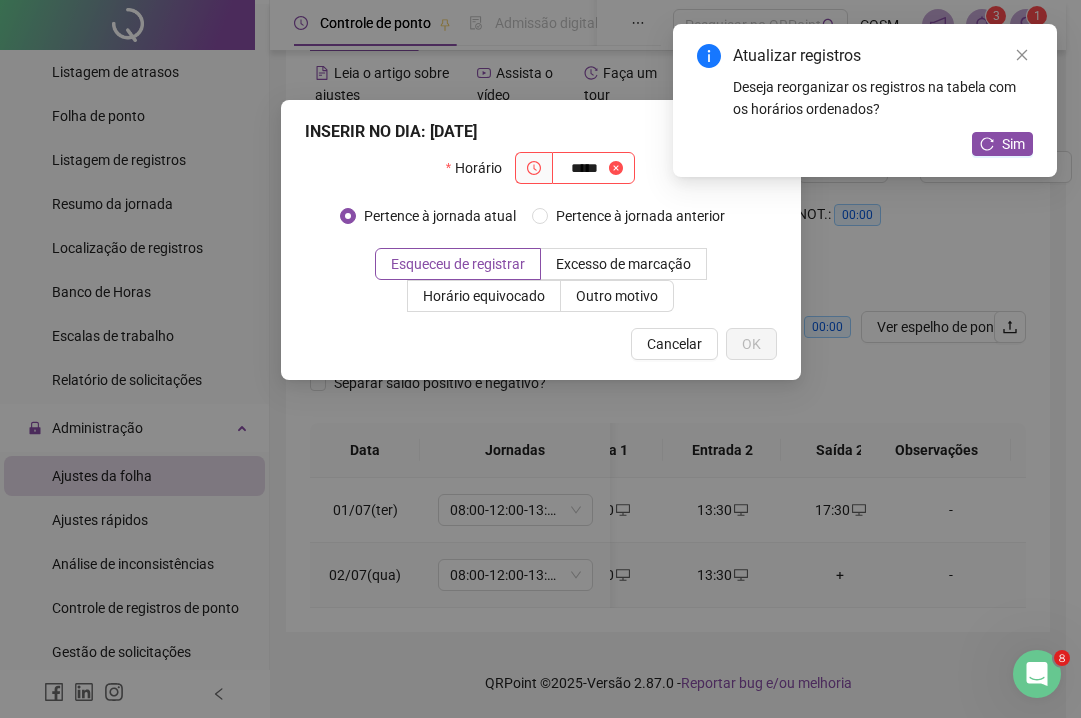 type on "*****" 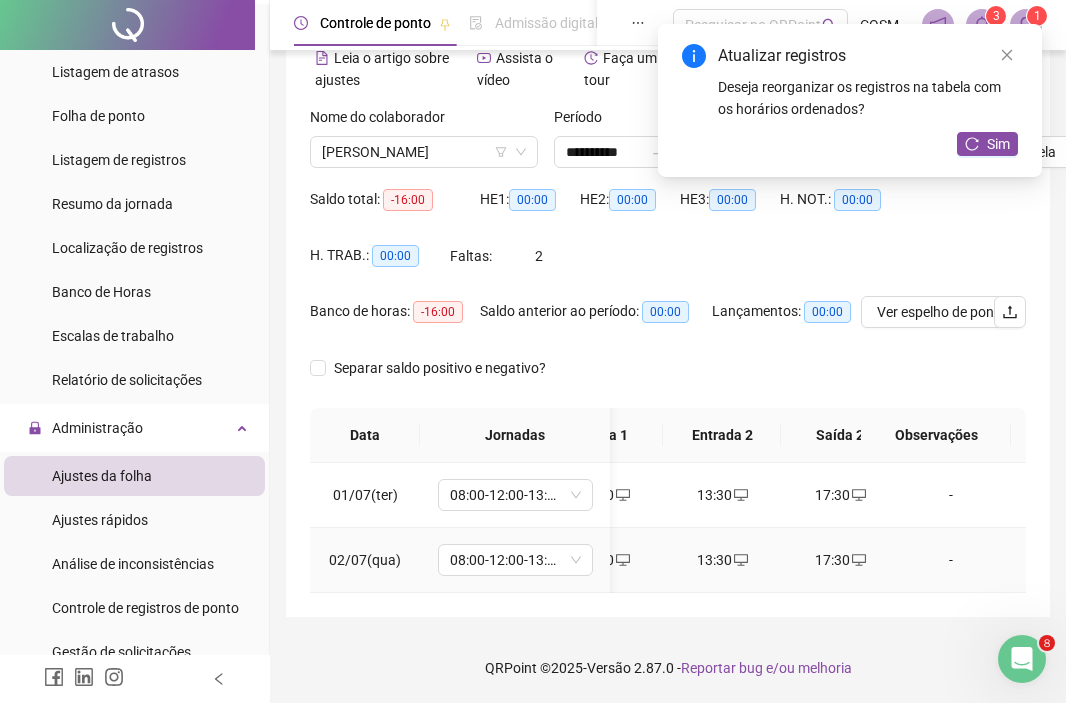 scroll, scrollTop: 0, scrollLeft: 149, axis: horizontal 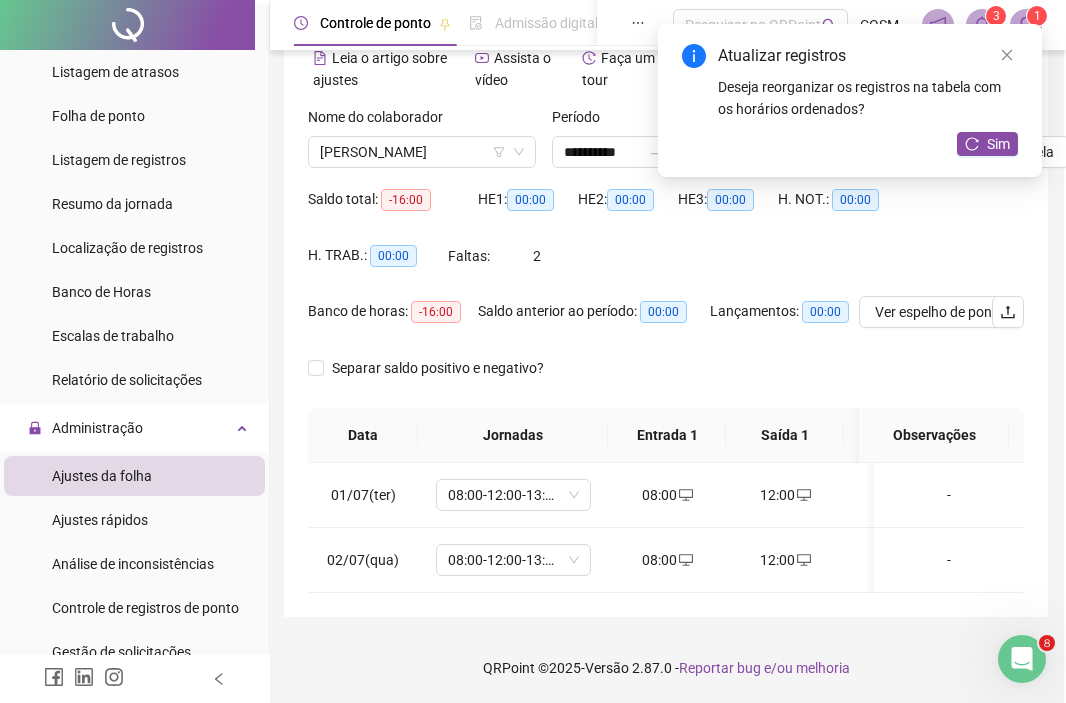 click on "Atualizar registros Deseja reorganizar os registros na tabela com os horários ordenados? Sim" at bounding box center [850, 100] 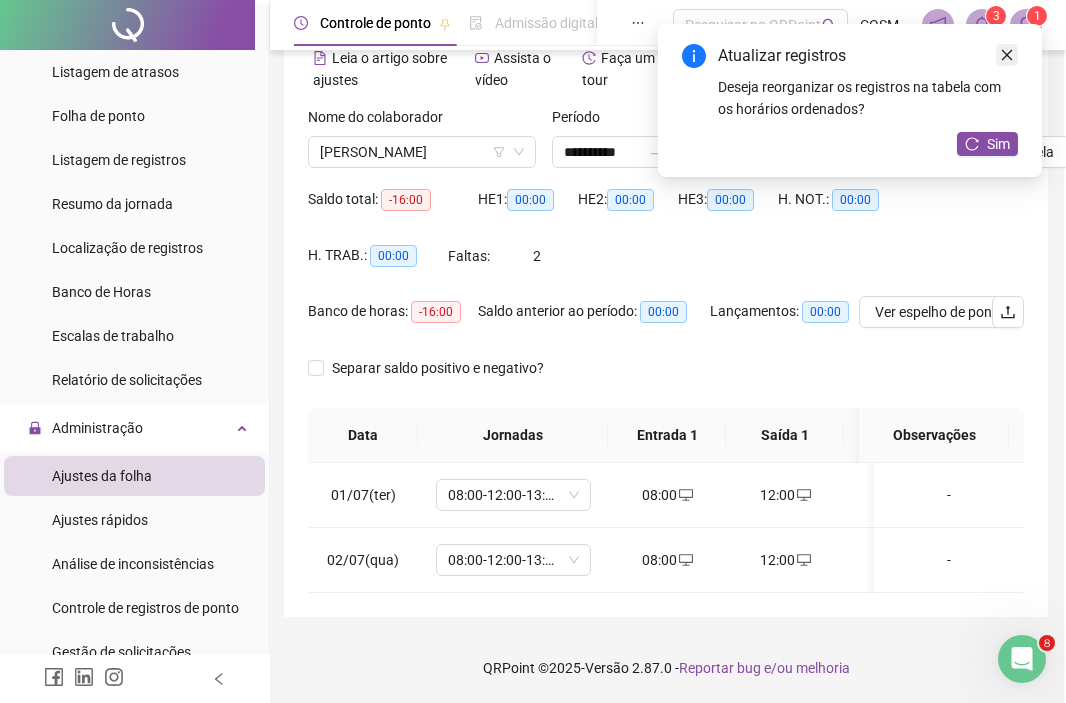 click at bounding box center [1007, 55] 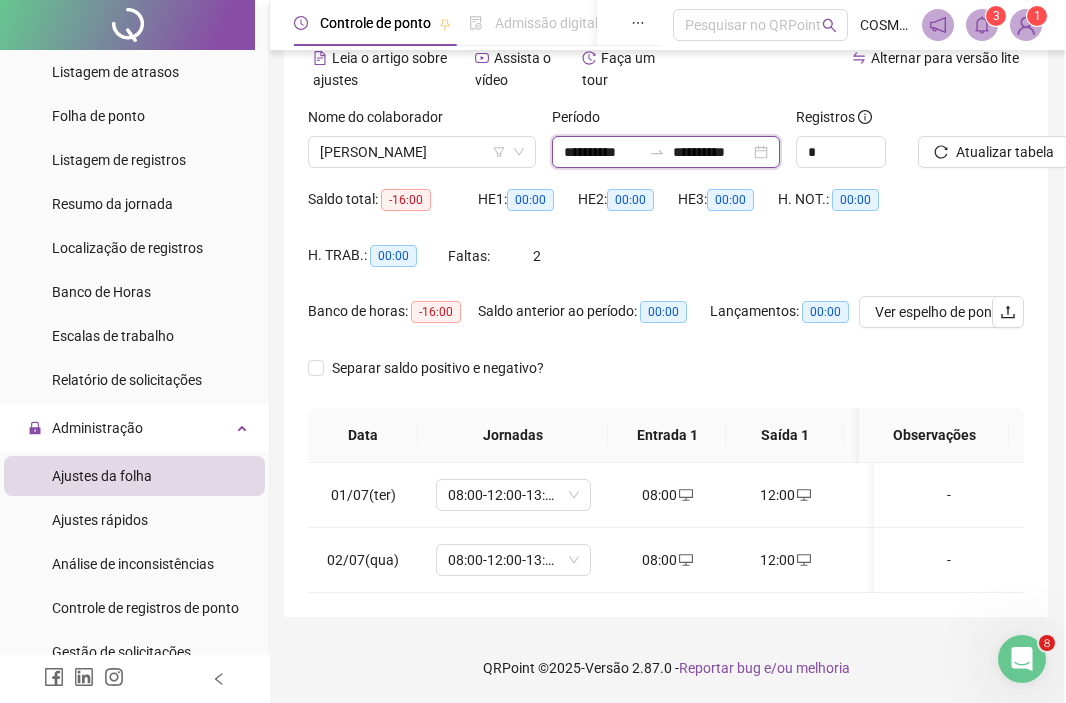 click on "**********" at bounding box center (711, 152) 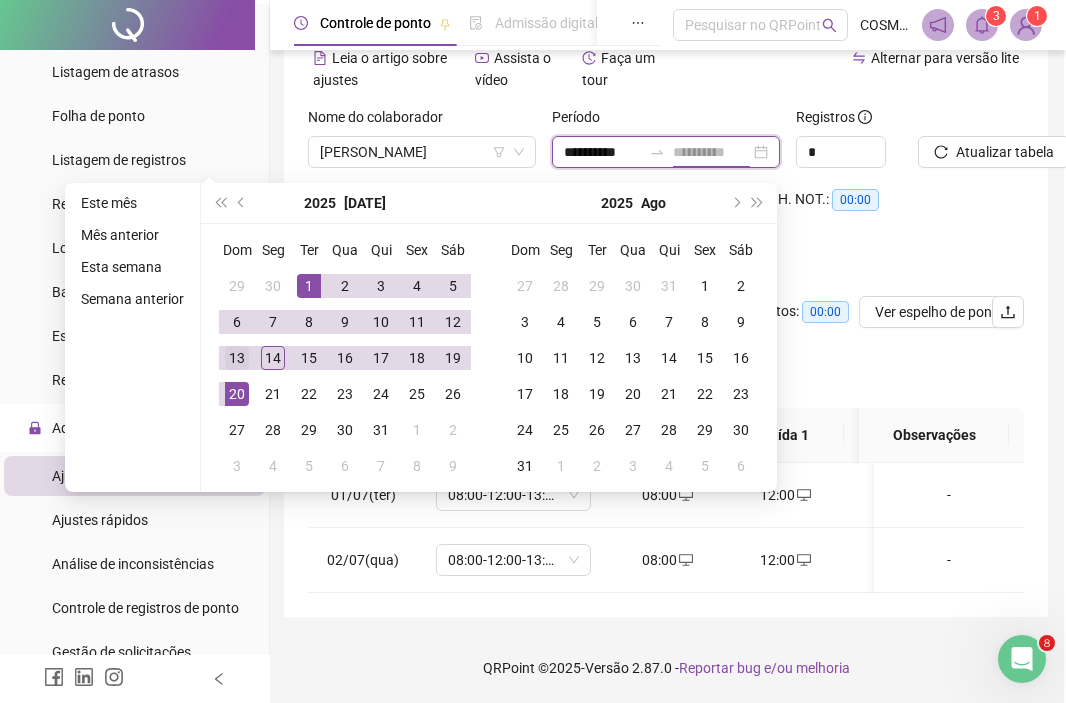 type on "**********" 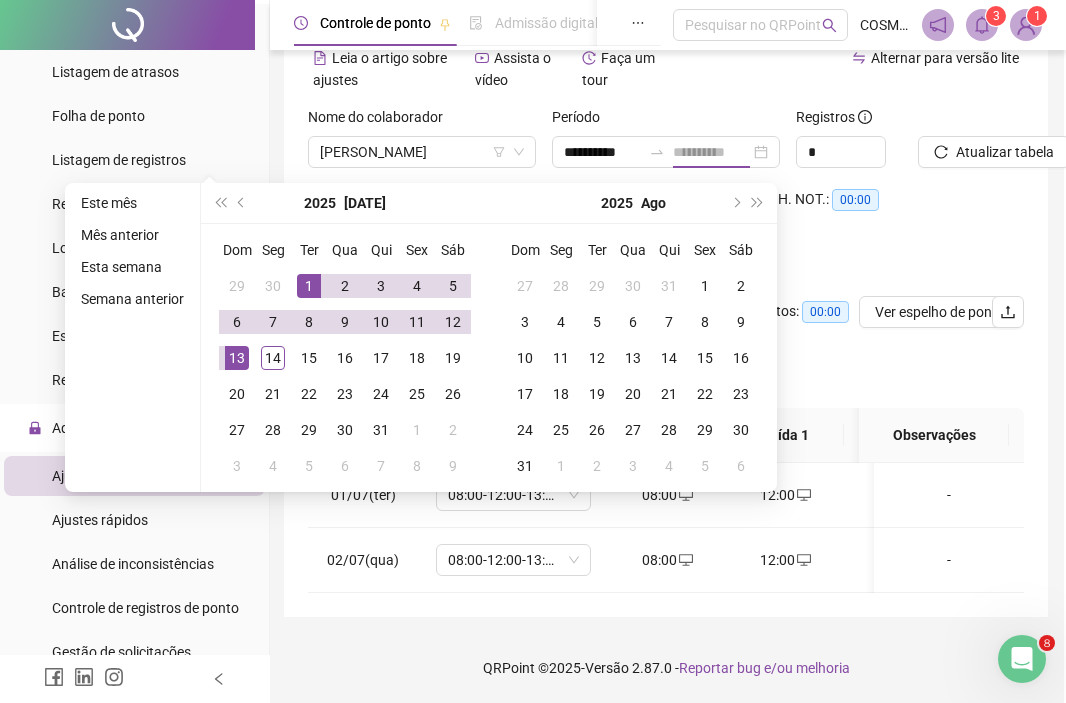 click on "13" at bounding box center [237, 358] 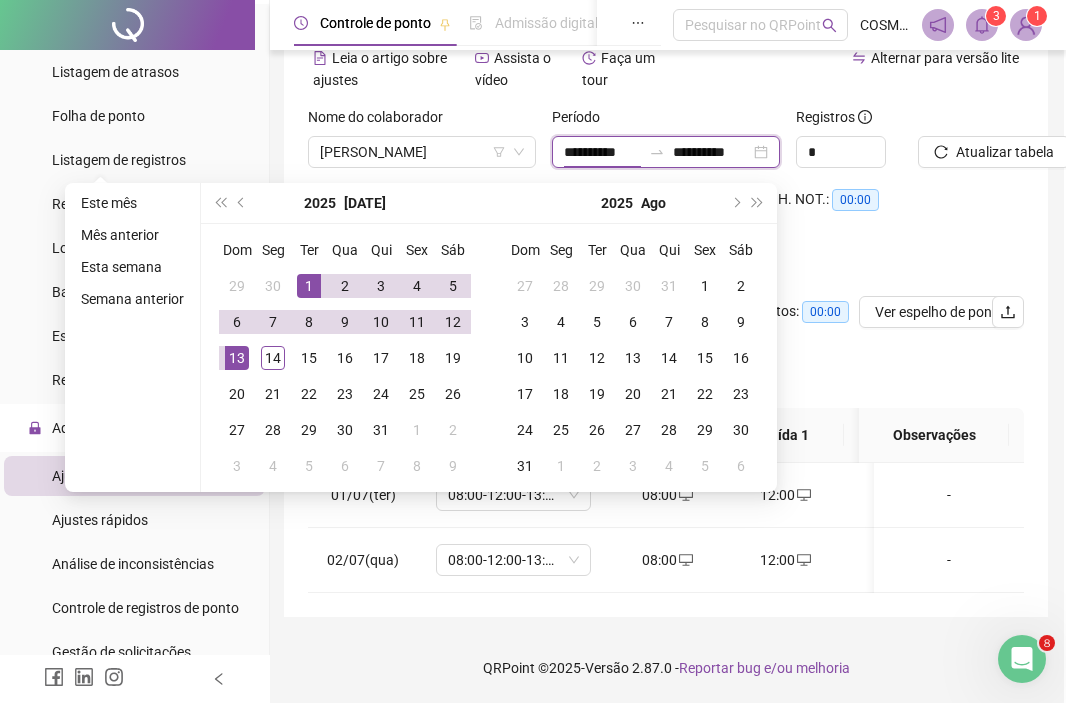 type on "**********" 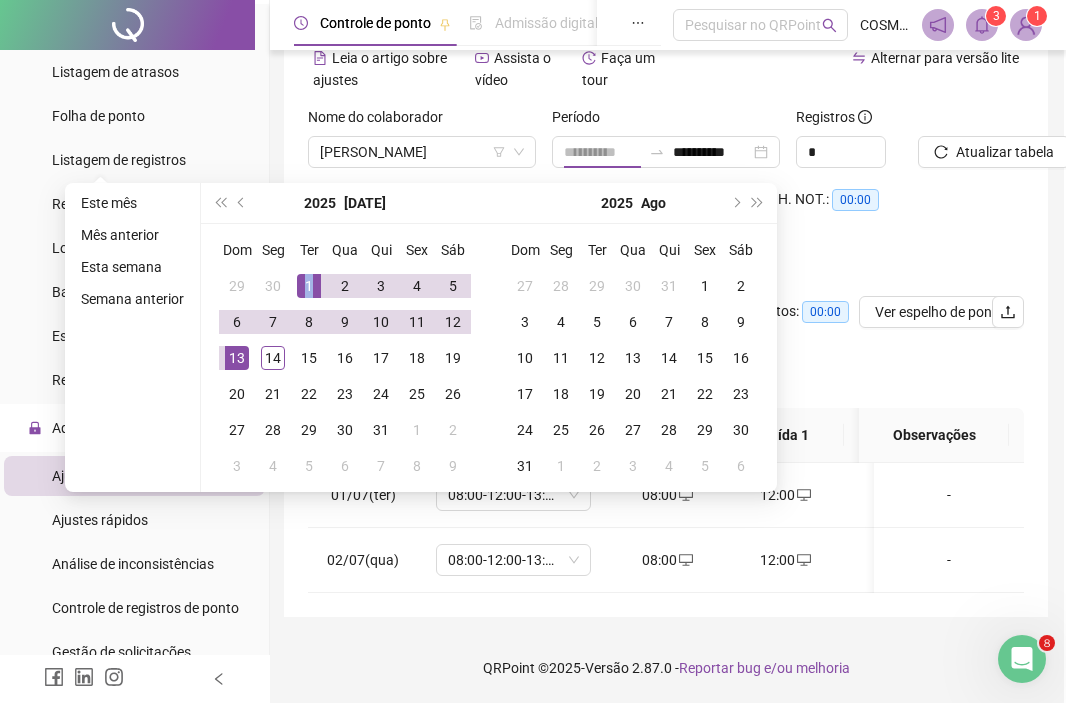 click on "1" at bounding box center [309, 286] 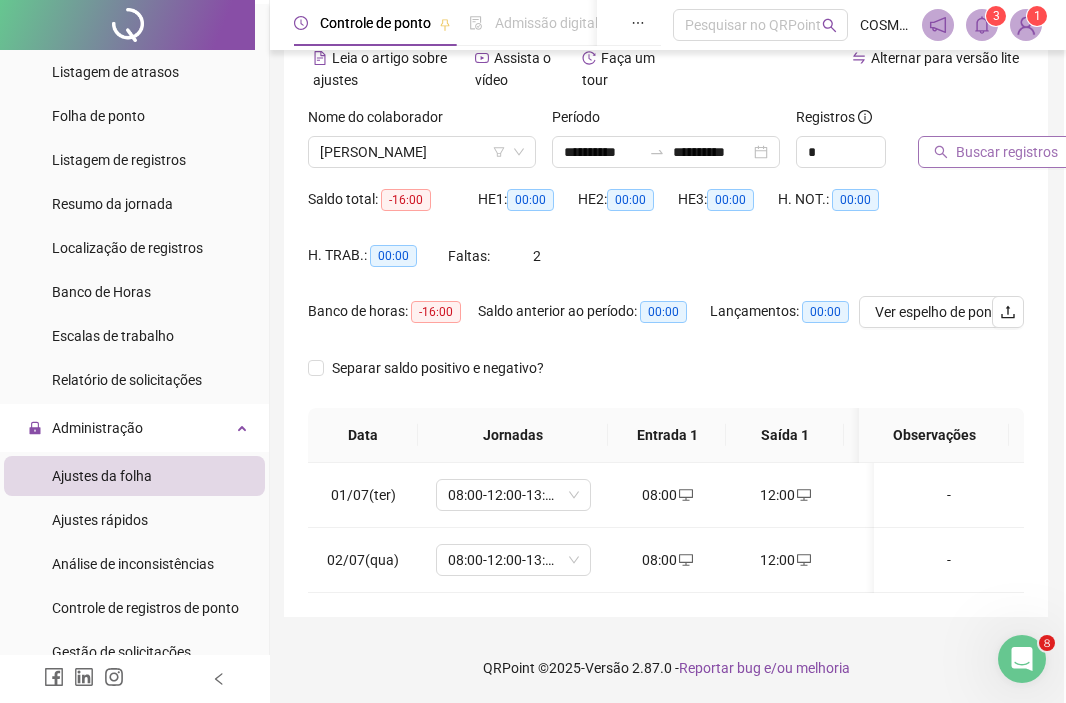 click on "Buscar registros" at bounding box center (1007, 152) 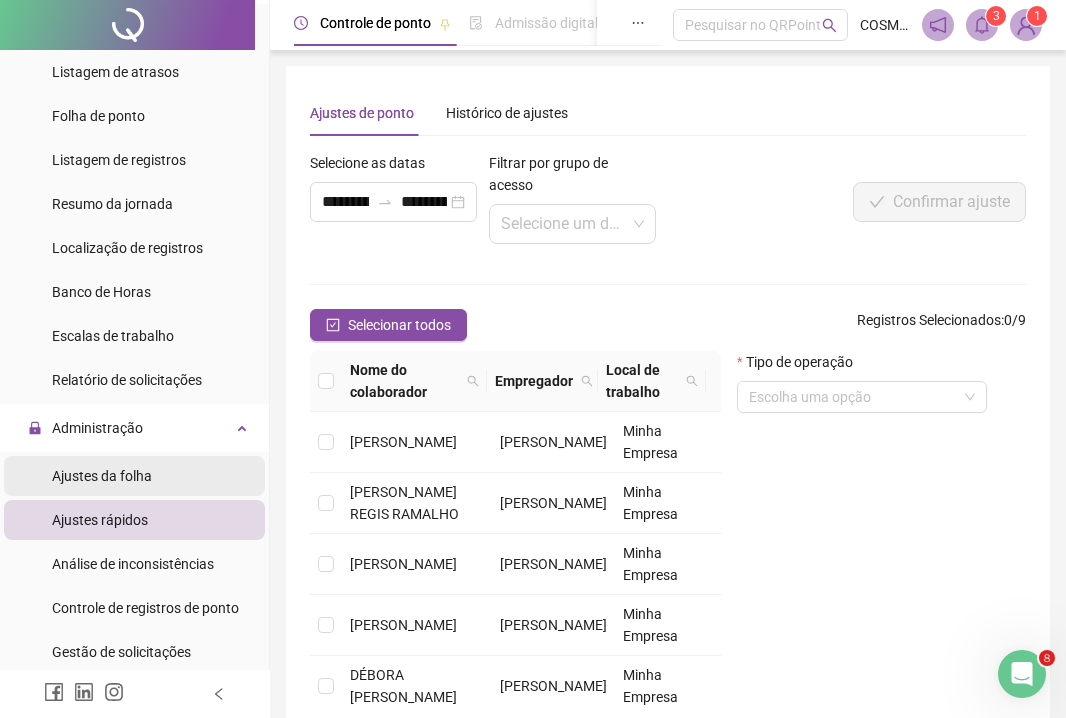 click on "Ajustes da folha" at bounding box center [134, 476] 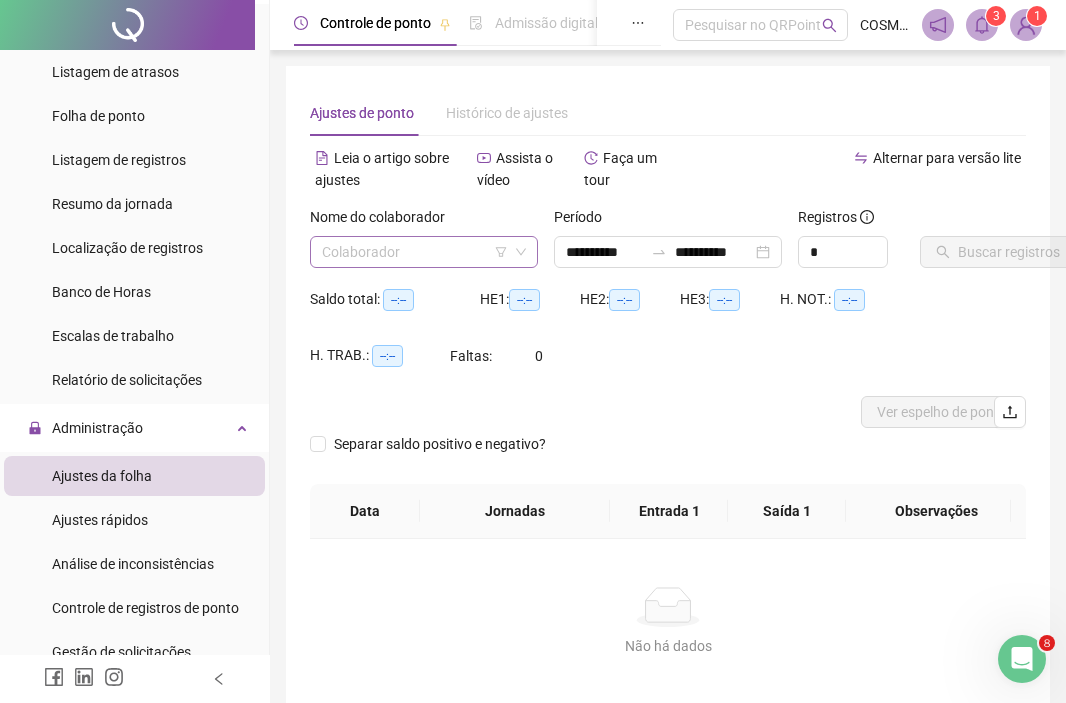 click at bounding box center (418, 252) 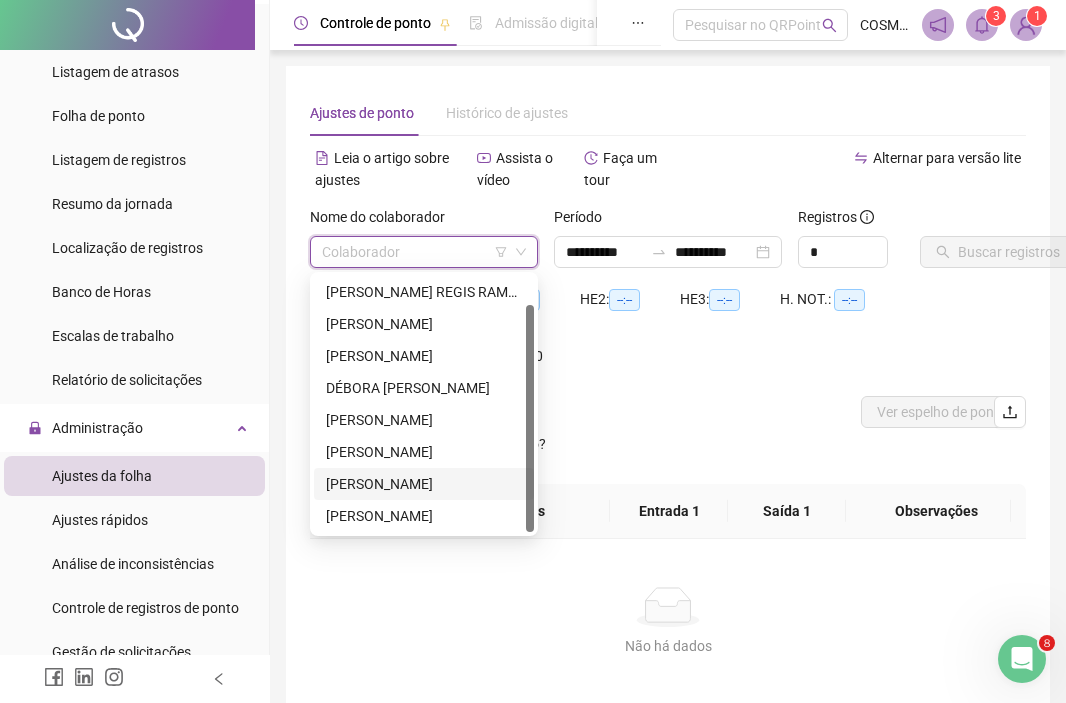 click on "[PERSON_NAME]" at bounding box center (424, 484) 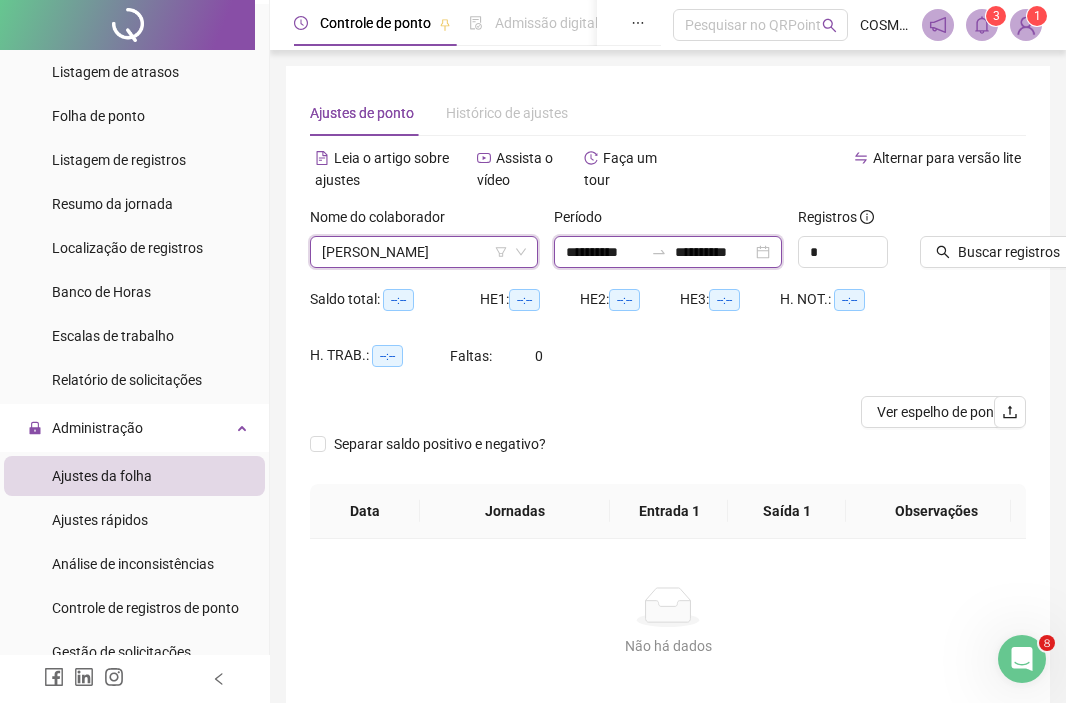 click on "**********" at bounding box center (604, 252) 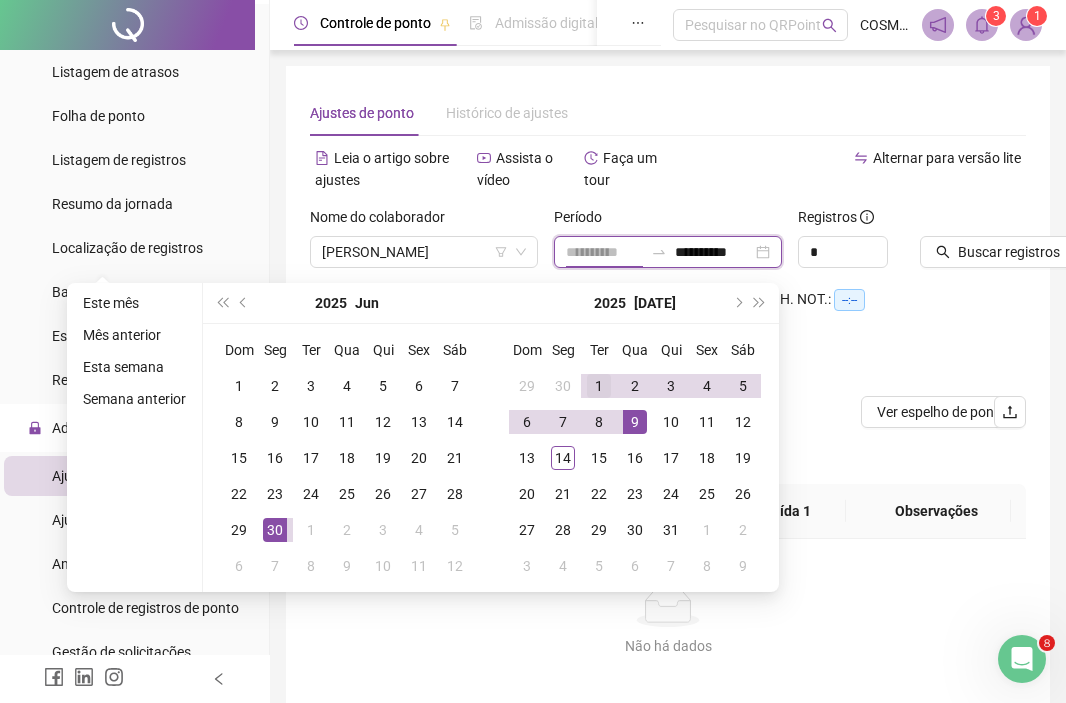 type on "**********" 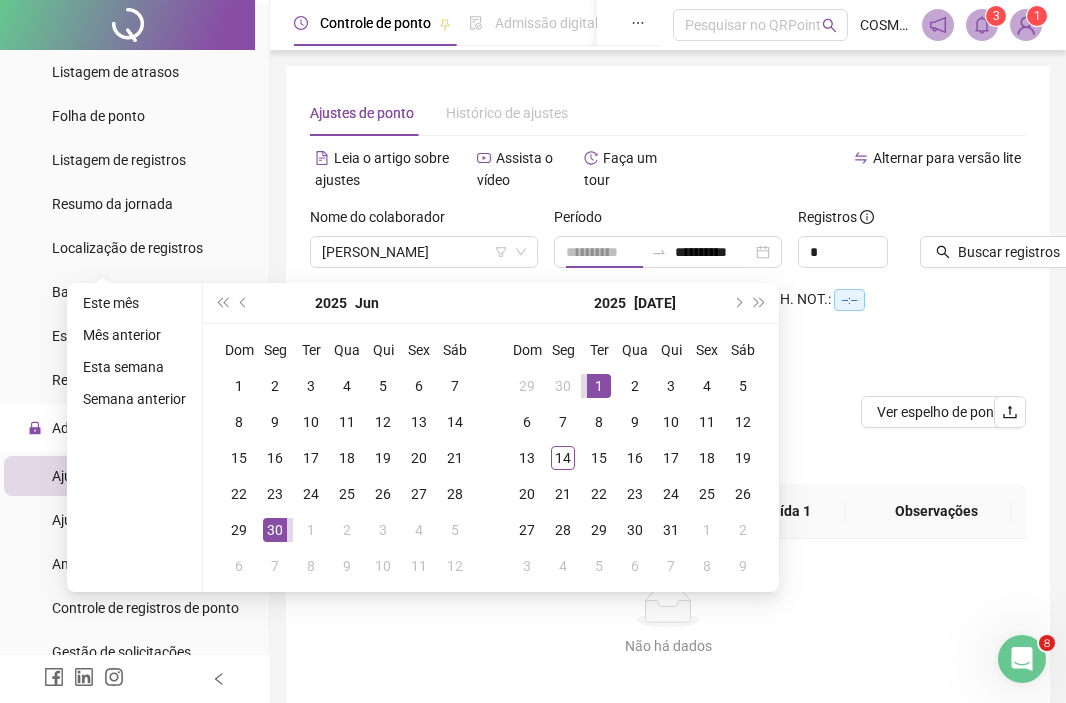 click on "1" at bounding box center [599, 386] 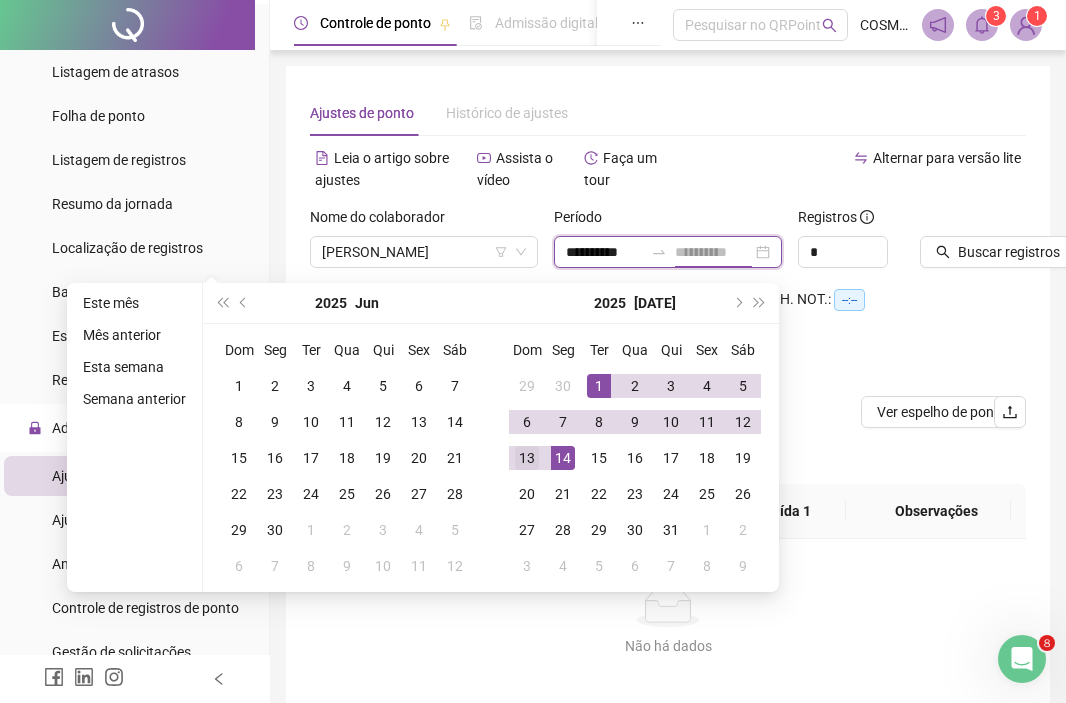 type on "**********" 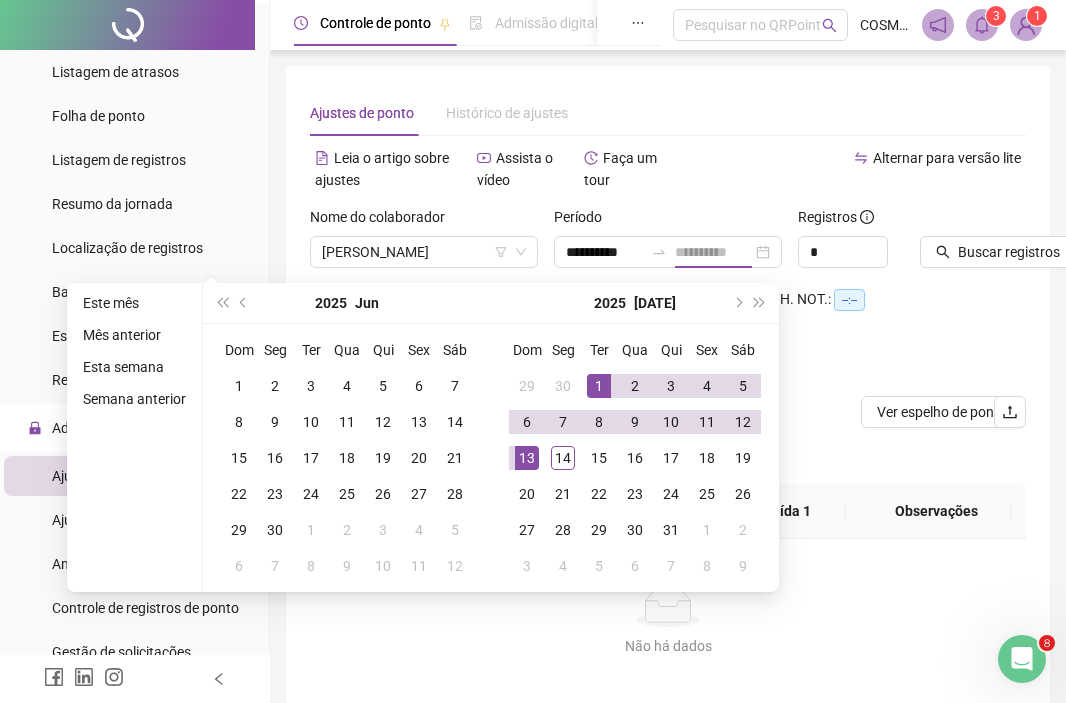 click on "13" at bounding box center (527, 458) 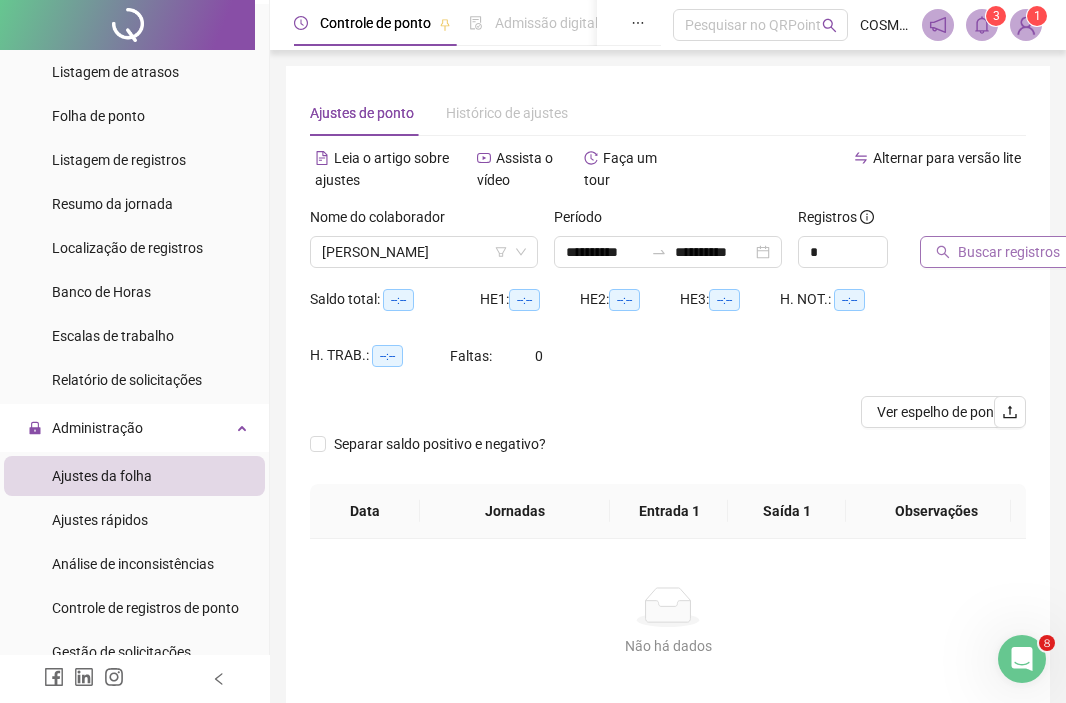 click on "Buscar registros" at bounding box center [1009, 252] 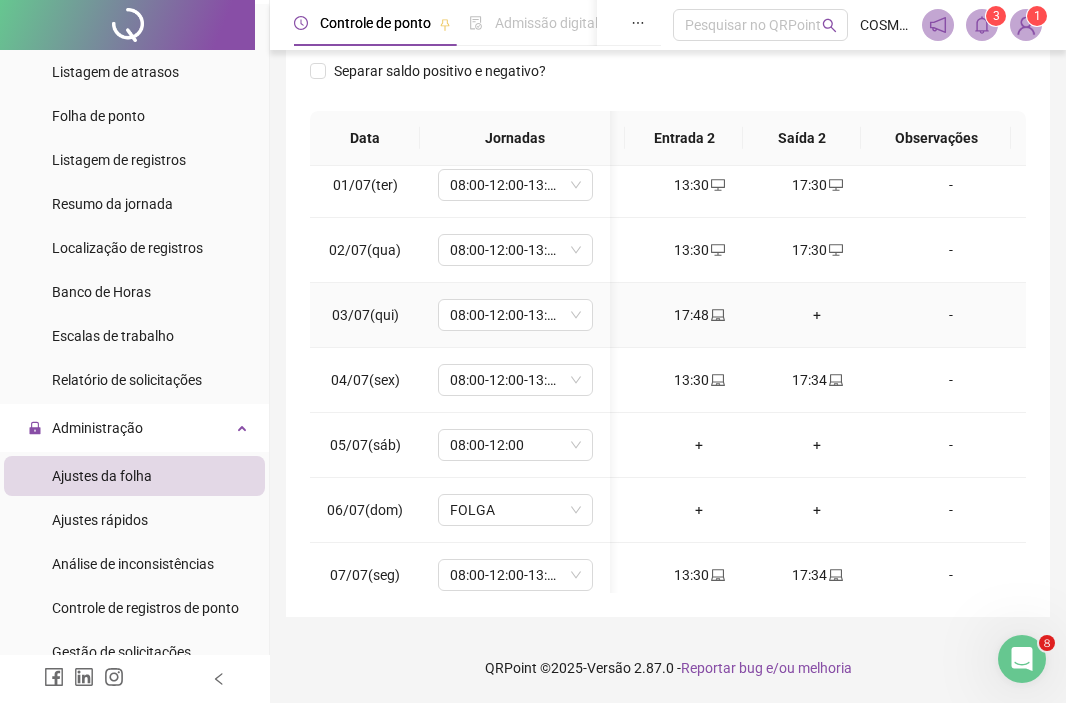 click on "+" at bounding box center [817, 315] 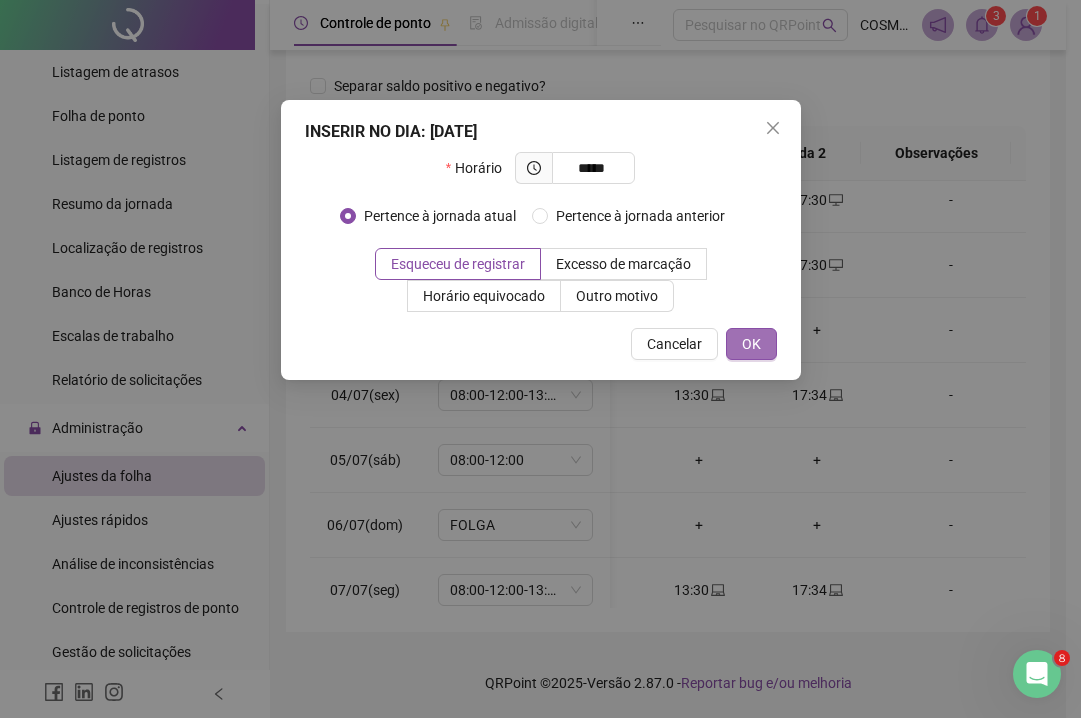 type on "*****" 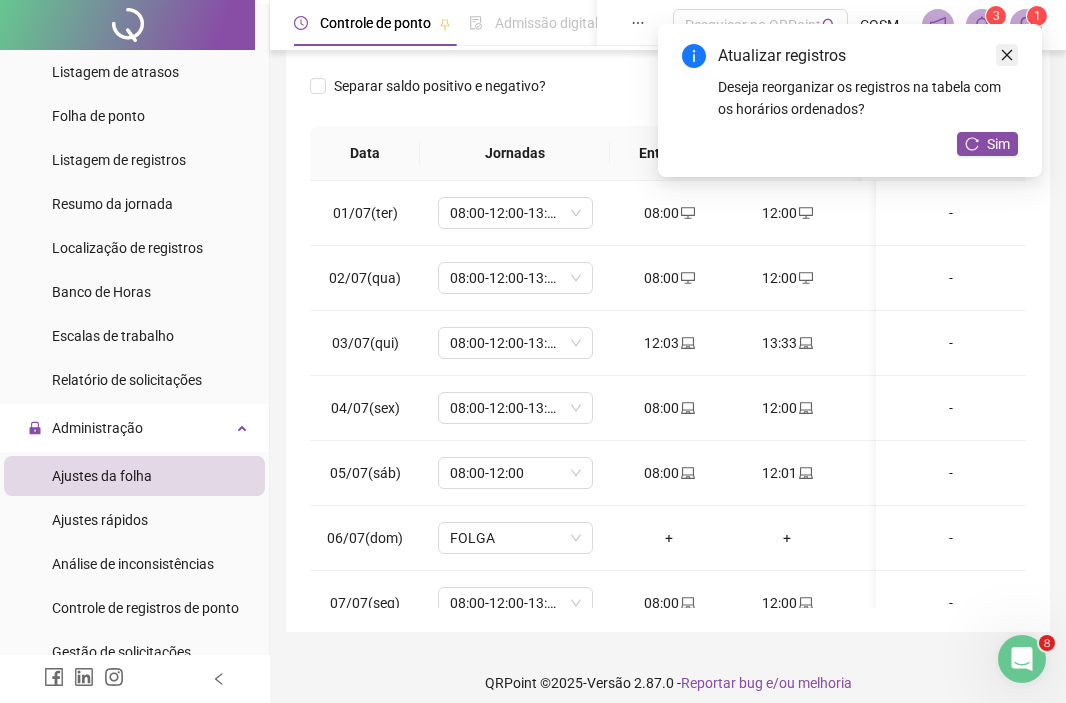 click 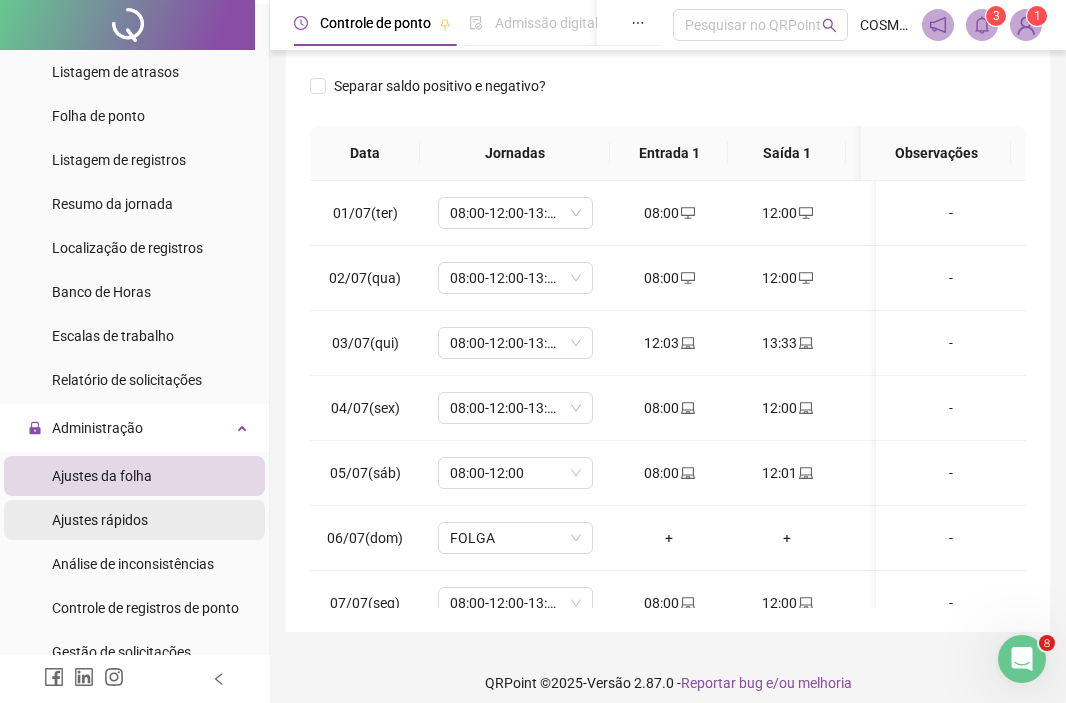 click on "Ajustes rápidos" at bounding box center [134, 520] 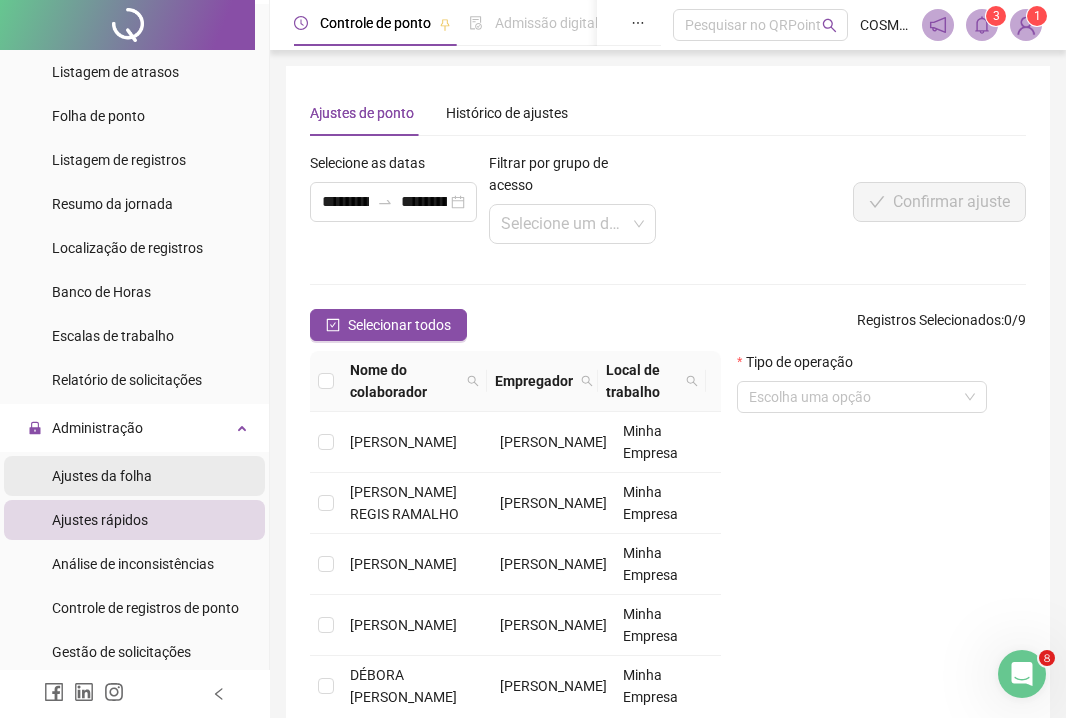 click on "Ajustes da folha" at bounding box center (134, 476) 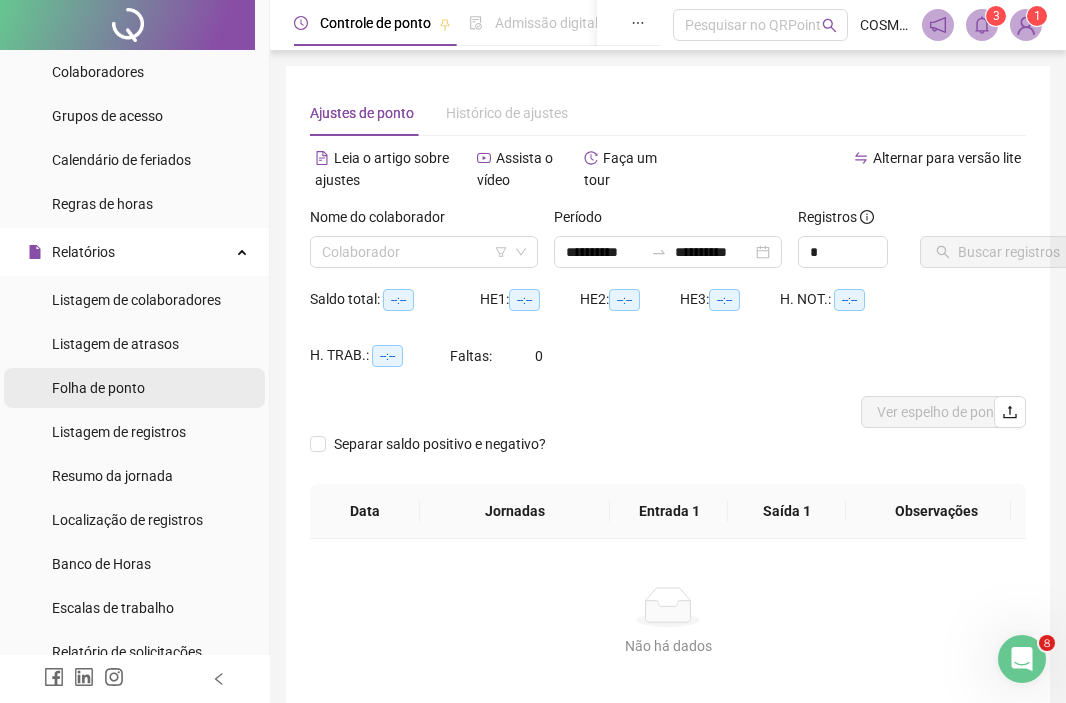click on "Folha de ponto" at bounding box center (134, 388) 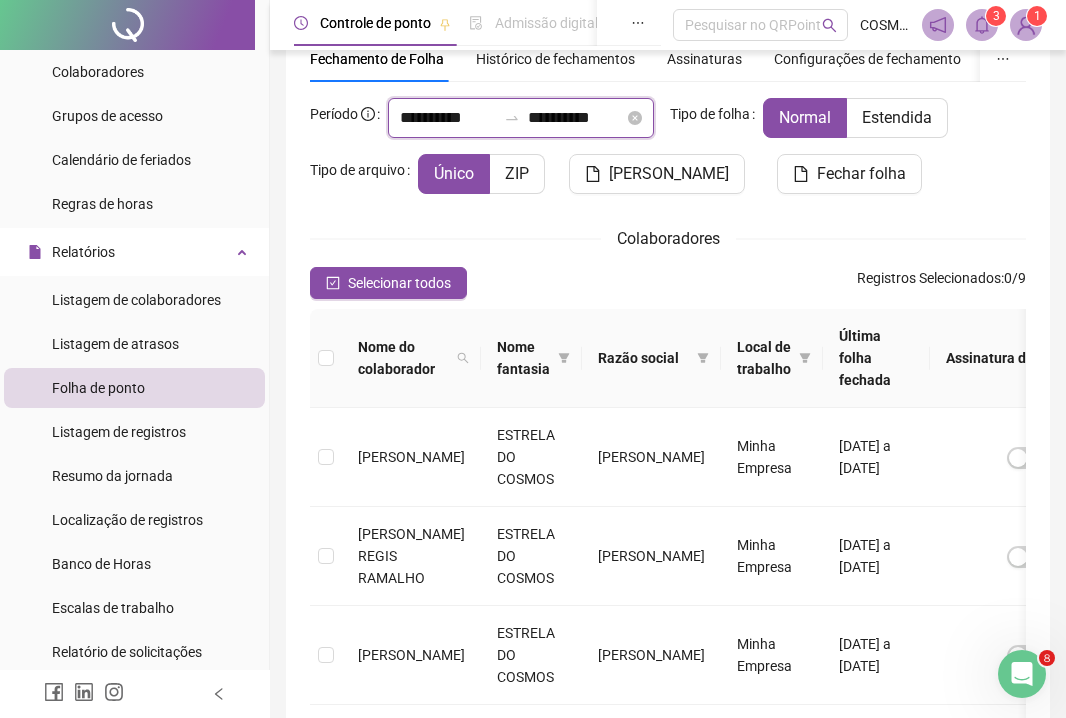 click on "**********" at bounding box center [448, 118] 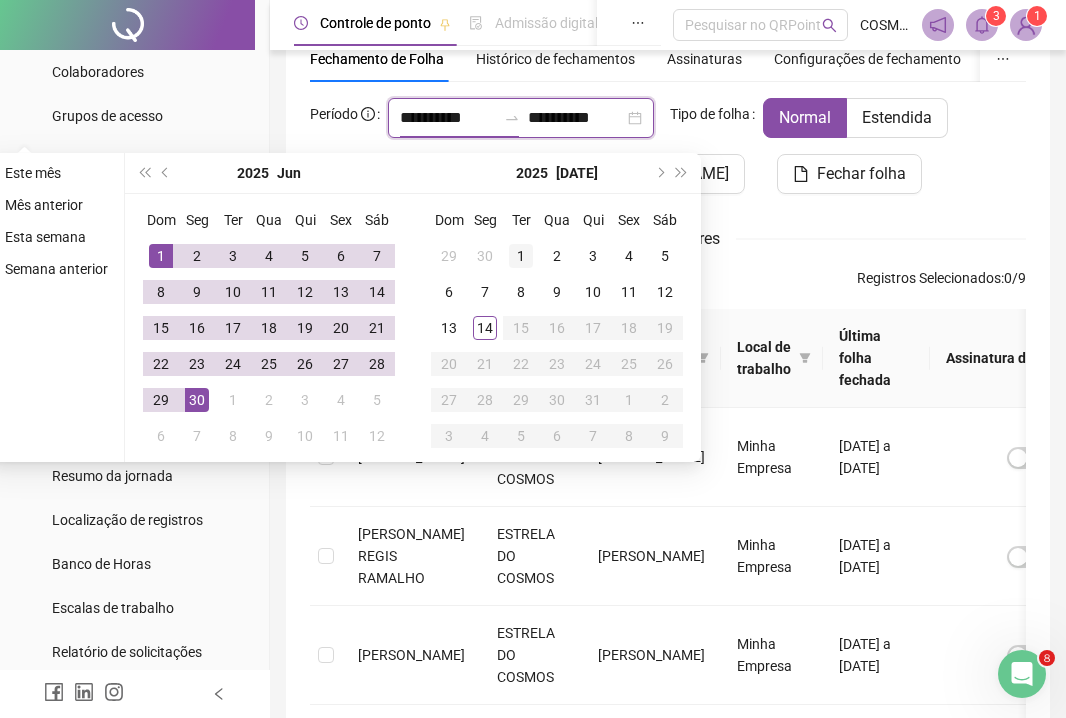 type on "**********" 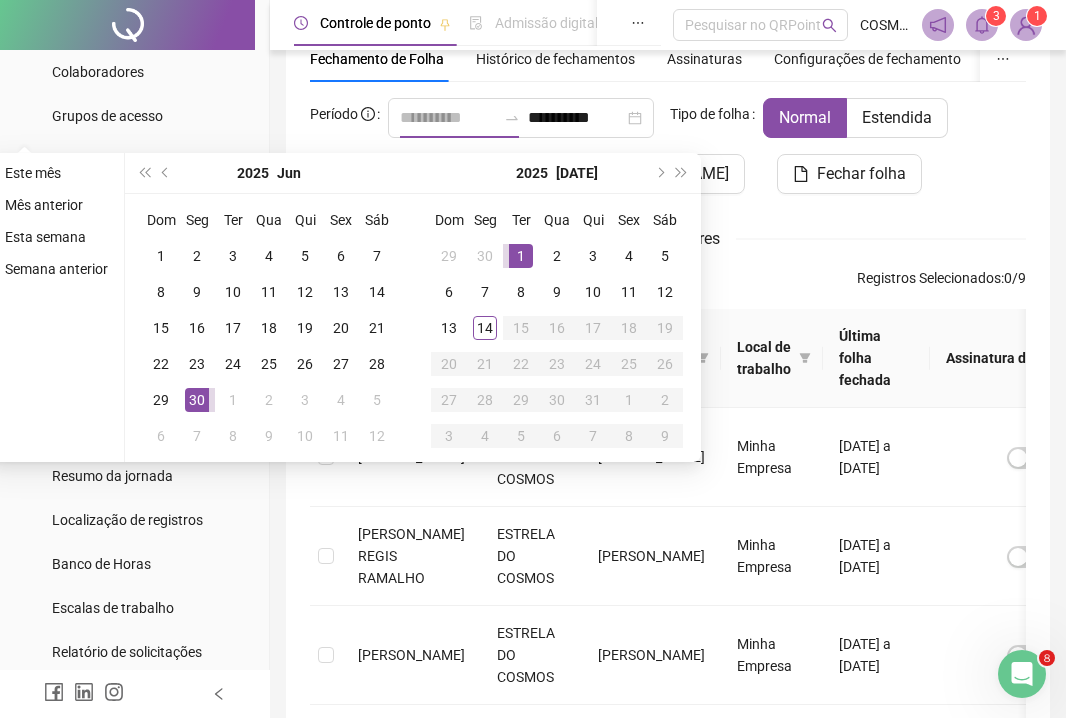 click on "1" at bounding box center [521, 256] 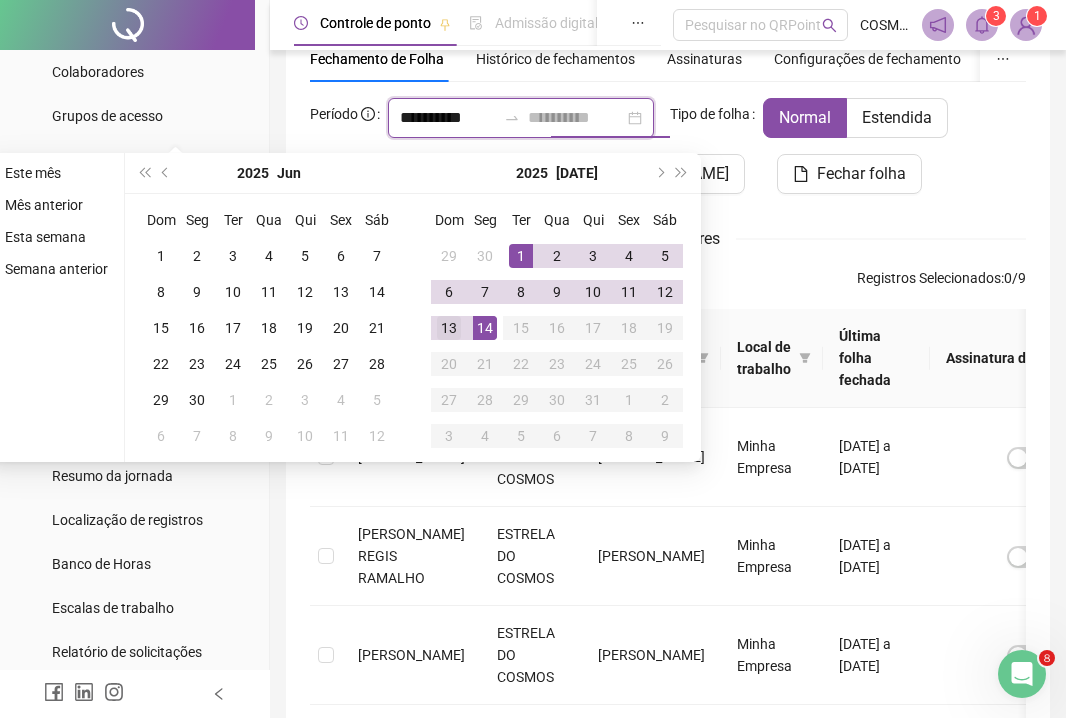 type on "**********" 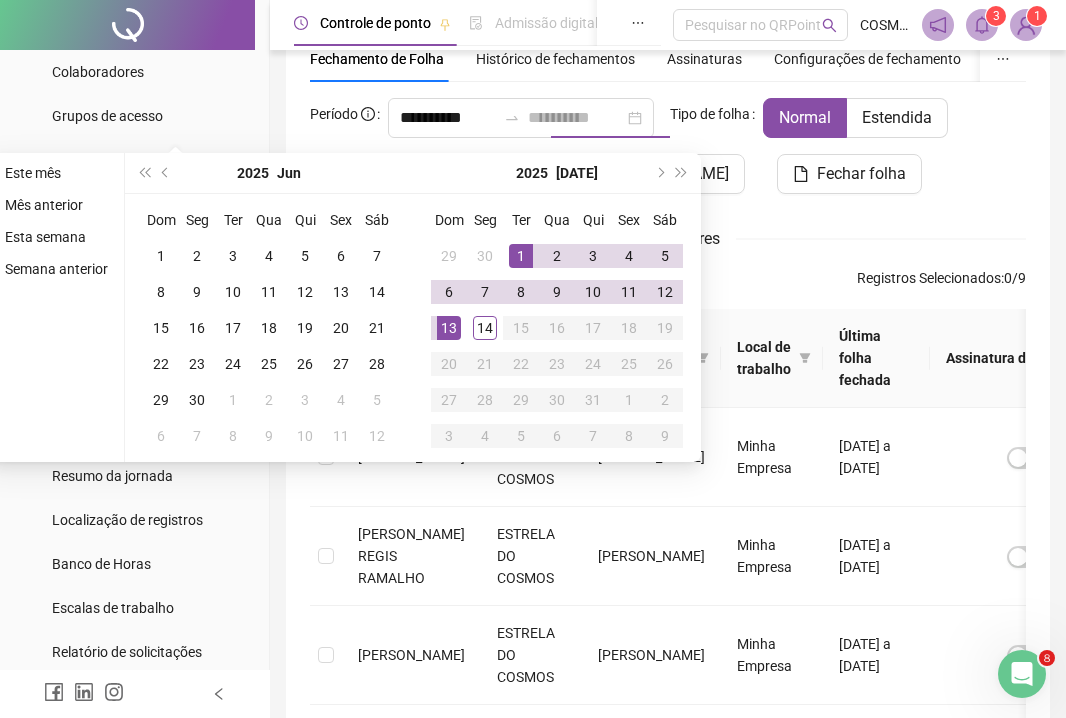 click on "13" at bounding box center [449, 328] 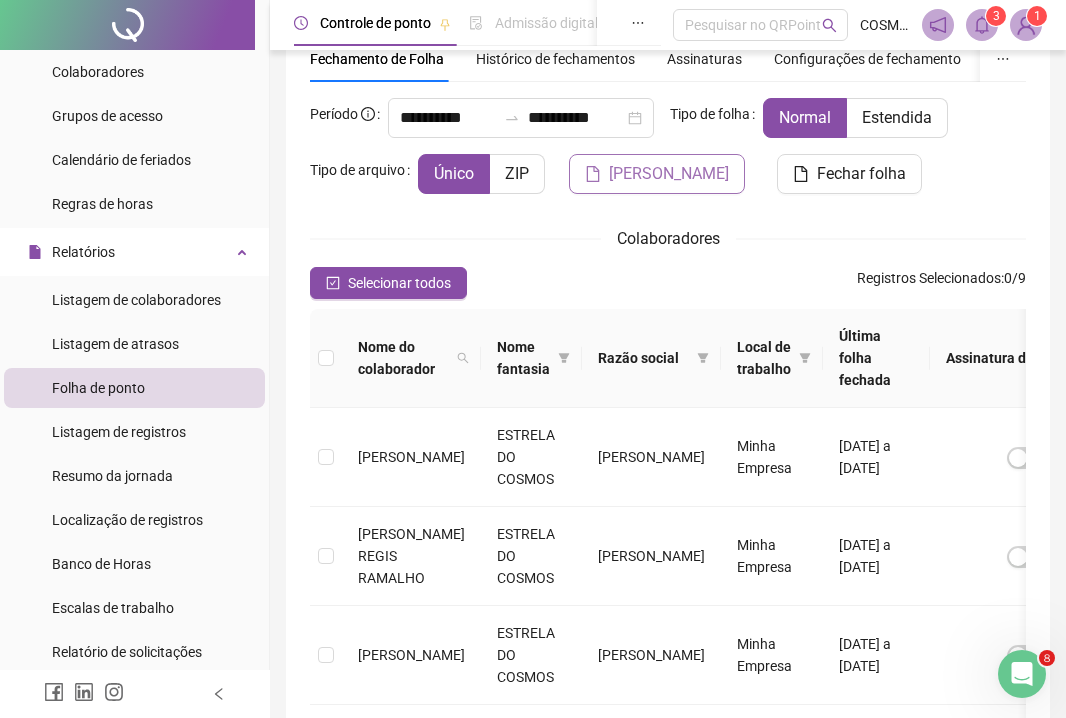 click on "[PERSON_NAME]" at bounding box center [657, 174] 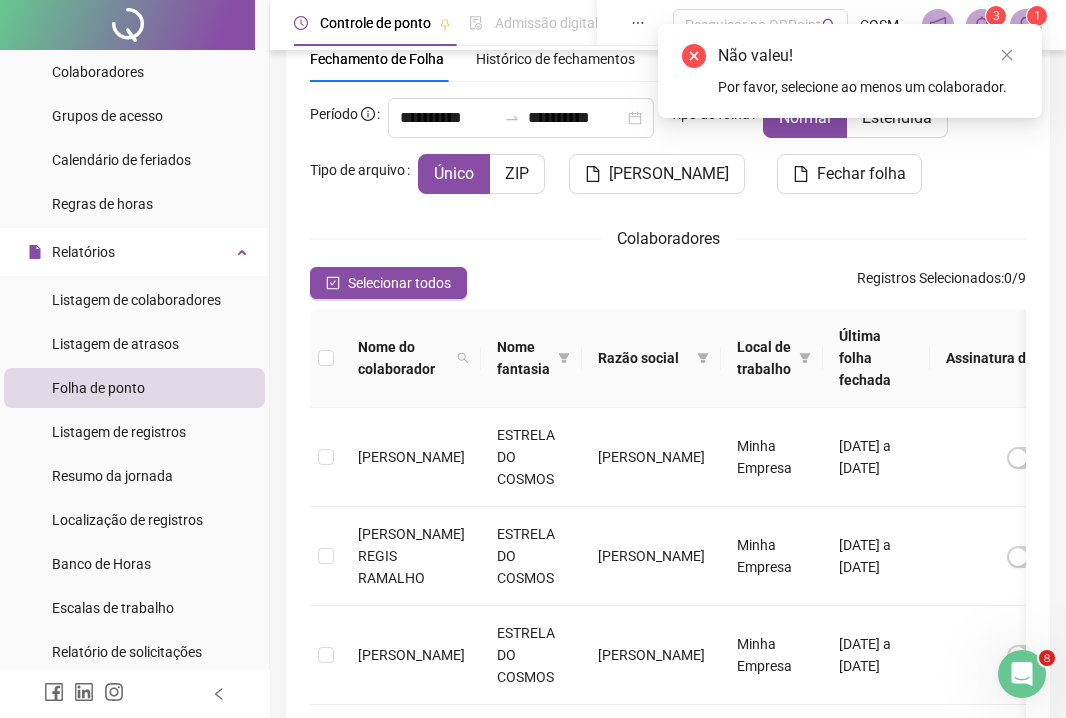 click on "**********" at bounding box center [668, 752] 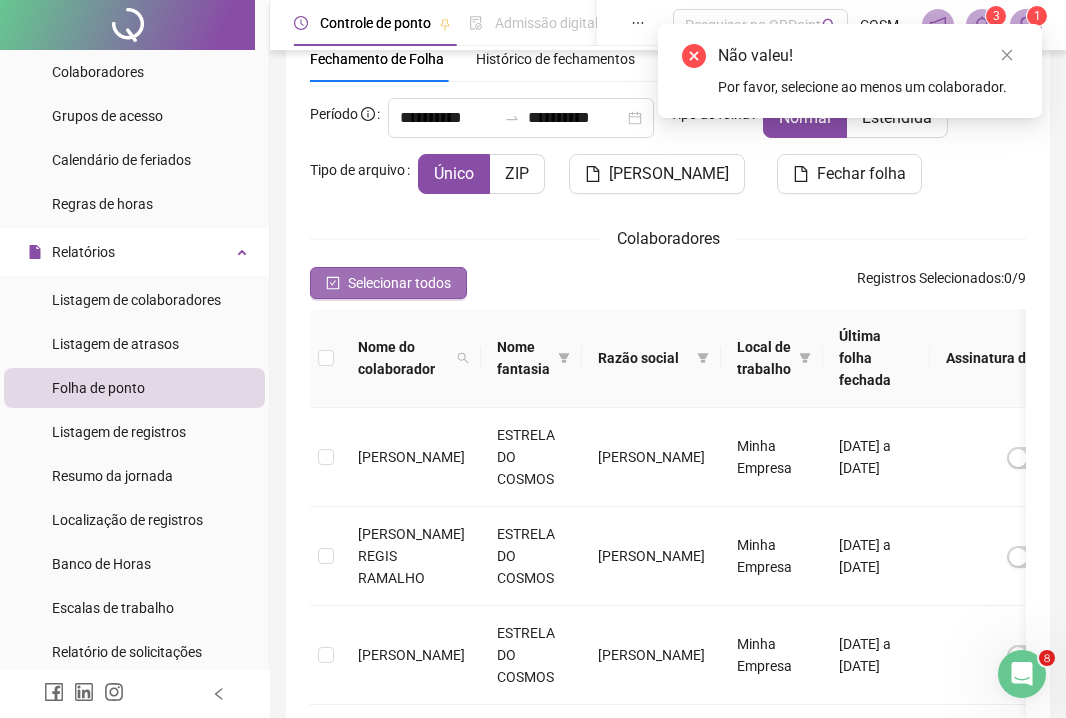 click on "Selecionar todos" at bounding box center [399, 283] 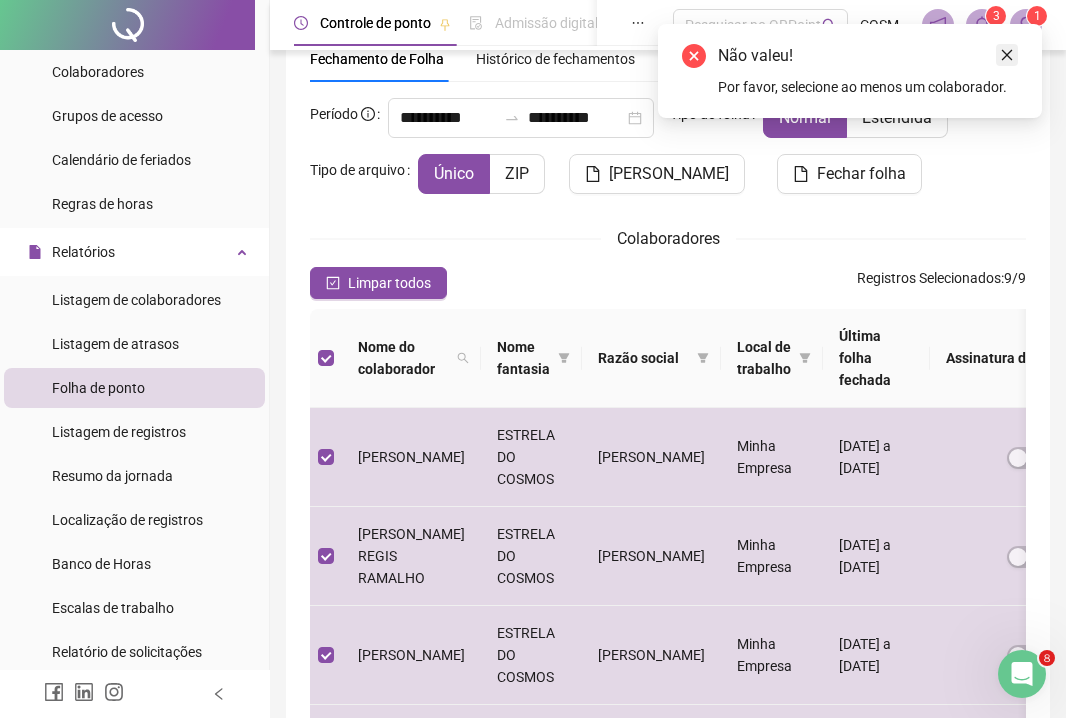 click 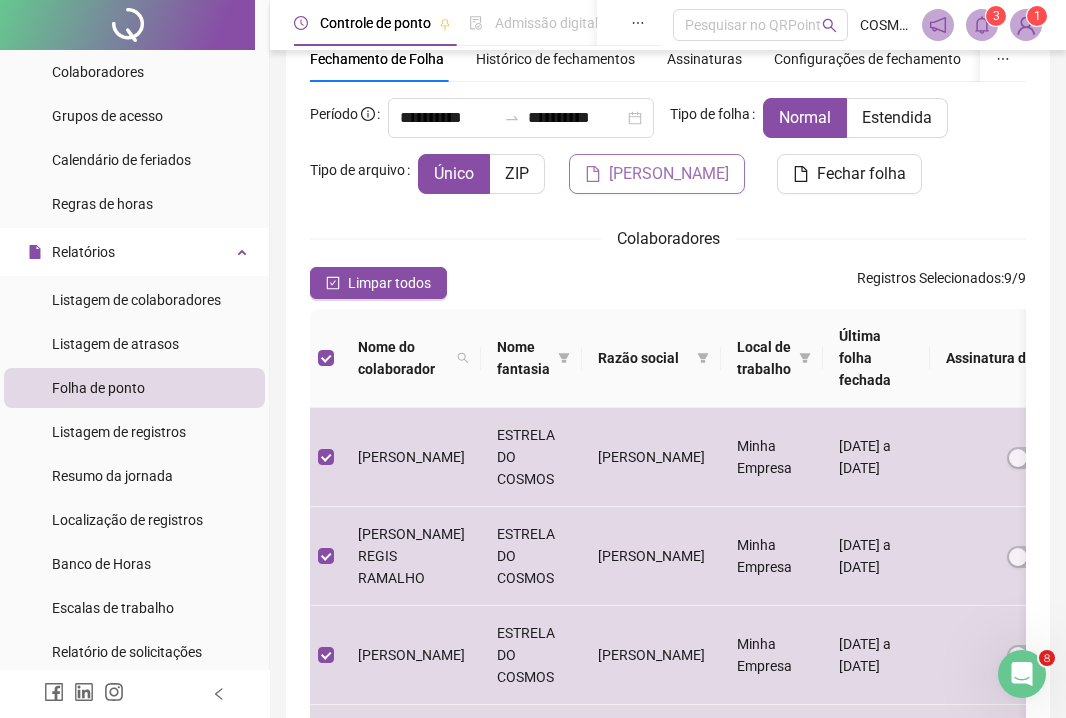 click on "[PERSON_NAME]" at bounding box center [669, 174] 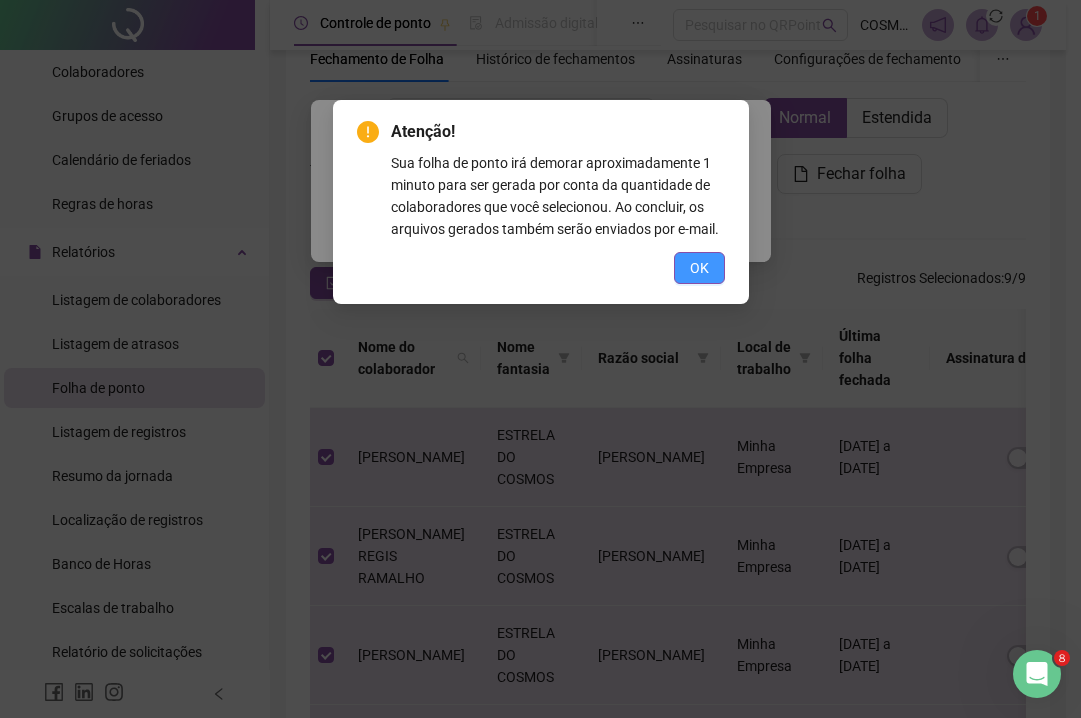 click on "OK" at bounding box center [699, 268] 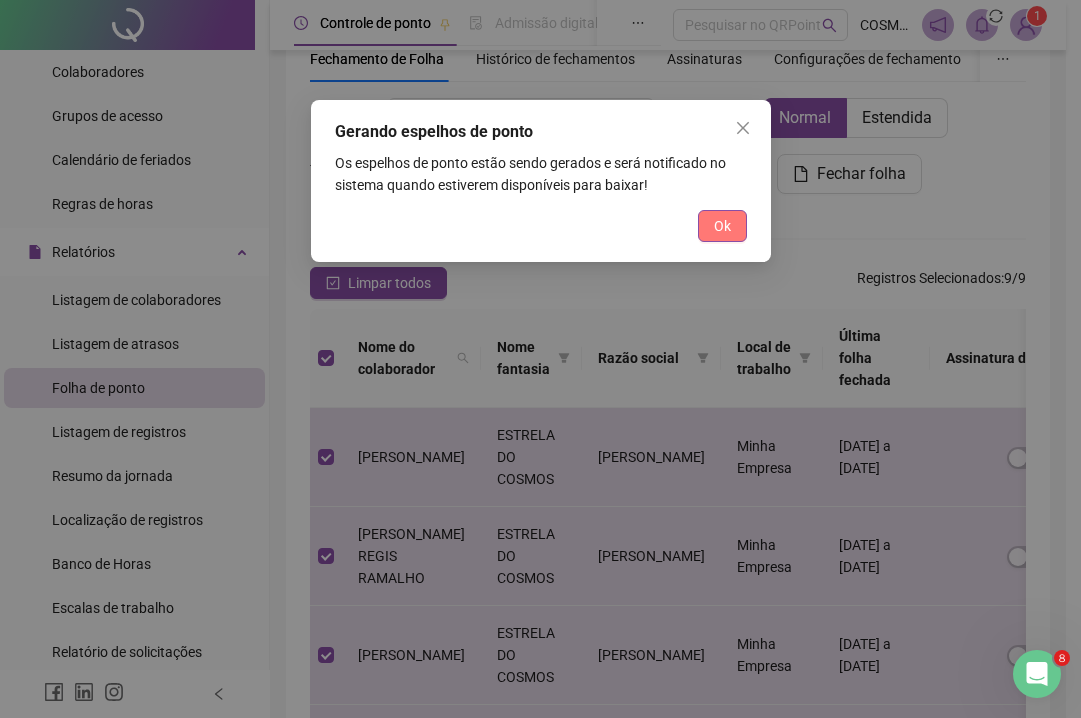 click on "Ok" at bounding box center (722, 226) 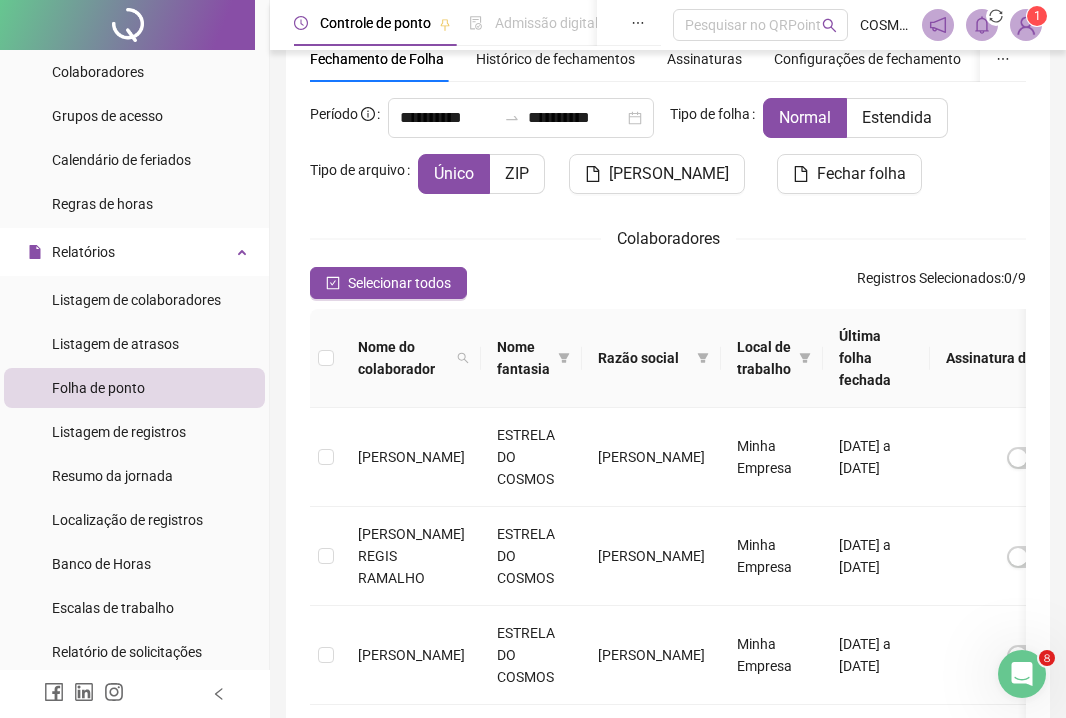click 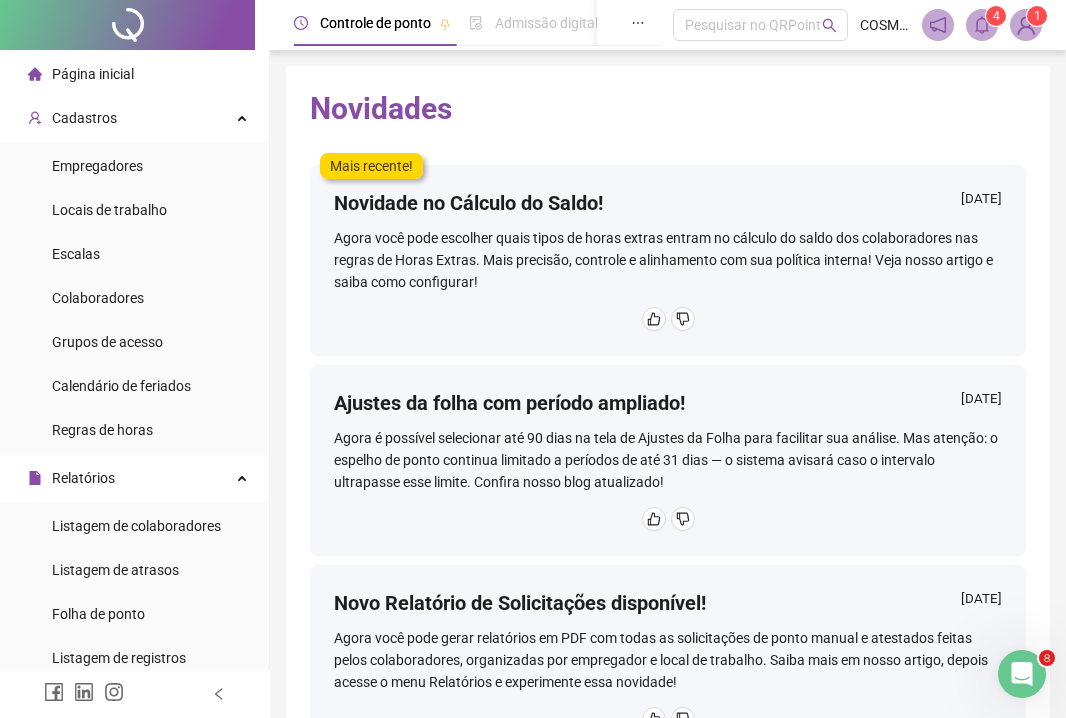 scroll, scrollTop: 0, scrollLeft: 0, axis: both 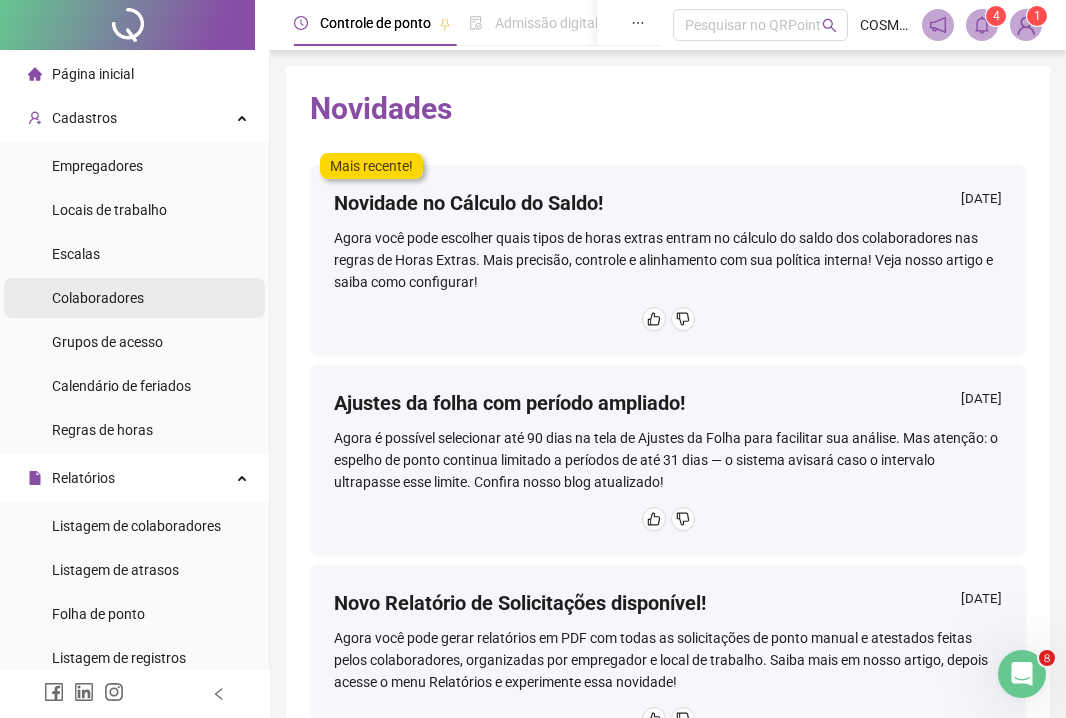 click on "Colaboradores" at bounding box center (134, 298) 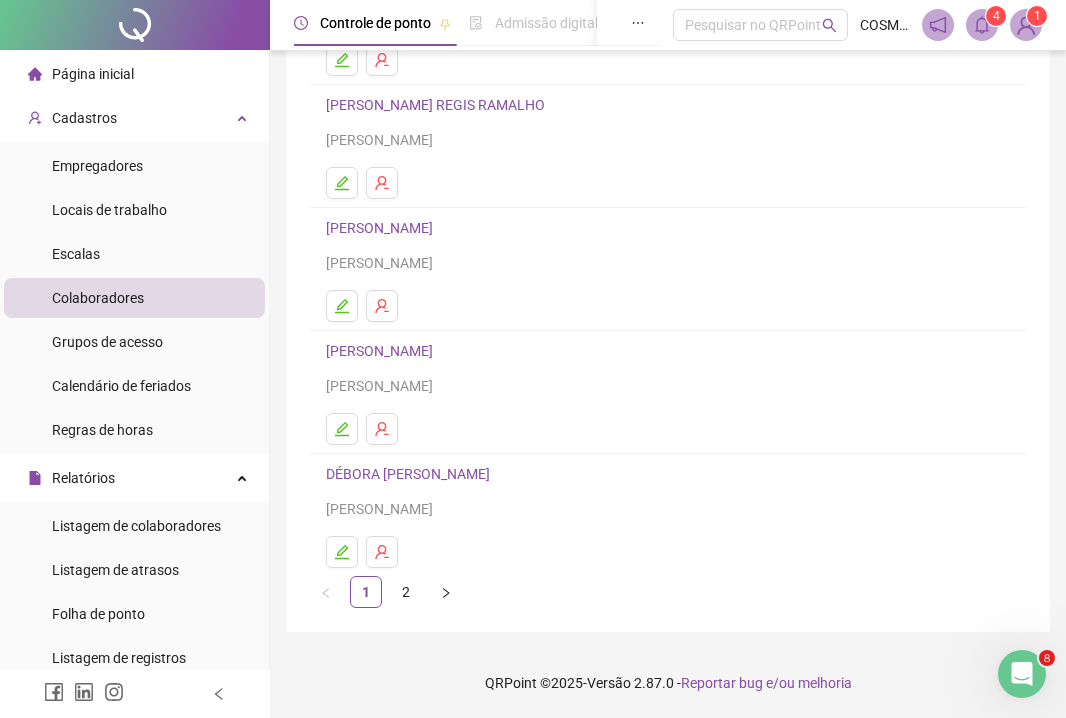 scroll, scrollTop: 249, scrollLeft: 0, axis: vertical 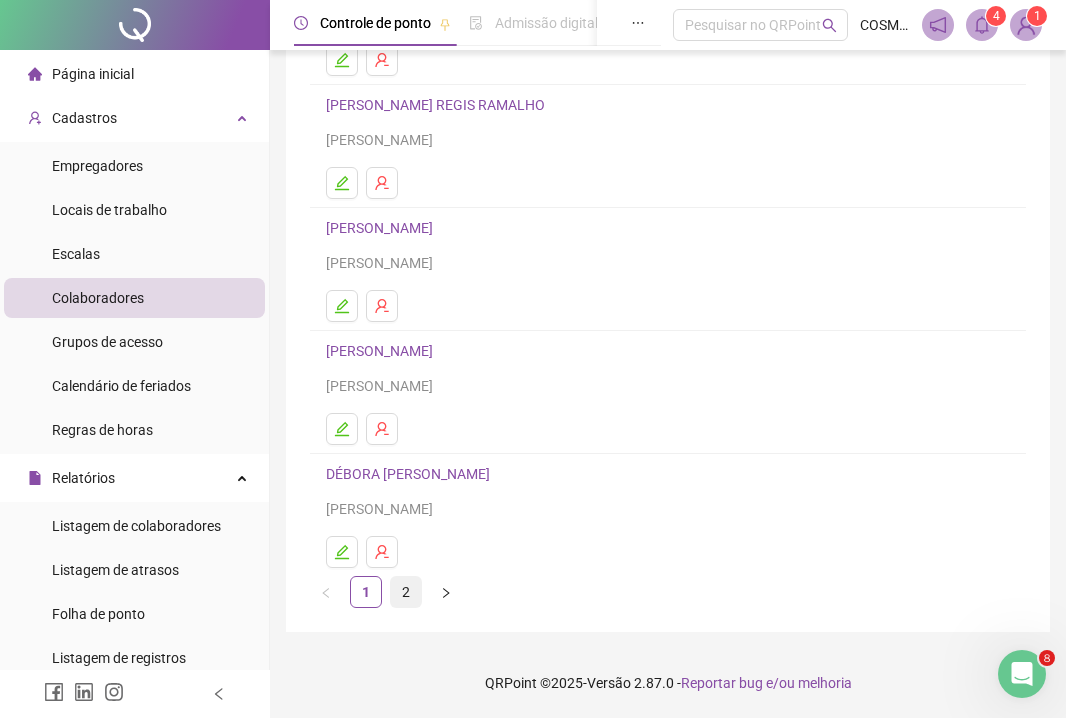 click on "2" at bounding box center (406, 592) 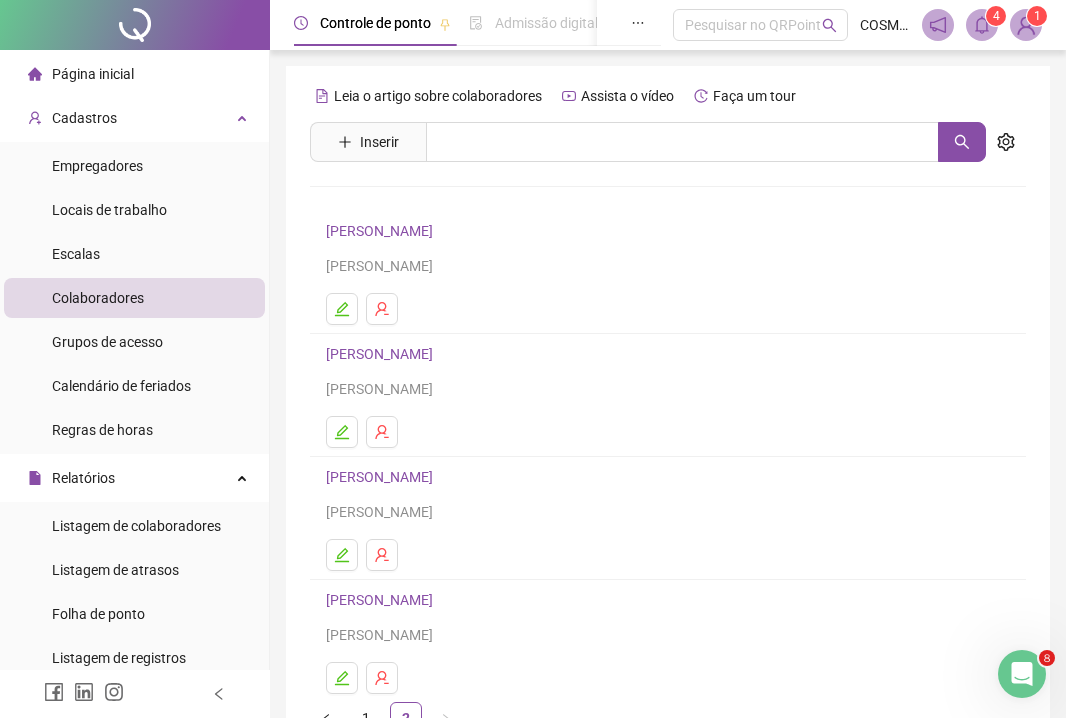 click on "[PERSON_NAME]" at bounding box center (382, 354) 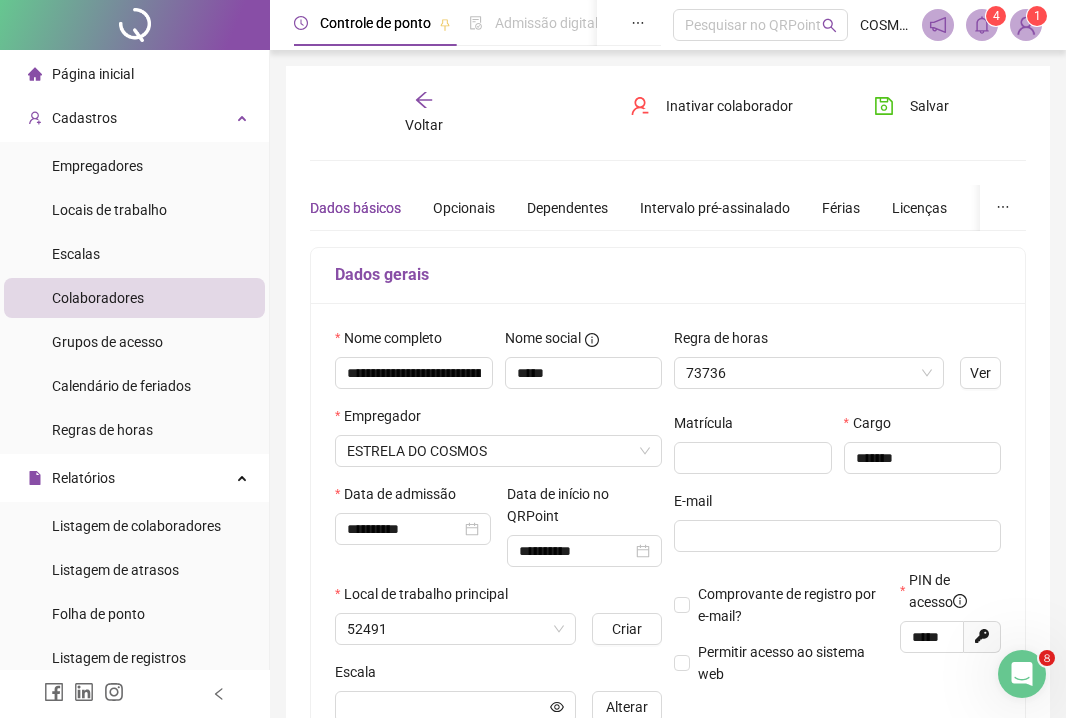 type on "*******" 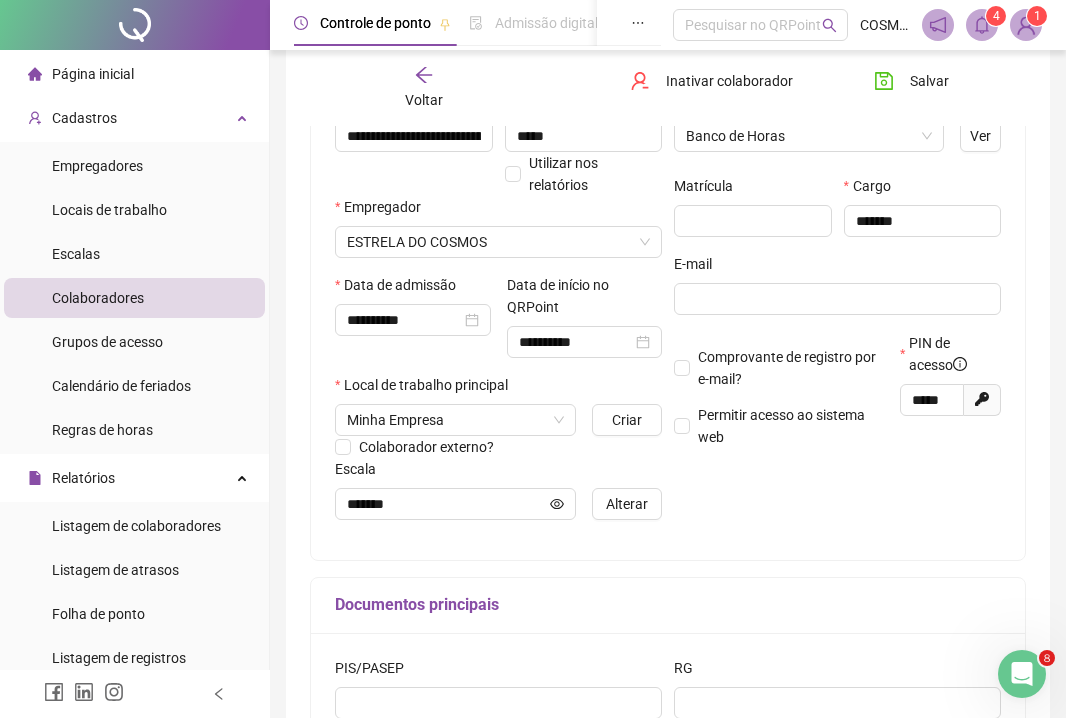 scroll, scrollTop: 240, scrollLeft: 0, axis: vertical 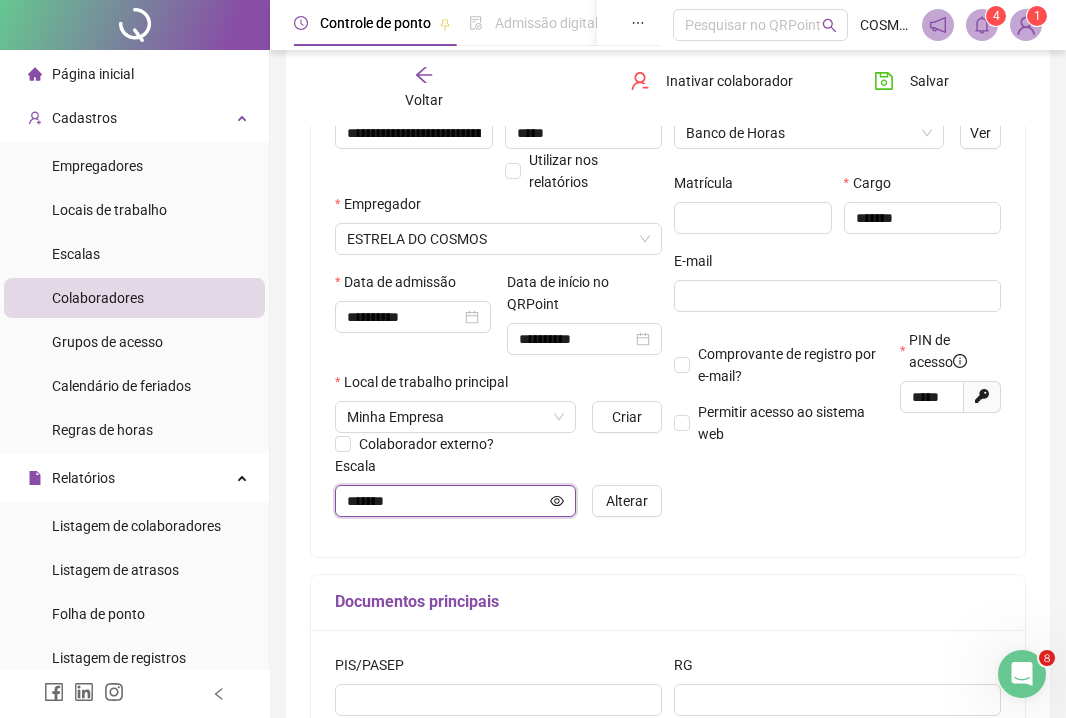 click on "*******" at bounding box center [446, 501] 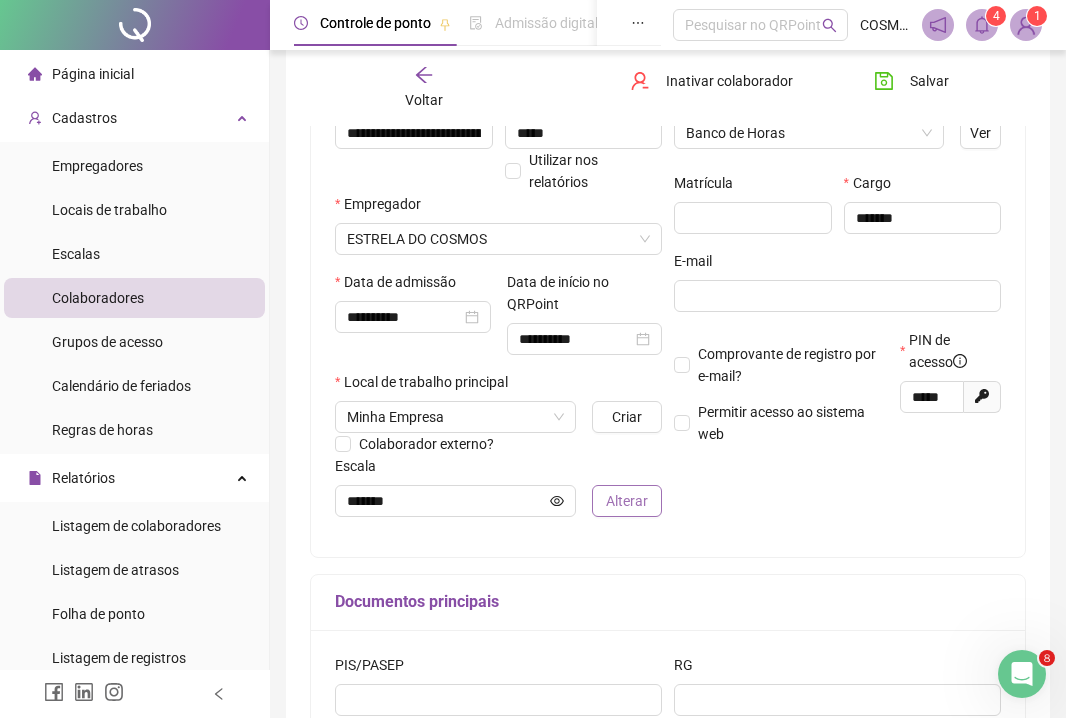 click on "Alterar" at bounding box center [627, 501] 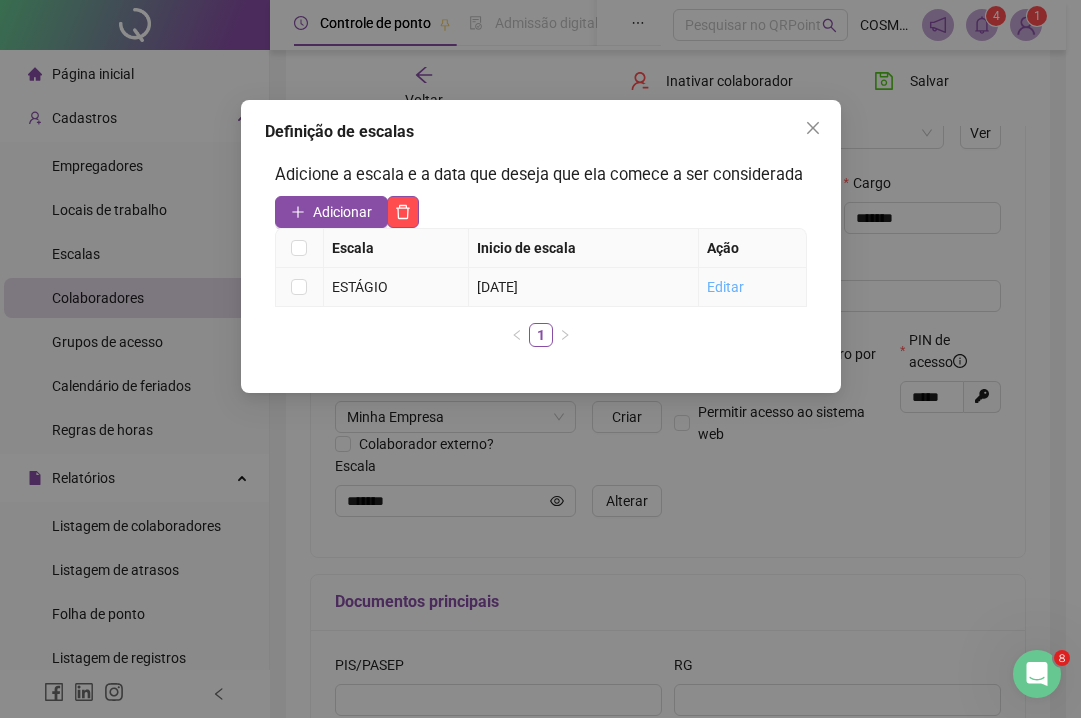 click on "Editar" at bounding box center (725, 287) 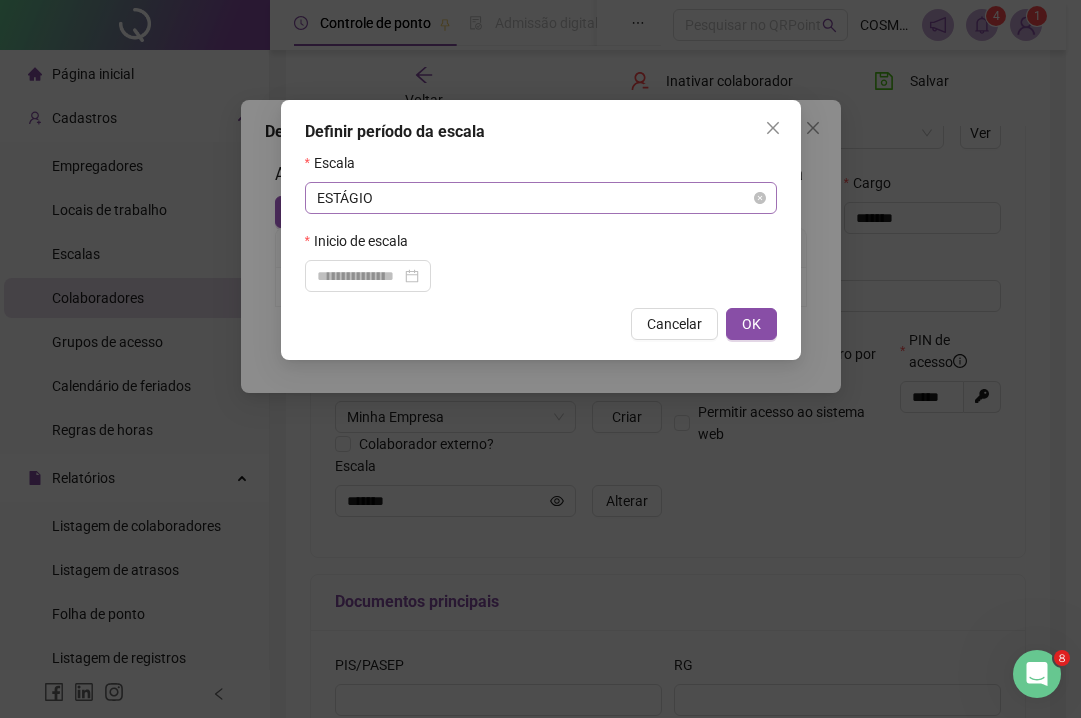 click on "ESTÁGIO" at bounding box center [541, 198] 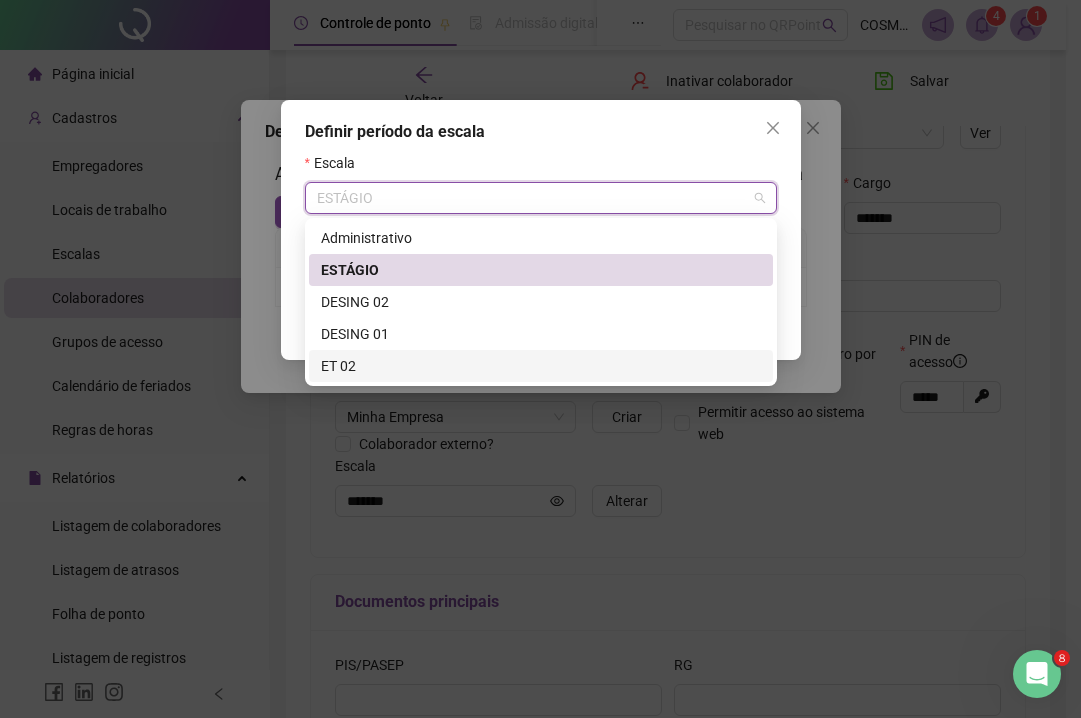 click on "ET 02" at bounding box center [541, 366] 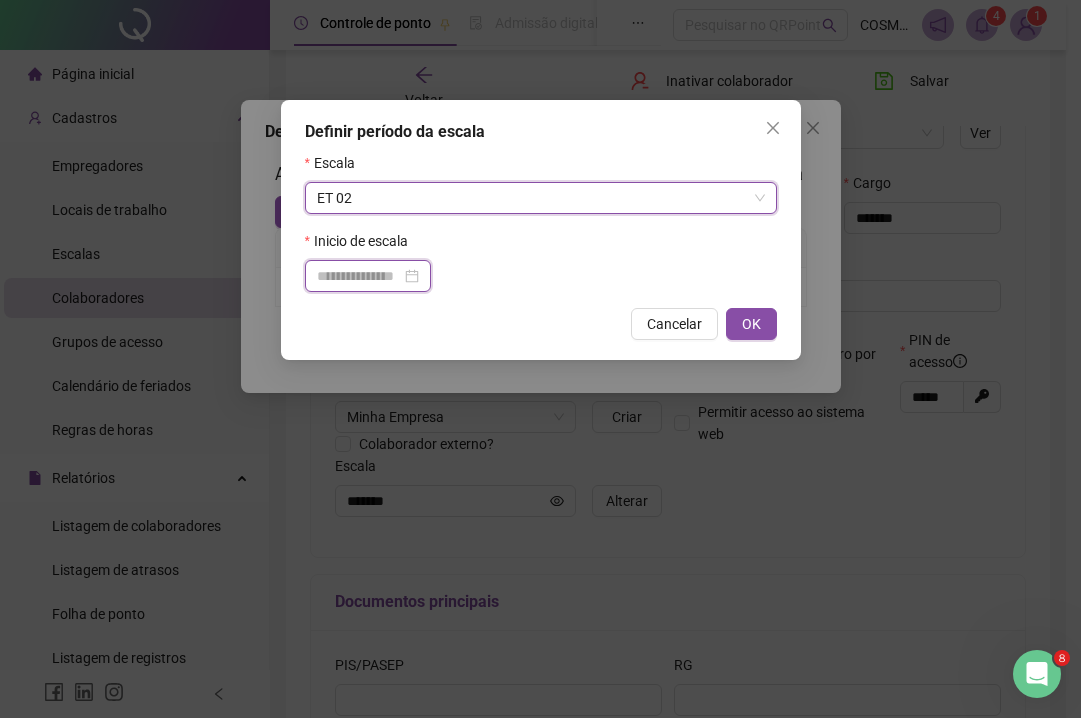 click at bounding box center (359, 276) 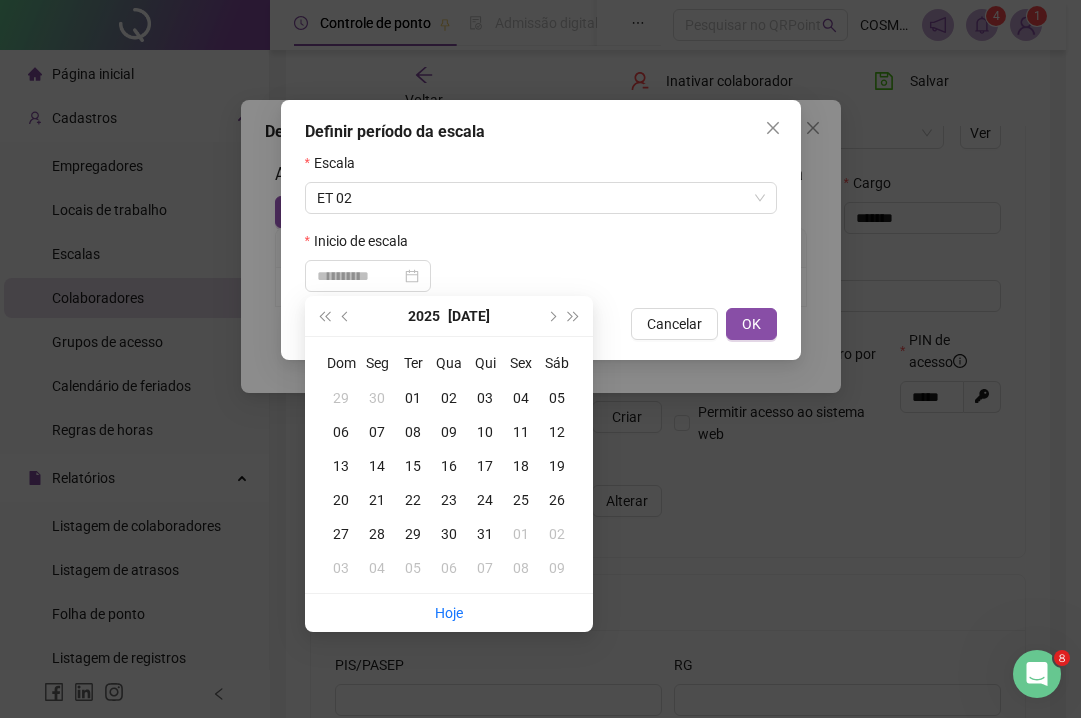 click on "03" at bounding box center (485, 398) 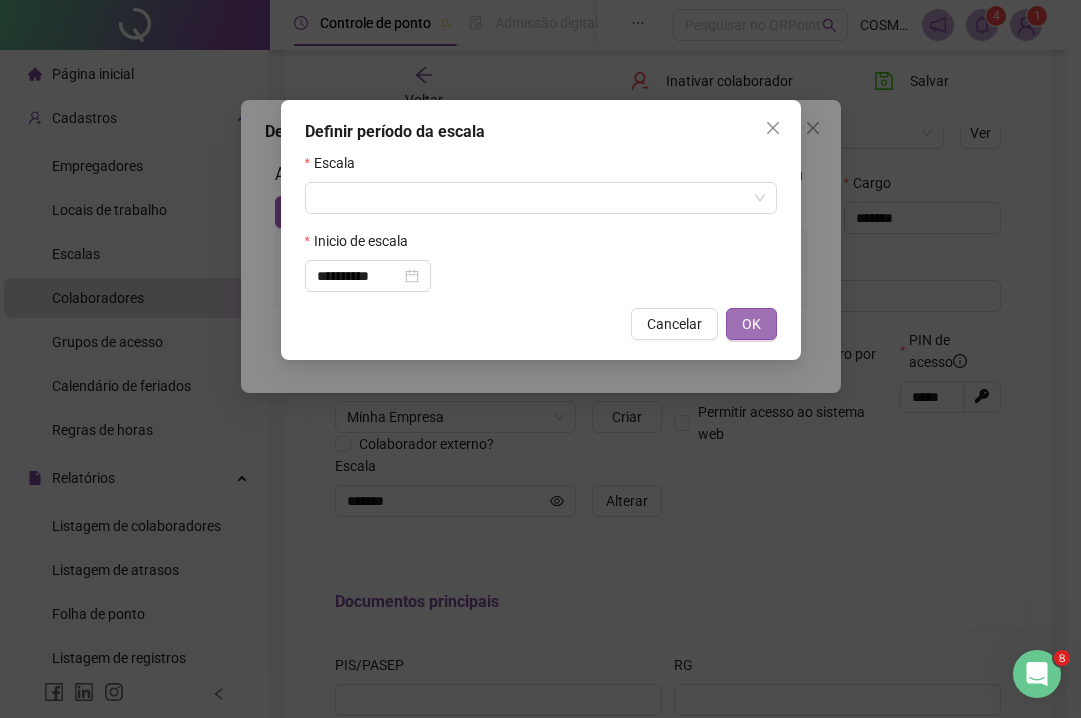 click on "OK" at bounding box center (751, 324) 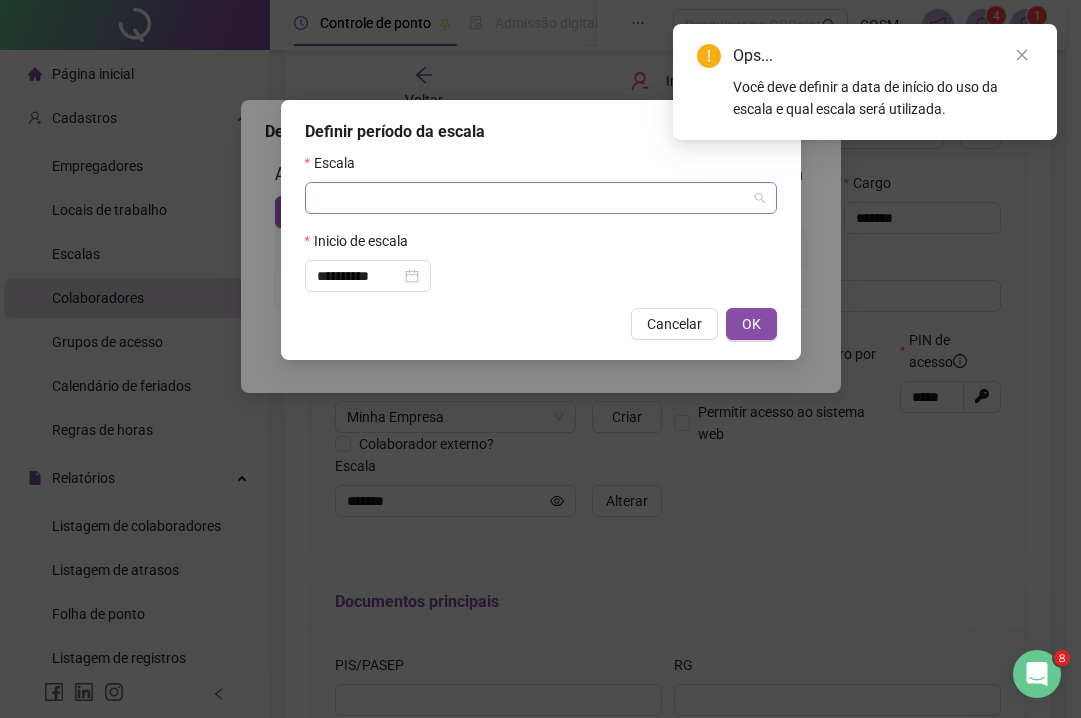 click at bounding box center (535, 198) 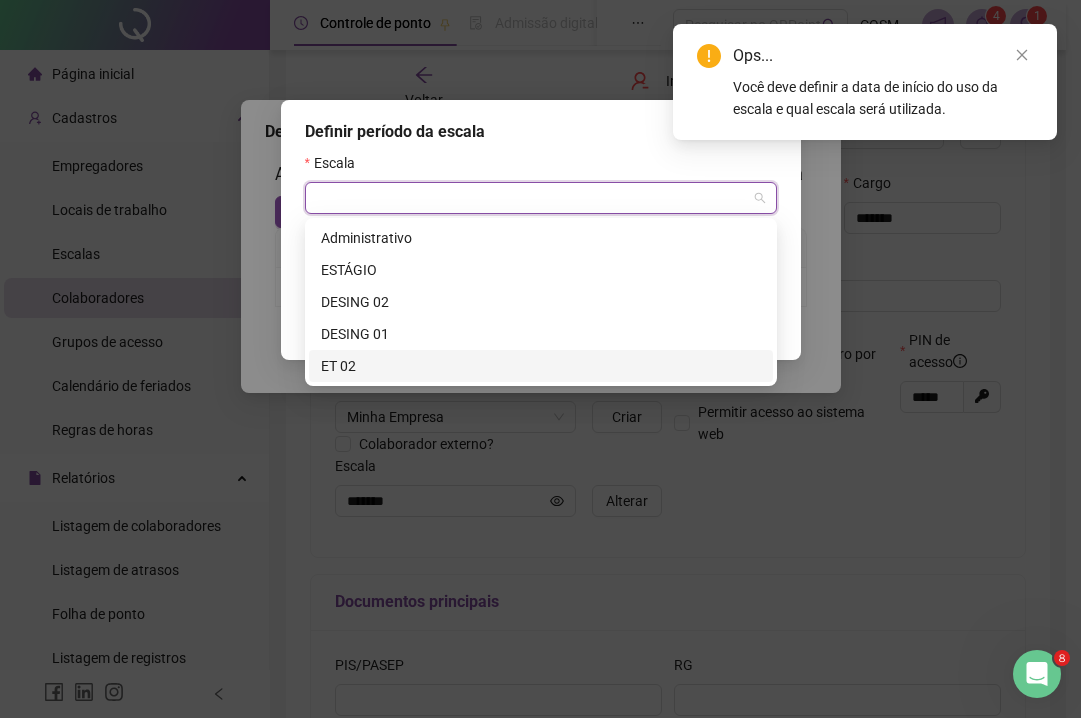 click on "Ops... Você deve definir a data de início do uso da escala e qual escala será utilizada." at bounding box center [865, 82] 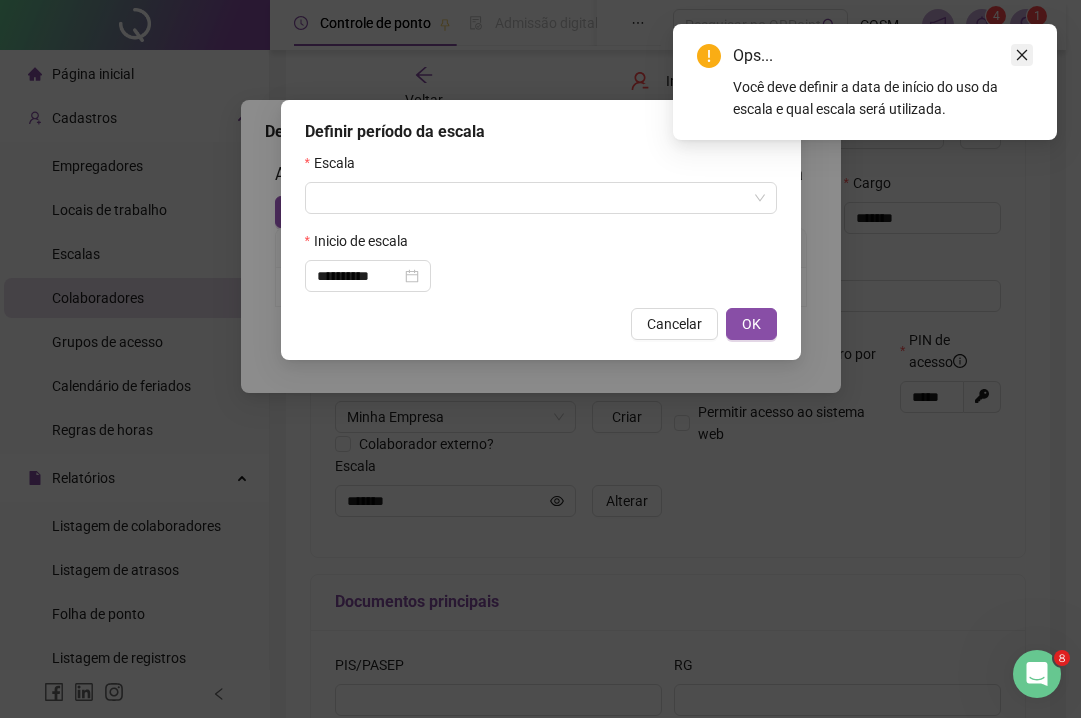 click 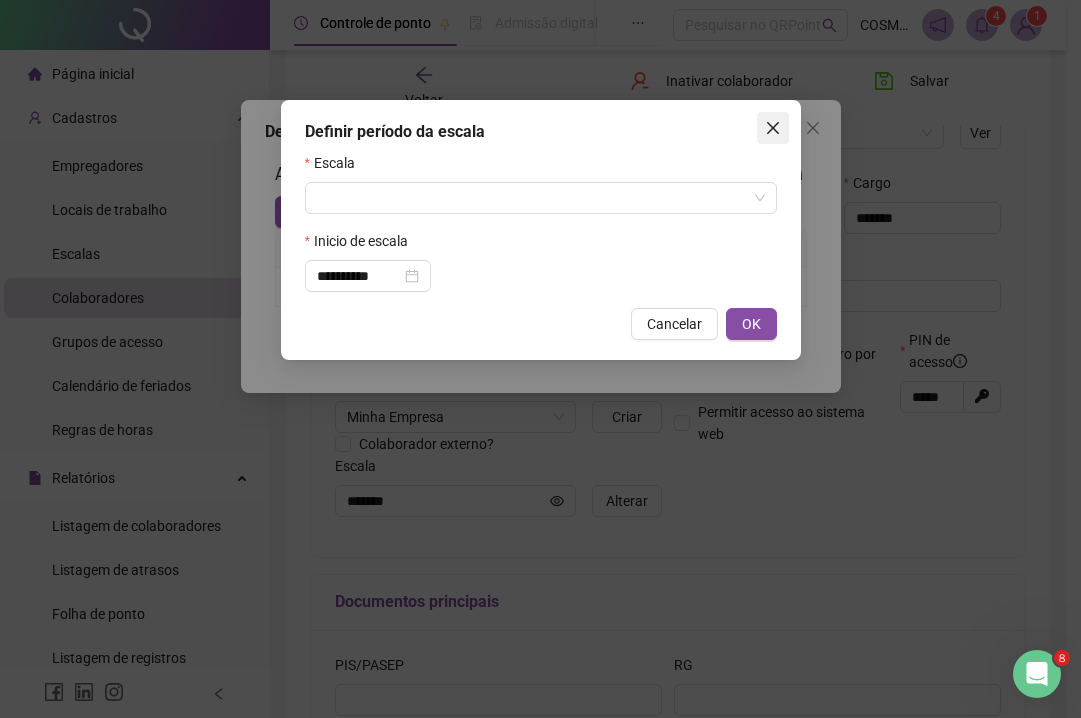click 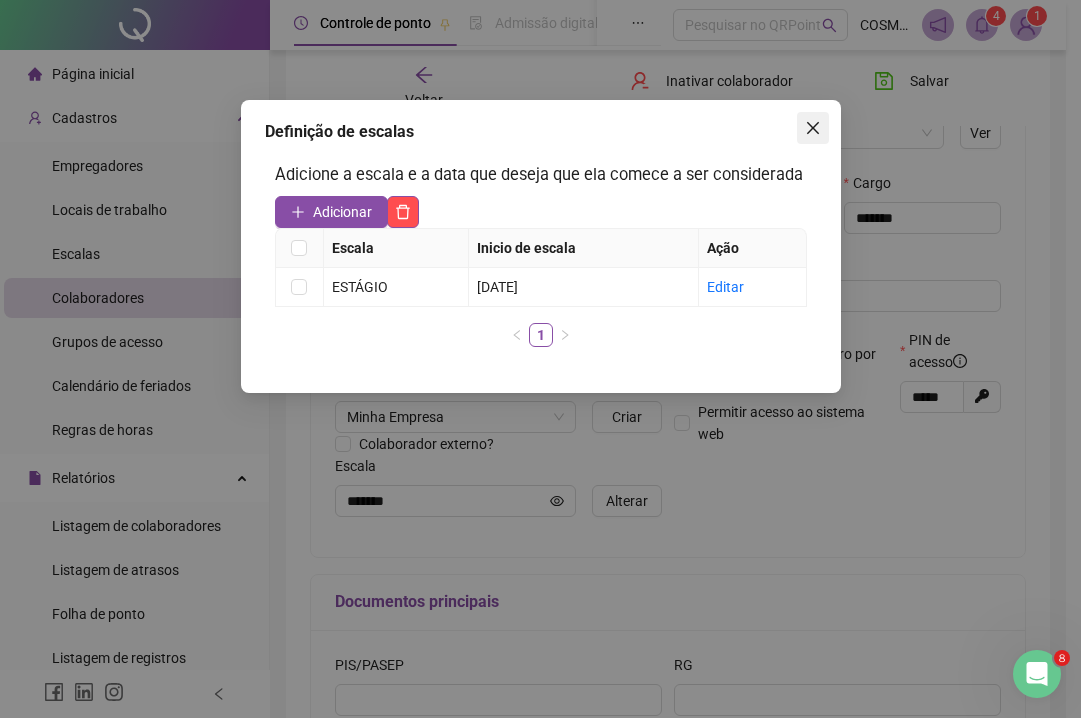click 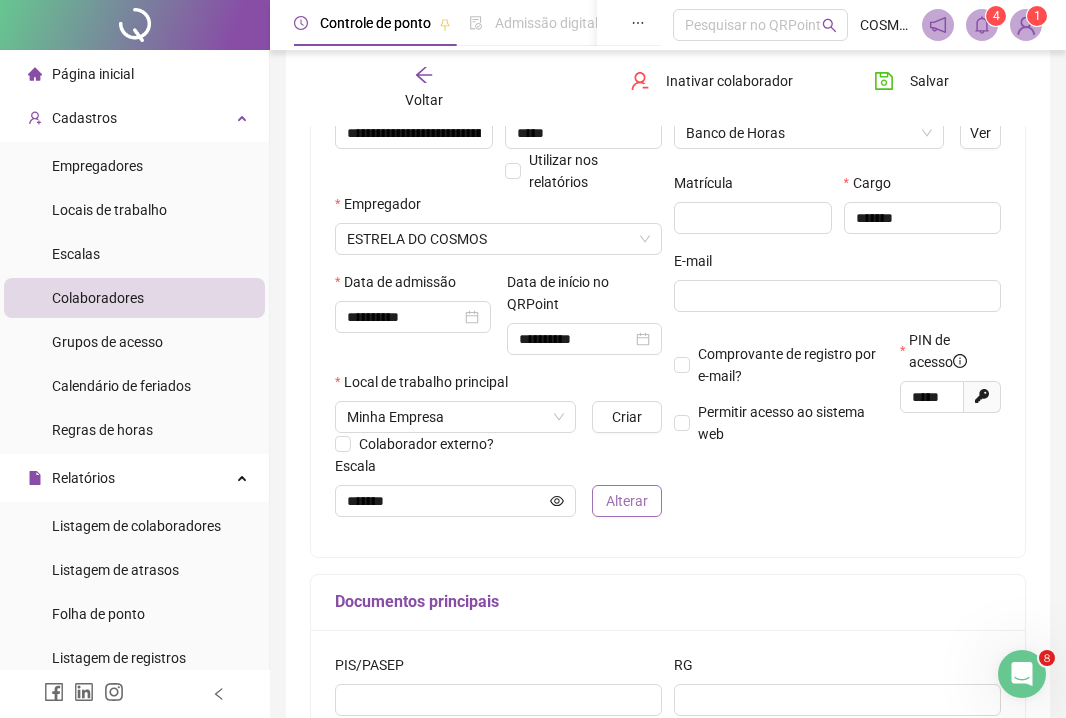 click on "Alterar" at bounding box center (627, 501) 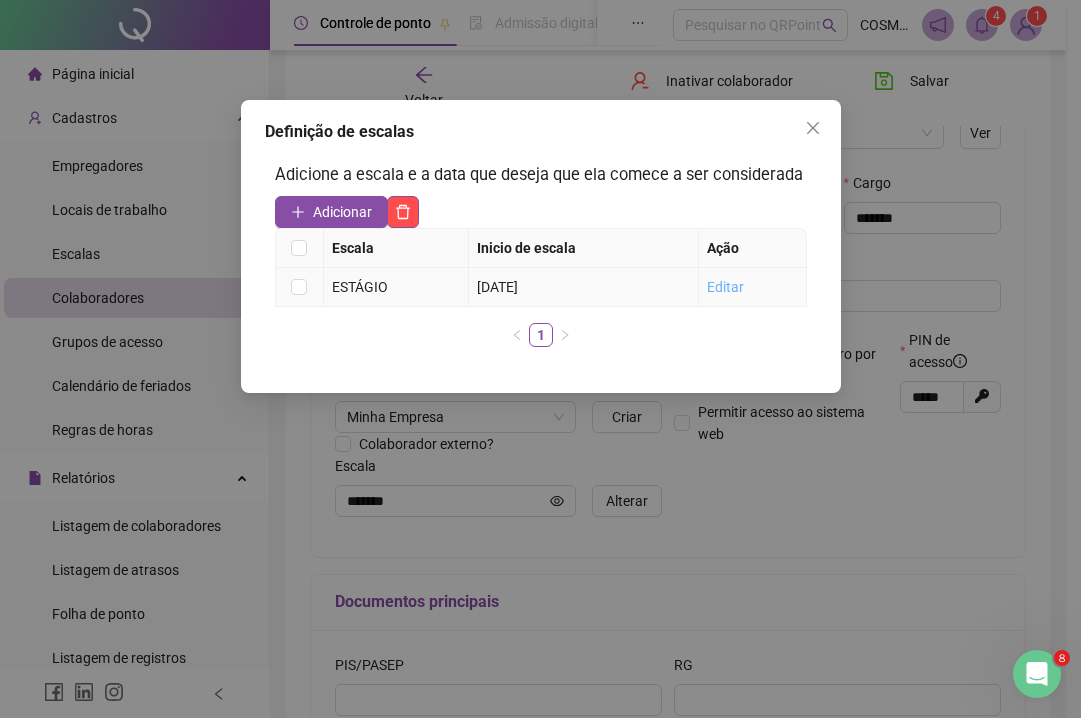 click on "Editar" at bounding box center [725, 287] 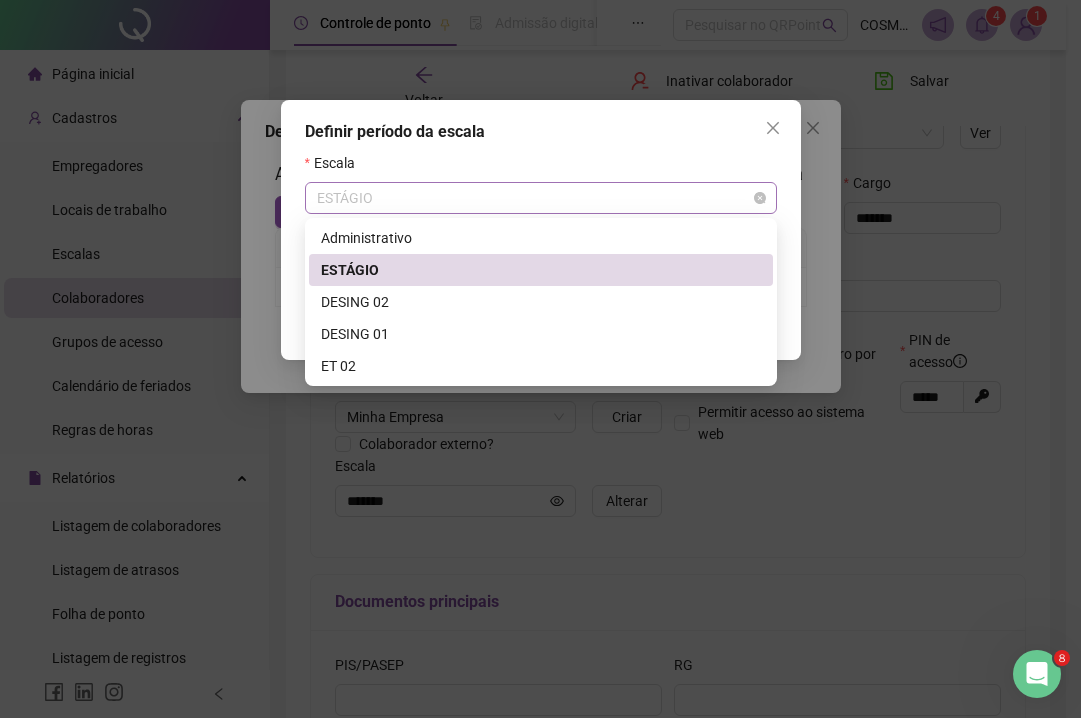 click on "ESTÁGIO" at bounding box center [541, 198] 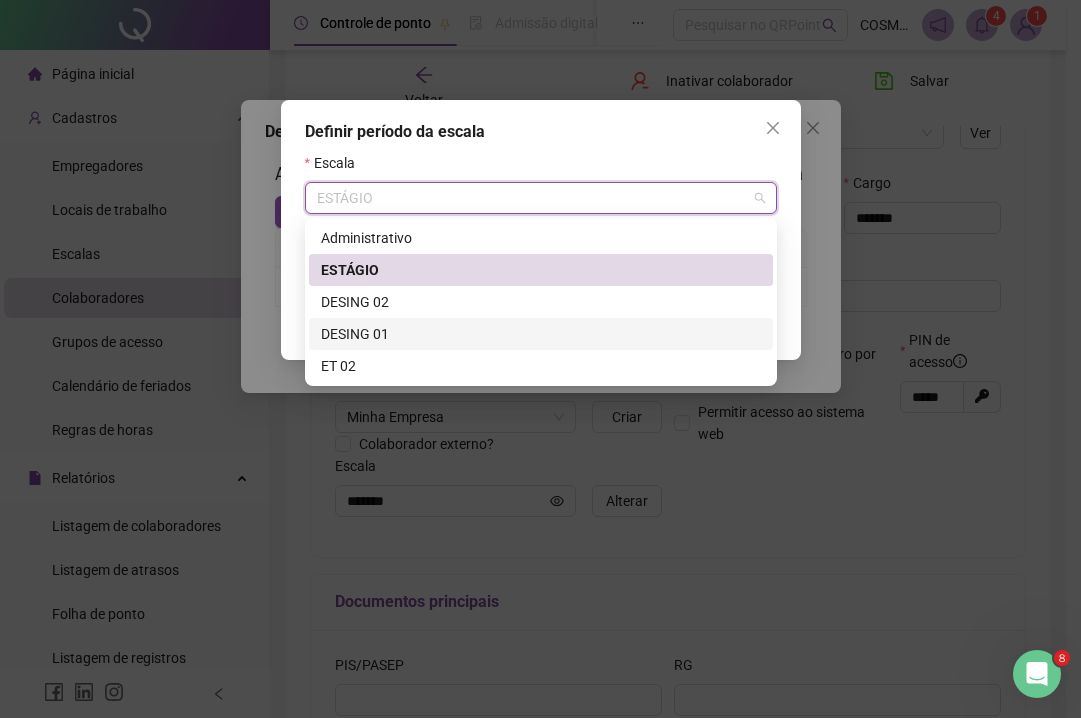 click on "DESING 01" at bounding box center [541, 334] 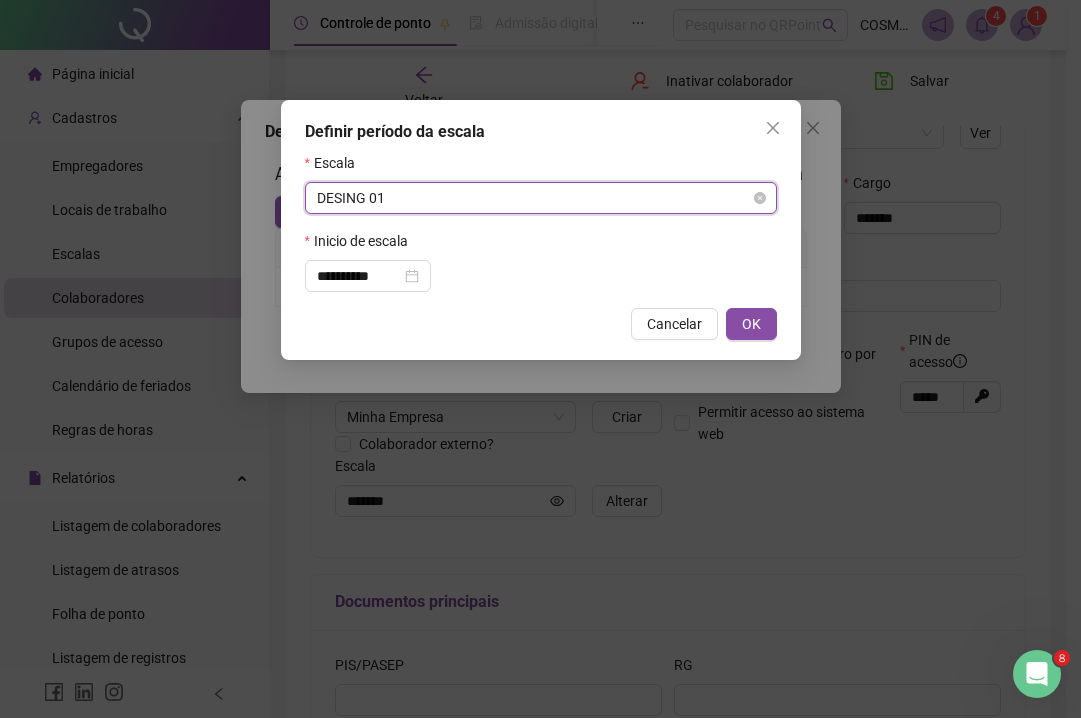 click on "DESING 01" at bounding box center (541, 198) 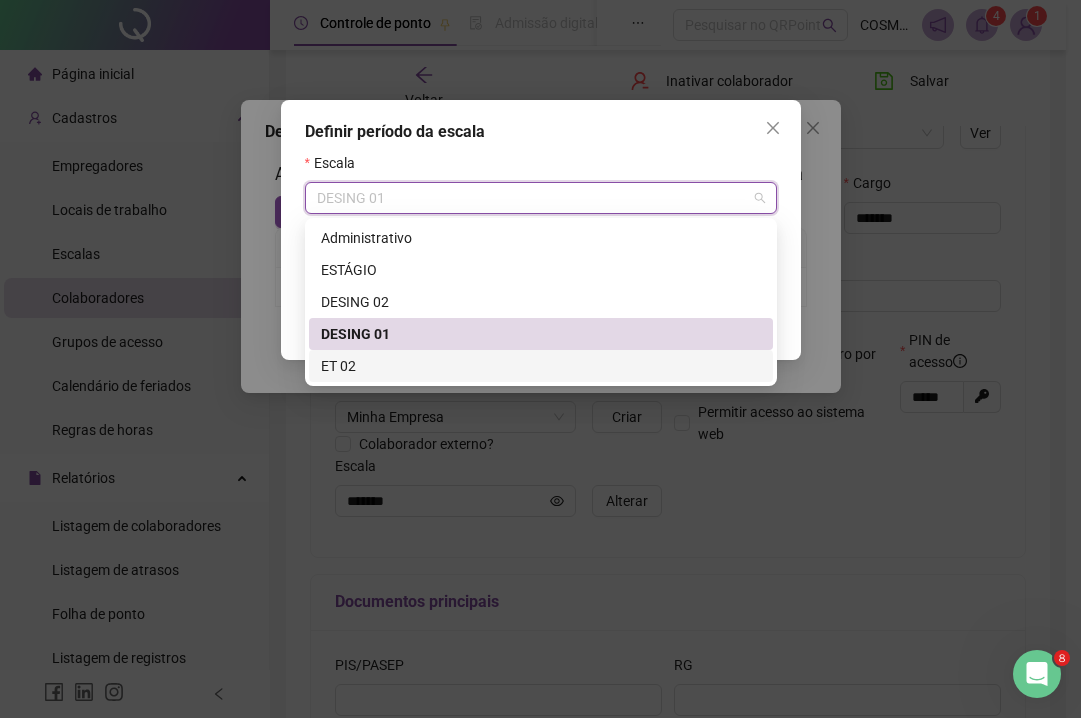 click on "ET 02" at bounding box center [541, 366] 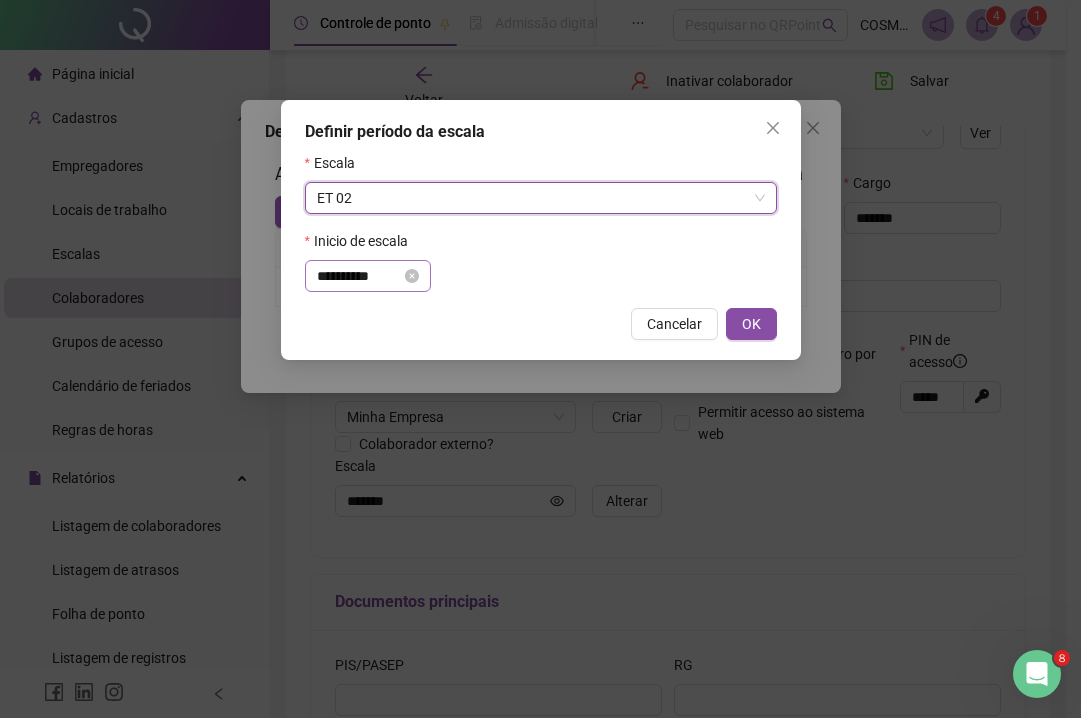 click on "**********" at bounding box center [368, 276] 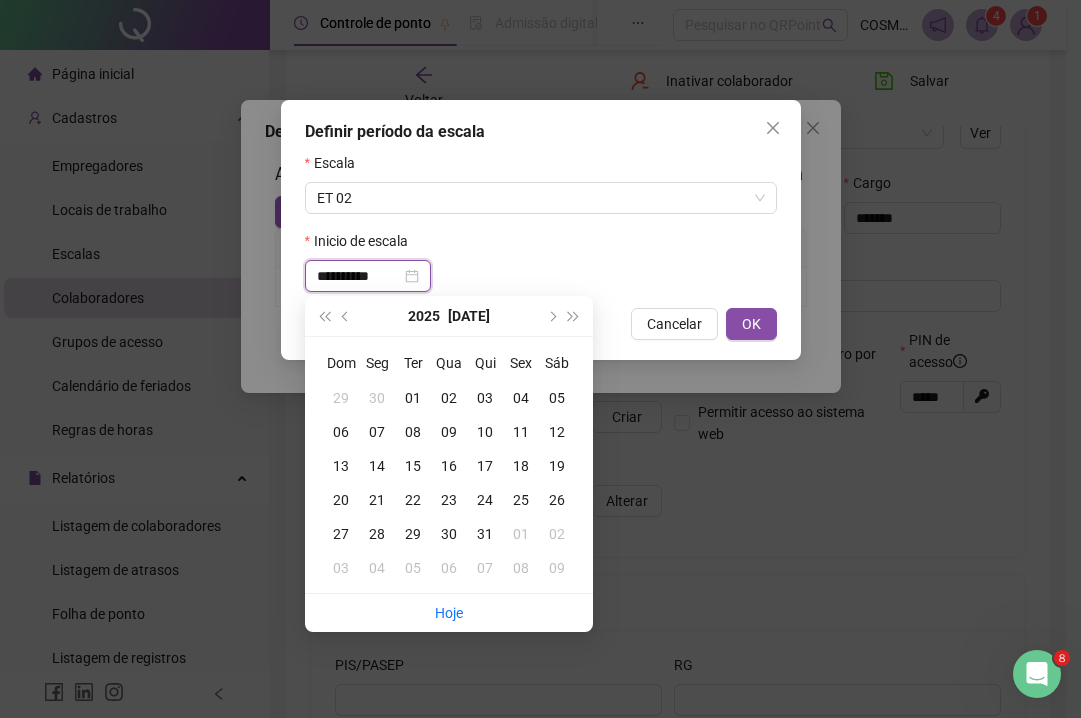 type on "**********" 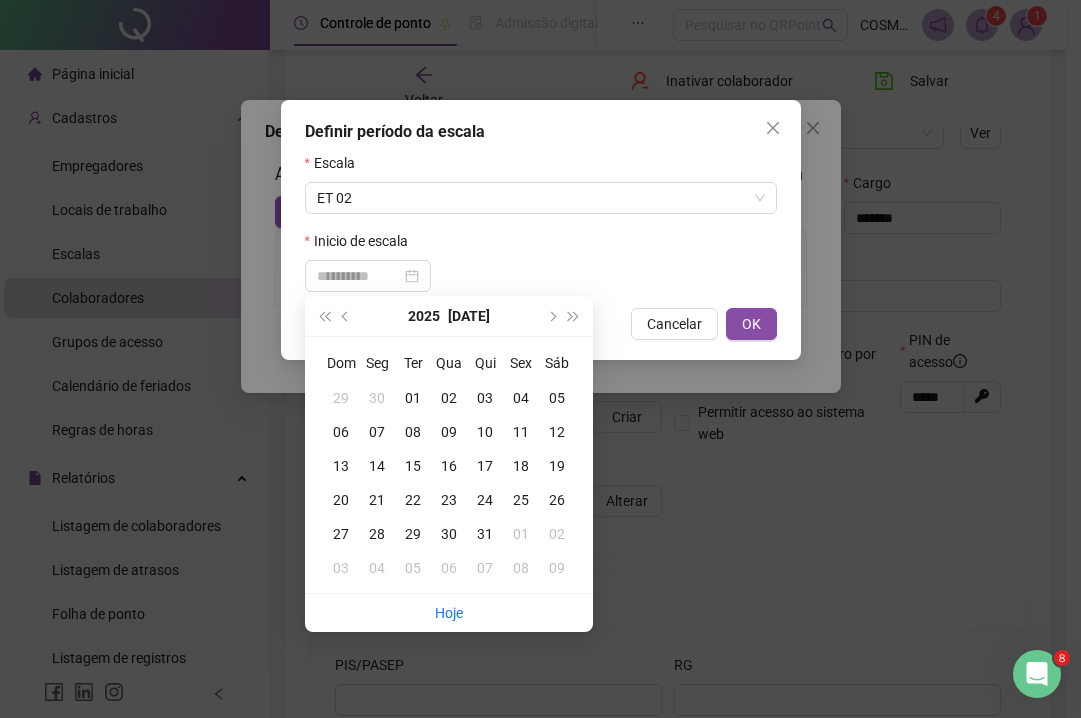 click on "03" at bounding box center (485, 398) 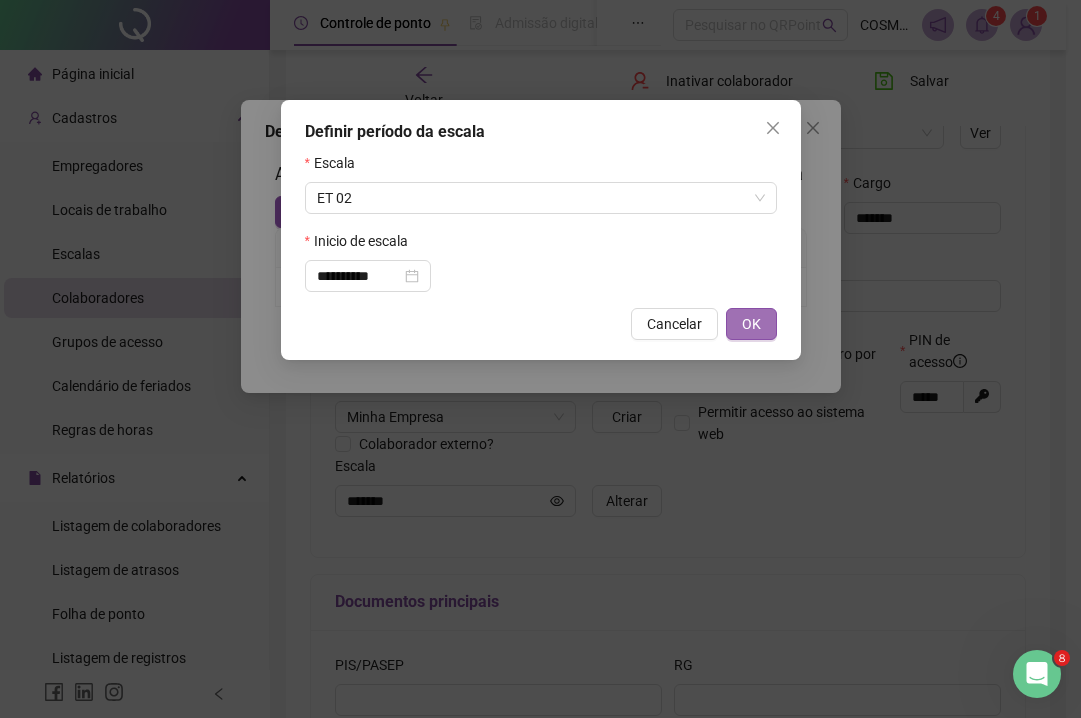 click on "OK" at bounding box center (751, 324) 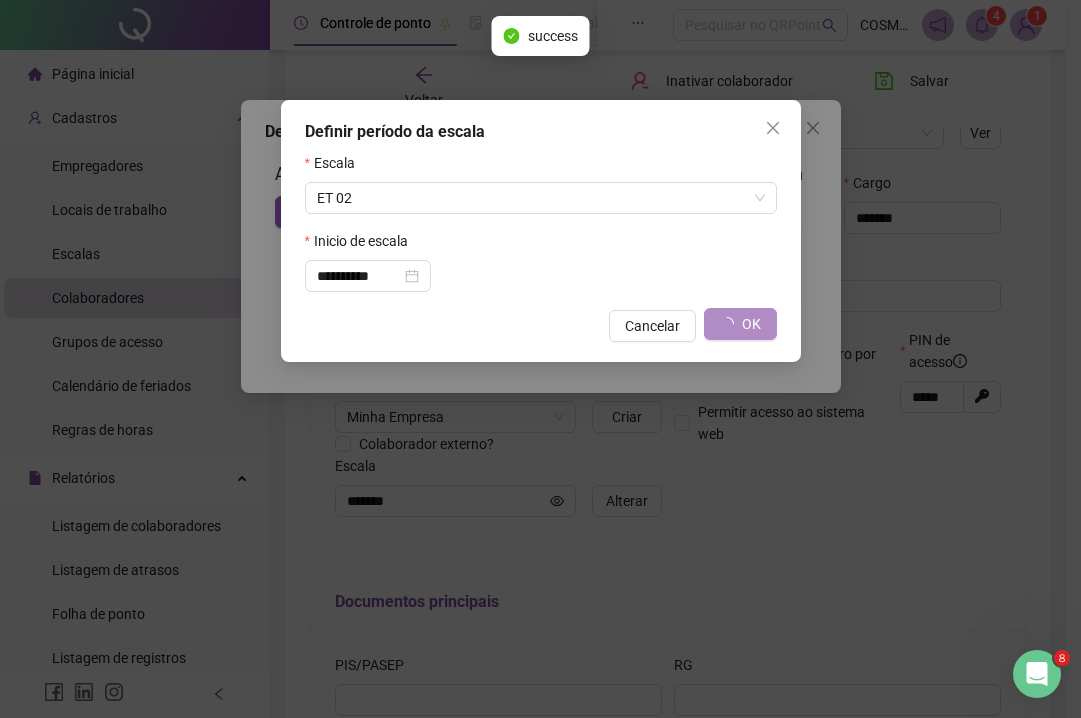 type on "*****" 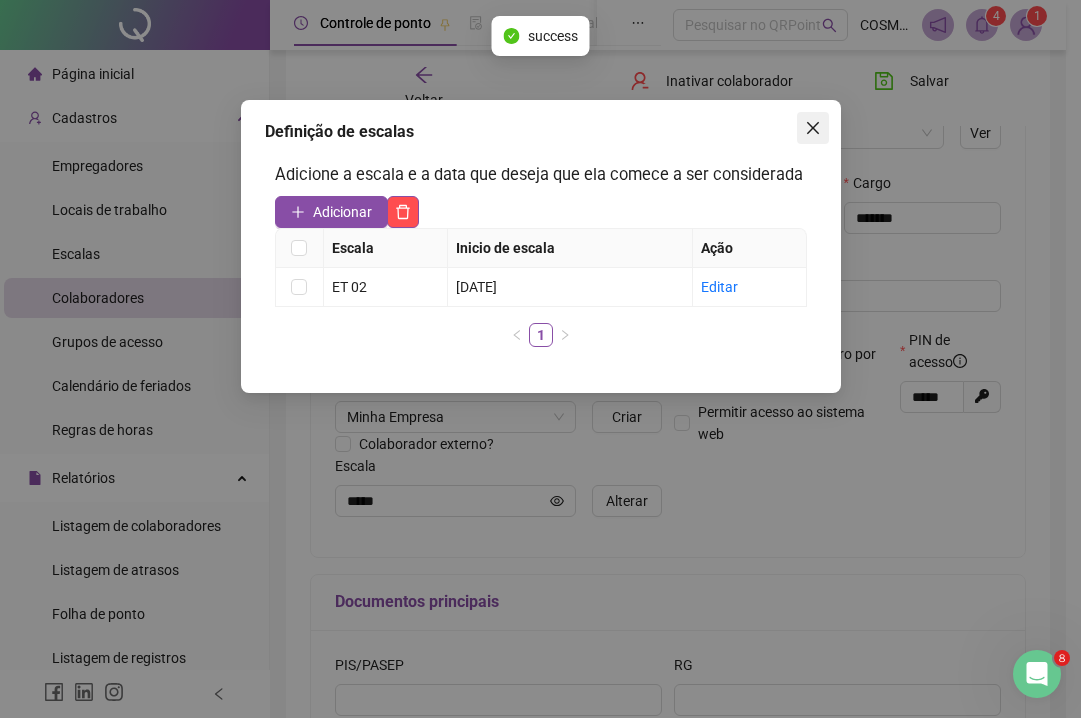 click at bounding box center (813, 128) 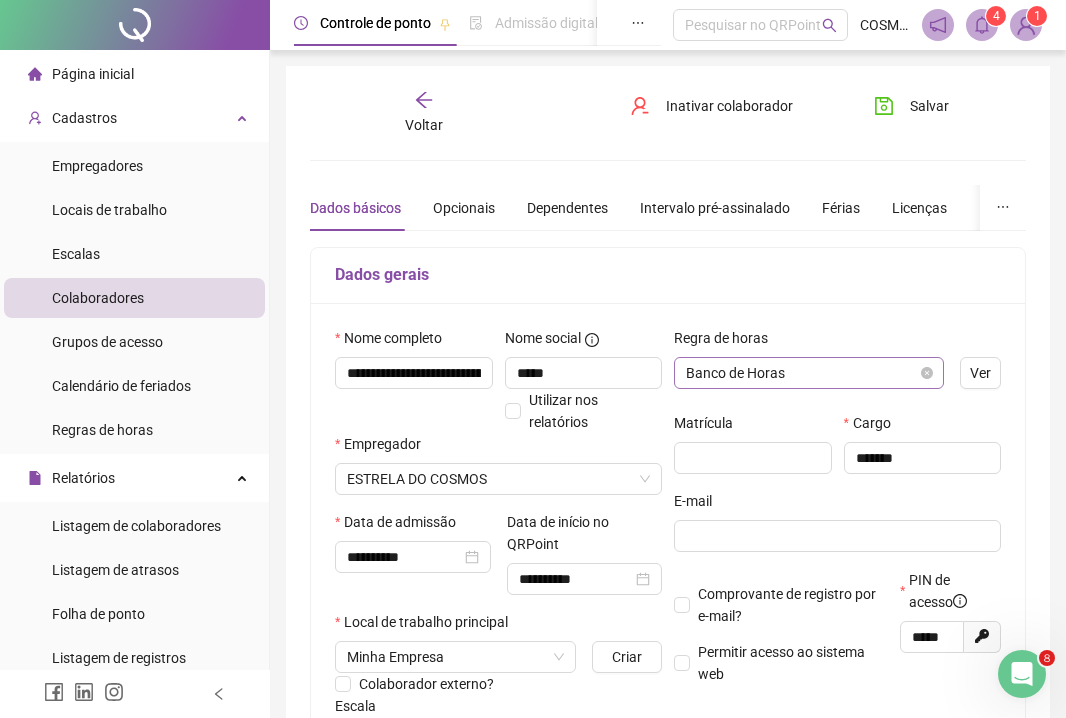 scroll, scrollTop: 0, scrollLeft: 0, axis: both 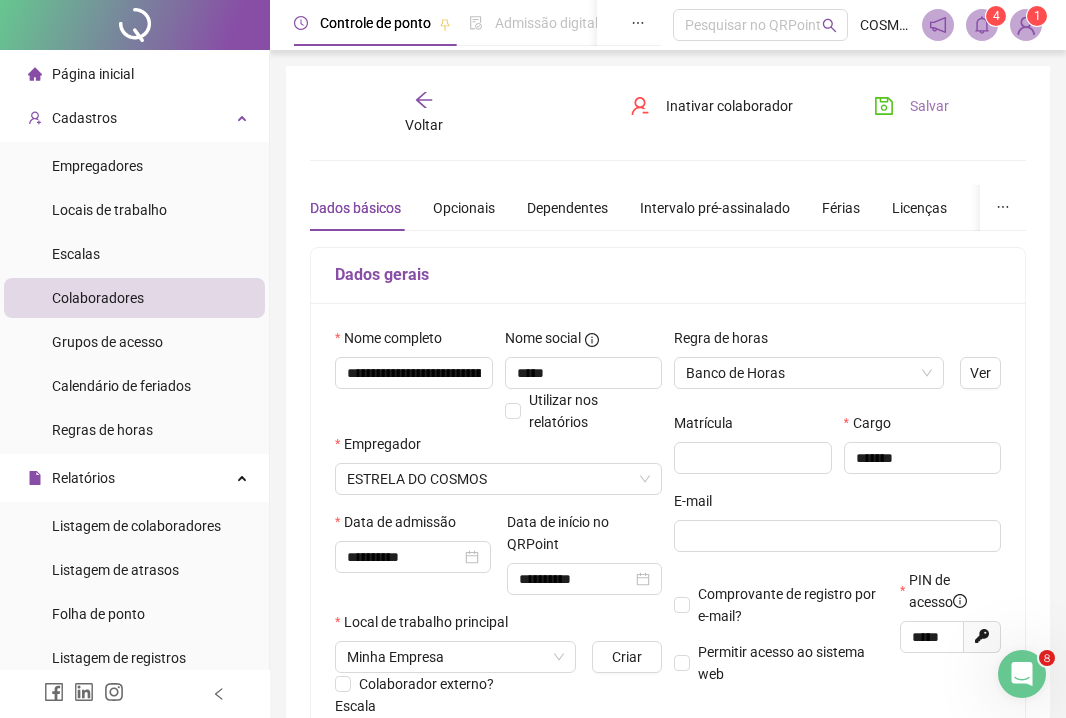 click on "Salvar" at bounding box center [911, 106] 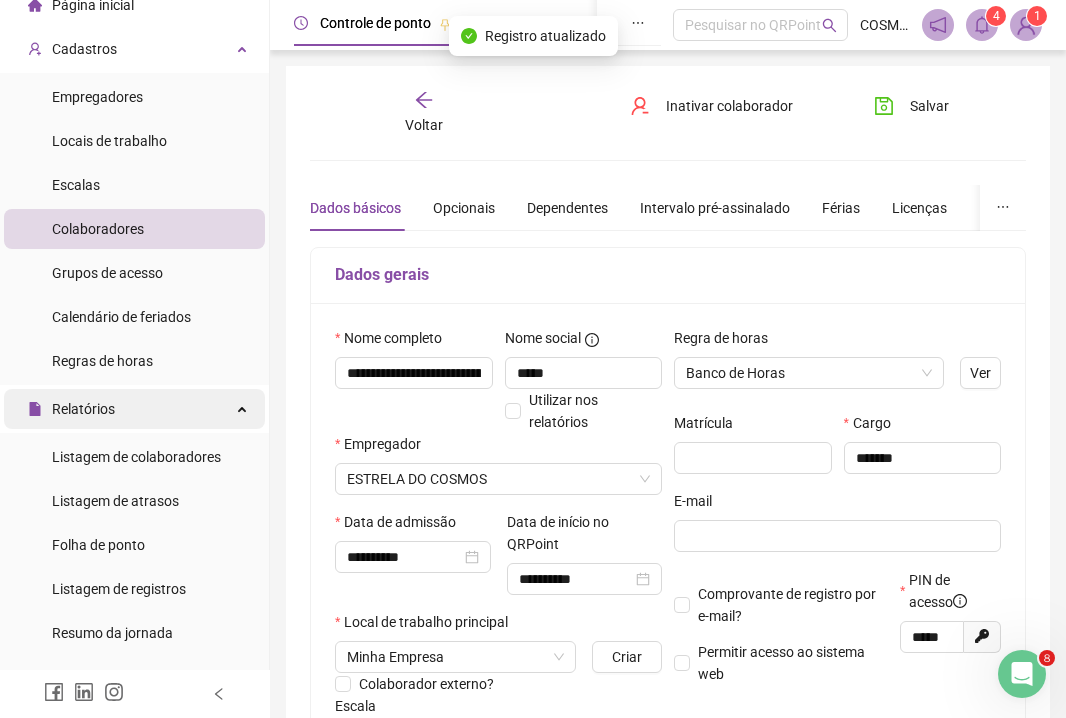 scroll, scrollTop: 70, scrollLeft: 0, axis: vertical 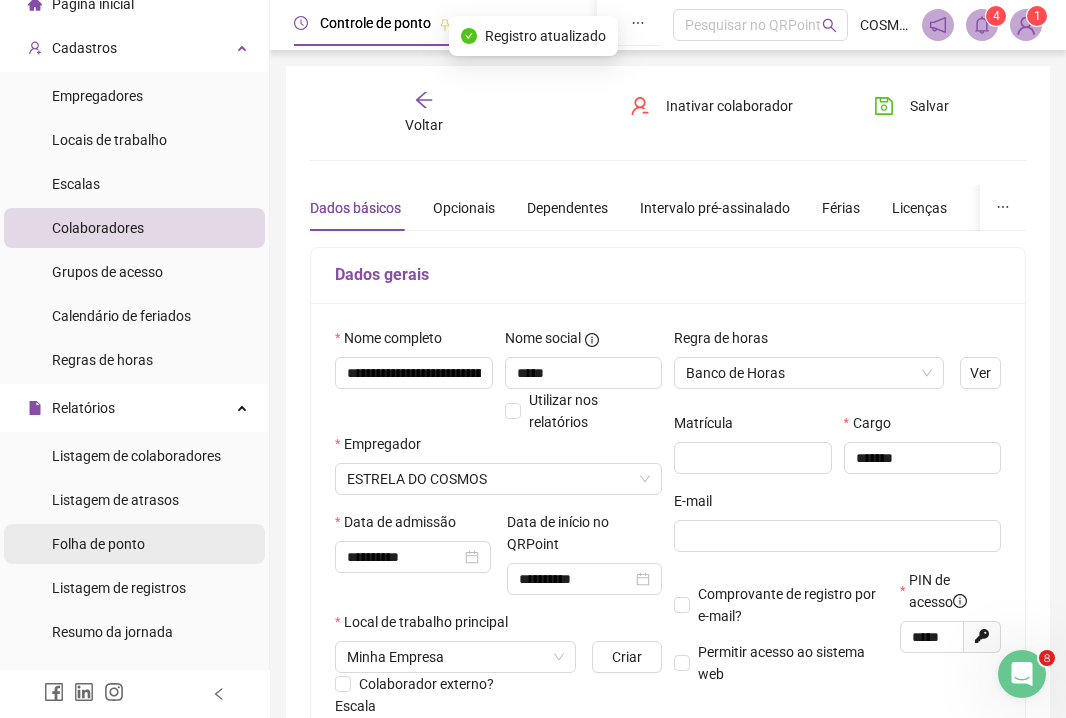 click on "Folha de ponto" at bounding box center [134, 544] 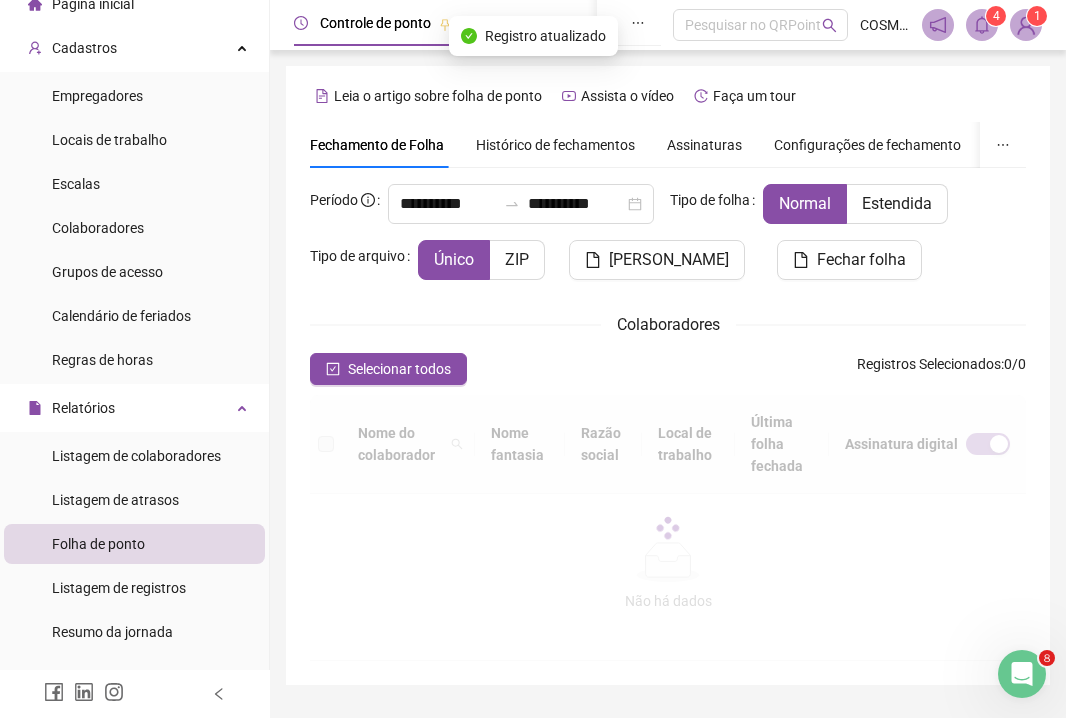 scroll, scrollTop: 86, scrollLeft: 0, axis: vertical 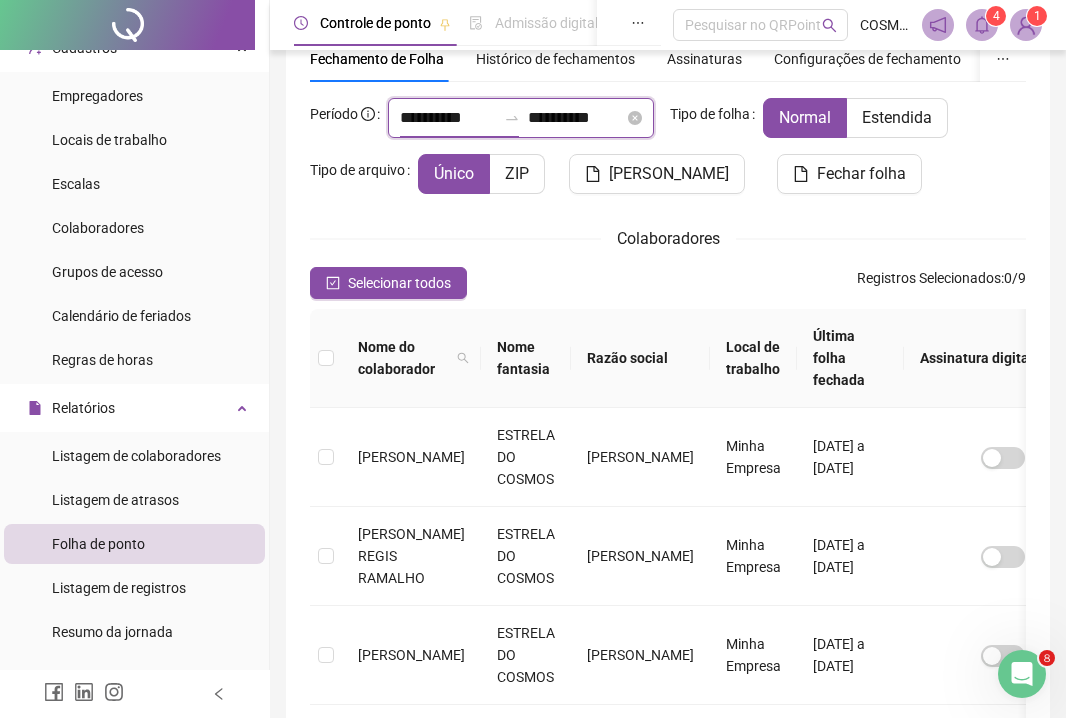 click on "**********" at bounding box center [448, 118] 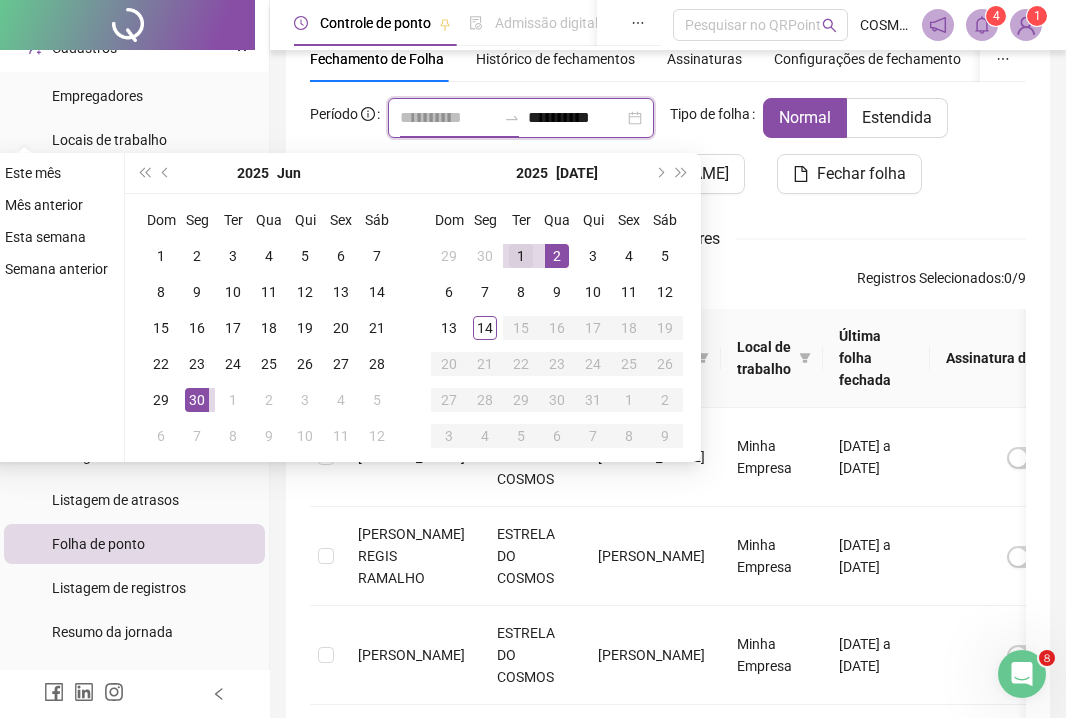 type on "**********" 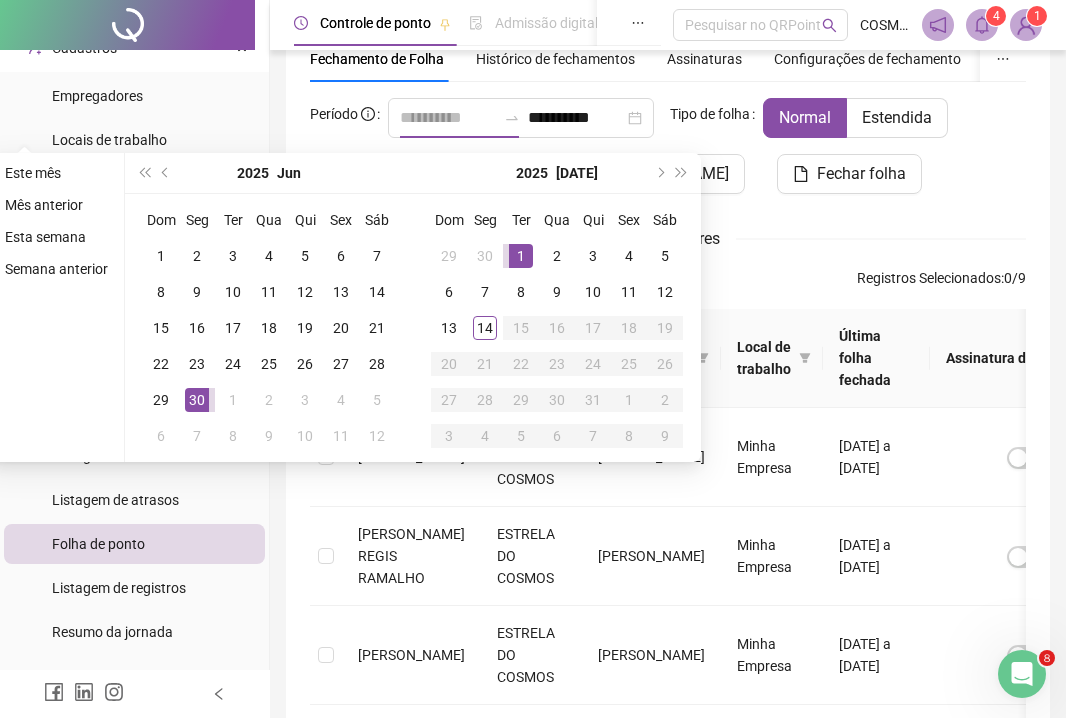 click on "1" at bounding box center (521, 256) 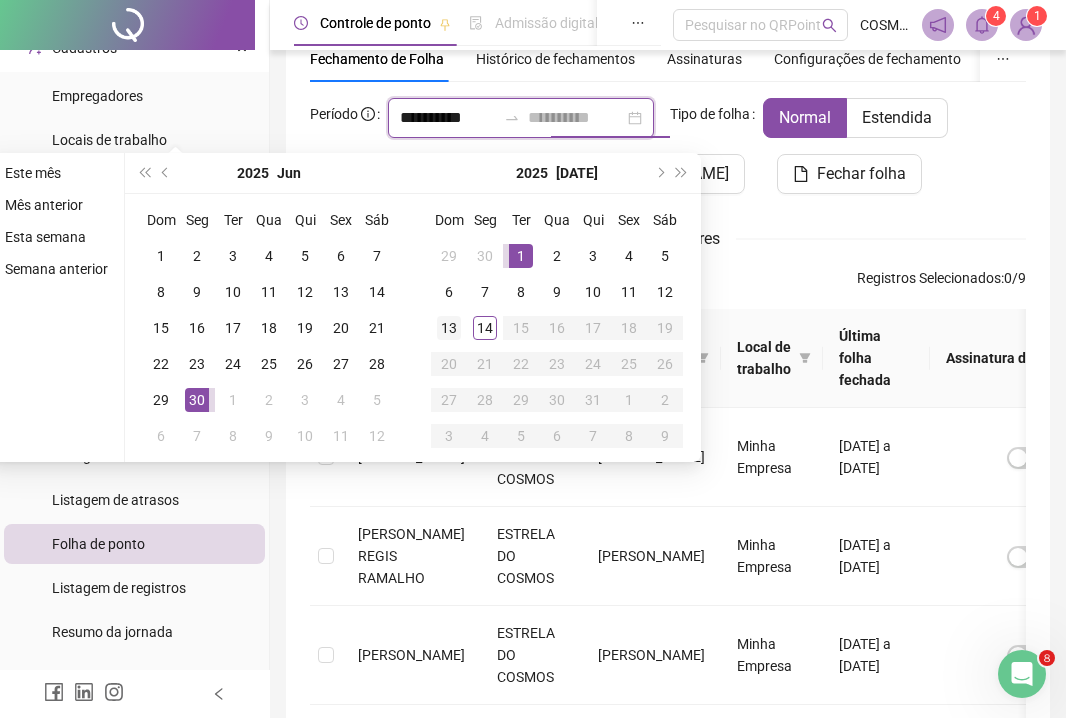 type on "**********" 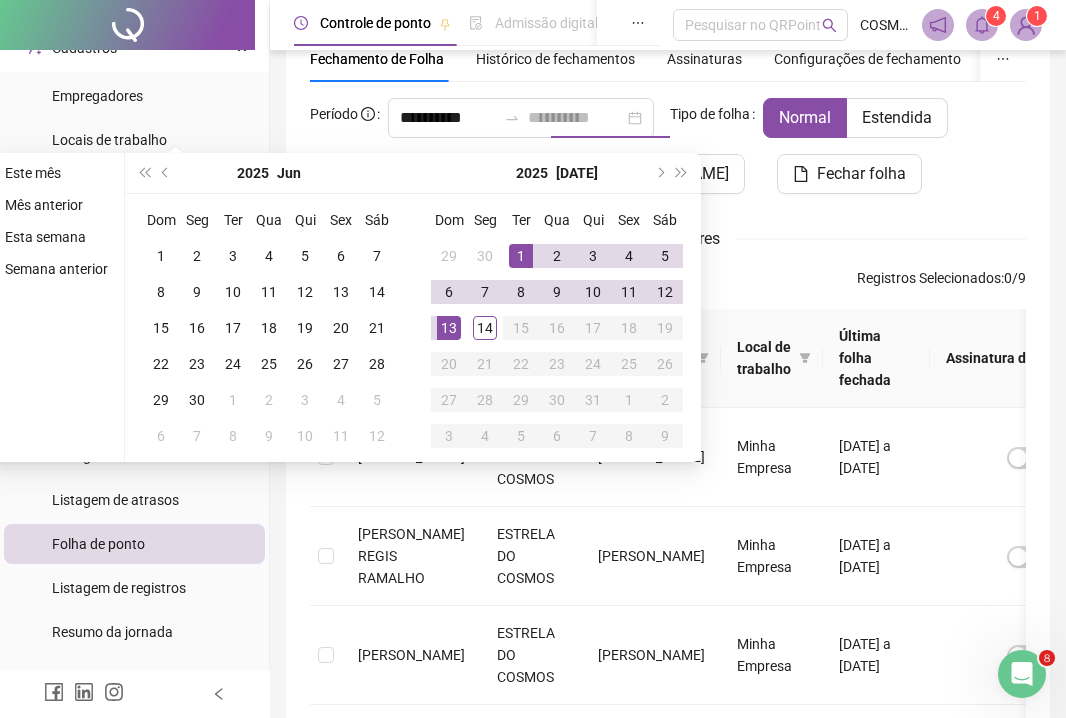 click on "13" at bounding box center [449, 328] 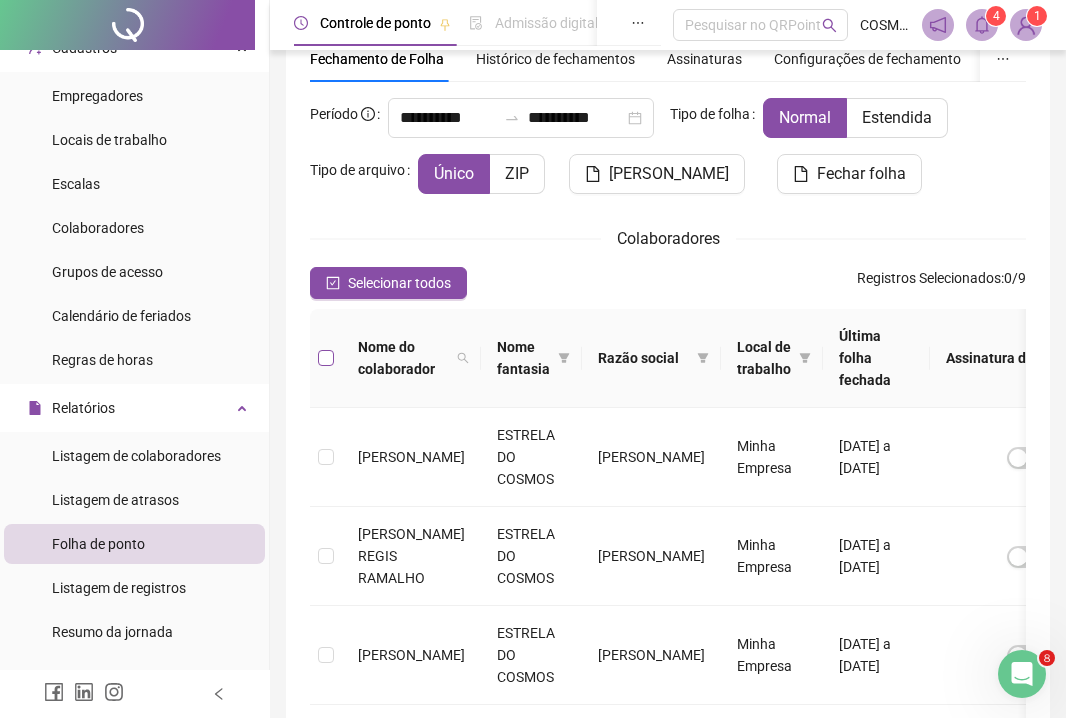 click at bounding box center (326, 358) 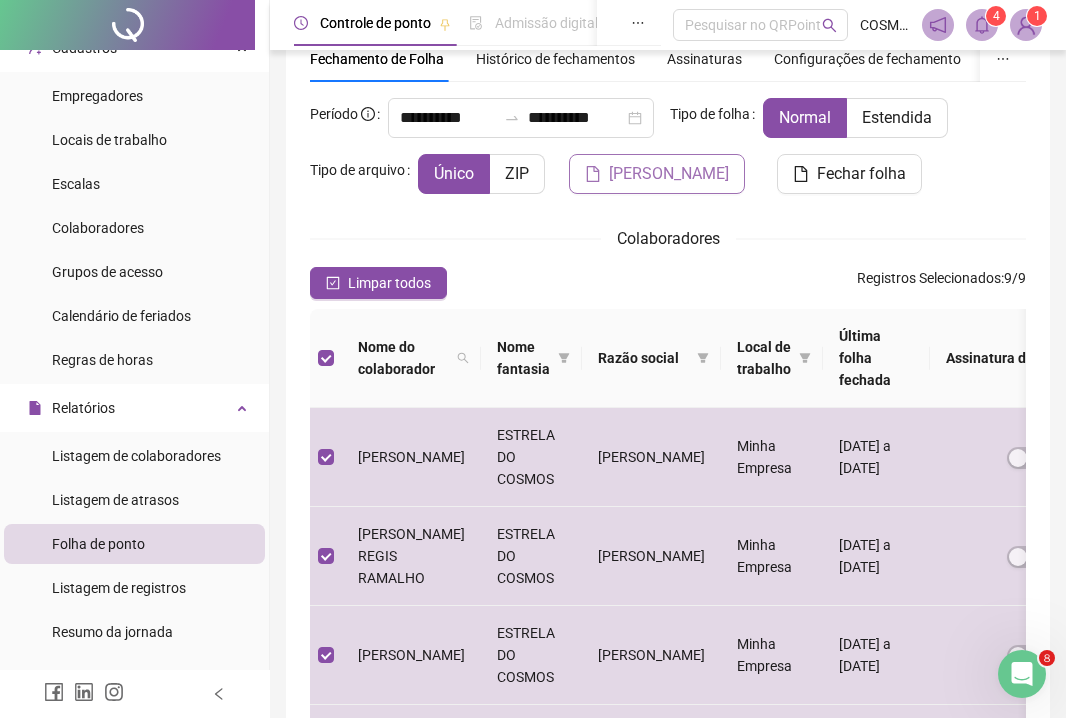 click on "[PERSON_NAME]" at bounding box center [669, 174] 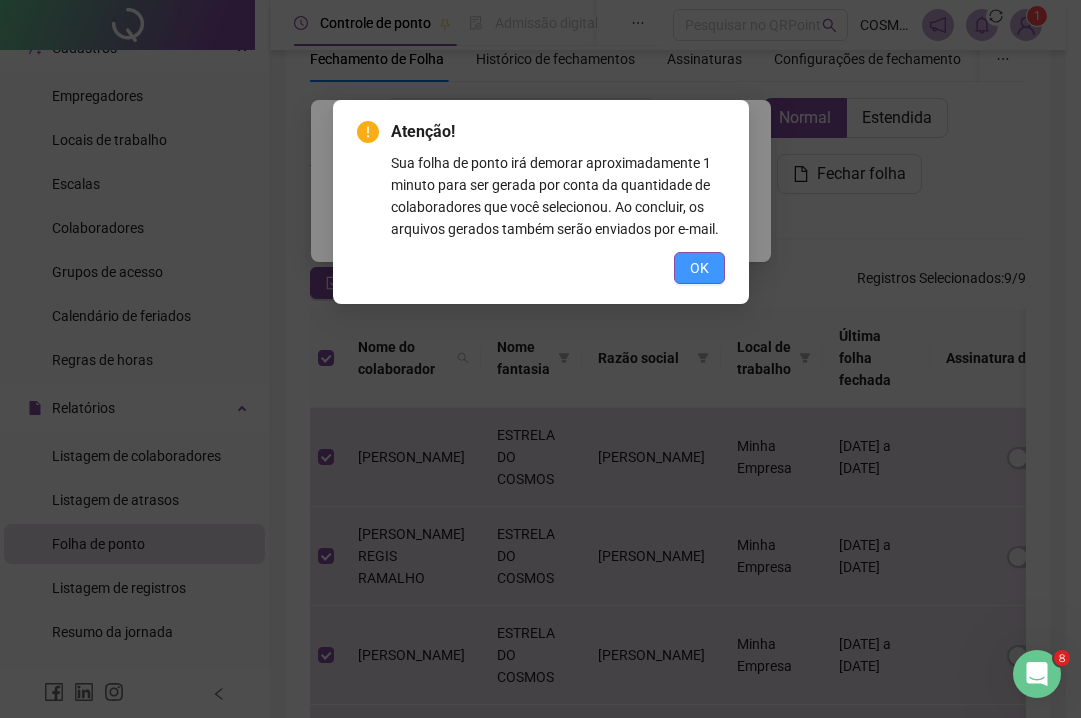 click on "OK" at bounding box center [699, 268] 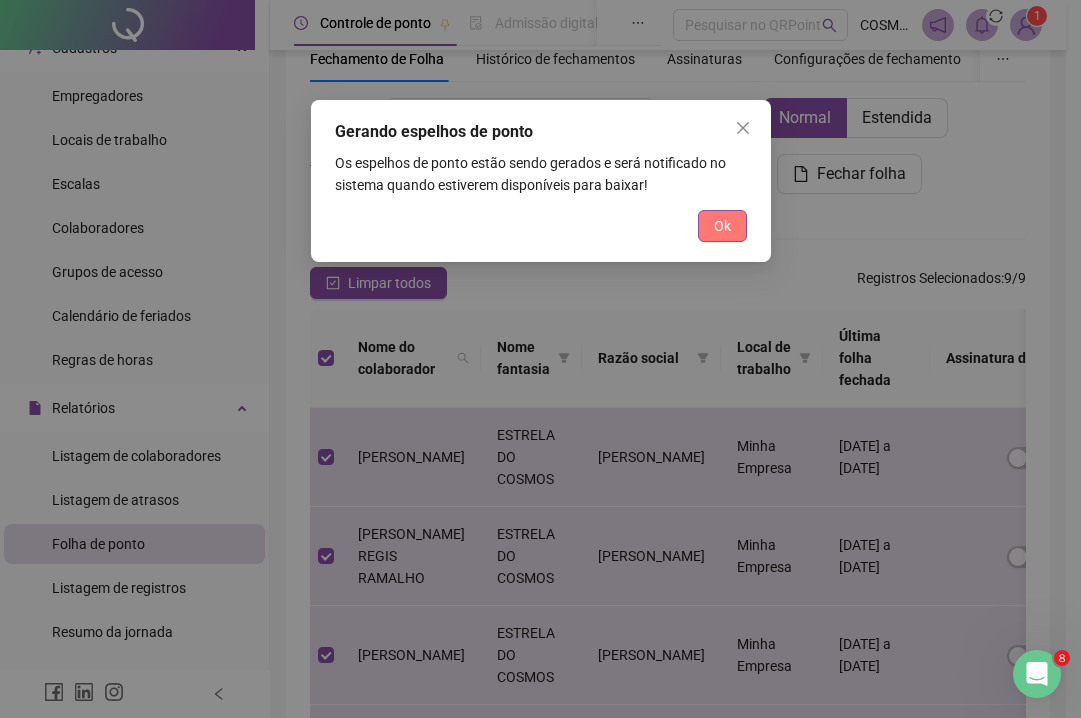 click on "Ok" at bounding box center (722, 226) 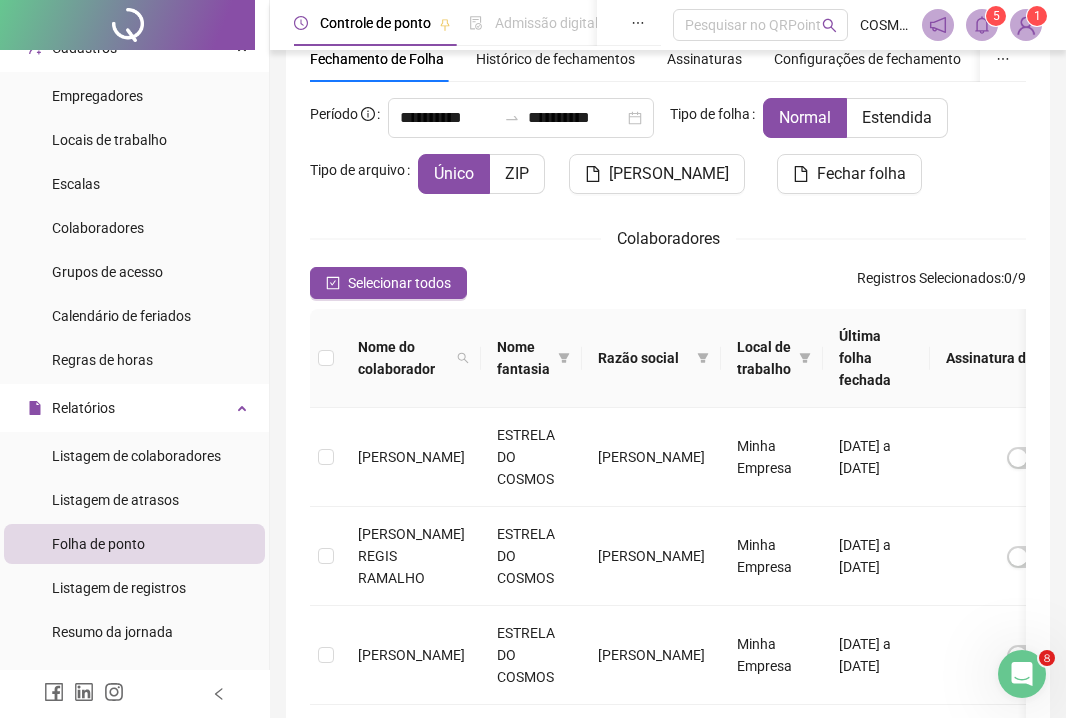 click at bounding box center [938, 25] 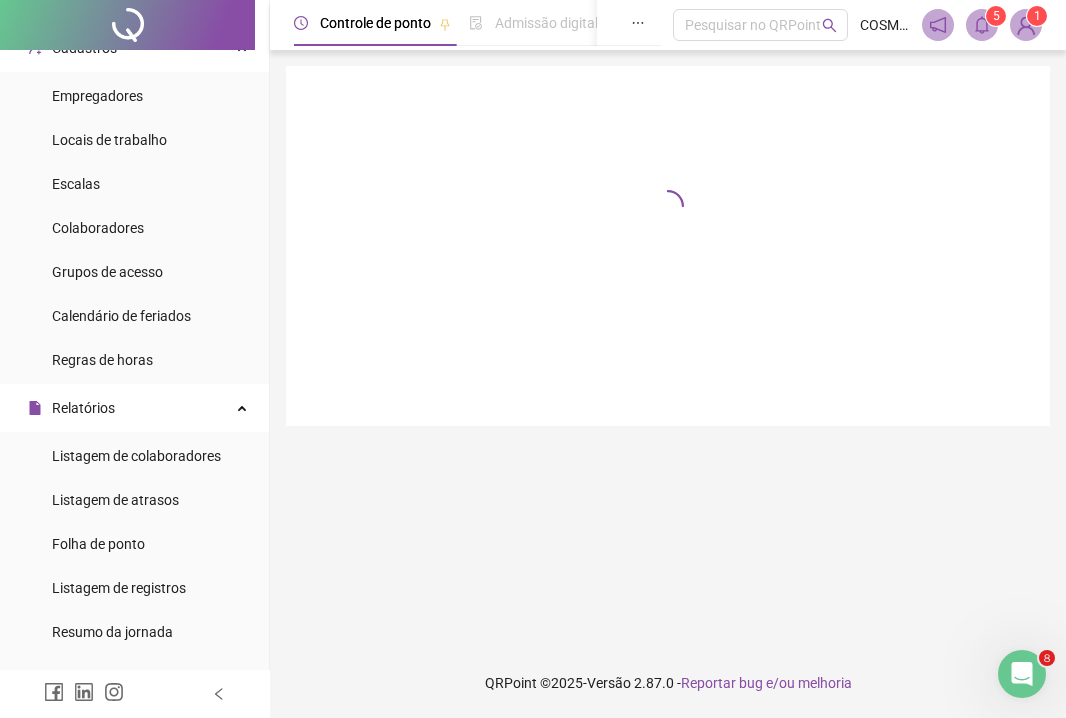 scroll, scrollTop: 0, scrollLeft: 0, axis: both 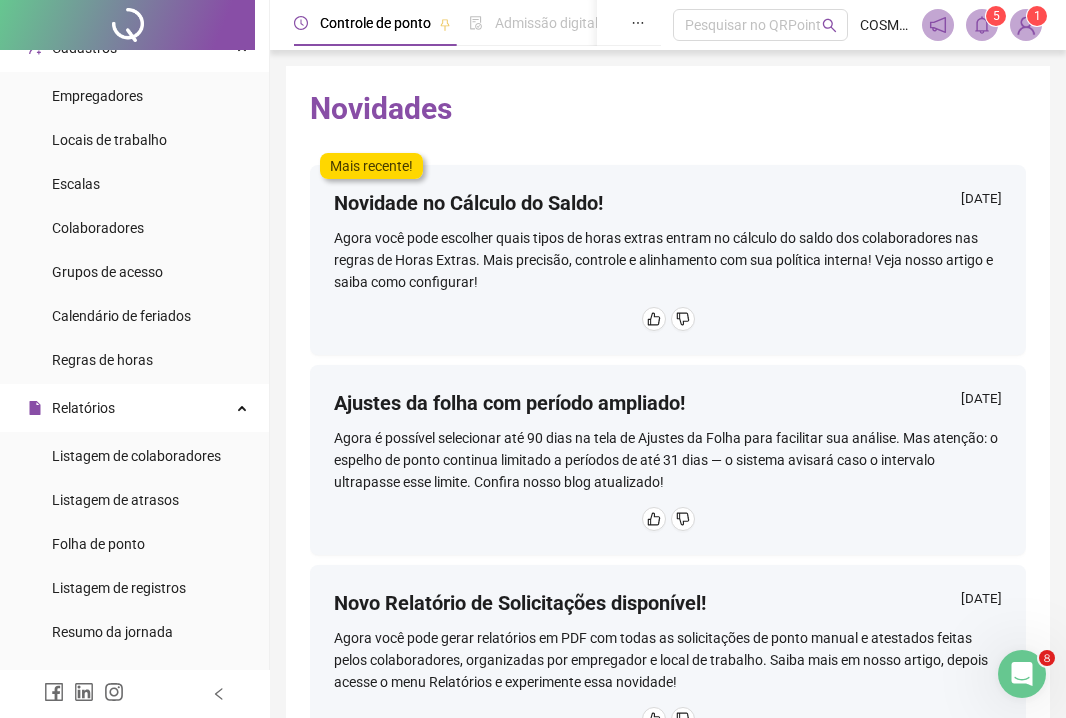 click on "5 1" at bounding box center [982, 25] 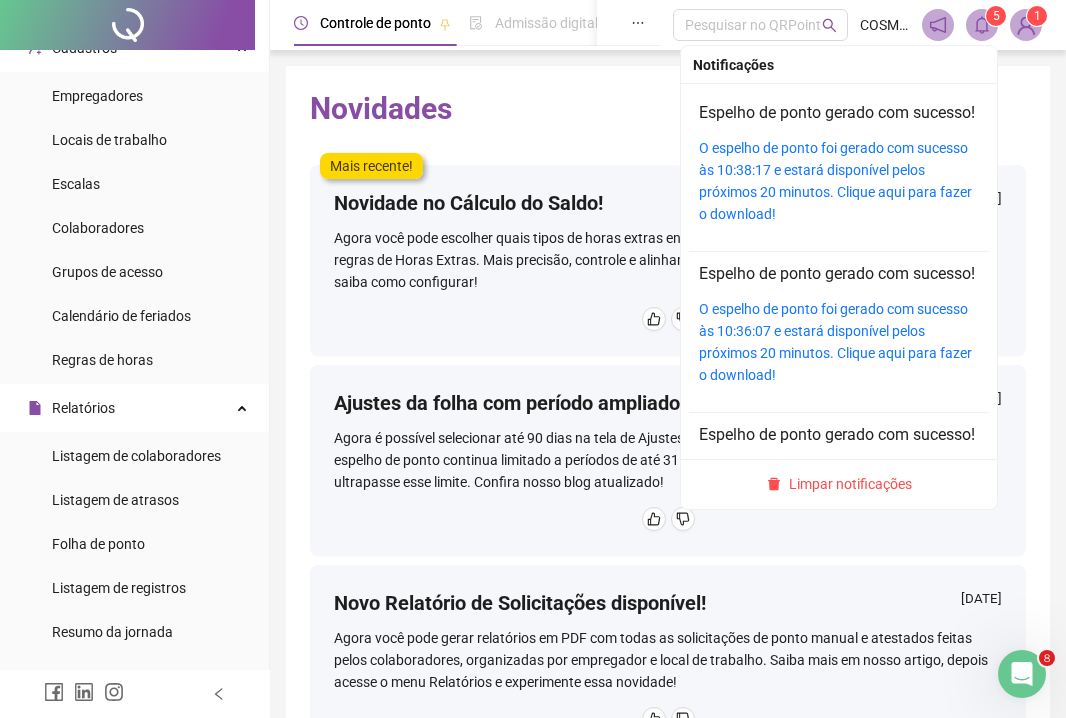 click on "O espelho de ponto foi gerado com sucesso às 10:38:17 e estará disponível pelos próximos 20 minutos.
Clique aqui para fazer o download!" at bounding box center [839, 181] 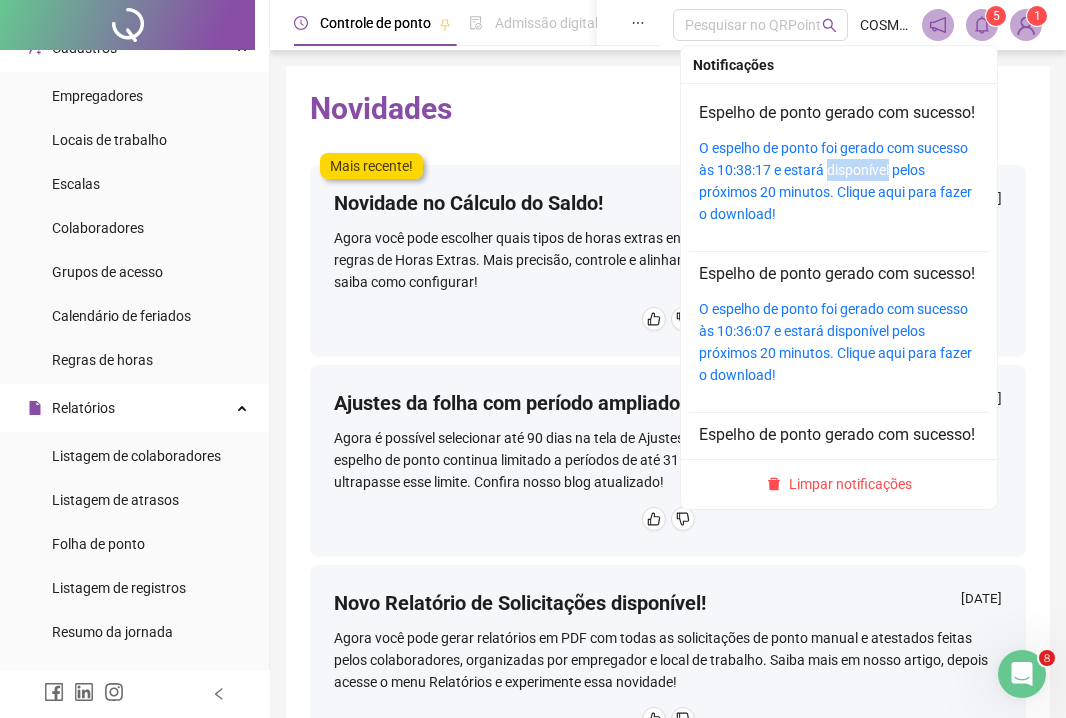 click on "O espelho de ponto foi gerado com sucesso às 10:38:17 e estará disponível pelos próximos 20 minutos.
Clique aqui para fazer o download!" at bounding box center (839, 181) 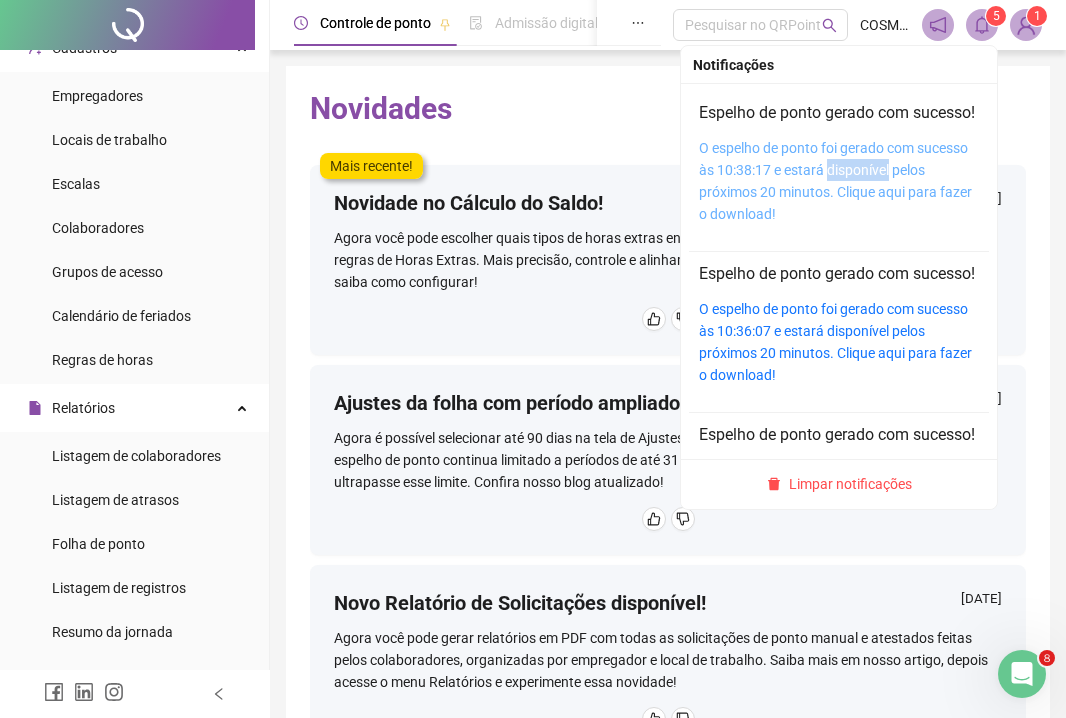 click on "O espelho de ponto foi gerado com sucesso às 10:38:17 e estará disponível pelos próximos 20 minutos.
Clique aqui para fazer o download!" at bounding box center (835, 181) 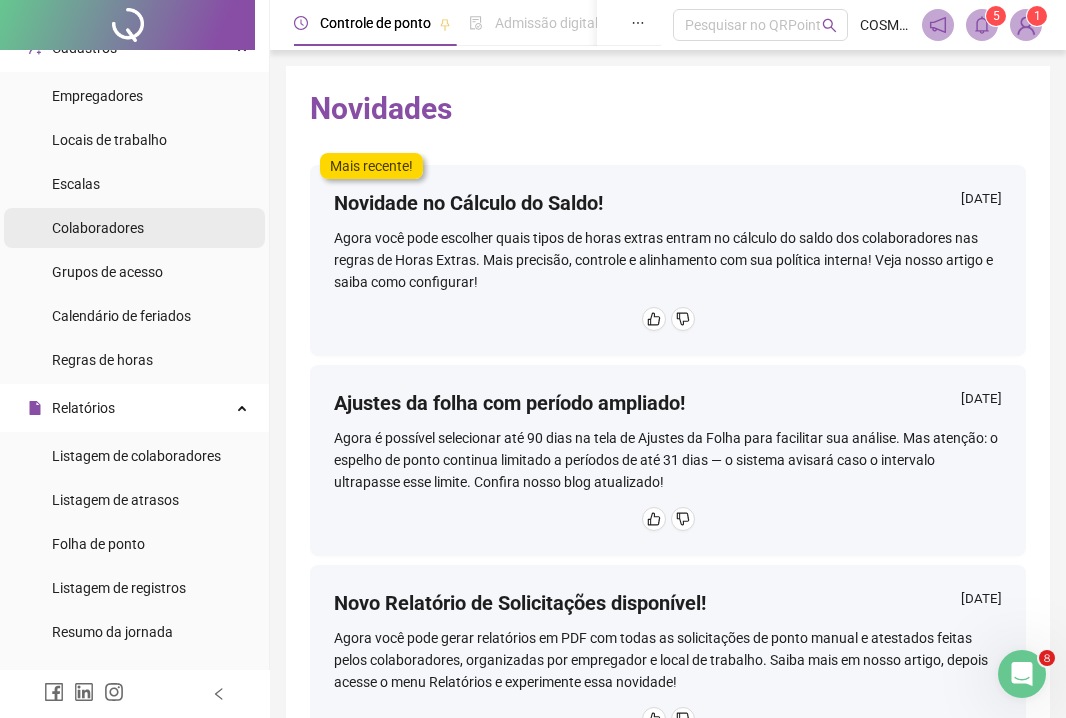 click on "Colaboradores" at bounding box center [134, 228] 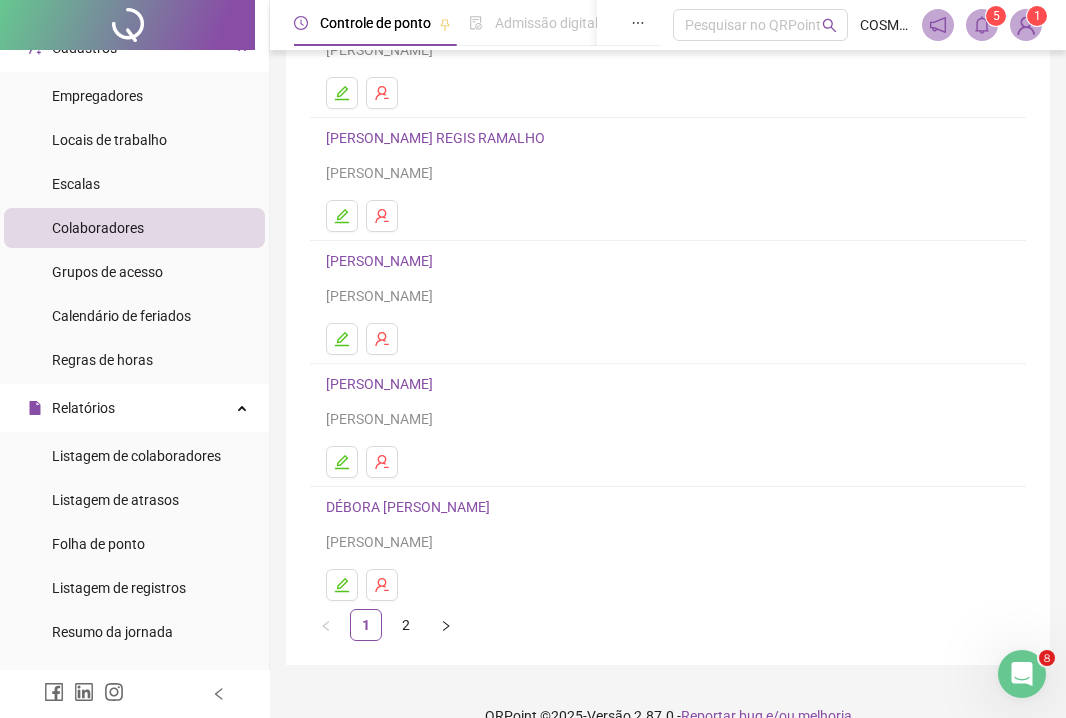 scroll, scrollTop: 228, scrollLeft: 0, axis: vertical 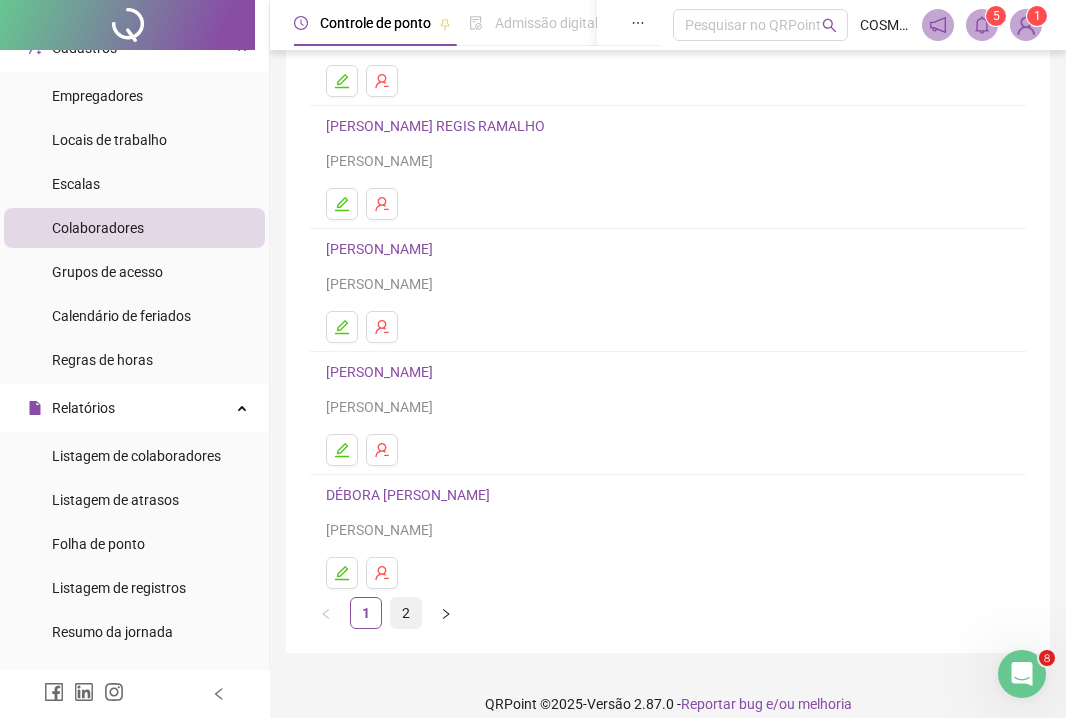 click on "2" at bounding box center [406, 613] 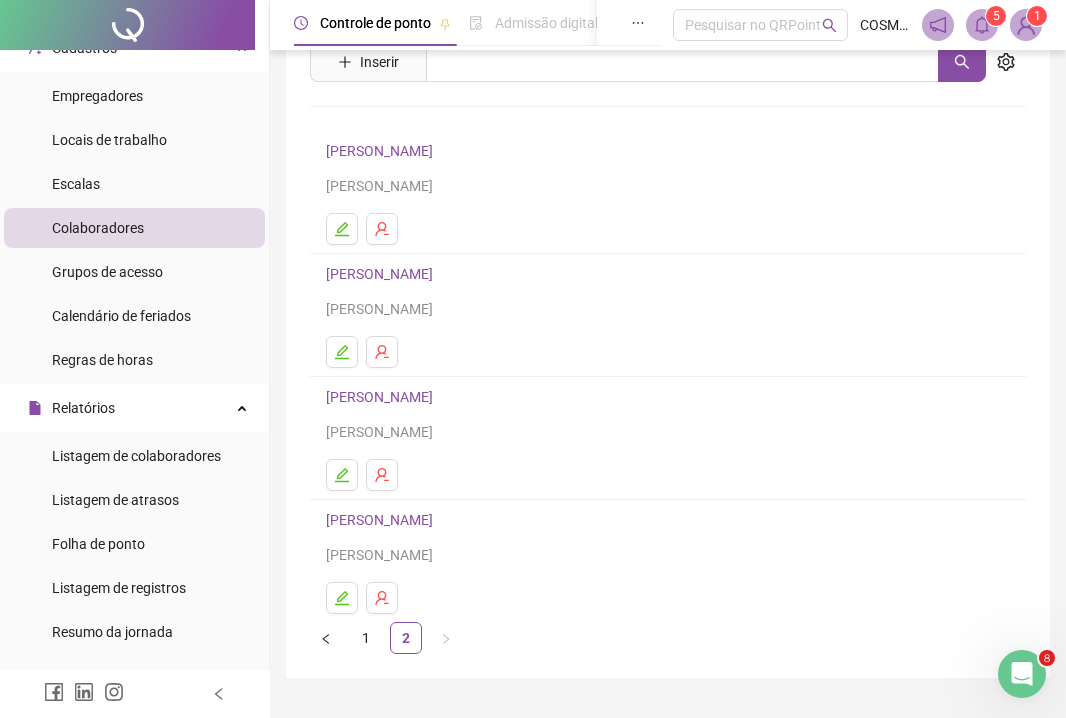 scroll, scrollTop: 84, scrollLeft: 0, axis: vertical 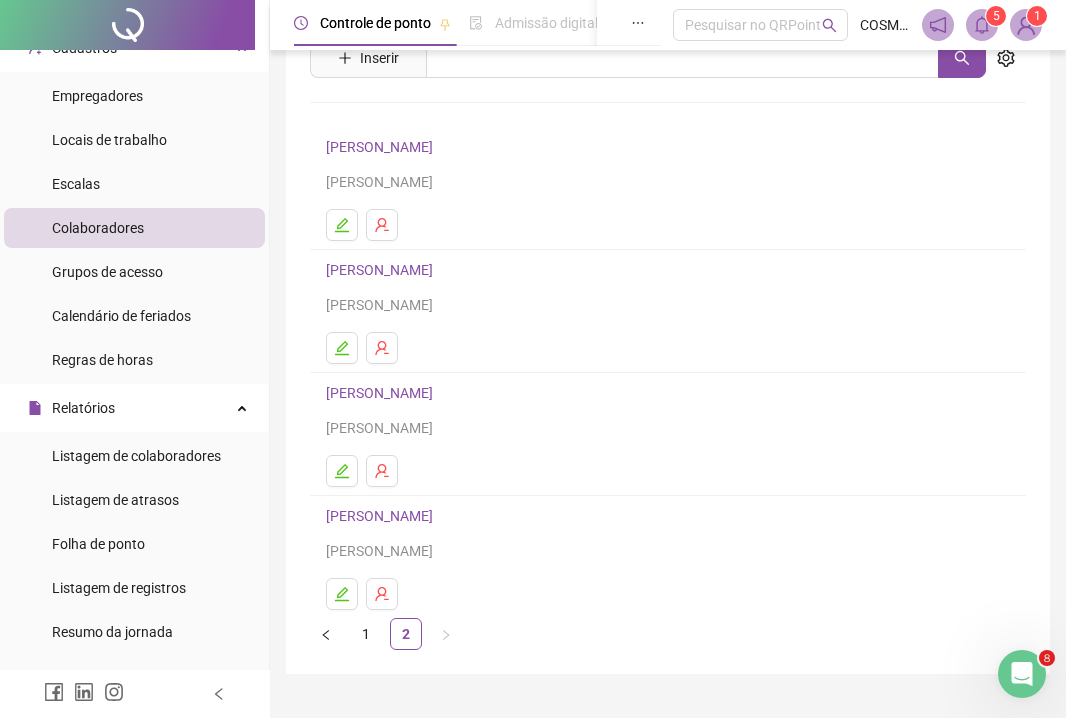 click on "[PERSON_NAME]" at bounding box center (382, 516) 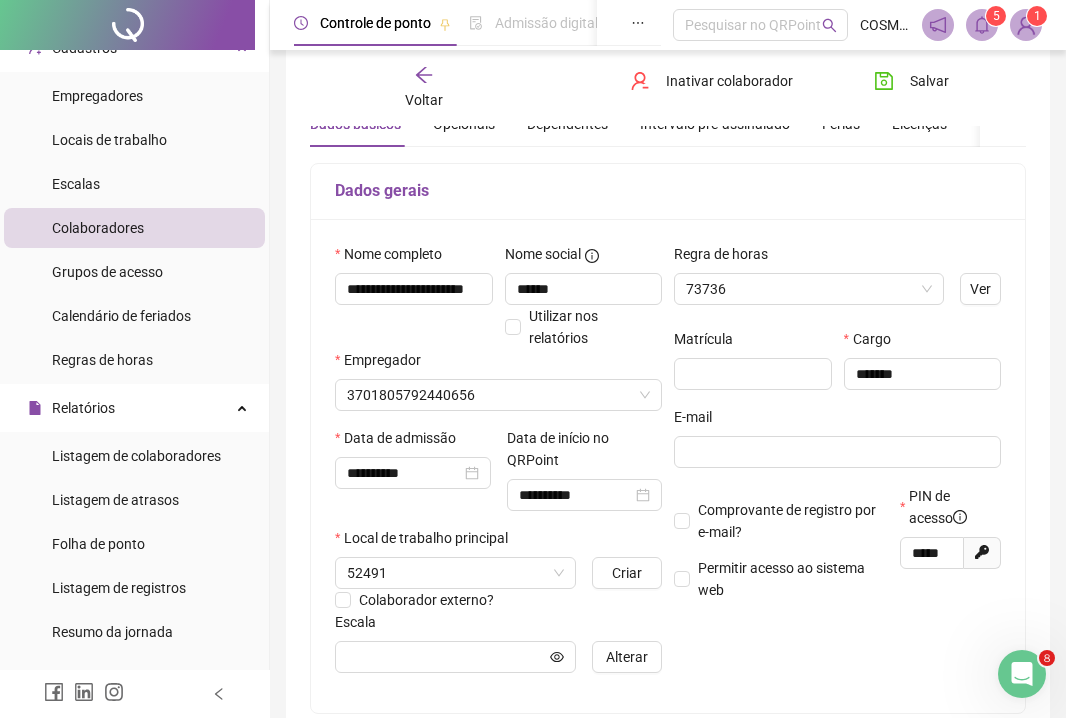 type on "*****" 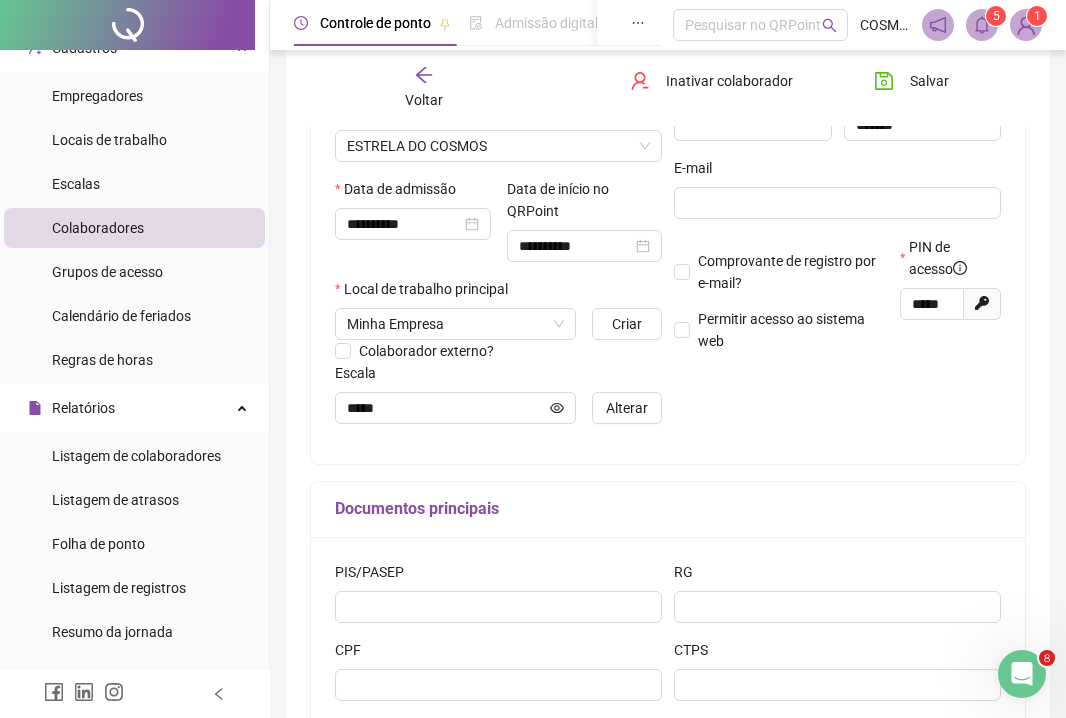 scroll, scrollTop: 336, scrollLeft: 0, axis: vertical 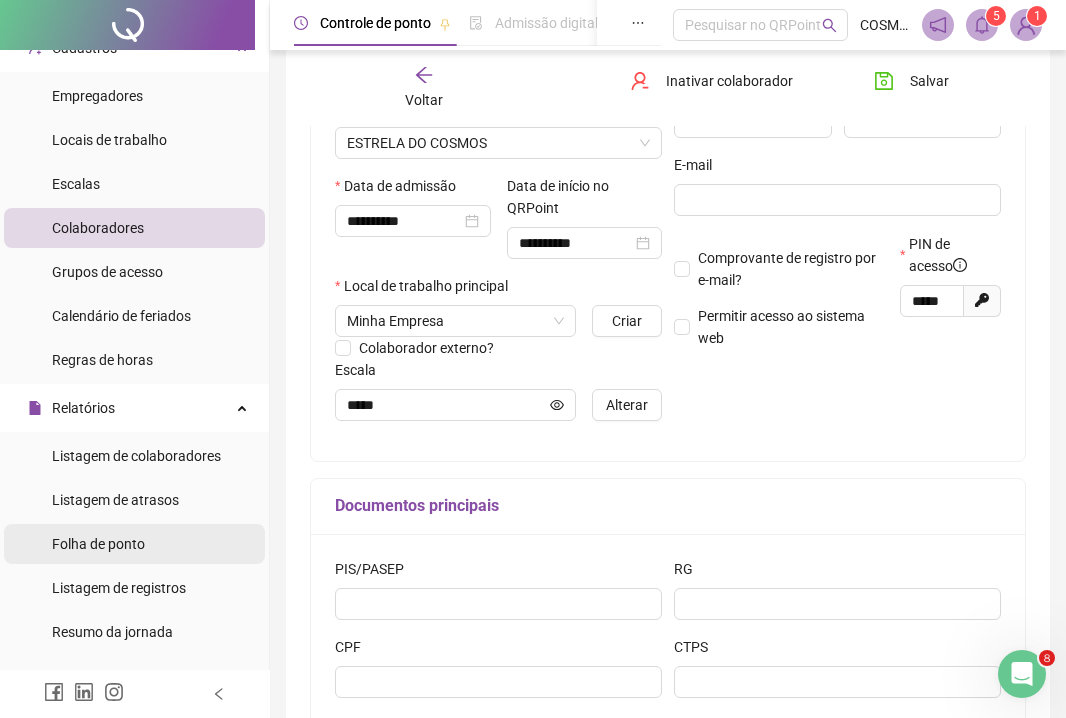 click on "Folha de ponto" at bounding box center (134, 544) 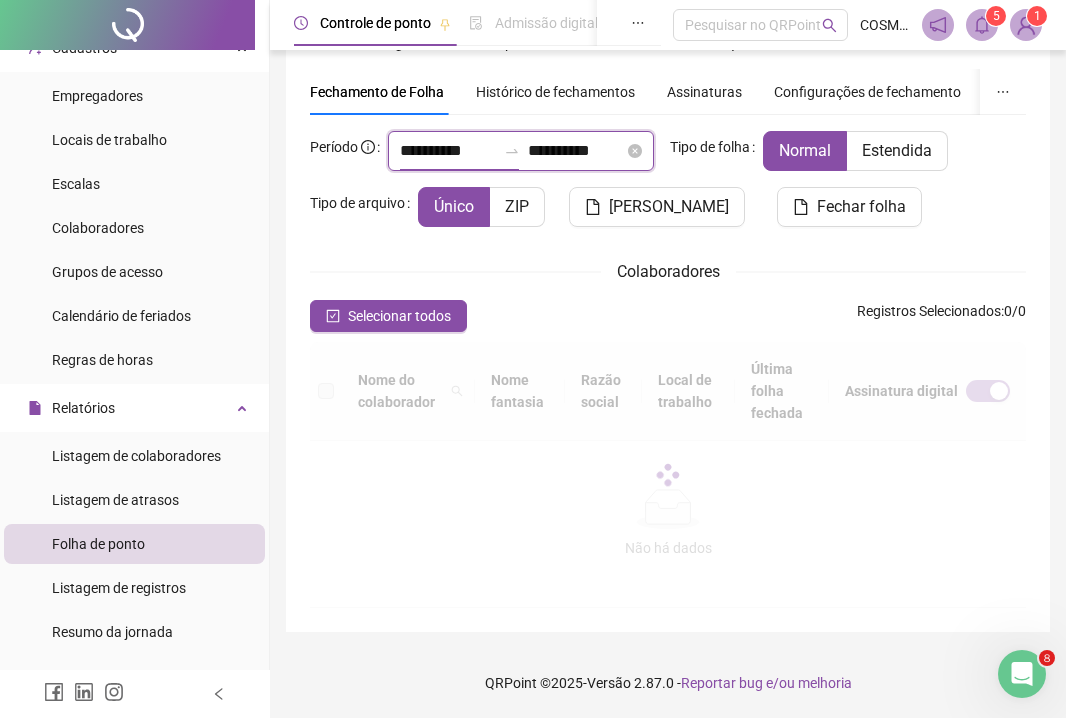 click on "**********" at bounding box center (448, 151) 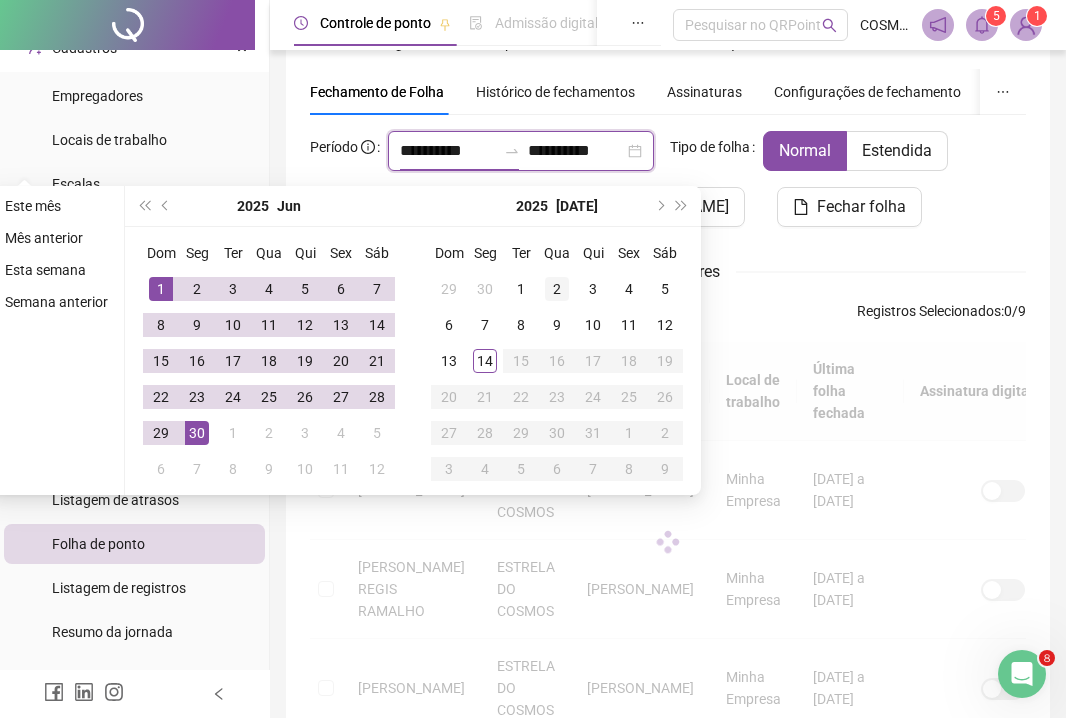 scroll, scrollTop: 86, scrollLeft: 0, axis: vertical 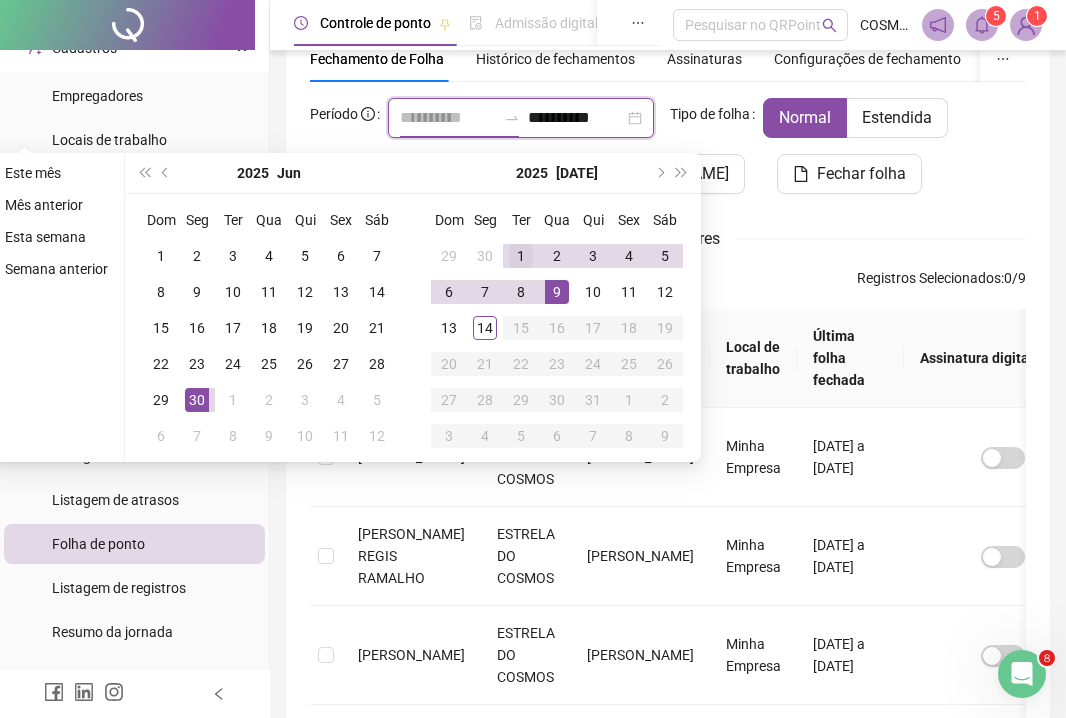 type on "**********" 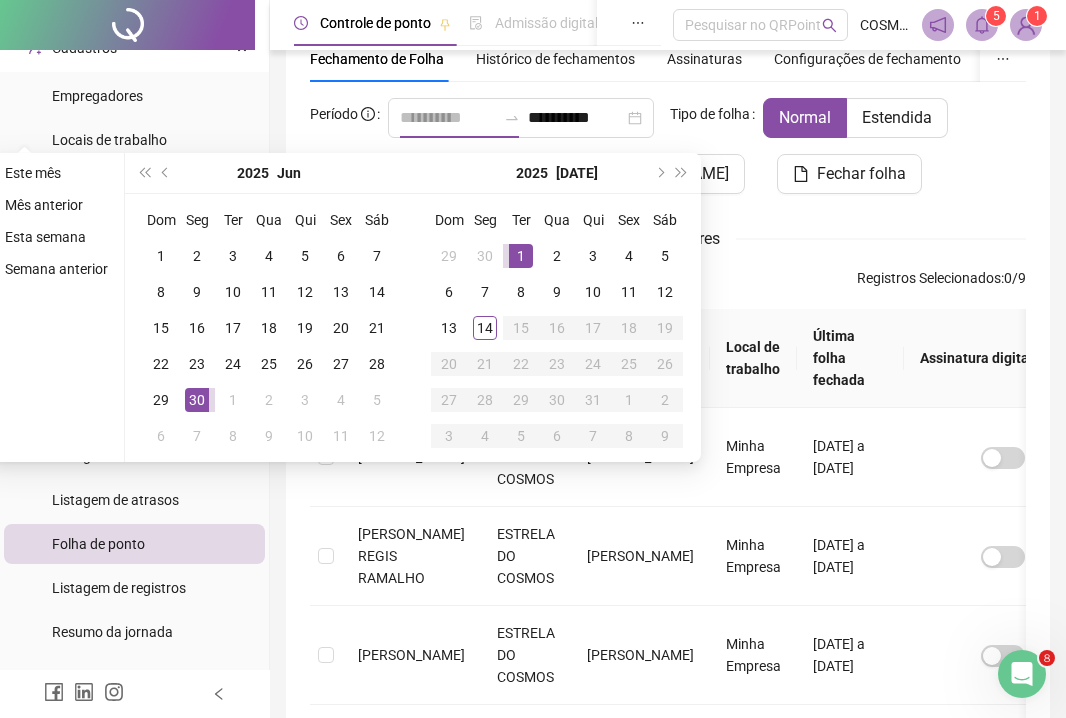 click on "1" at bounding box center (521, 256) 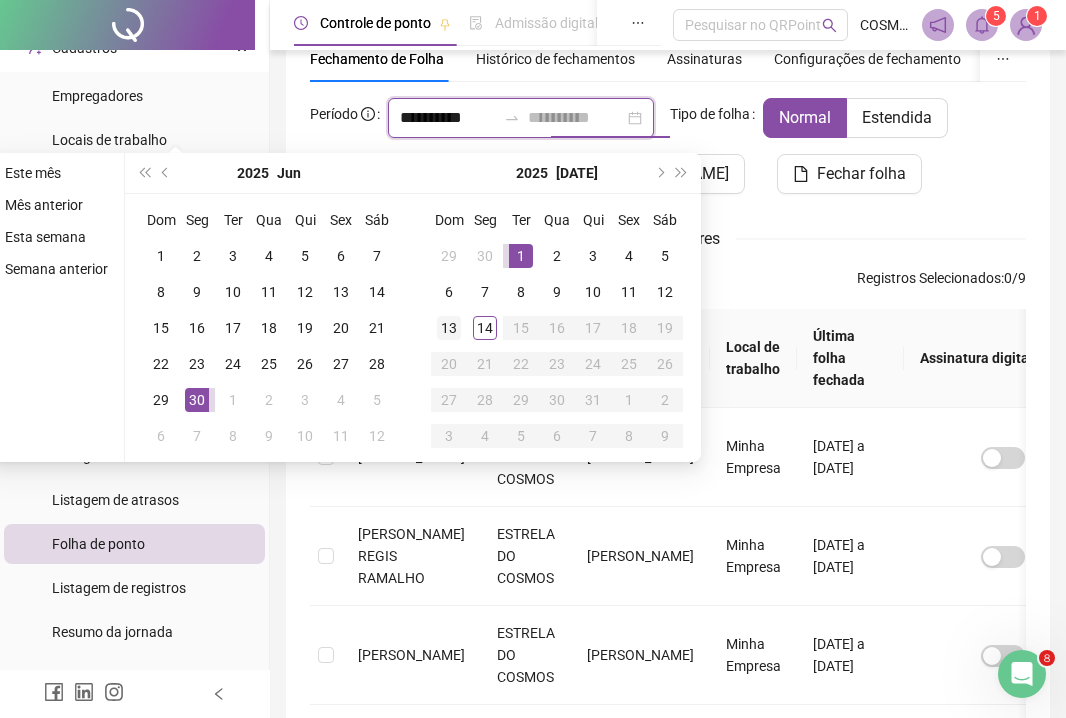 type on "**********" 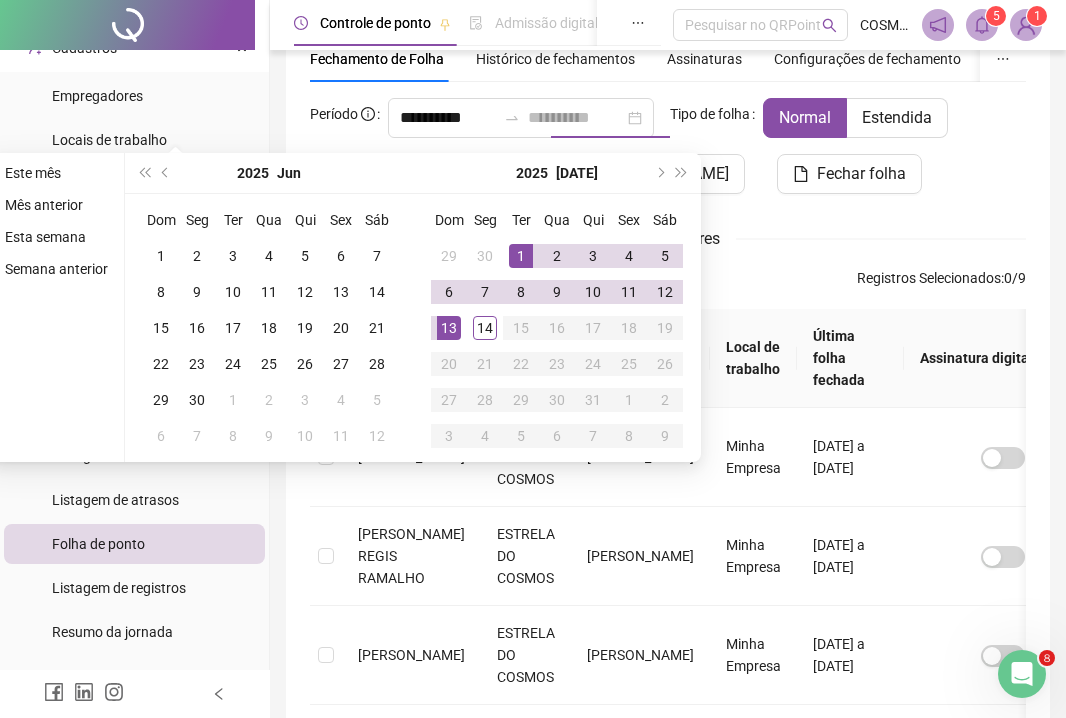 click on "13" at bounding box center [449, 328] 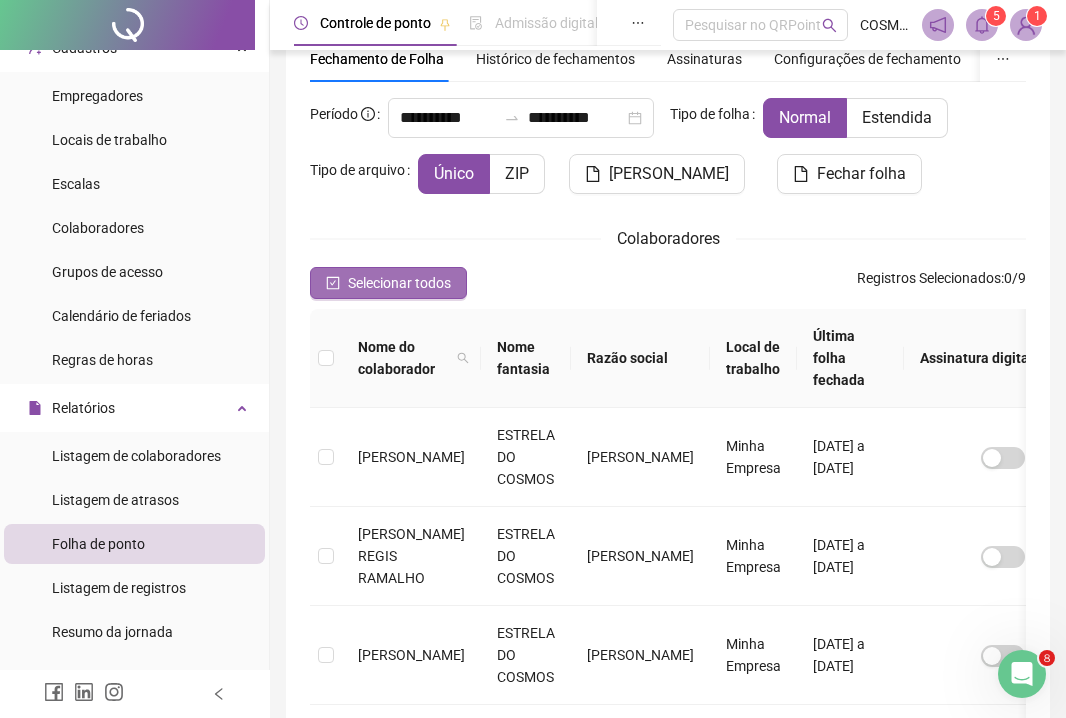 click 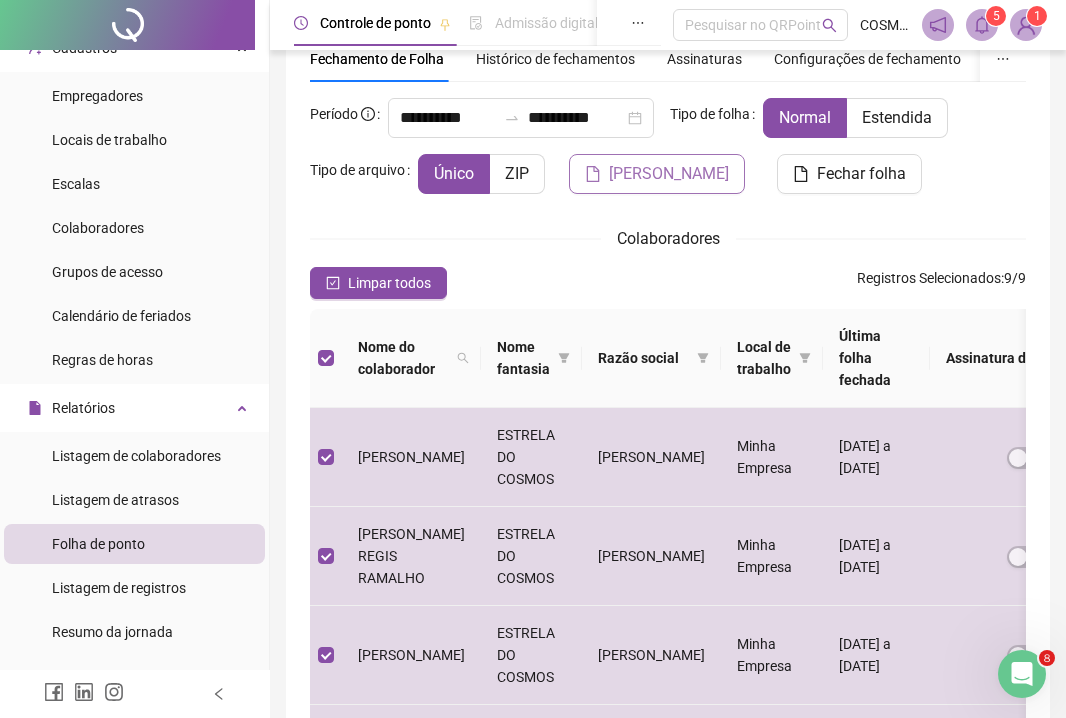 click on "[PERSON_NAME]" at bounding box center [657, 174] 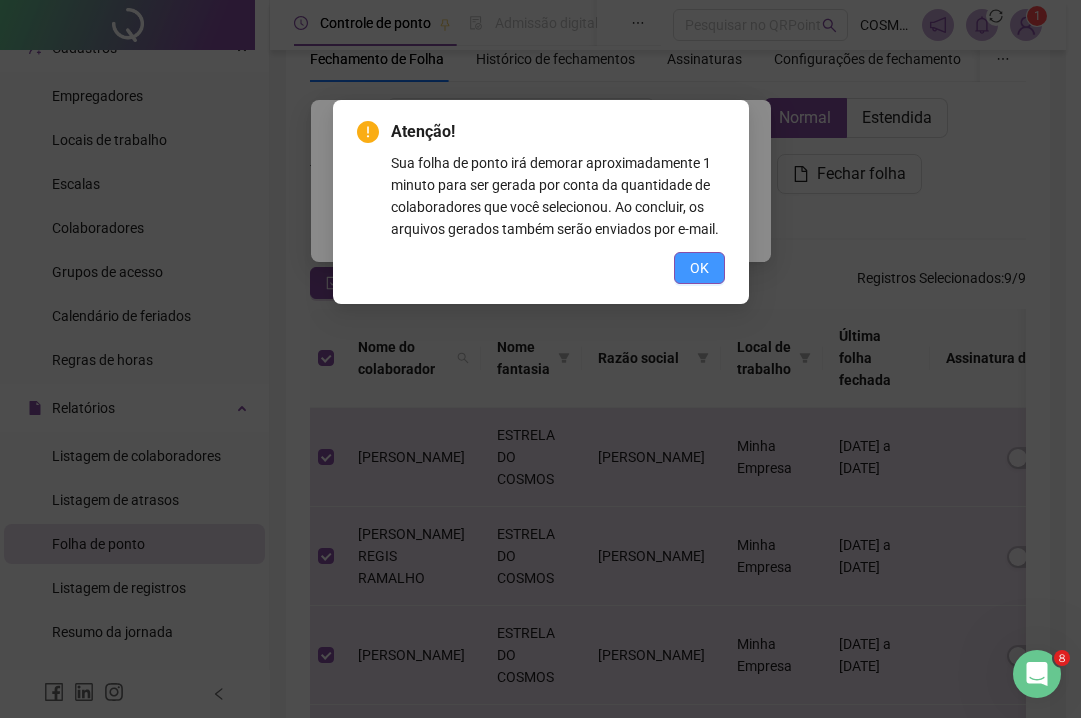 click on "OK" at bounding box center (699, 268) 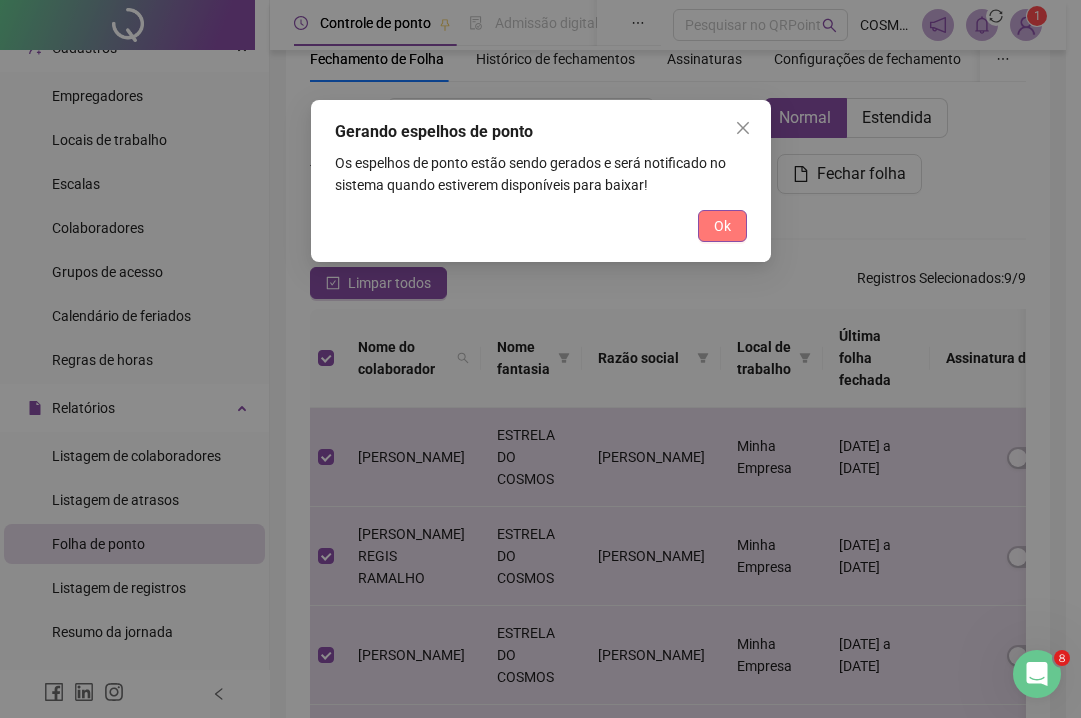 click on "Ok" at bounding box center [722, 226] 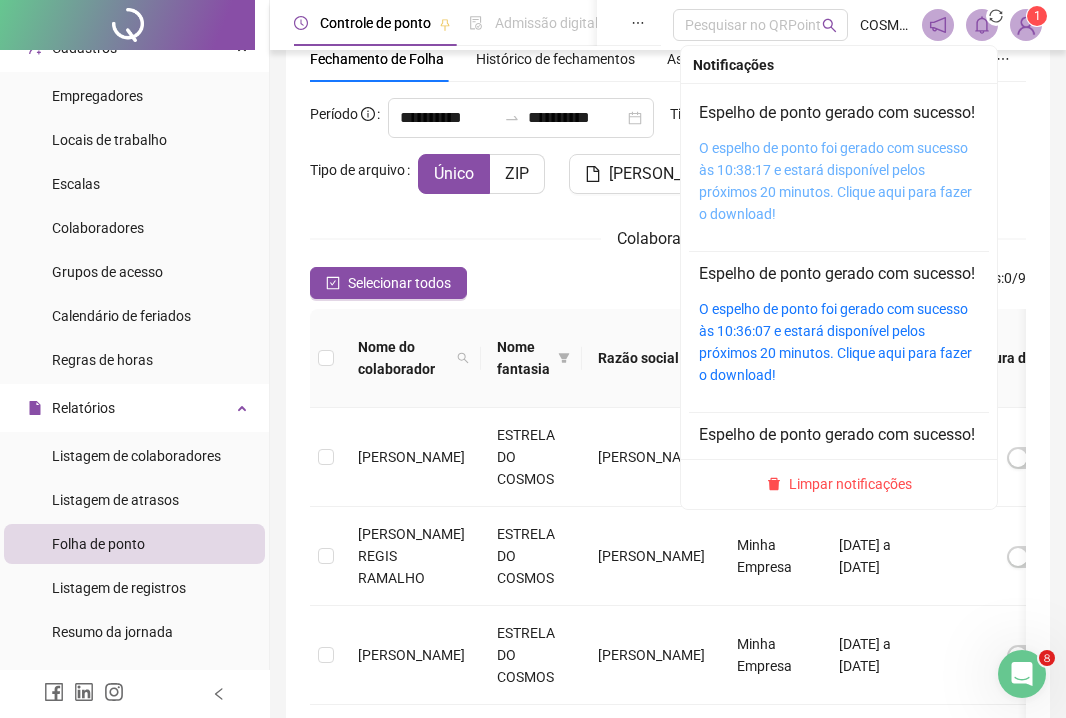 click on "O espelho de ponto foi gerado com sucesso às 10:38:17 e estará disponível pelos próximos 20 minutos.
Clique aqui para fazer o download!" at bounding box center (835, 181) 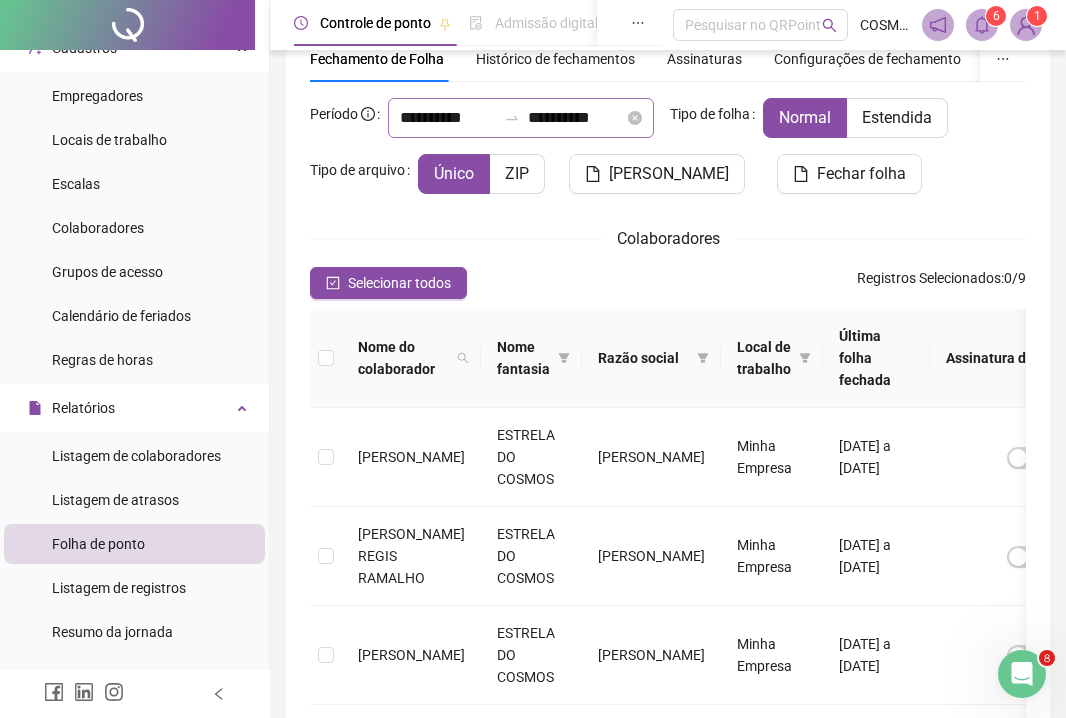 click on "**********" at bounding box center [521, 118] 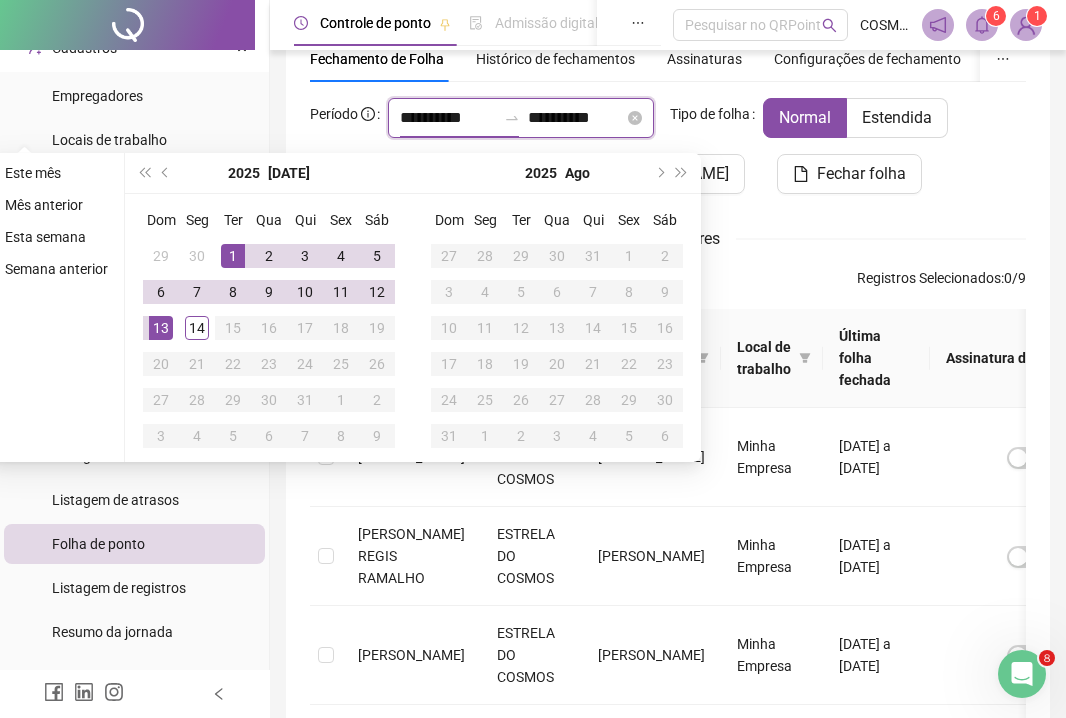 click on "**********" at bounding box center (448, 118) 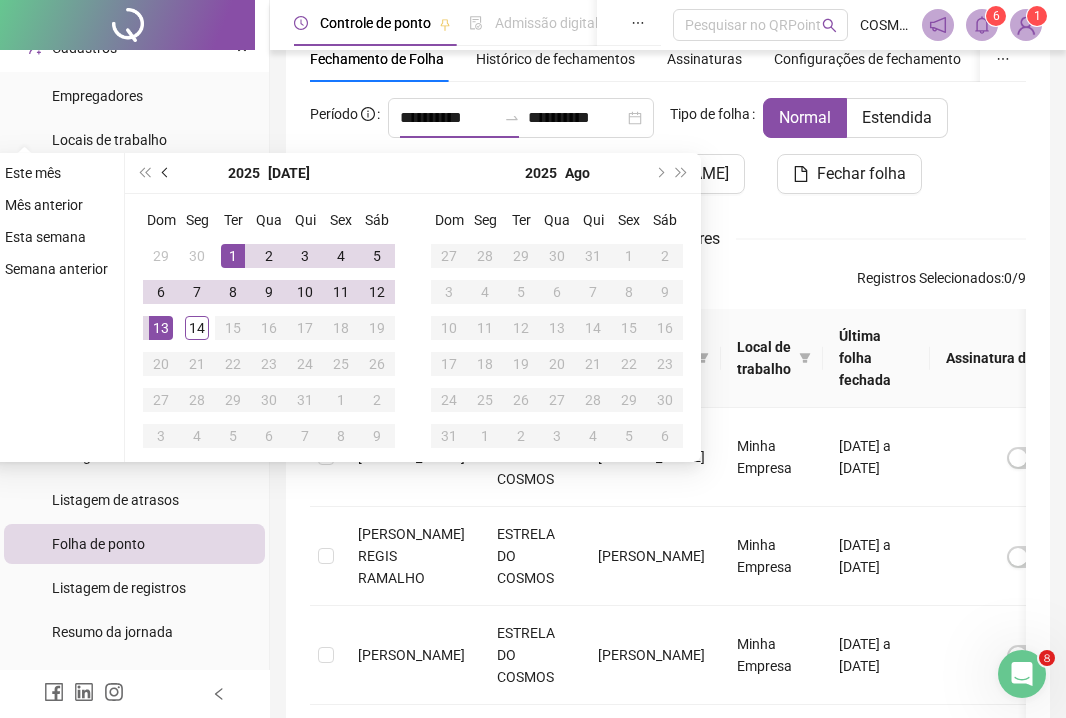click at bounding box center [166, 173] 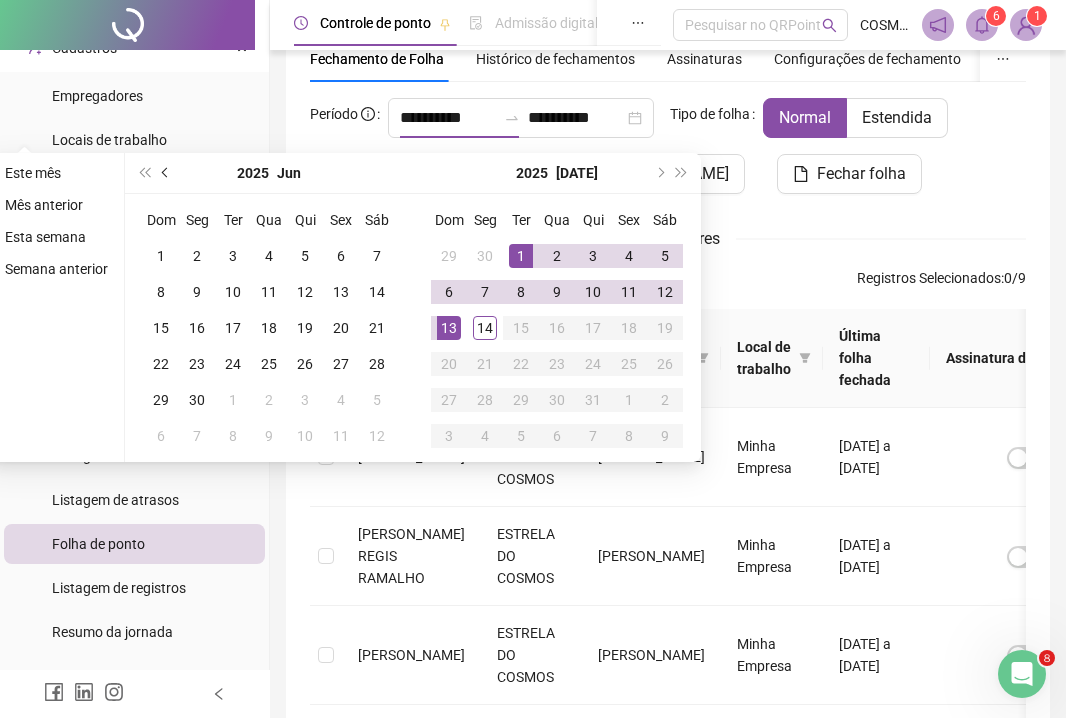 click at bounding box center [166, 173] 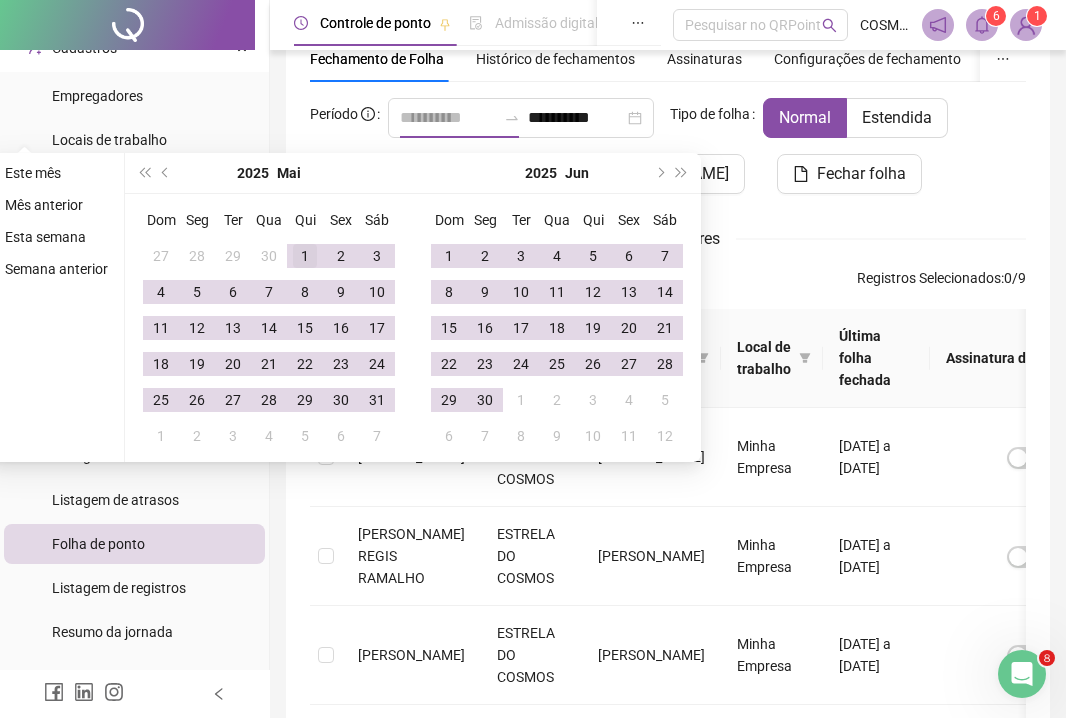 type on "**********" 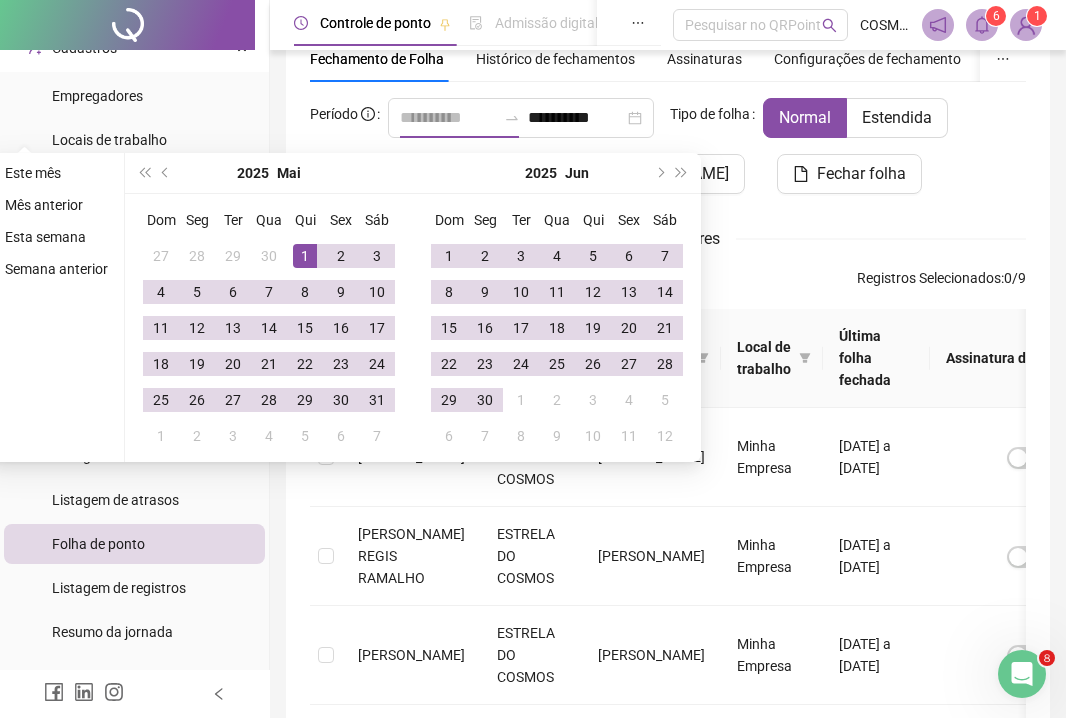 click on "1" at bounding box center (305, 256) 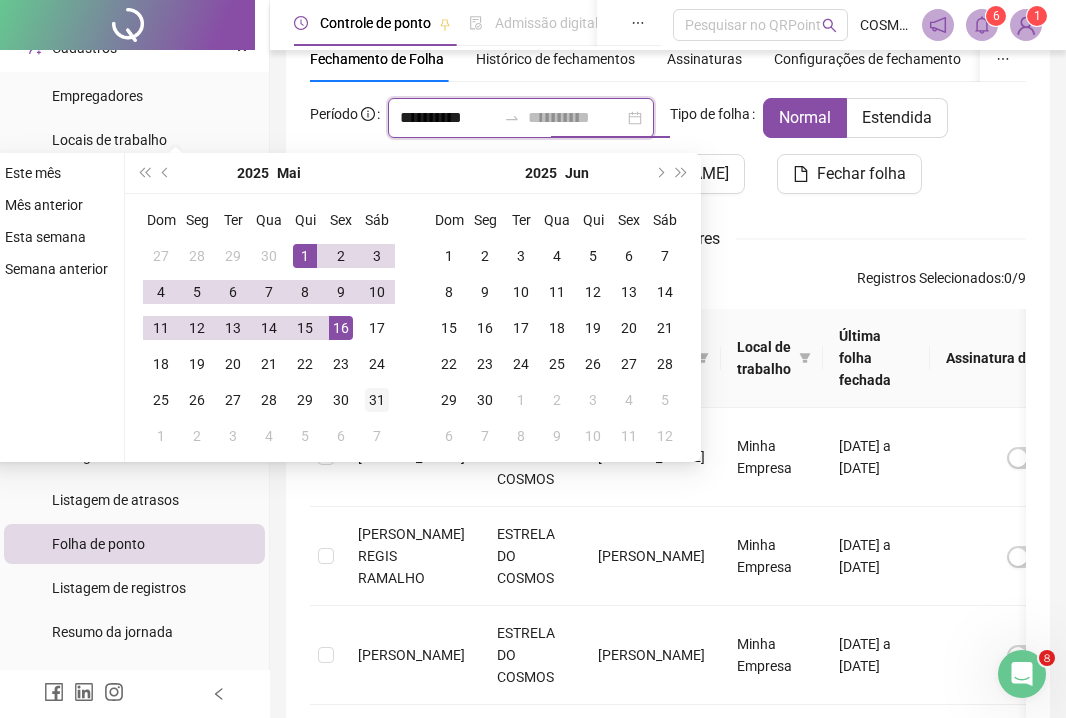 type on "**********" 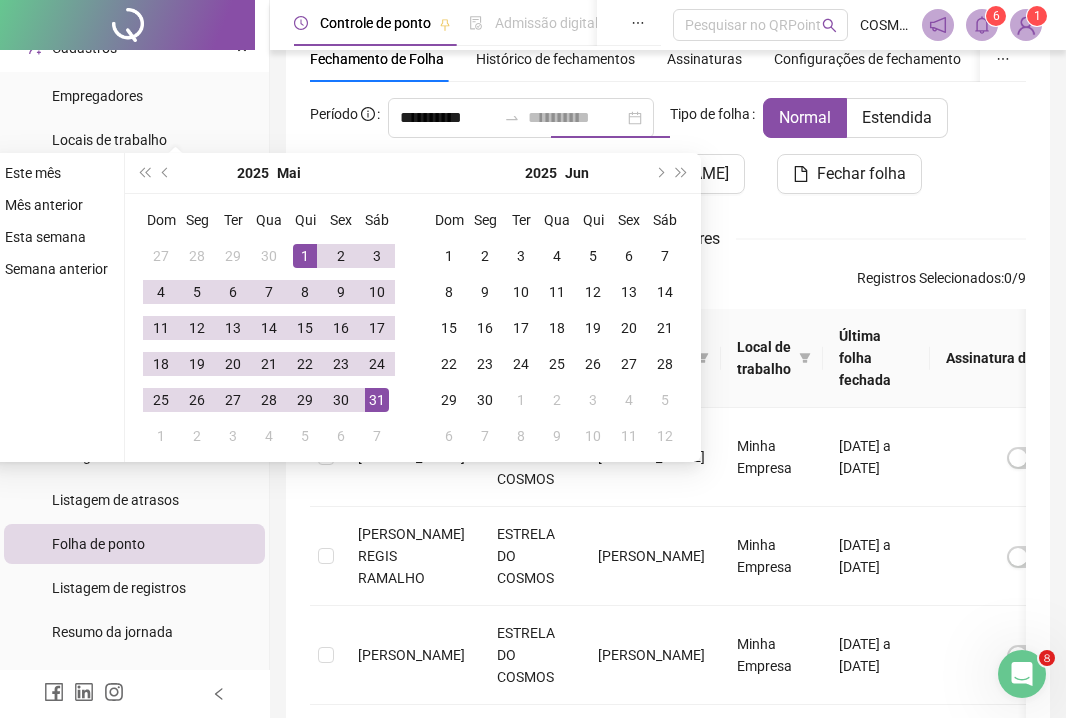 click on "31" at bounding box center (377, 400) 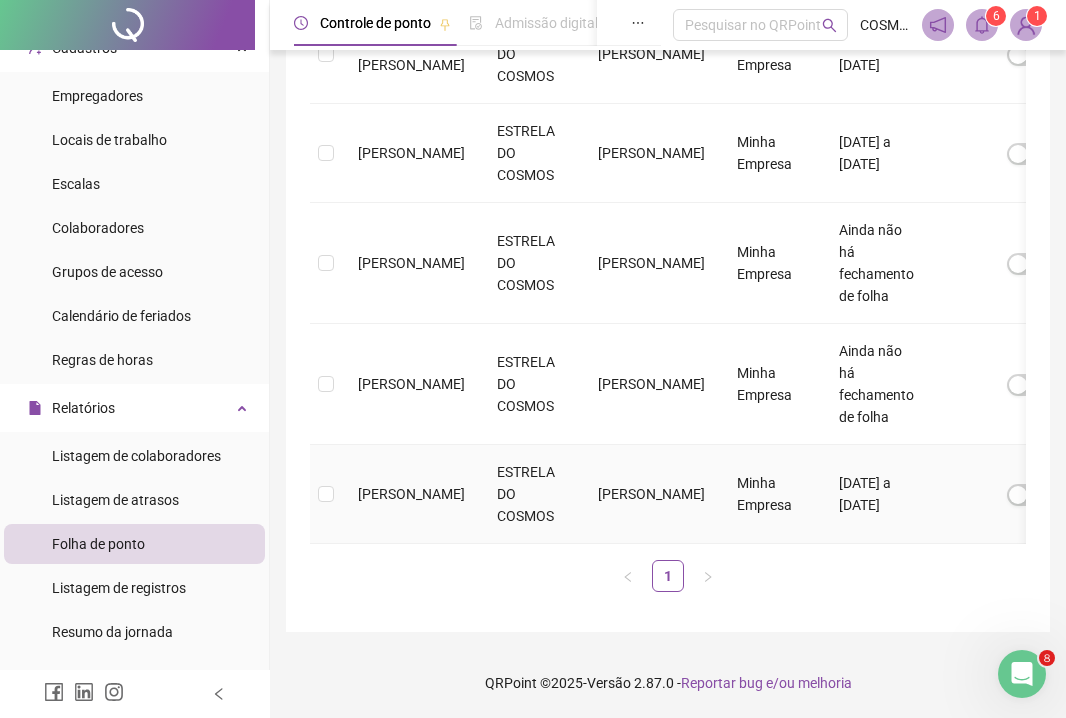click at bounding box center (326, 494) 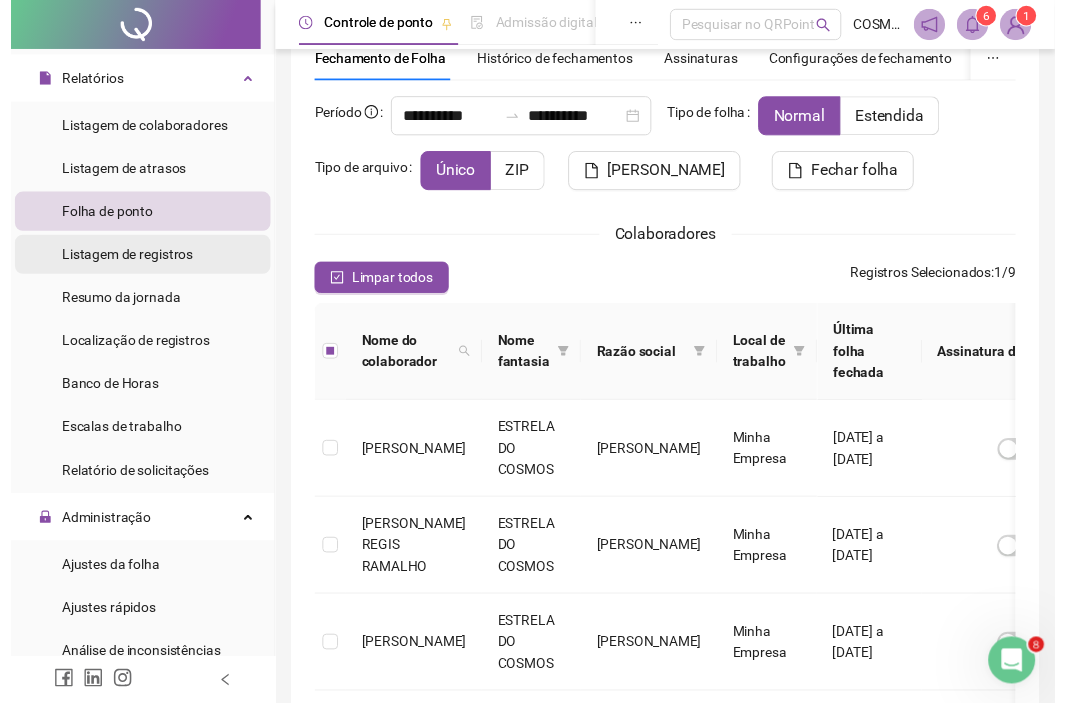 scroll, scrollTop: 562, scrollLeft: 0, axis: vertical 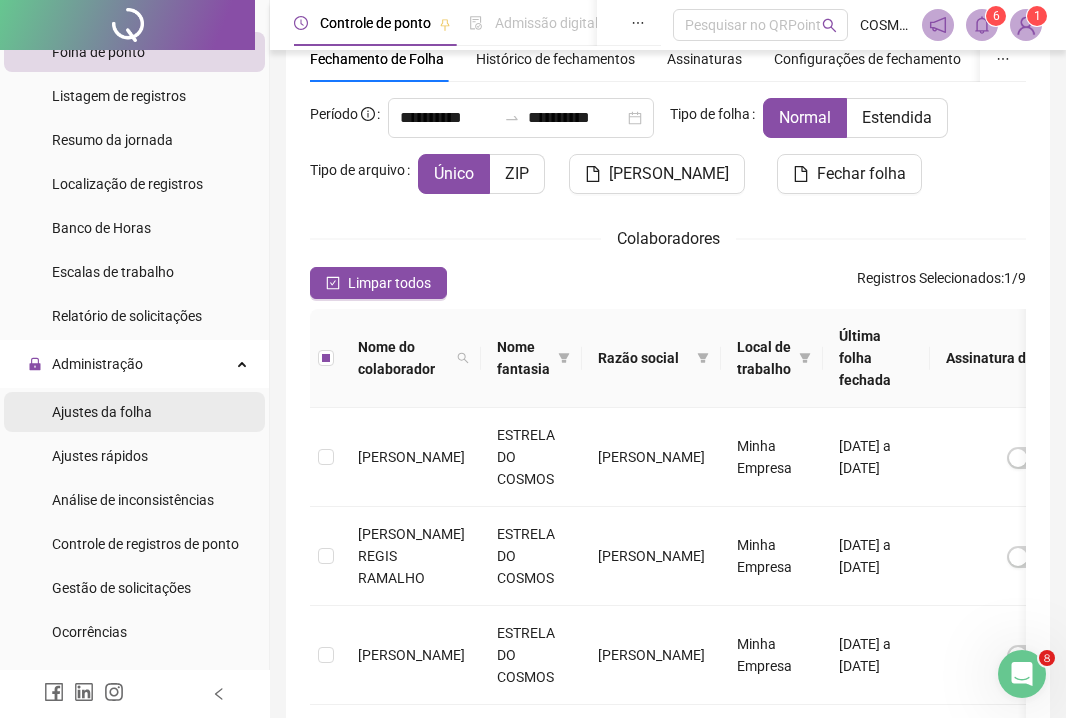 click on "Ajustes da folha" at bounding box center (134, 412) 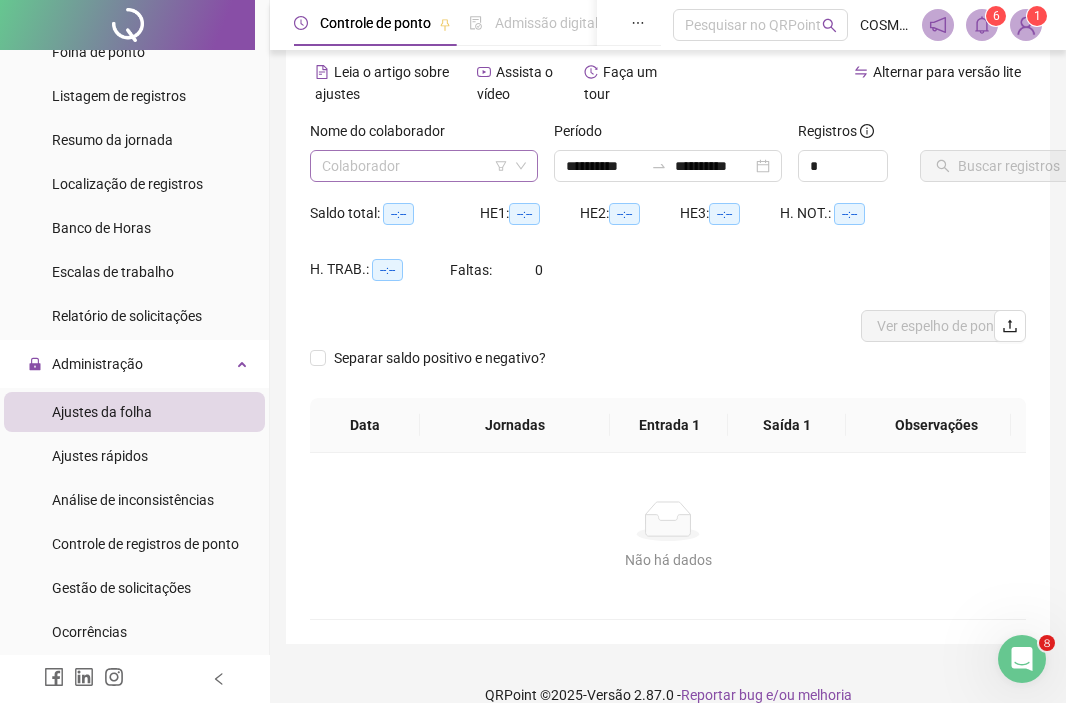 click at bounding box center (418, 166) 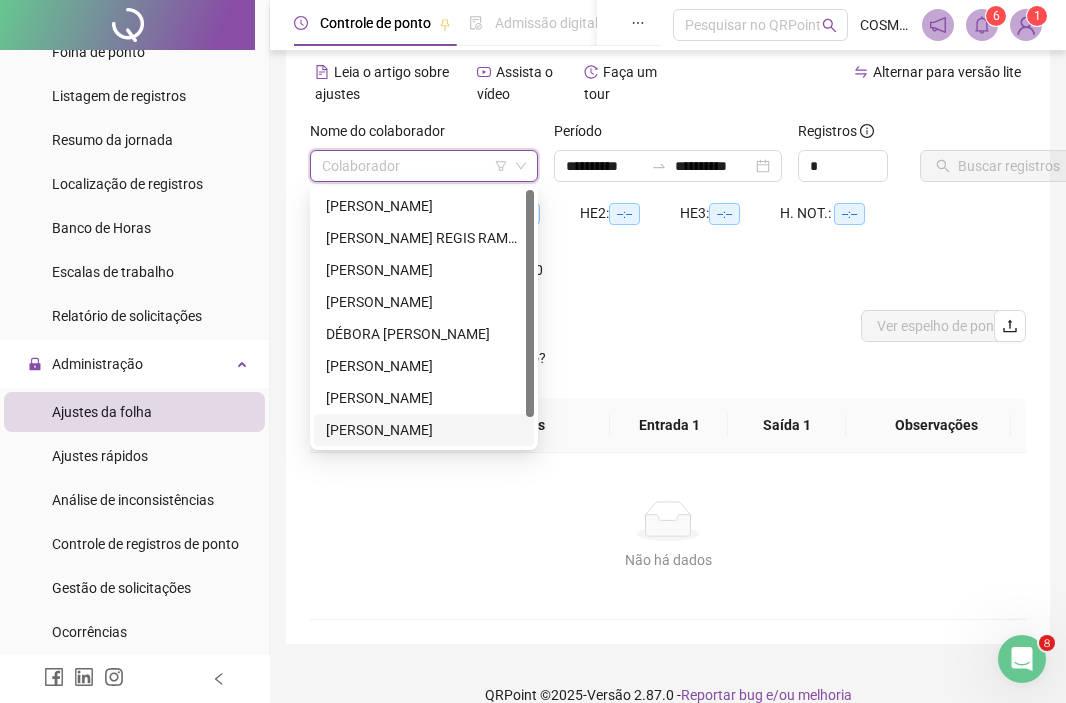 scroll, scrollTop: 32, scrollLeft: 0, axis: vertical 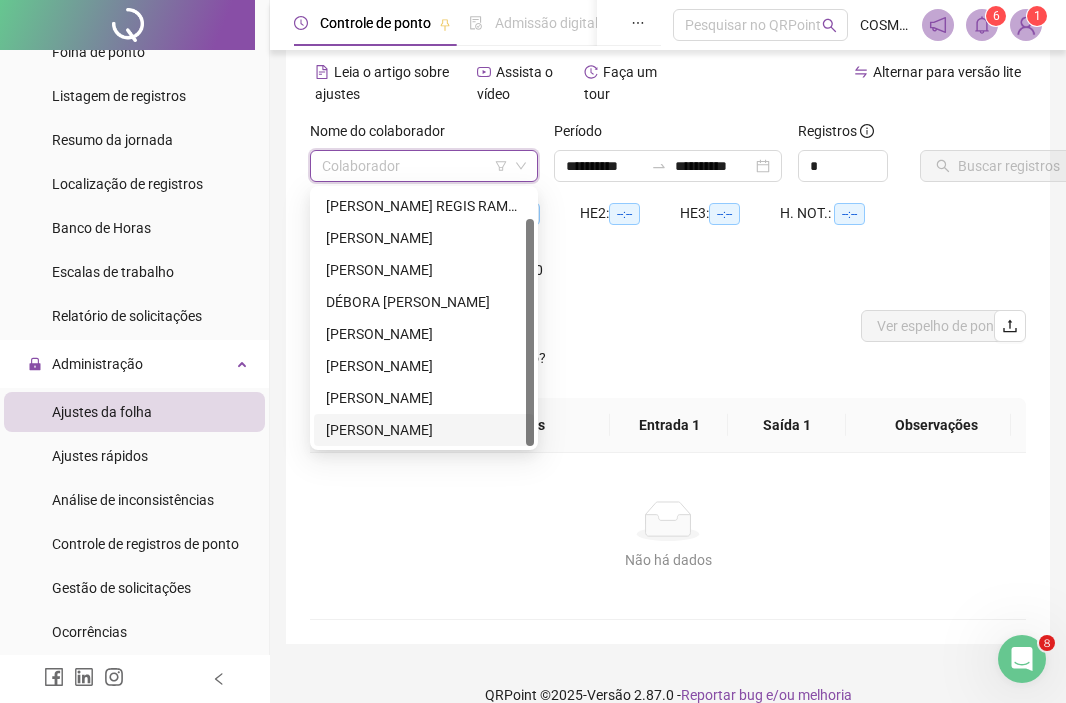 click on "[PERSON_NAME]" at bounding box center [424, 430] 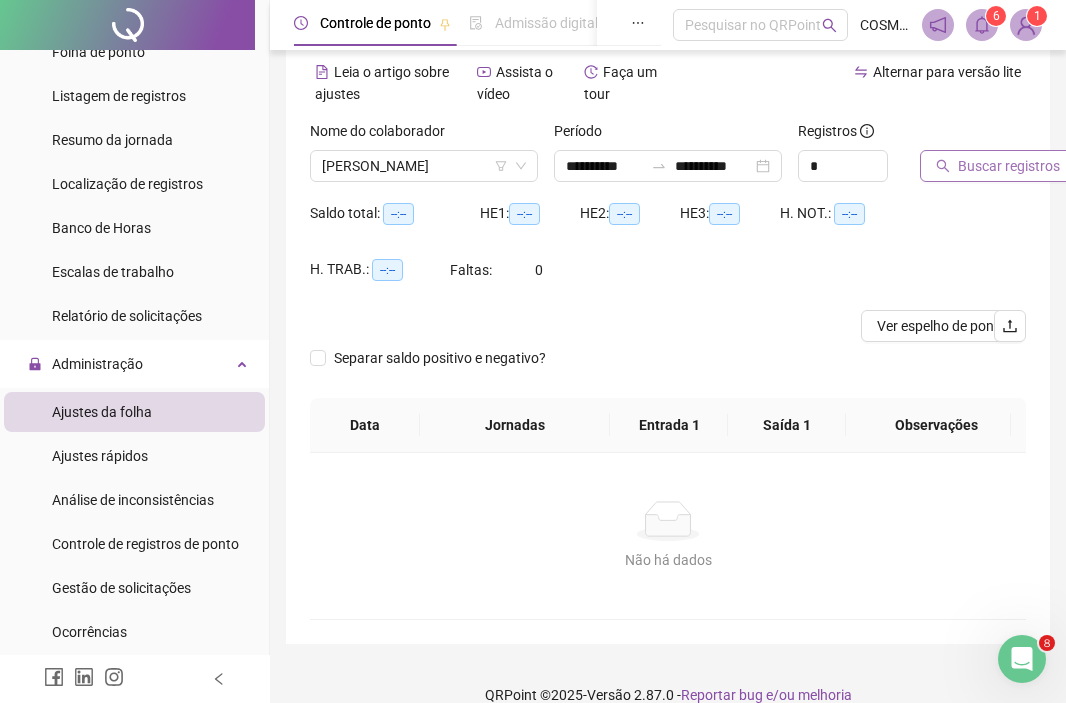 click on "Buscar registros" at bounding box center (1009, 166) 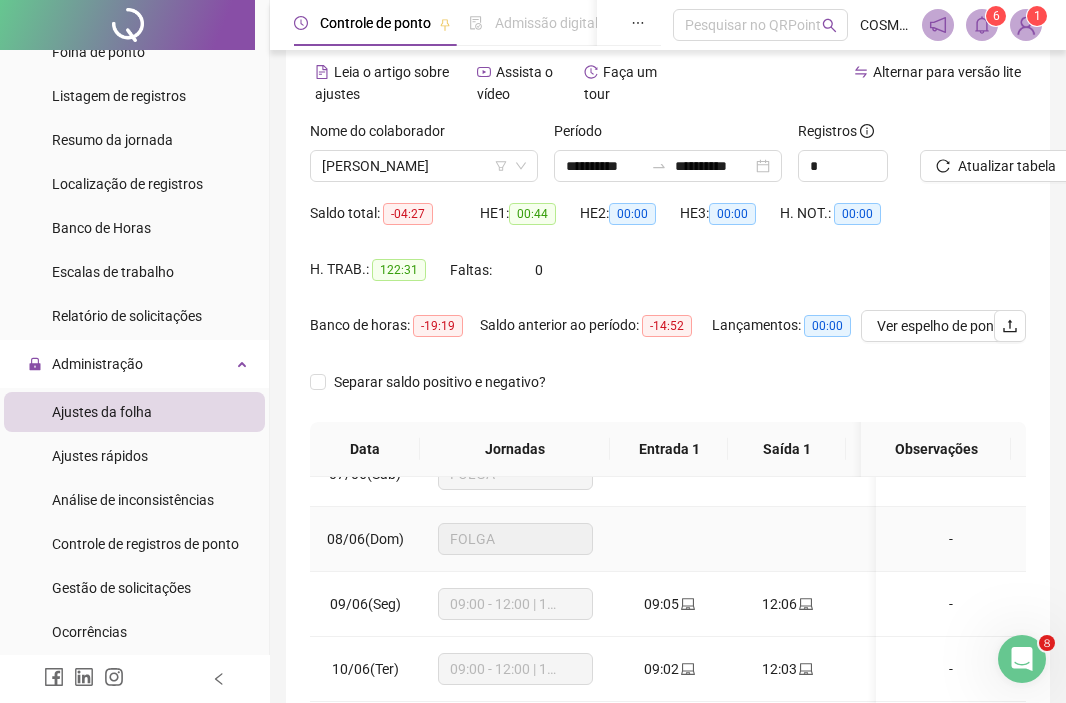 scroll, scrollTop: 423, scrollLeft: 39, axis: both 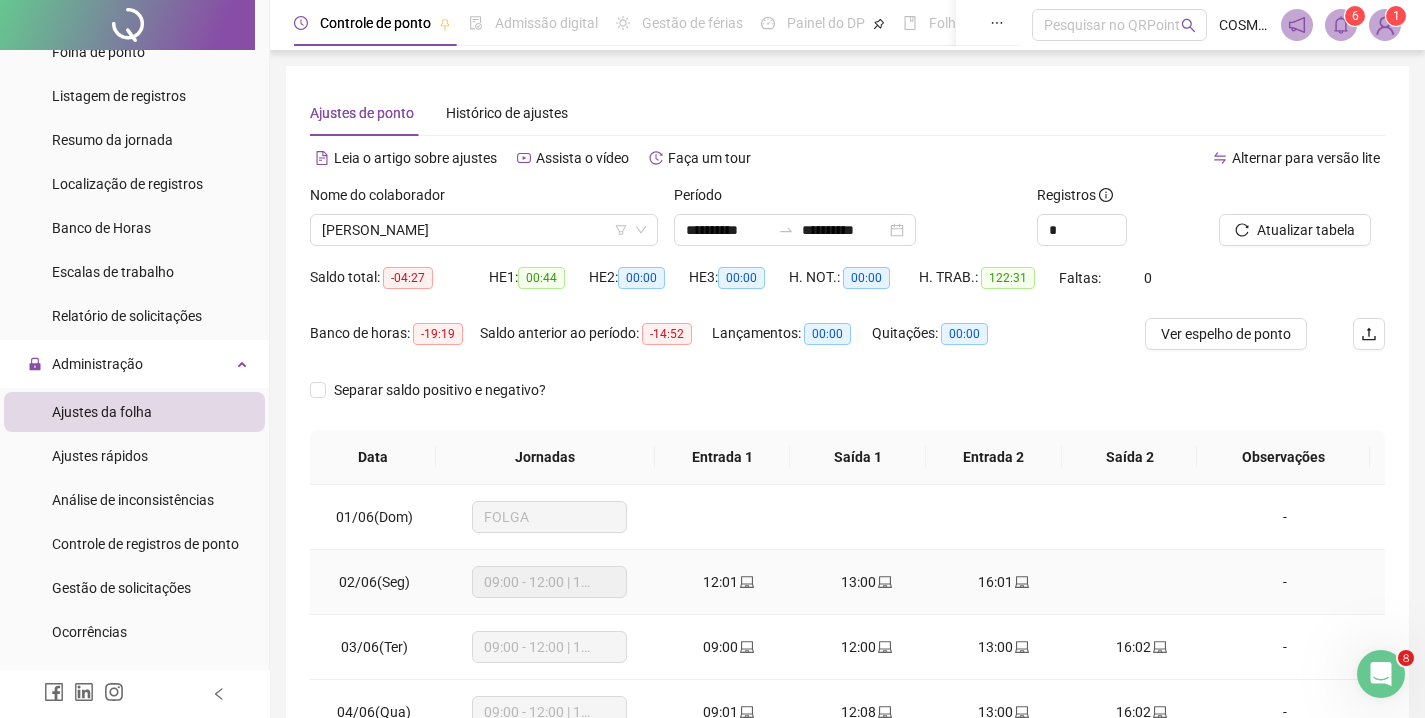 click at bounding box center [1142, 582] 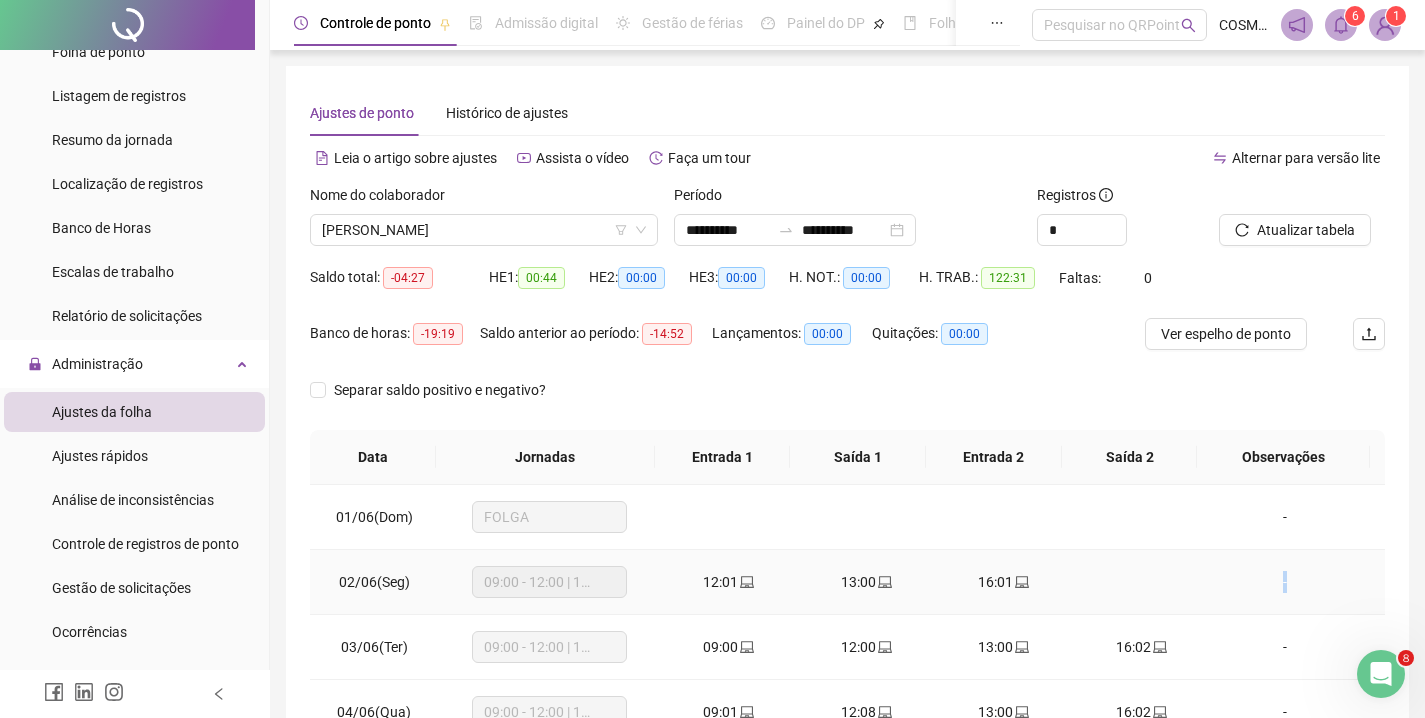 click at bounding box center (1142, 582) 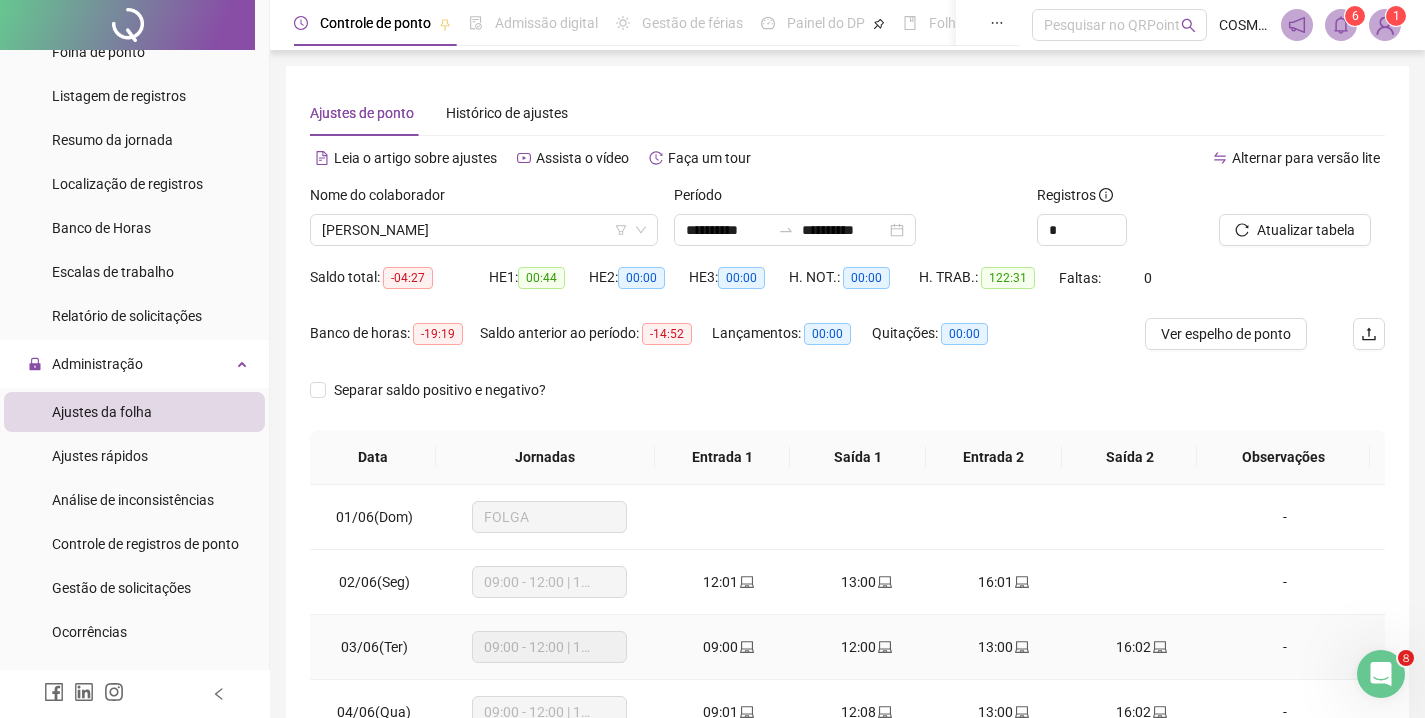 click on "16:02" at bounding box center [1142, 647] 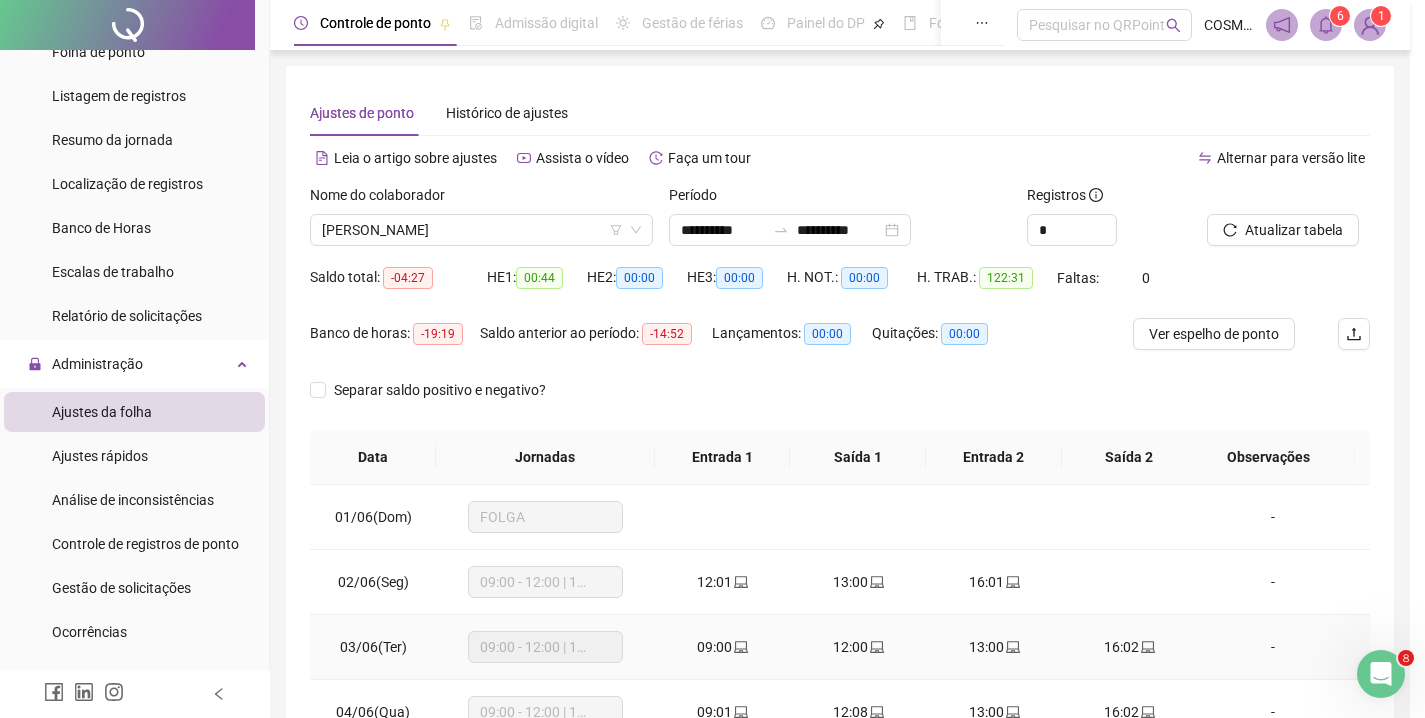 type on "**********" 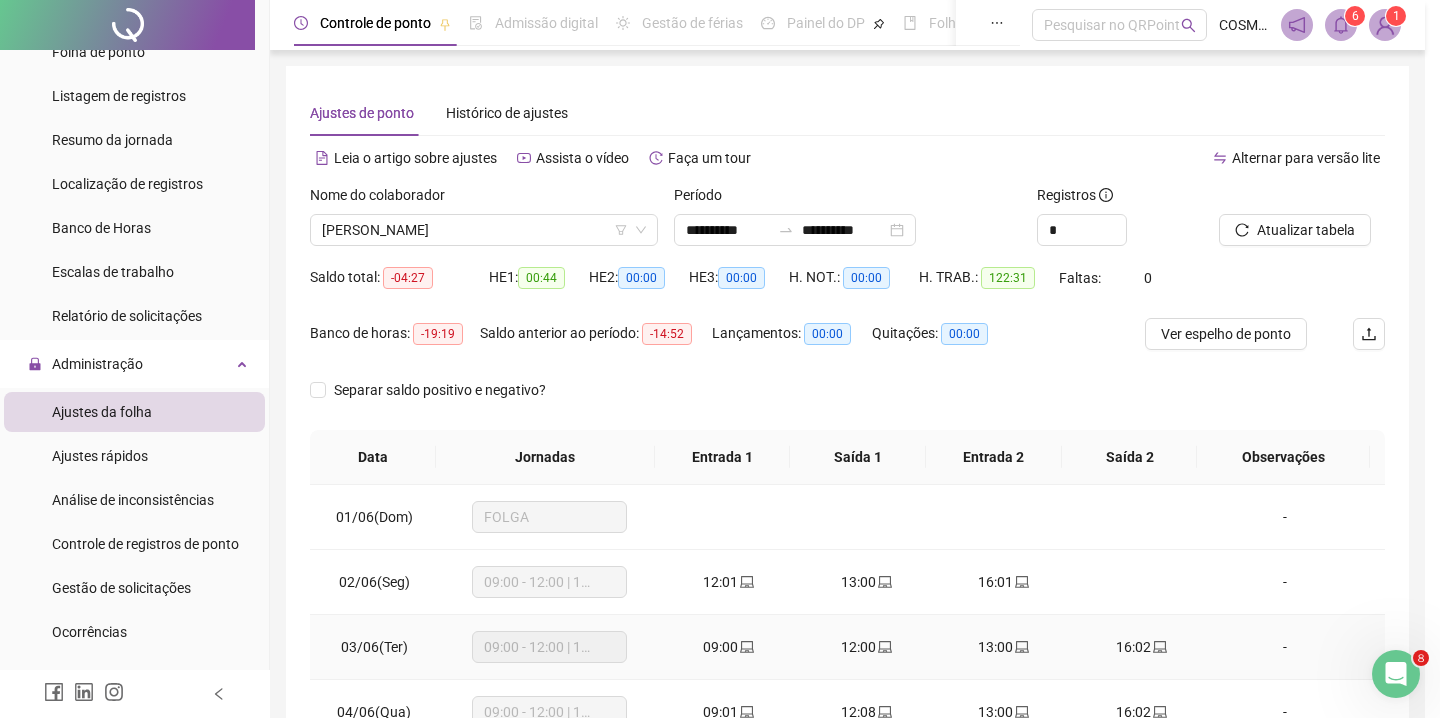 click on "**********" at bounding box center [720, 359] 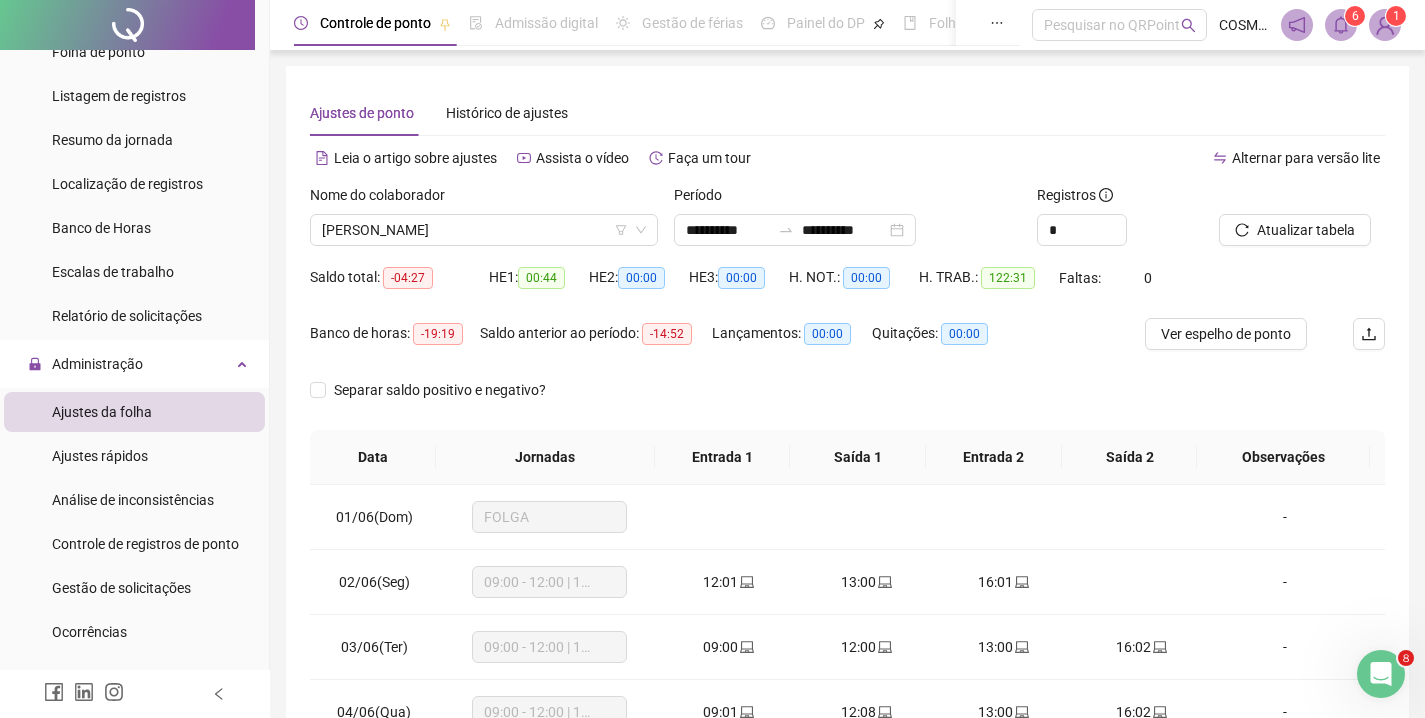 click at bounding box center (1142, 582) 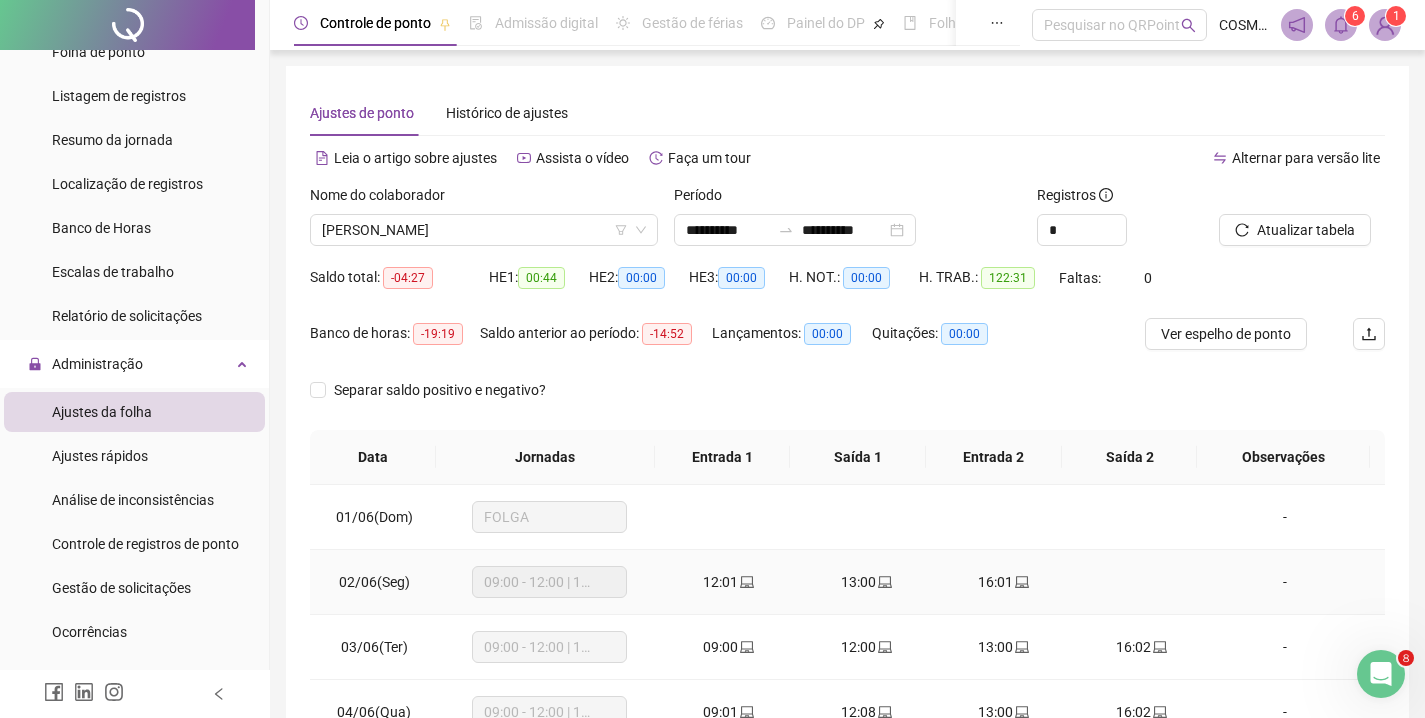 click at bounding box center (1142, 582) 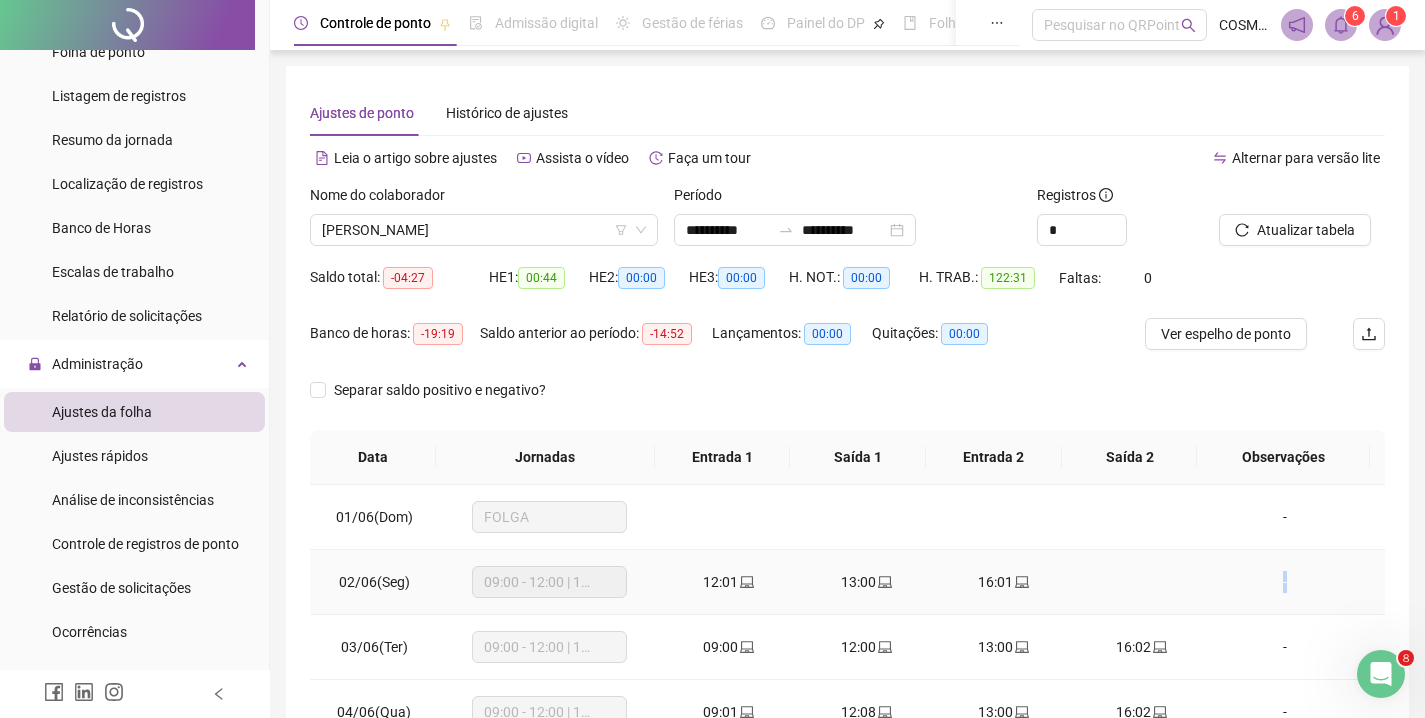 click at bounding box center (1142, 582) 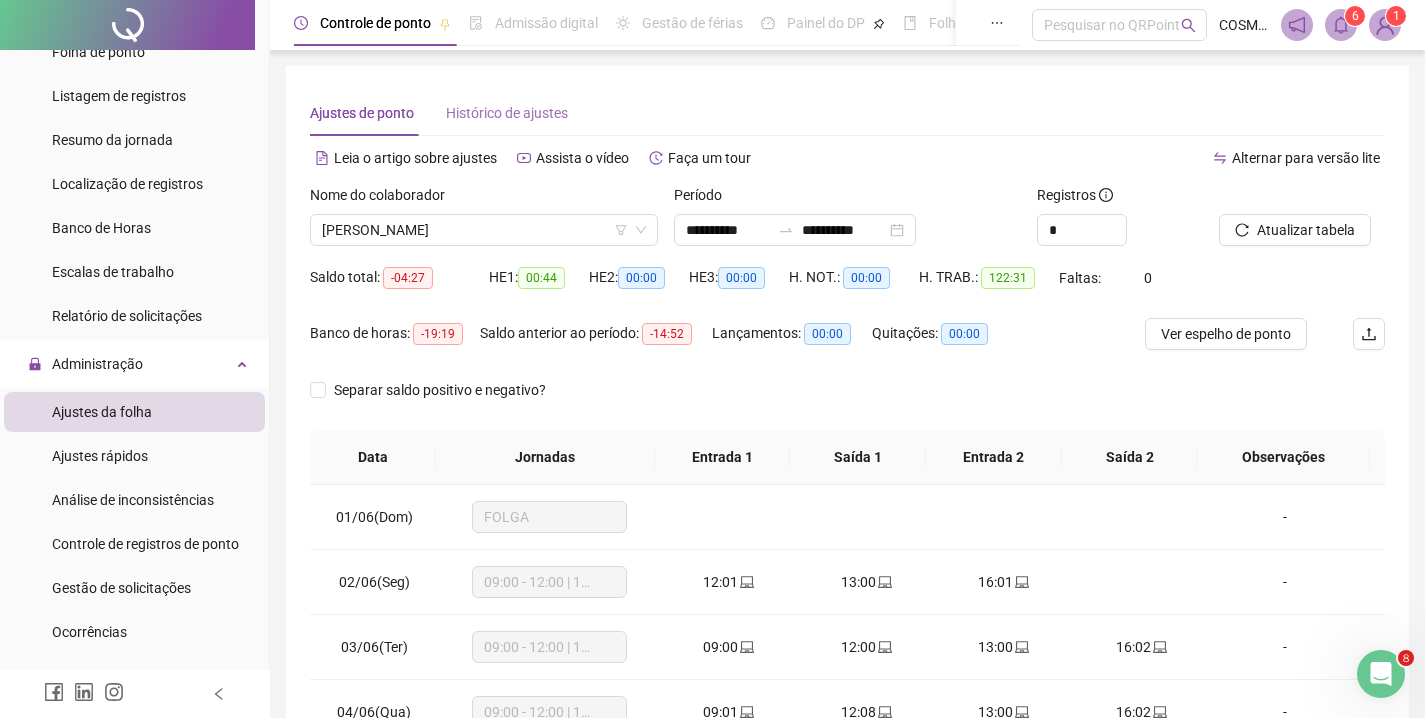 click on "Histórico de ajustes" at bounding box center (507, 113) 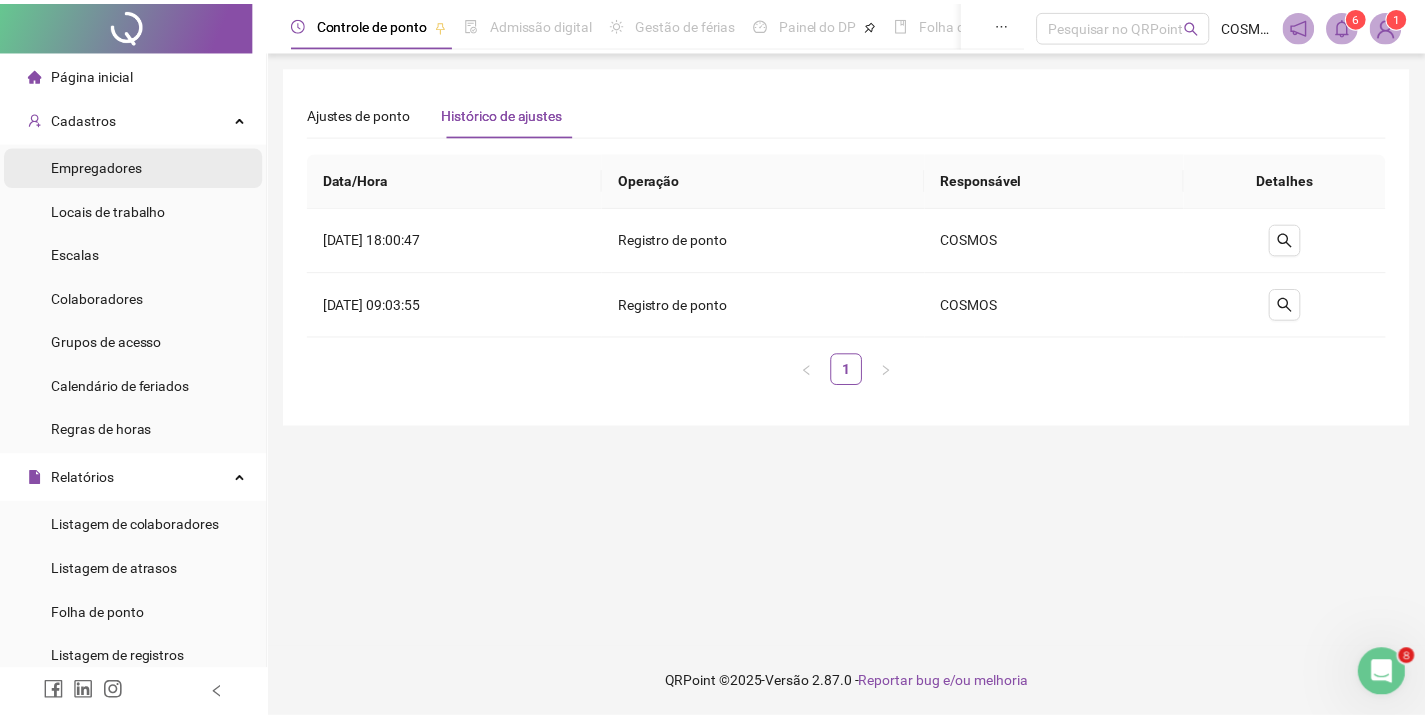 scroll, scrollTop: 0, scrollLeft: 0, axis: both 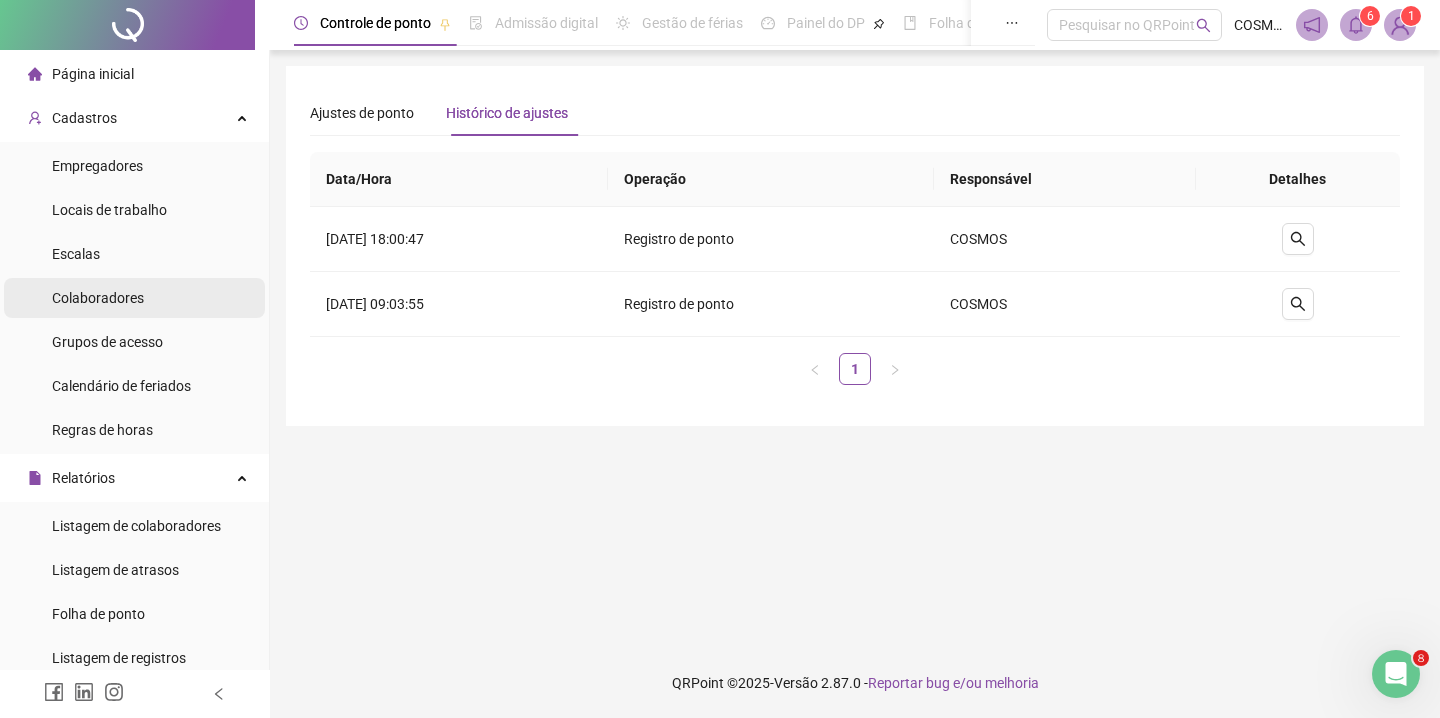 click on "Colaboradores" at bounding box center [134, 298] 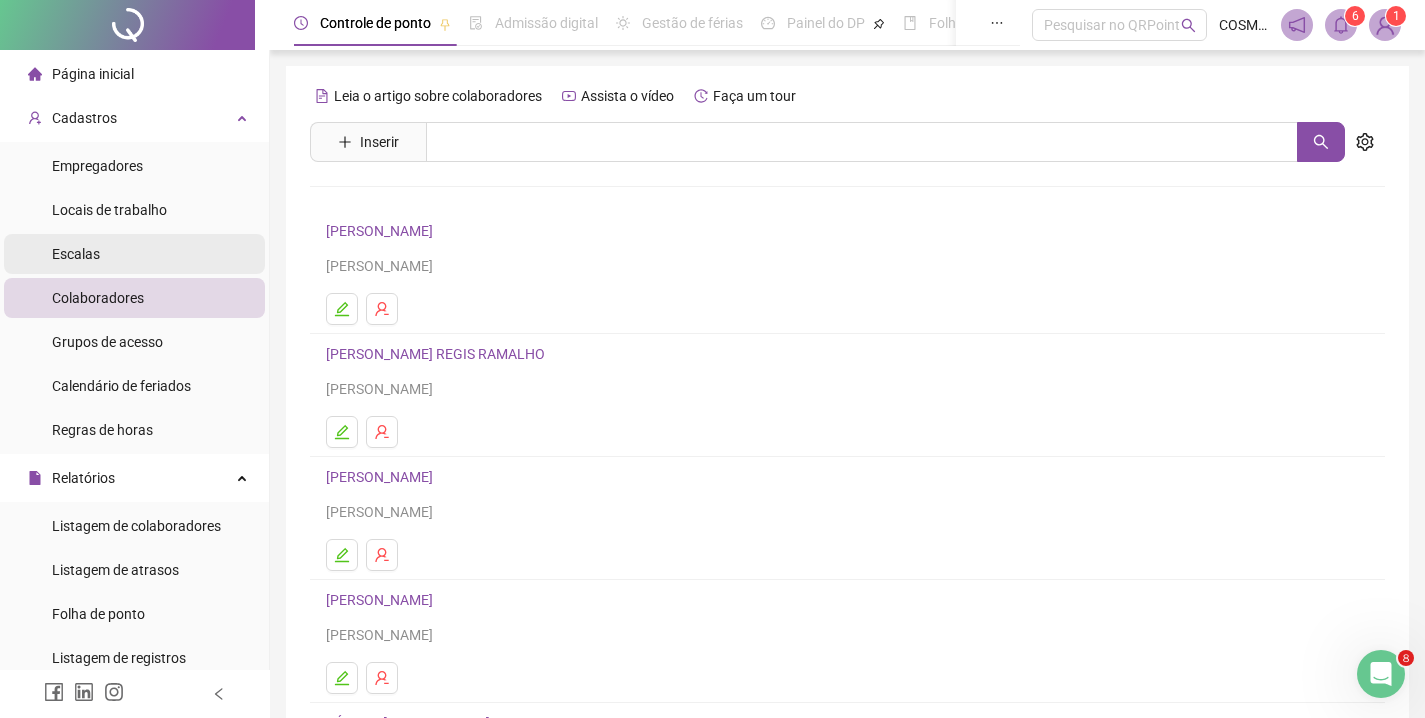 click on "Escalas" at bounding box center (134, 254) 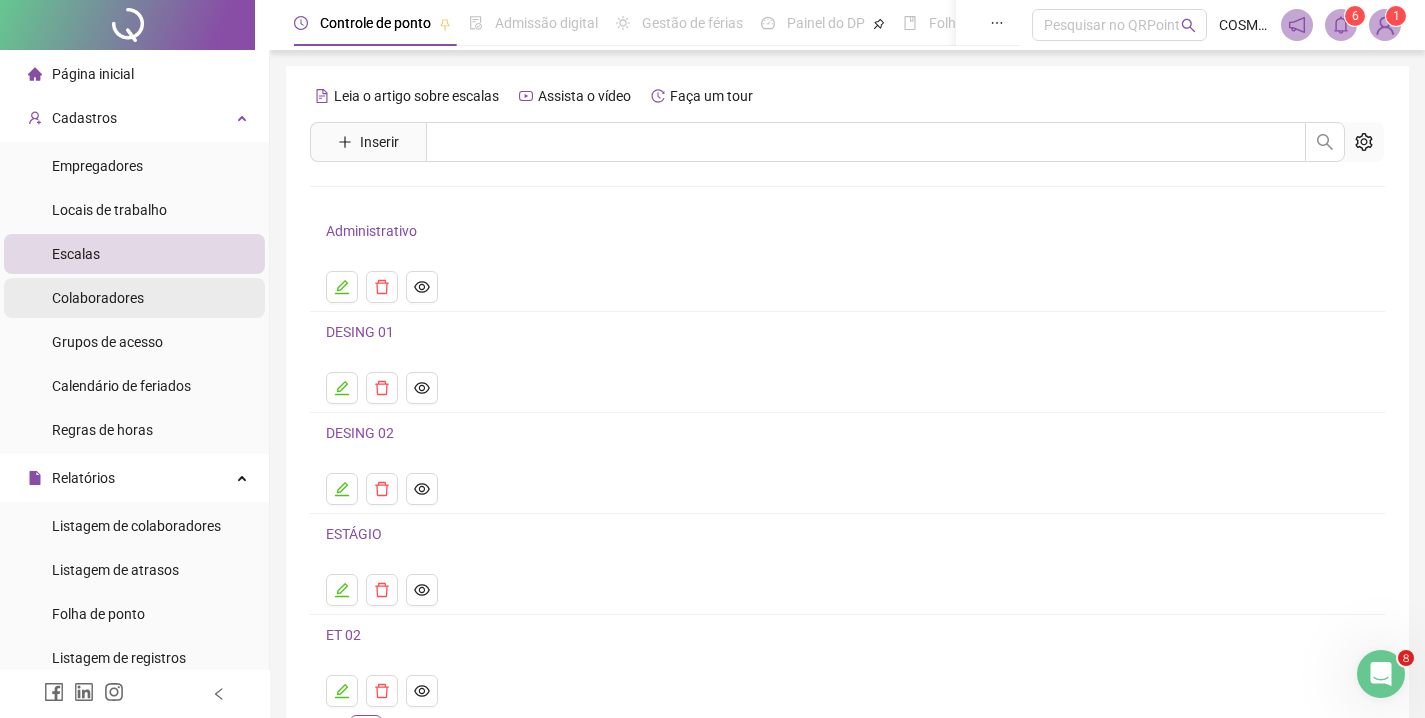click on "Colaboradores" at bounding box center (134, 298) 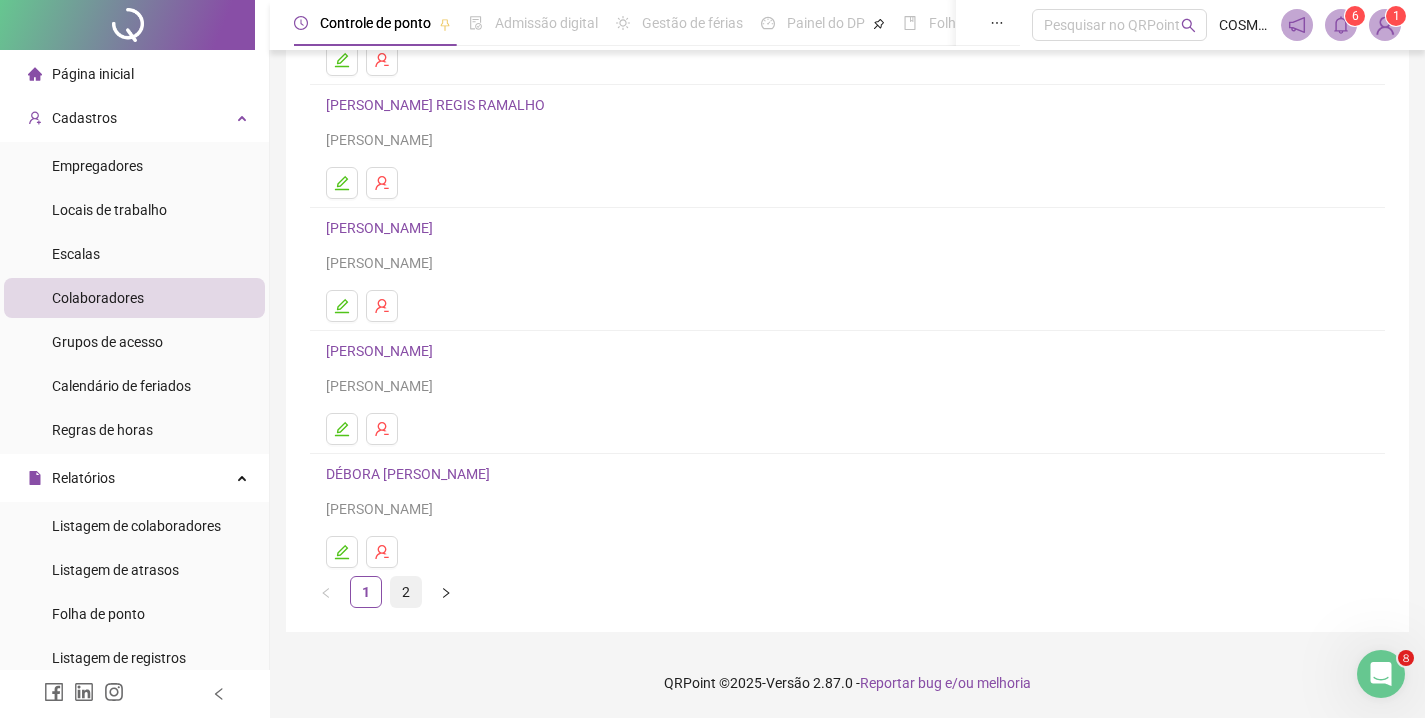 scroll, scrollTop: 249, scrollLeft: 0, axis: vertical 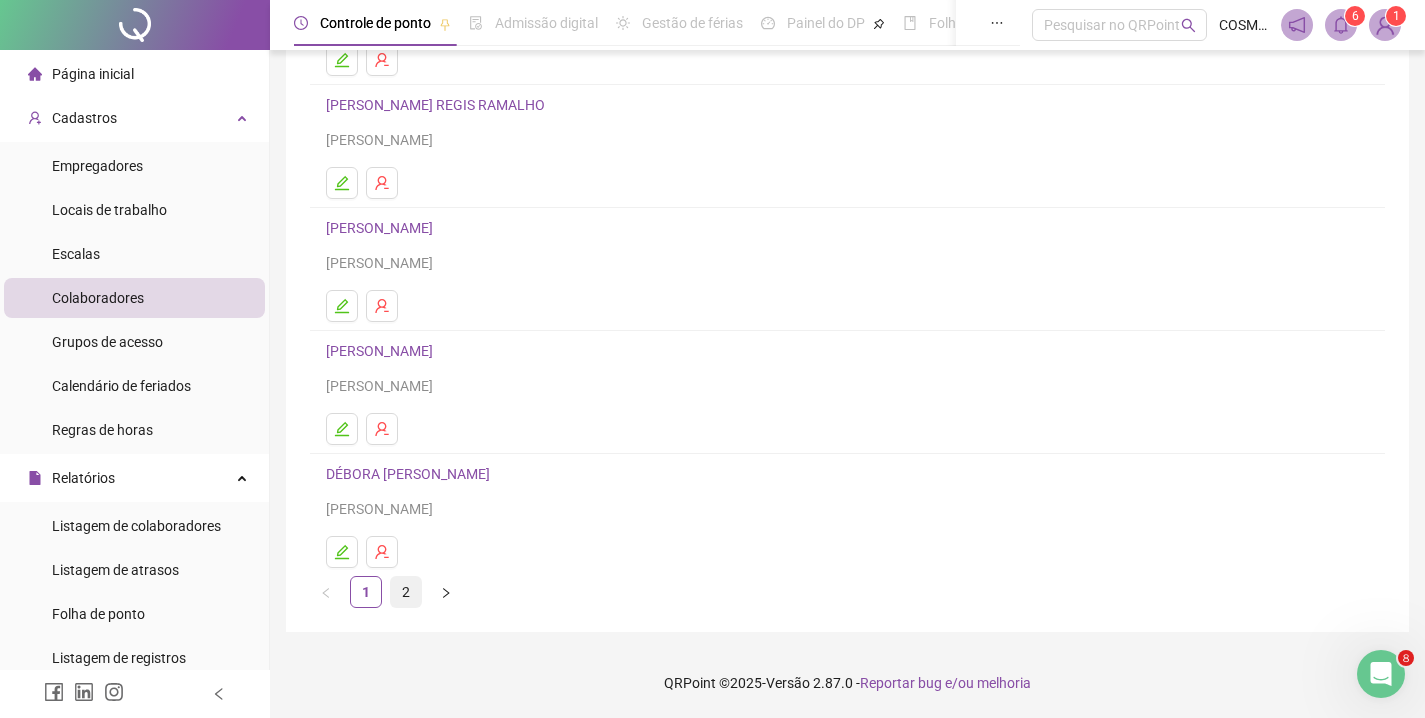 click on "2" at bounding box center (406, 592) 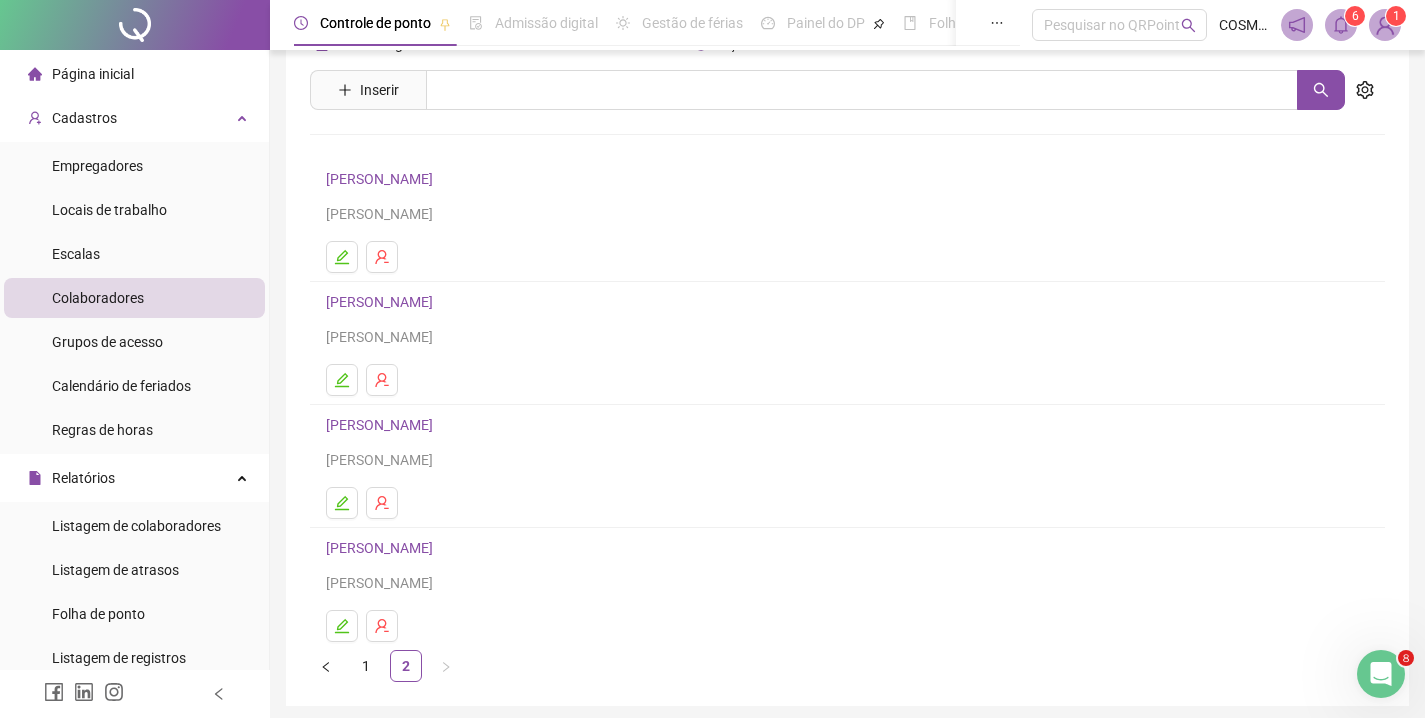 scroll, scrollTop: 104, scrollLeft: 0, axis: vertical 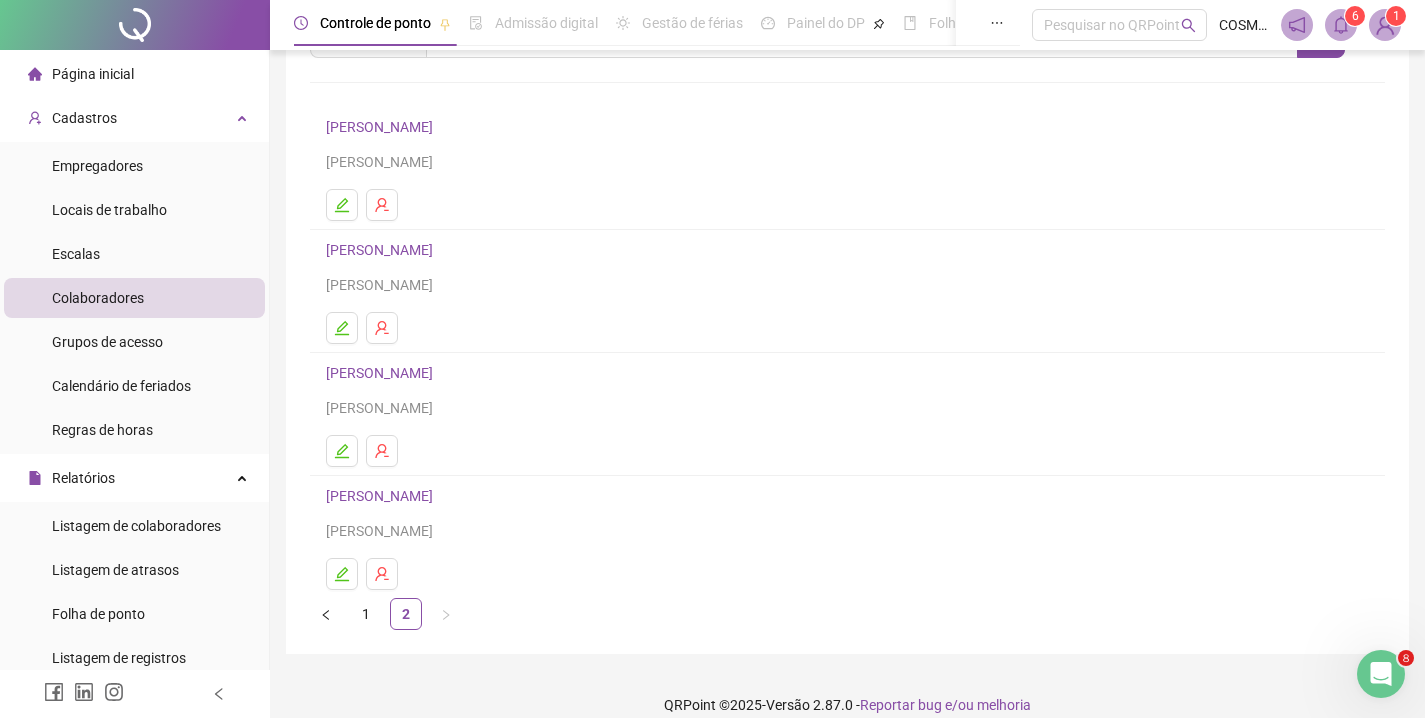 click on "[PERSON_NAME]" at bounding box center (382, 496) 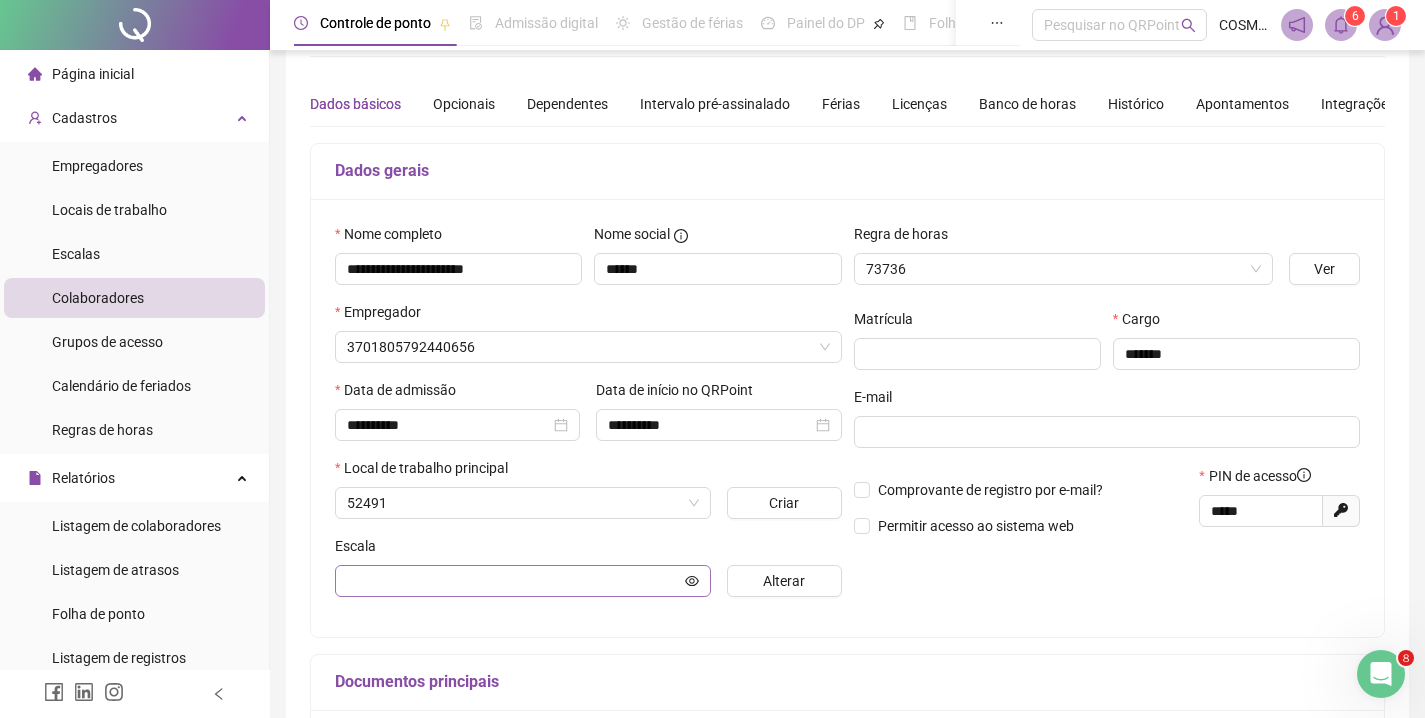 type on "*****" 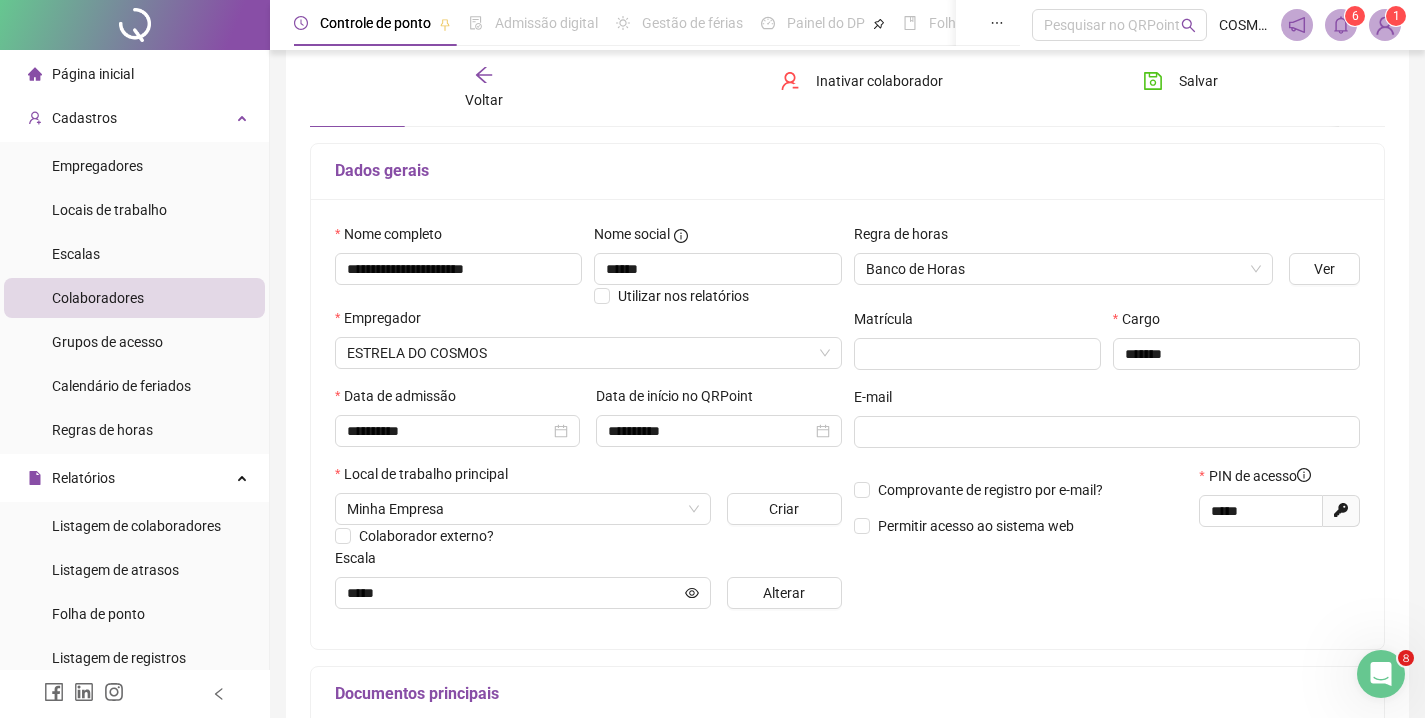 scroll, scrollTop: 19, scrollLeft: 0, axis: vertical 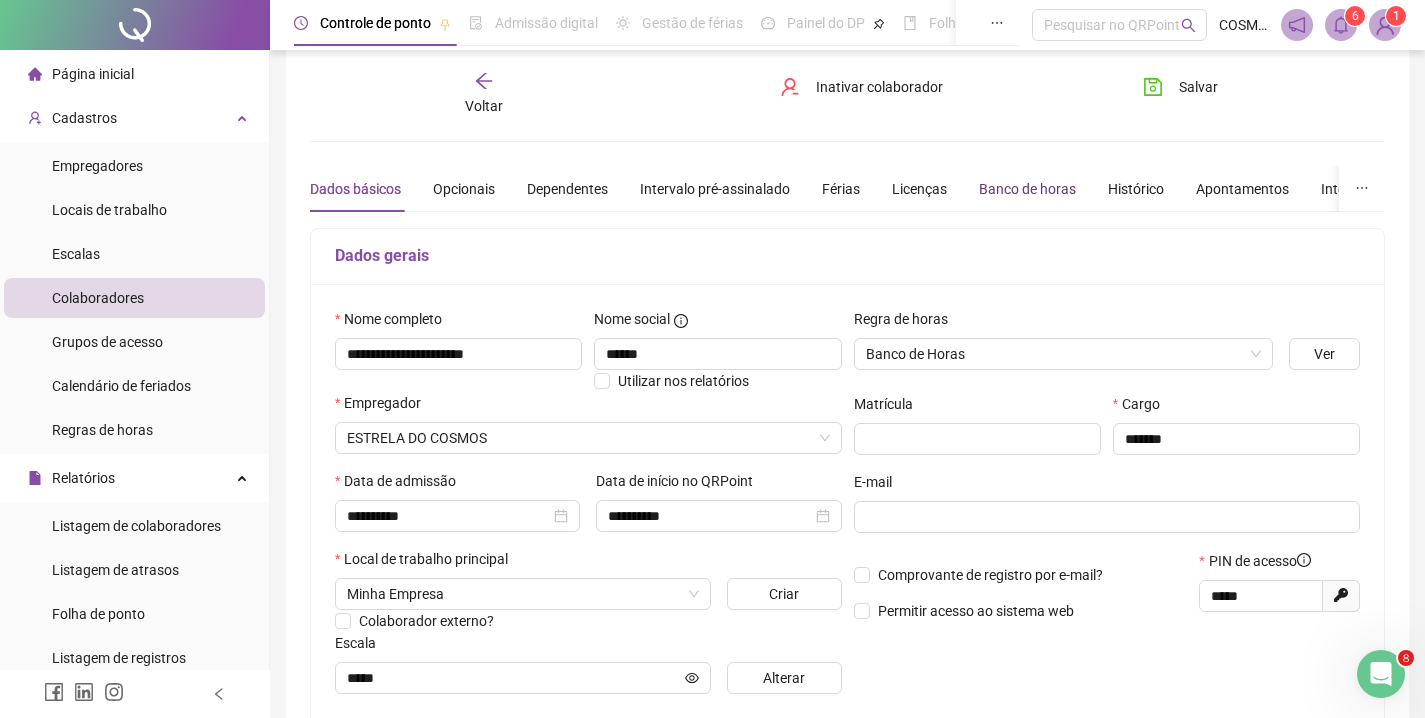 click on "Banco de horas" at bounding box center (1027, 189) 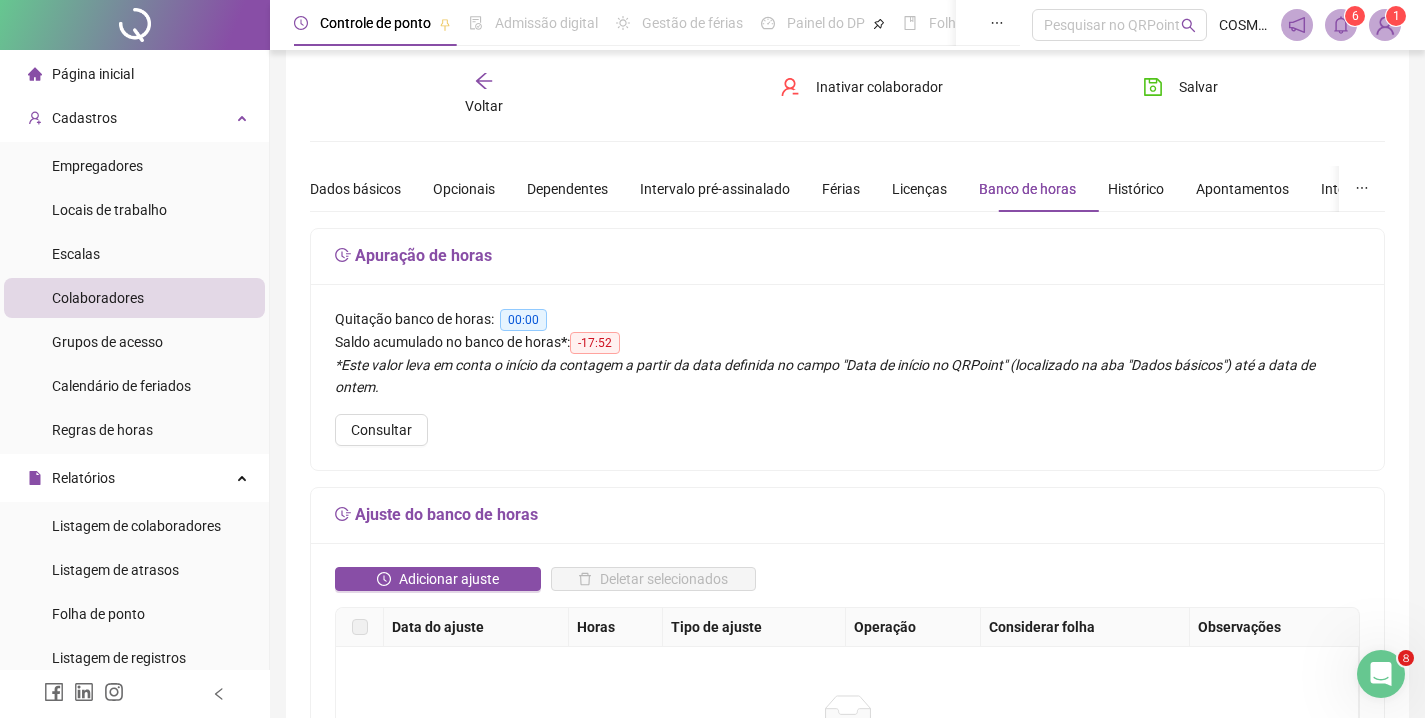 click on "Dados básicos Opcionais Dependentes Intervalo pré-assinalado Férias Licenças Banco de horas Histórico Apontamentos Integrações Preferências" at bounding box center (907, 189) 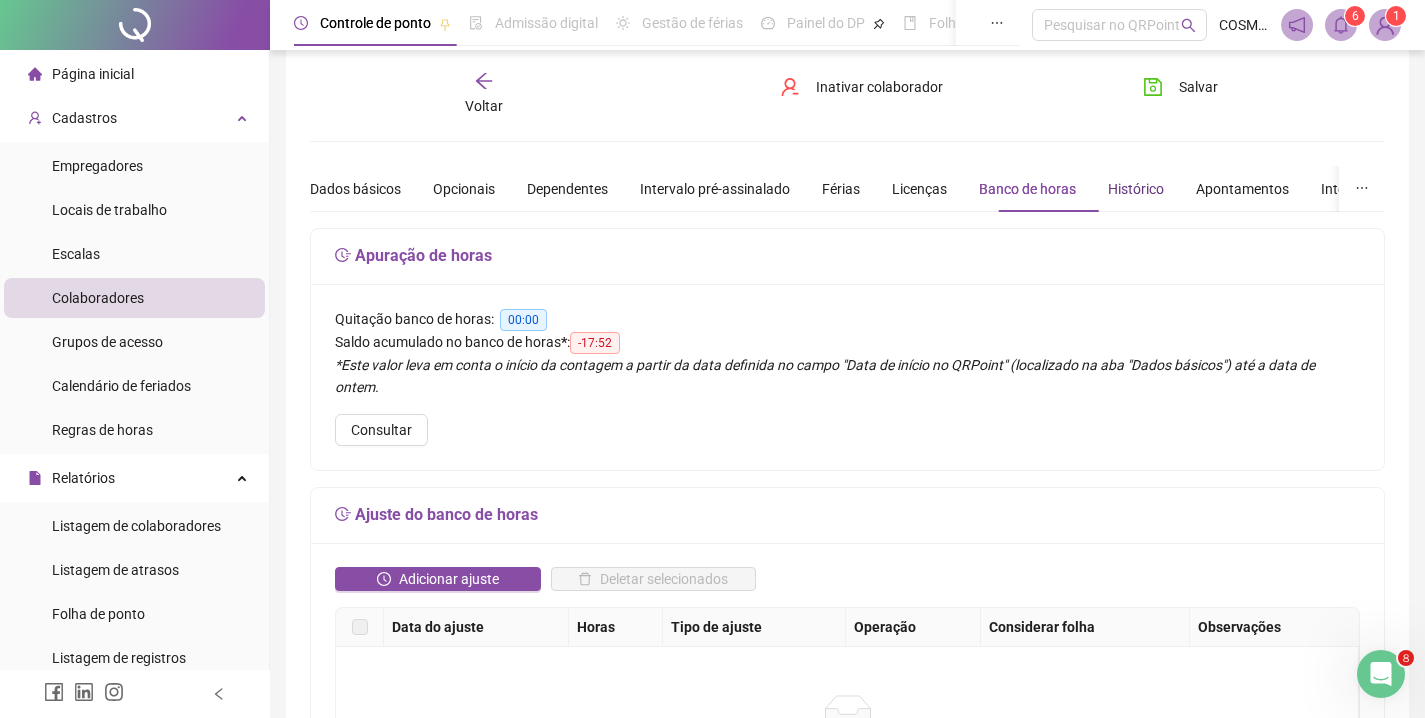 click on "Histórico" at bounding box center [1136, 189] 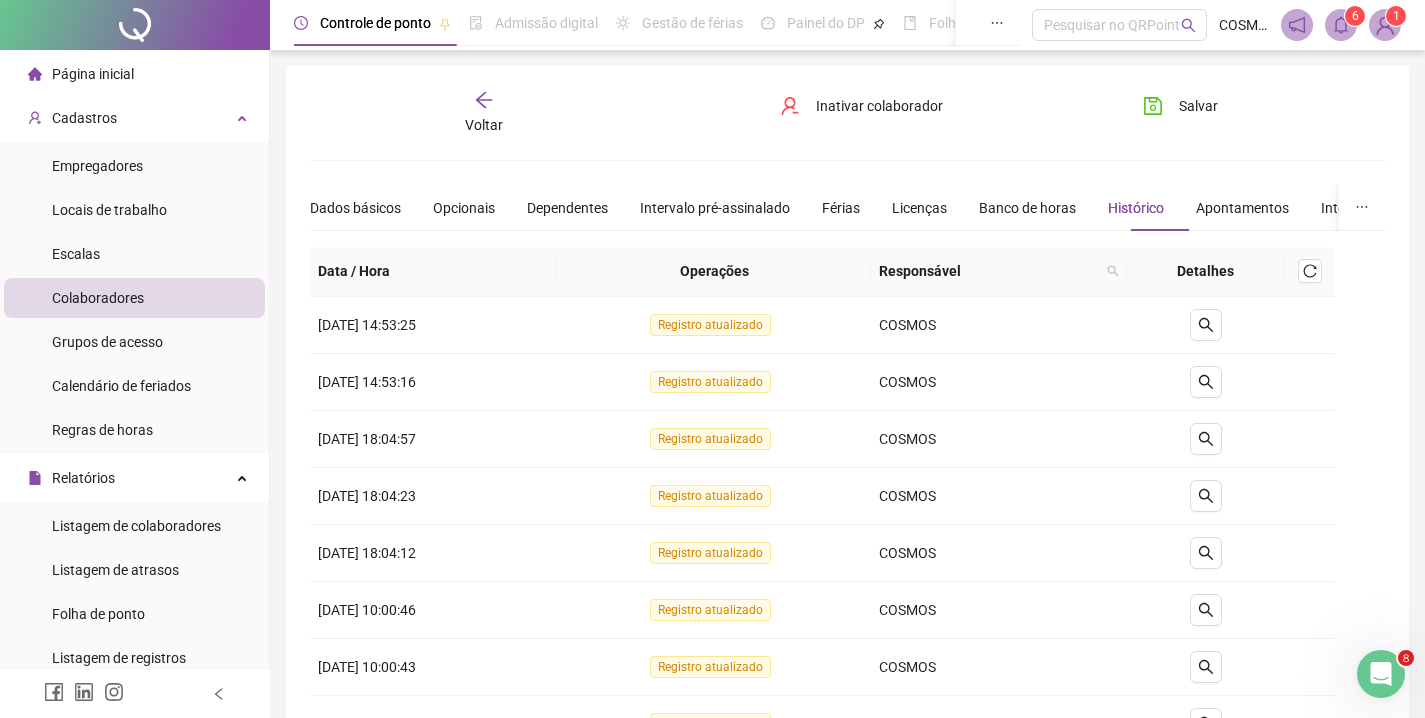 scroll, scrollTop: 0, scrollLeft: 0, axis: both 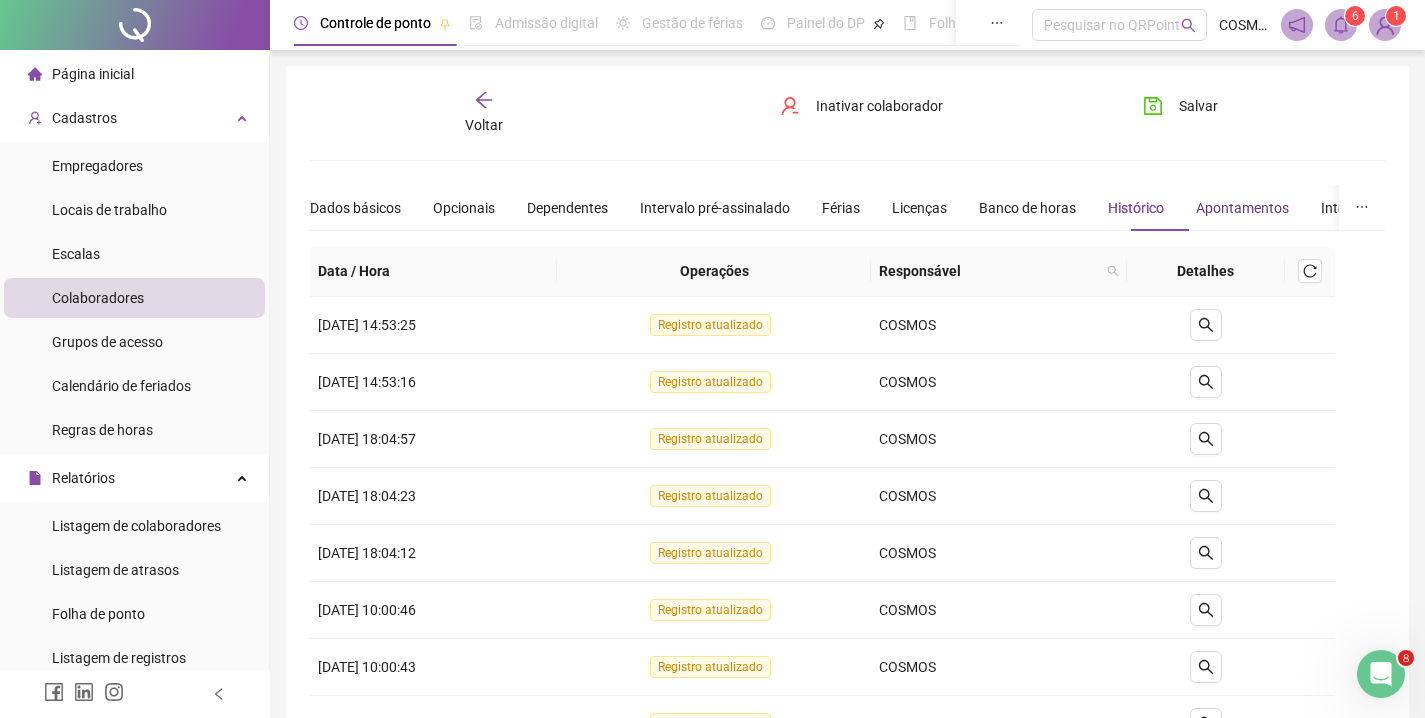 click on "Apontamentos" at bounding box center [1242, 208] 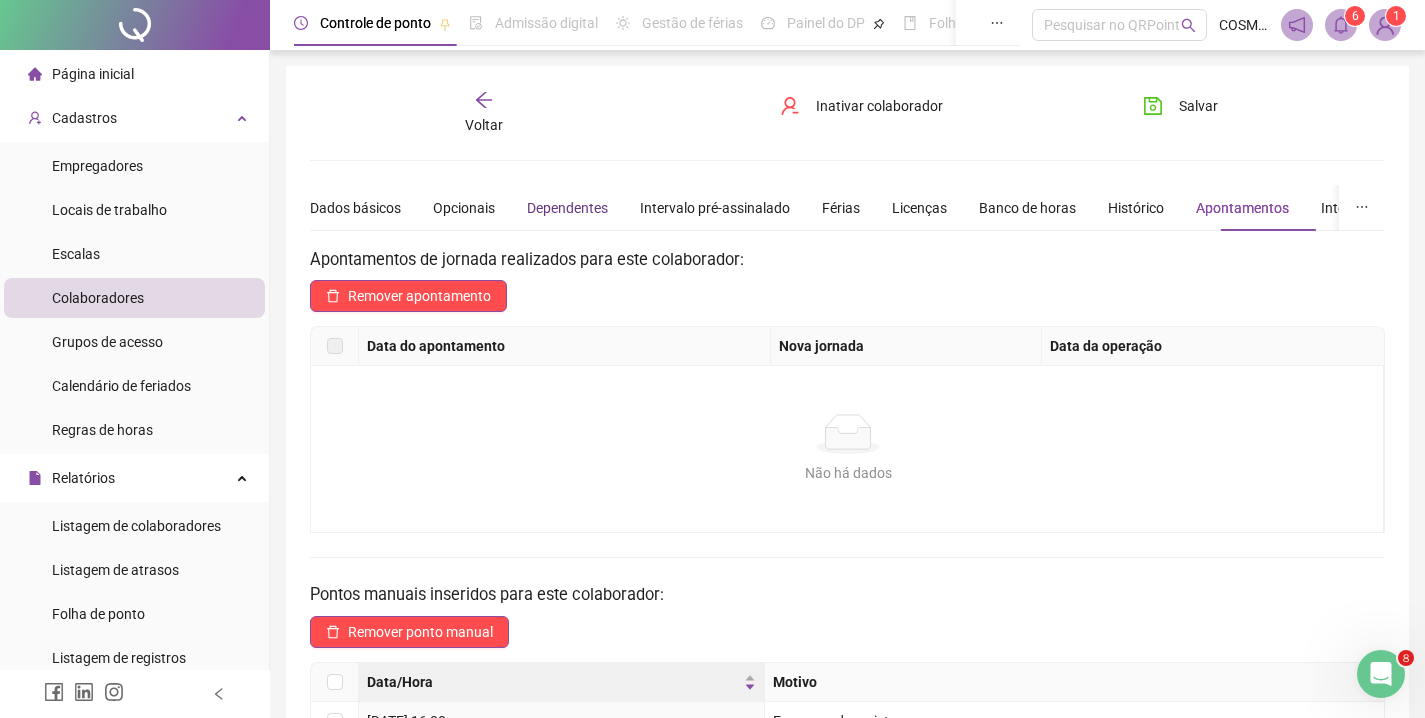click on "Dependentes" at bounding box center (567, 208) 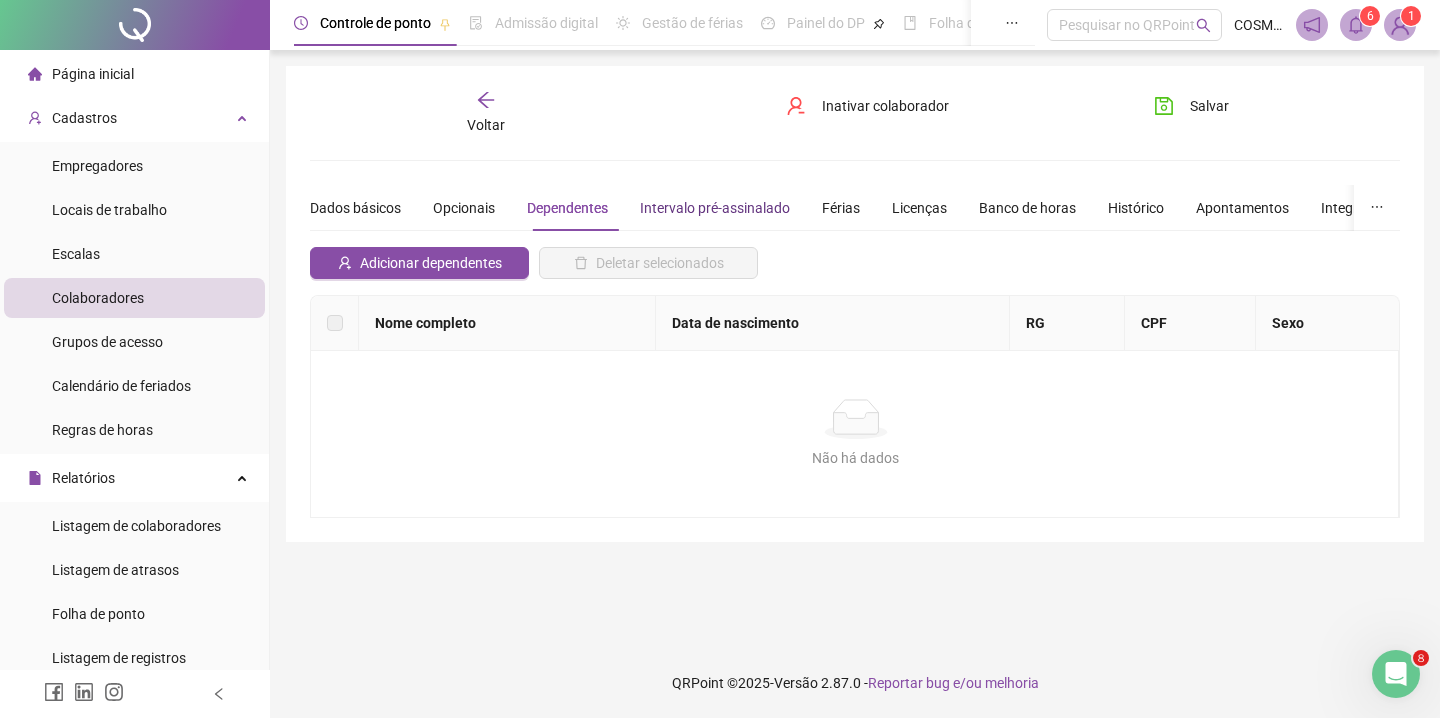 click on "Intervalo pré-assinalado" at bounding box center (715, 208) 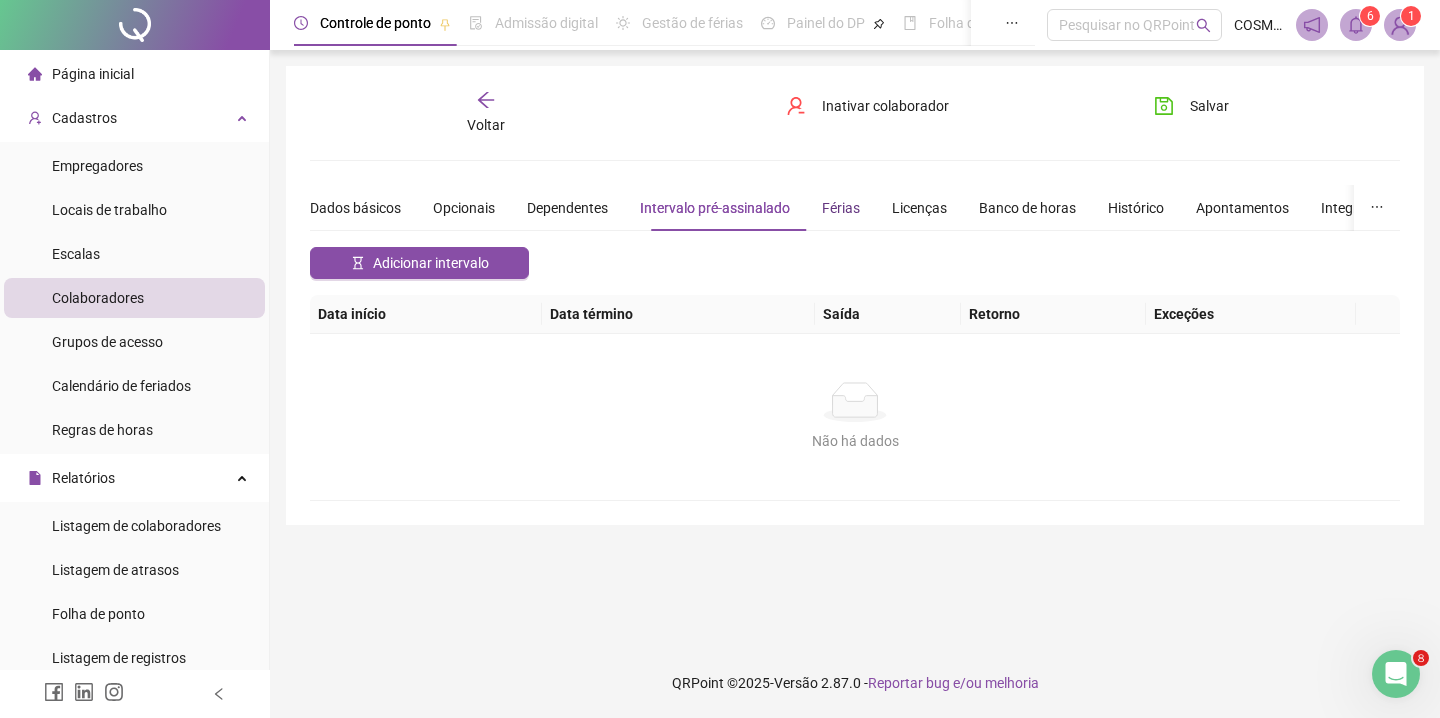 click on "Férias" at bounding box center (841, 208) 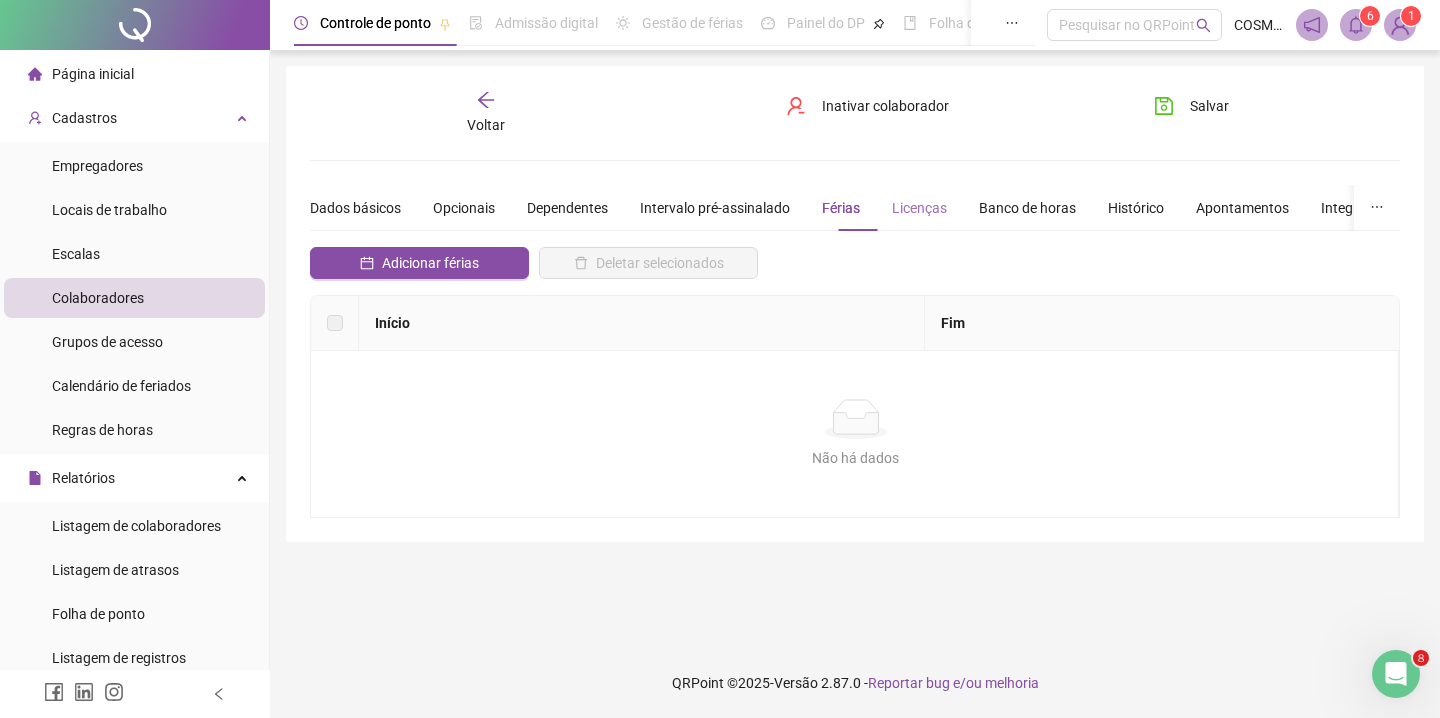 click on "Licenças" at bounding box center (919, 208) 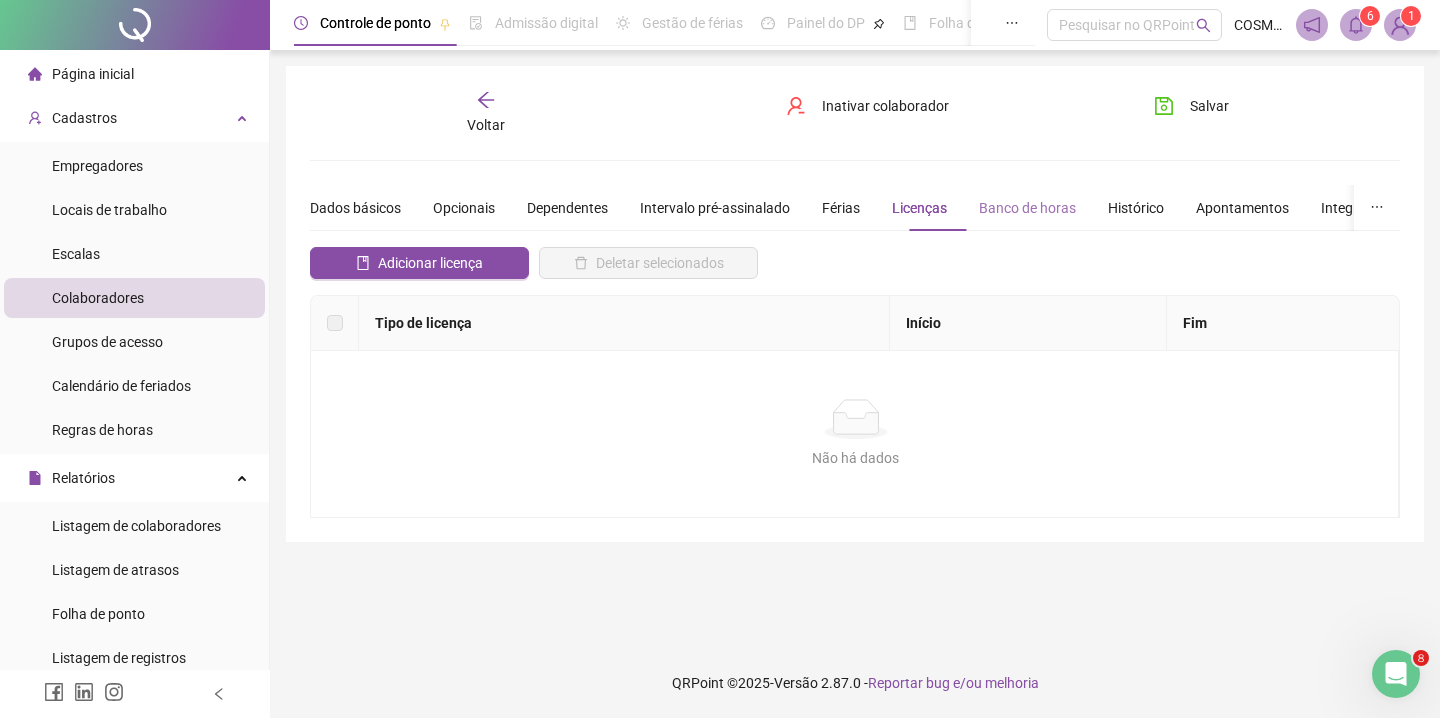 click on "Banco de horas" at bounding box center [1027, 208] 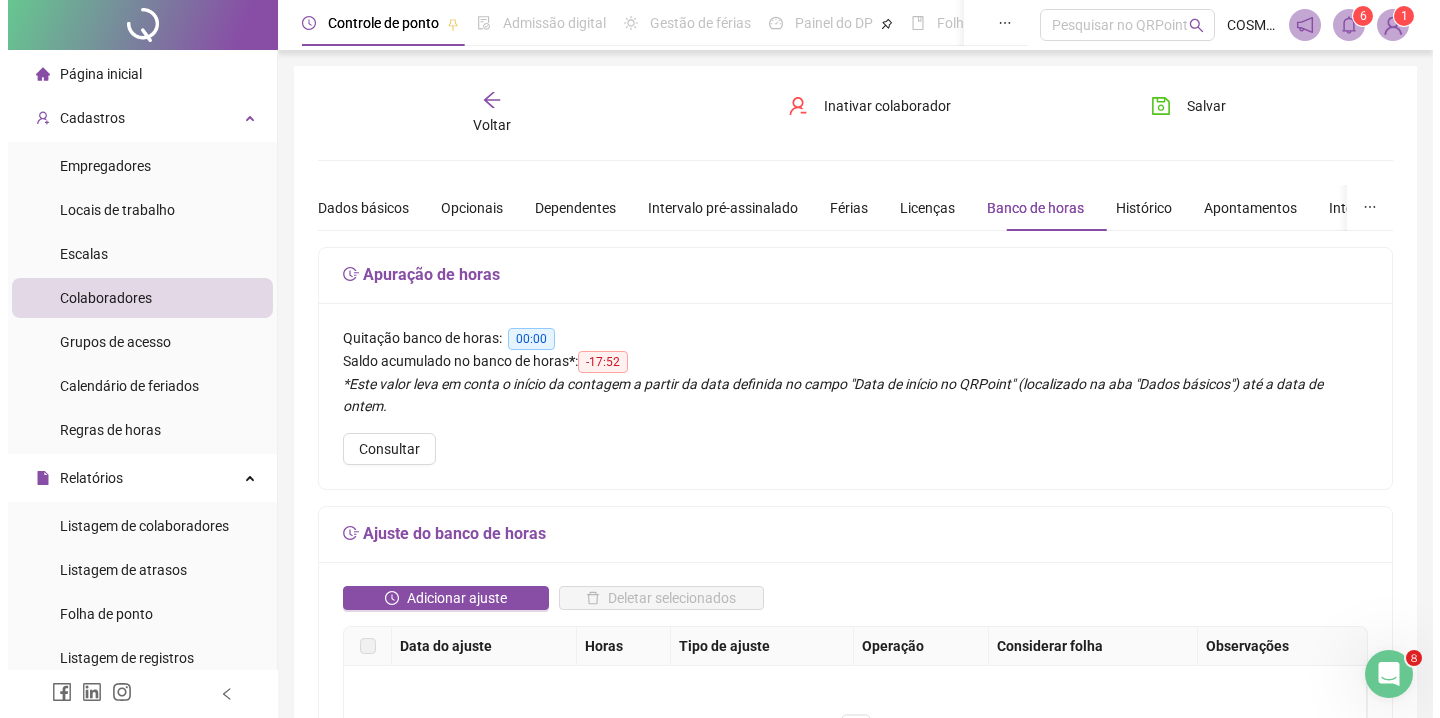 scroll, scrollTop: 0, scrollLeft: 0, axis: both 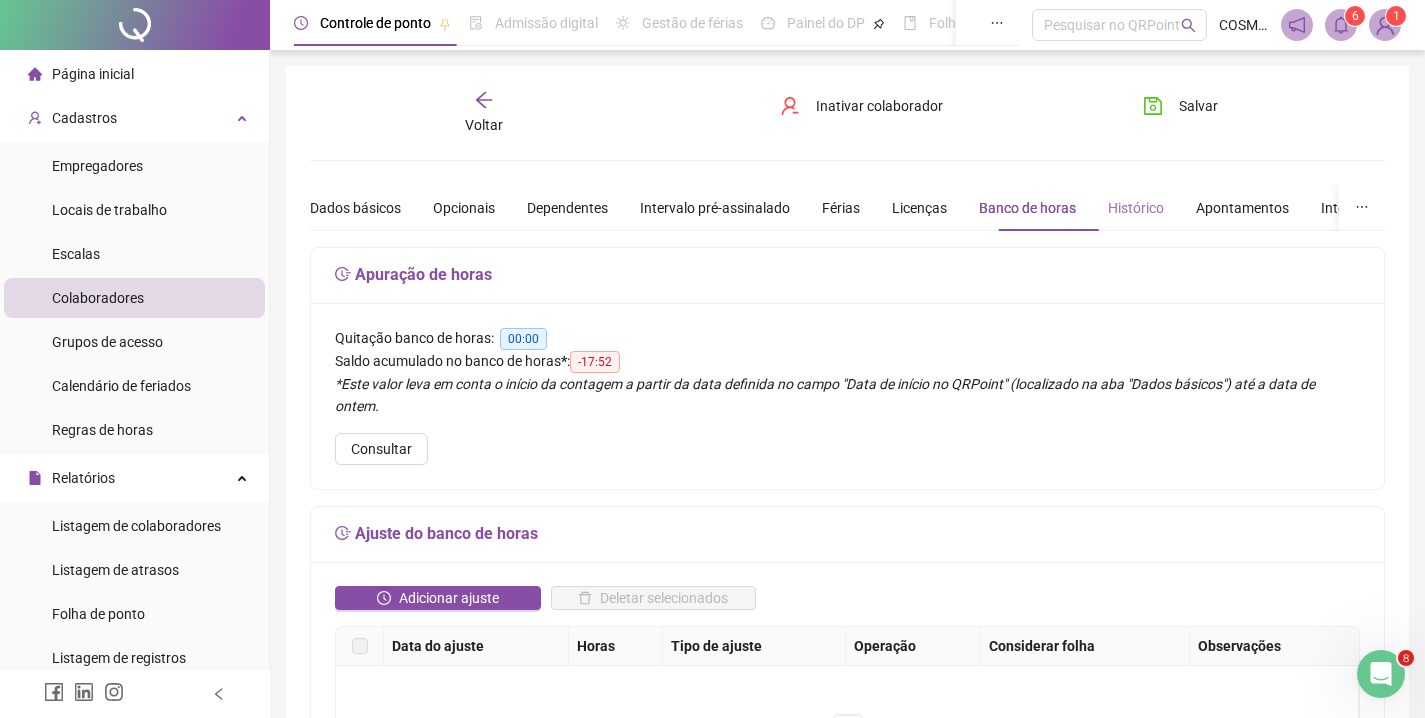 click on "Histórico" at bounding box center [1136, 208] 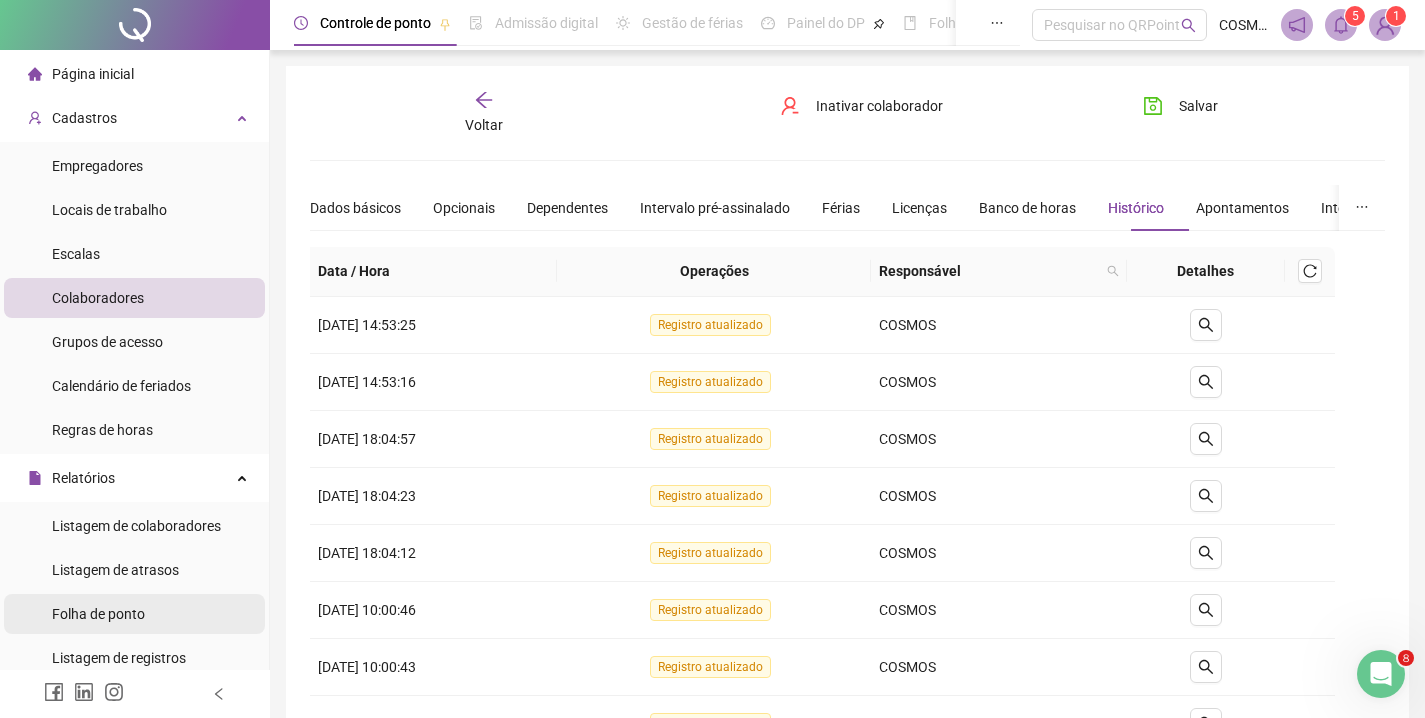 click on "Folha de ponto" at bounding box center [98, 614] 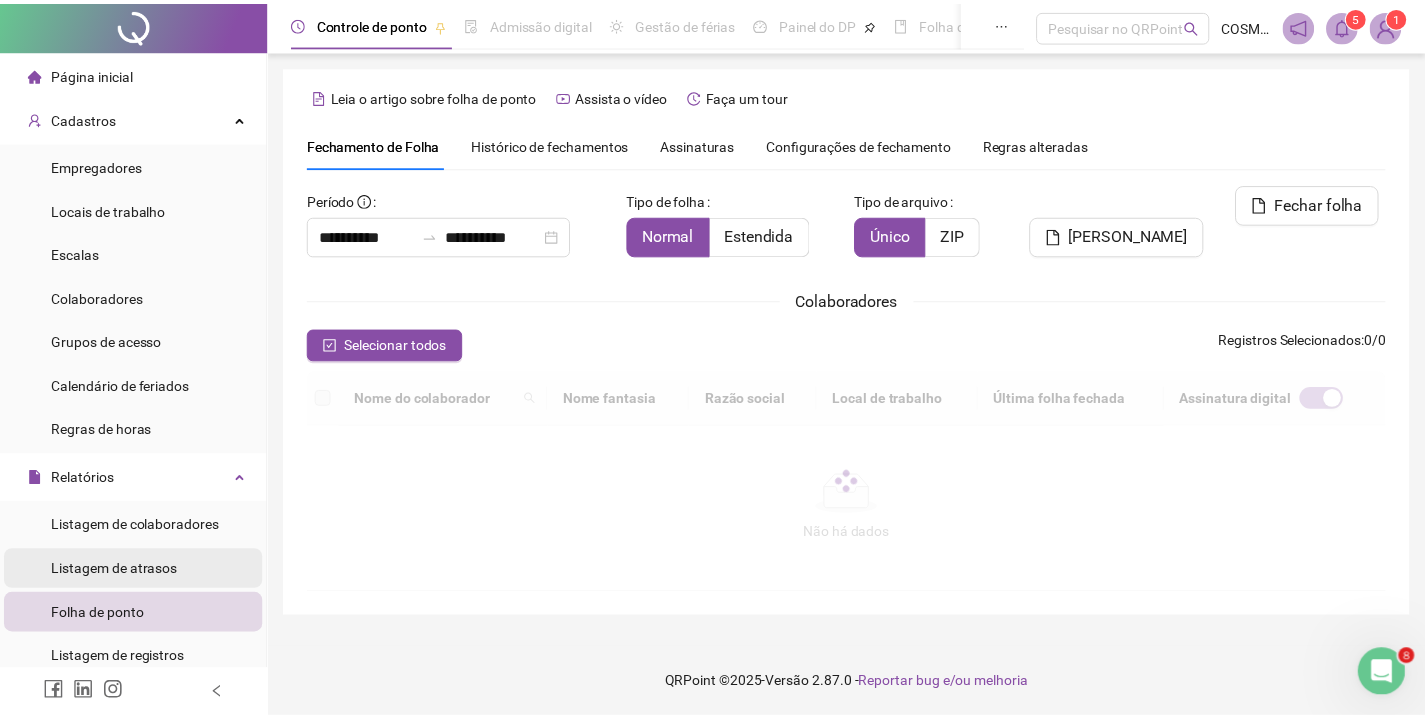 scroll, scrollTop: 51, scrollLeft: 0, axis: vertical 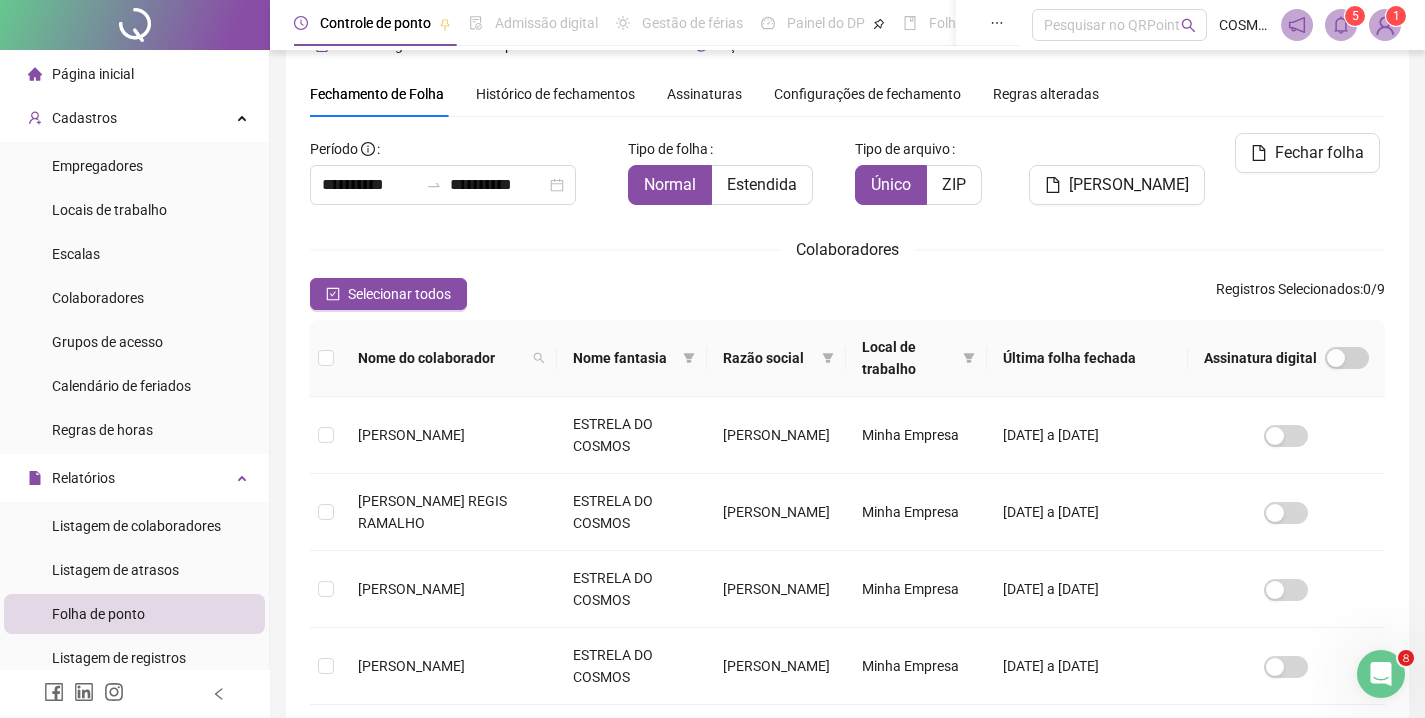 click on "Histórico de fechamentos" at bounding box center [555, 94] 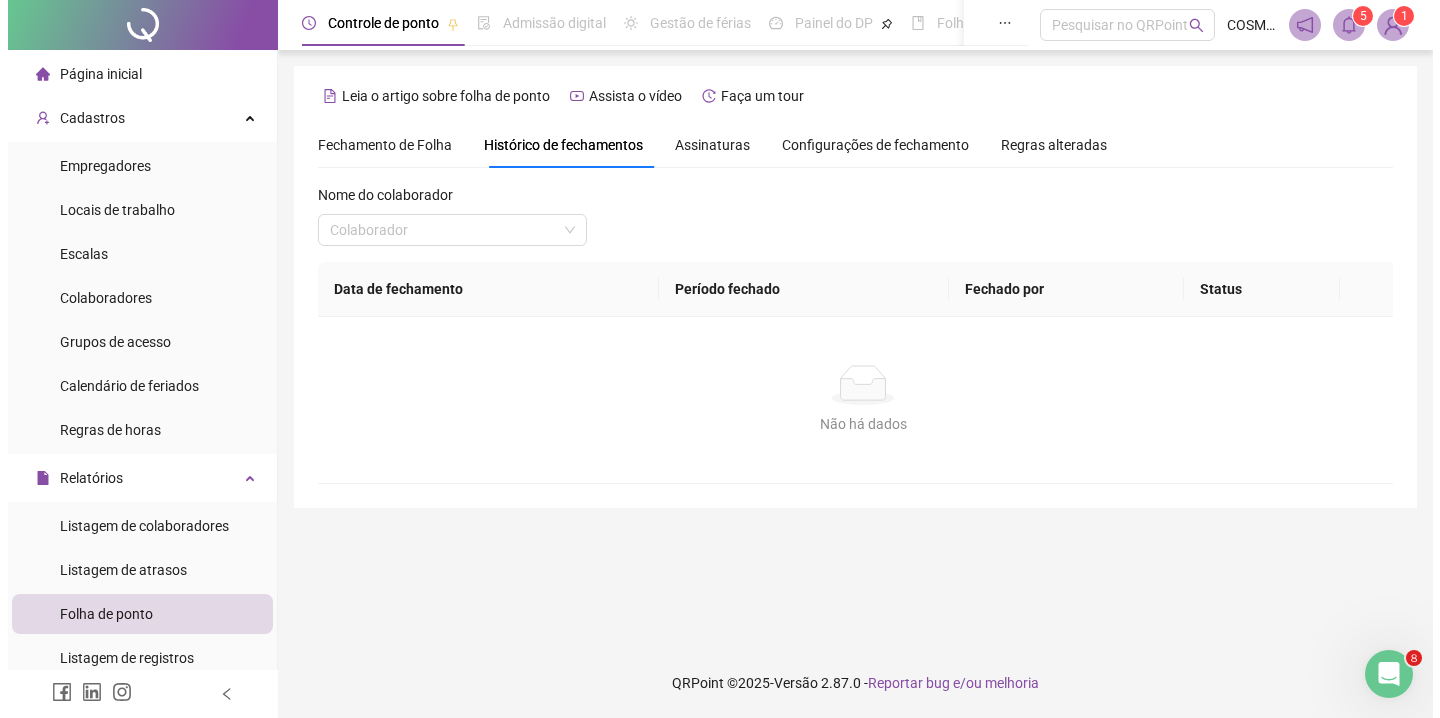 scroll, scrollTop: 0, scrollLeft: 0, axis: both 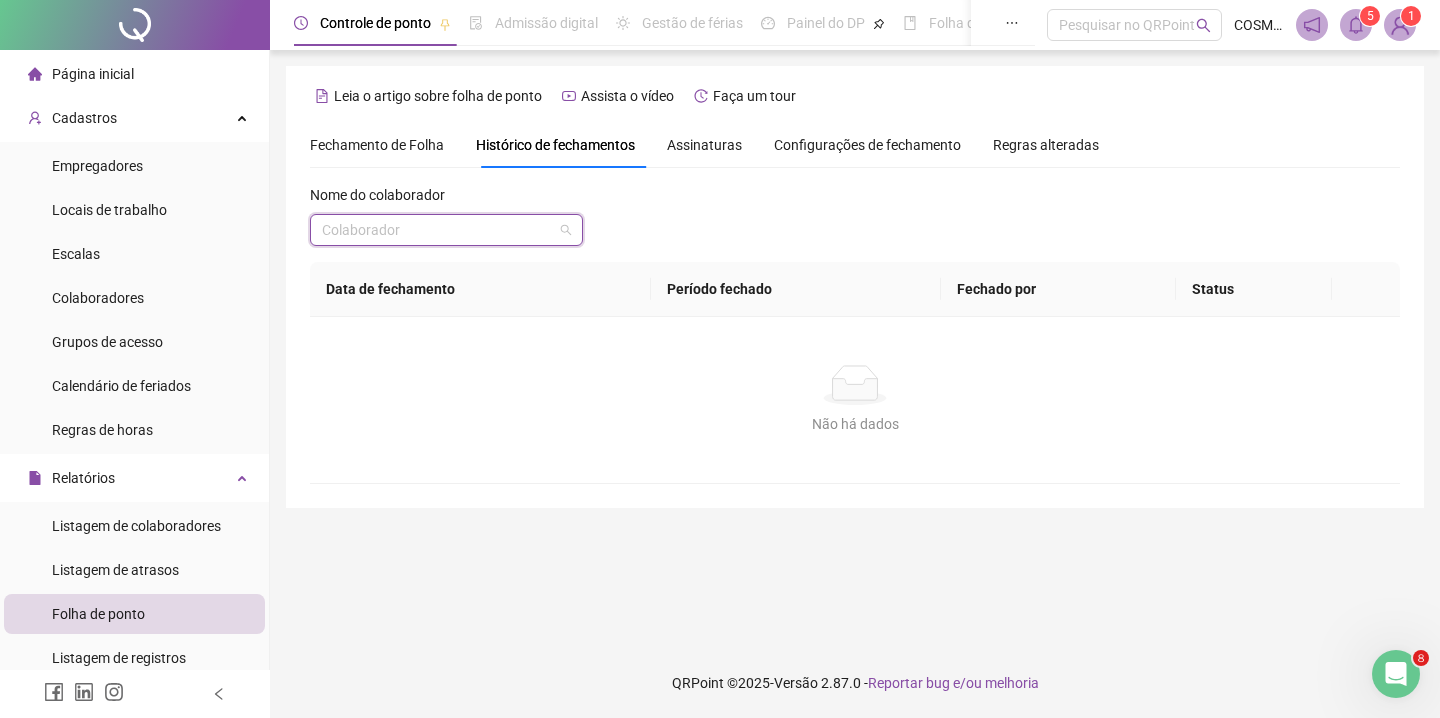click at bounding box center [440, 230] 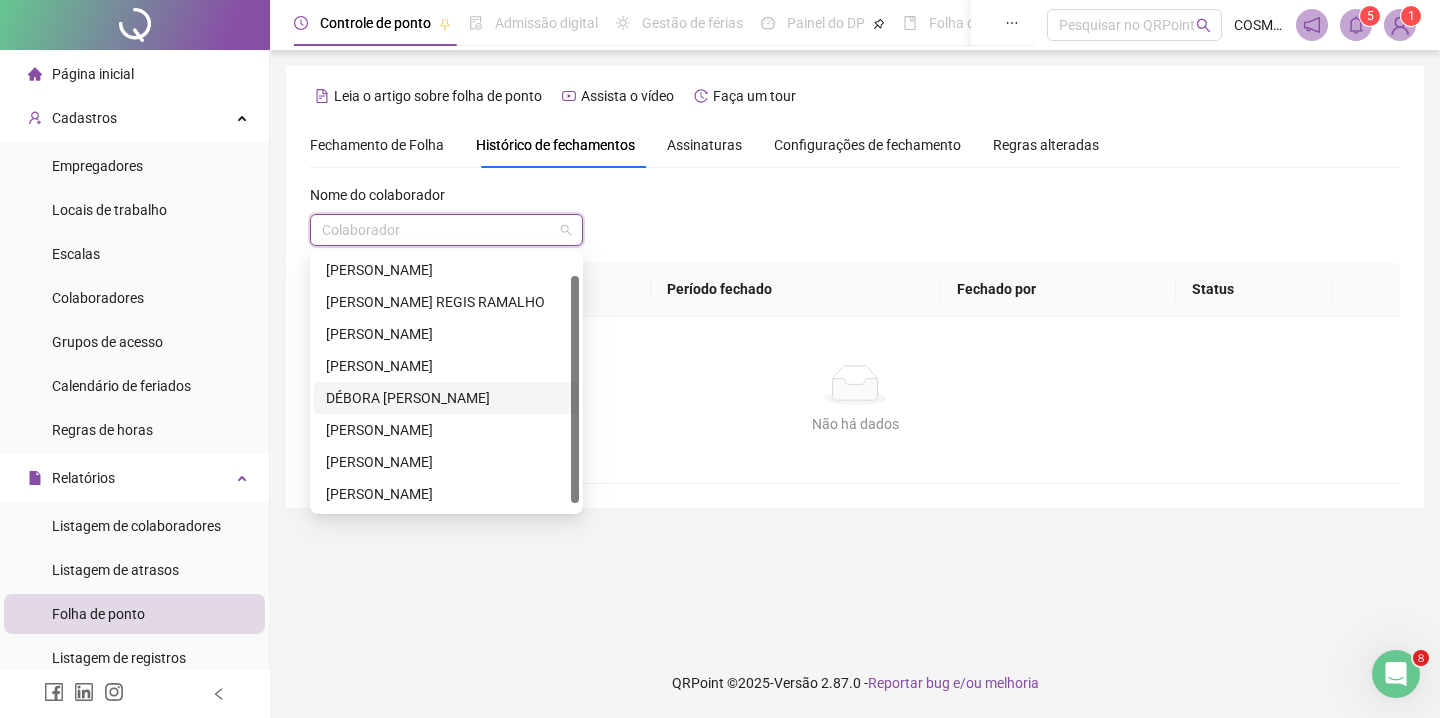 scroll, scrollTop: 32, scrollLeft: 0, axis: vertical 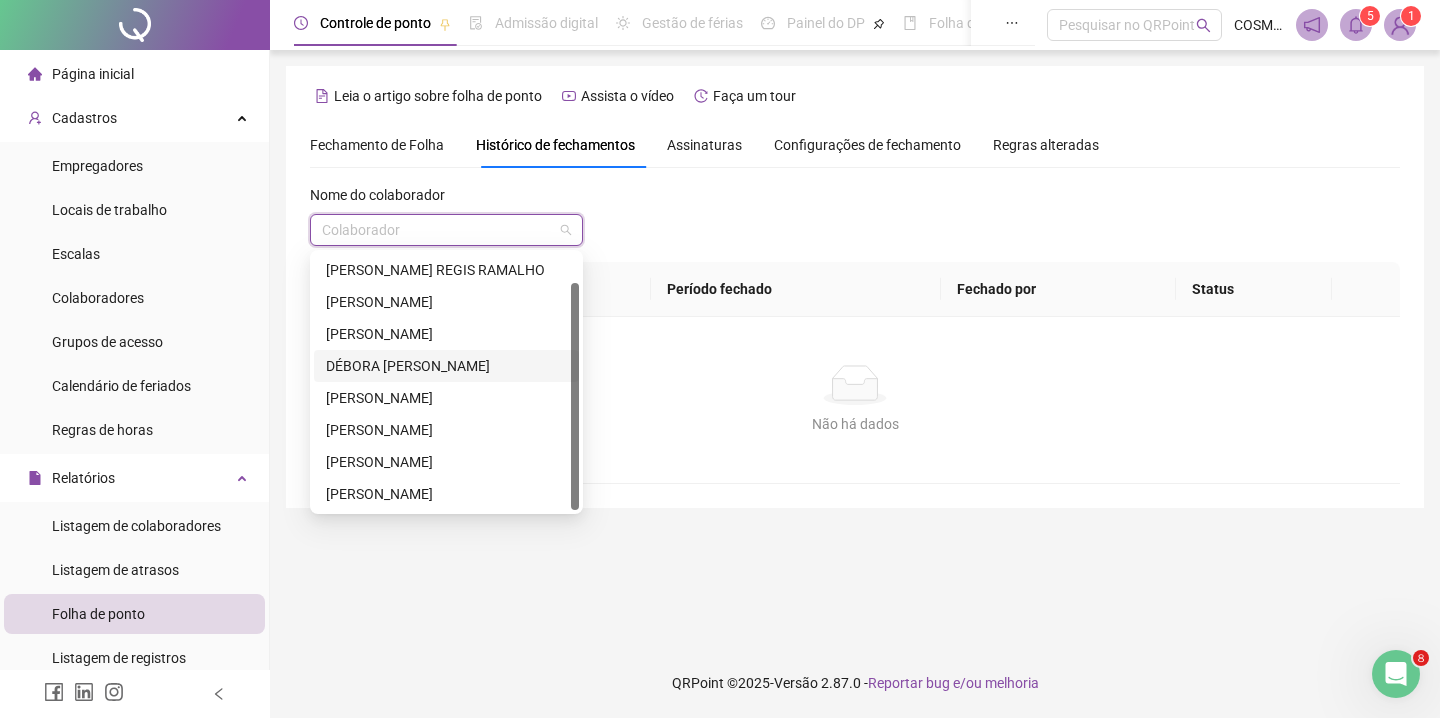 drag, startPoint x: 575, startPoint y: 395, endPoint x: 564, endPoint y: 484, distance: 89.6772 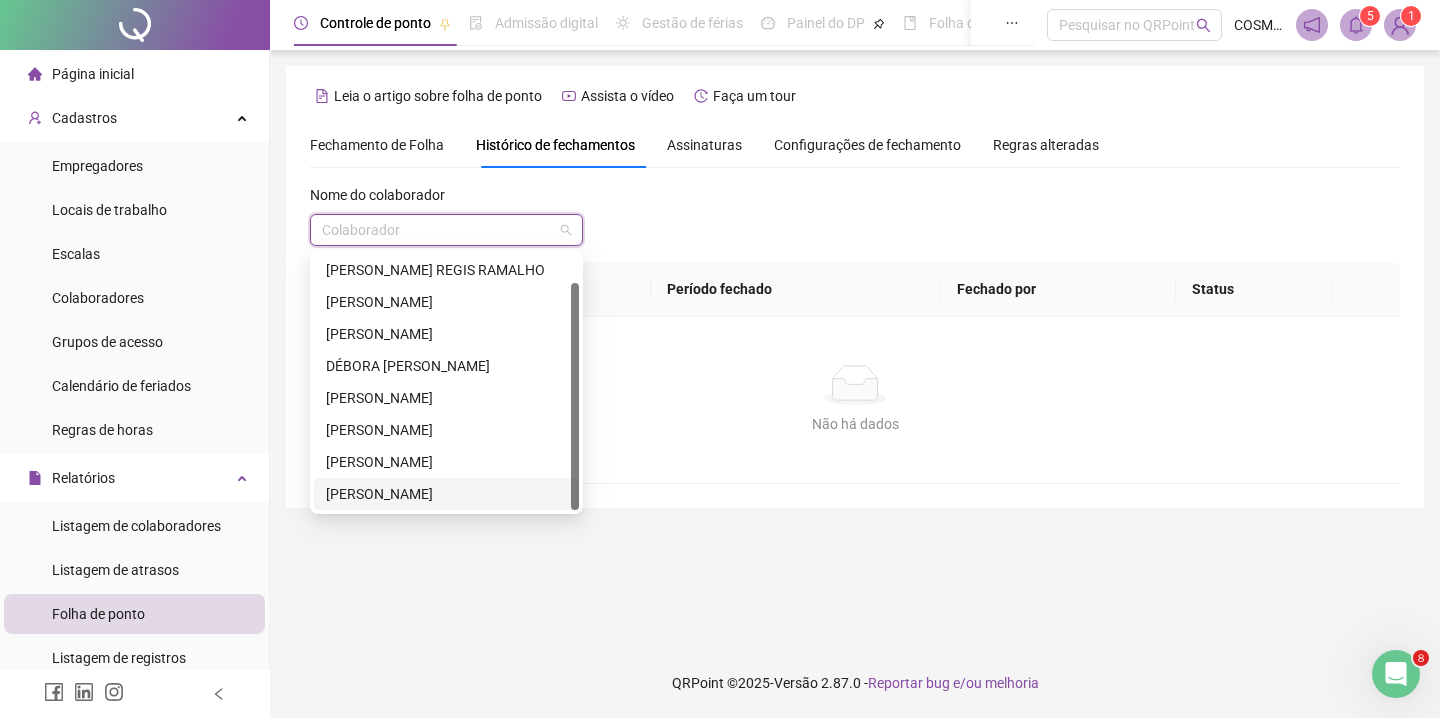 click on "[PERSON_NAME]" at bounding box center (446, 494) 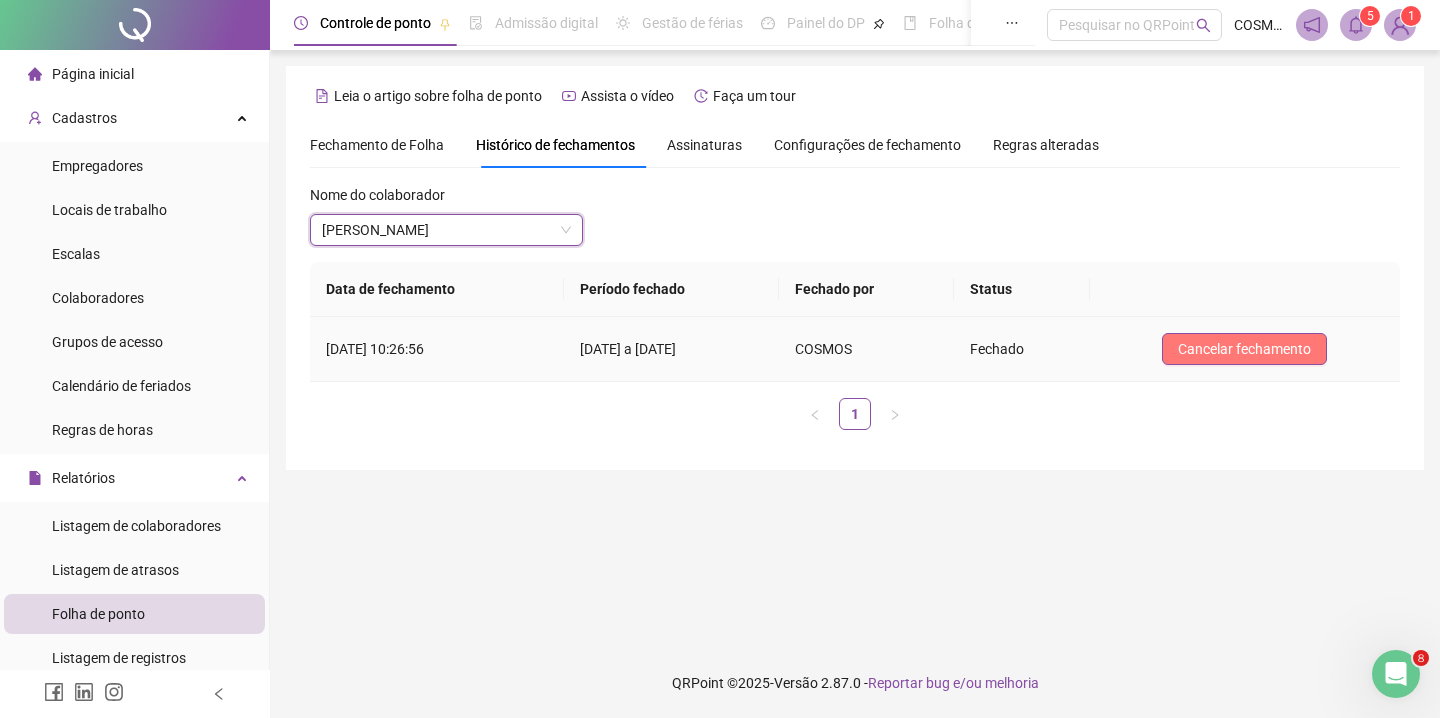 click on "Cancelar fechamento" at bounding box center (1244, 349) 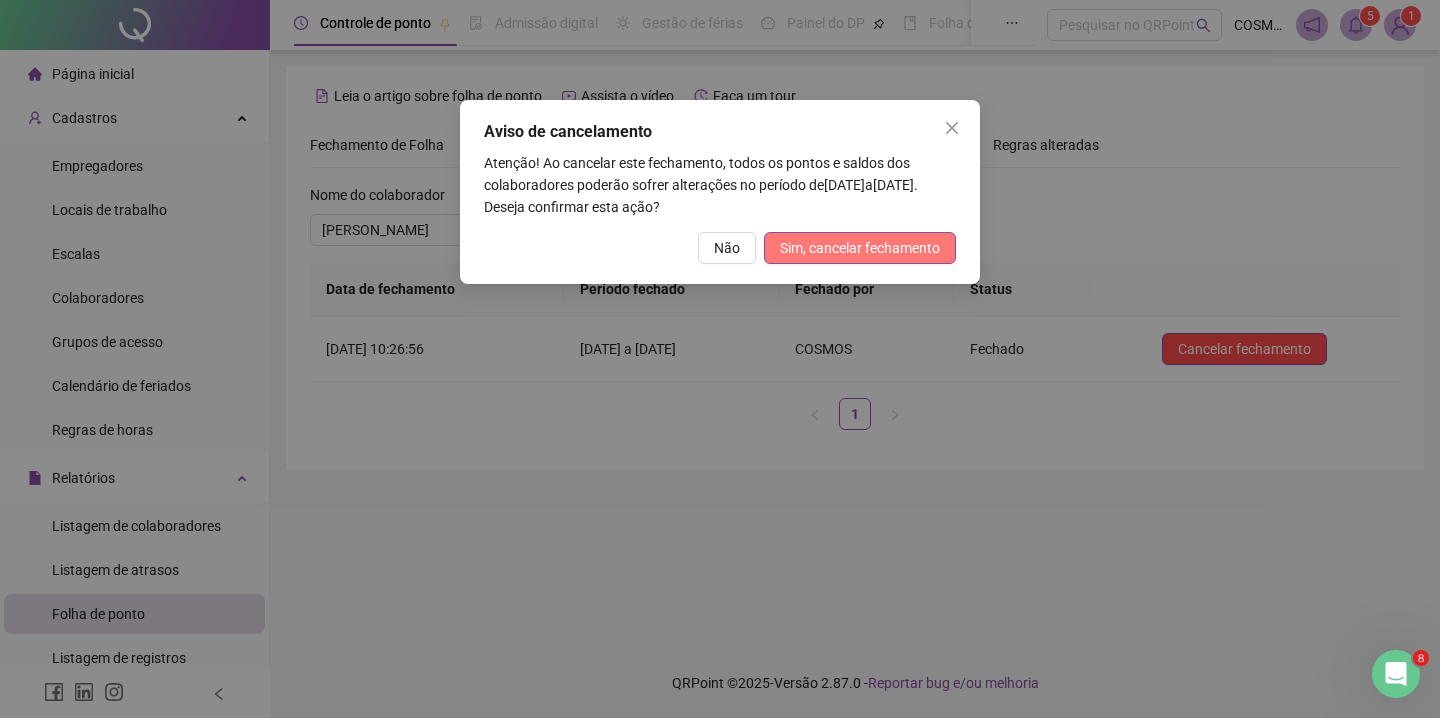 click on "Sim, cancelar fechamento" at bounding box center (860, 248) 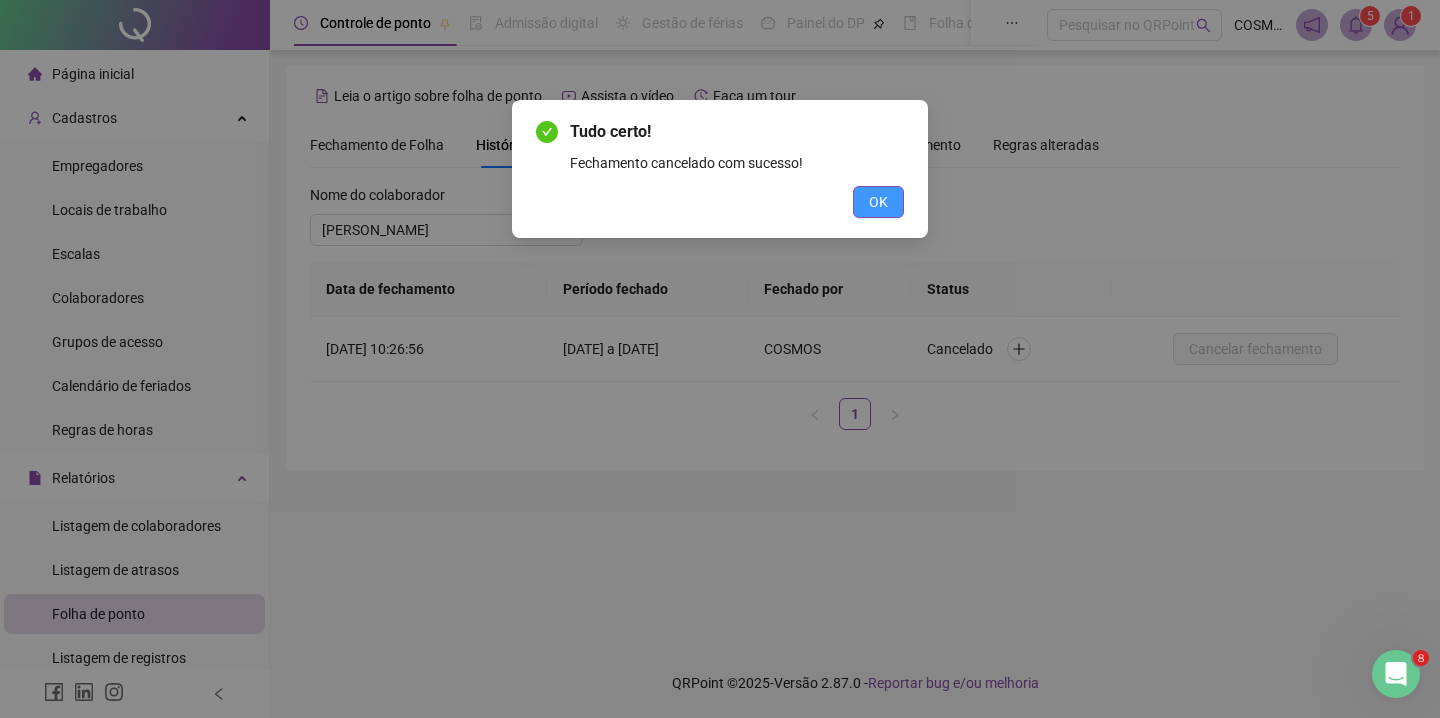 click on "OK" at bounding box center (878, 202) 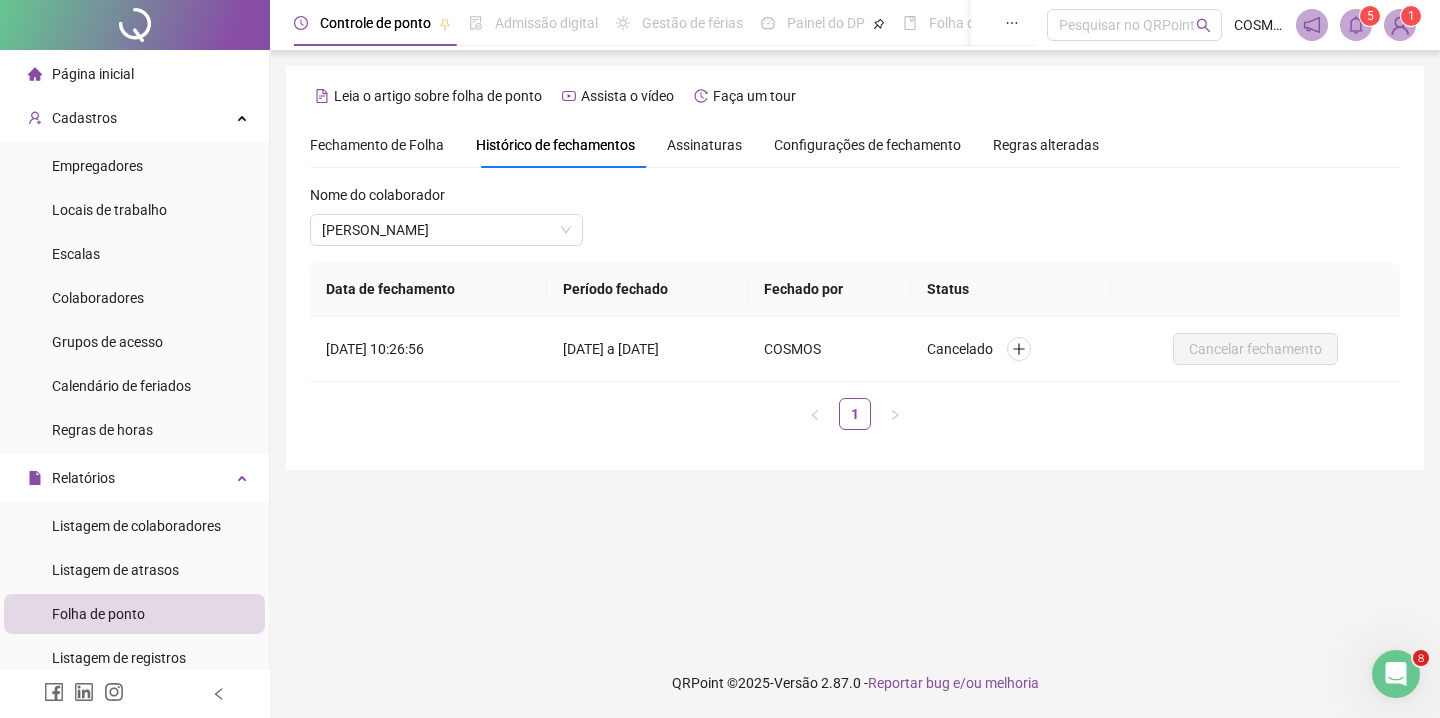 click on "**********" at bounding box center [855, 349] 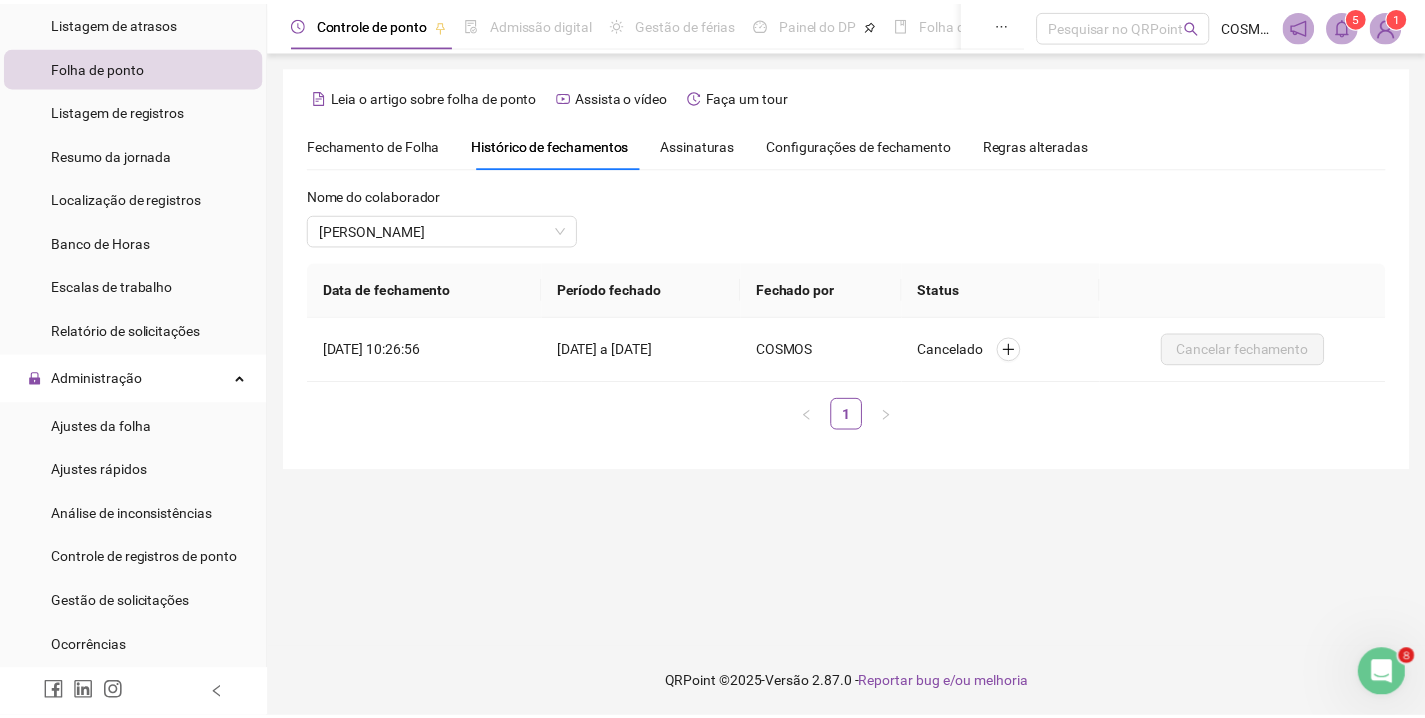 scroll, scrollTop: 757, scrollLeft: 0, axis: vertical 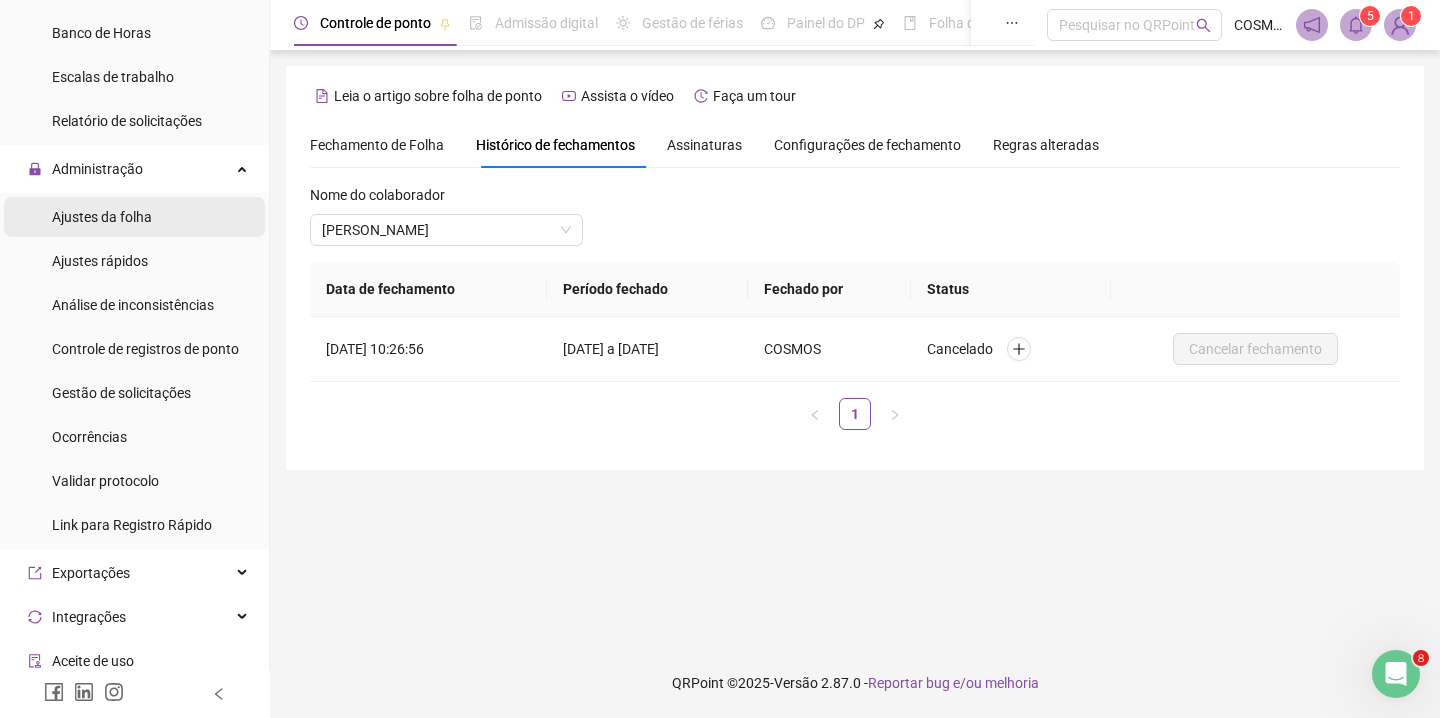 click on "Ajustes da folha" at bounding box center [134, 217] 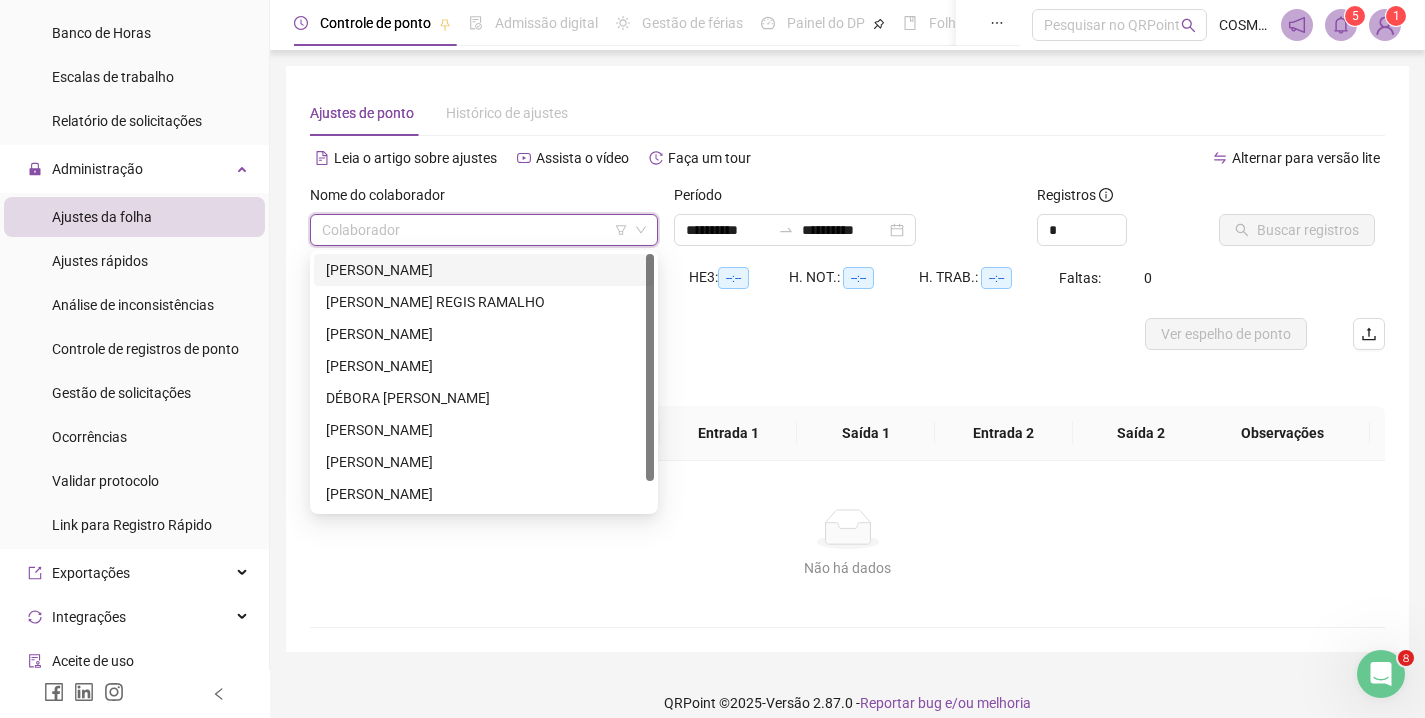 click at bounding box center (478, 230) 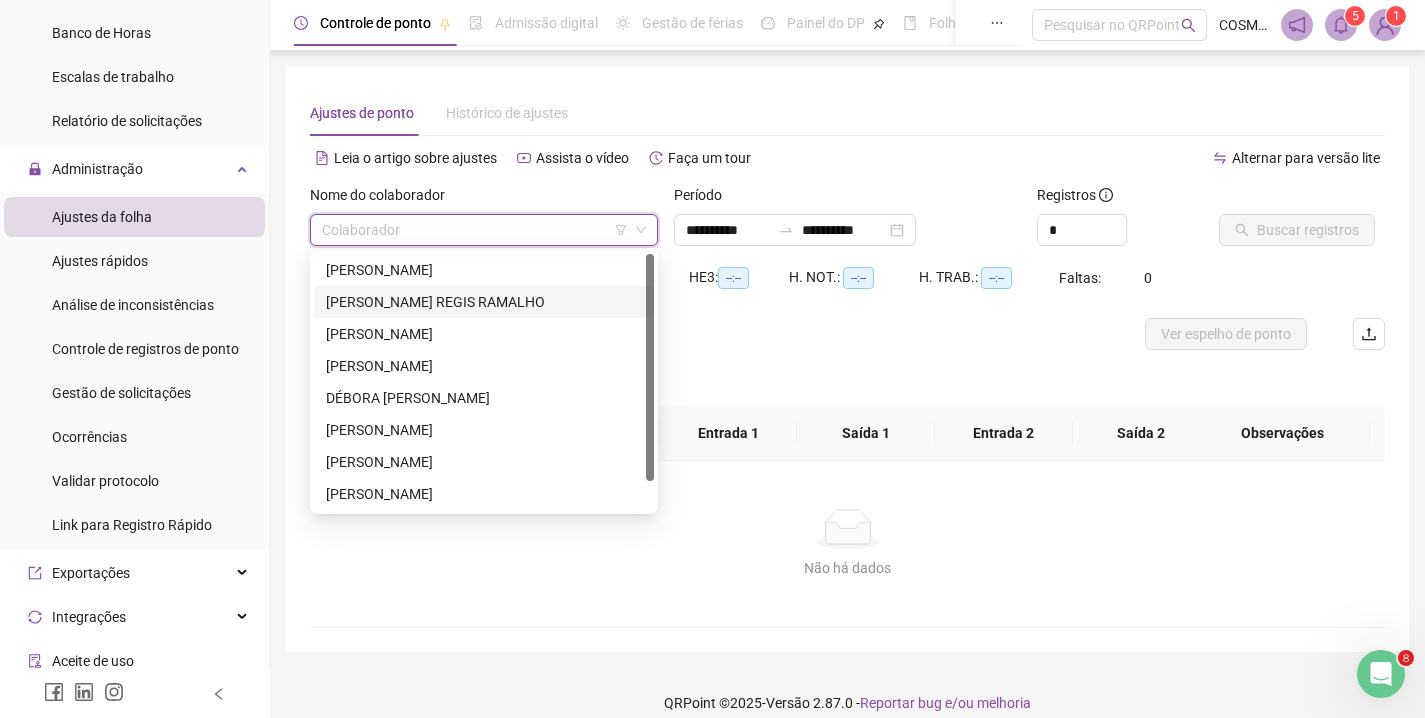 drag, startPoint x: 644, startPoint y: 435, endPoint x: 641, endPoint y: 300, distance: 135.03333 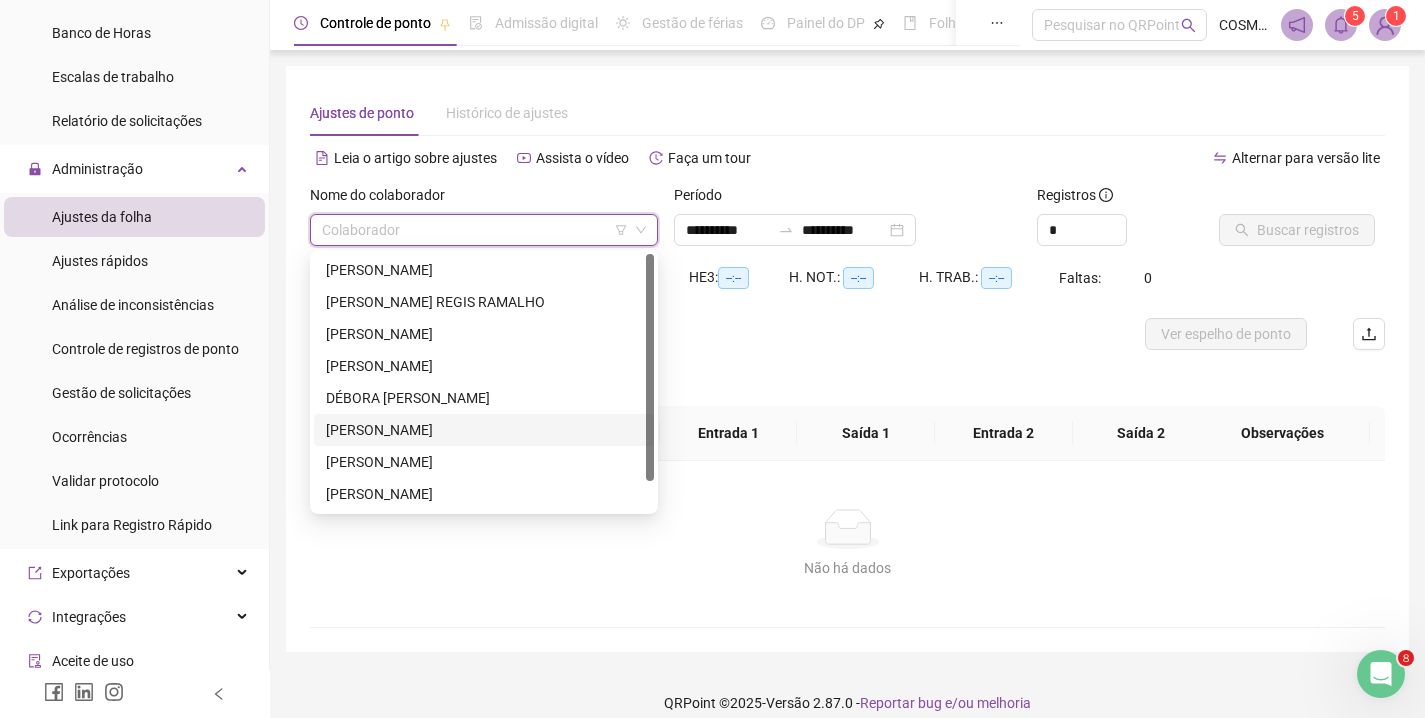 scroll, scrollTop: 32, scrollLeft: 0, axis: vertical 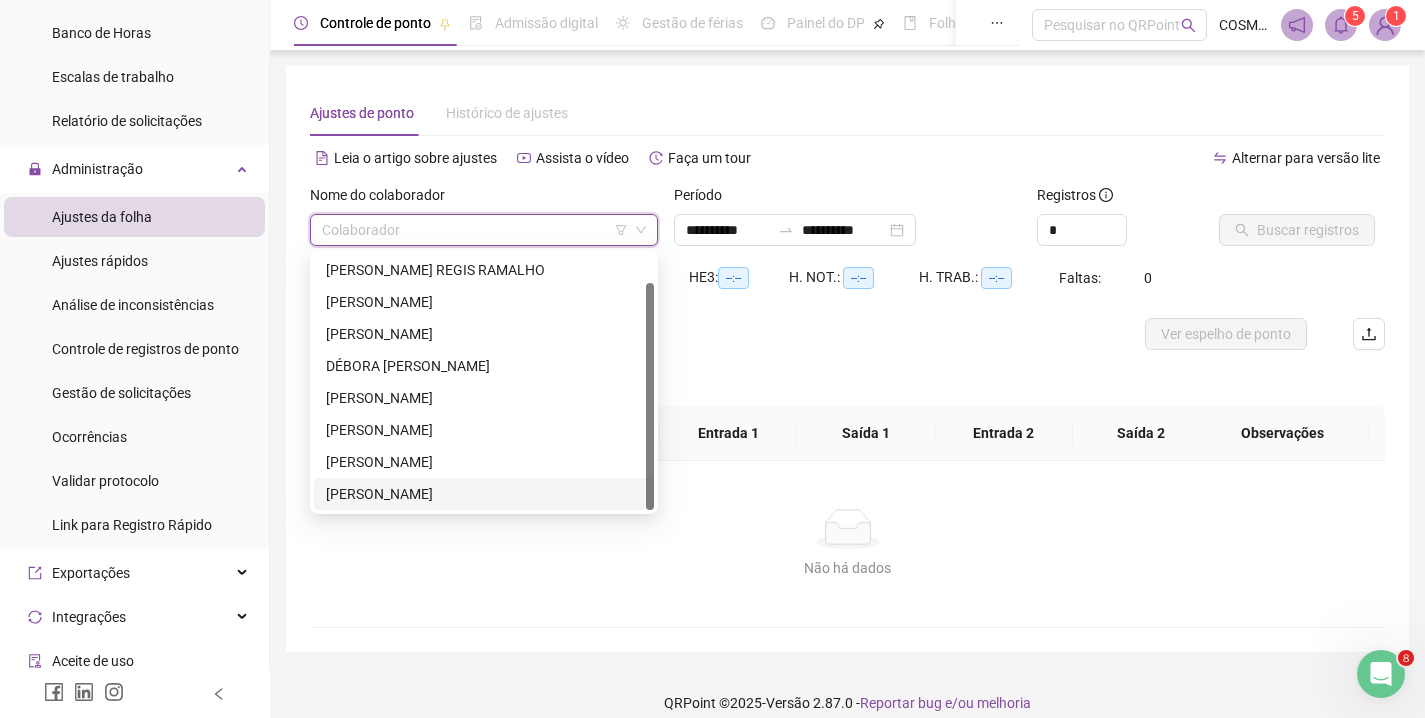 click on "[PERSON_NAME]" at bounding box center (484, 462) 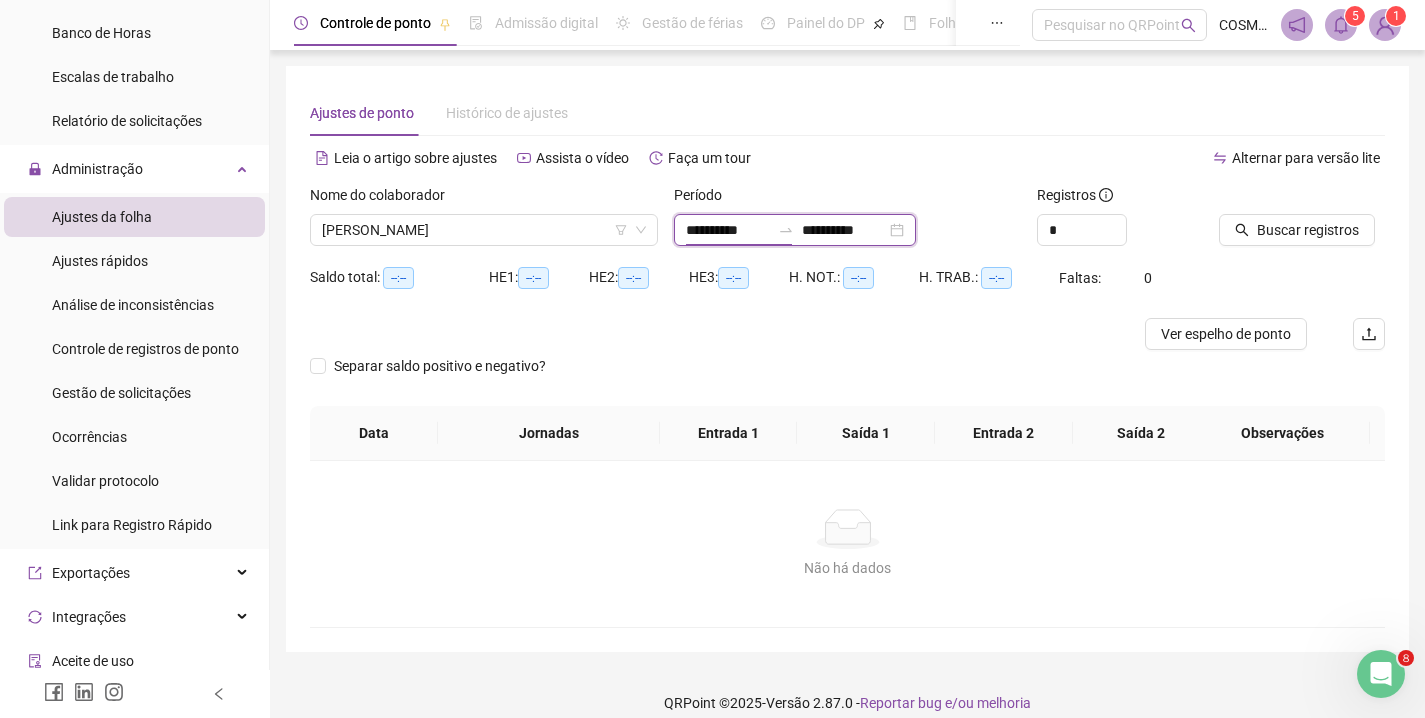 drag, startPoint x: 754, startPoint y: 222, endPoint x: 754, endPoint y: 241, distance: 19 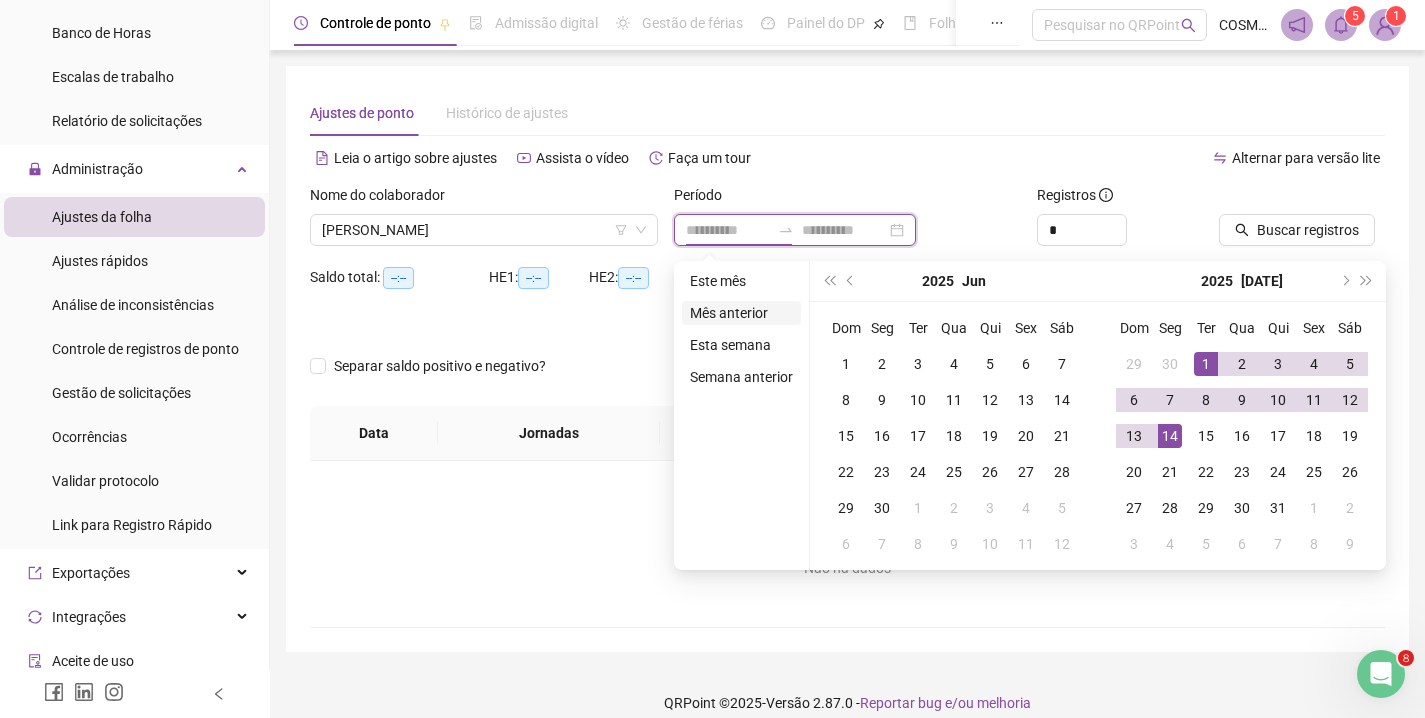 type on "**********" 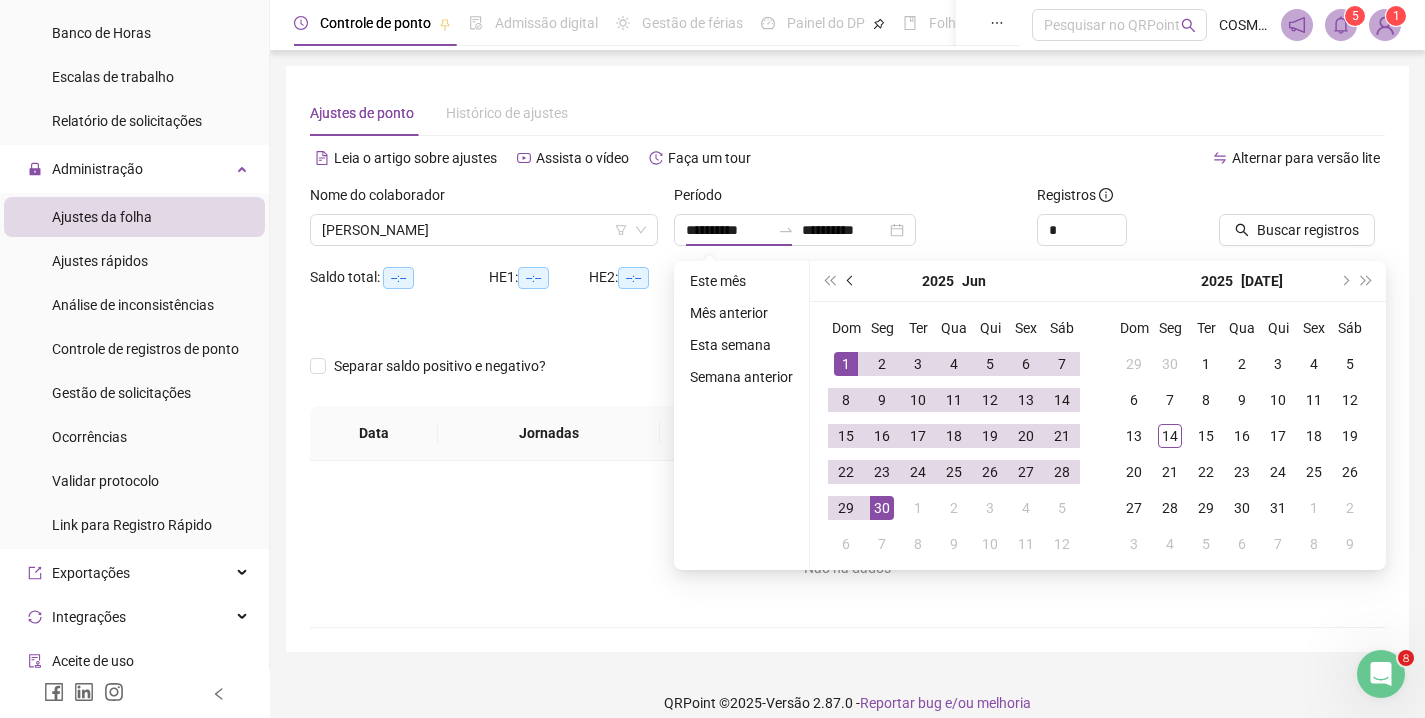 click at bounding box center (852, 281) 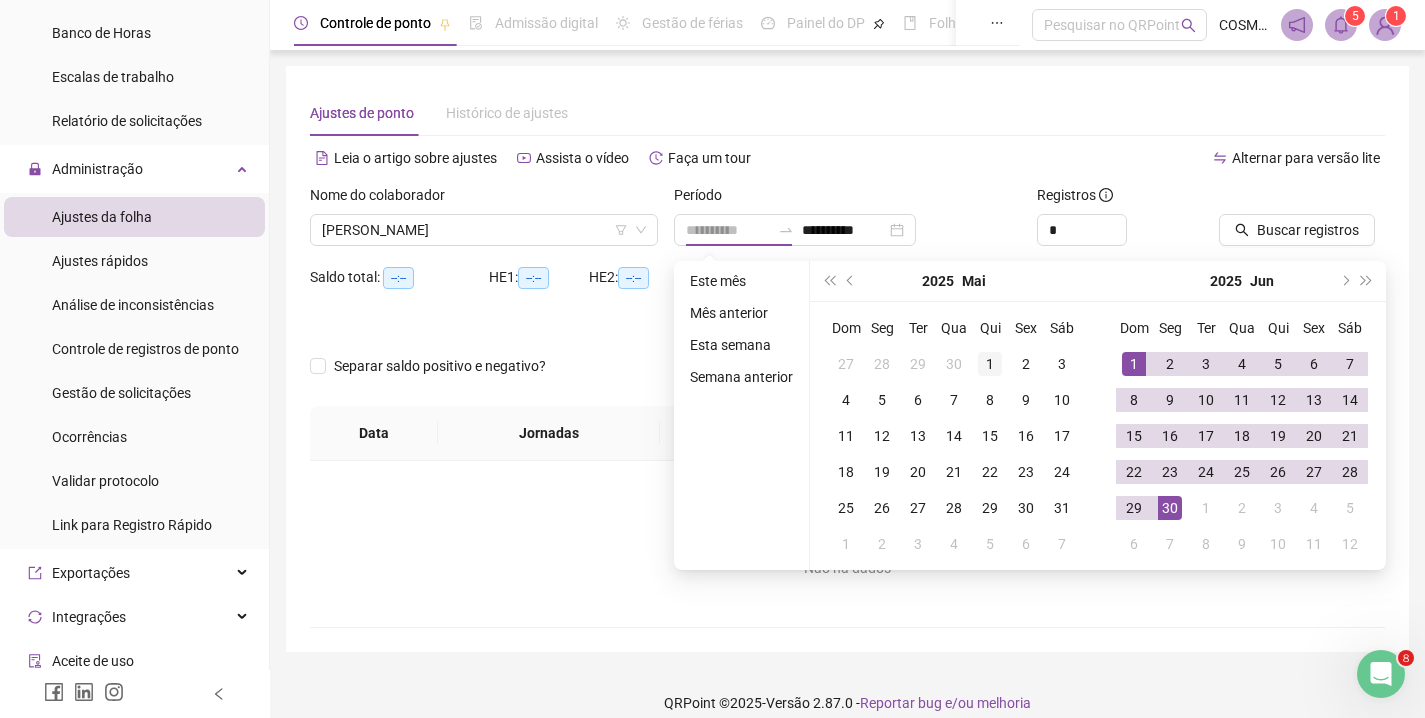 type on "**********" 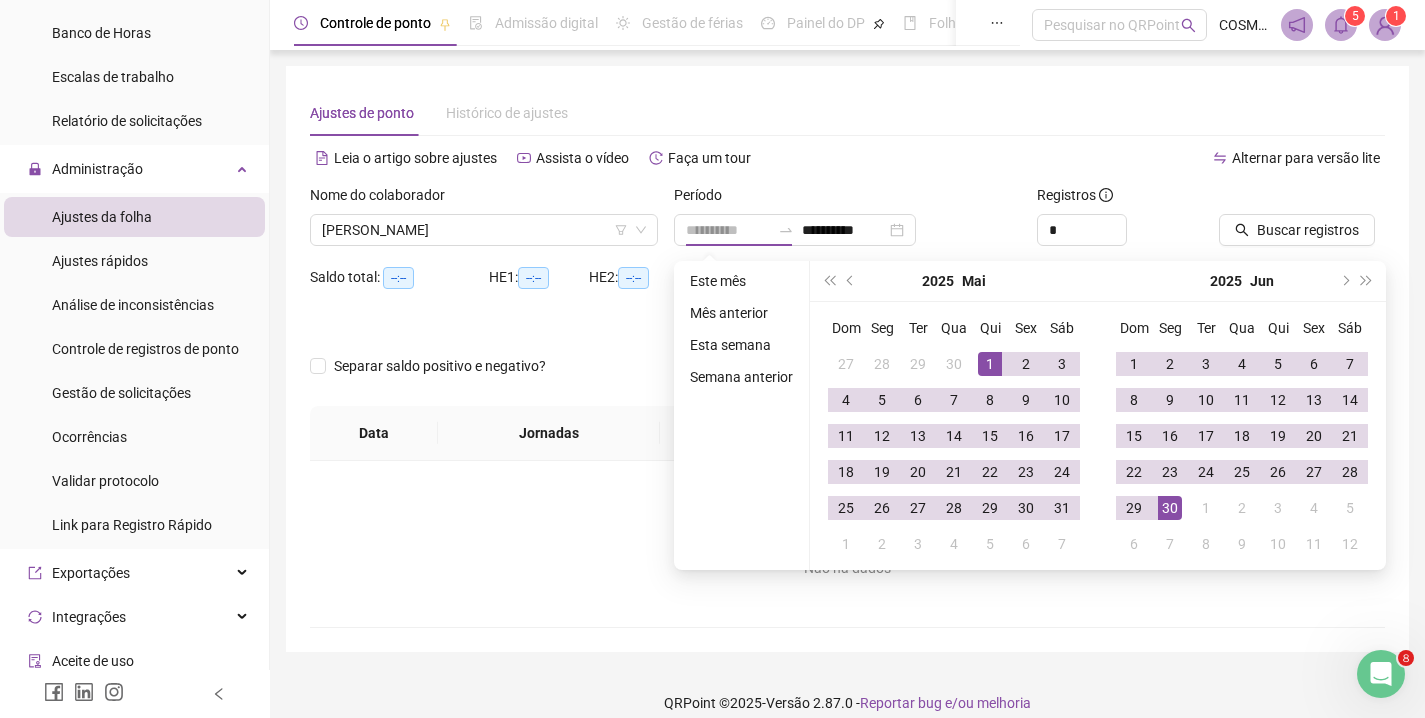 click on "1" at bounding box center (990, 364) 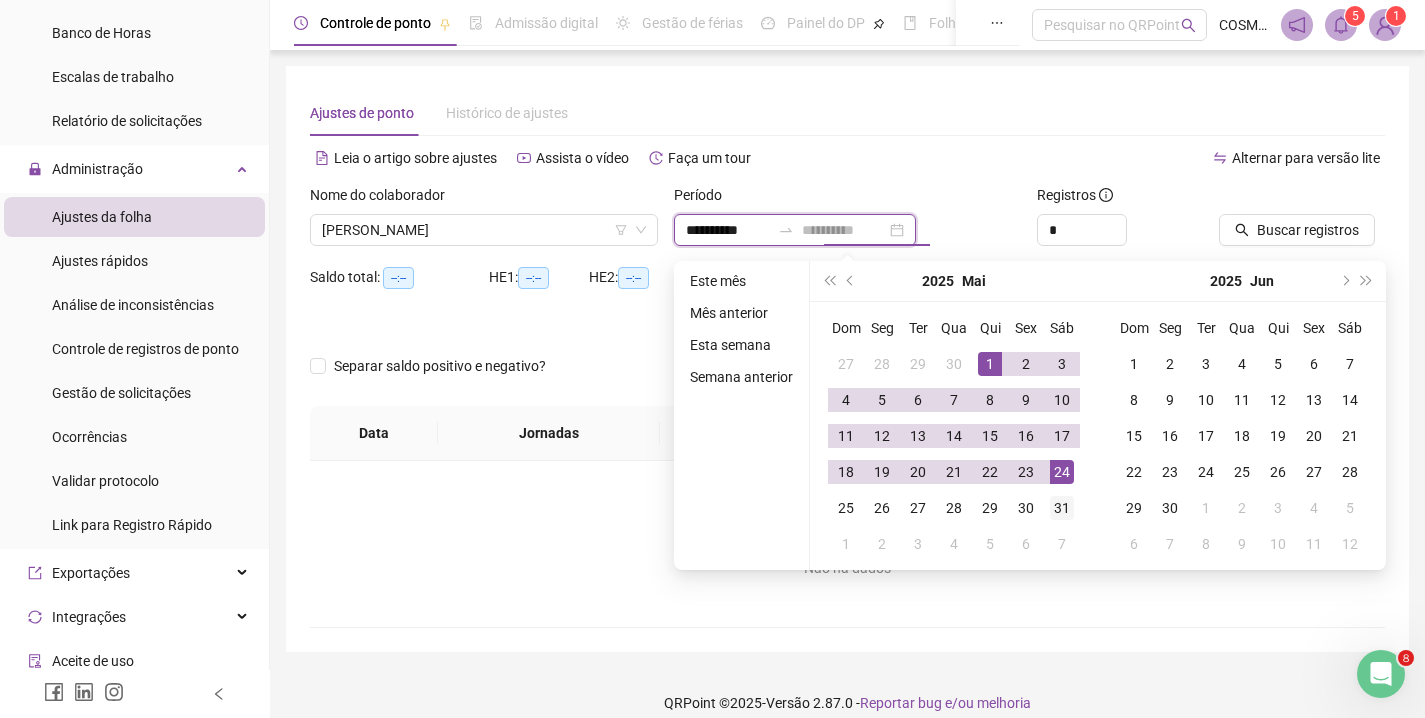 type on "**********" 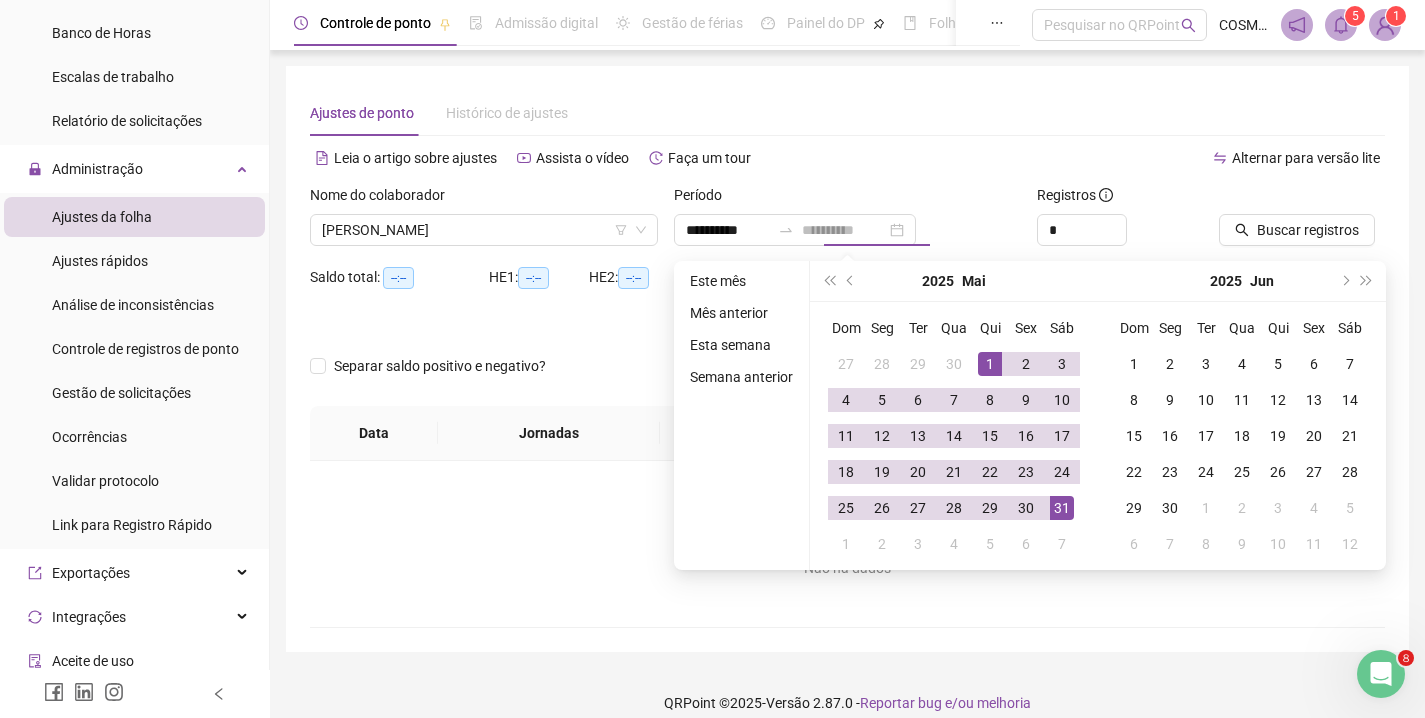 click on "31" at bounding box center (1062, 508) 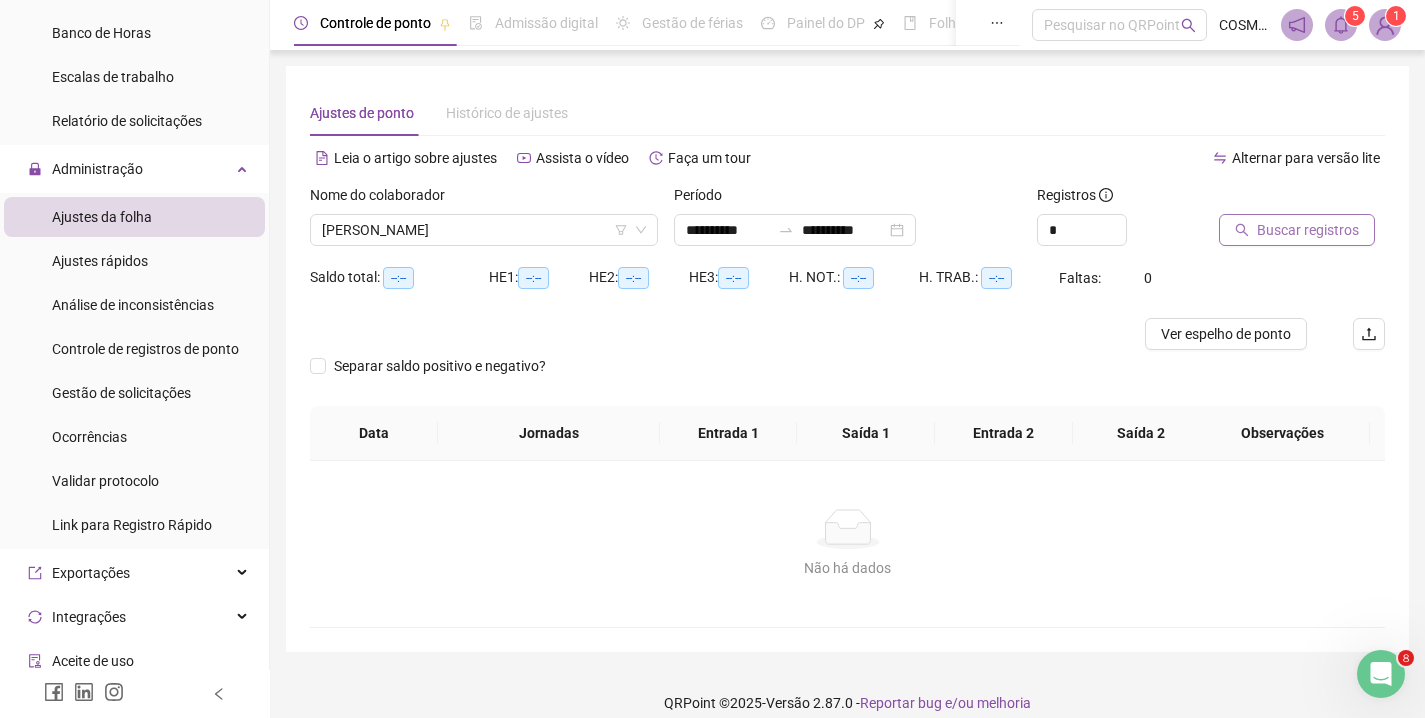 click on "Buscar registros" at bounding box center [1297, 230] 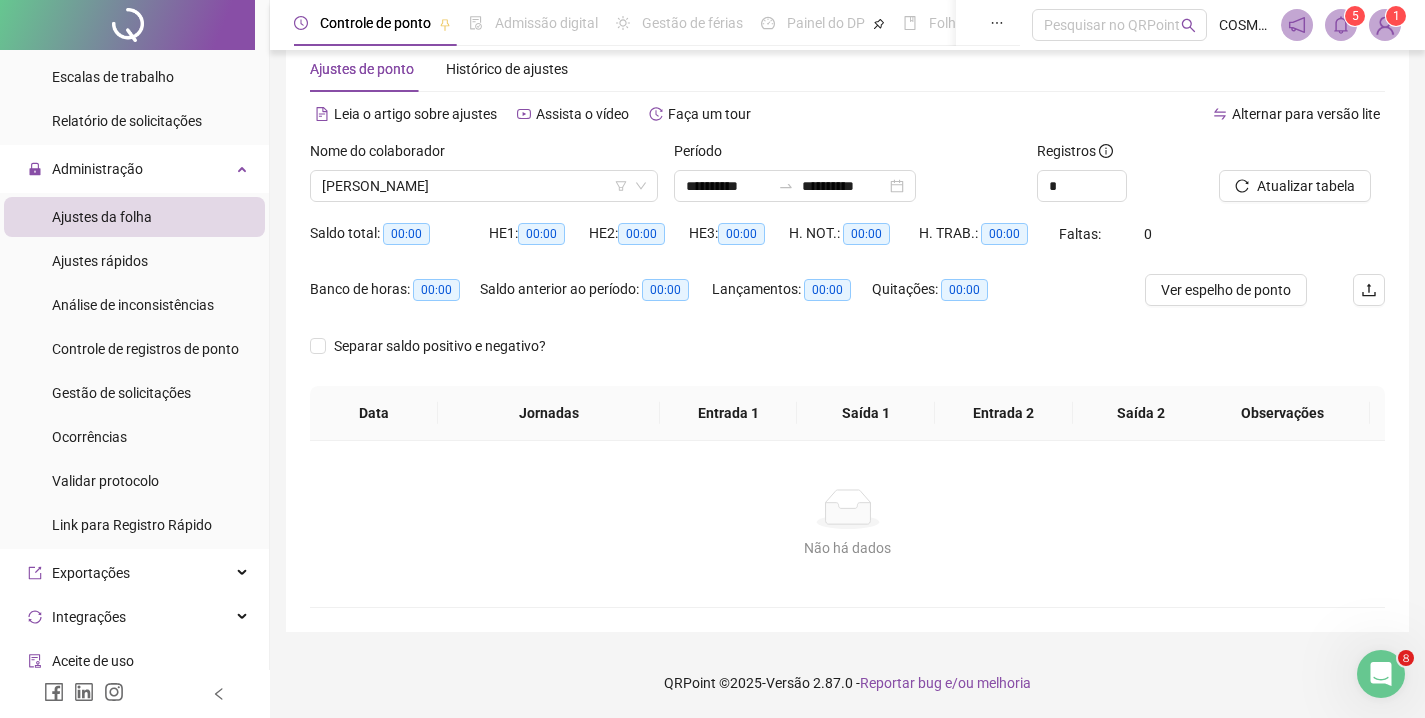 scroll, scrollTop: 44, scrollLeft: 0, axis: vertical 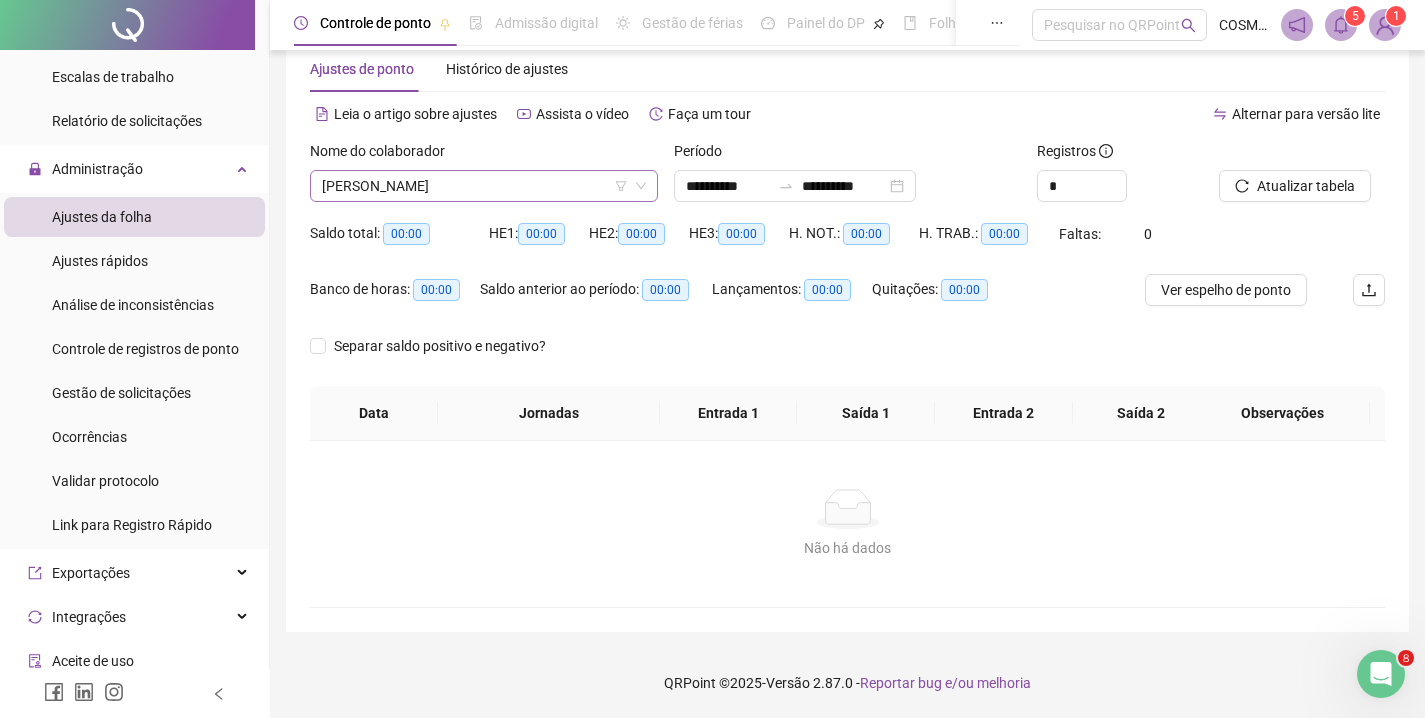 click on "[PERSON_NAME]" at bounding box center [484, 186] 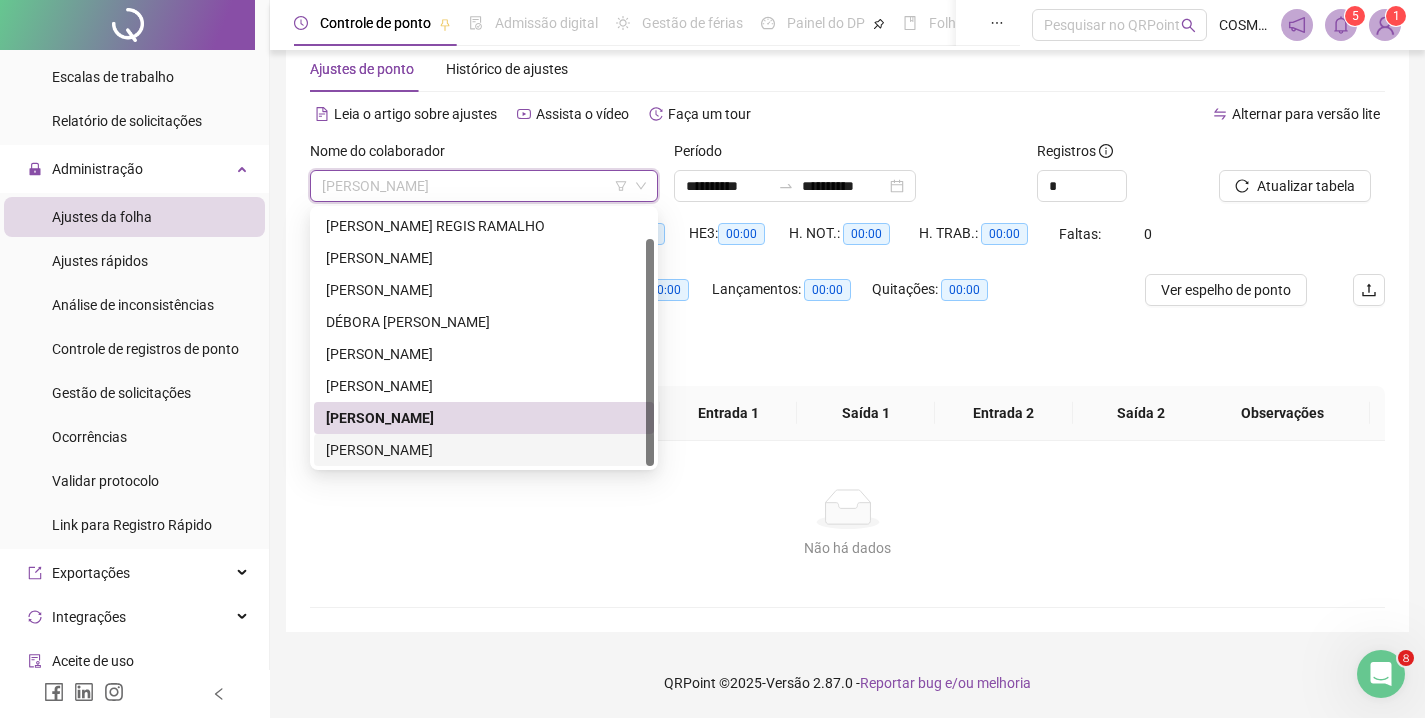 click on "[PERSON_NAME]" at bounding box center (484, 450) 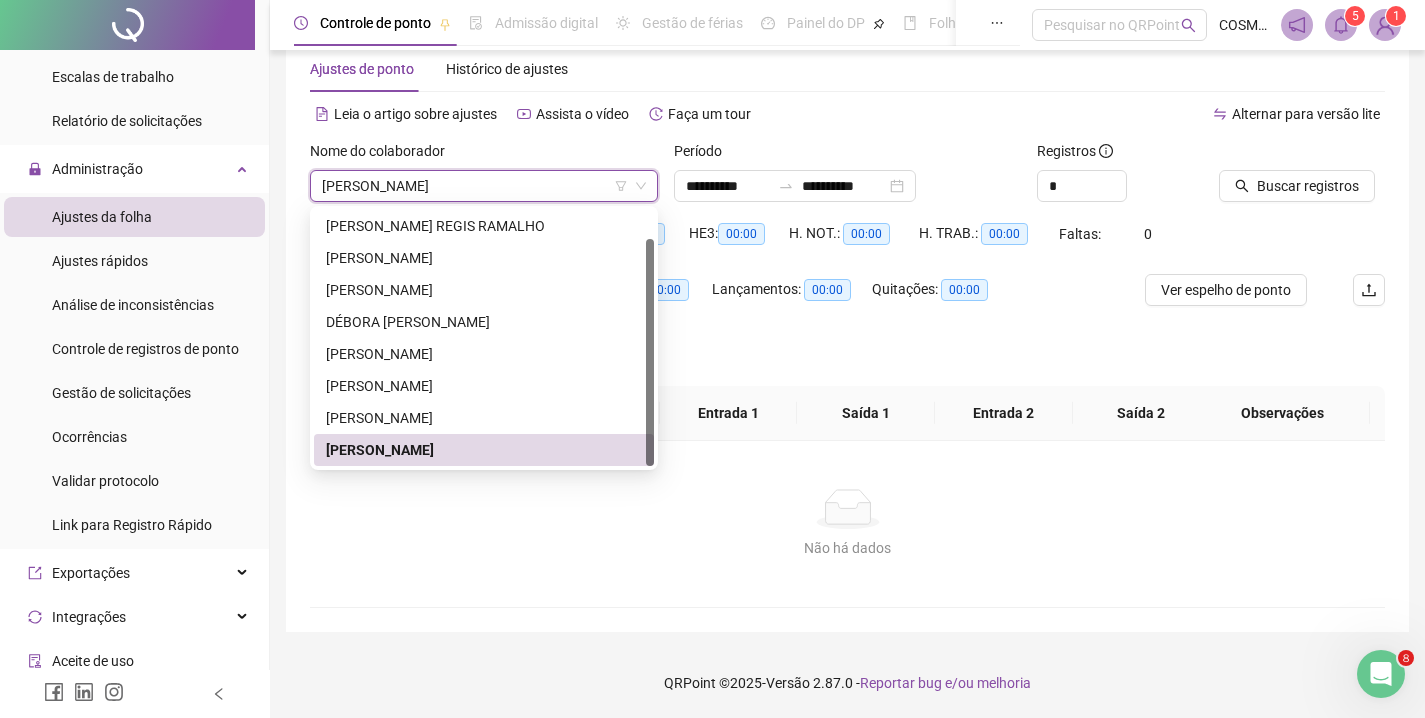 scroll, scrollTop: 44, scrollLeft: 0, axis: vertical 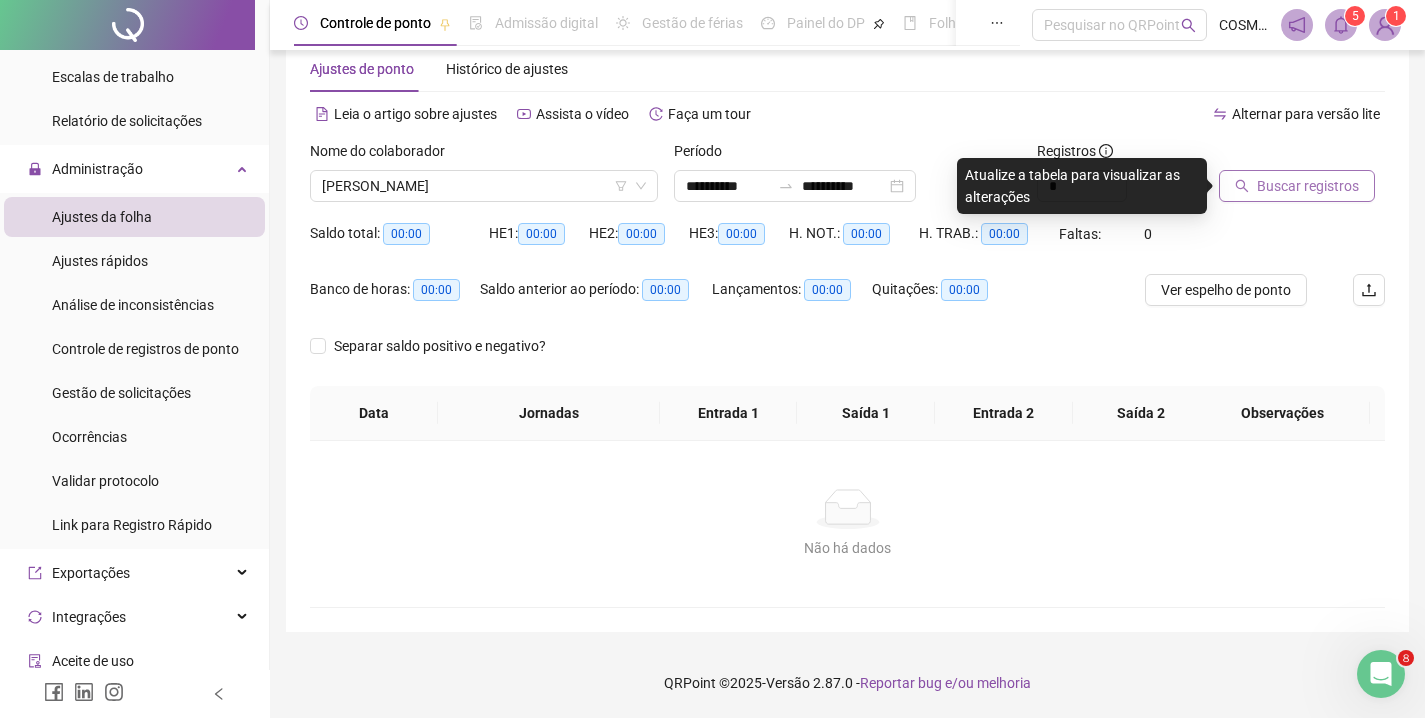 click 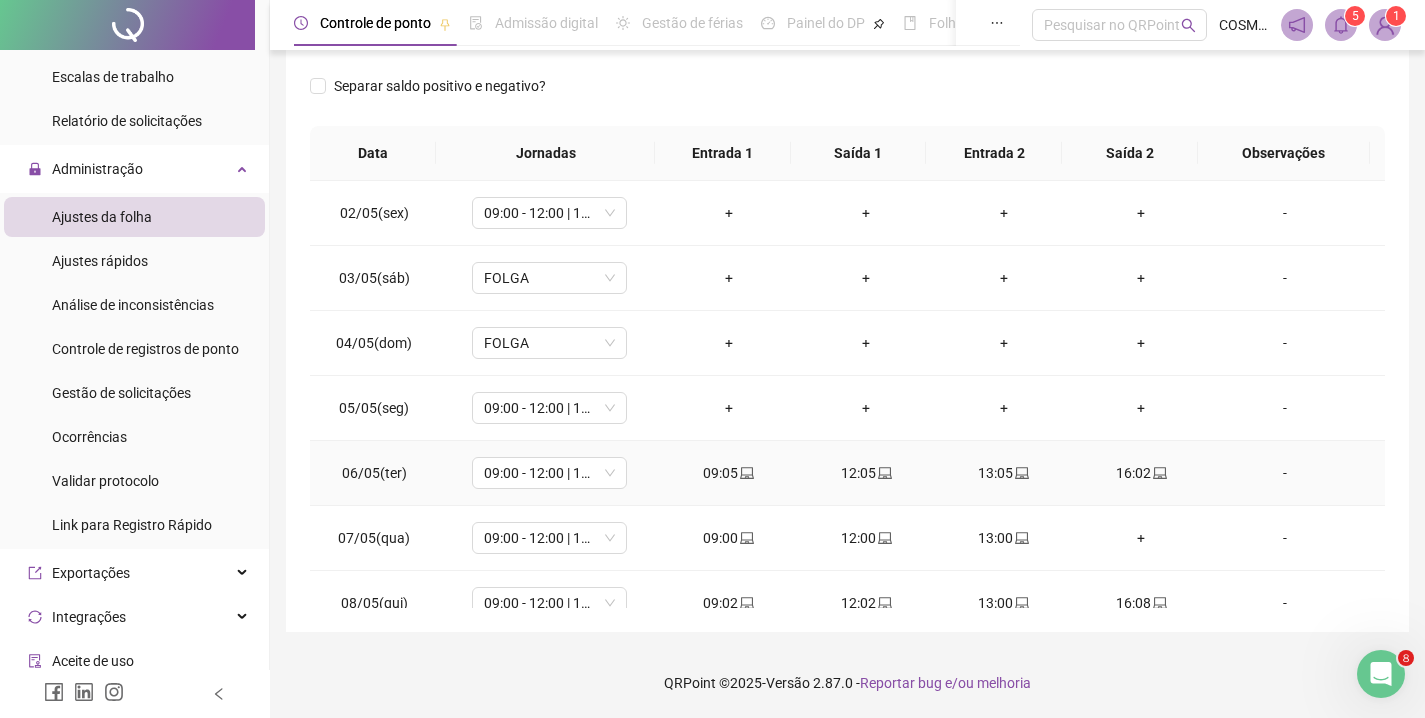 scroll, scrollTop: 305, scrollLeft: 0, axis: vertical 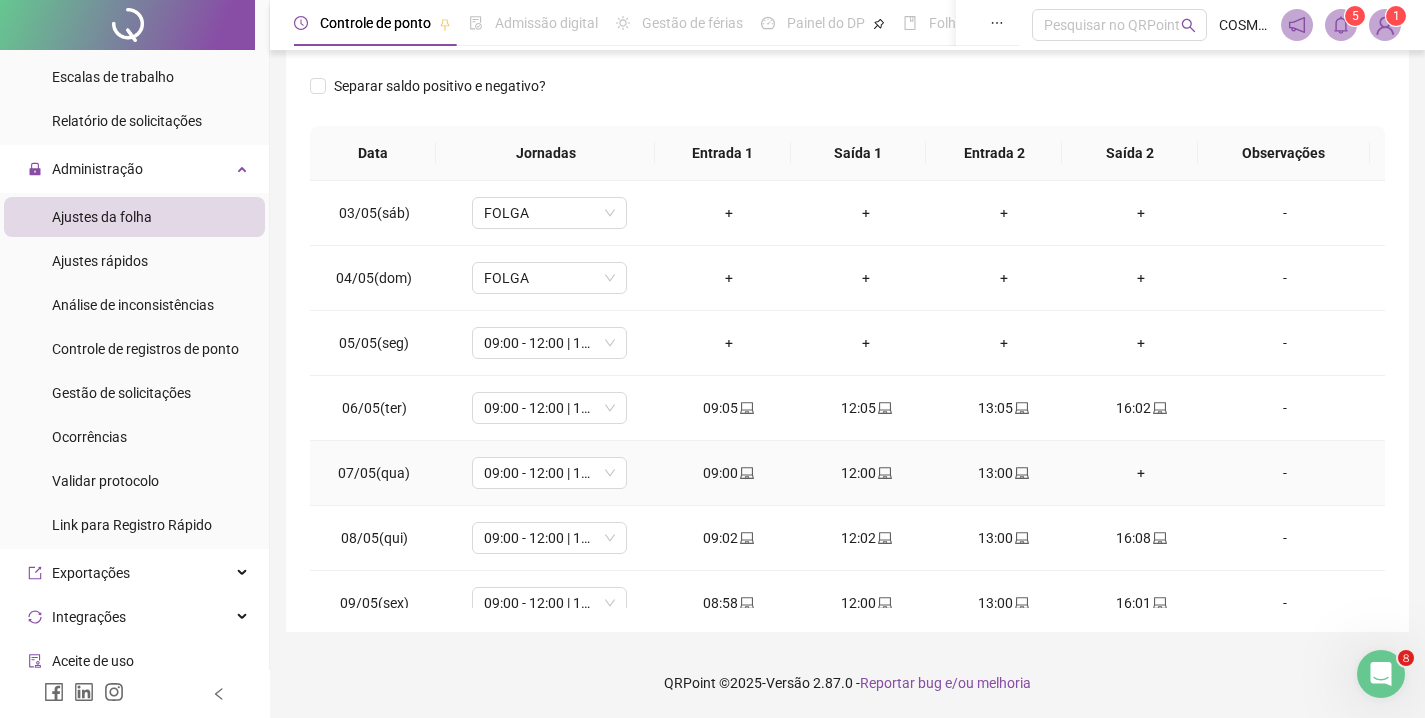 click on "+" at bounding box center (1142, 473) 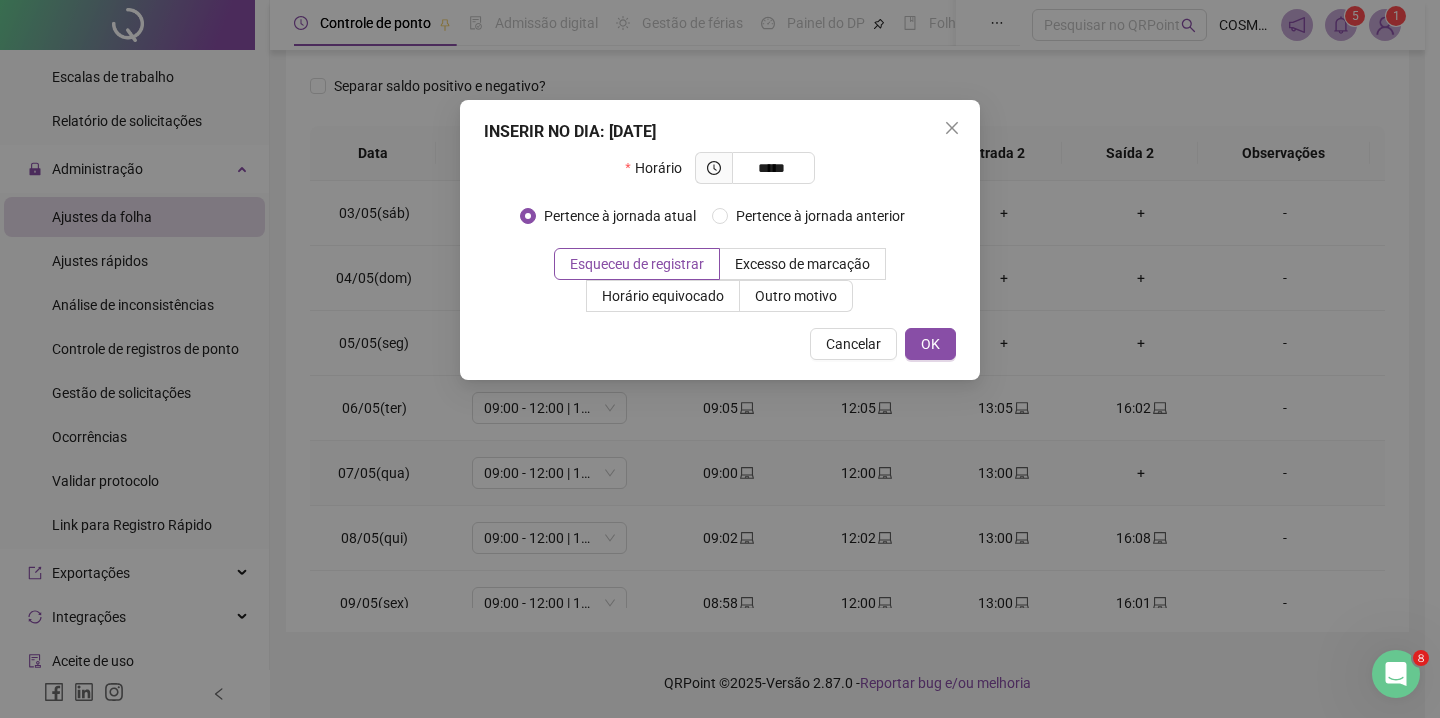 type on "*****" 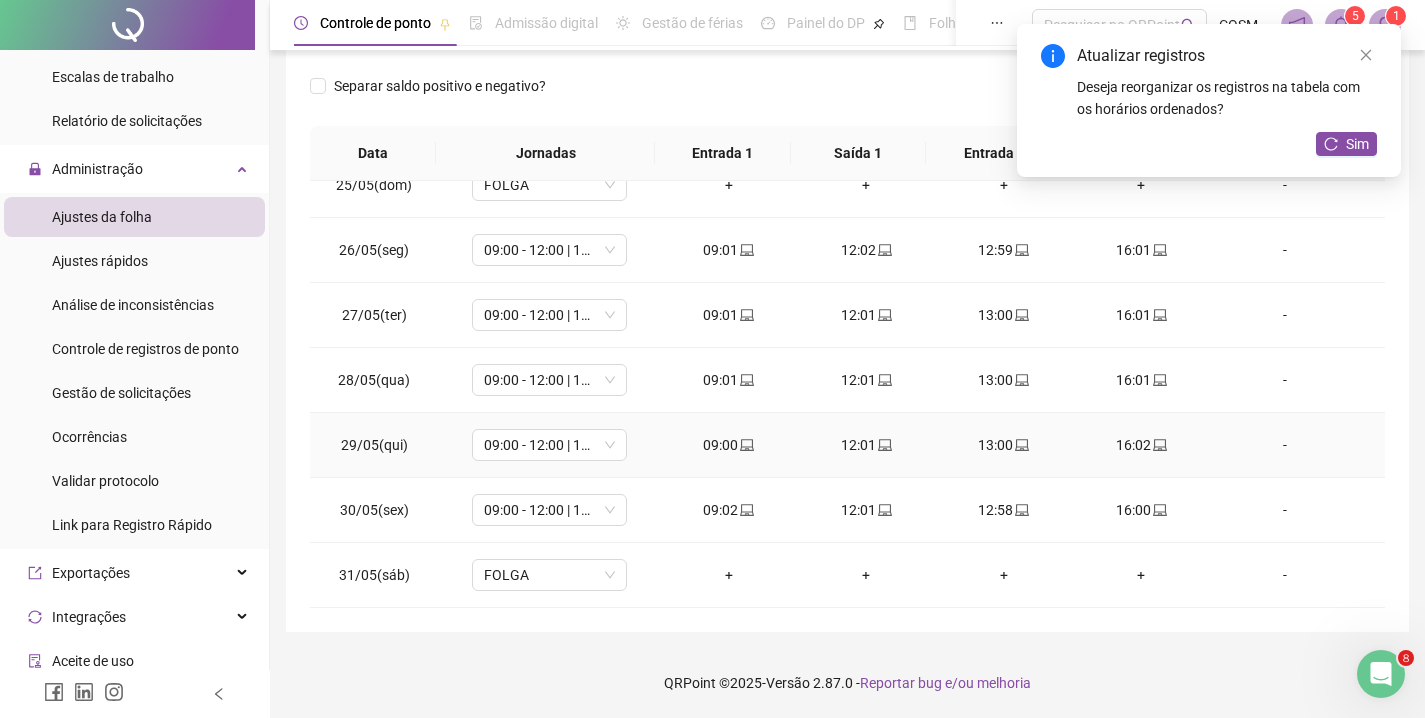 scroll, scrollTop: 1523, scrollLeft: 0, axis: vertical 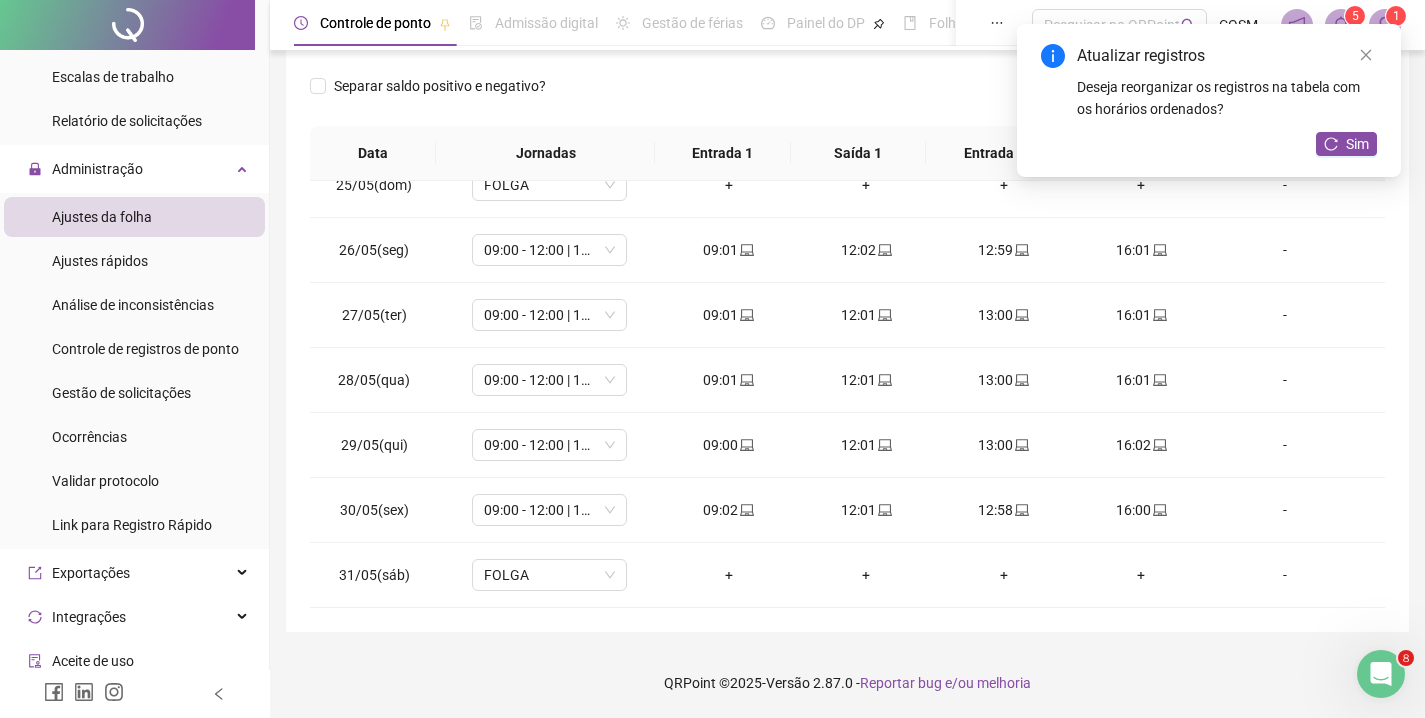 drag, startPoint x: 1372, startPoint y: 54, endPoint x: 1300, endPoint y: 194, distance: 157.42935 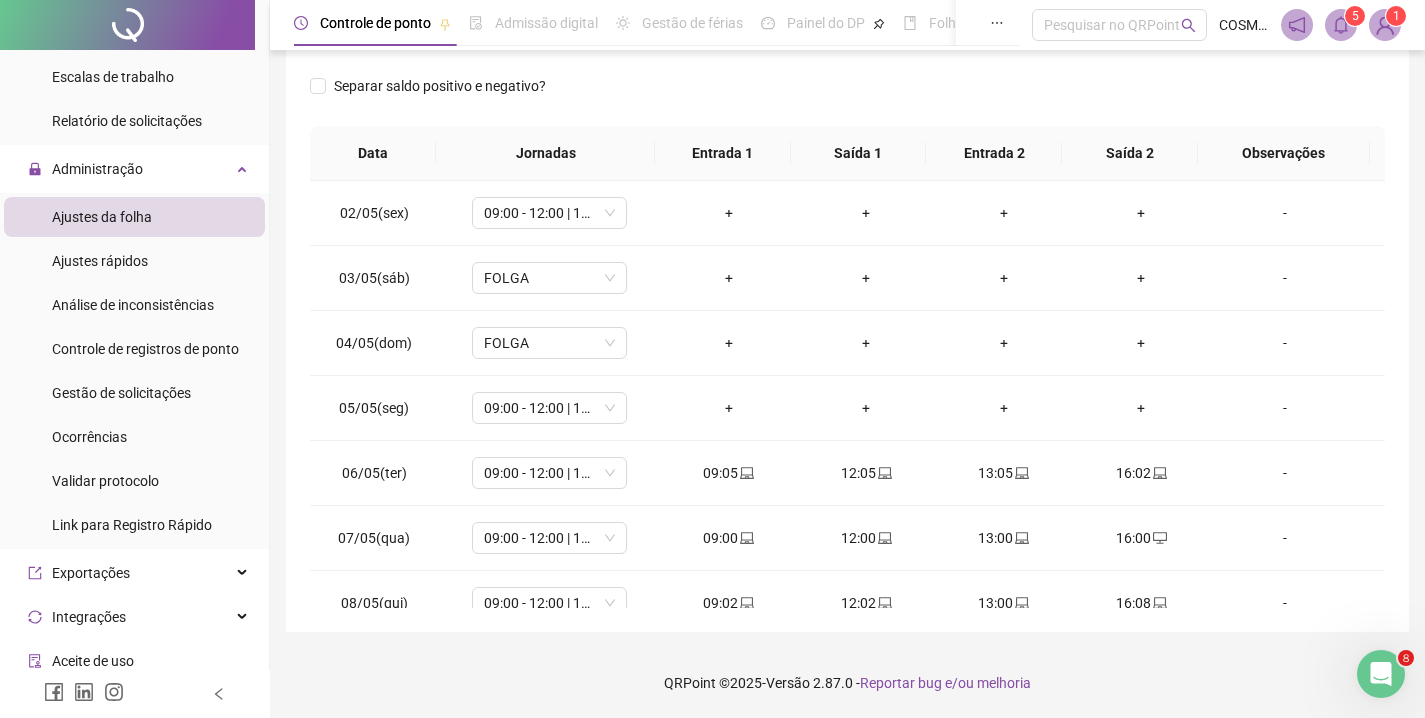 scroll, scrollTop: 0, scrollLeft: 0, axis: both 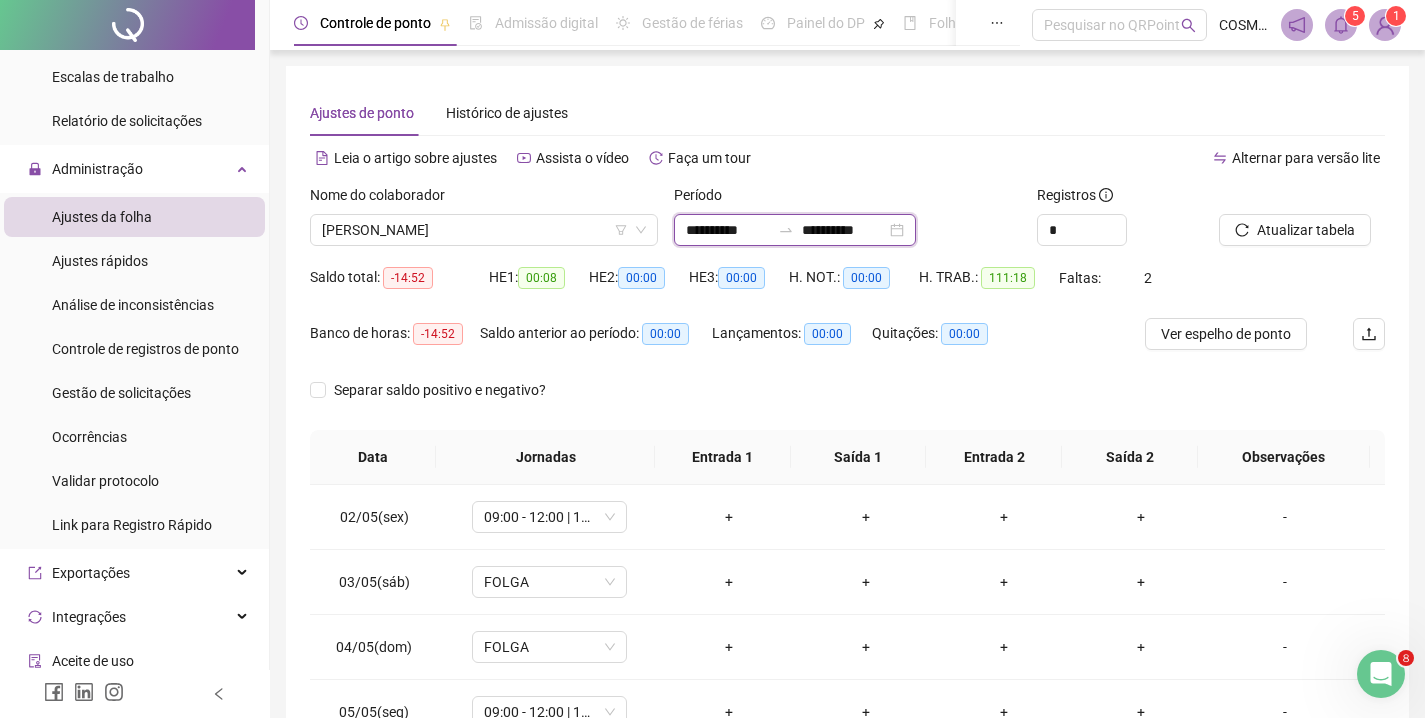 click on "**********" at bounding box center [728, 230] 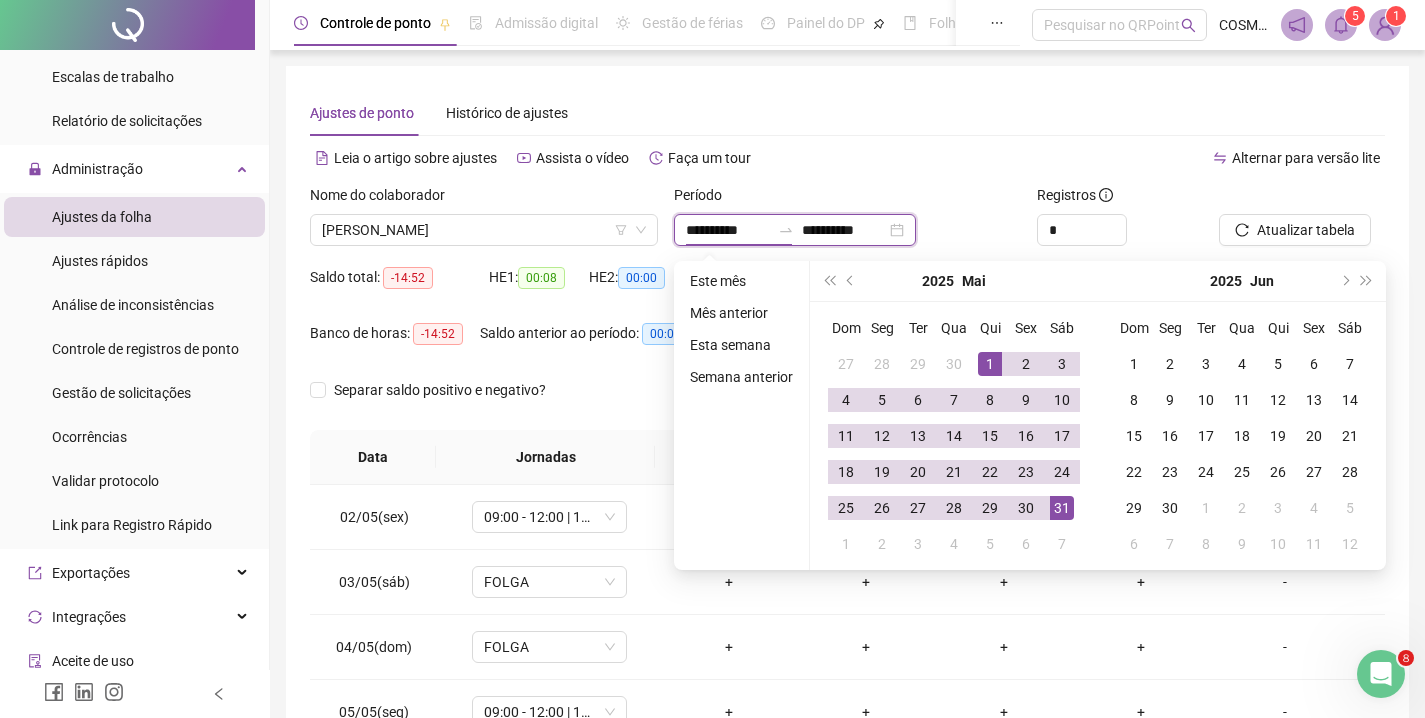 type on "**********" 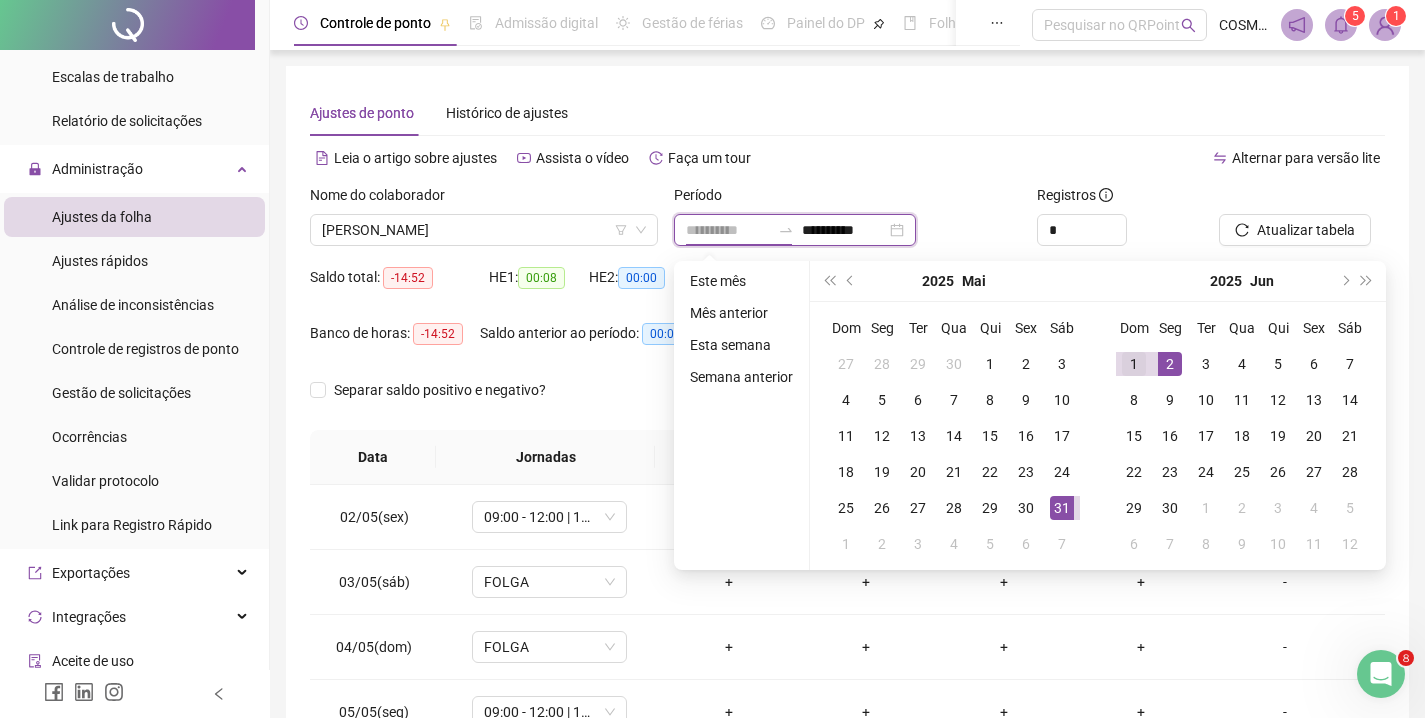 type on "**********" 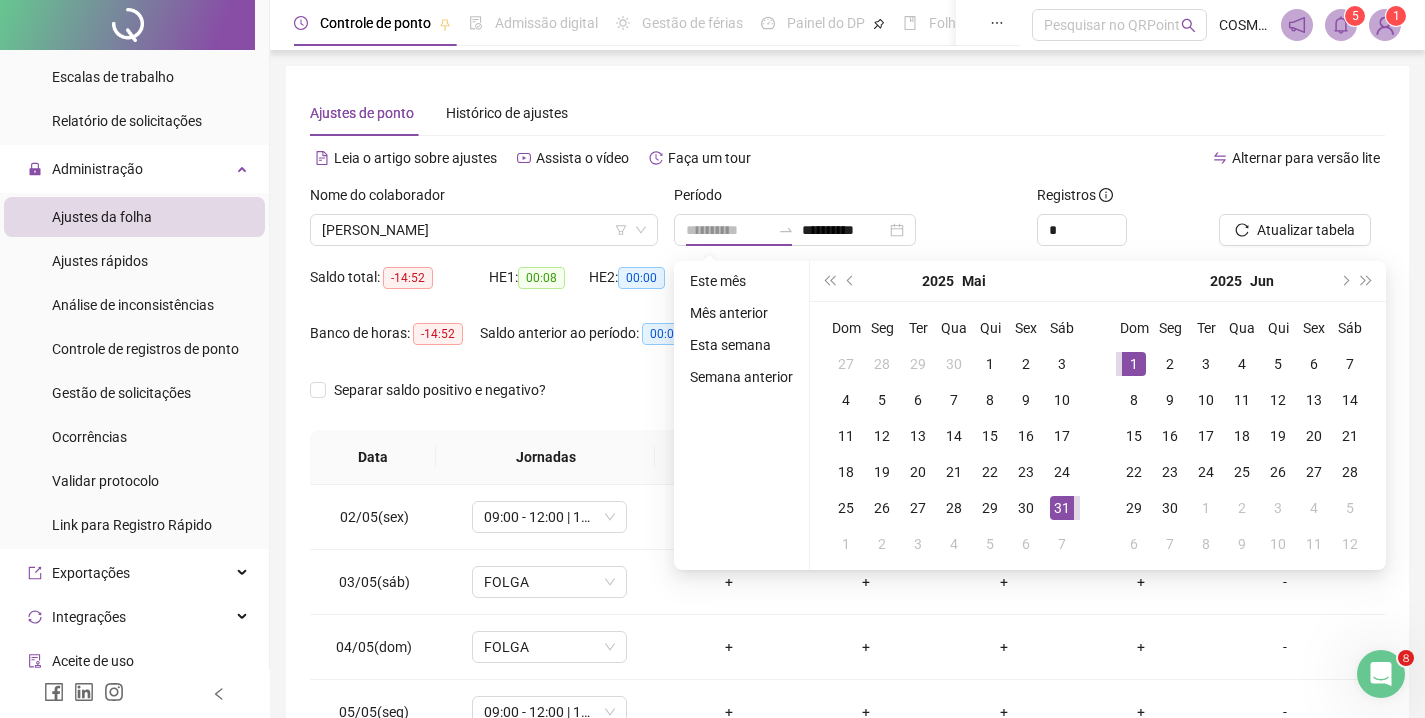 click on "1" at bounding box center [1134, 364] 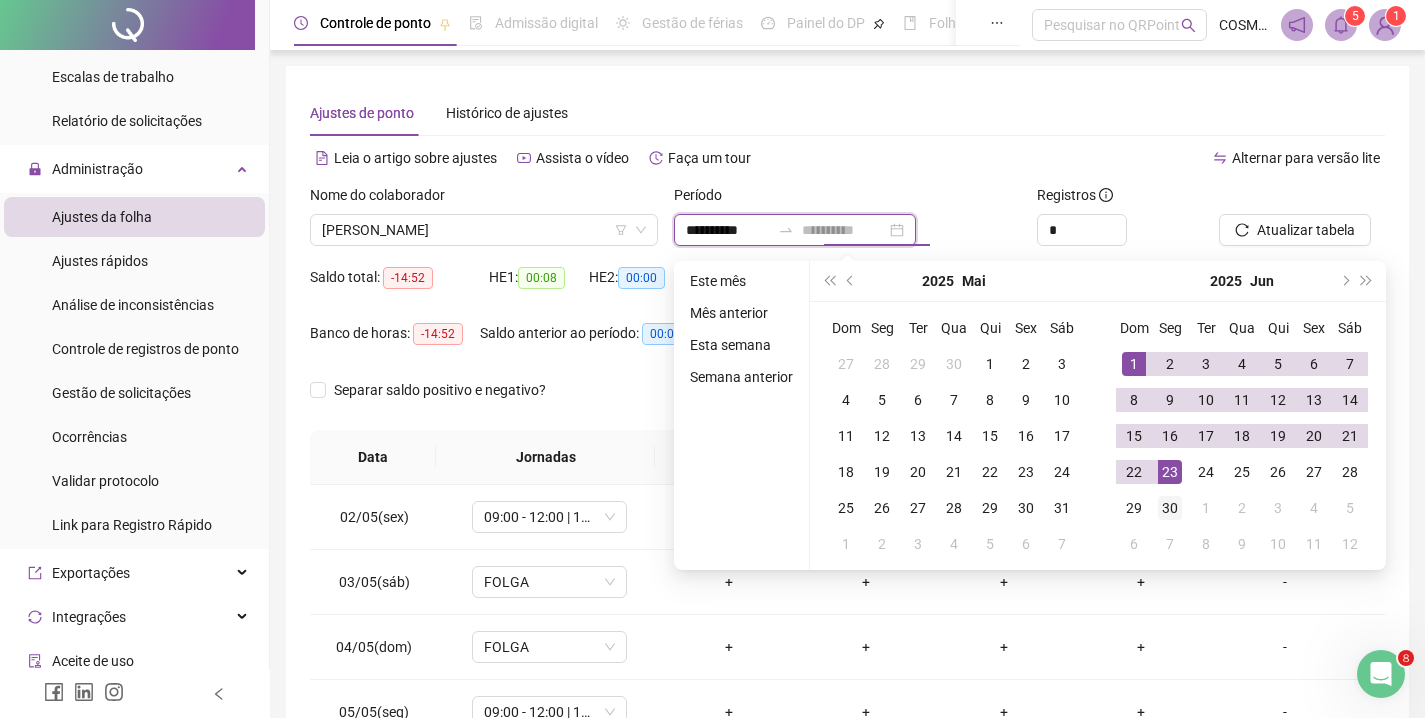 type on "**********" 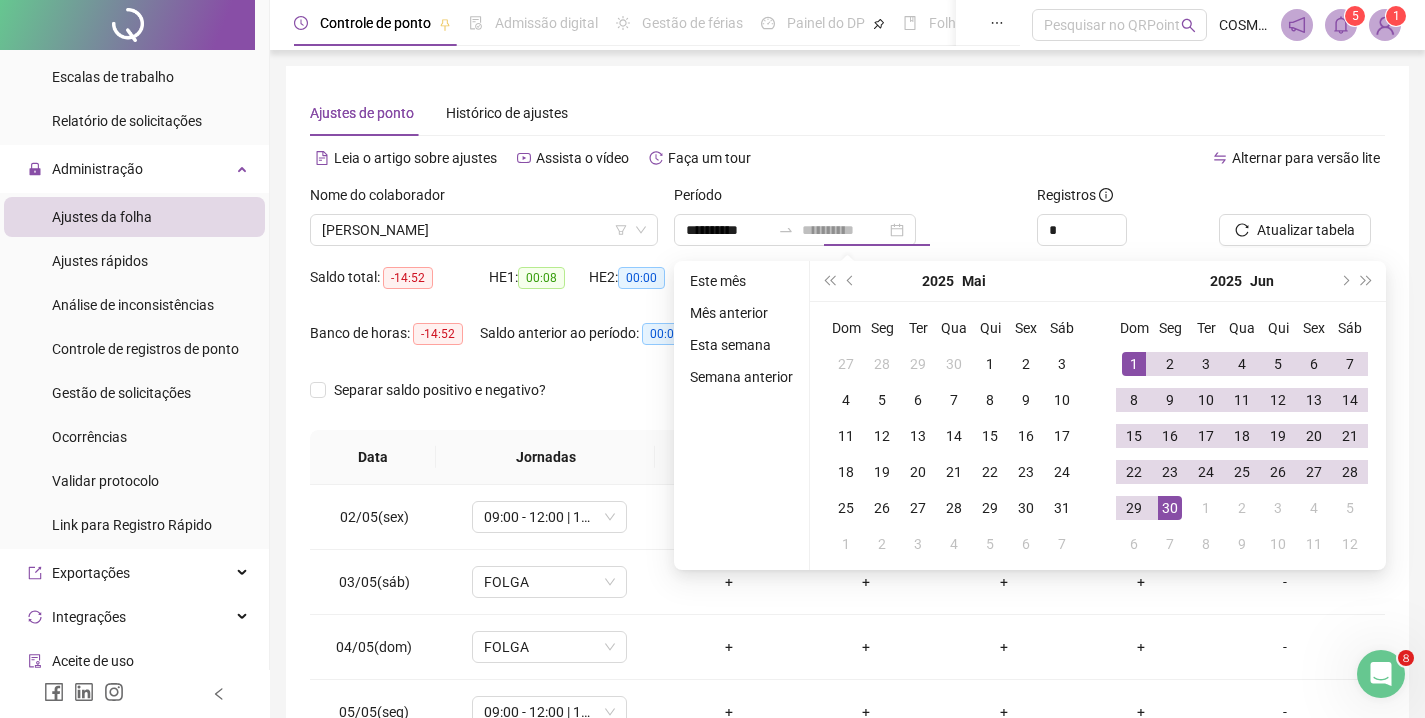 click on "30" at bounding box center [1170, 508] 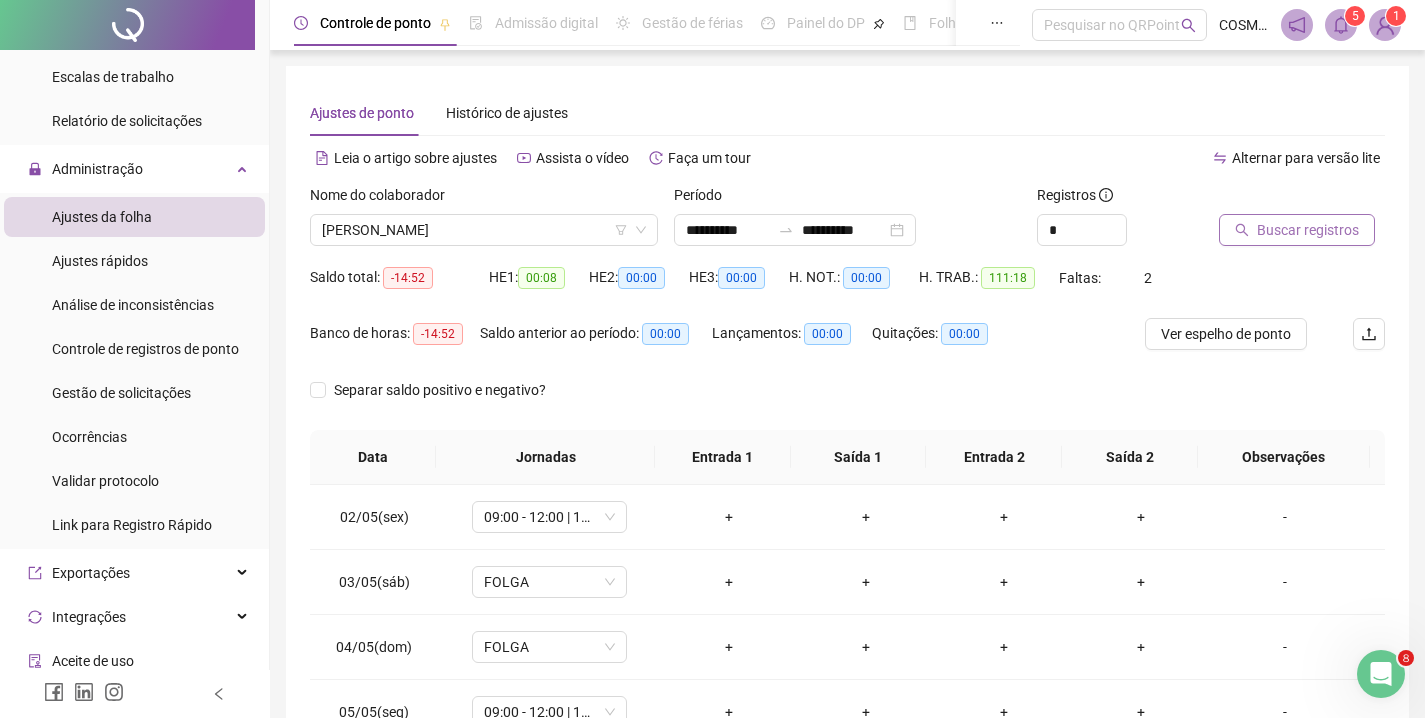 click on "Buscar registros" at bounding box center [1308, 230] 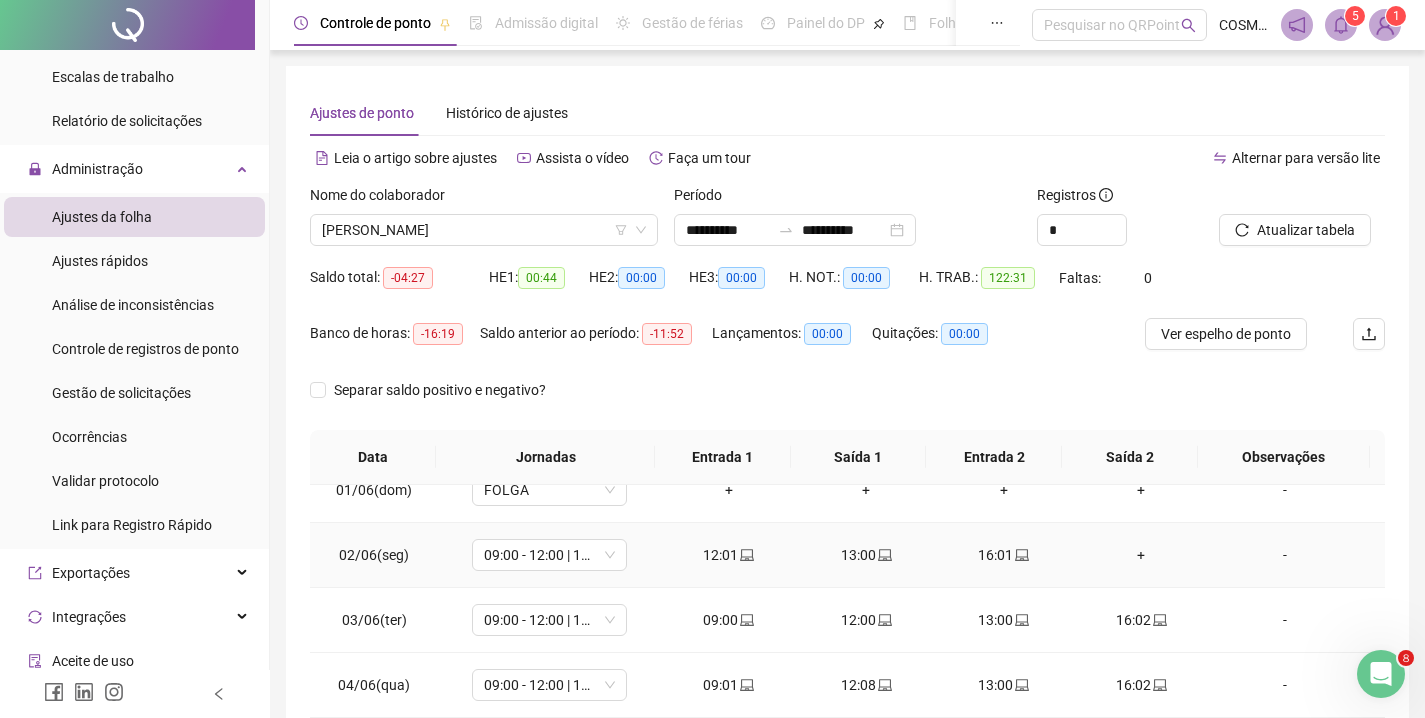 scroll, scrollTop: 38, scrollLeft: 0, axis: vertical 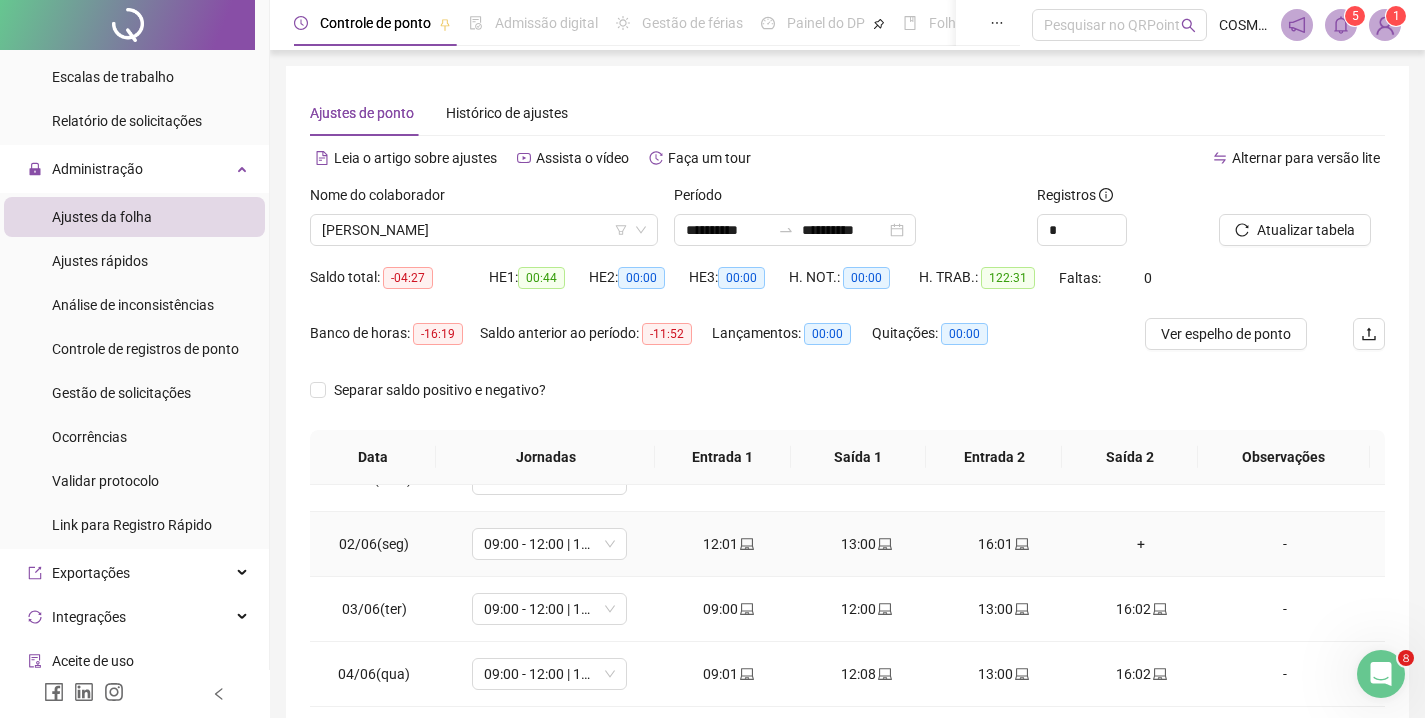 click on "+" at bounding box center (1142, 544) 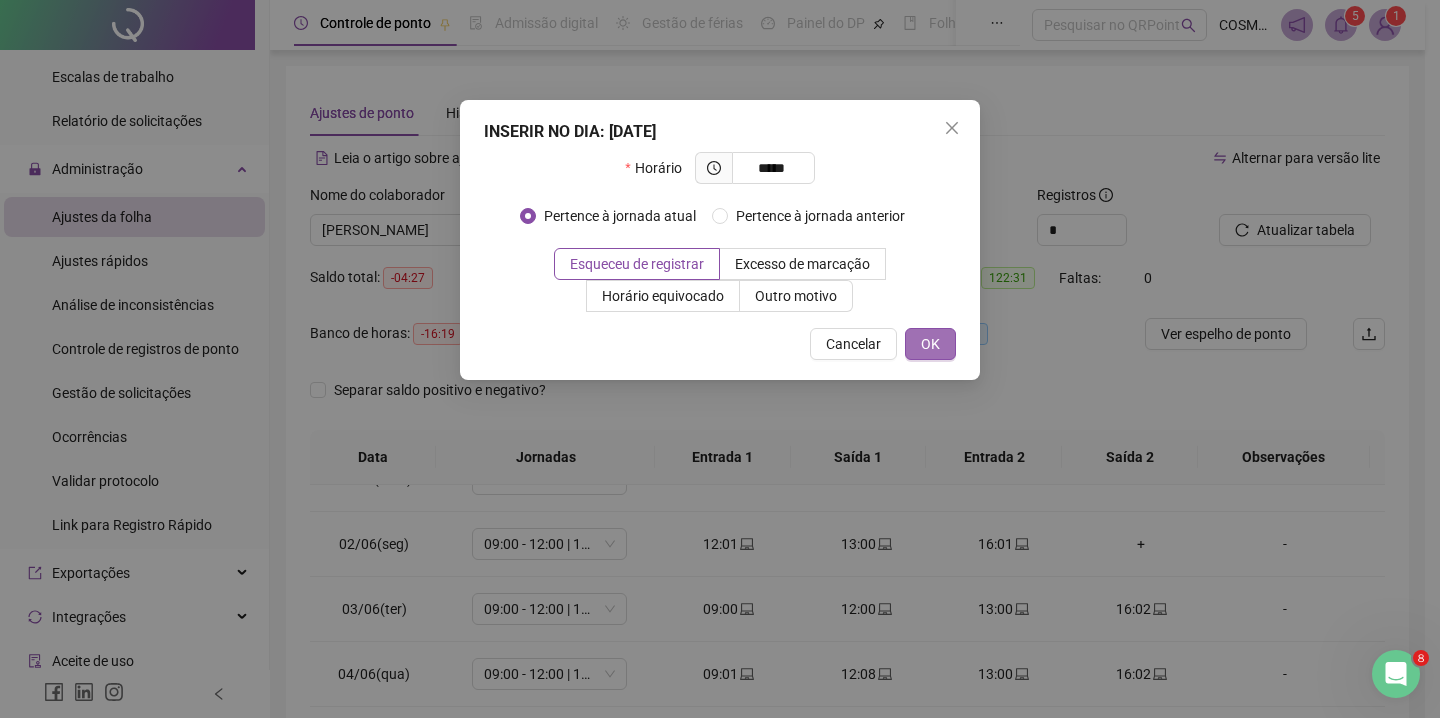 type on "*****" 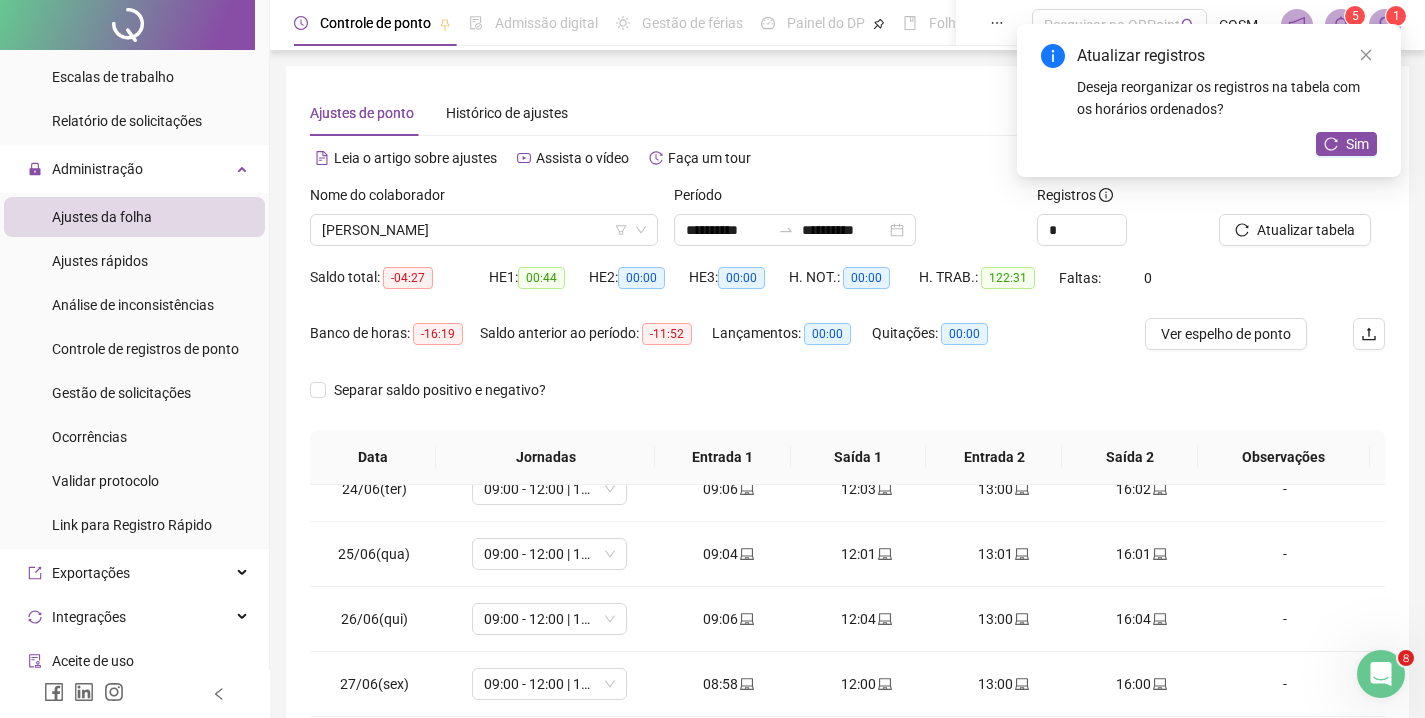 scroll, scrollTop: 1523, scrollLeft: 0, axis: vertical 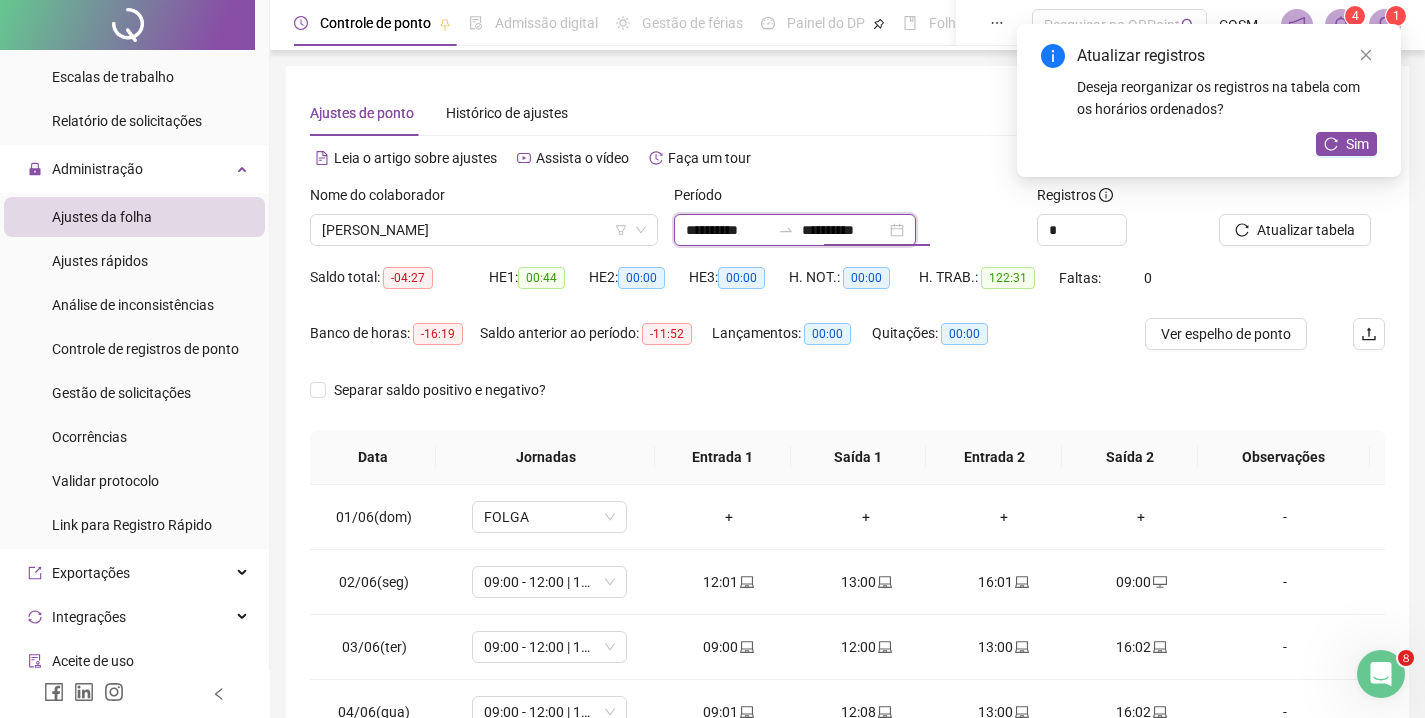 click on "**********" at bounding box center [728, 230] 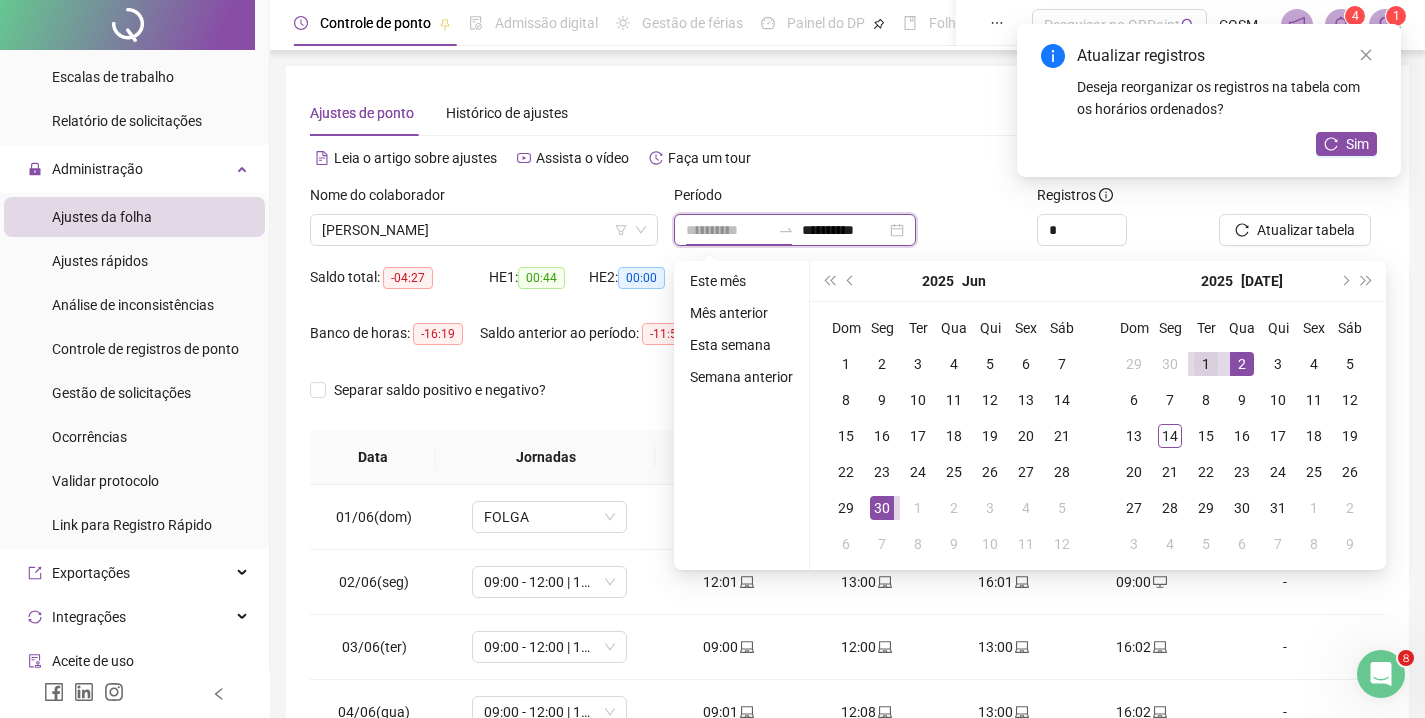 type on "**********" 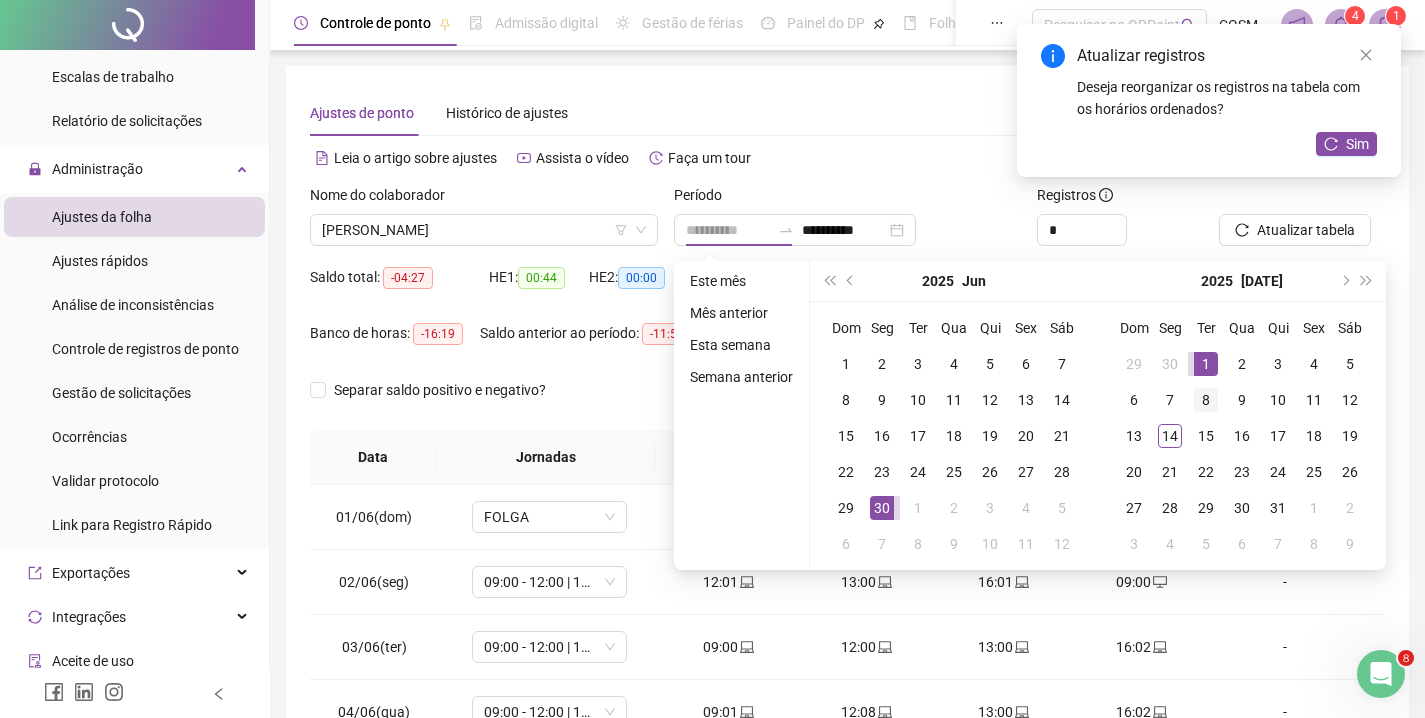 drag, startPoint x: 1211, startPoint y: 356, endPoint x: 1194, endPoint y: 384, distance: 32.75668 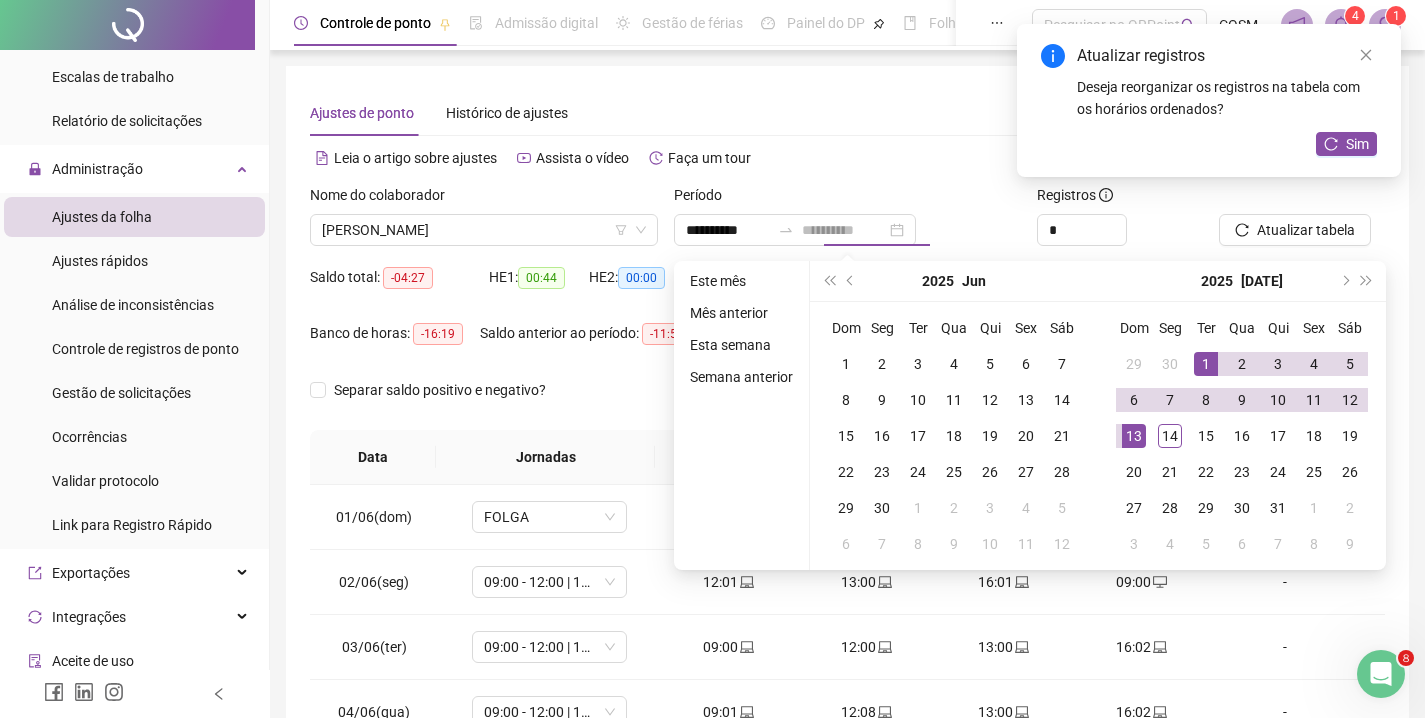 click on "13" at bounding box center [1134, 436] 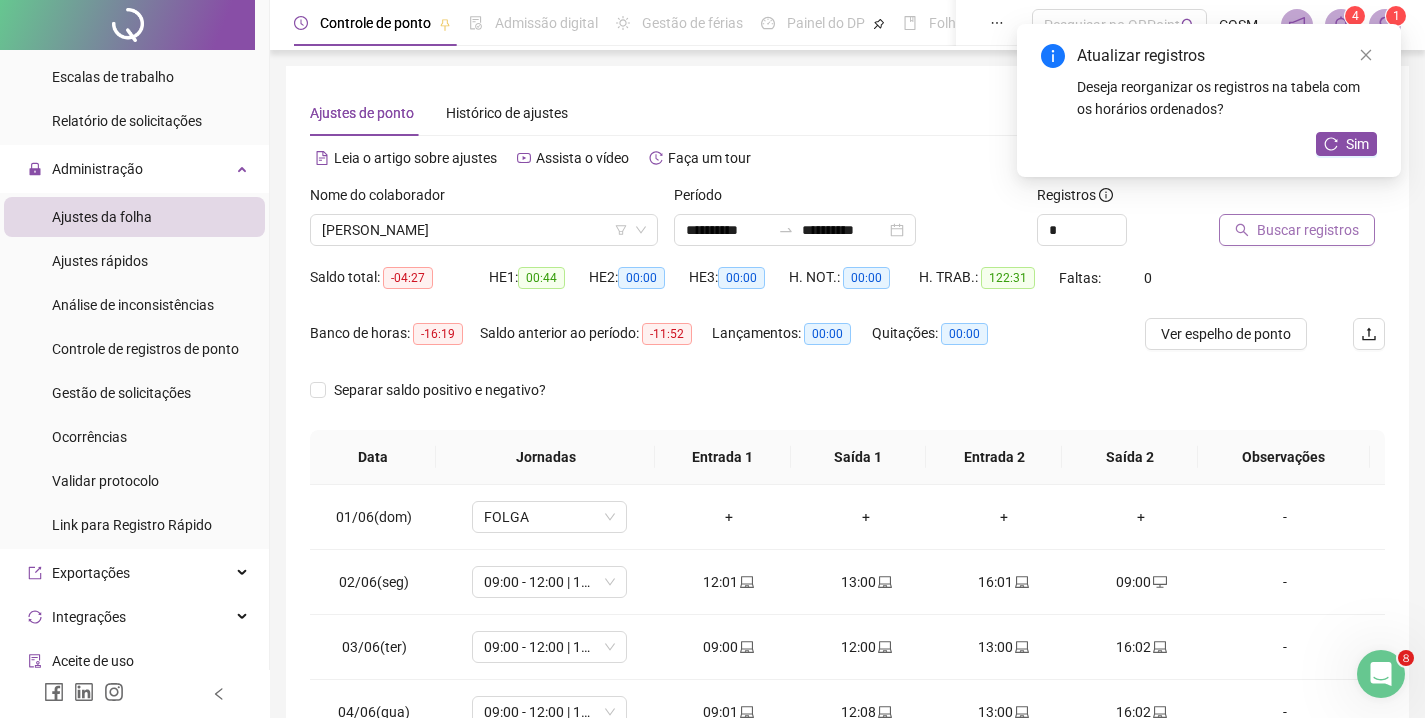 click on "Buscar registros" at bounding box center (1308, 230) 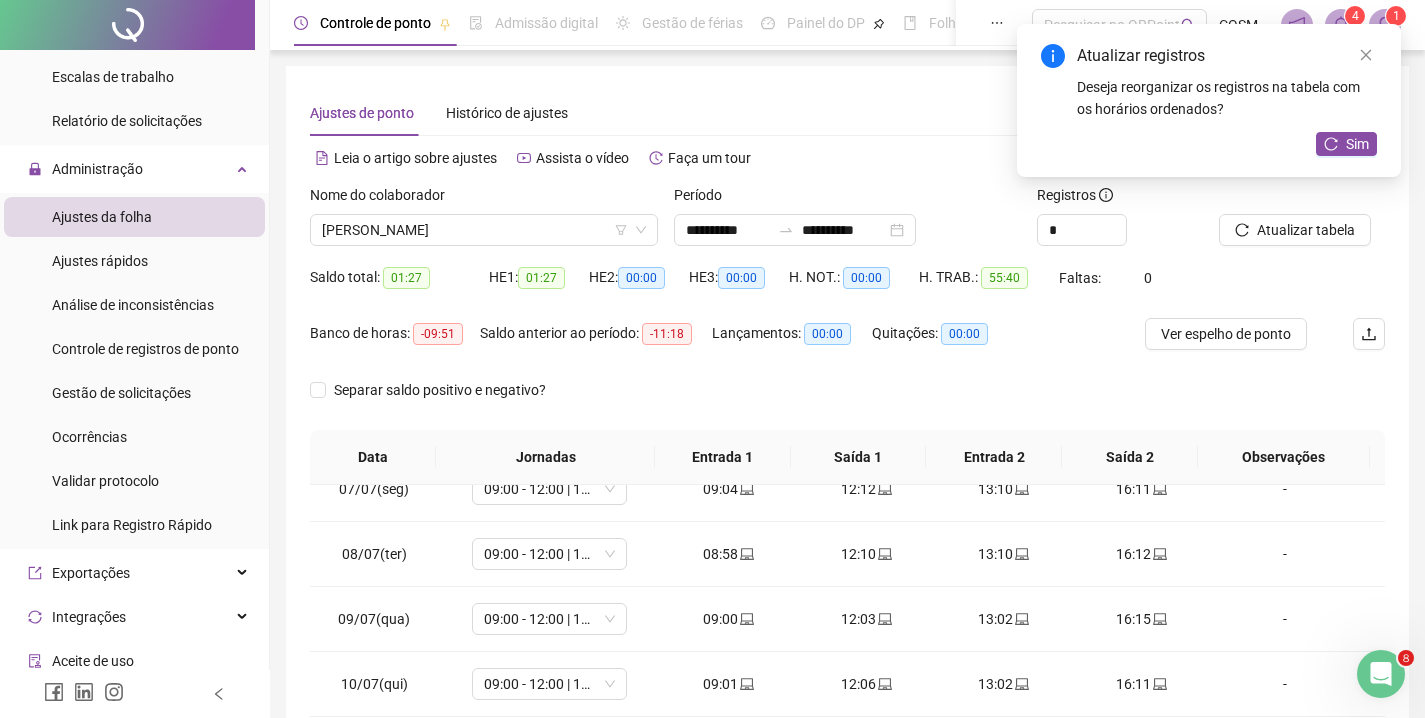 scroll, scrollTop: 418, scrollLeft: 0, axis: vertical 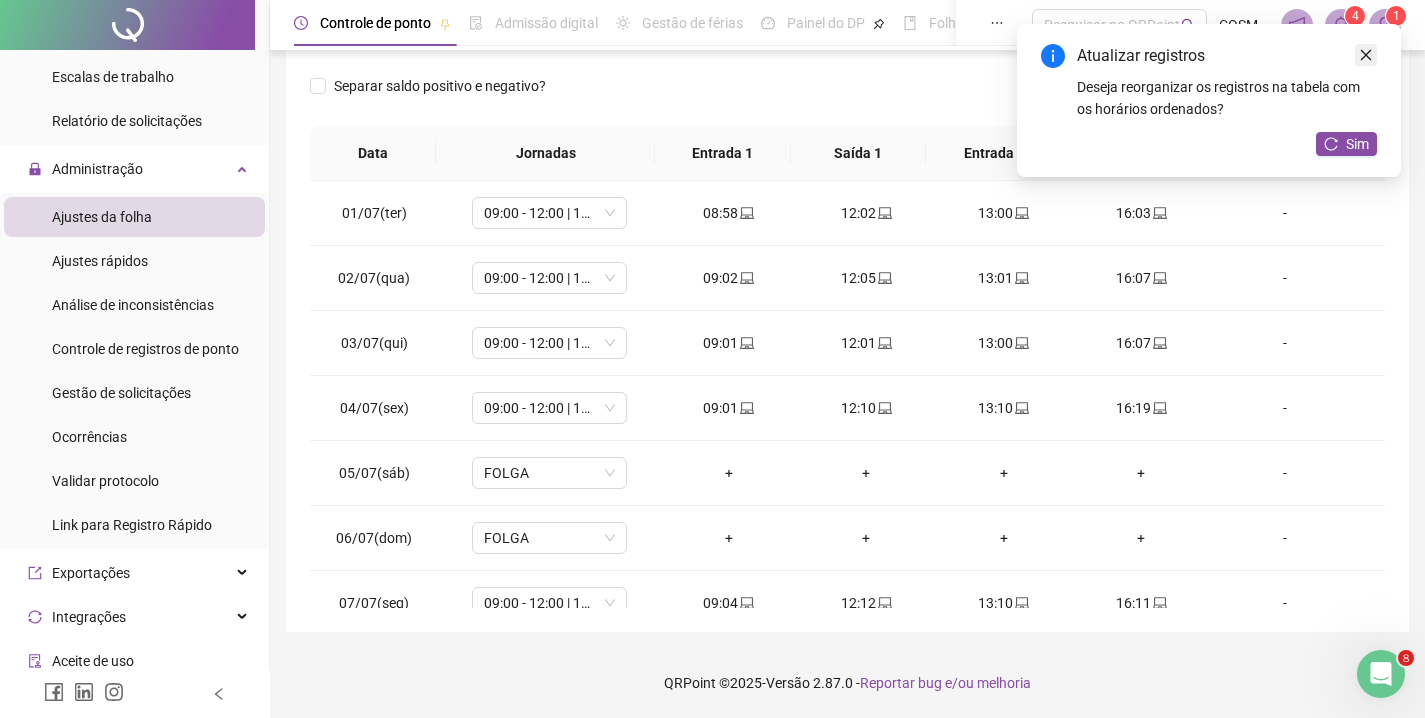 click 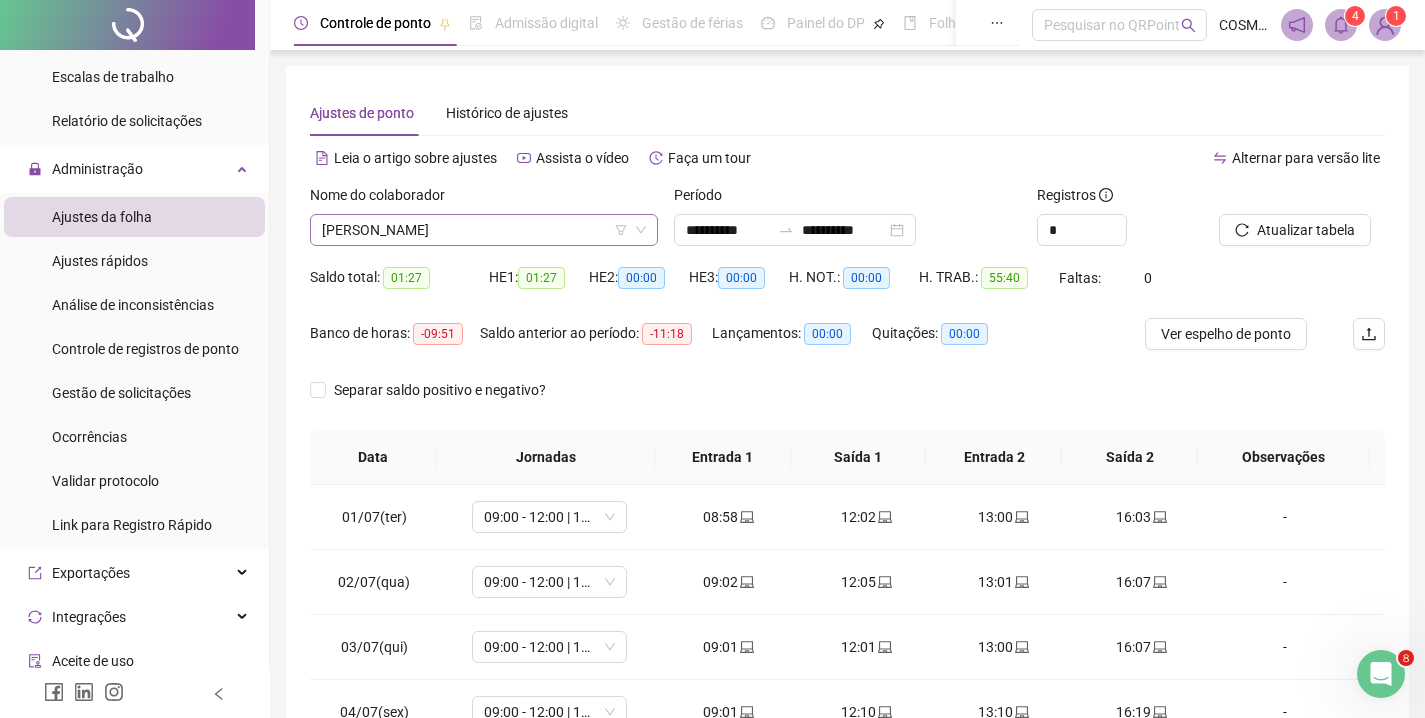scroll, scrollTop: 0, scrollLeft: 0, axis: both 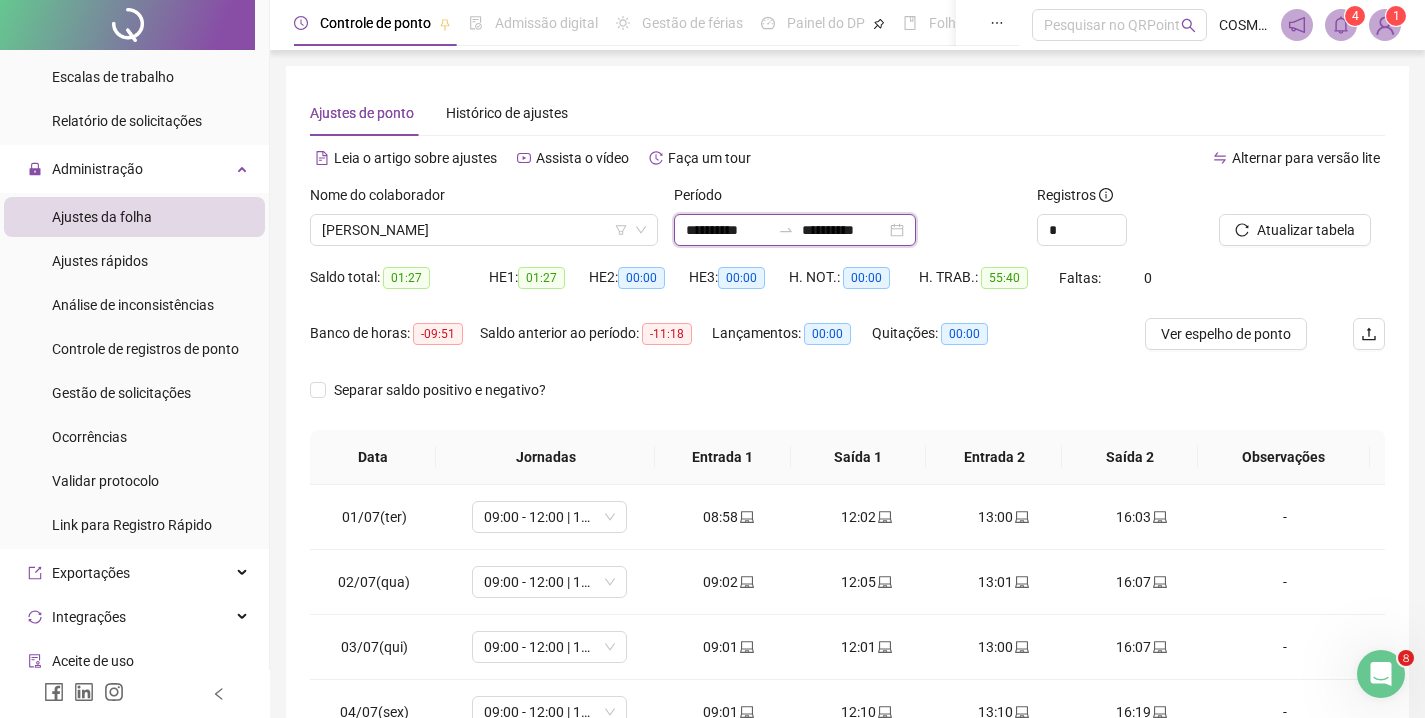 click on "**********" at bounding box center [728, 230] 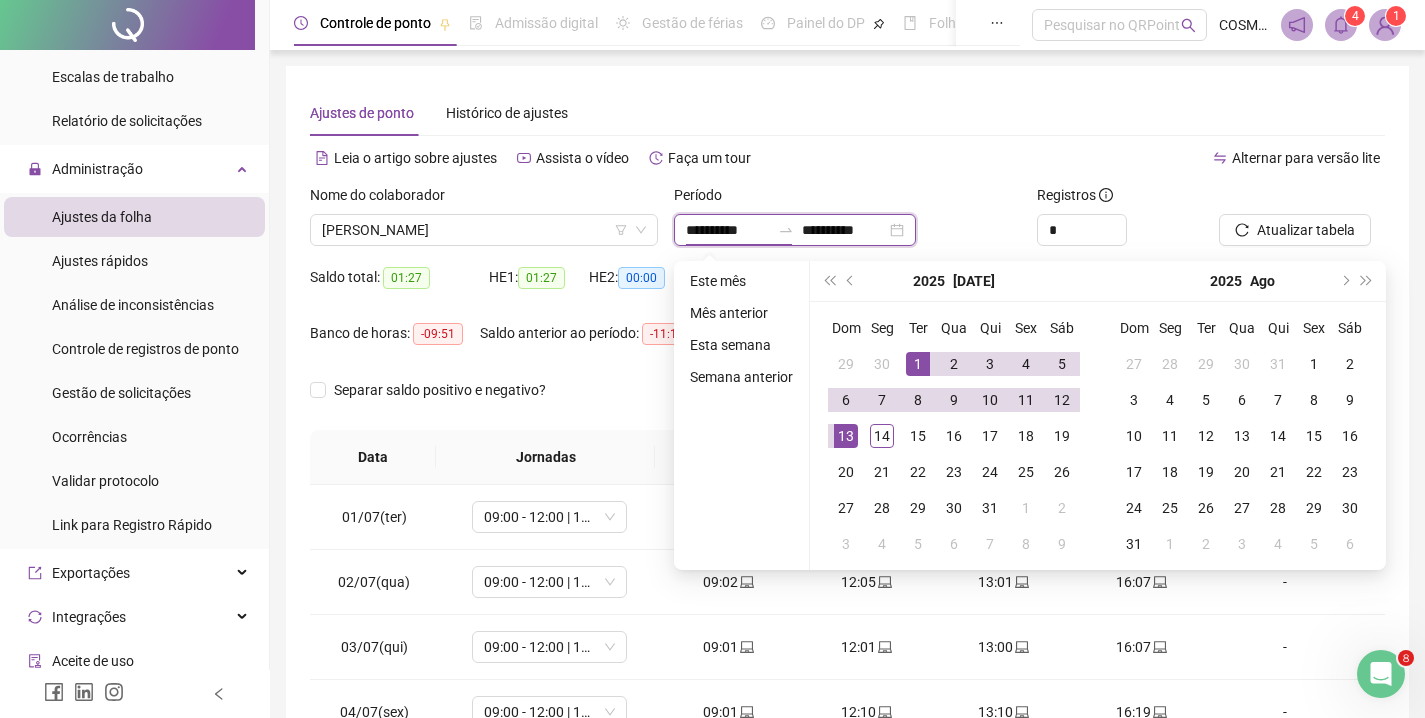type on "**********" 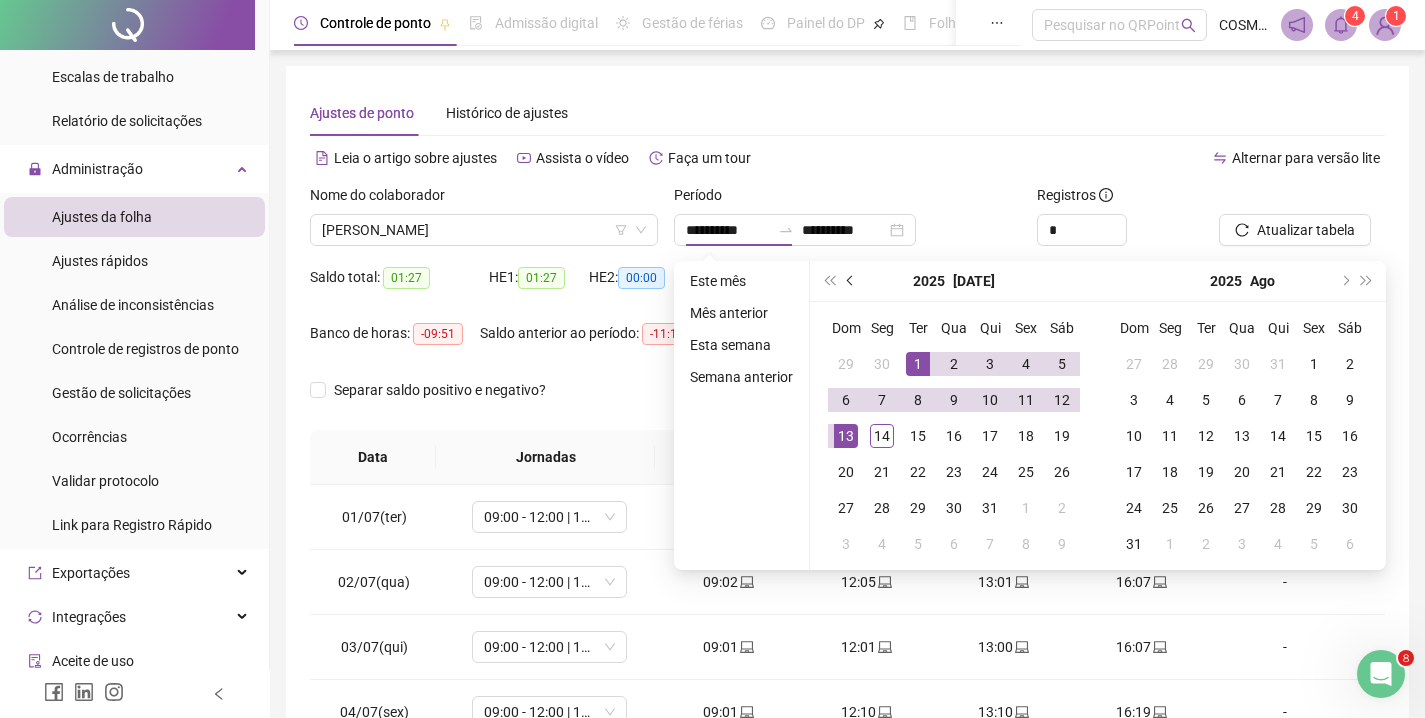 click at bounding box center [851, 281] 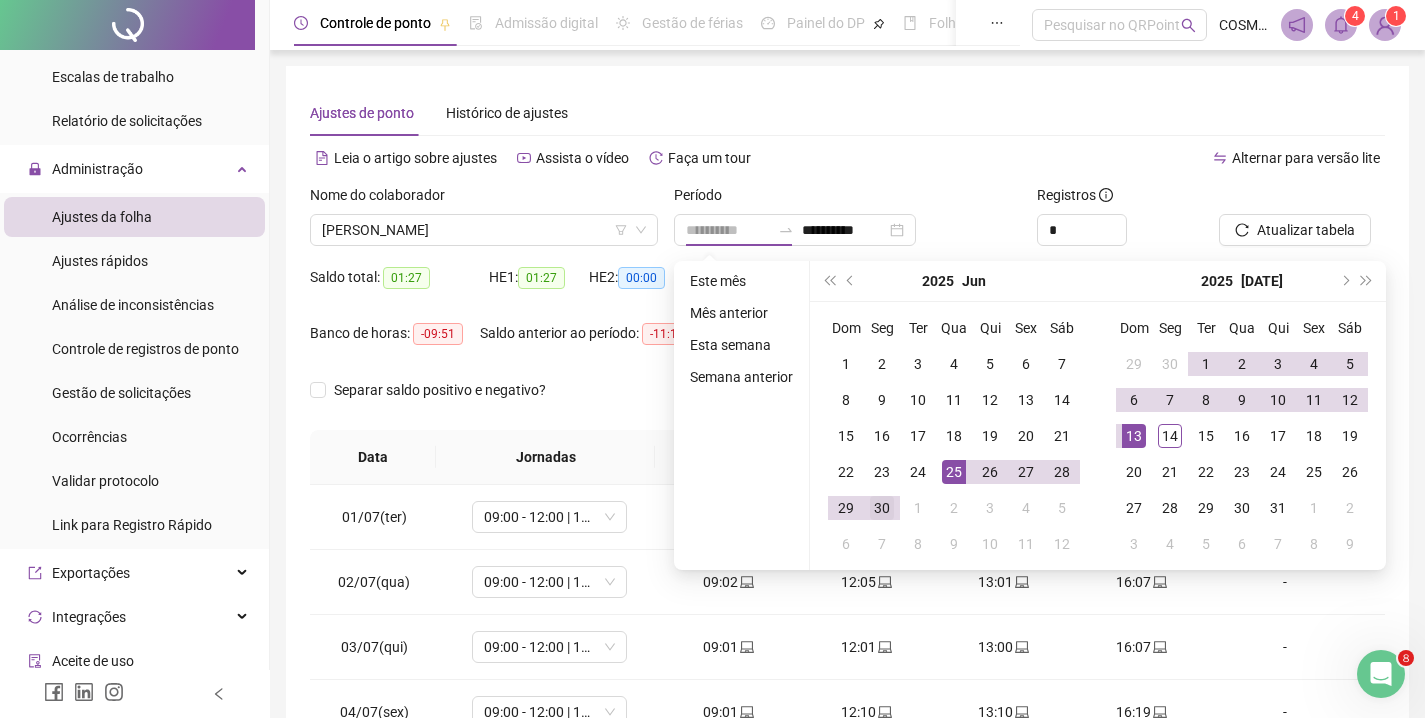 type on "**********" 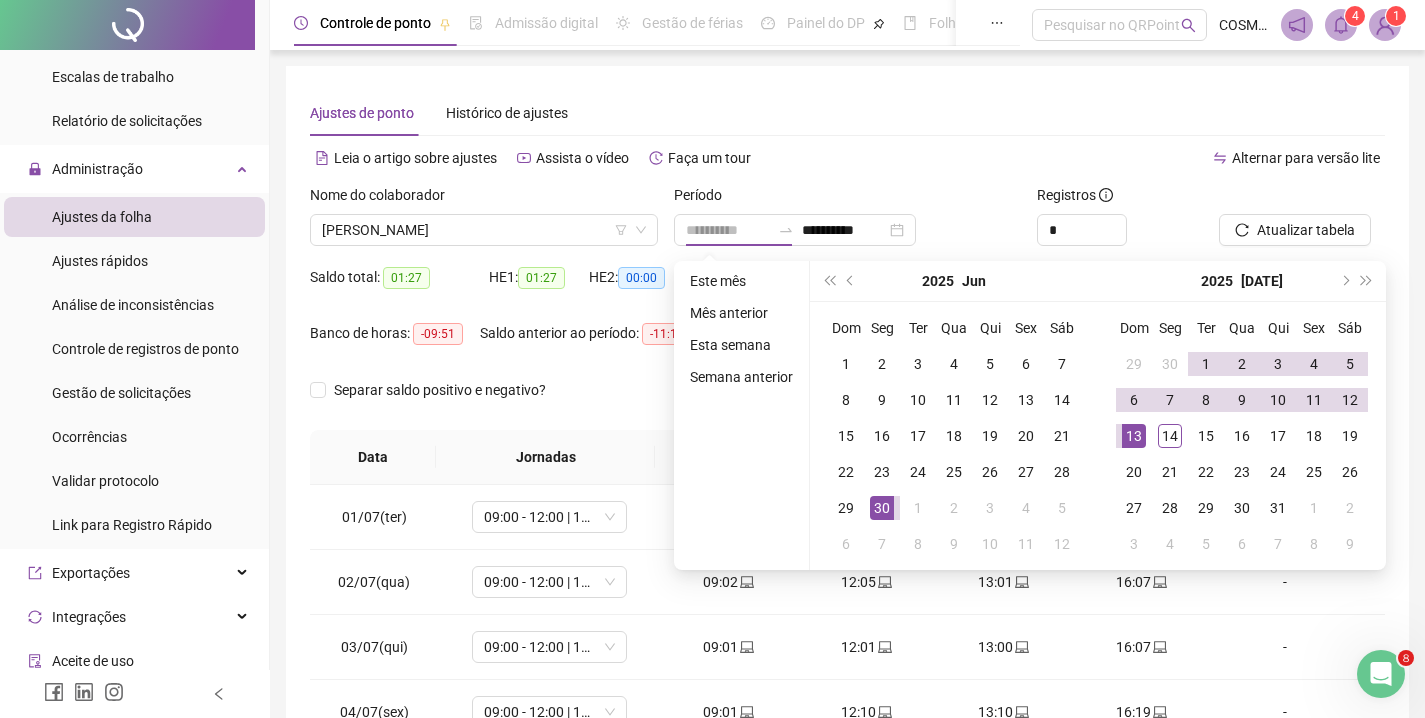 click on "30" at bounding box center (882, 508) 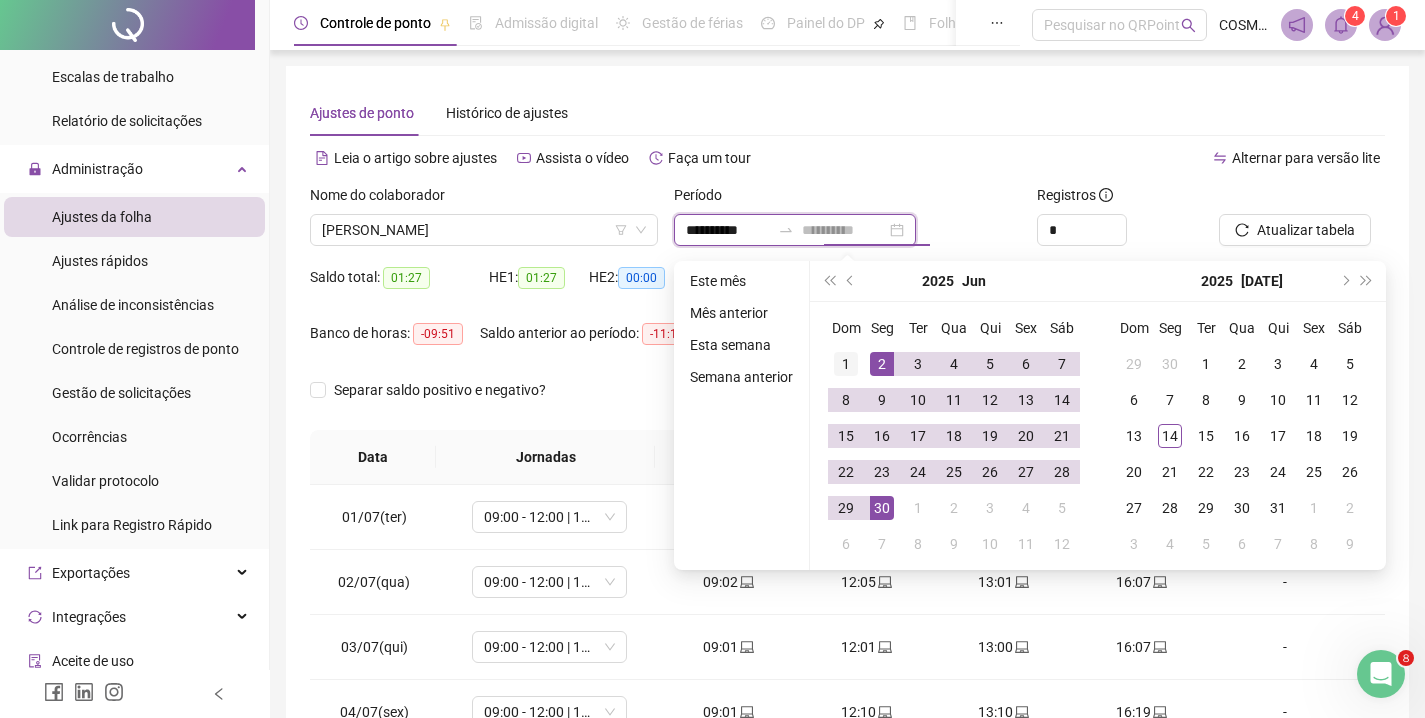 type on "**********" 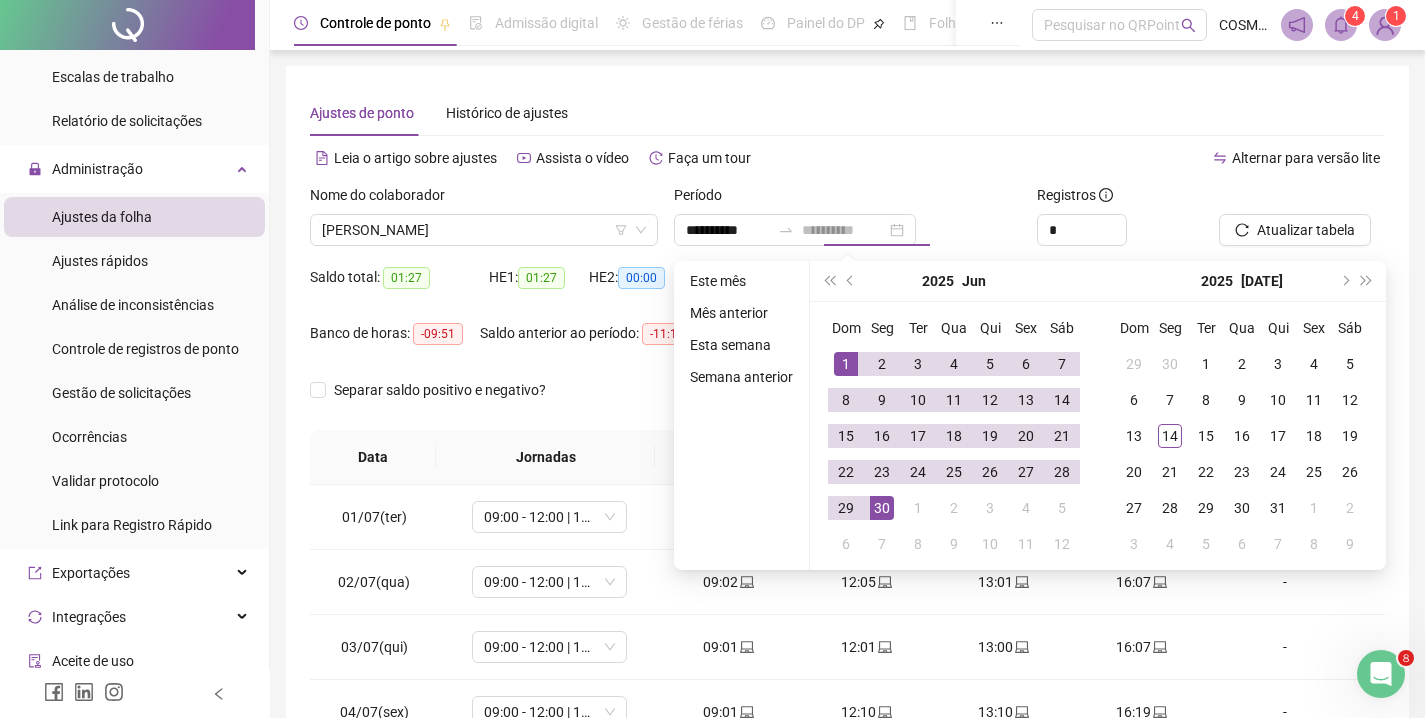 click on "1" at bounding box center (846, 364) 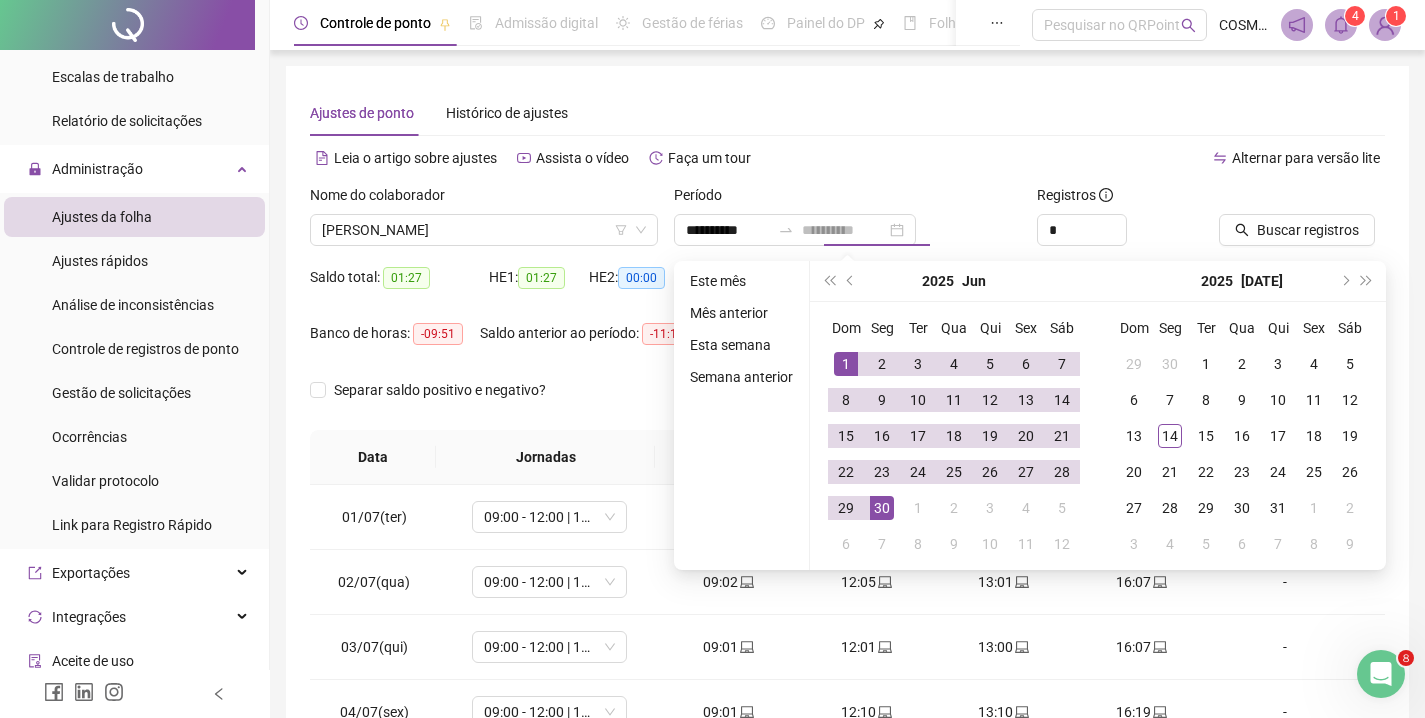 type on "**********" 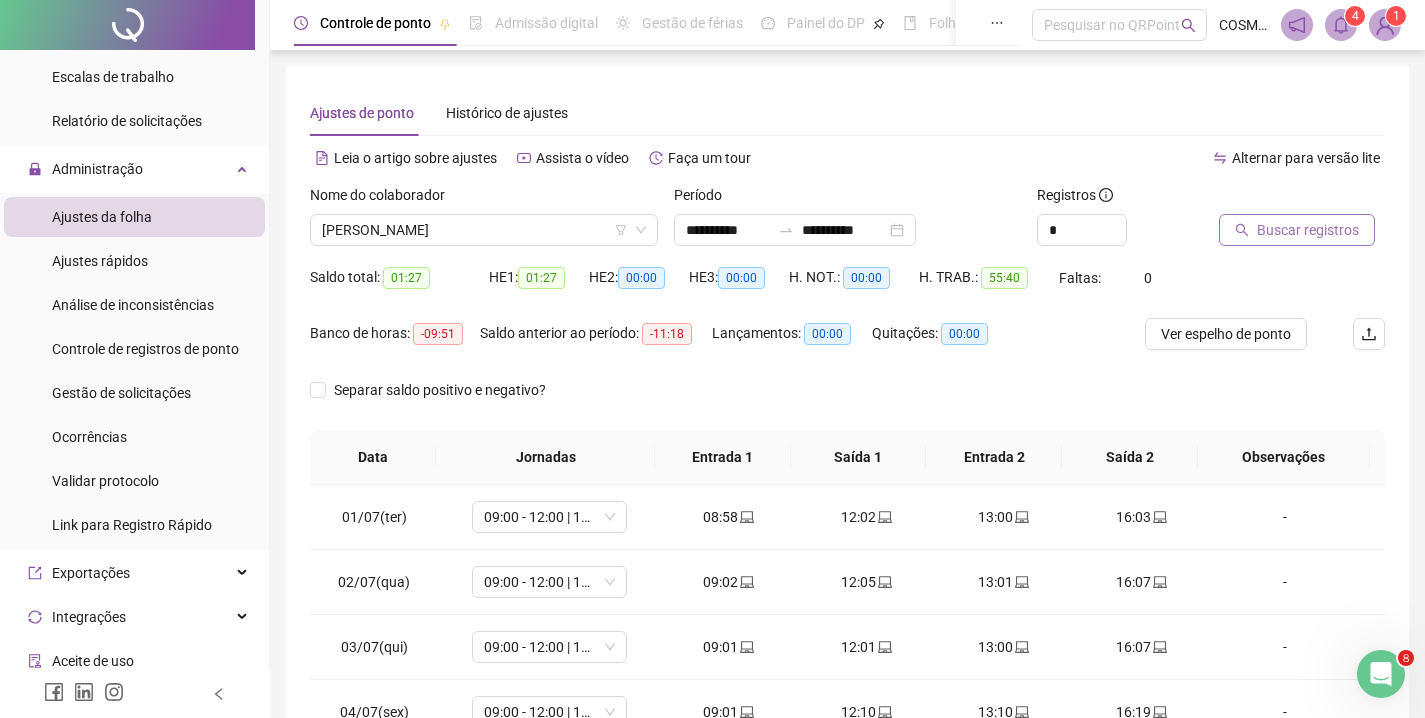click on "Buscar registros" at bounding box center (1308, 230) 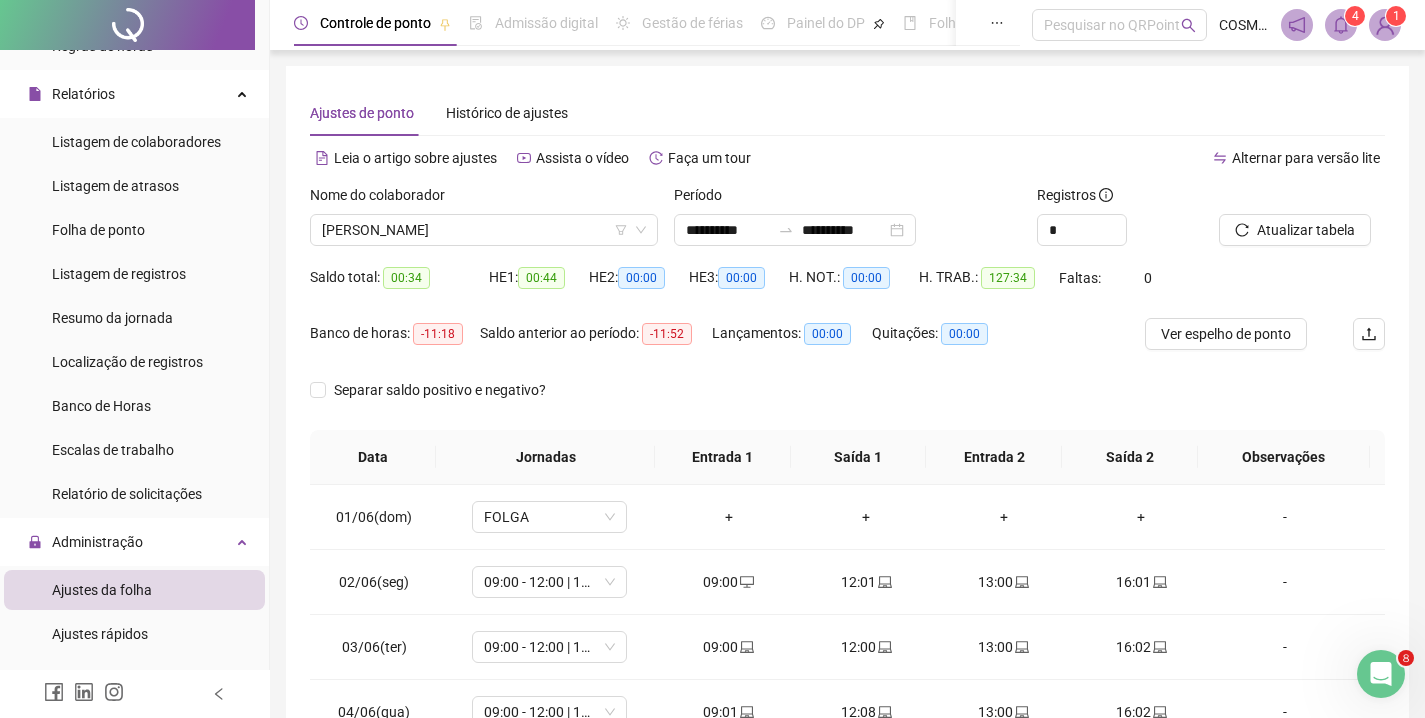 scroll, scrollTop: 384, scrollLeft: 0, axis: vertical 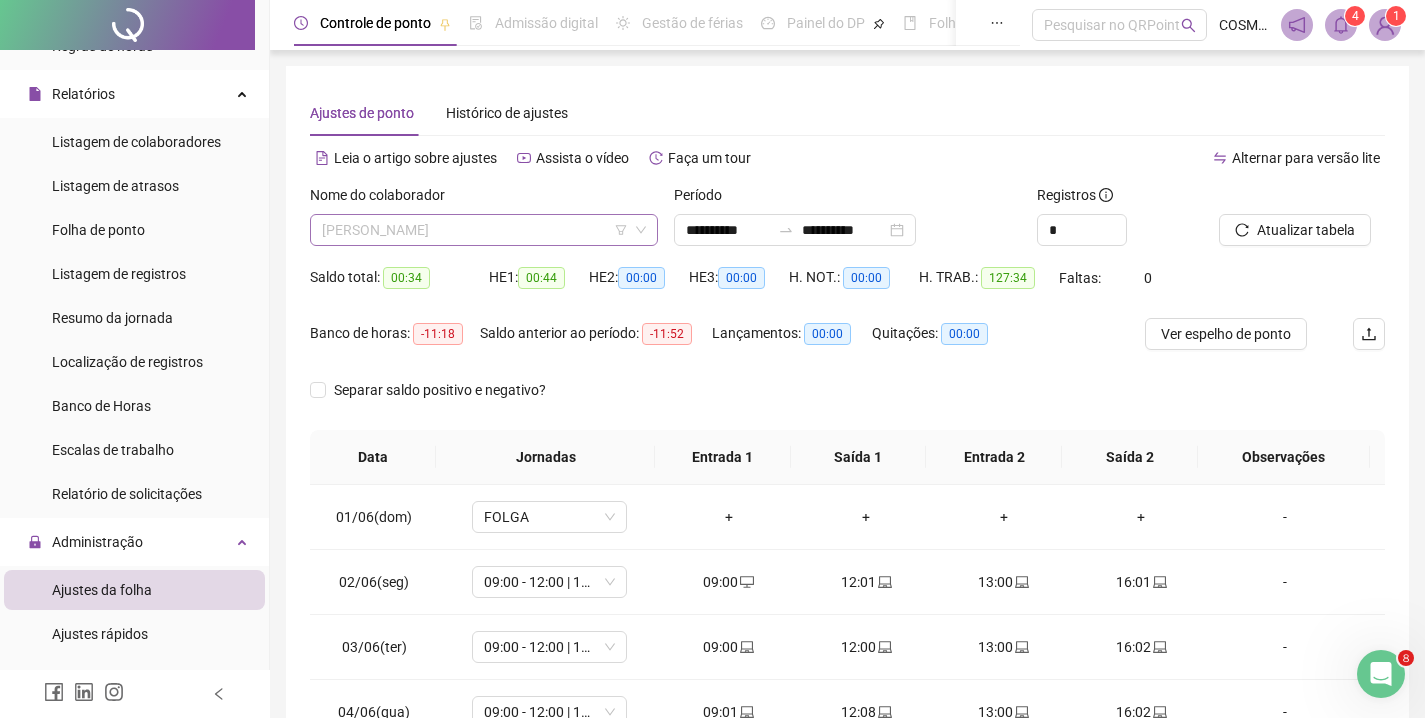click on "[PERSON_NAME]" at bounding box center [484, 230] 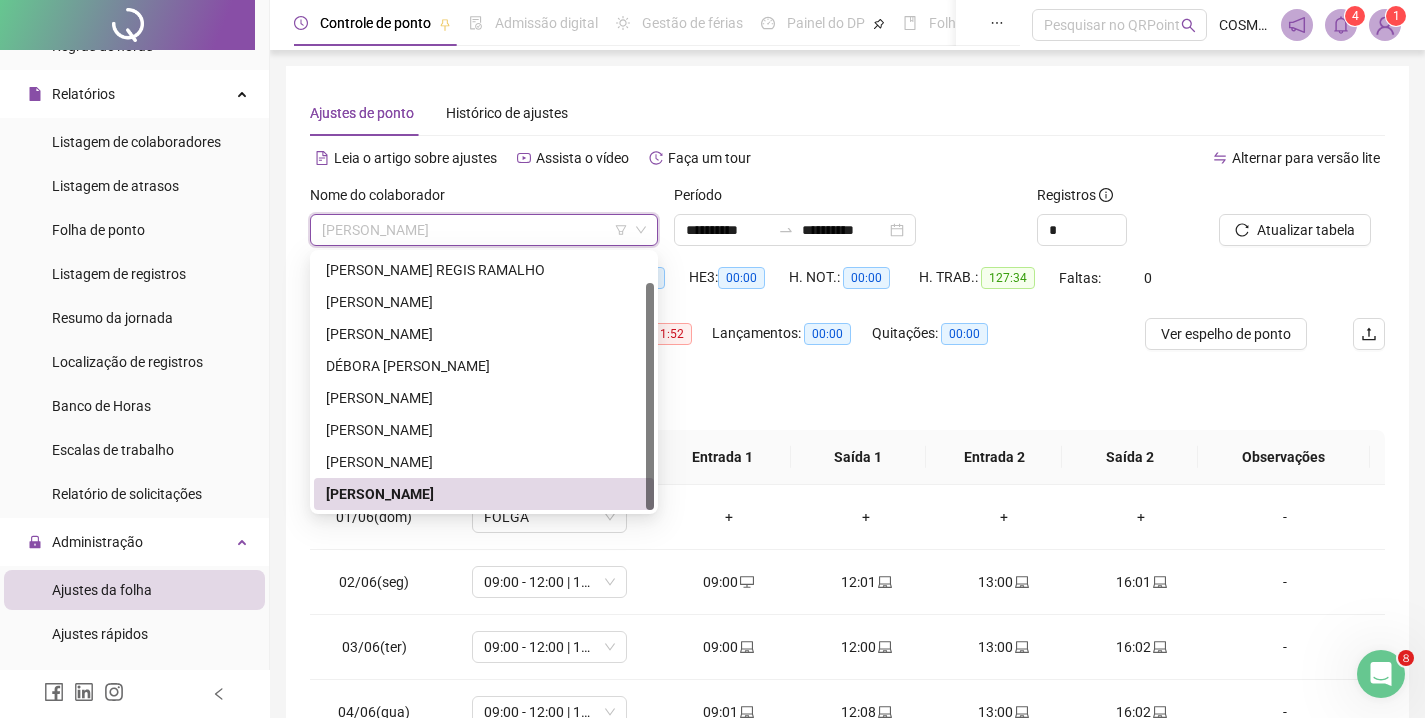drag, startPoint x: 656, startPoint y: 293, endPoint x: 673, endPoint y: 249, distance: 47.169907 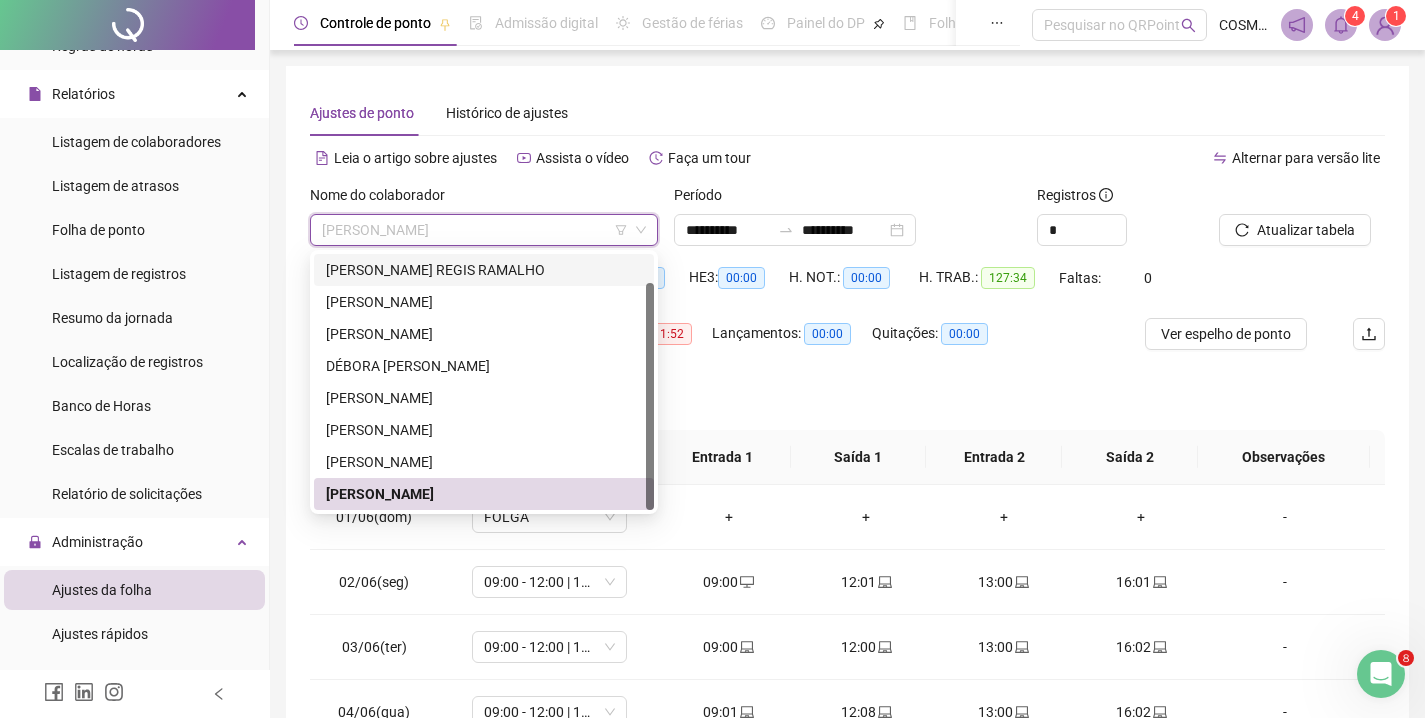click on "[PERSON_NAME] REGIS RAMALHO" at bounding box center (484, 270) 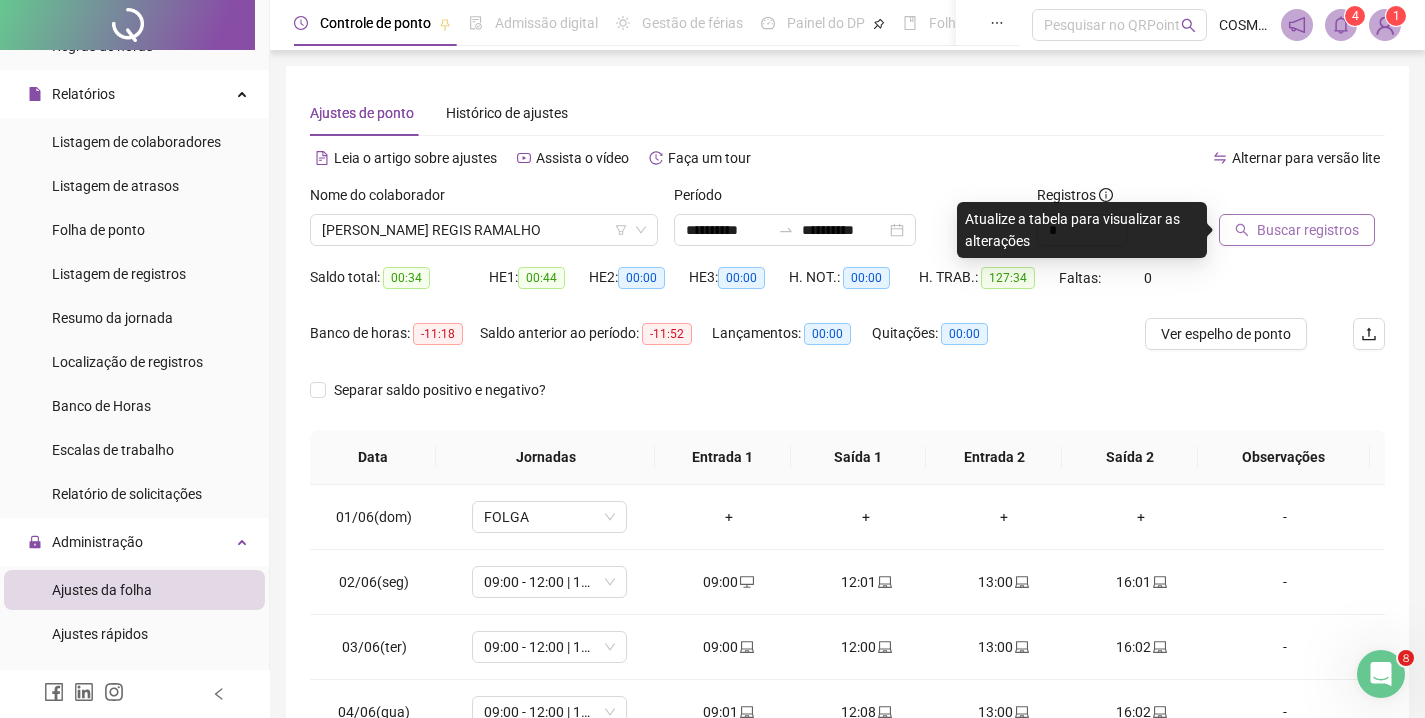 click on "Buscar registros" at bounding box center (1308, 230) 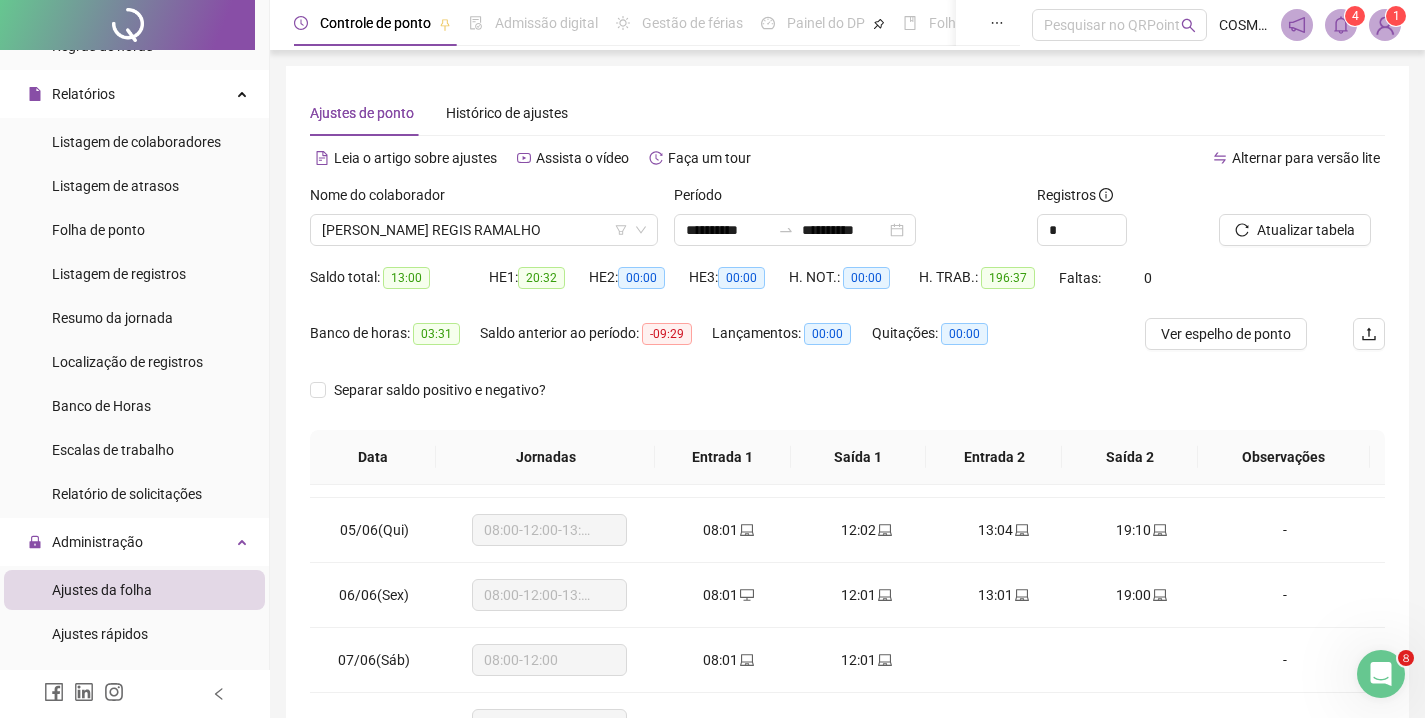 scroll, scrollTop: 256, scrollLeft: 0, axis: vertical 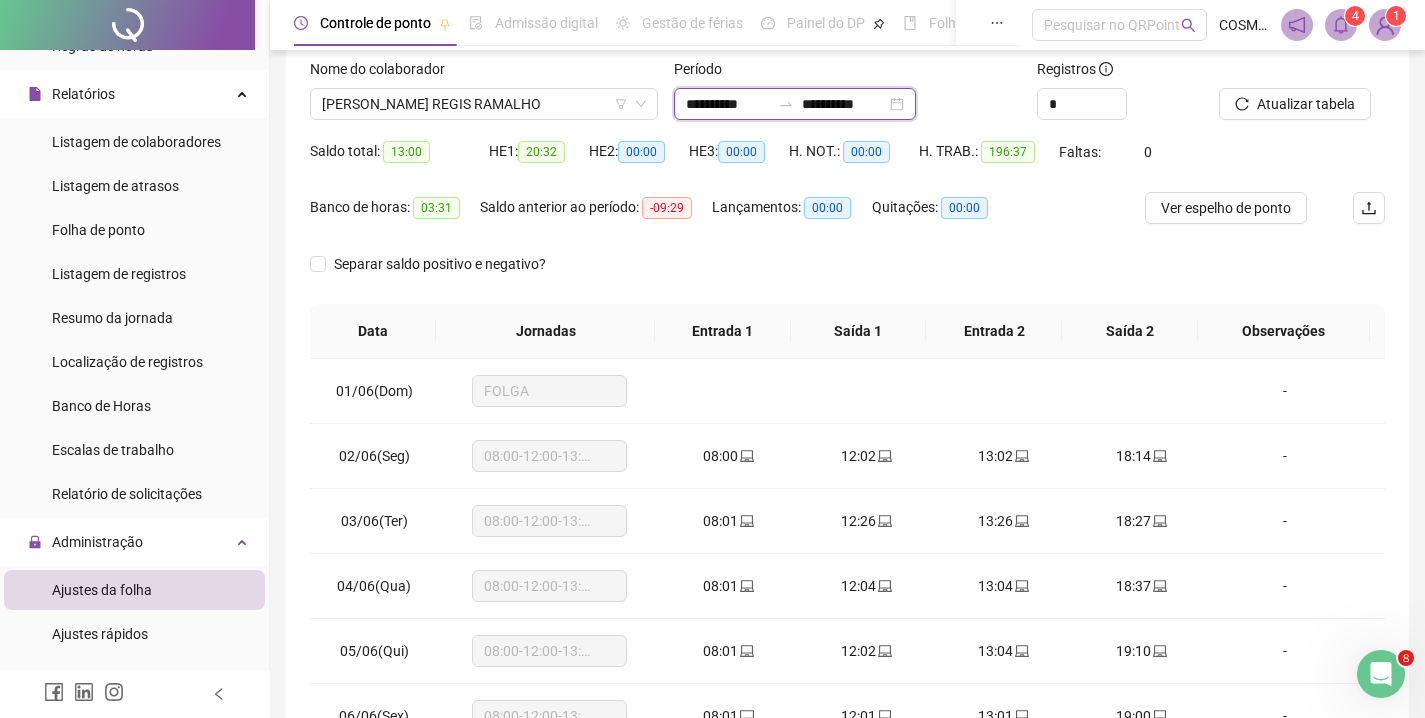 click on "**********" at bounding box center [728, 104] 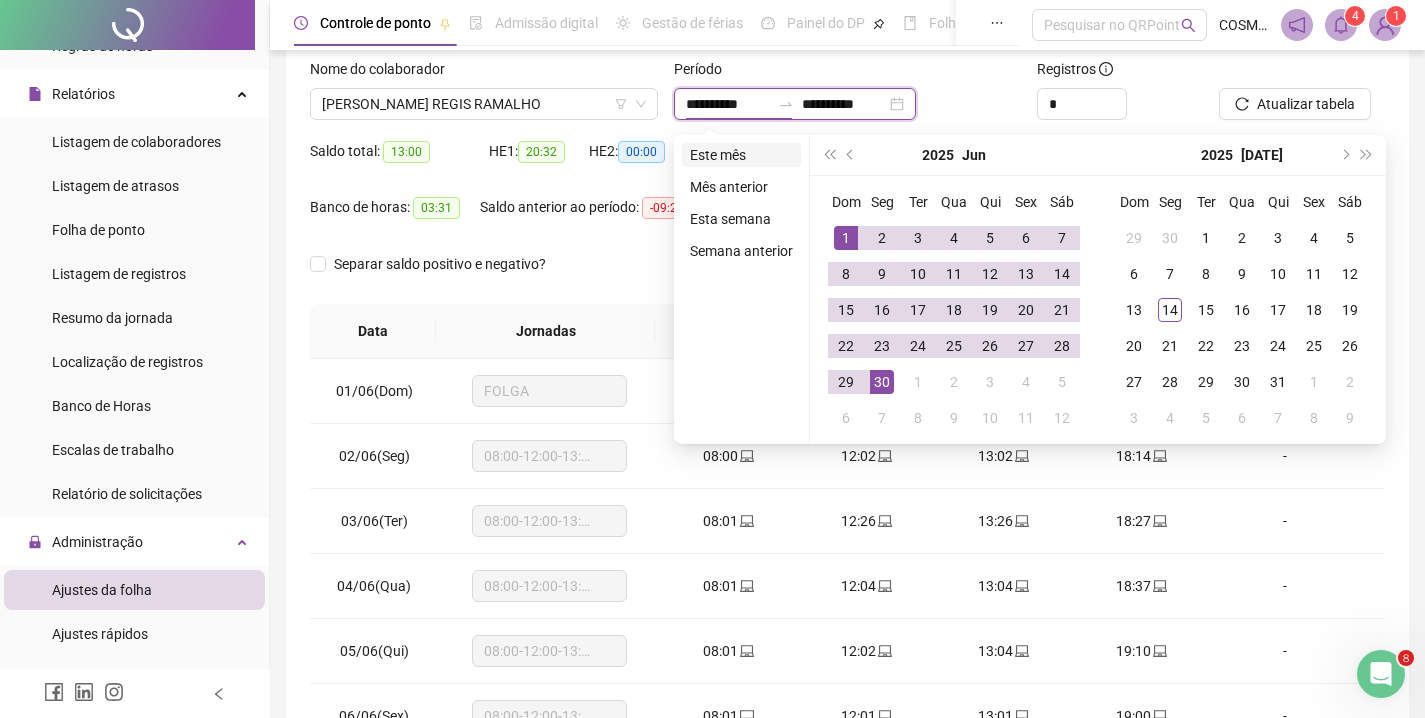 type on "**********" 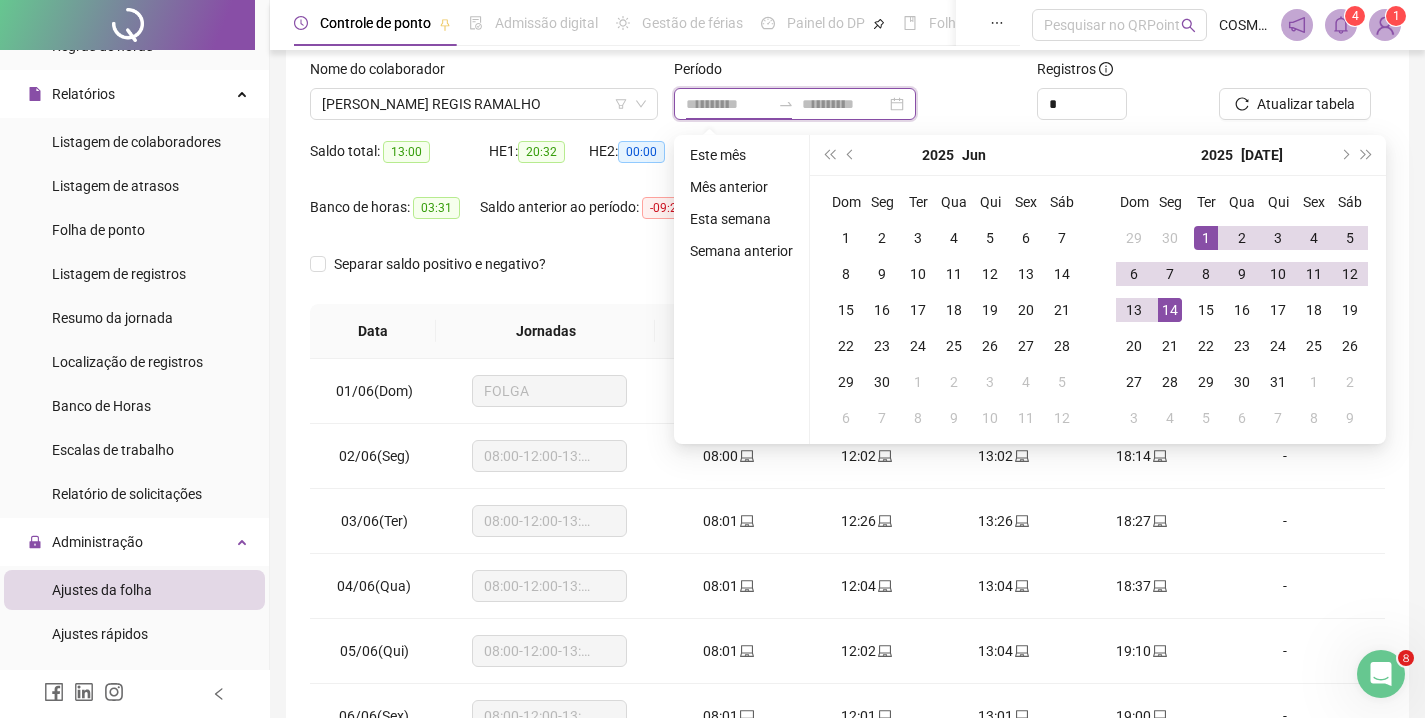 type on "**********" 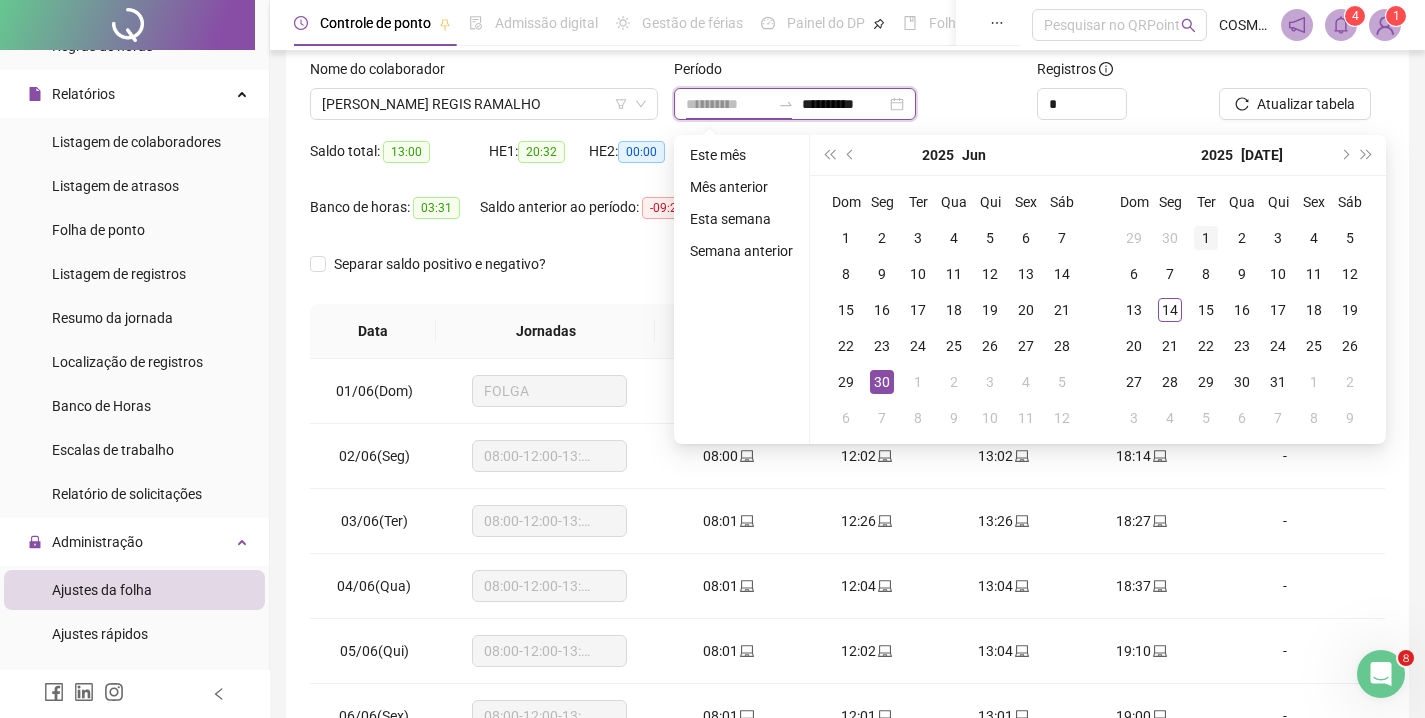 type on "**********" 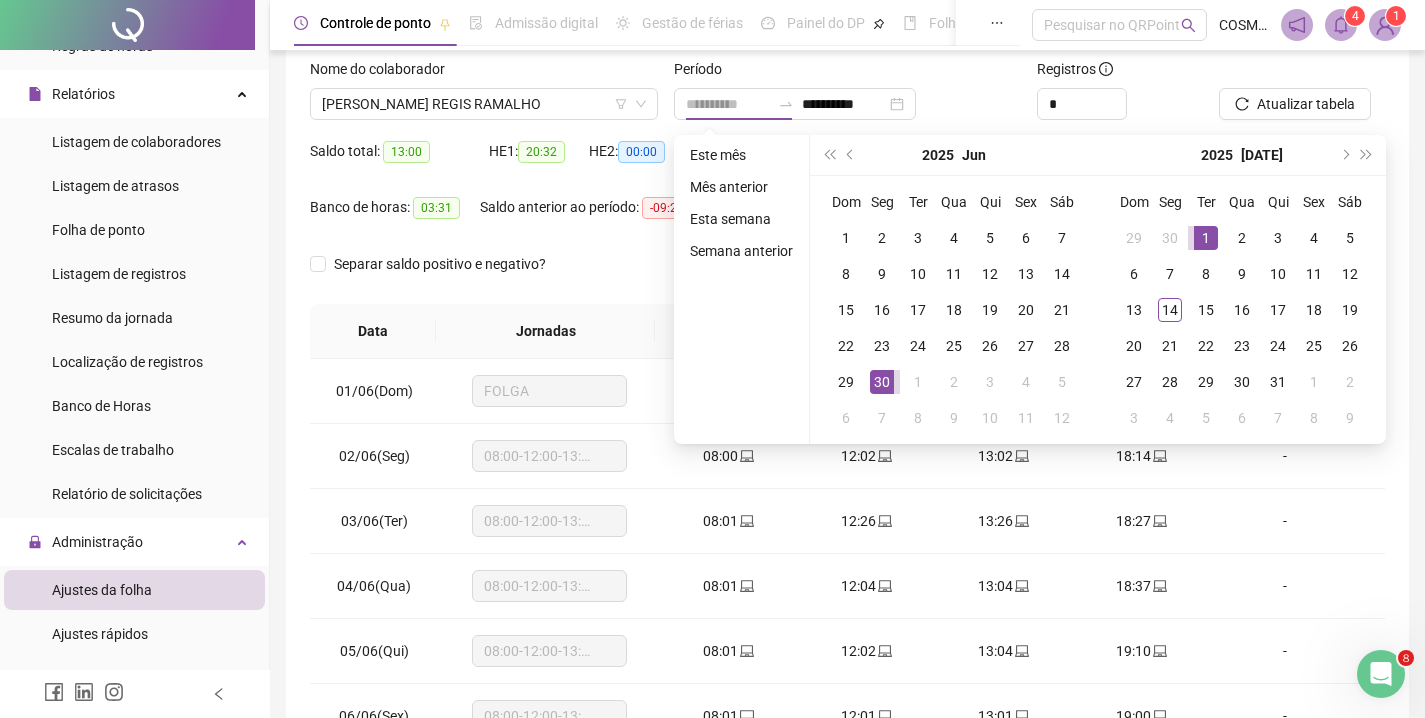 click on "1" at bounding box center (1206, 238) 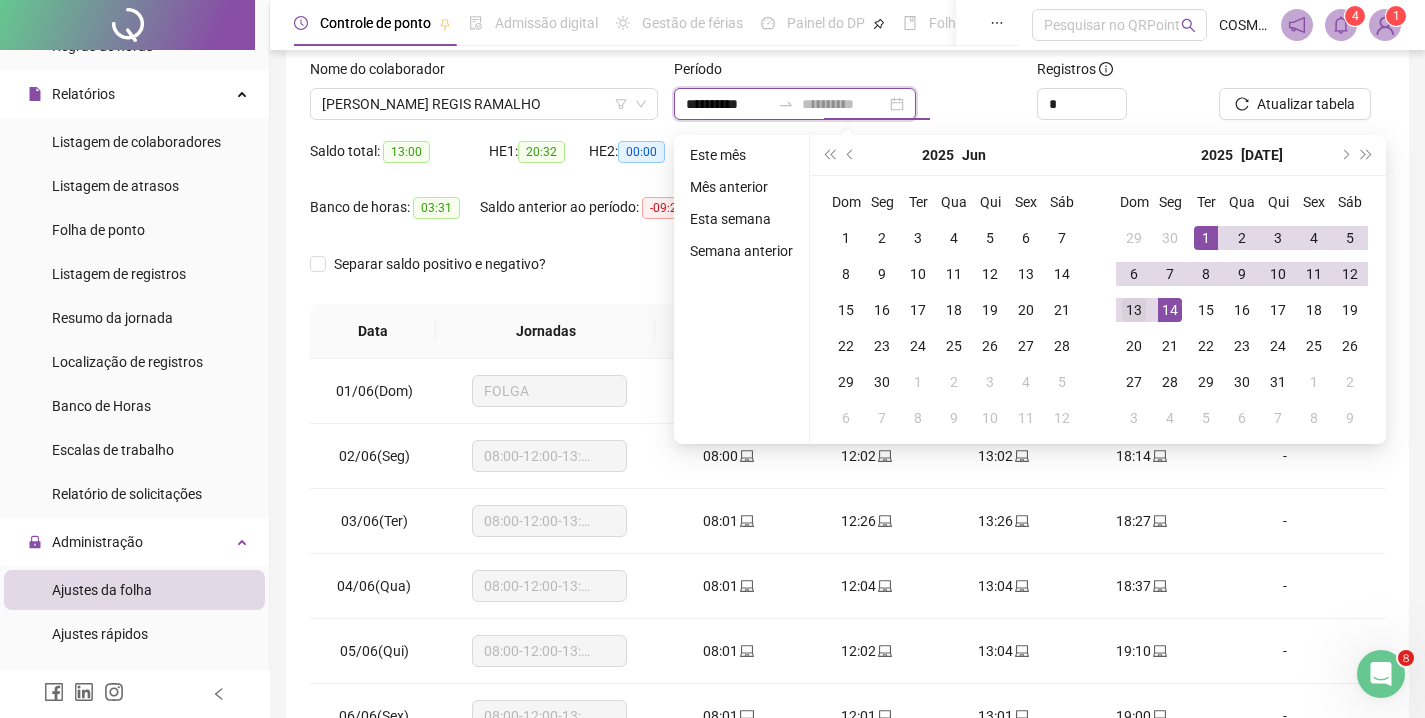 type on "**********" 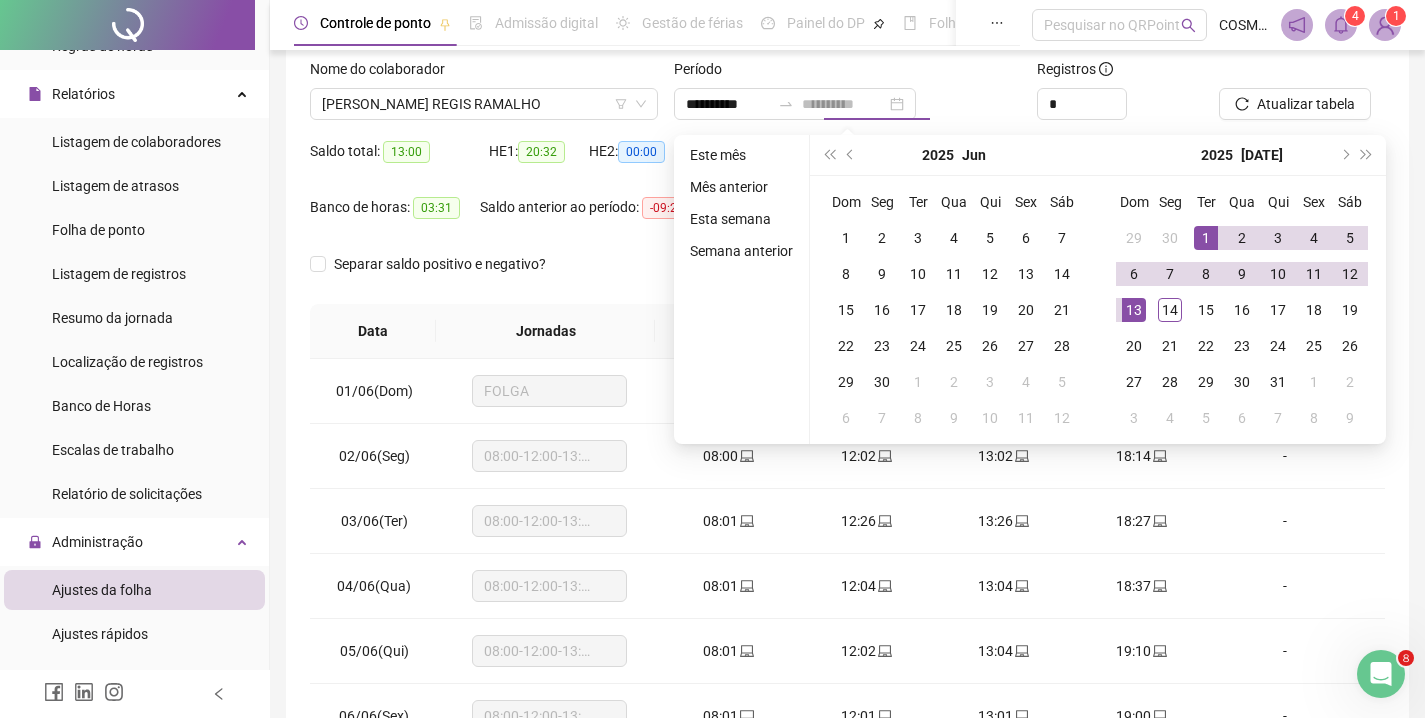 click on "13" at bounding box center [1134, 310] 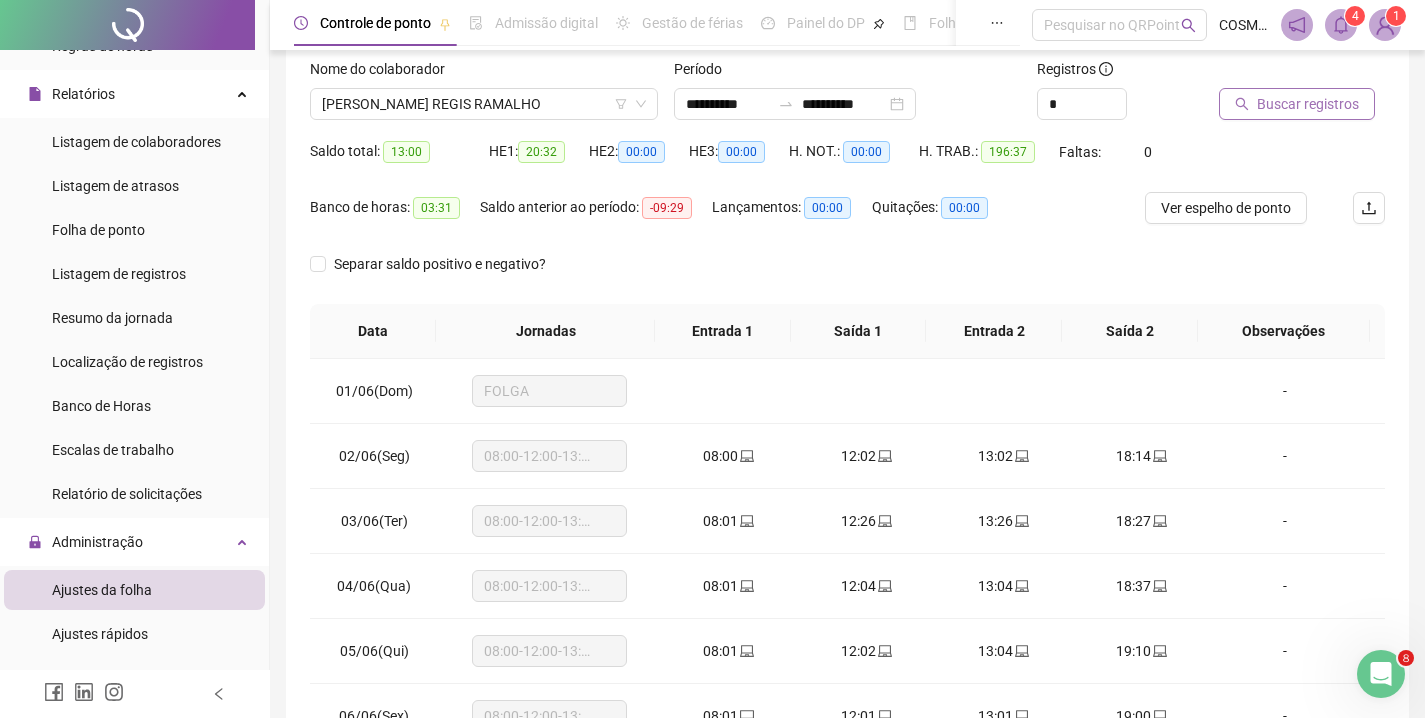 click on "Buscar registros" at bounding box center (1308, 104) 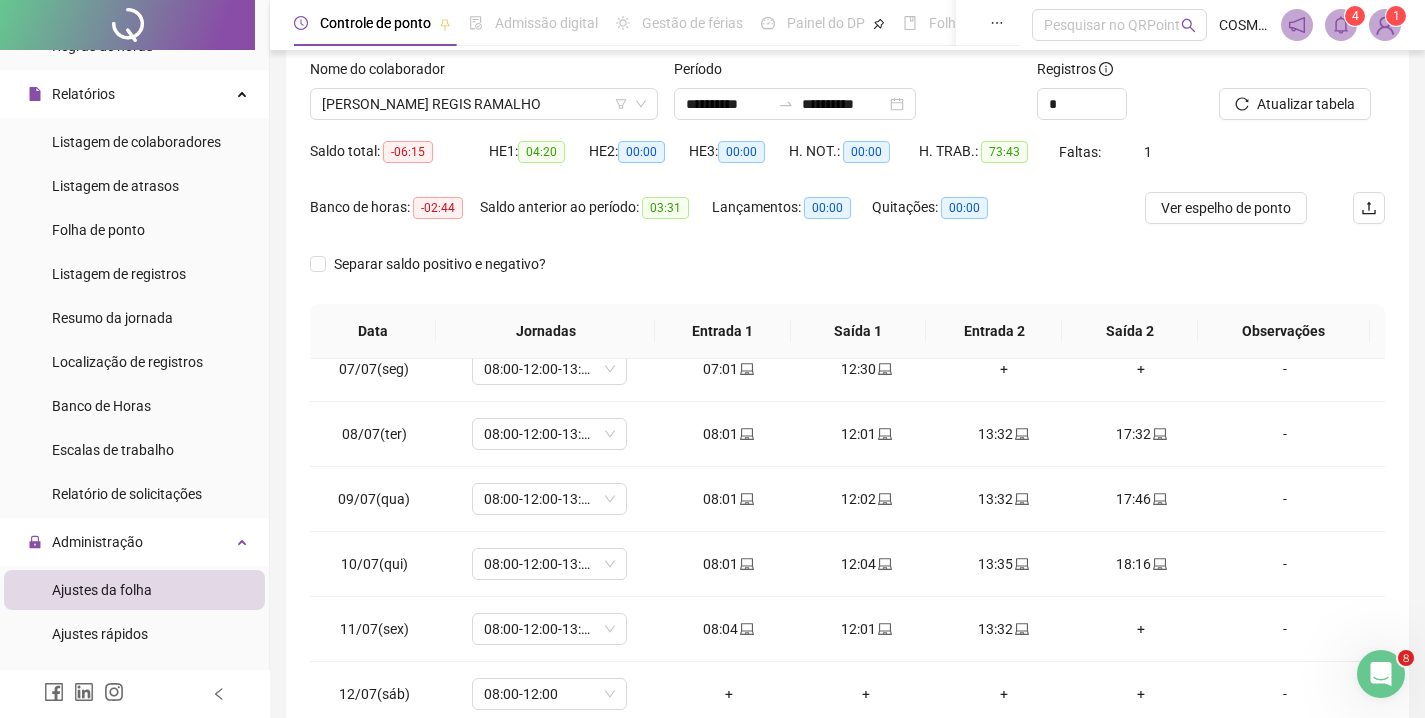 scroll, scrollTop: 418, scrollLeft: 0, axis: vertical 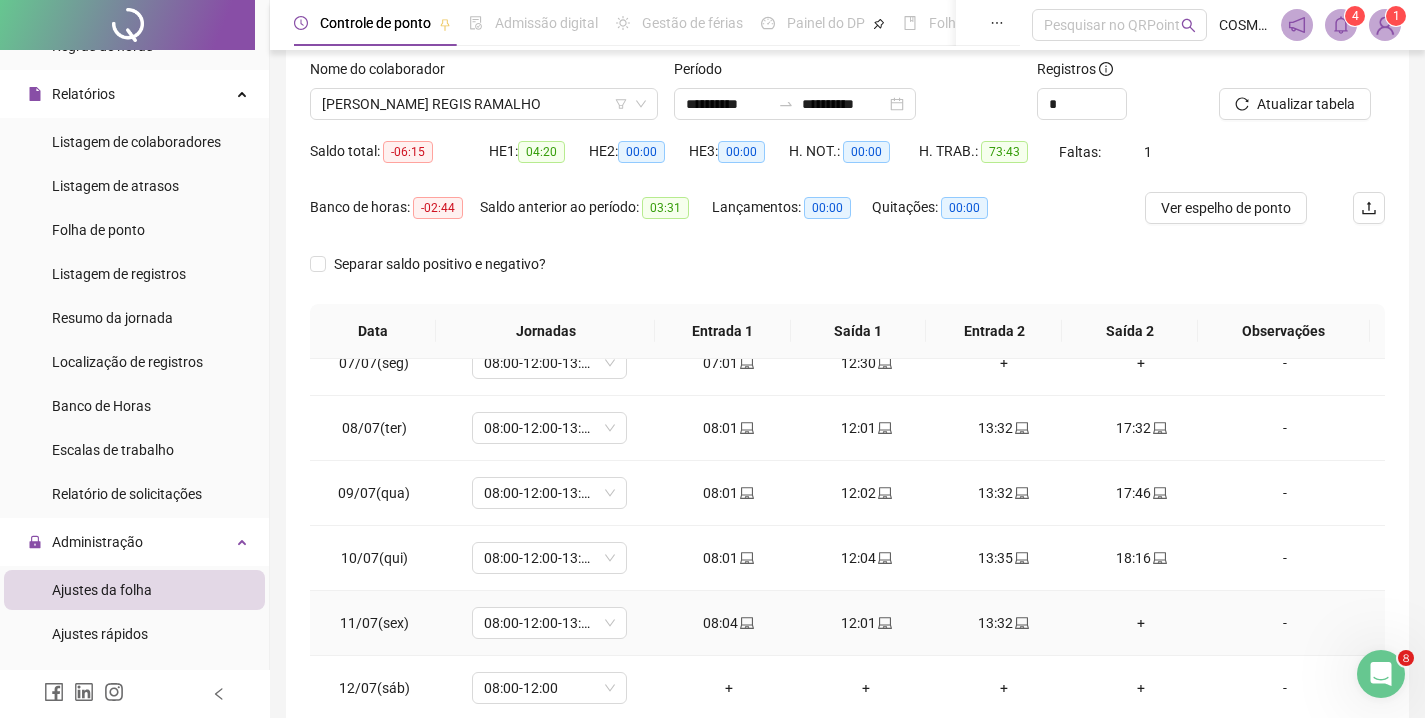 click on "+" at bounding box center (1142, 623) 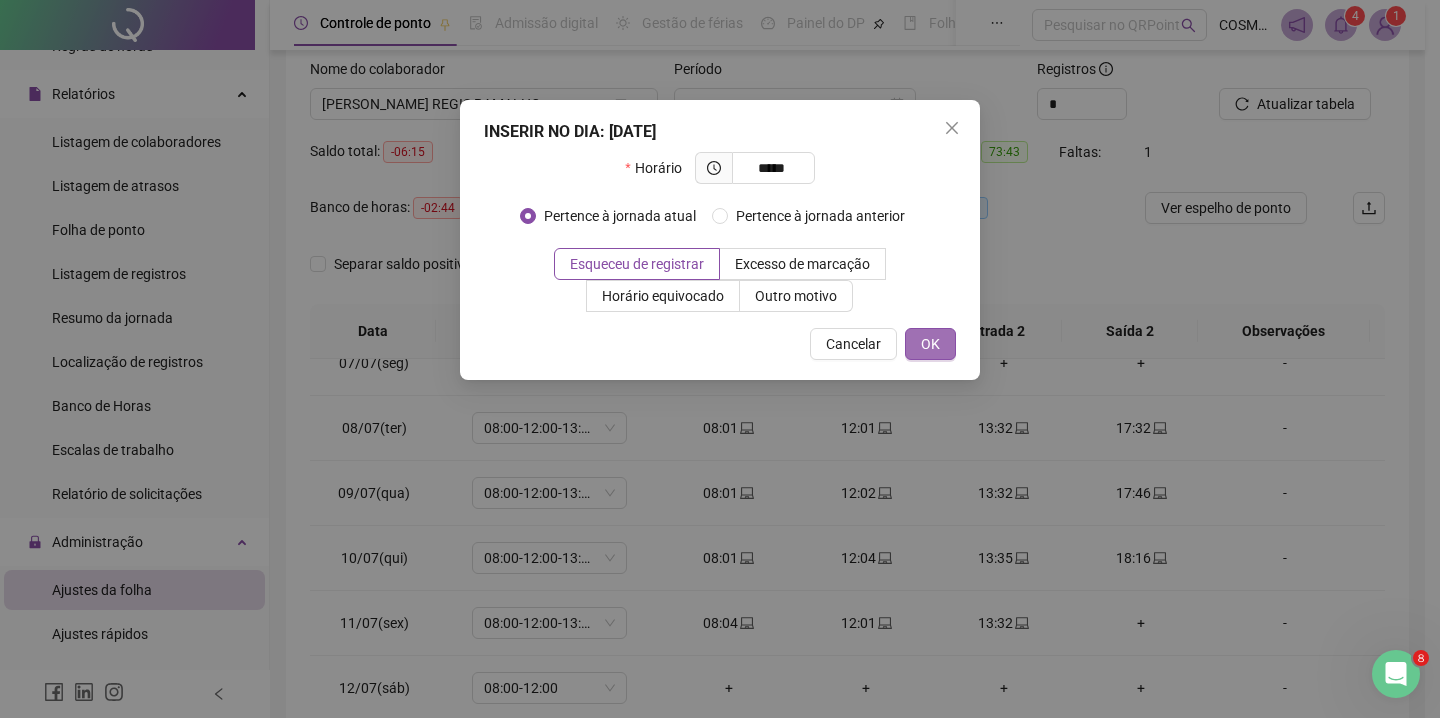 type on "*****" 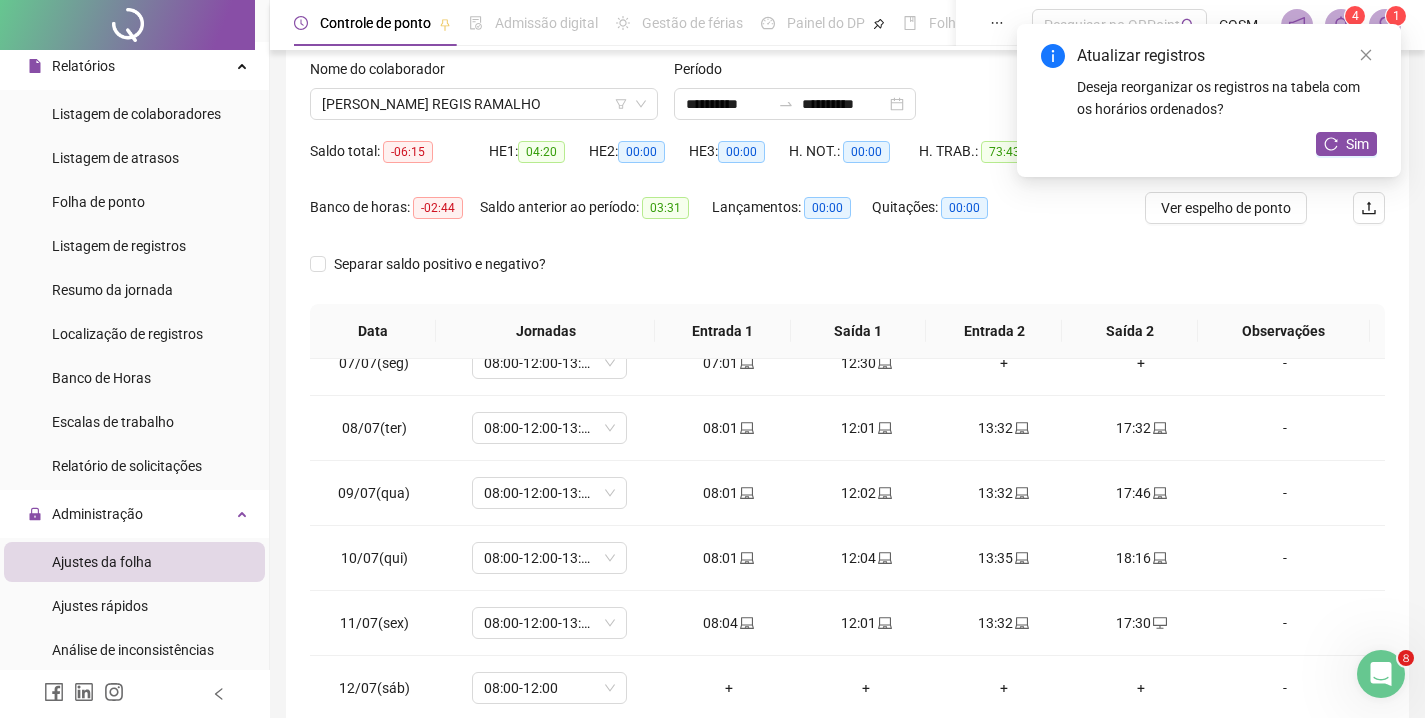 scroll, scrollTop: 410, scrollLeft: 0, axis: vertical 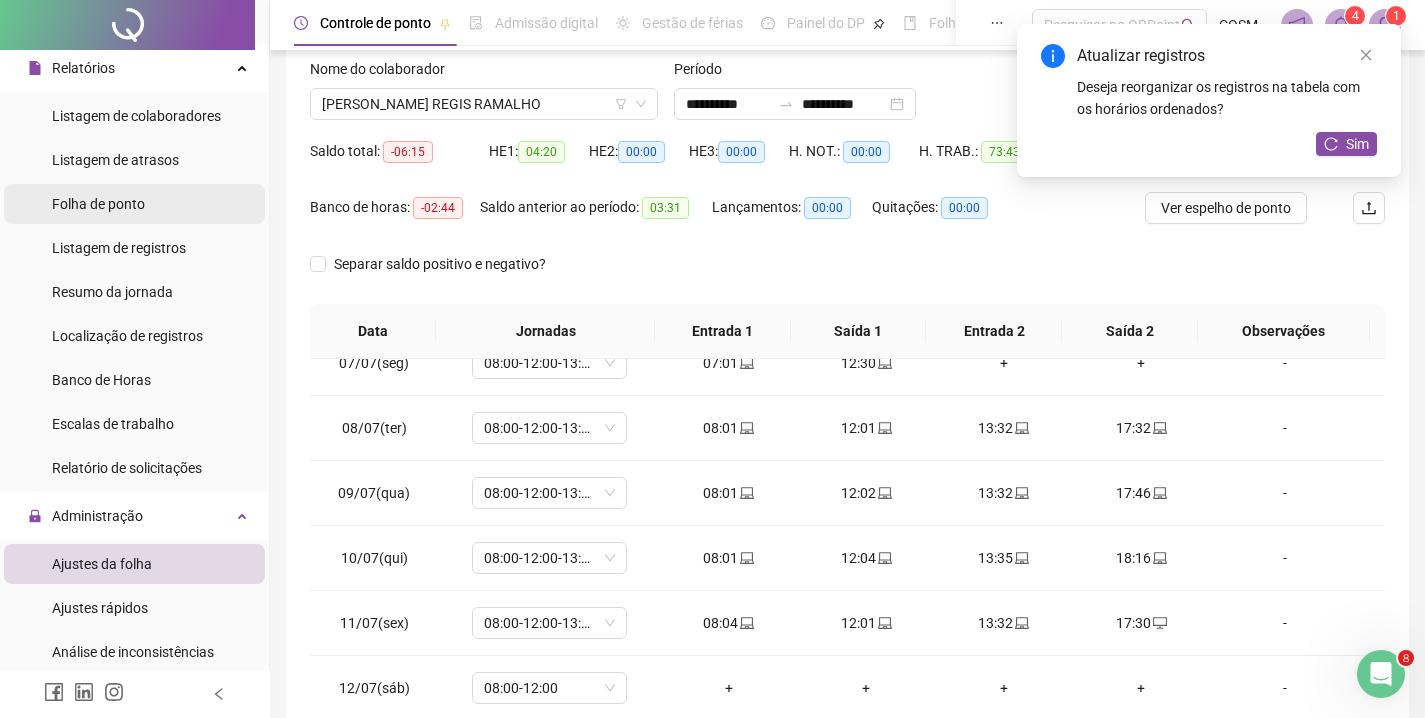 click on "Folha de ponto" at bounding box center [134, 204] 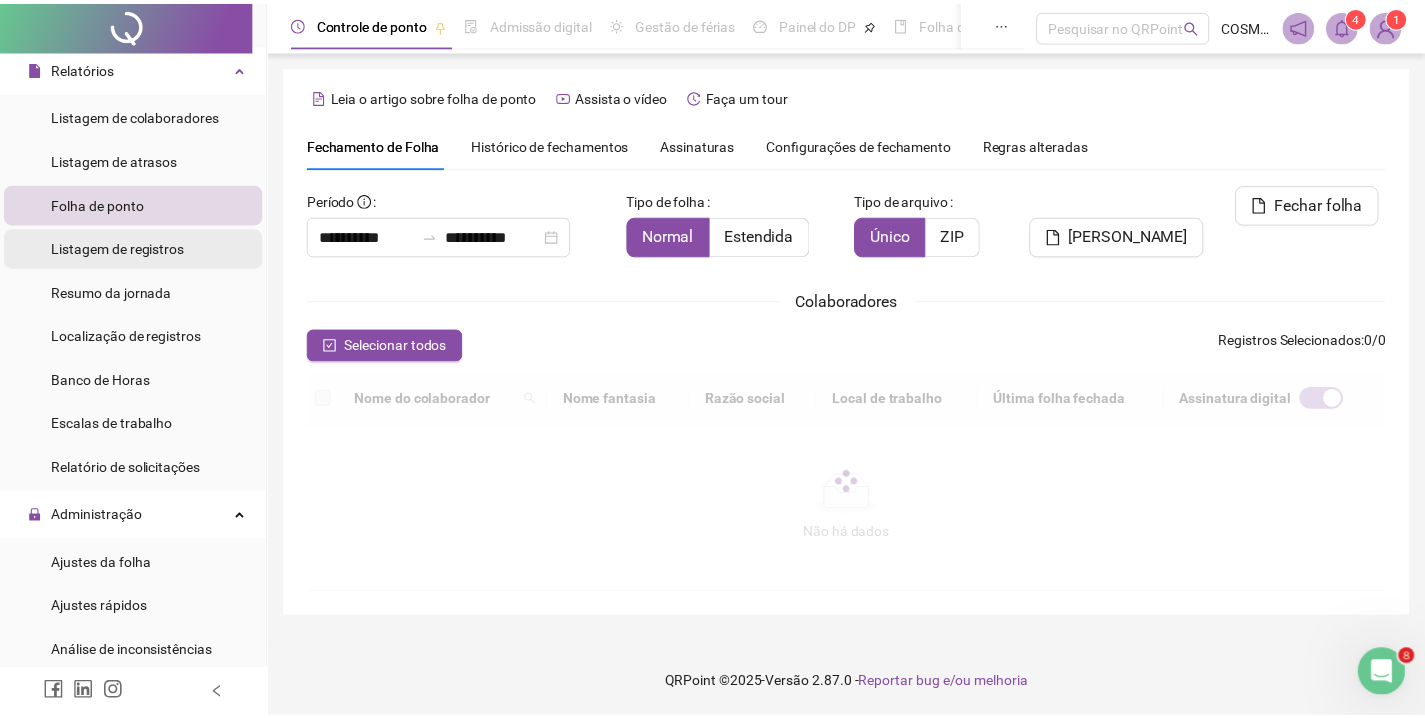 scroll, scrollTop: 51, scrollLeft: 0, axis: vertical 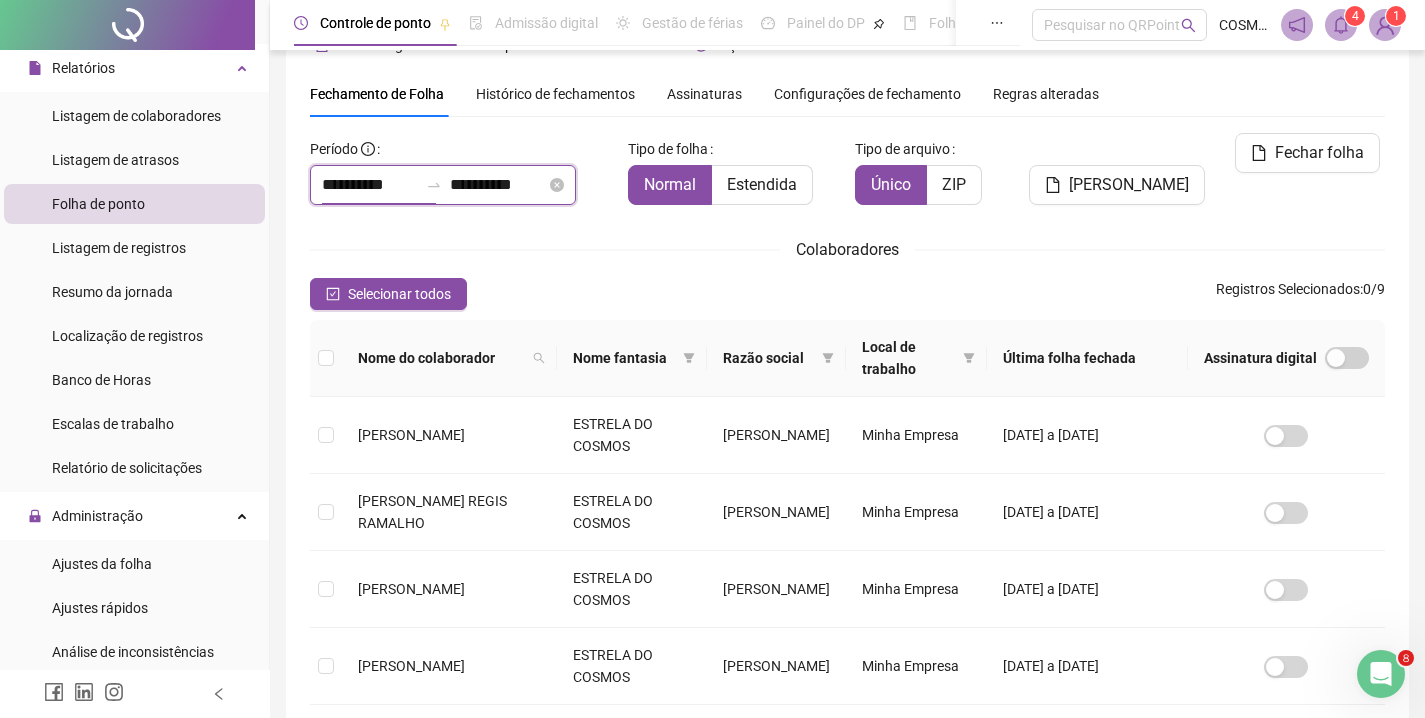 click on "**********" at bounding box center [370, 185] 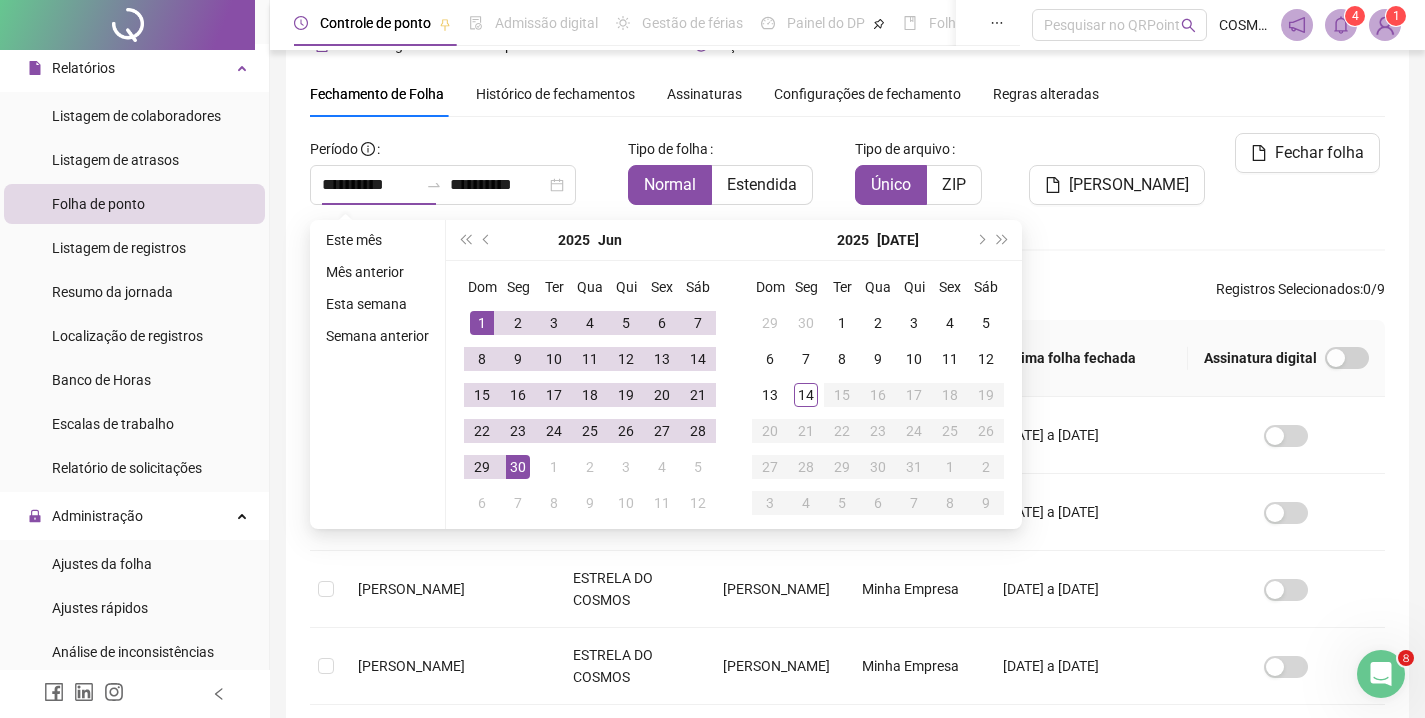 drag, startPoint x: 1279, startPoint y: 267, endPoint x: 1154, endPoint y: 290, distance: 127.09839 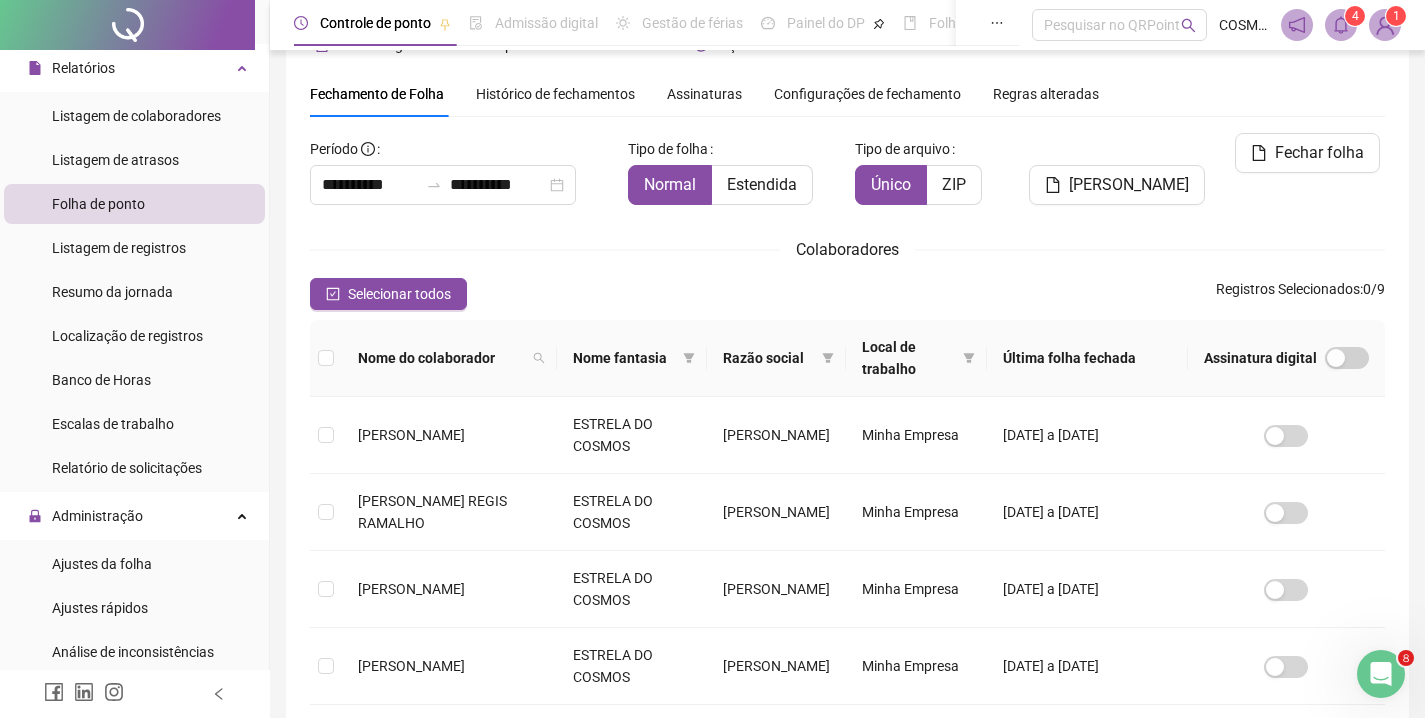 click on "Nome do colaborador" at bounding box center [449, 358] 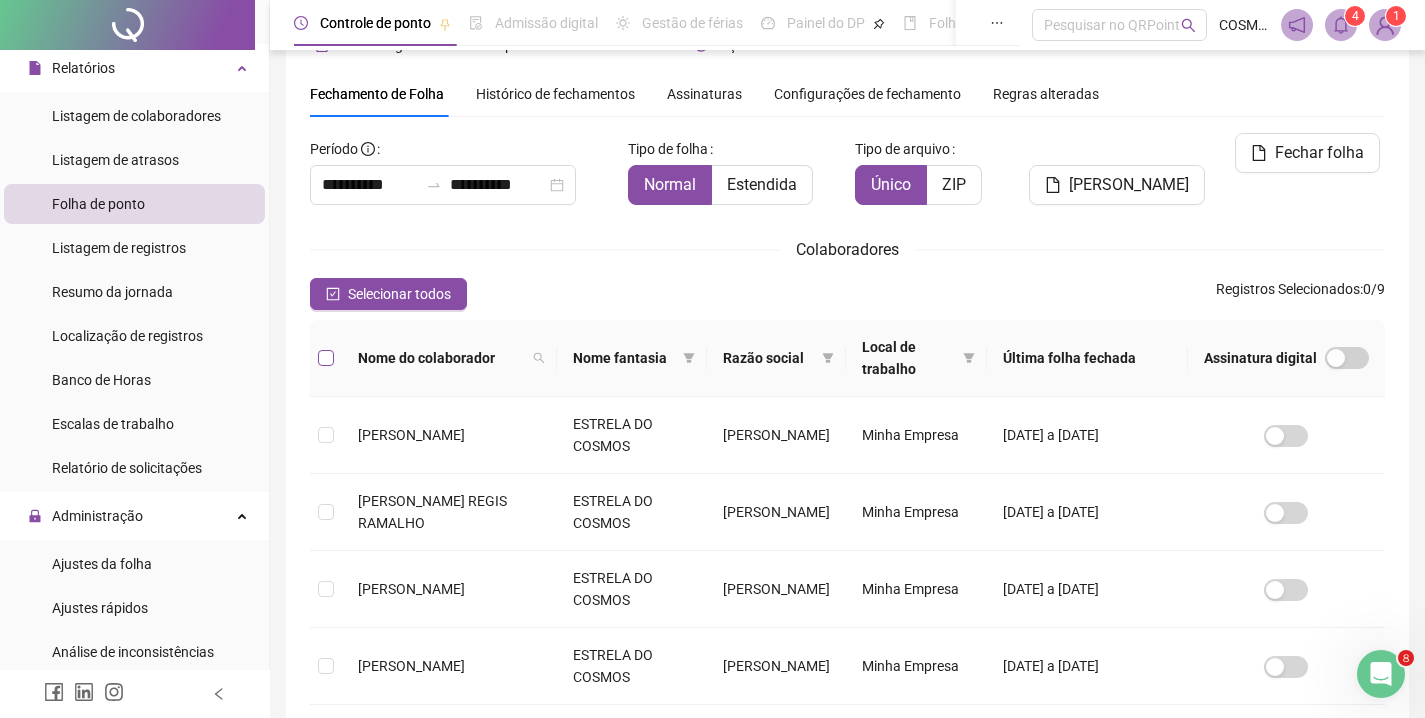 click at bounding box center (326, 358) 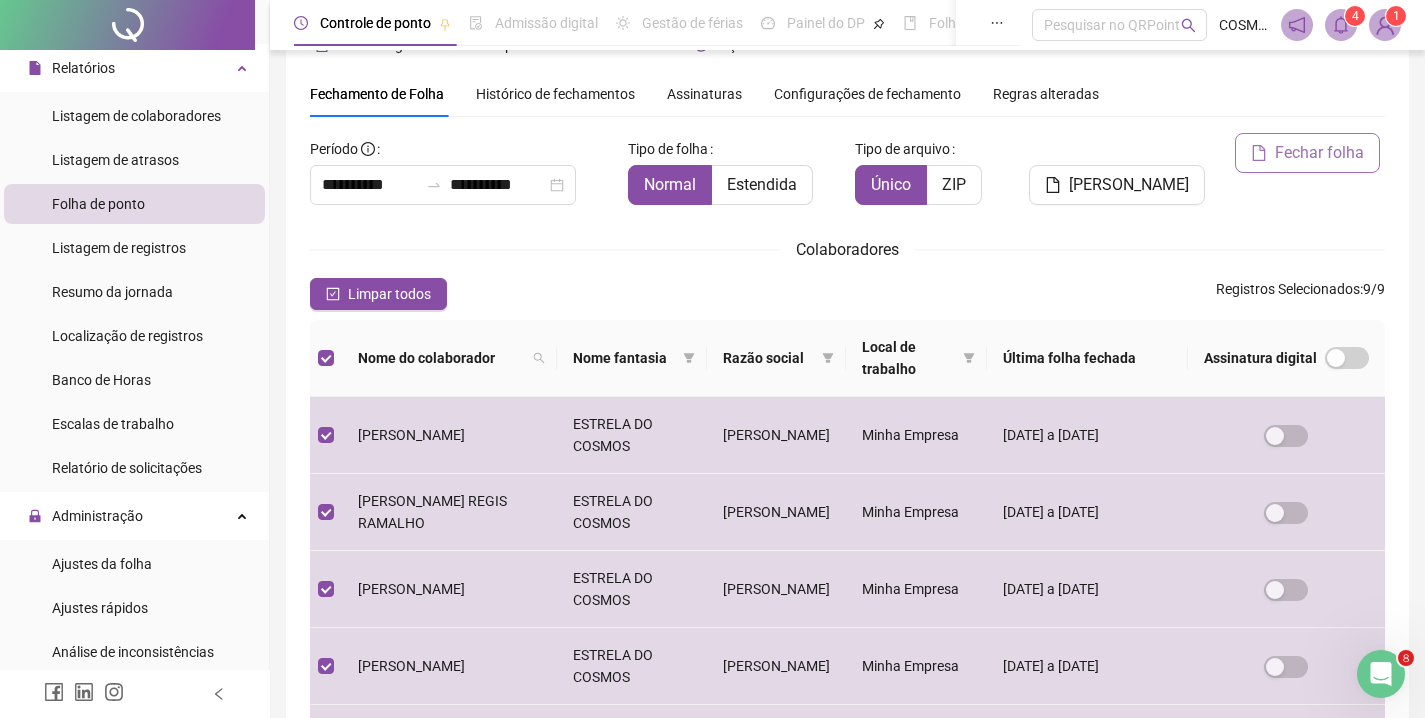 click on "Fechar folha" at bounding box center (1319, 153) 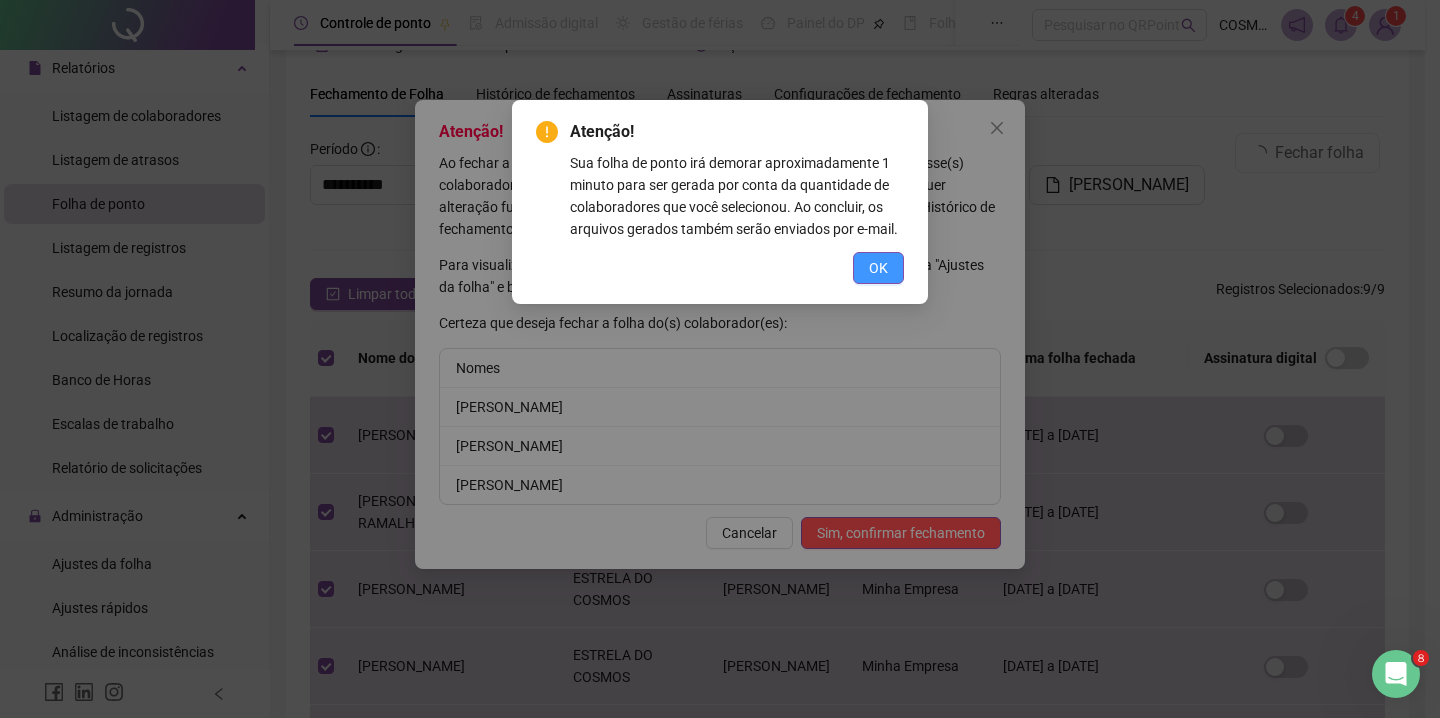 click on "OK" at bounding box center (878, 268) 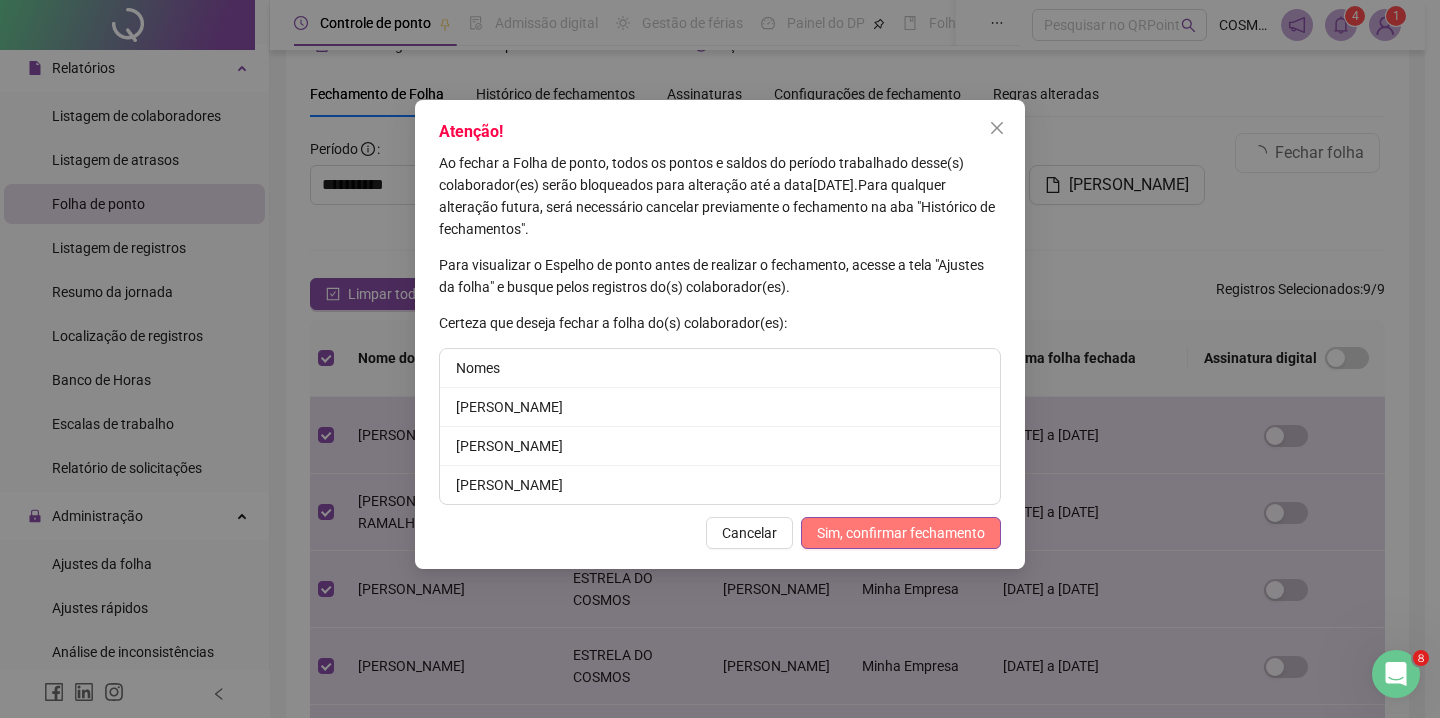 click on "Sim, confirmar fechamento" at bounding box center (901, 533) 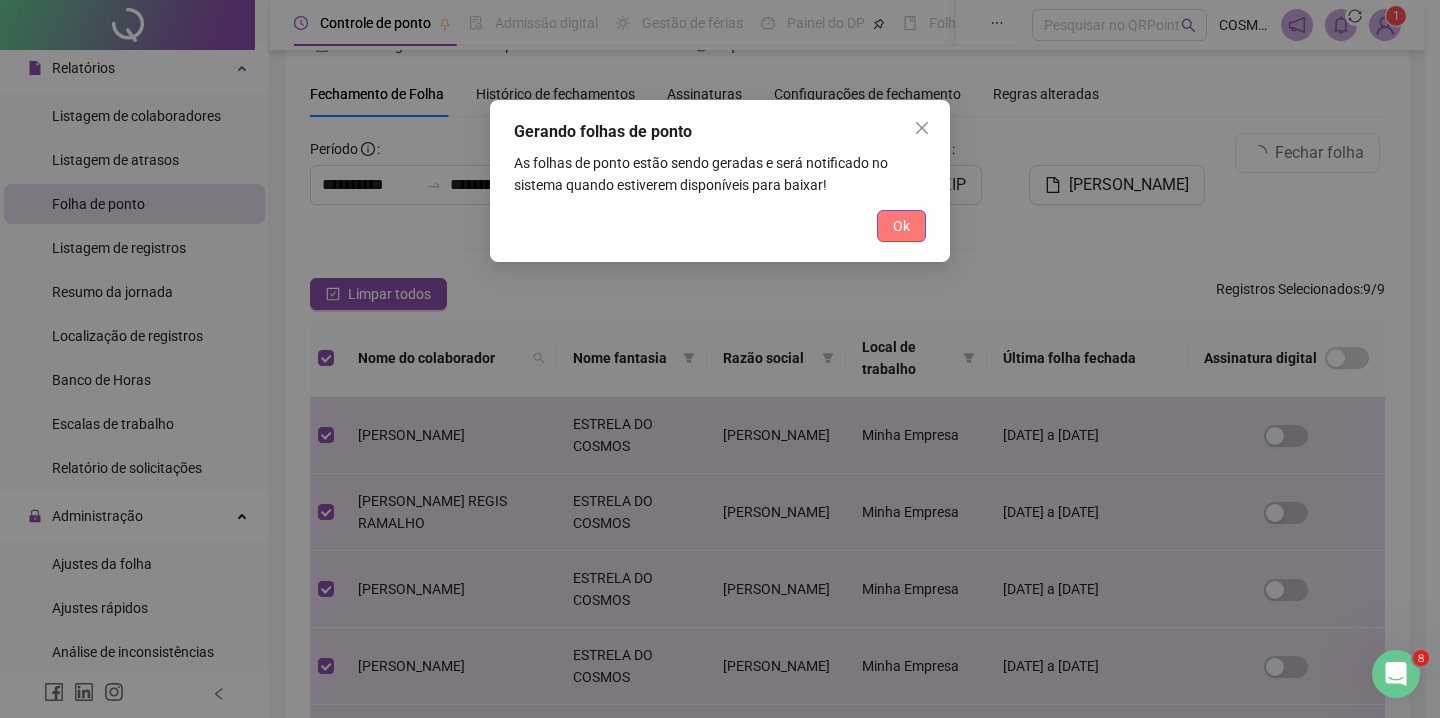 click on "Ok" at bounding box center (901, 226) 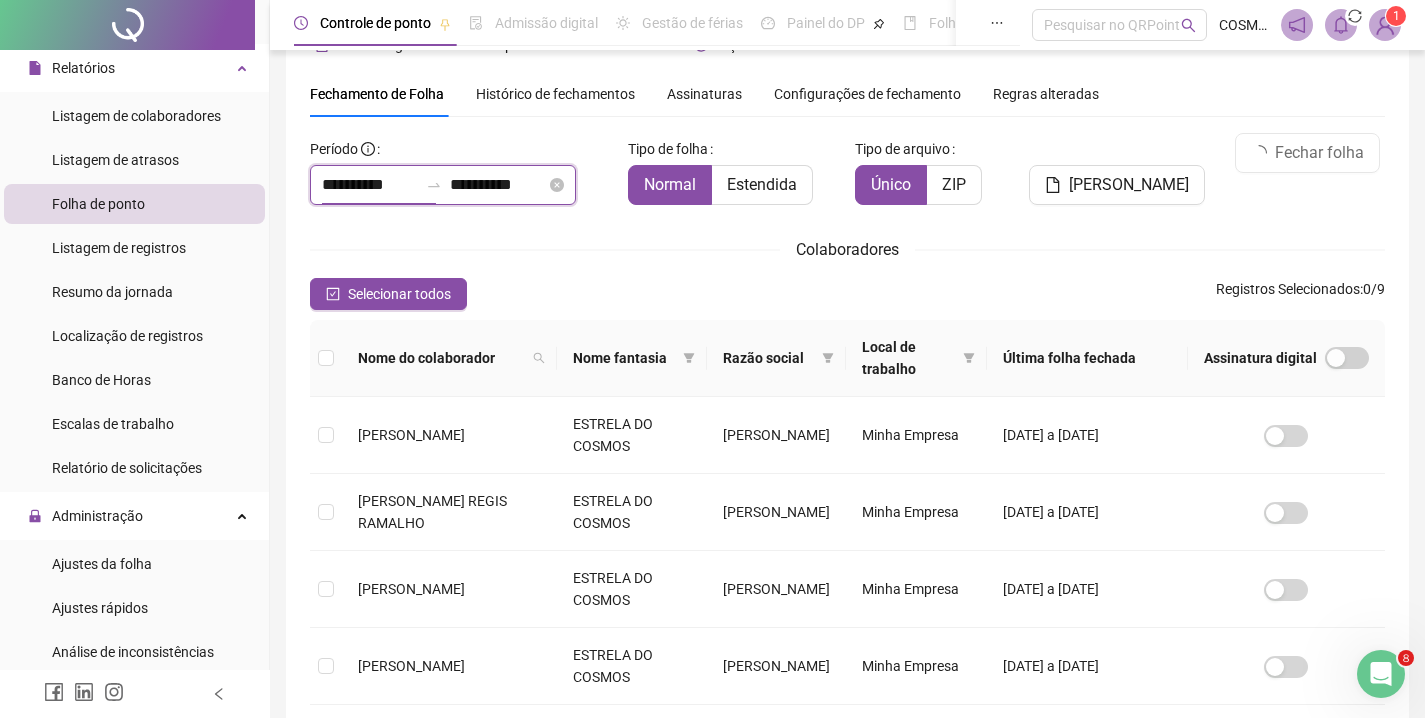 click on "**********" at bounding box center [370, 185] 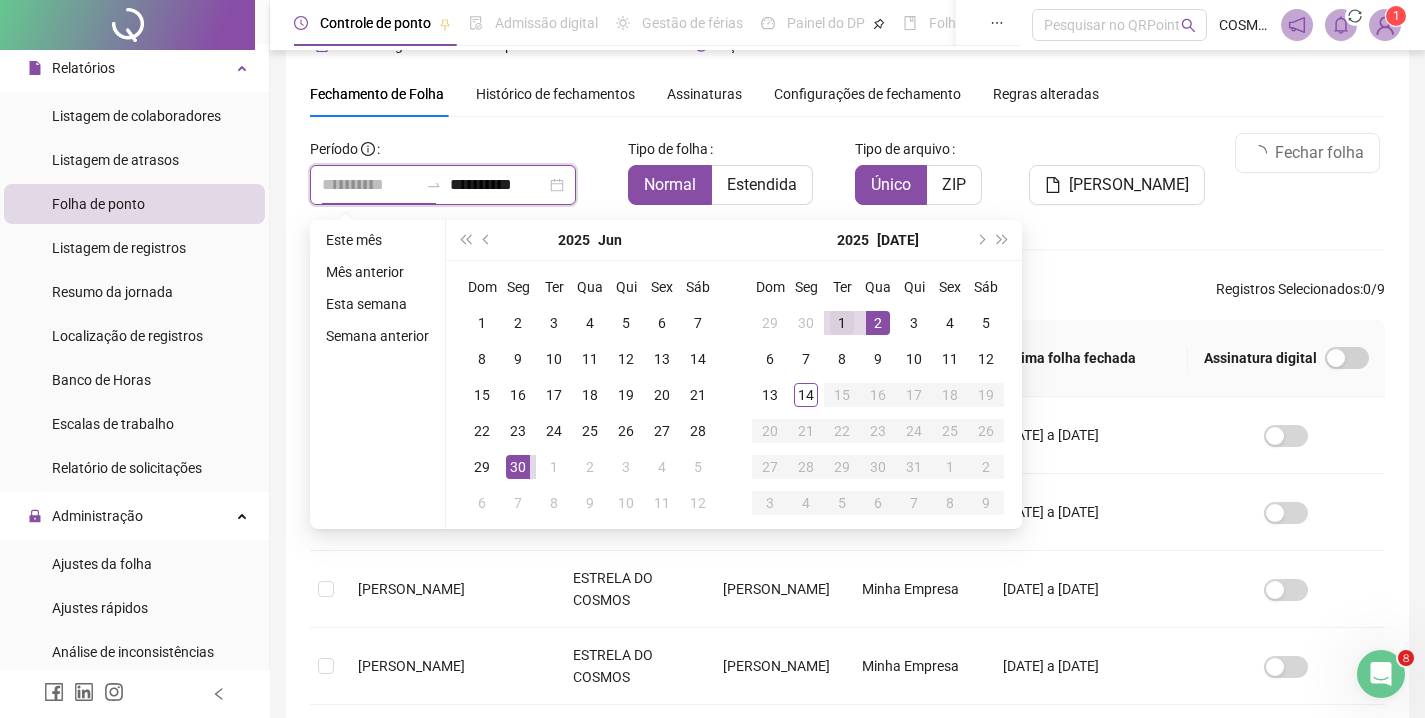type on "**********" 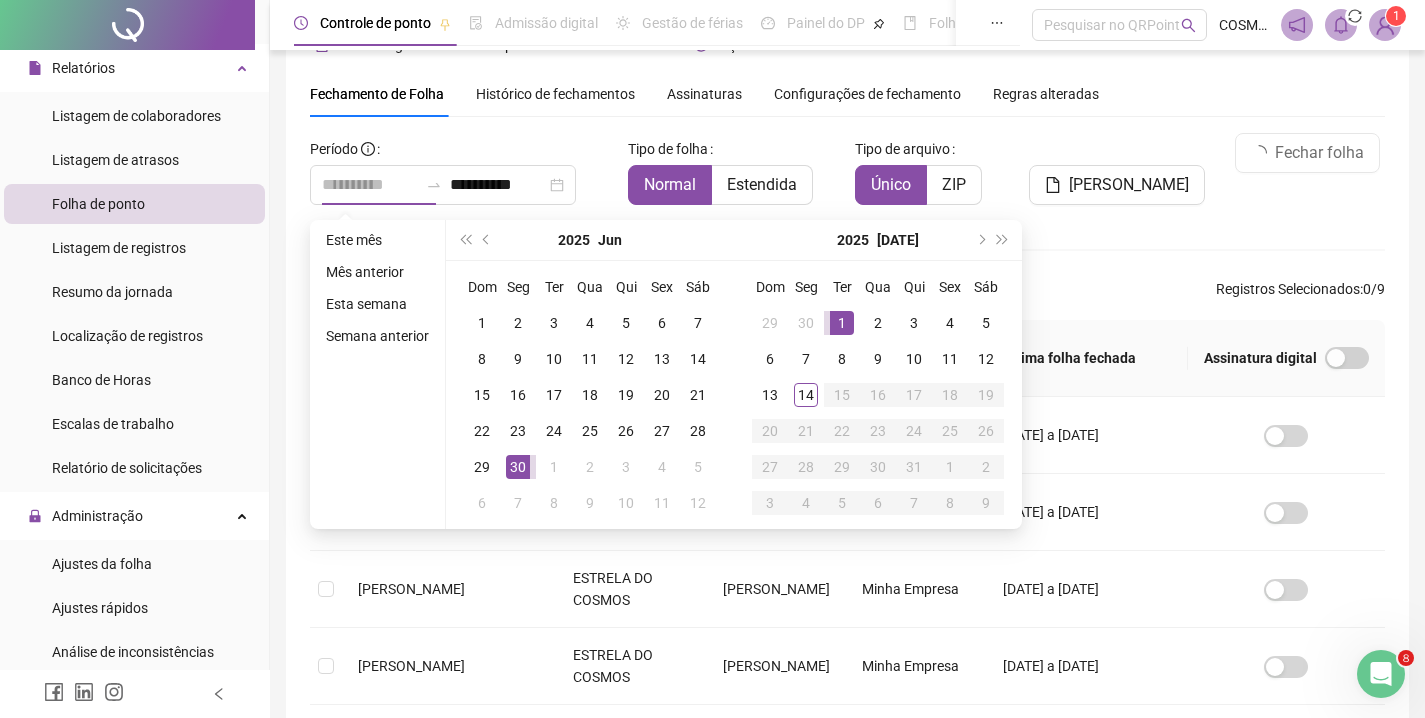click on "1" at bounding box center [842, 323] 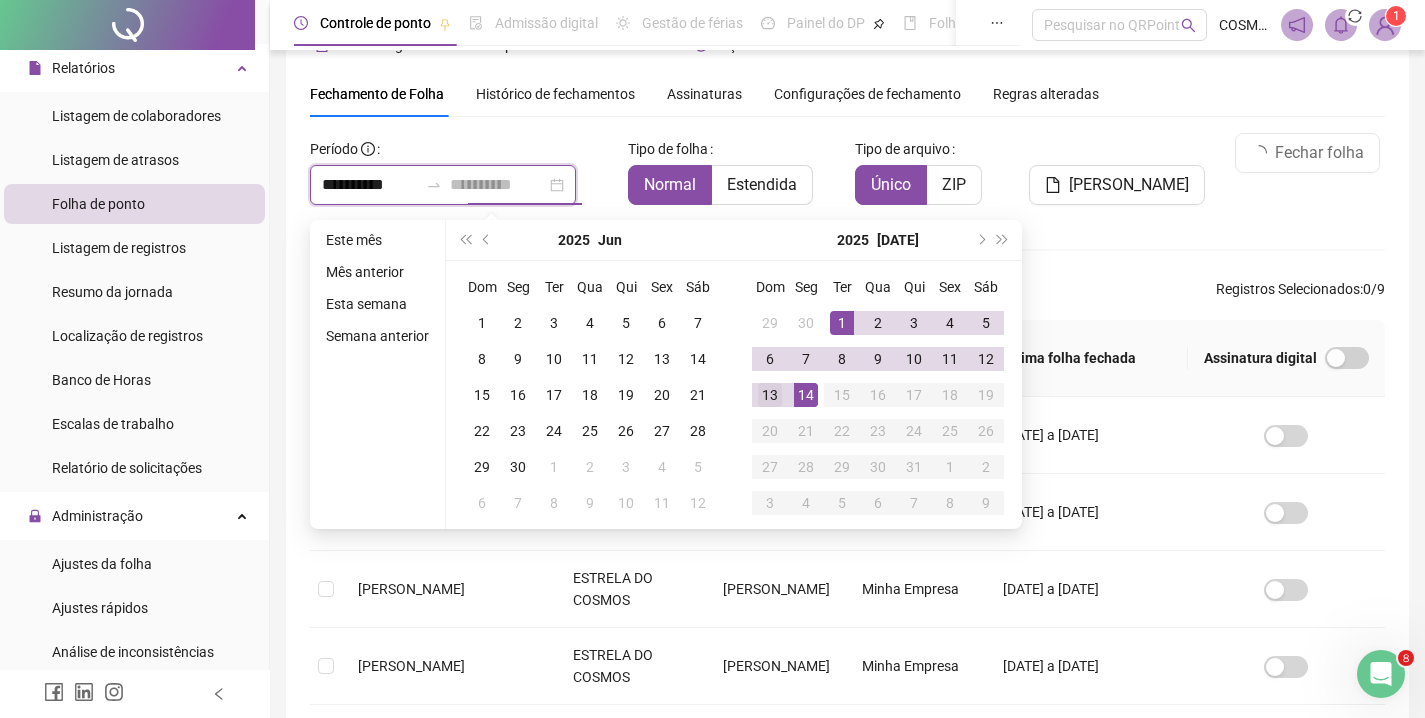 type on "**********" 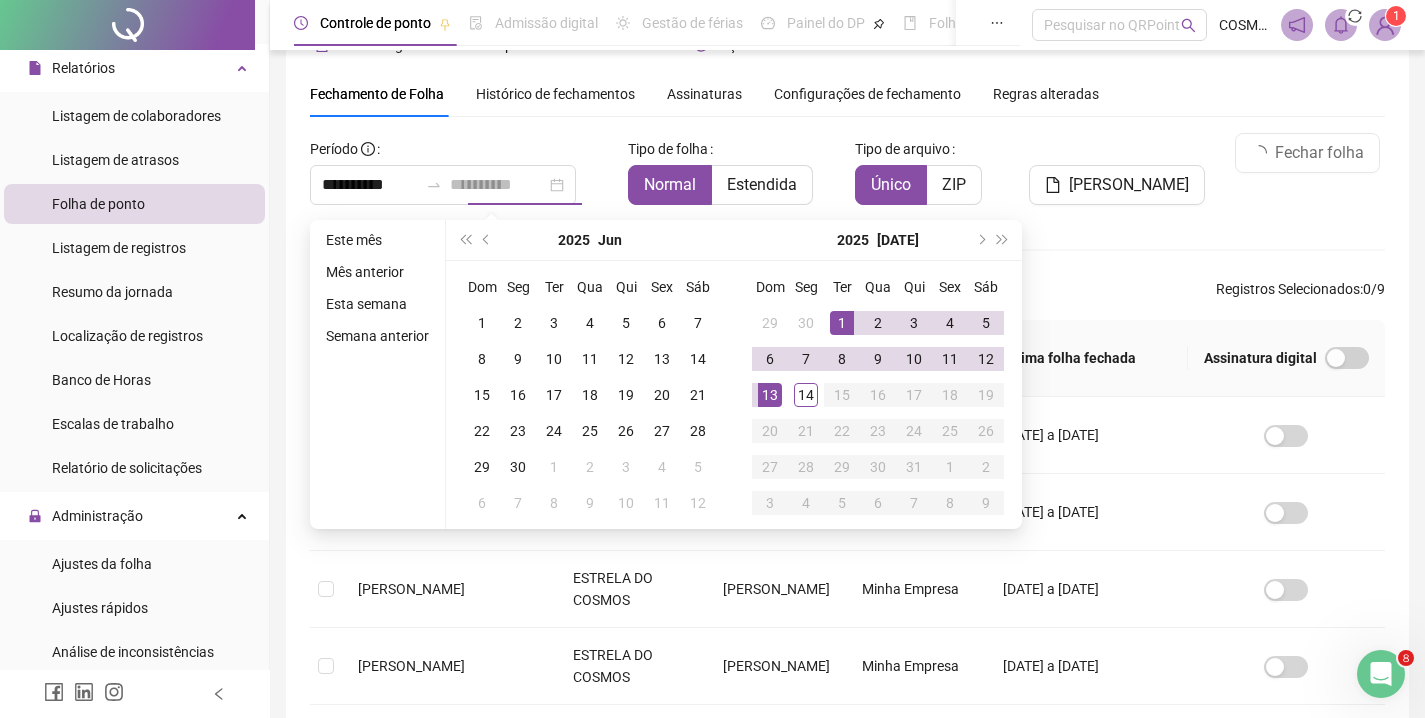 click on "13" at bounding box center (770, 395) 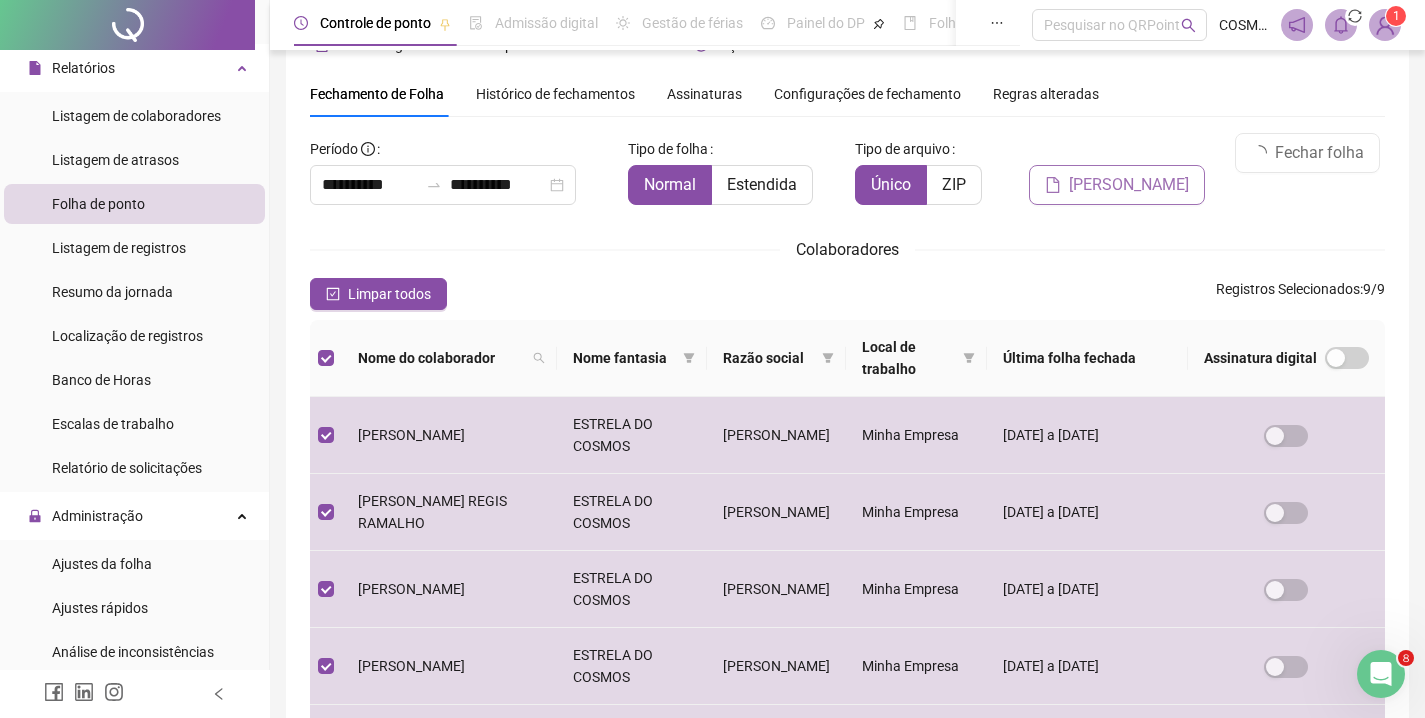 click on "[PERSON_NAME]" at bounding box center [1129, 185] 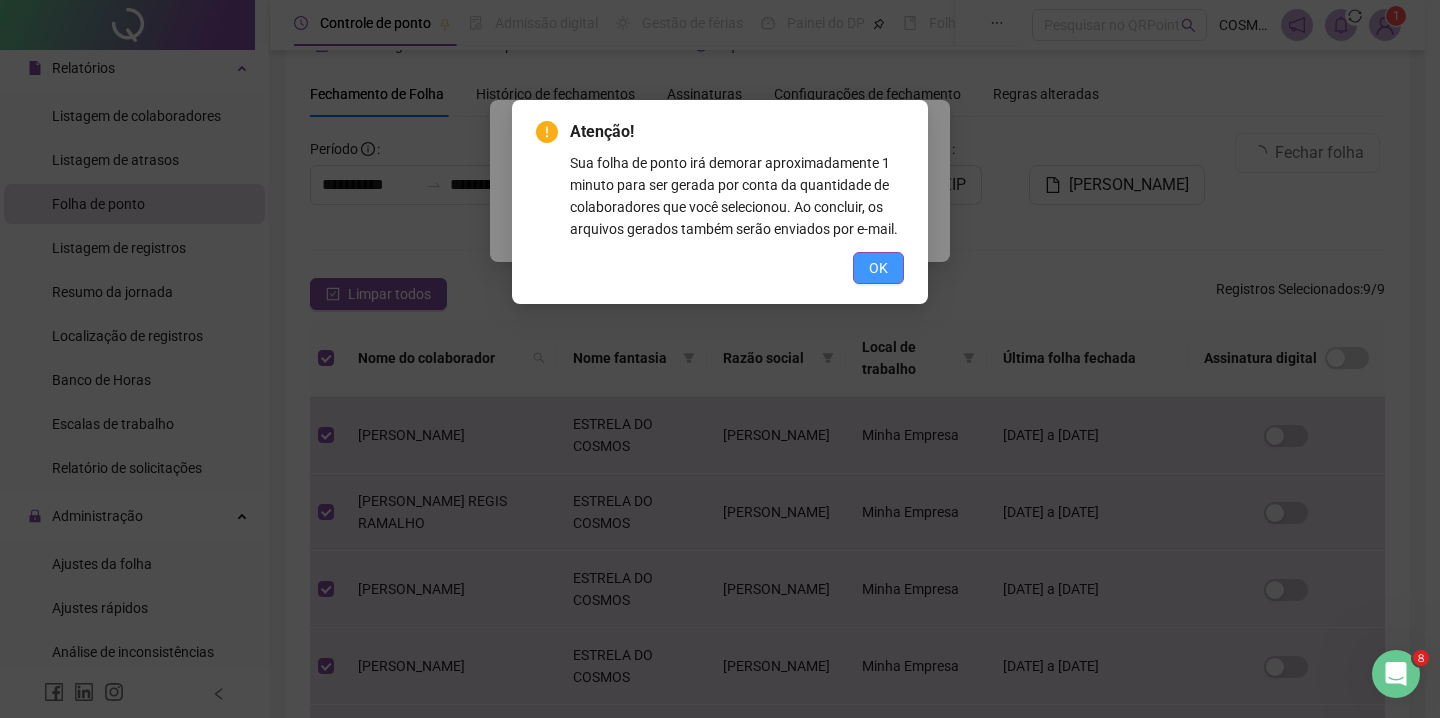 click on "OK" at bounding box center [878, 268] 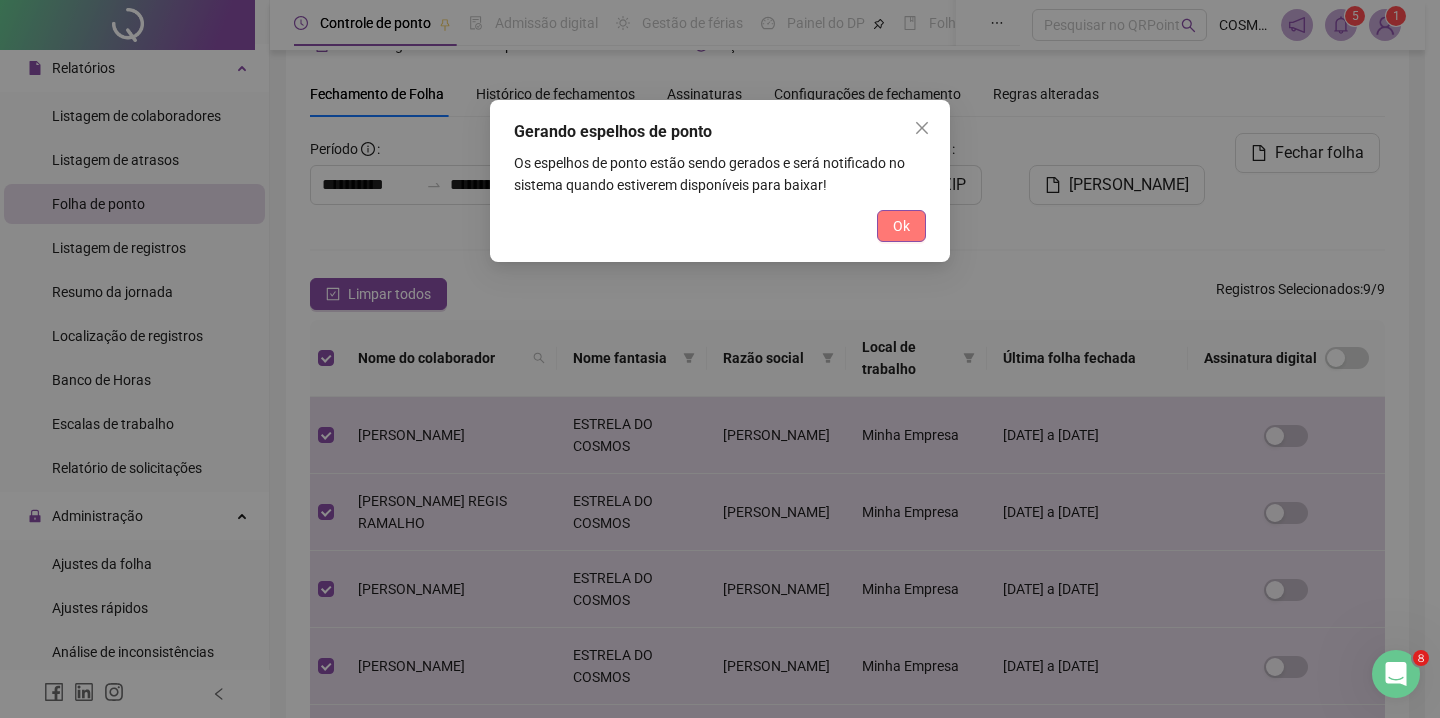 click on "Ok" at bounding box center [901, 226] 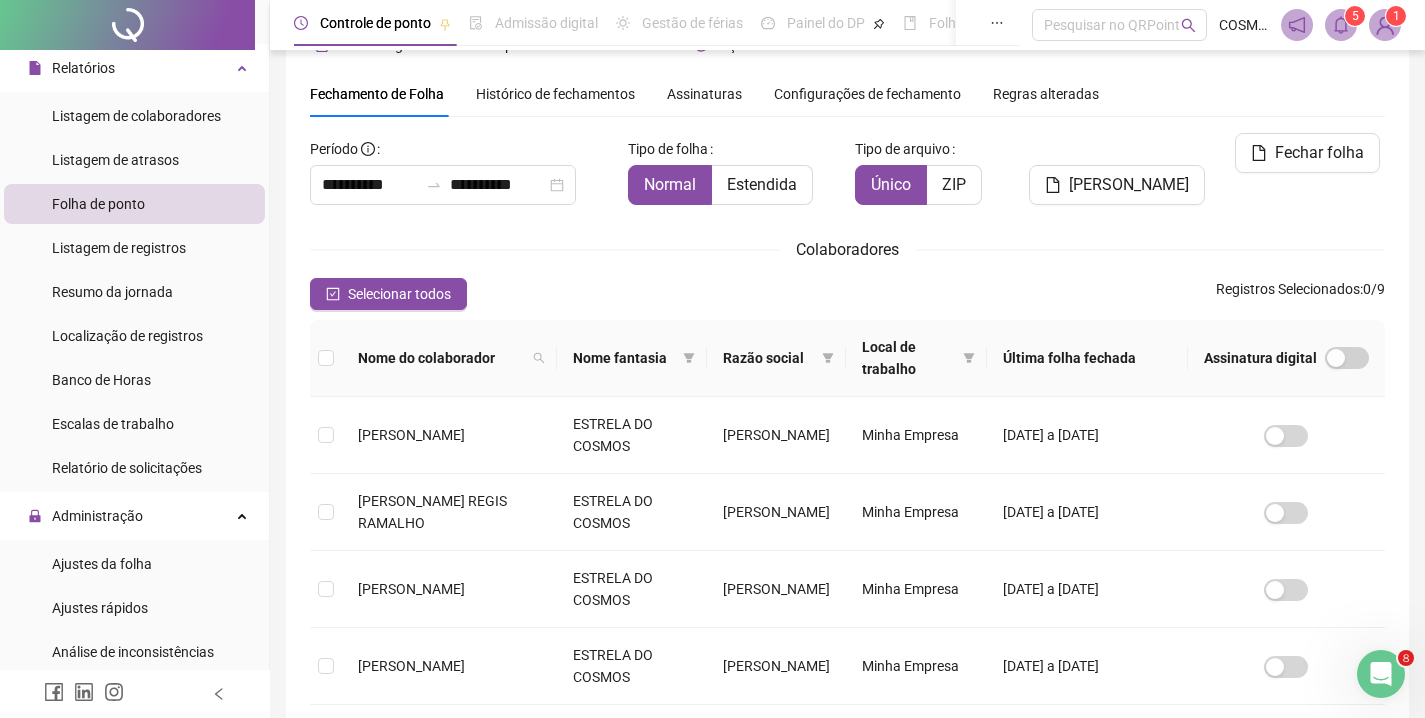 click at bounding box center [1341, 25] 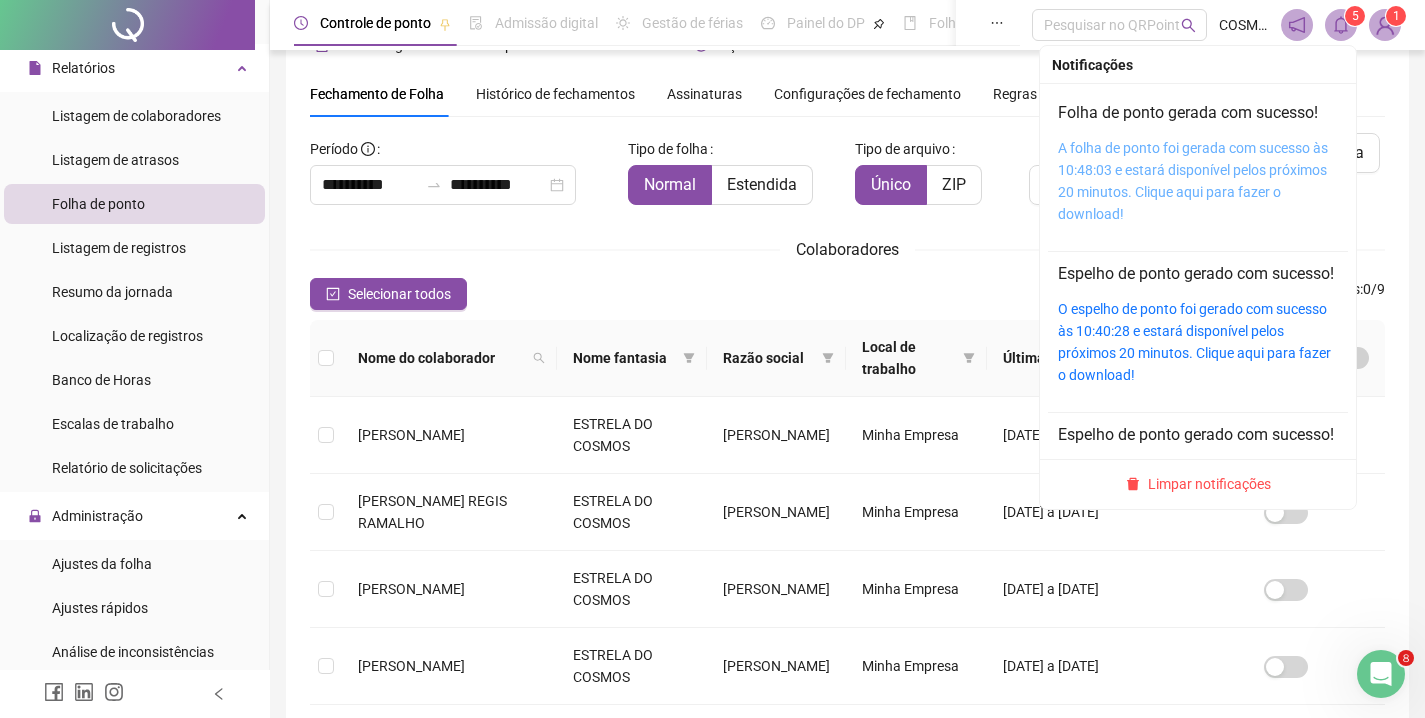 click on "A folha de ponto foi gerada com sucesso às 10:48:03 e estará disponível pelos próximos 20 minutos.
Clique aqui para fazer o download!" at bounding box center (1193, 181) 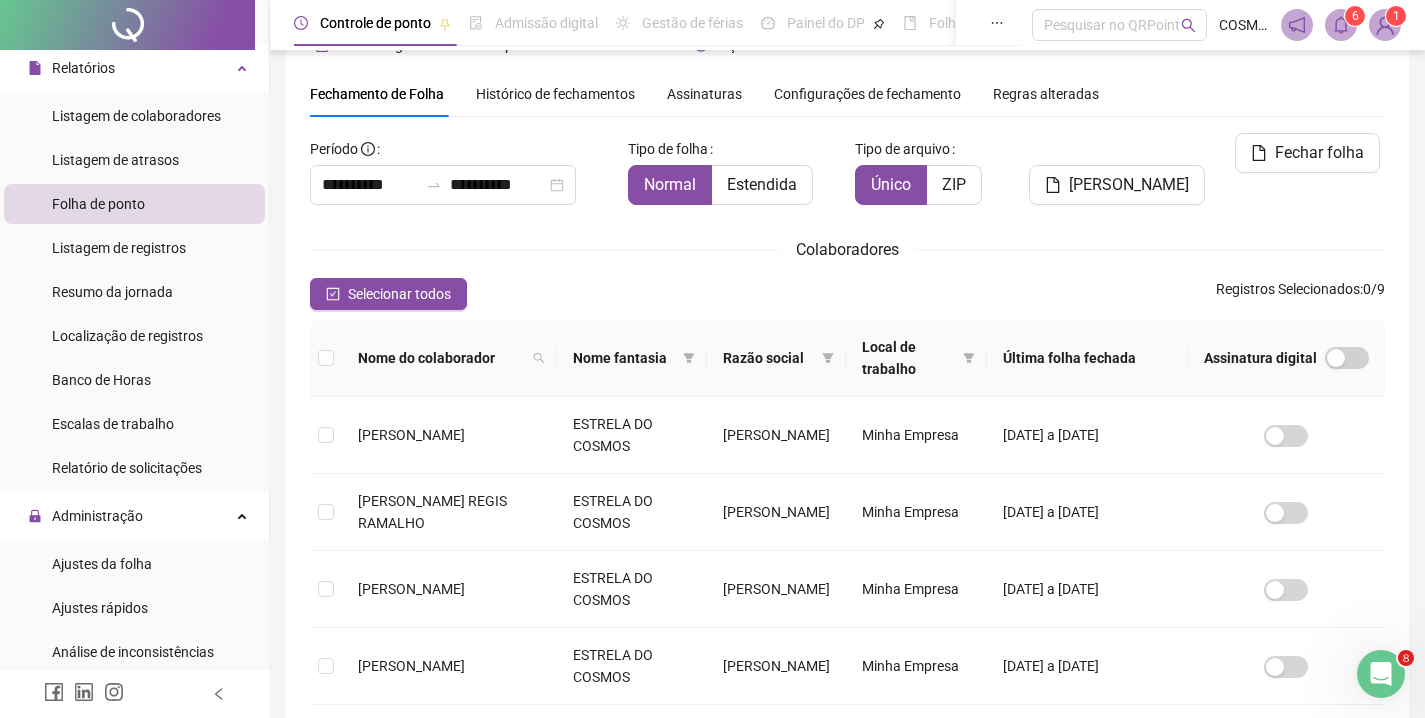 click 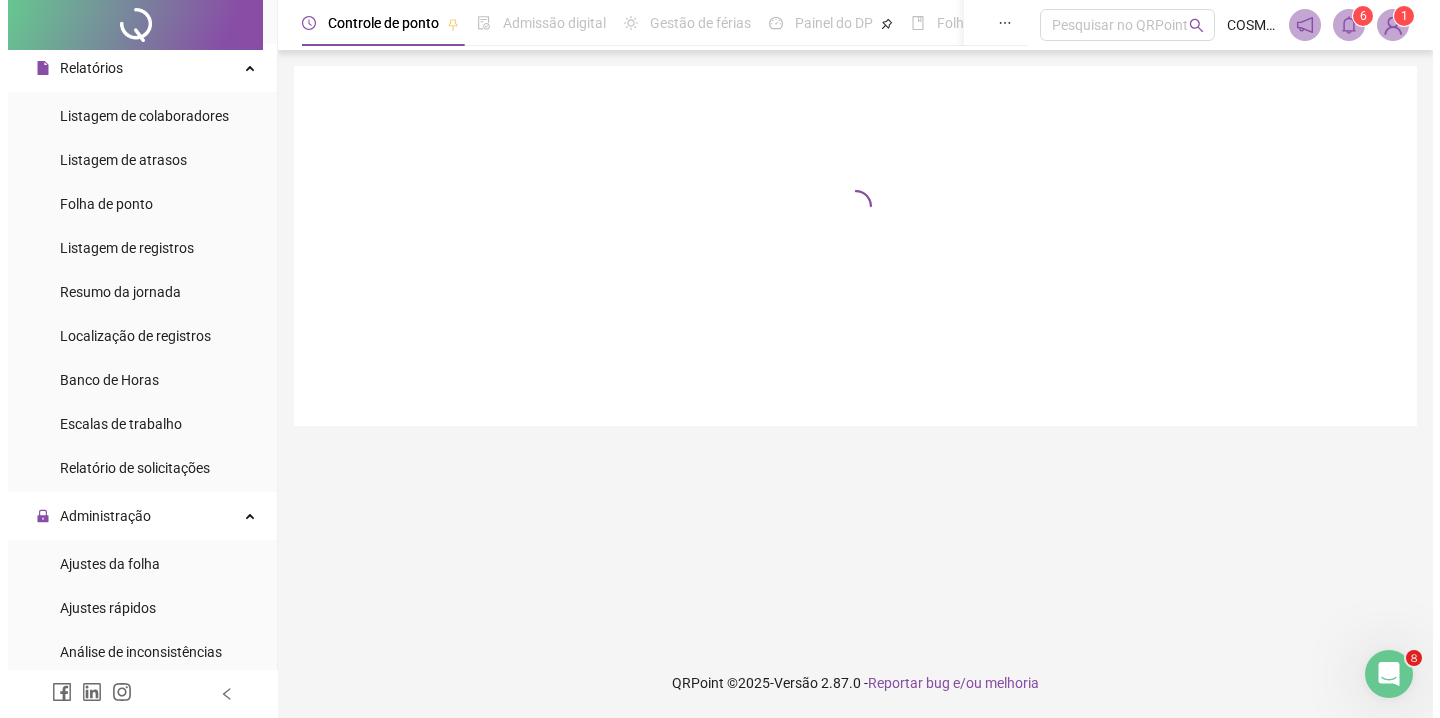 scroll, scrollTop: 0, scrollLeft: 0, axis: both 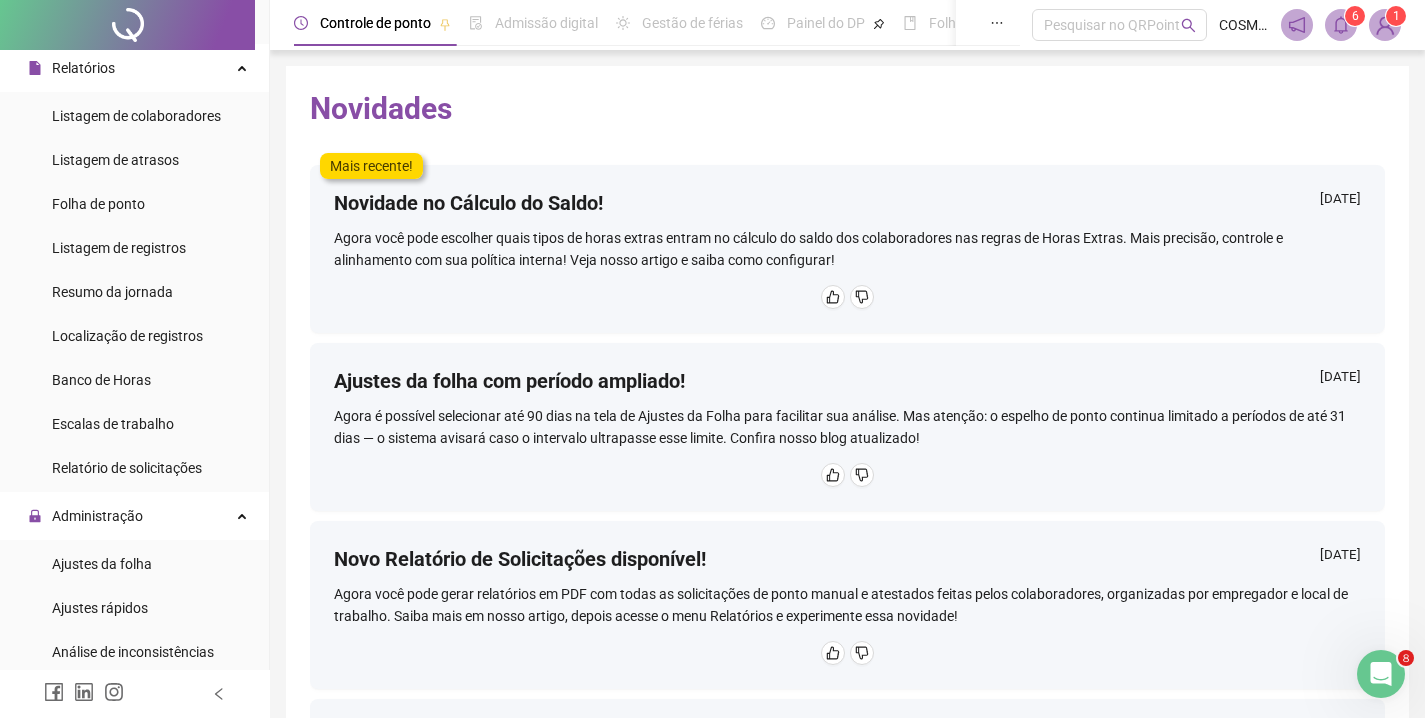 click 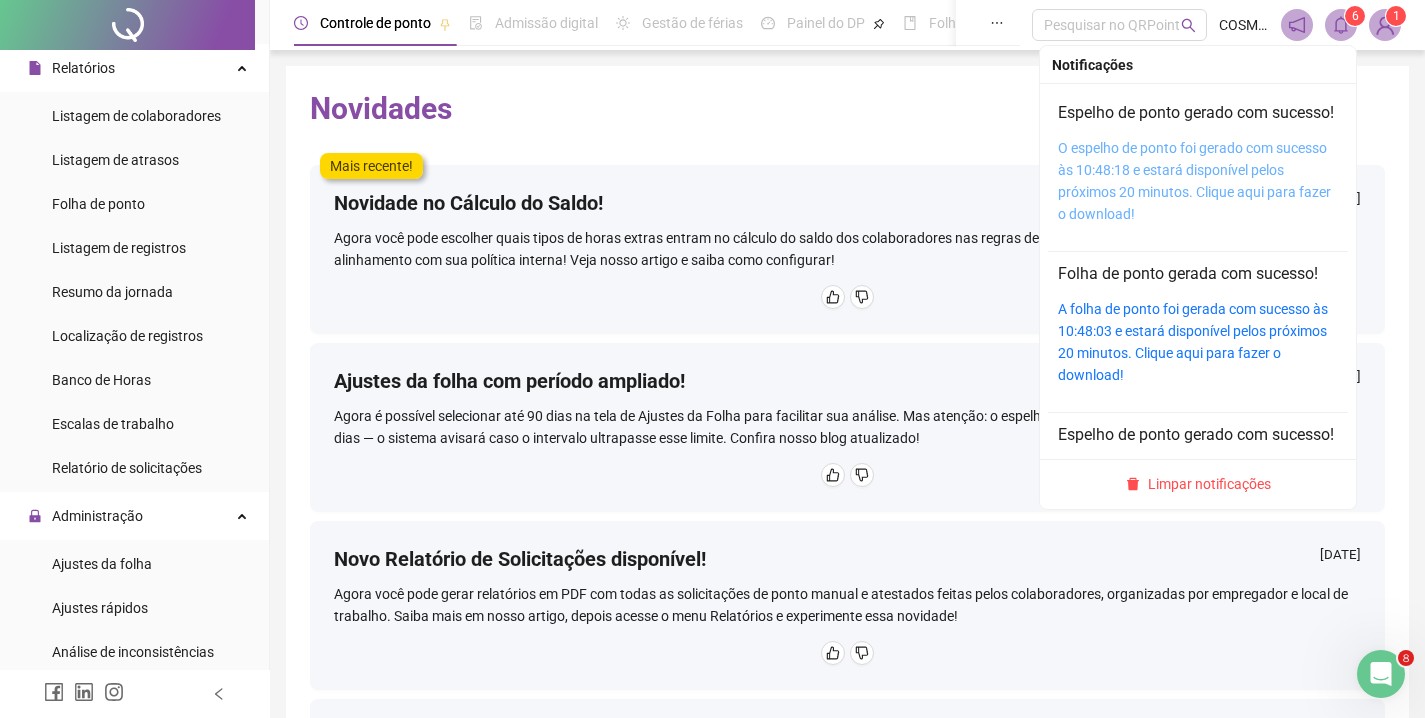 click on "O espelho de ponto foi gerado com sucesso às 10:48:18 e estará disponível pelos próximos 20 minutos.
Clique aqui para fazer o download!" at bounding box center (1194, 181) 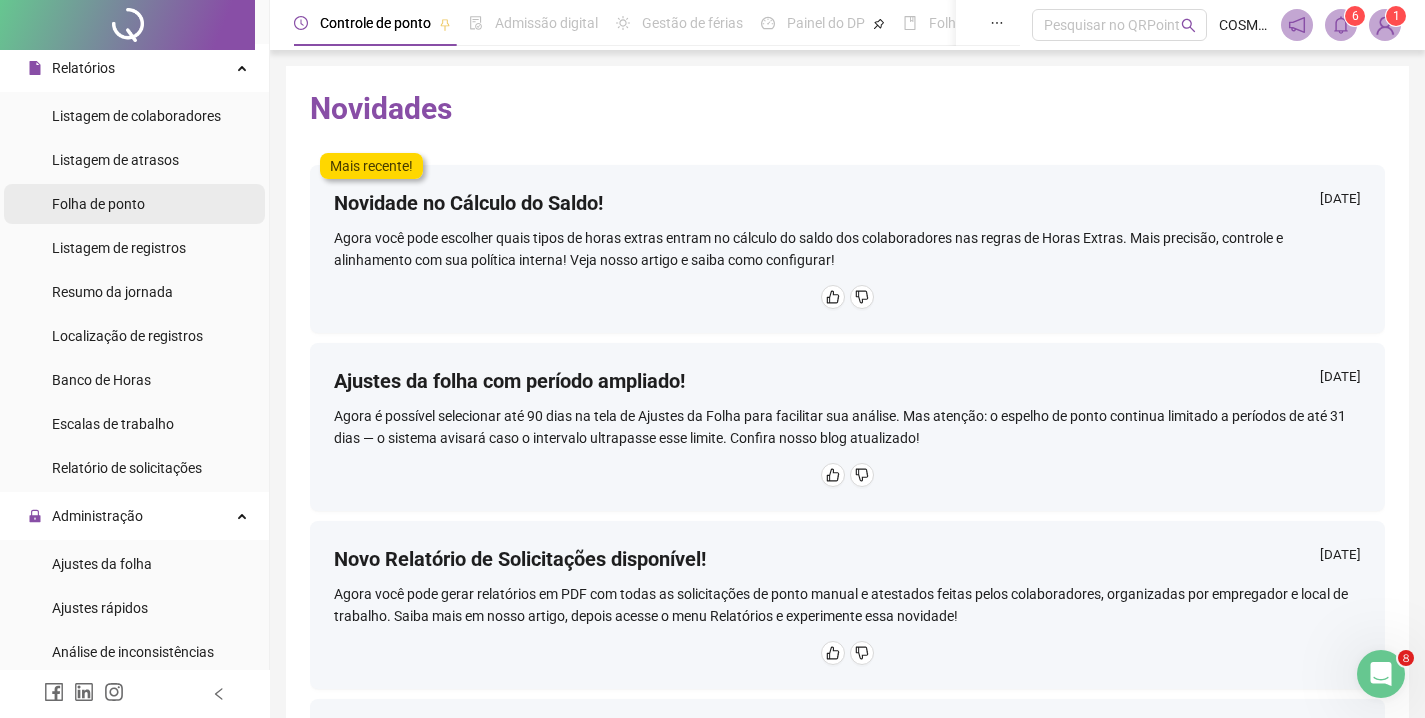 click on "Folha de ponto" at bounding box center [98, 204] 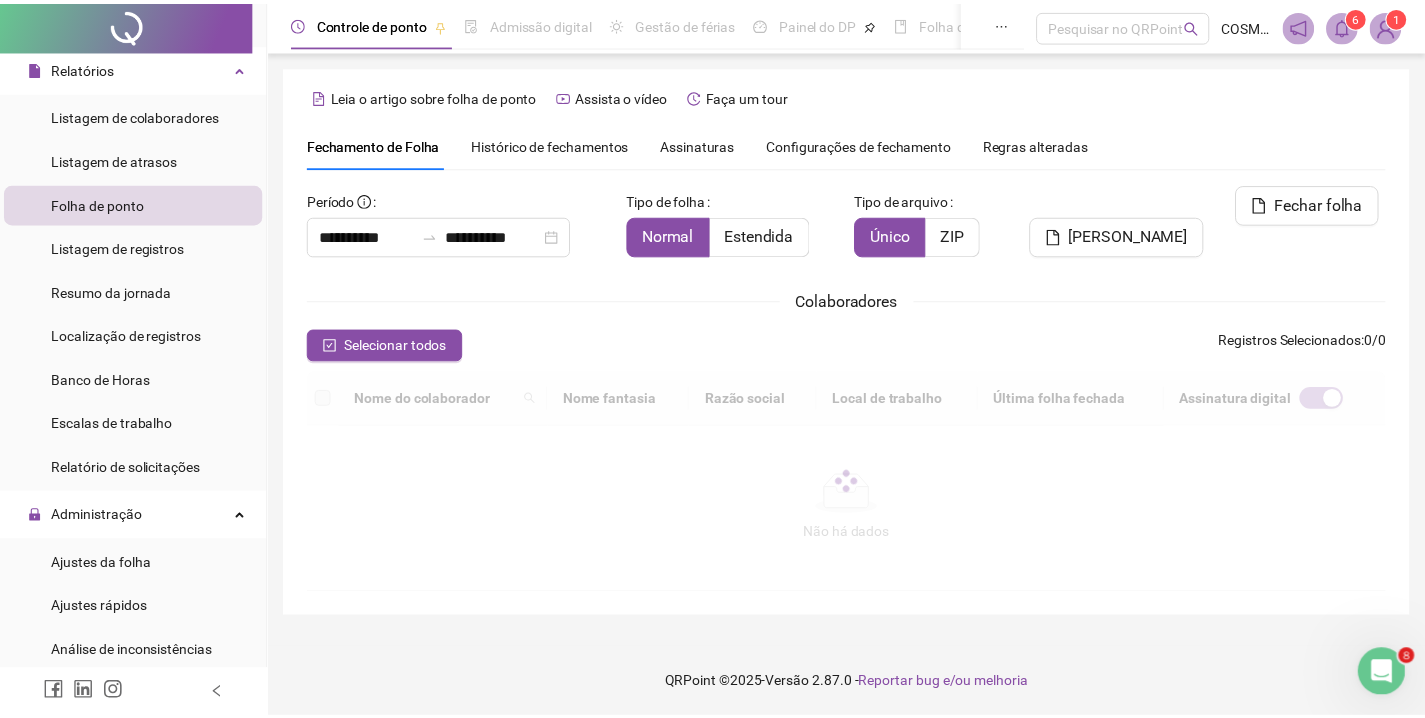 scroll, scrollTop: 51, scrollLeft: 0, axis: vertical 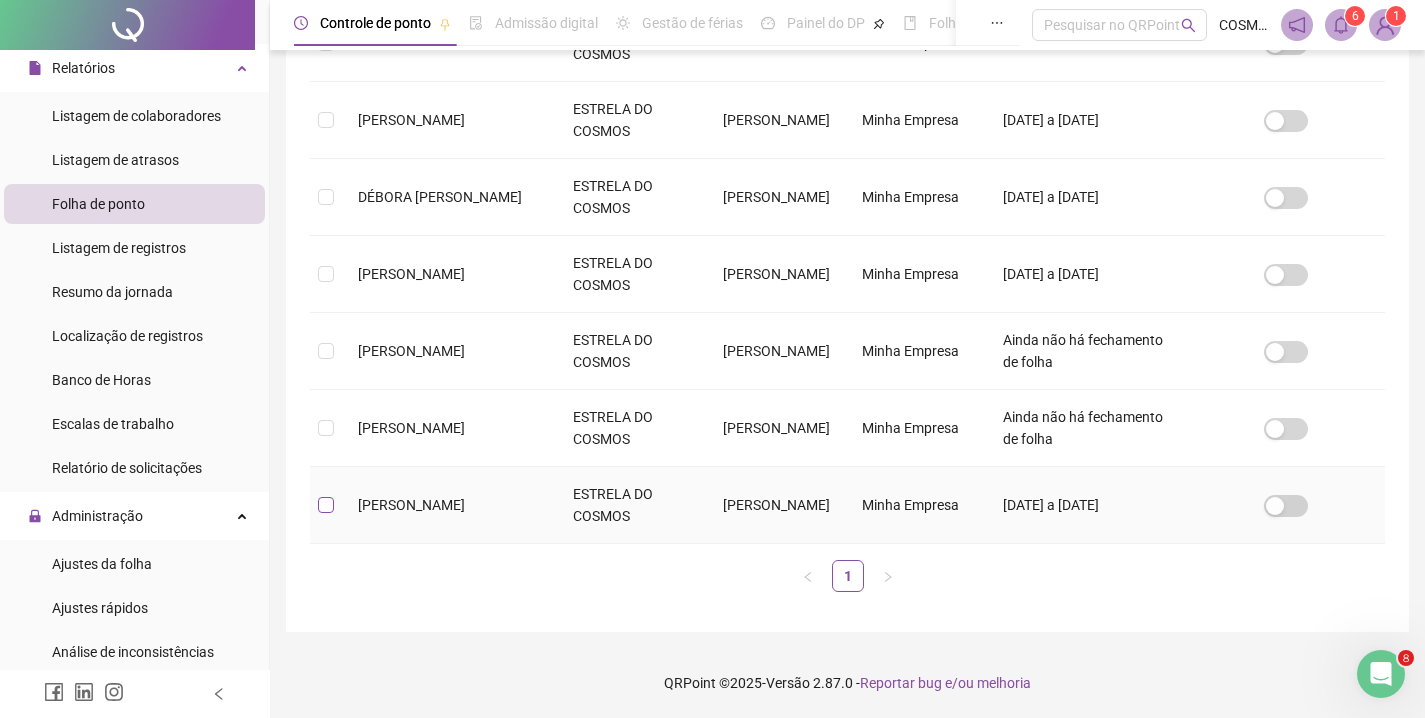 click at bounding box center (326, 505) 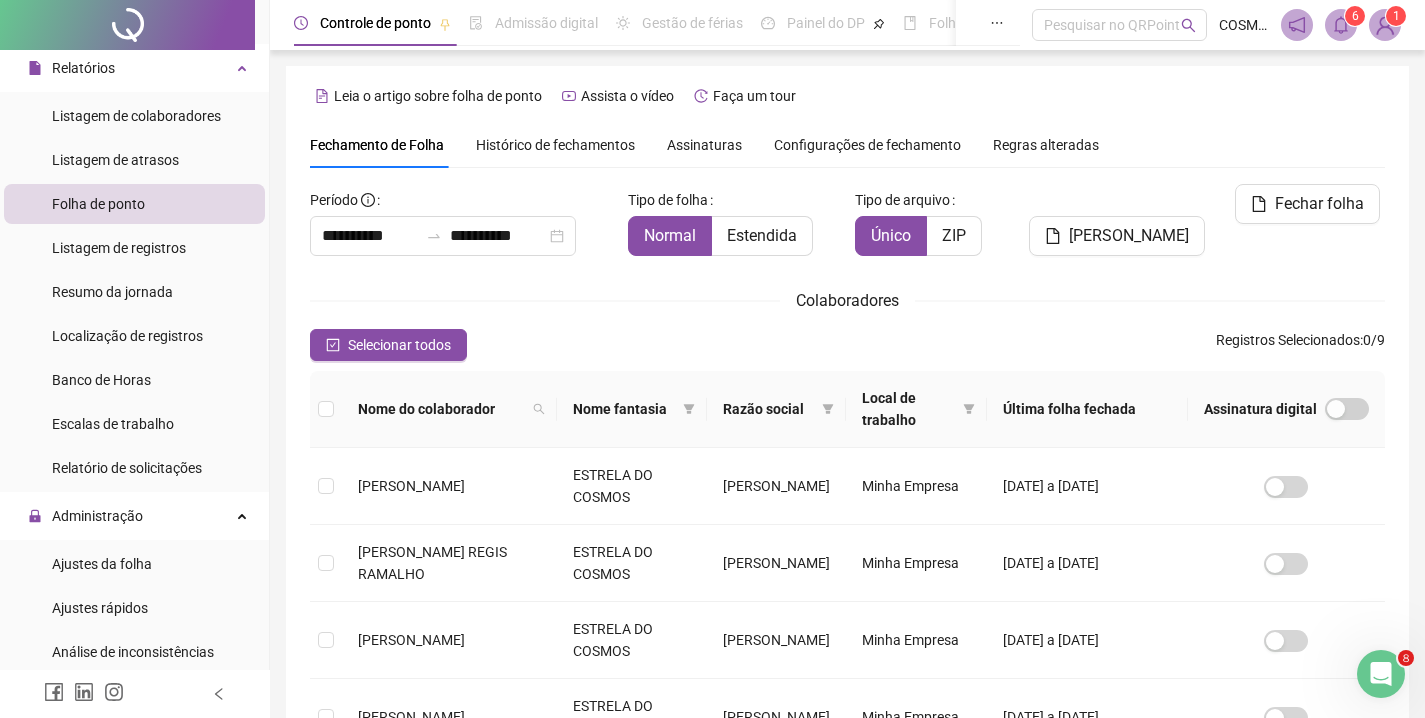 scroll, scrollTop: 0, scrollLeft: 0, axis: both 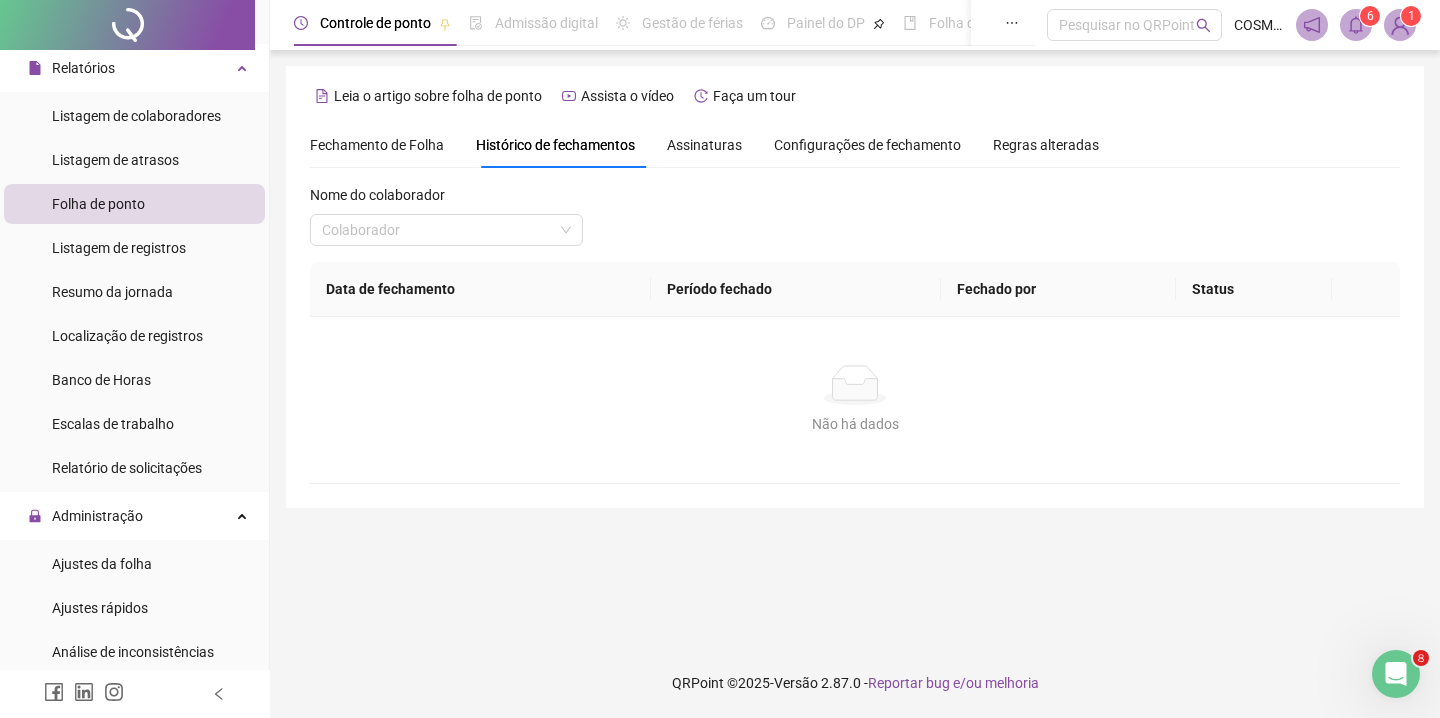 click on "**********" at bounding box center (855, 287) 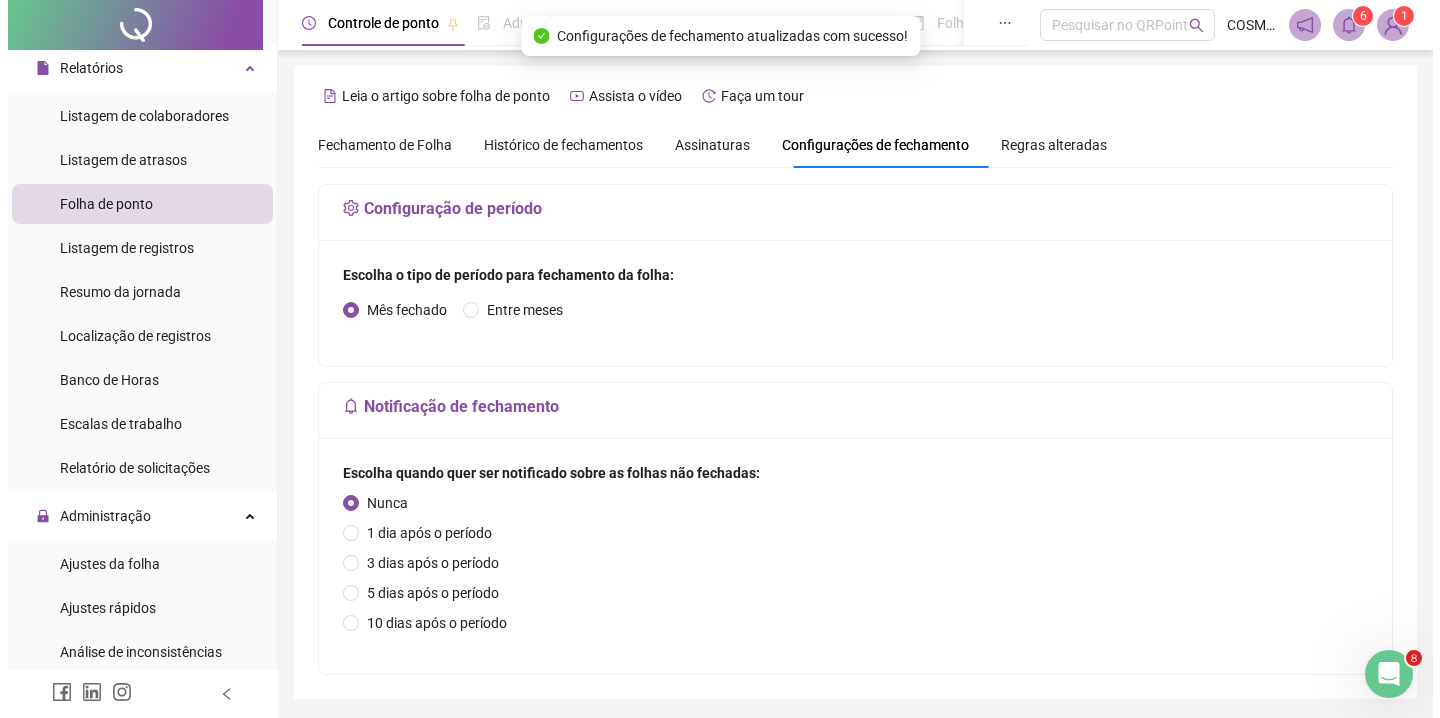 scroll, scrollTop: 0, scrollLeft: 0, axis: both 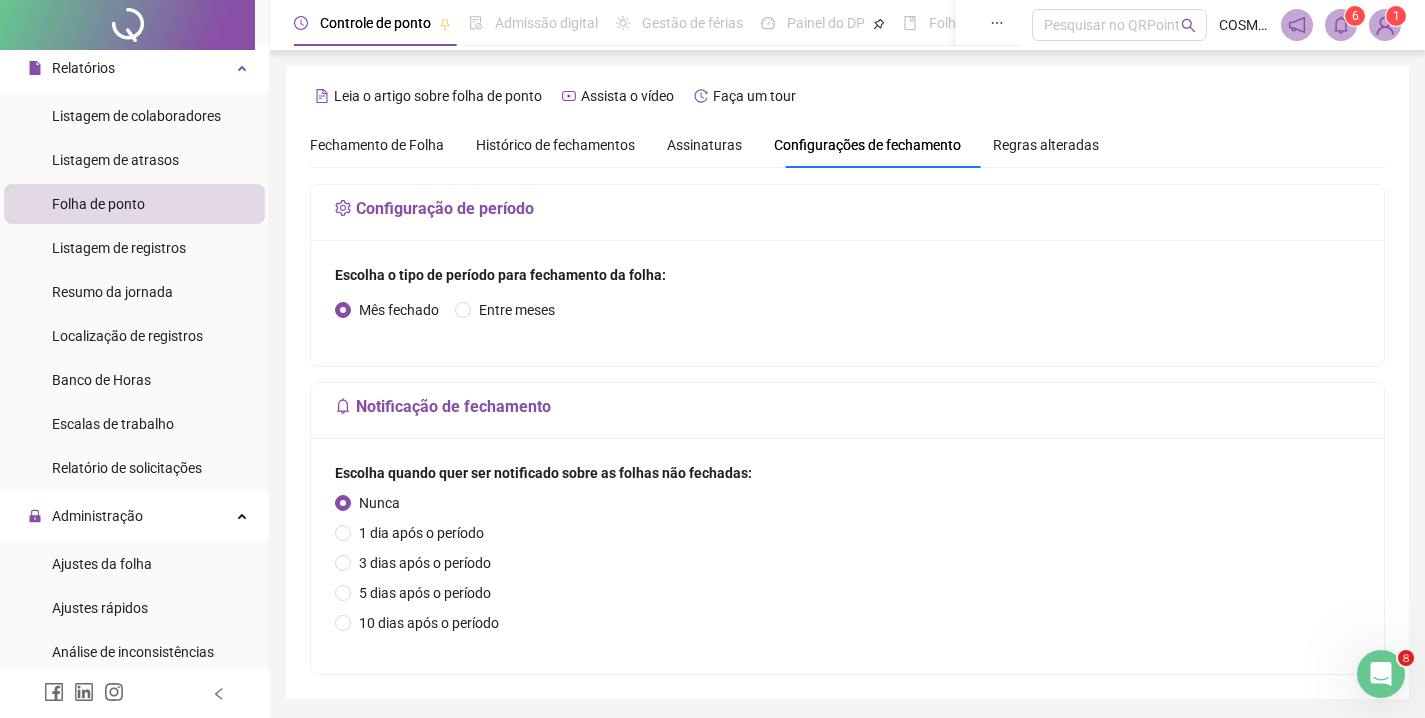 click on "Histórico de fechamentos" at bounding box center (555, 145) 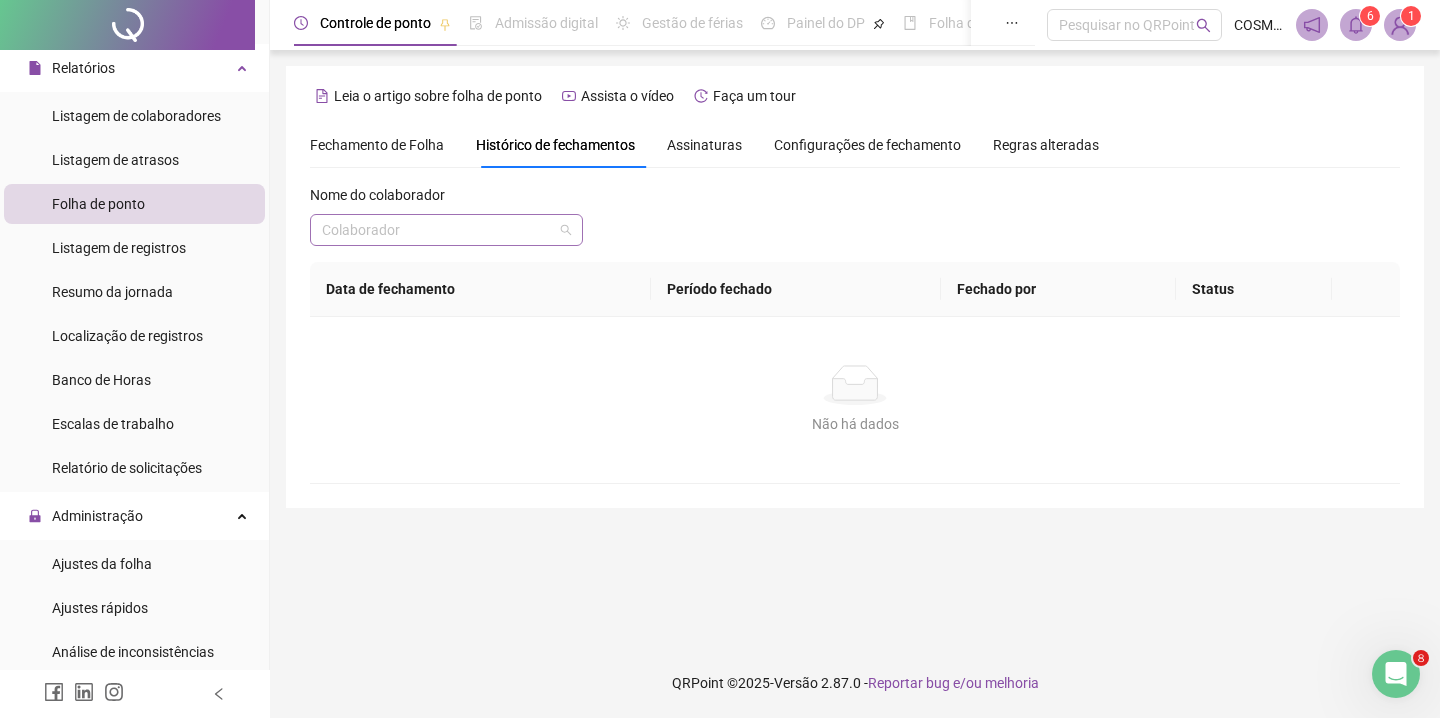 click at bounding box center (440, 230) 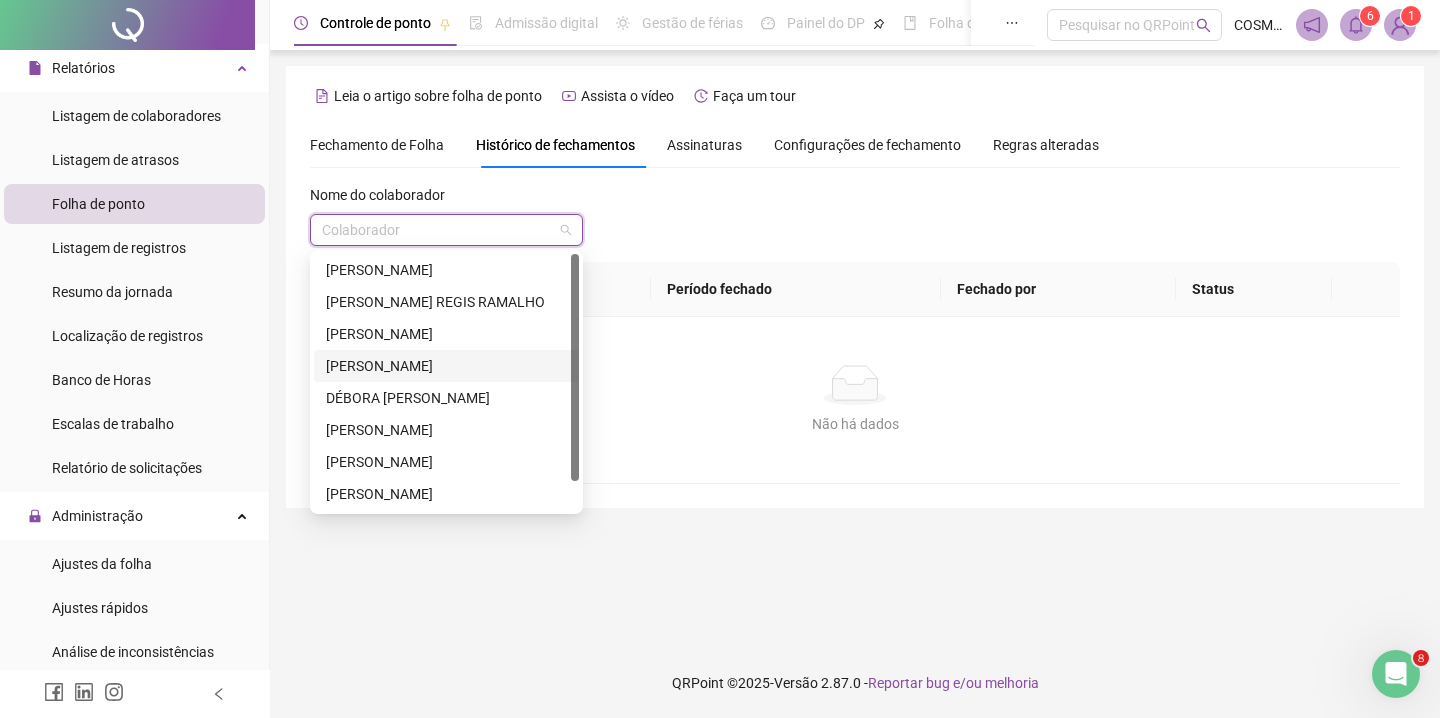 scroll, scrollTop: 32, scrollLeft: 0, axis: vertical 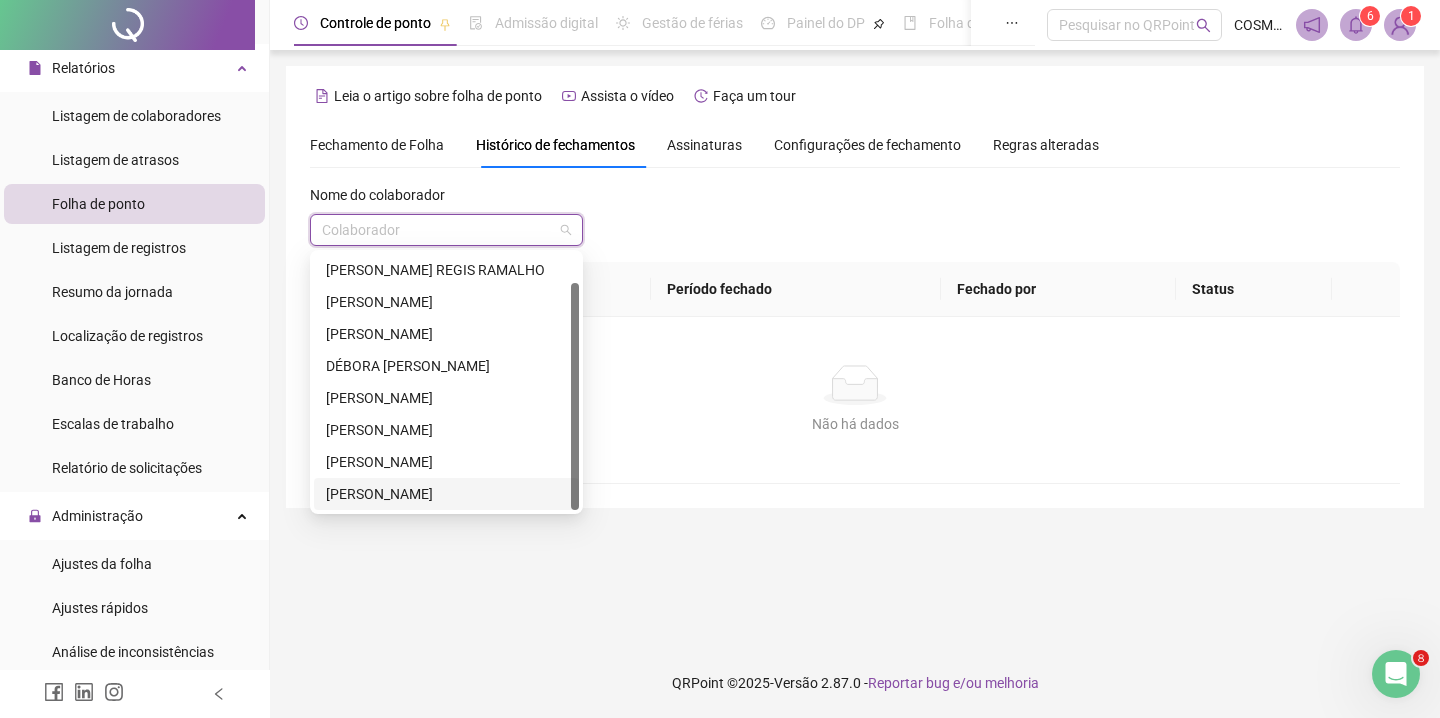 click on "[PERSON_NAME]" at bounding box center (446, 494) 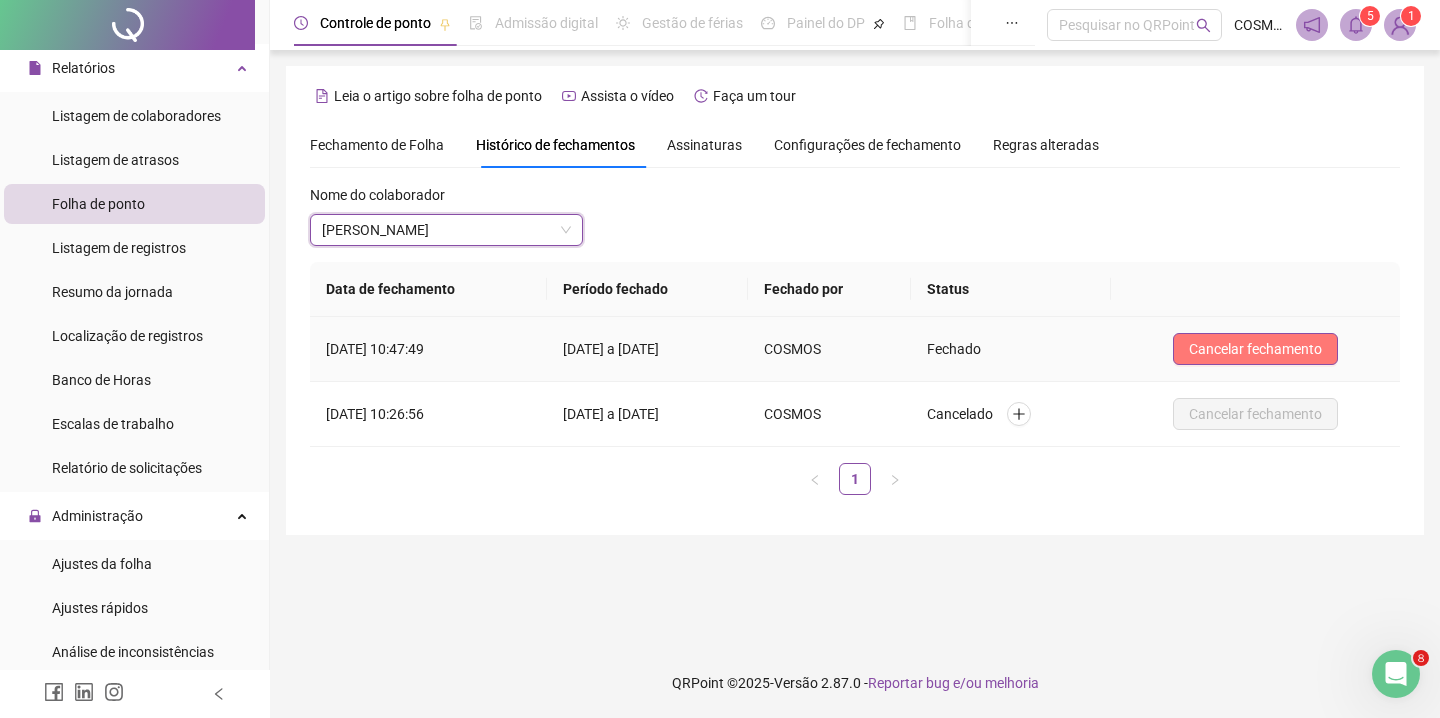 click on "Cancelar fechamento" at bounding box center (1255, 349) 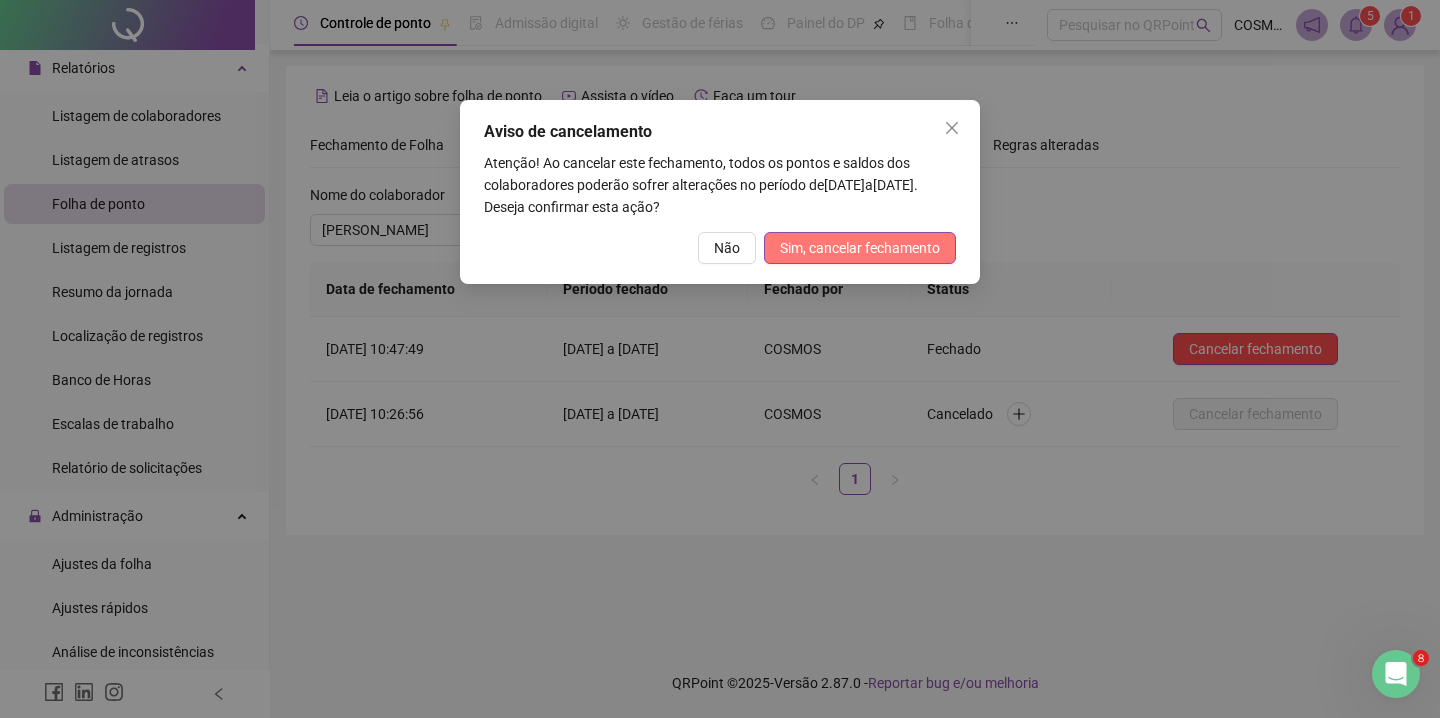 click on "Sim, cancelar fechamento" at bounding box center (860, 248) 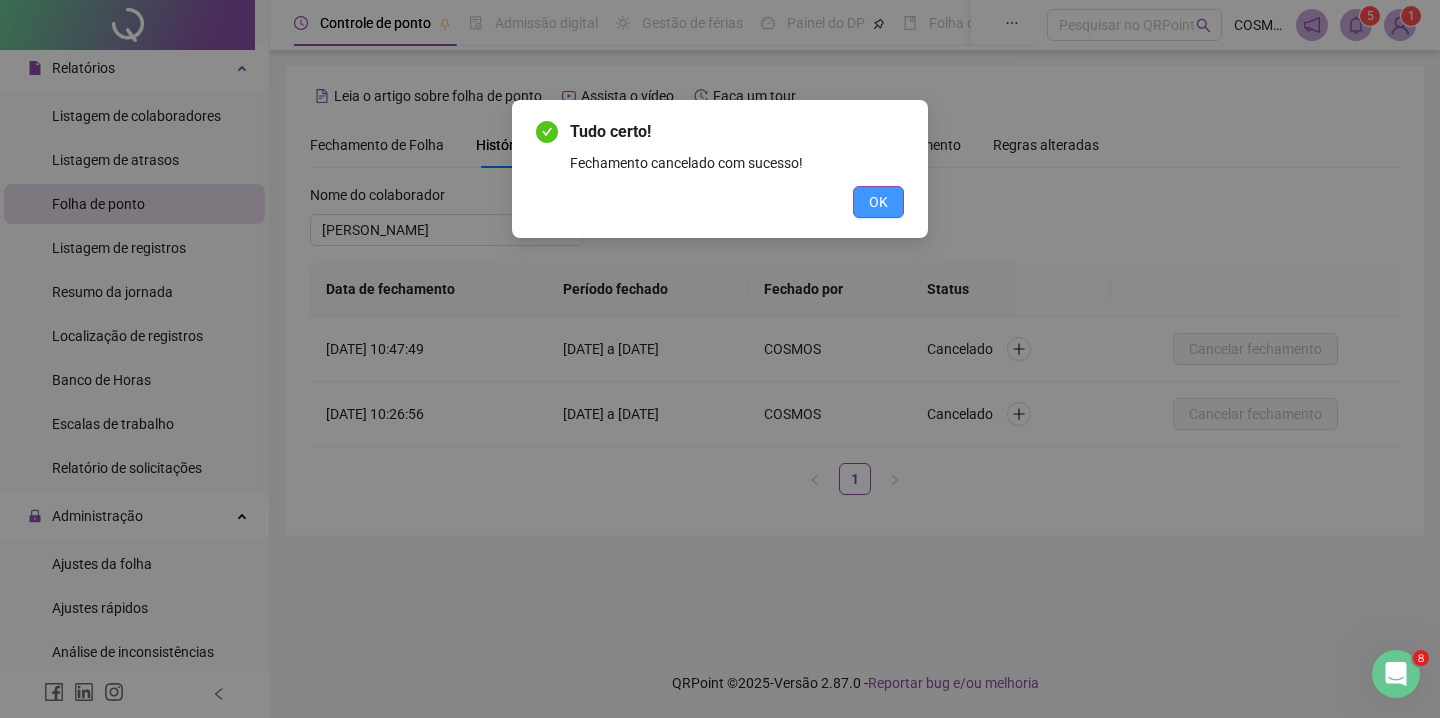 click on "OK" at bounding box center [878, 202] 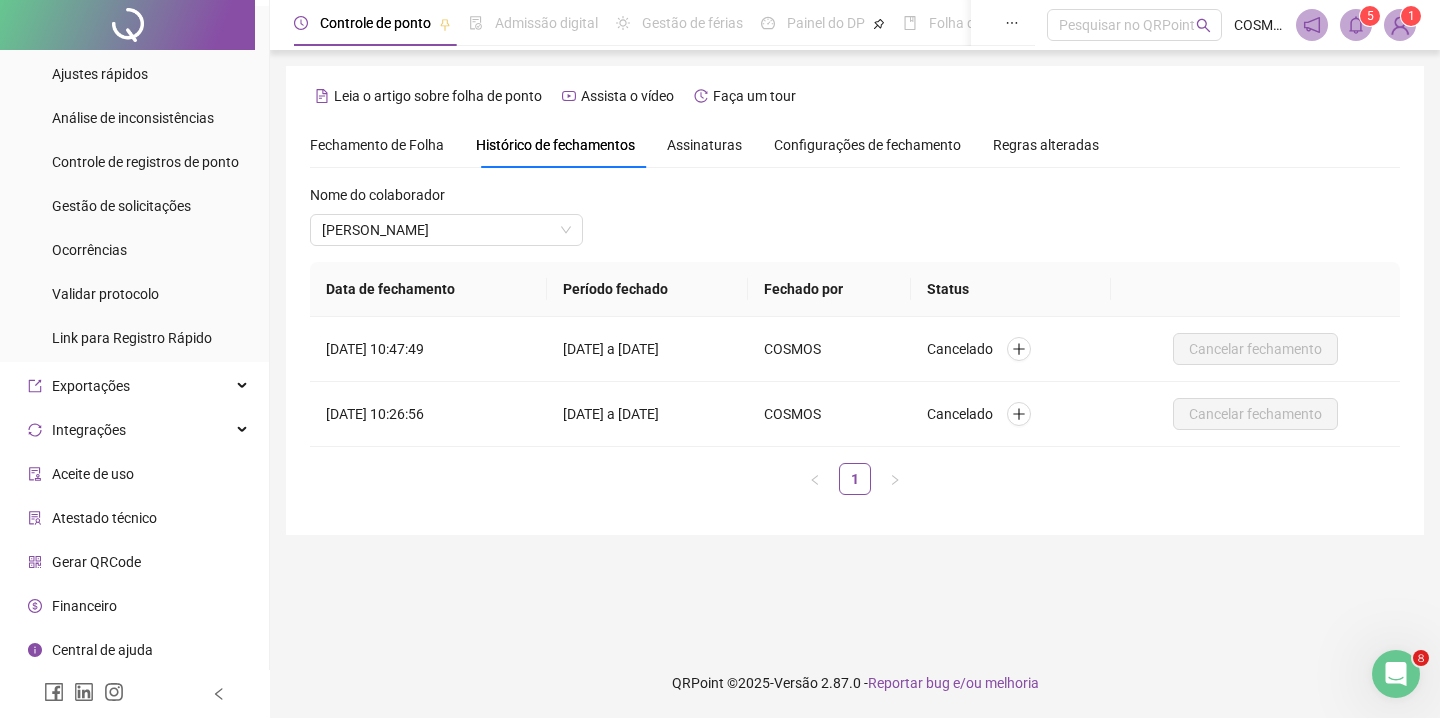 scroll, scrollTop: 944, scrollLeft: 0, axis: vertical 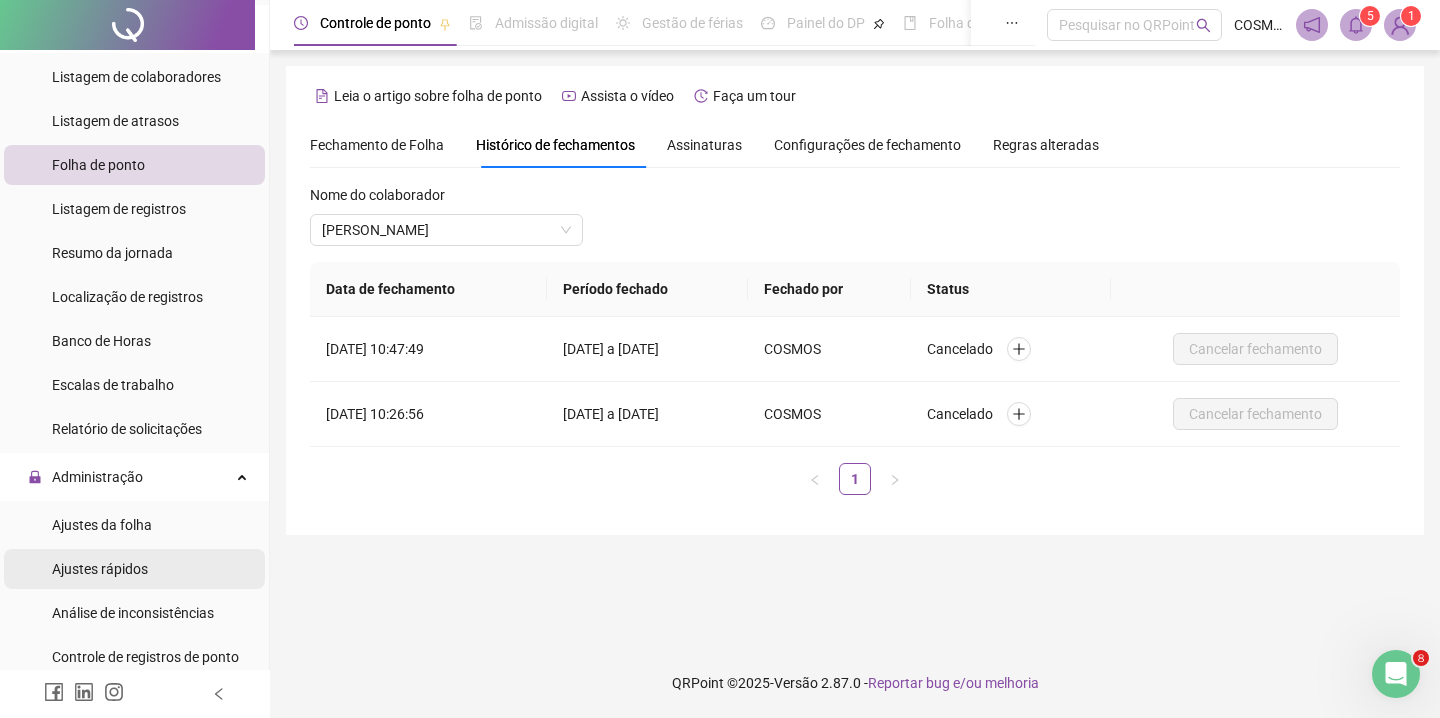 click on "Ajustes rápidos" at bounding box center [134, 569] 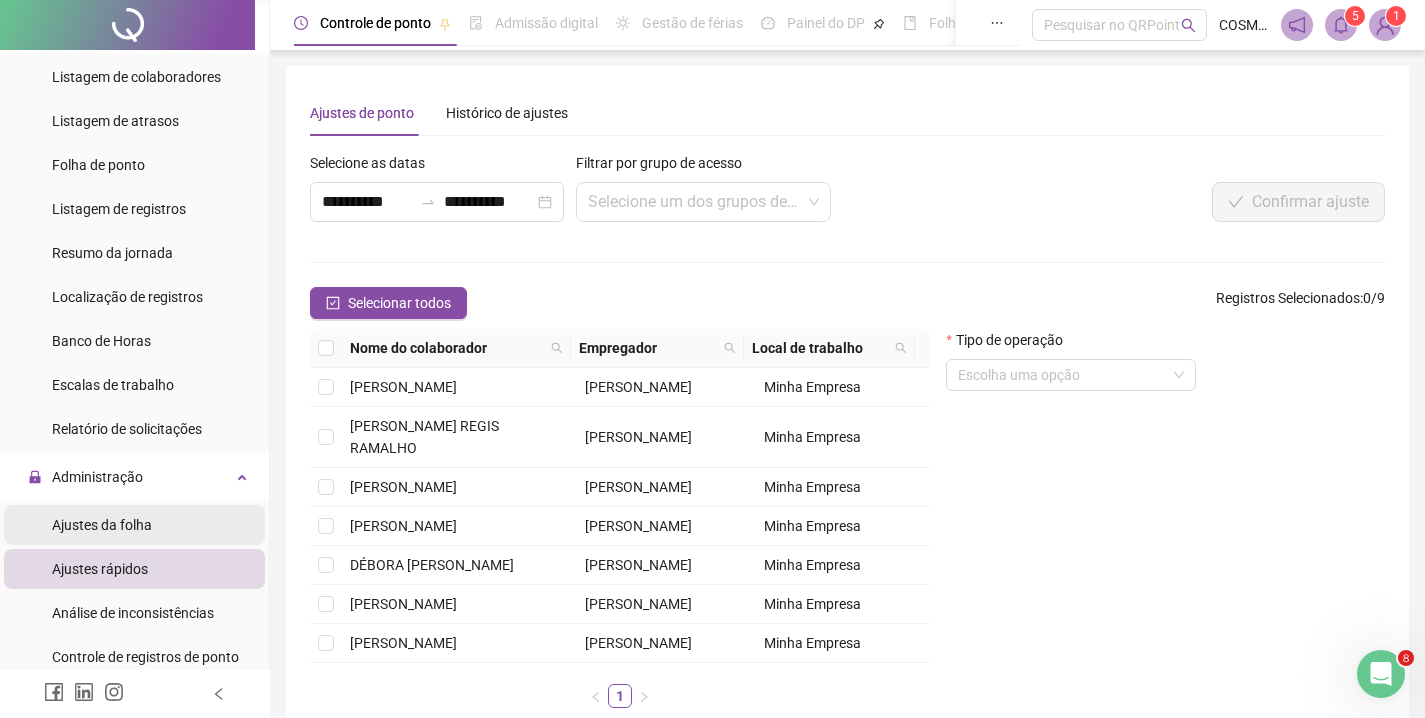 click on "Ajustes da folha" at bounding box center (134, 525) 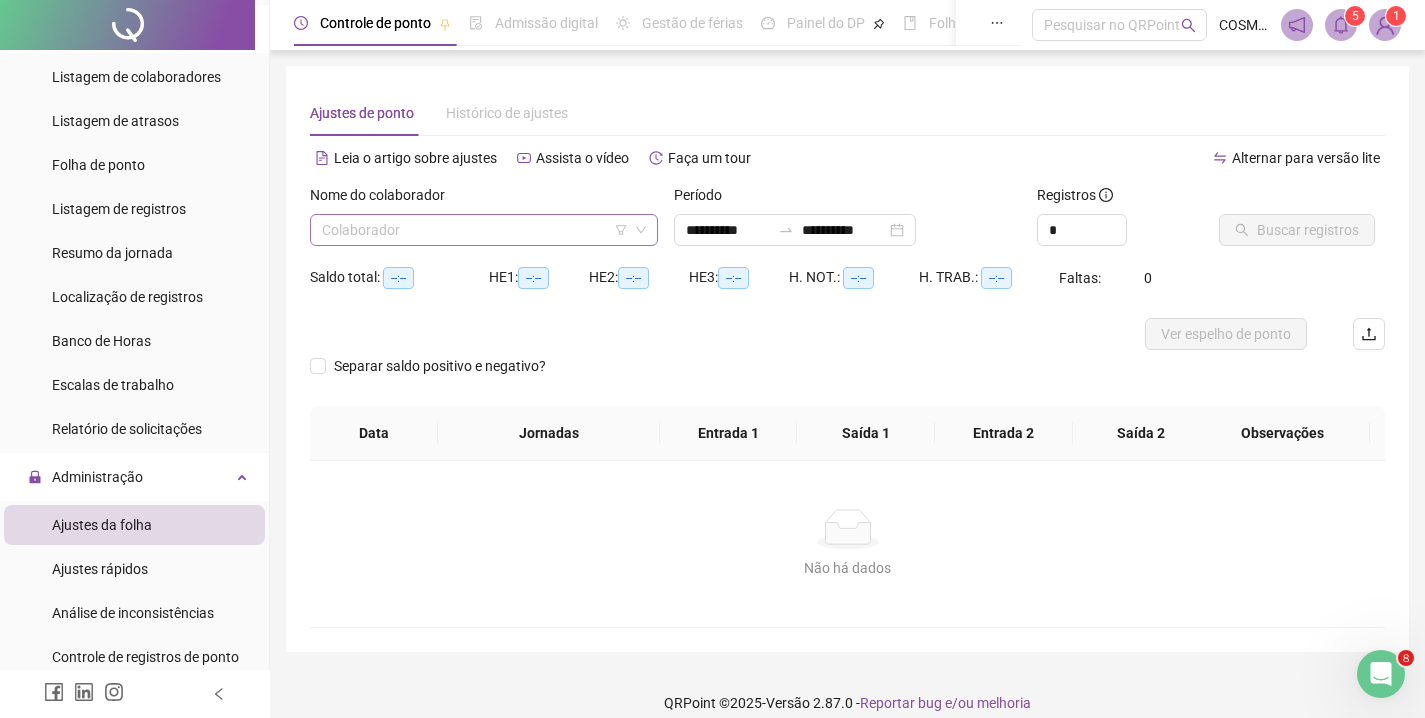 click at bounding box center [478, 230] 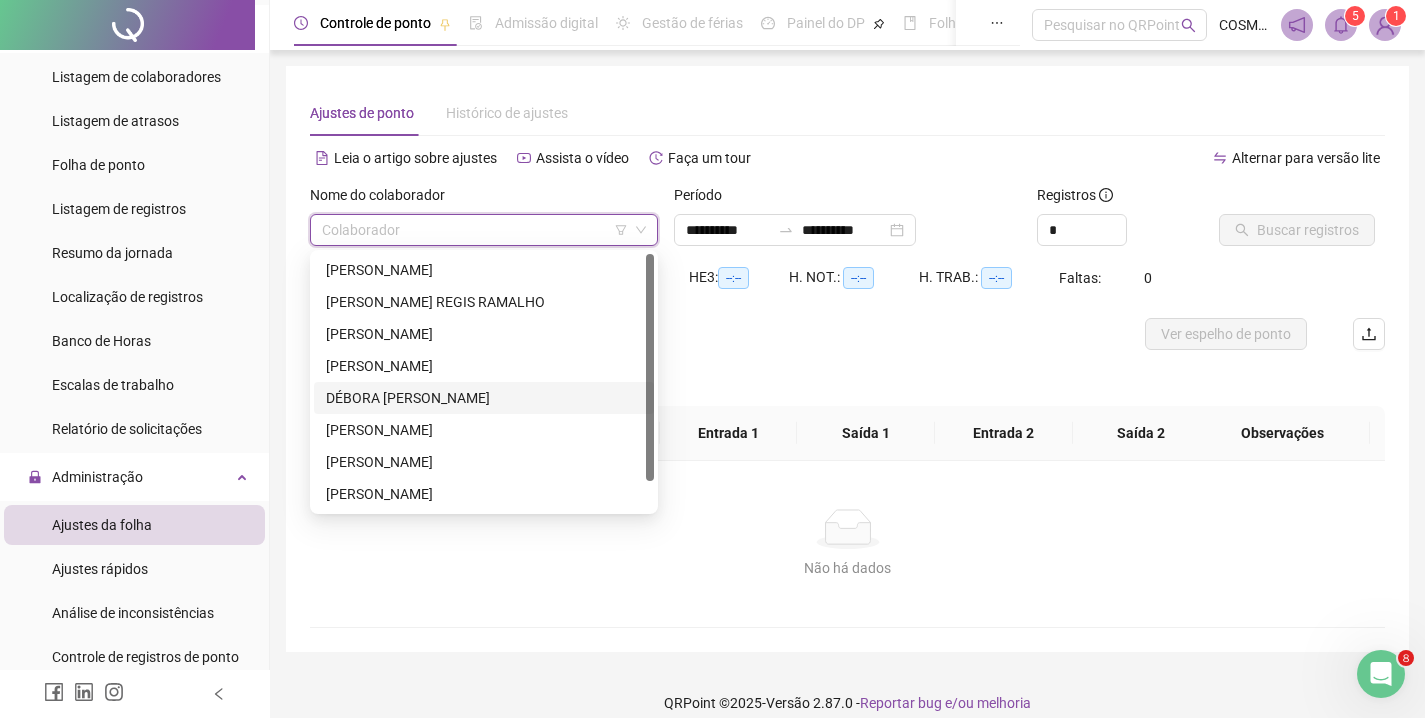scroll, scrollTop: 32, scrollLeft: 0, axis: vertical 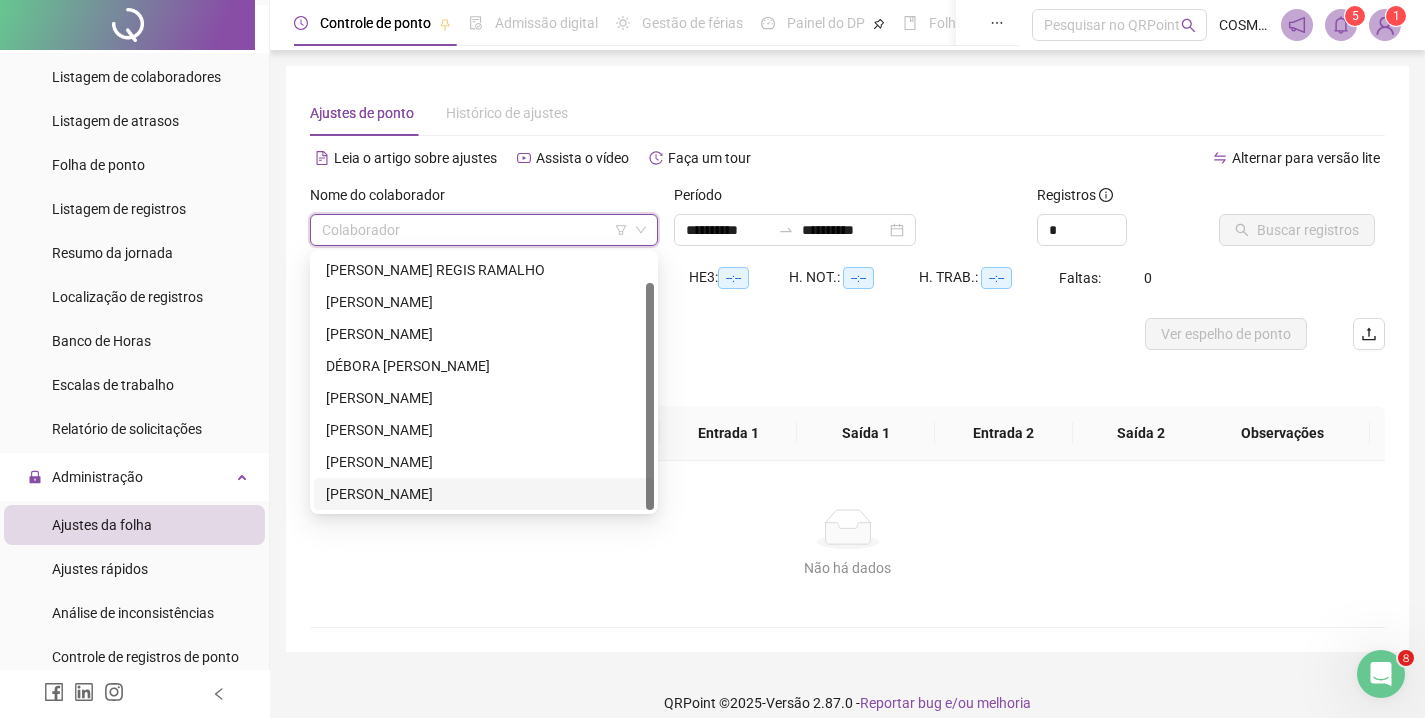 click on "[PERSON_NAME]" at bounding box center [484, 494] 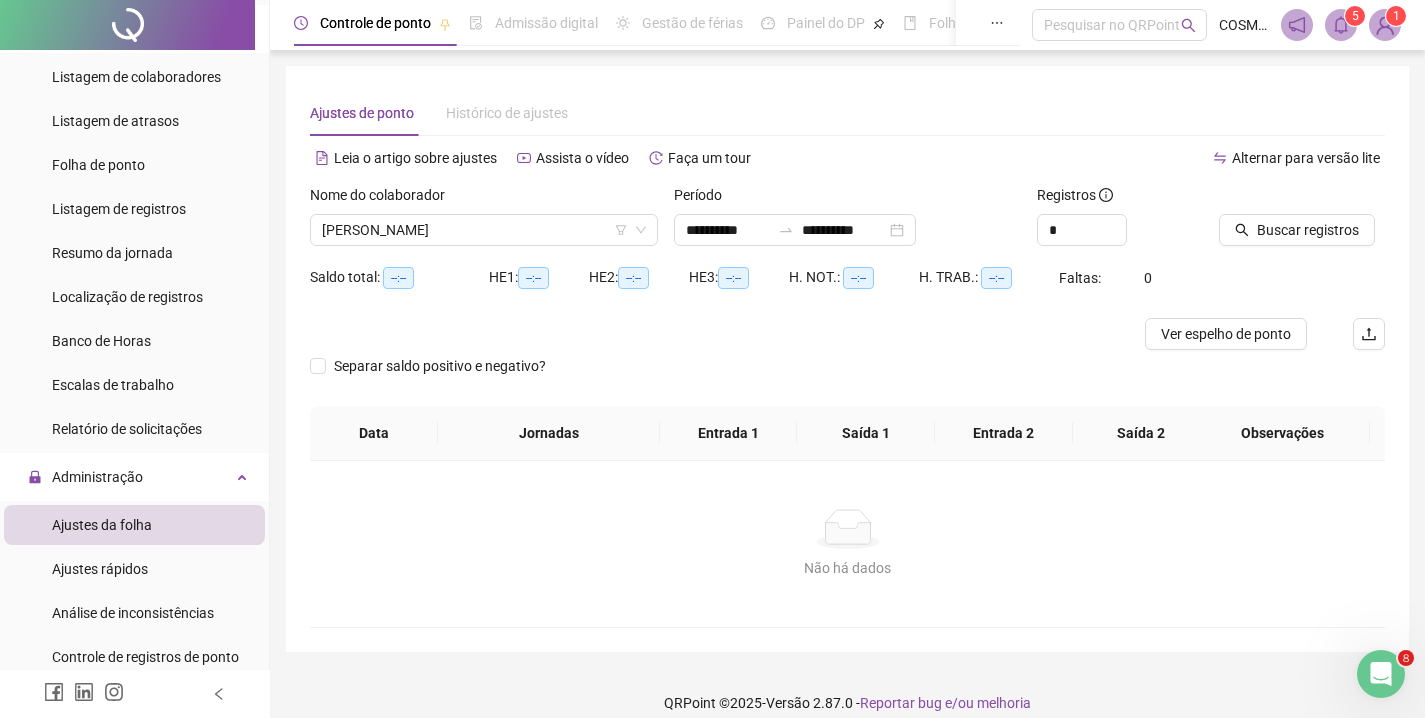 click on "**********" at bounding box center [848, 223] 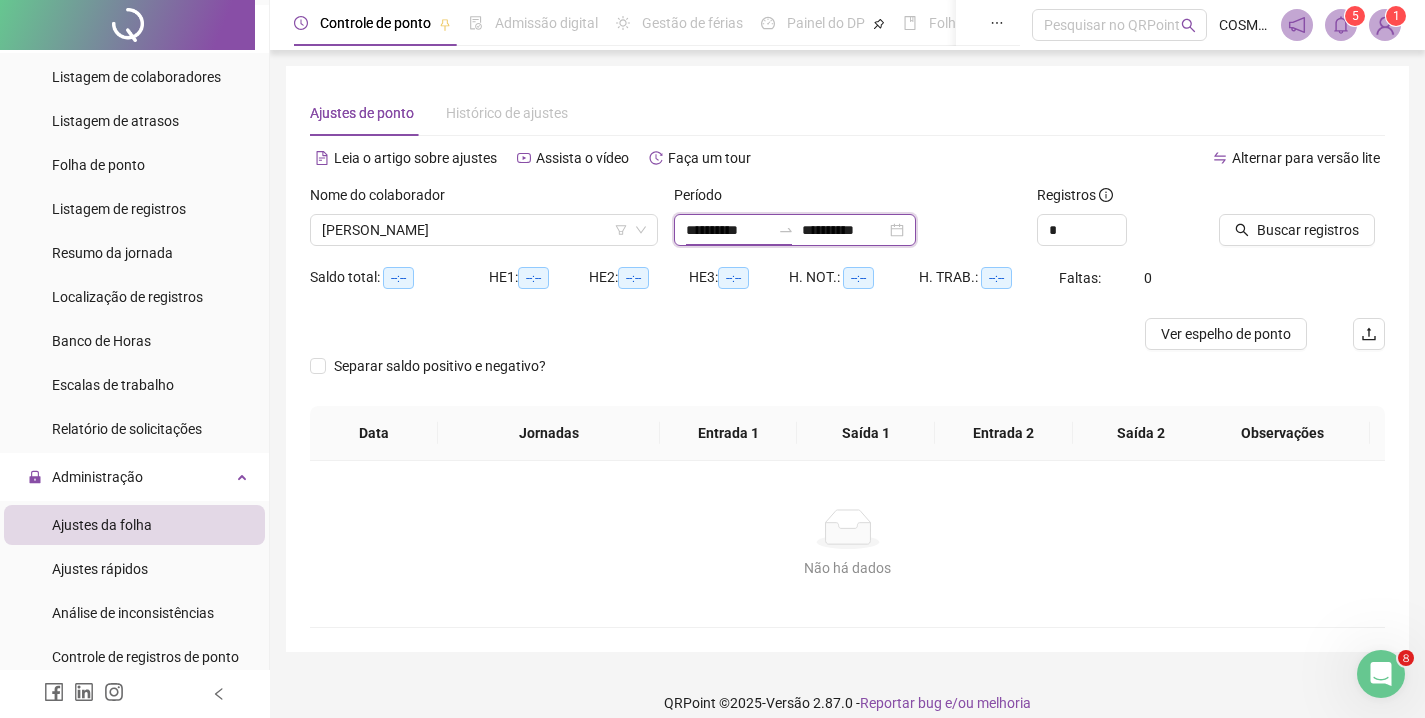 click on "**********" at bounding box center [728, 230] 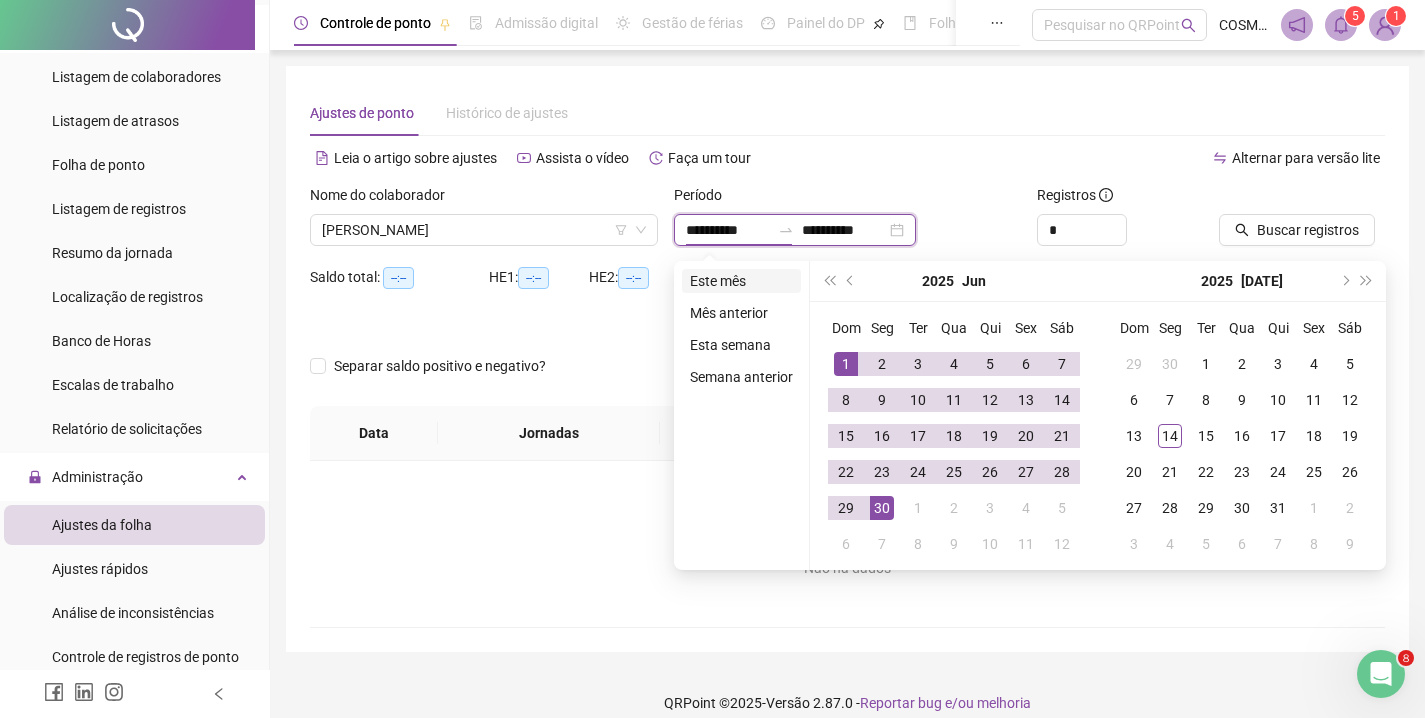 type on "**********" 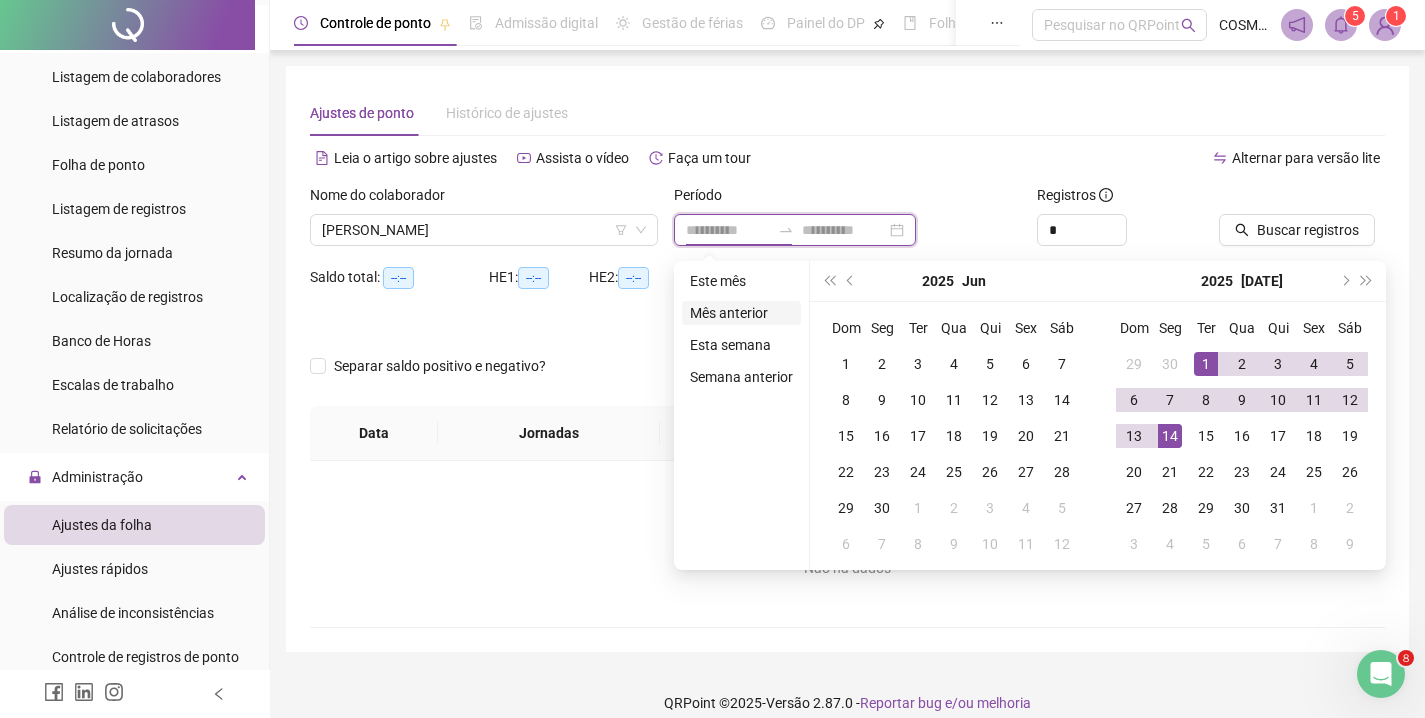type on "**********" 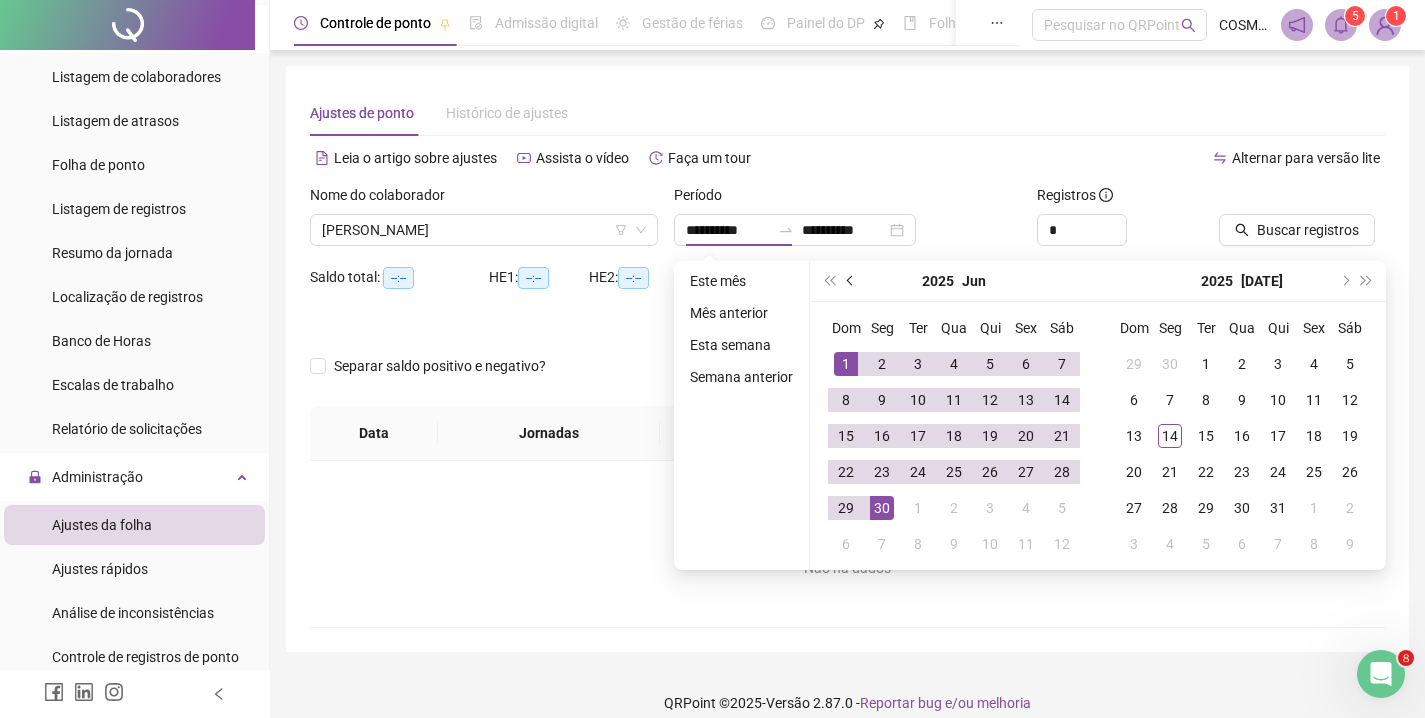 click at bounding box center [851, 281] 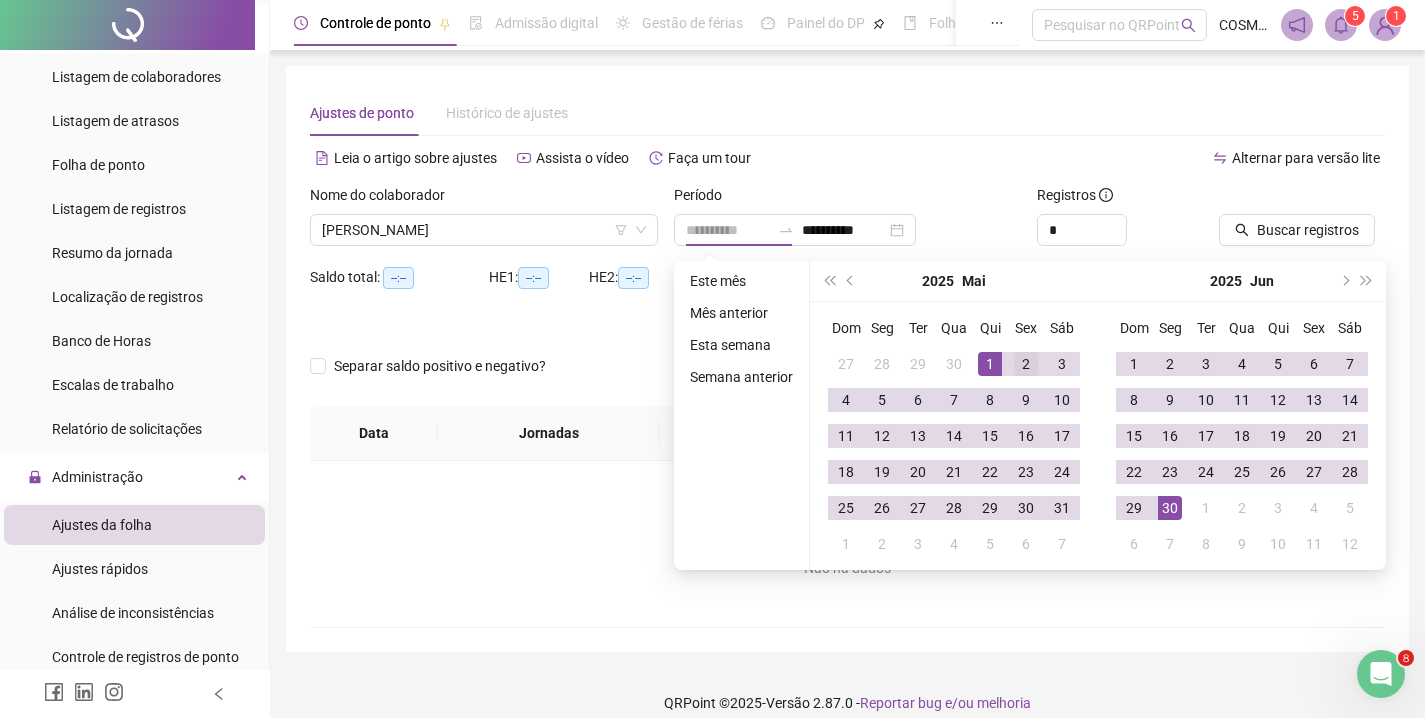 type on "**********" 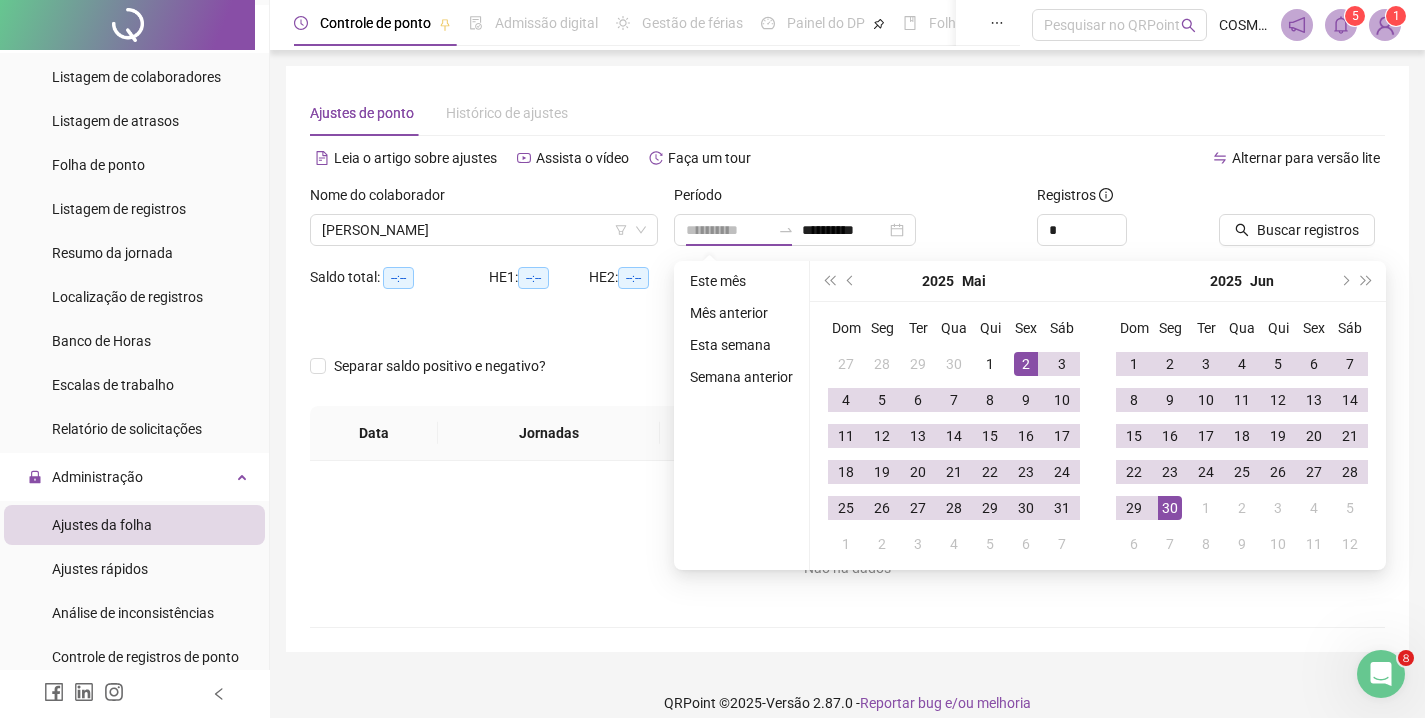 click on "2" at bounding box center [1026, 364] 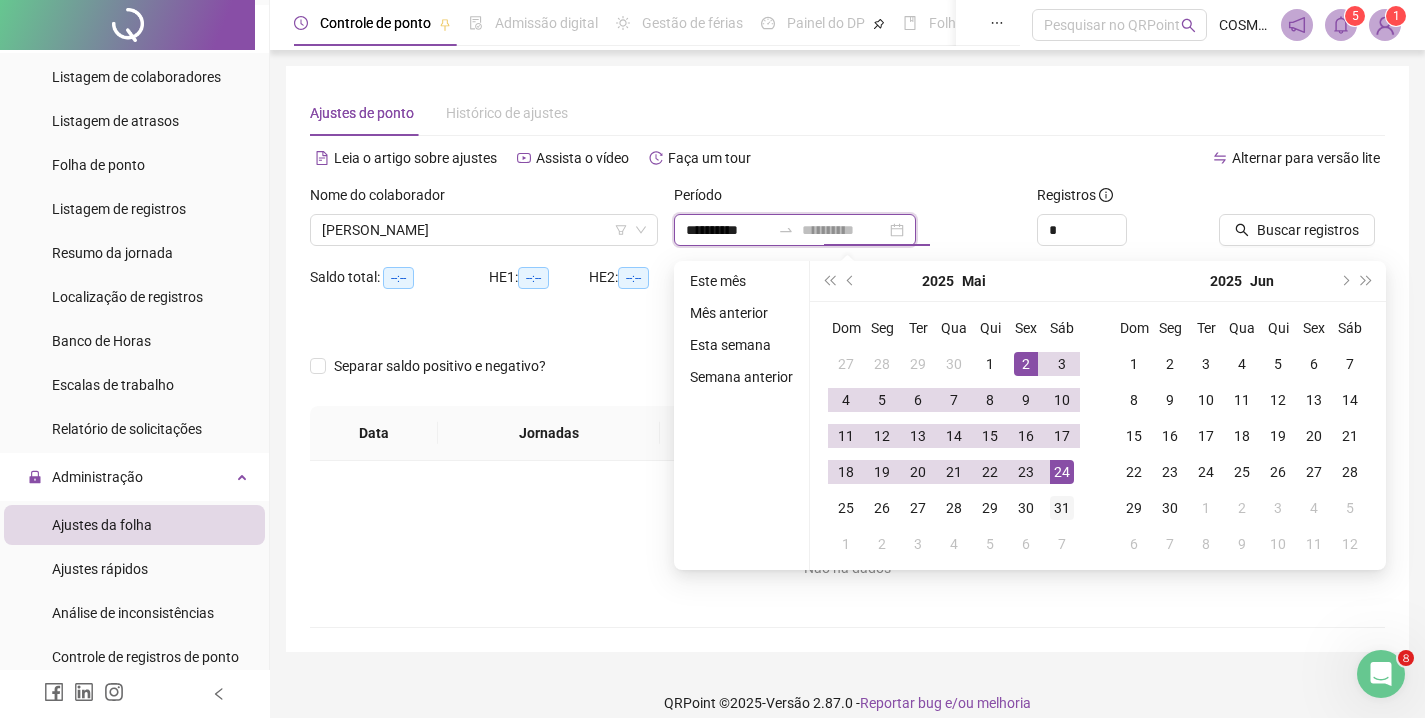 type on "**********" 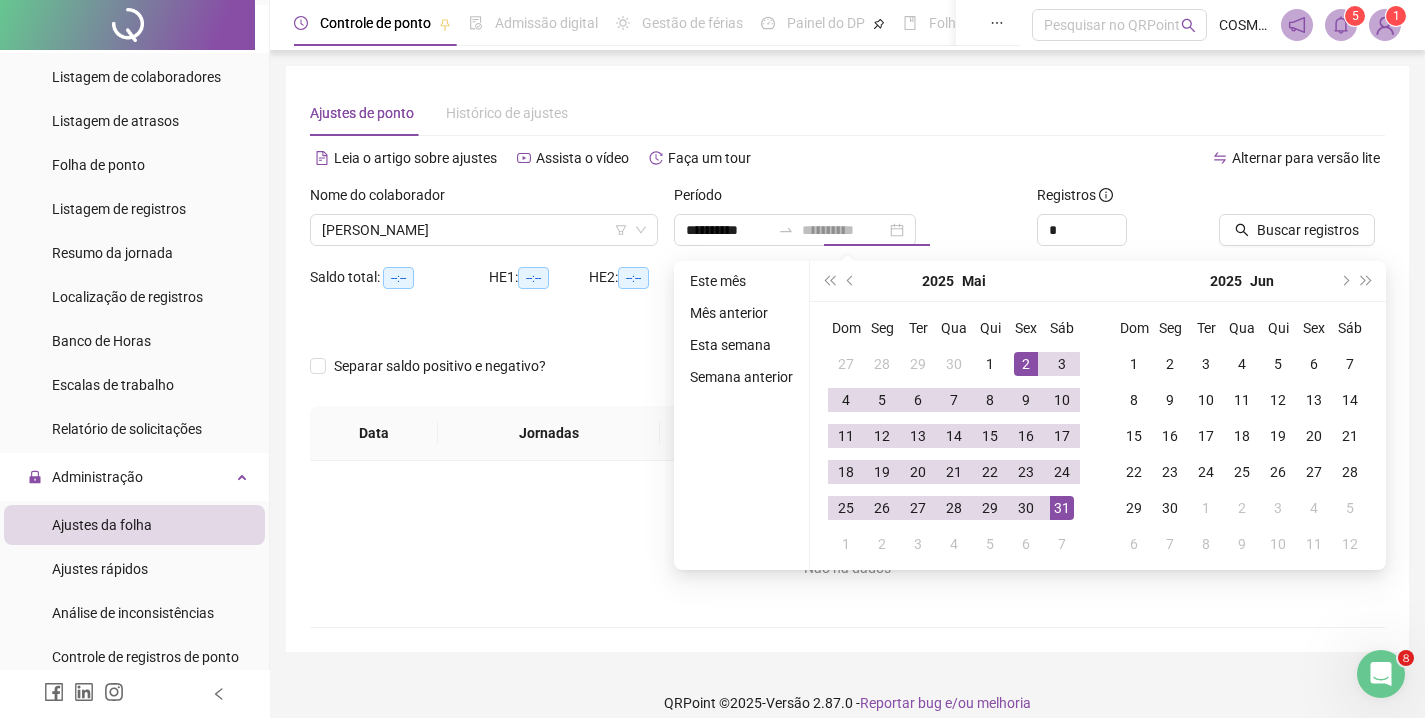 click on "31" at bounding box center [1062, 508] 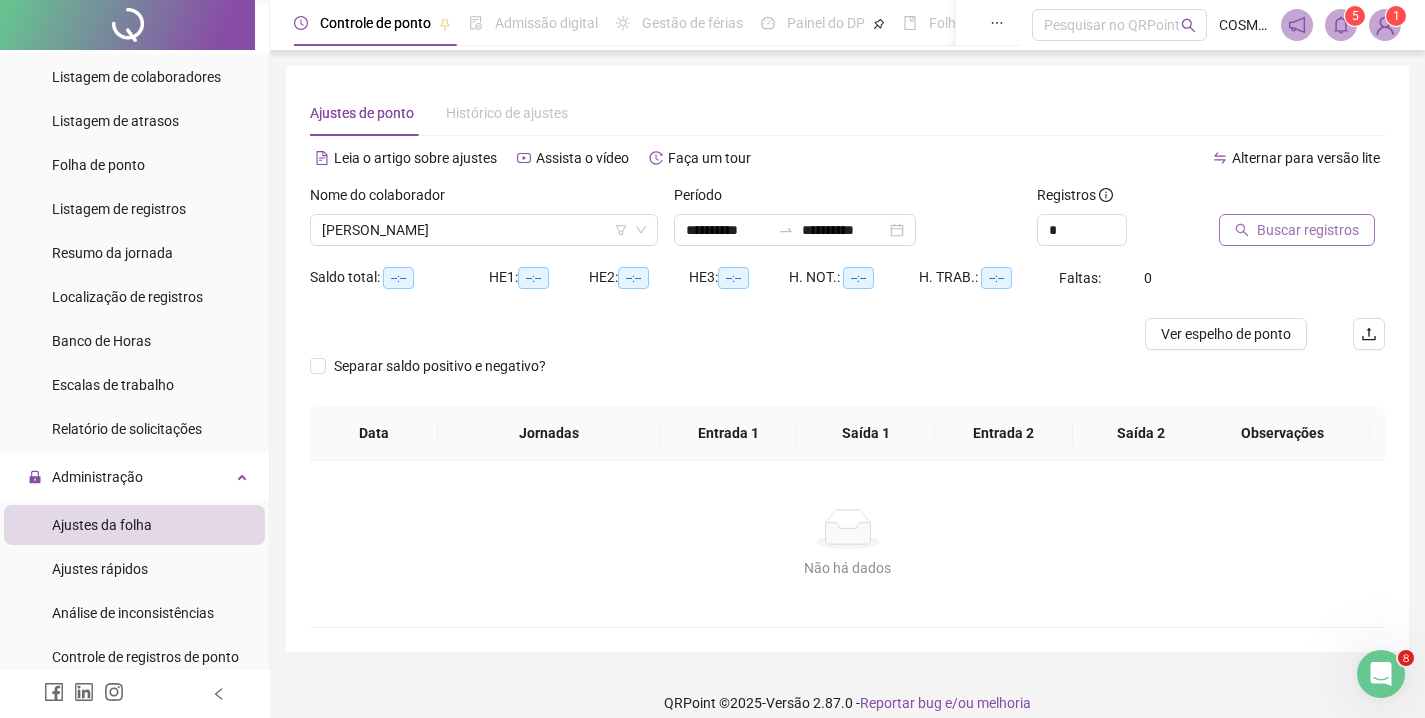 click on "Buscar registros" at bounding box center (1308, 230) 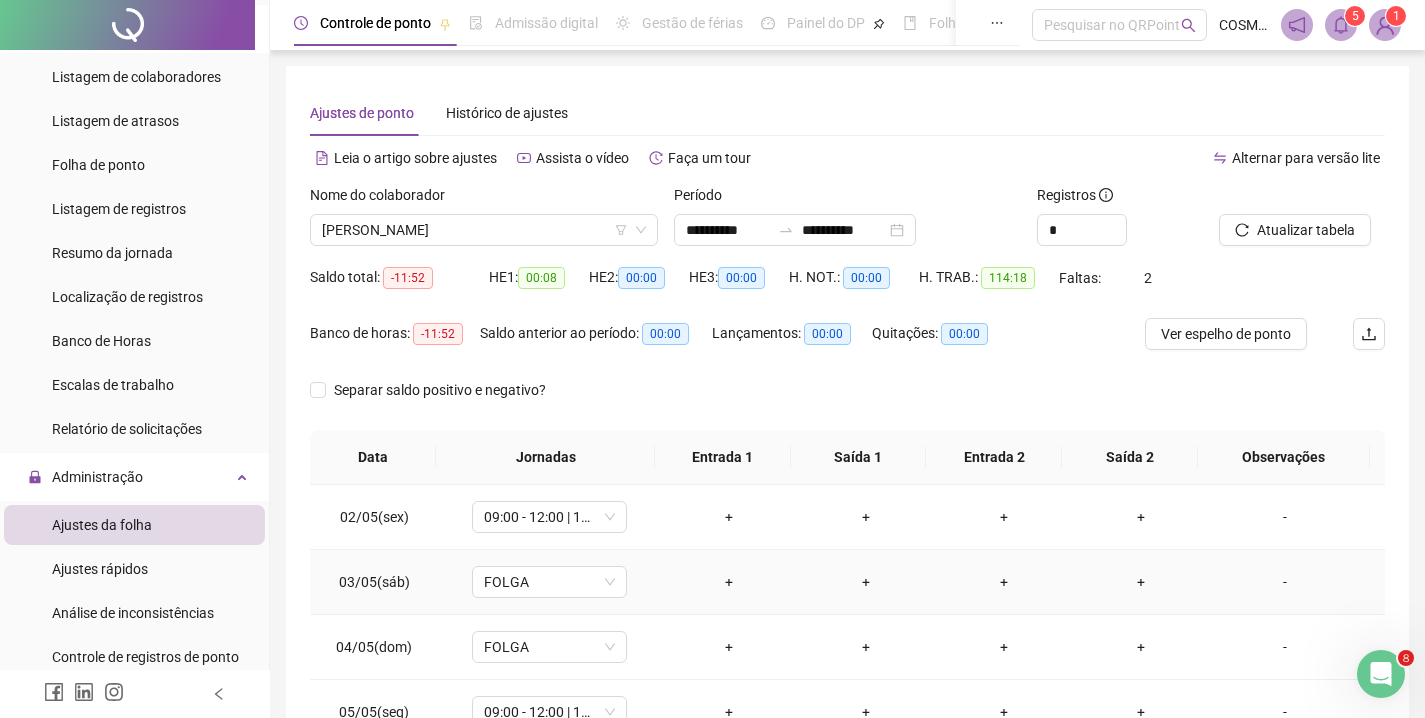 scroll, scrollTop: 0, scrollLeft: 0, axis: both 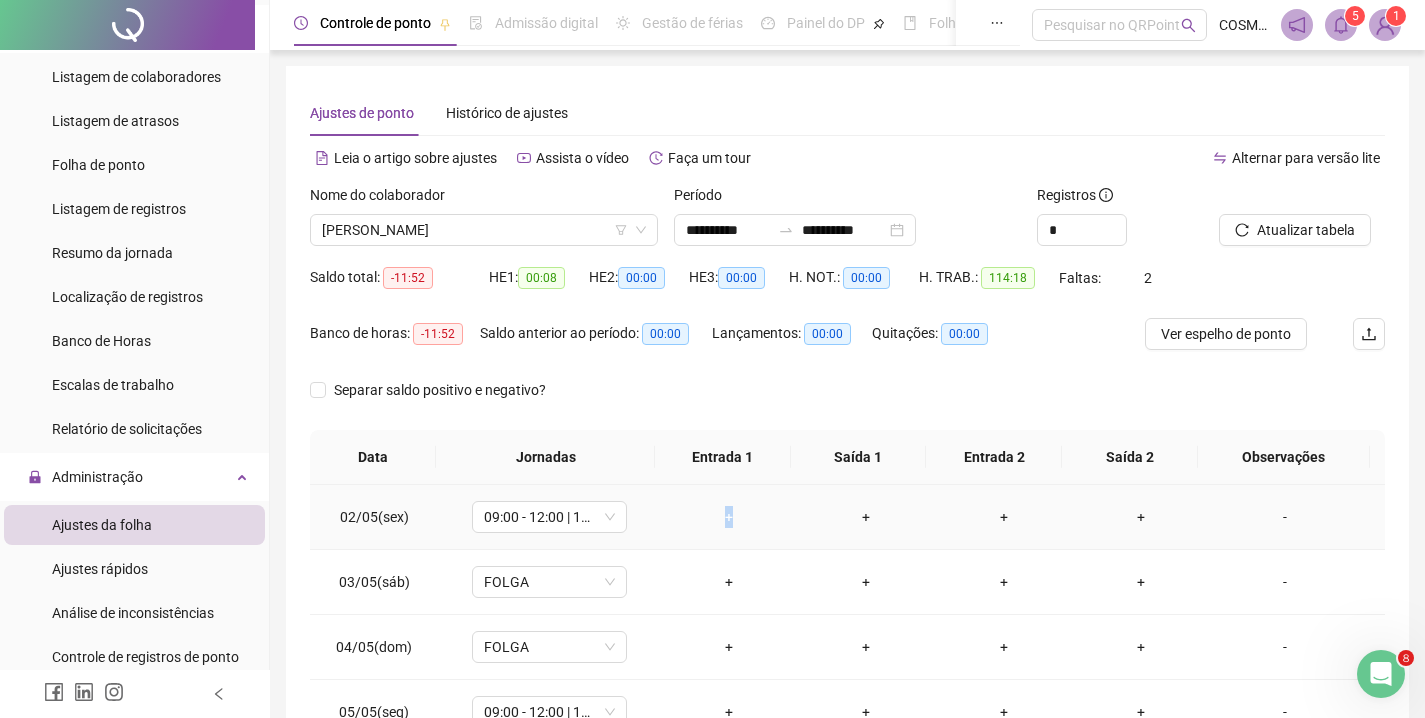 click on "+" at bounding box center [729, 517] 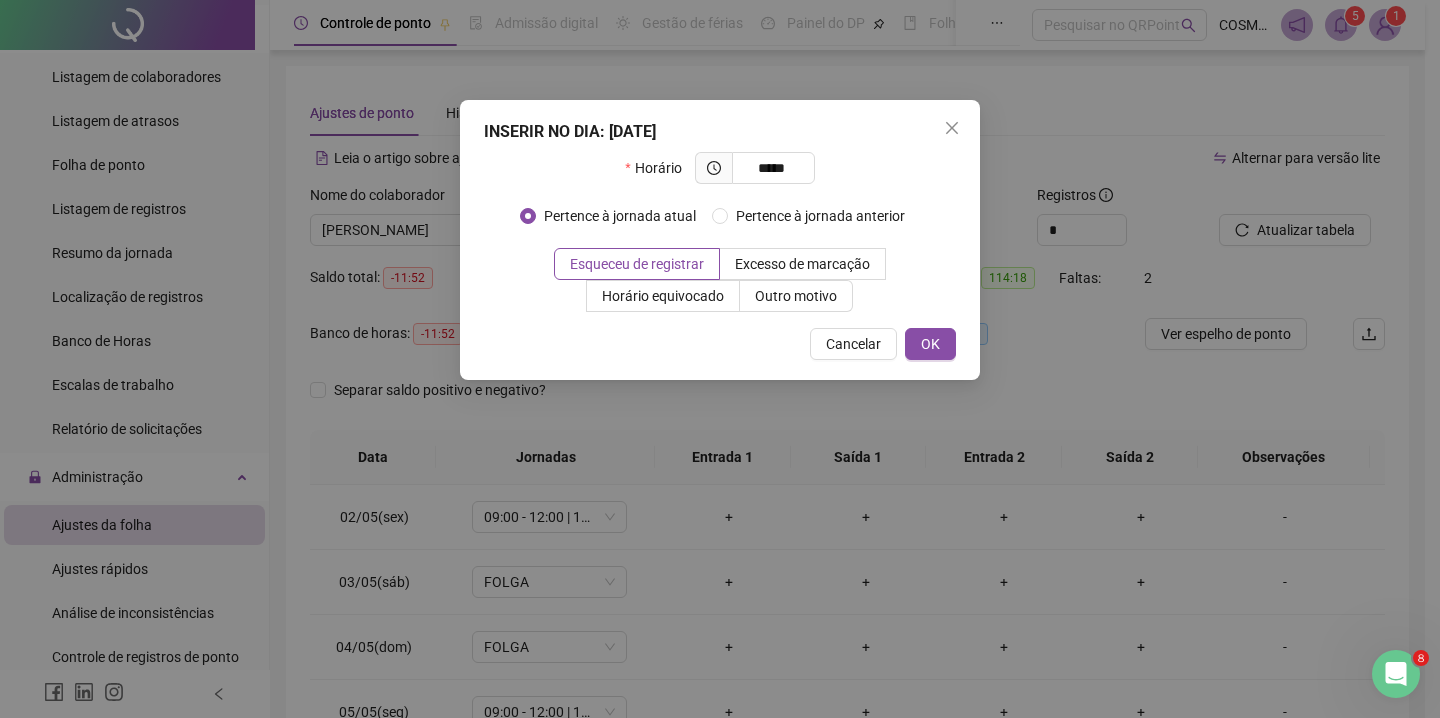 type on "*****" 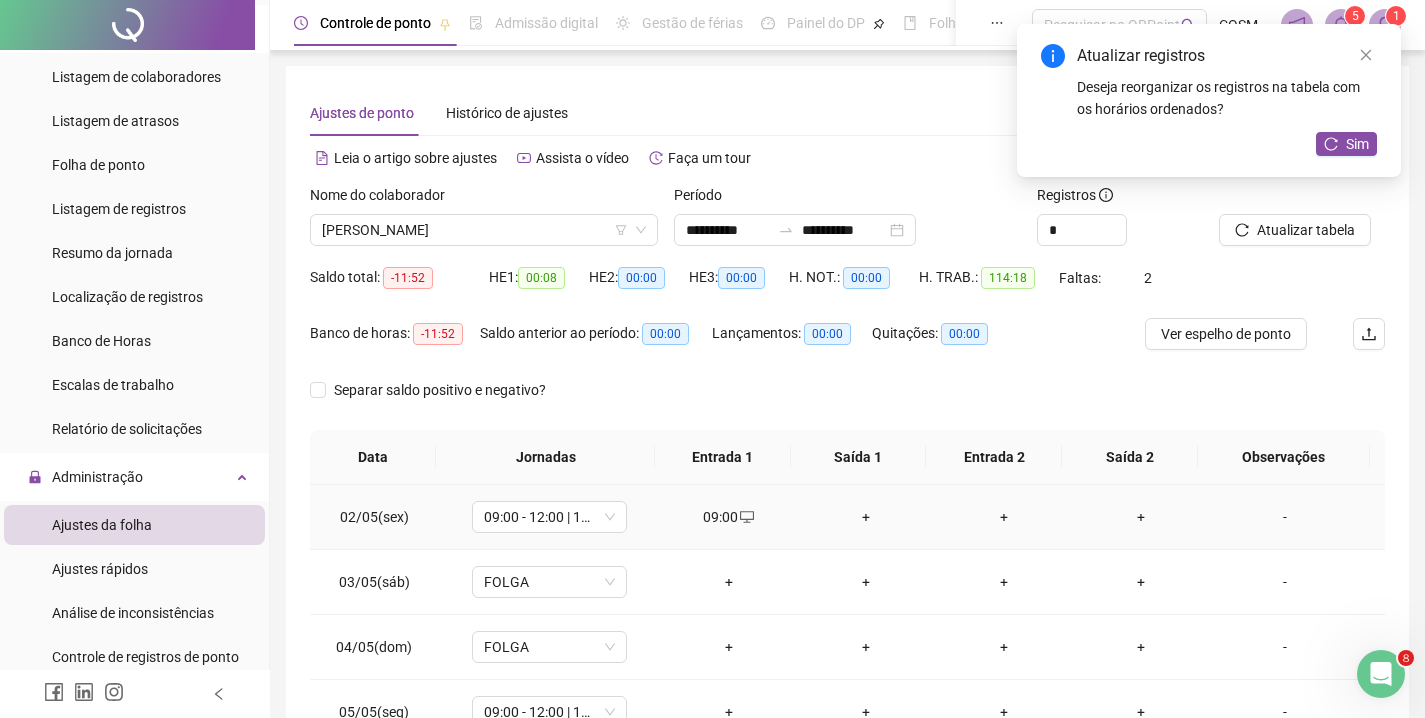 click on "+" at bounding box center (866, 517) 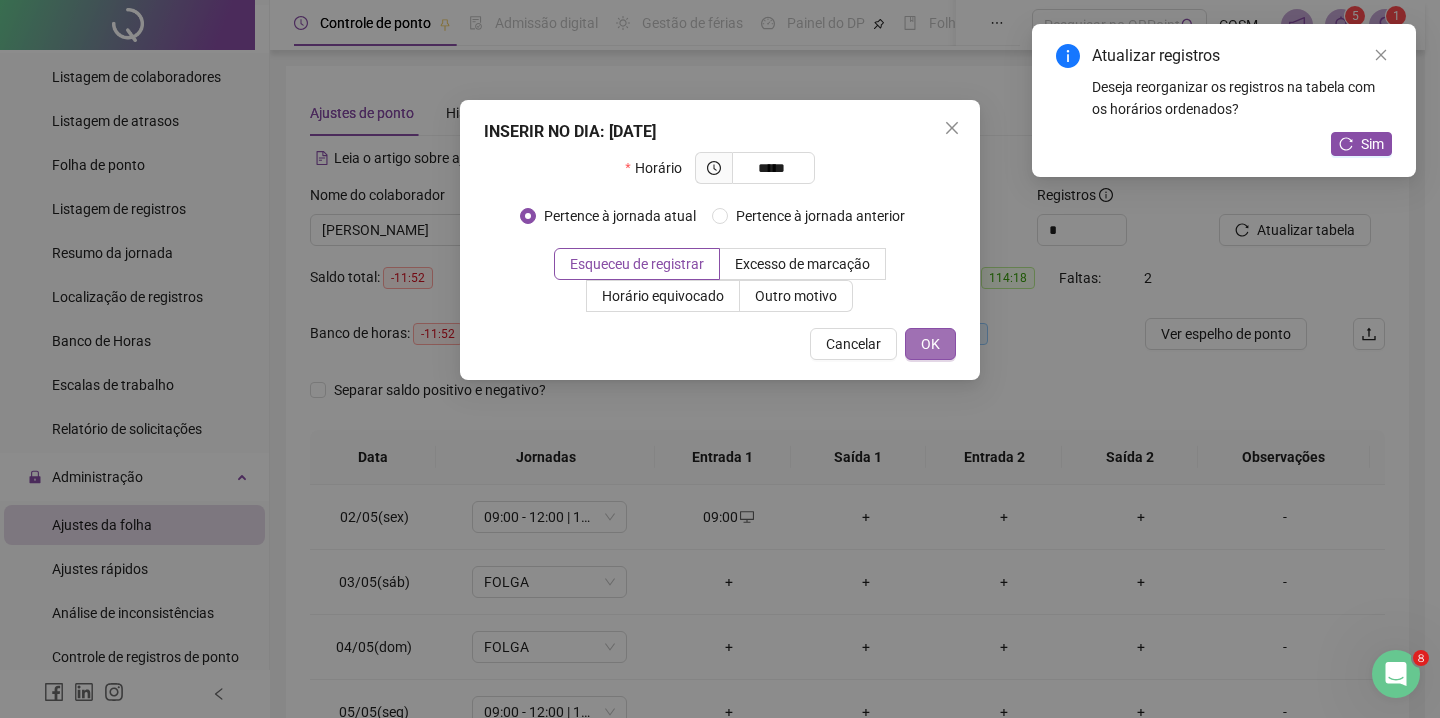 type on "*****" 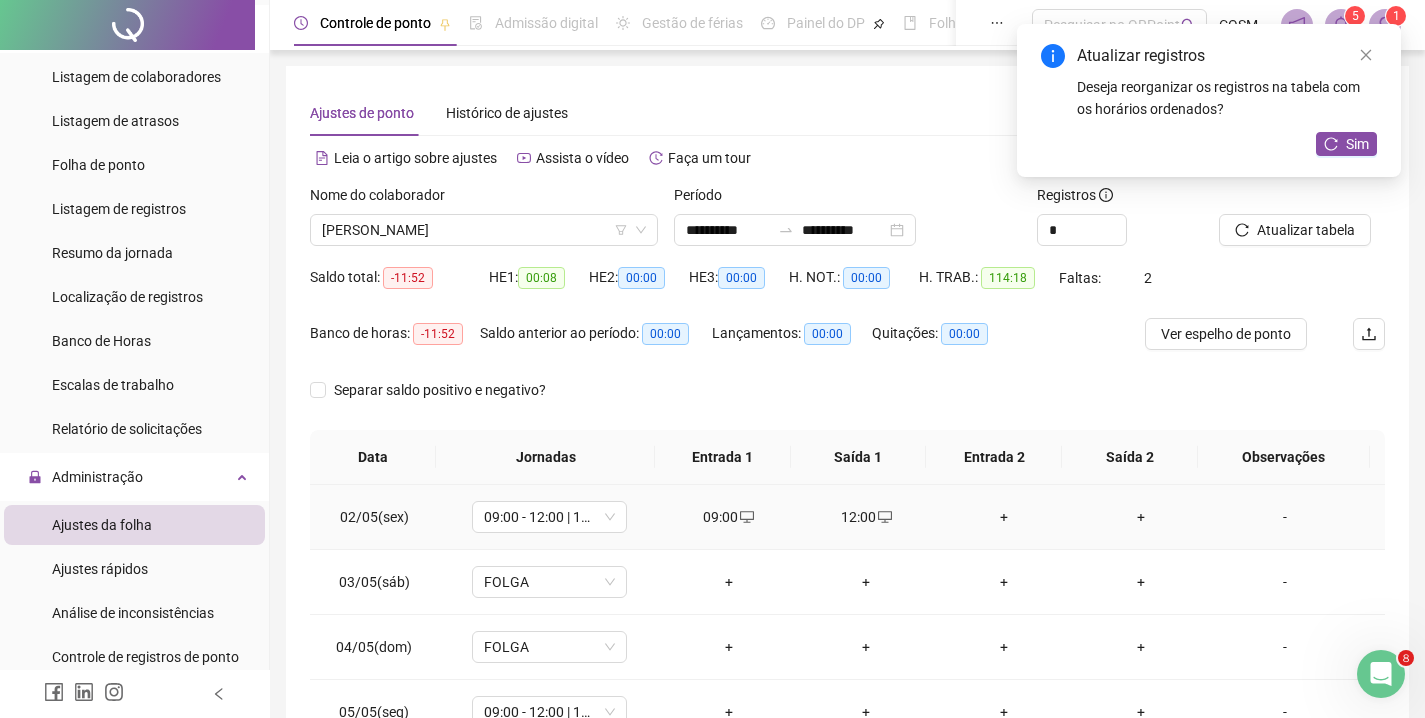 click on "+" at bounding box center [1004, 517] 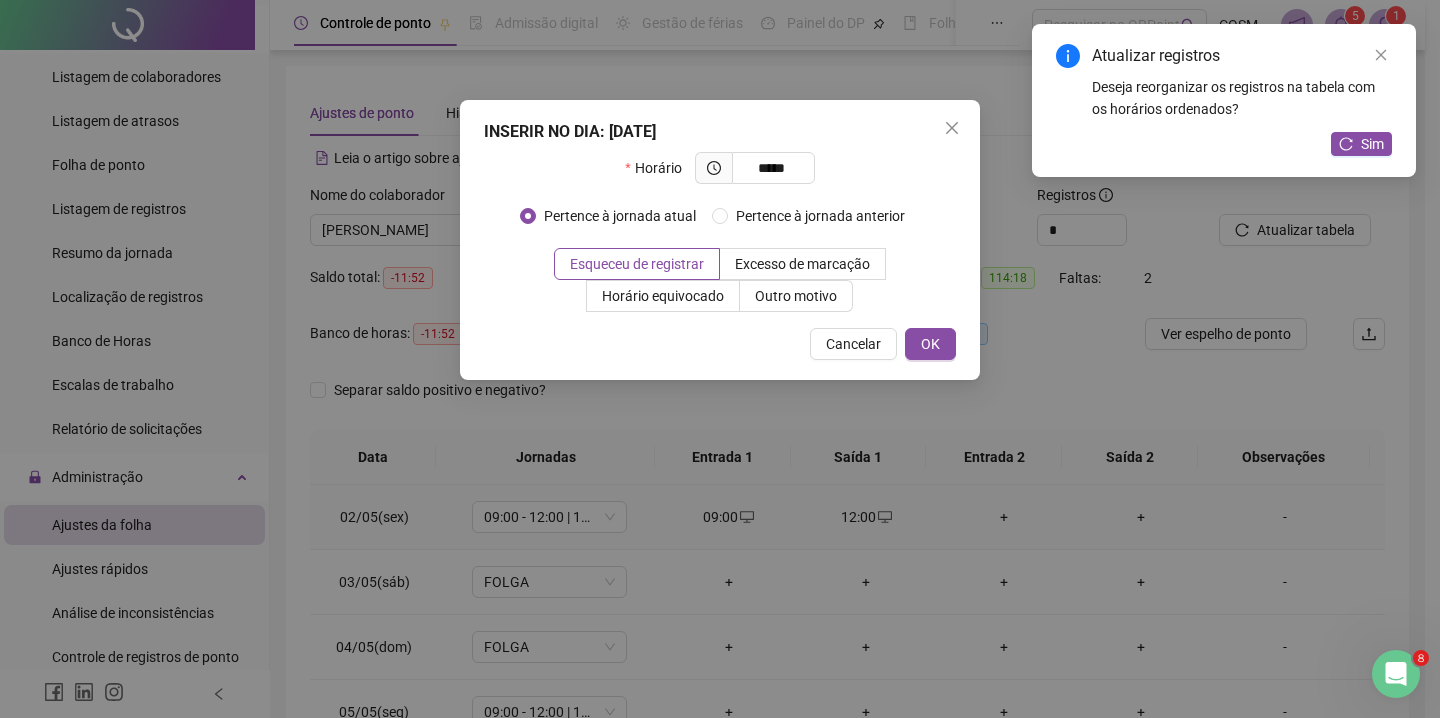 type on "*****" 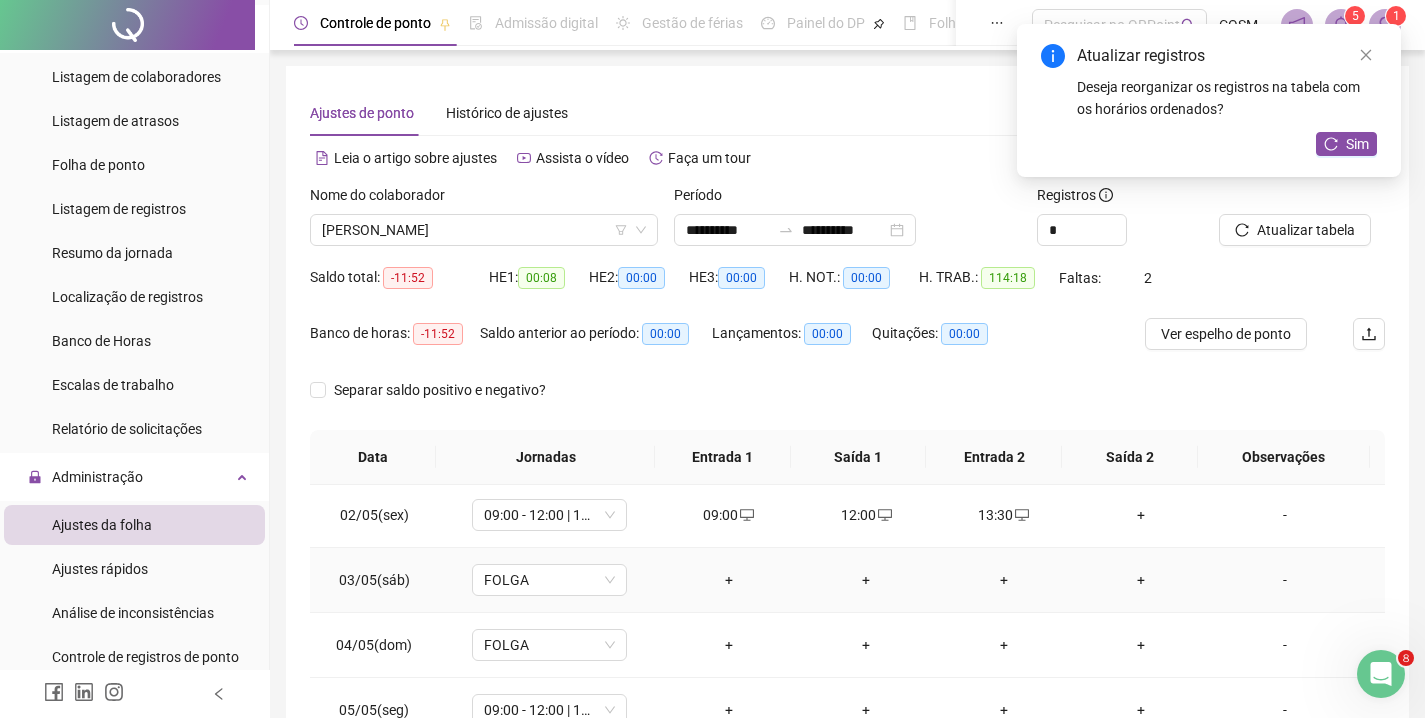 scroll, scrollTop: 0, scrollLeft: 0, axis: both 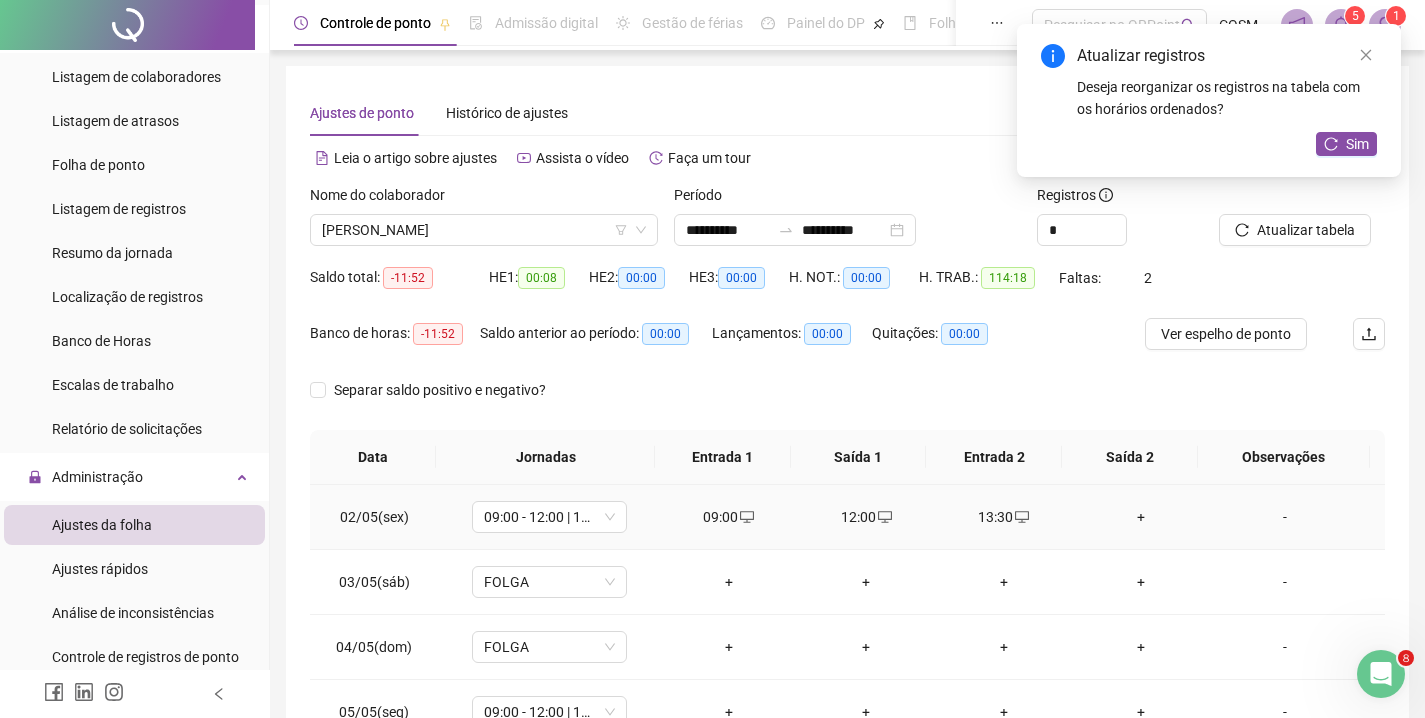 click on "+" at bounding box center [1142, 517] 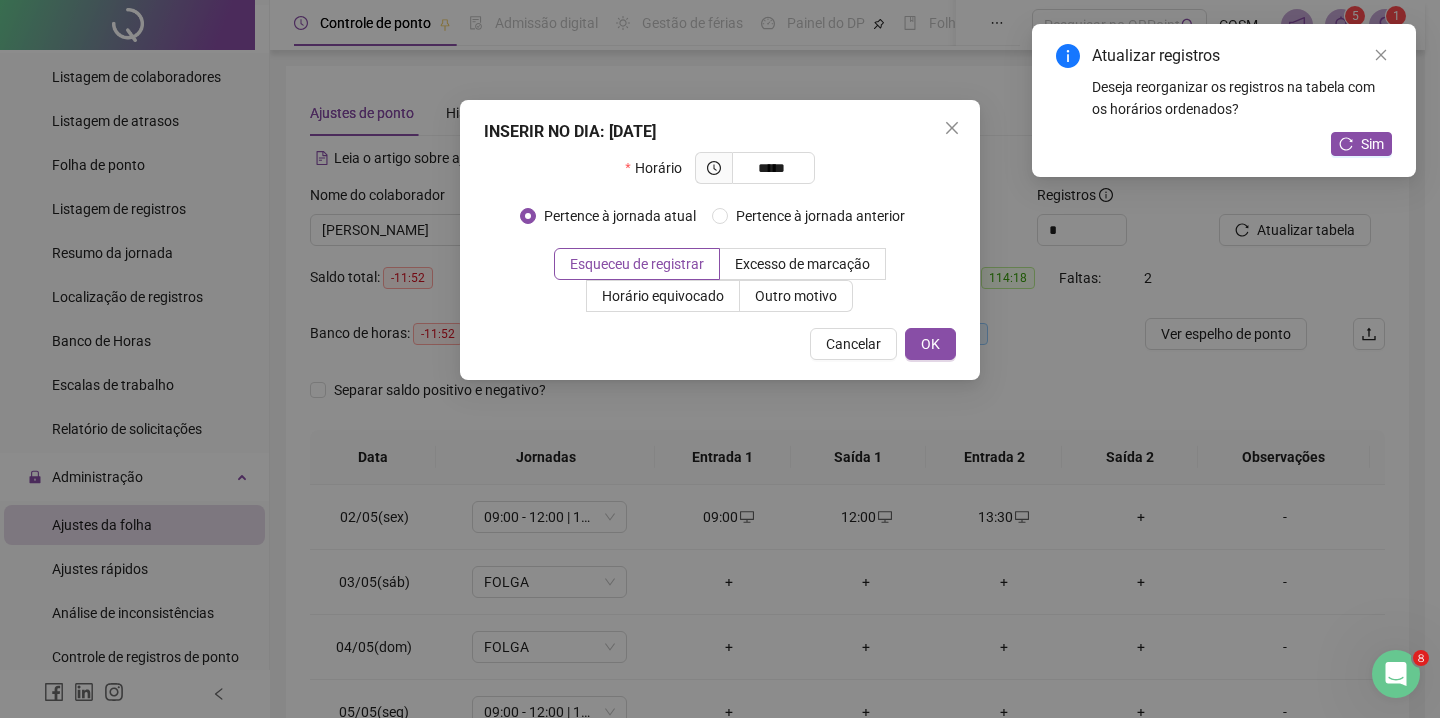 type on "*****" 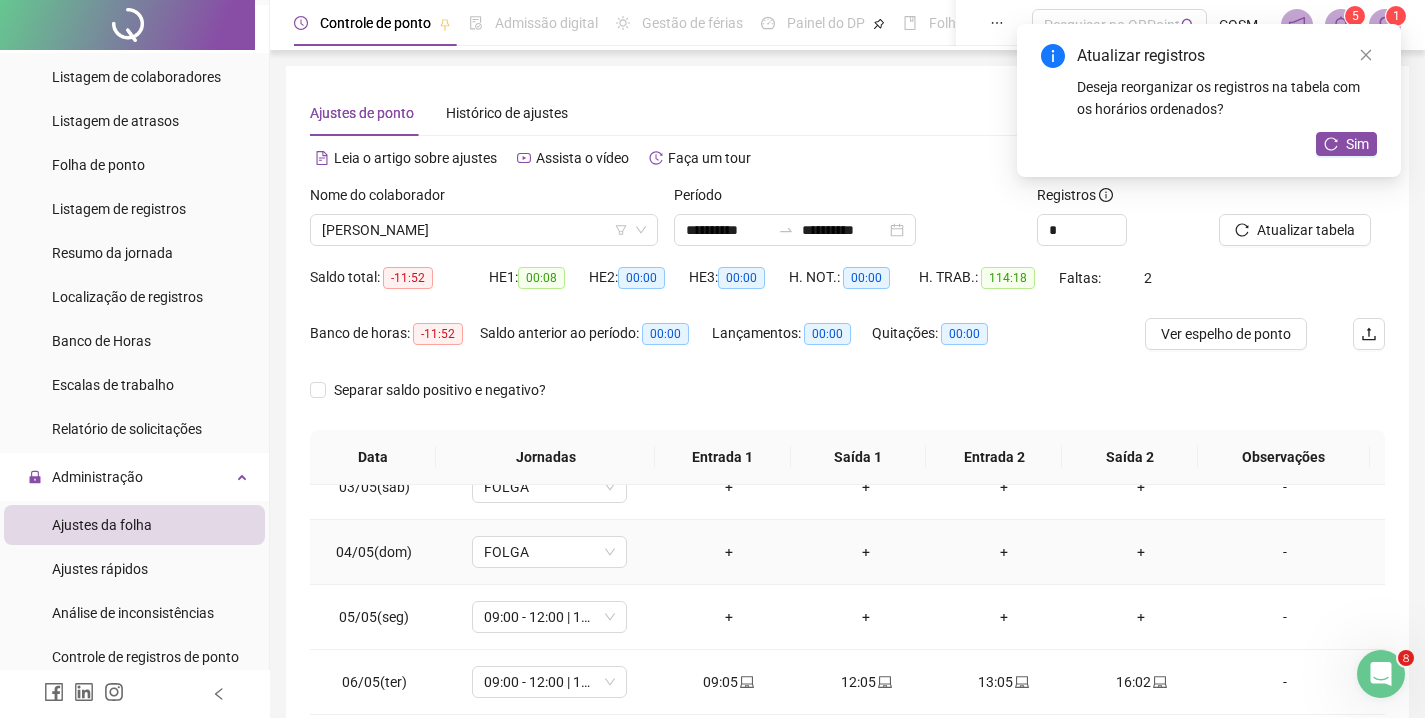 scroll, scrollTop: 97, scrollLeft: 0, axis: vertical 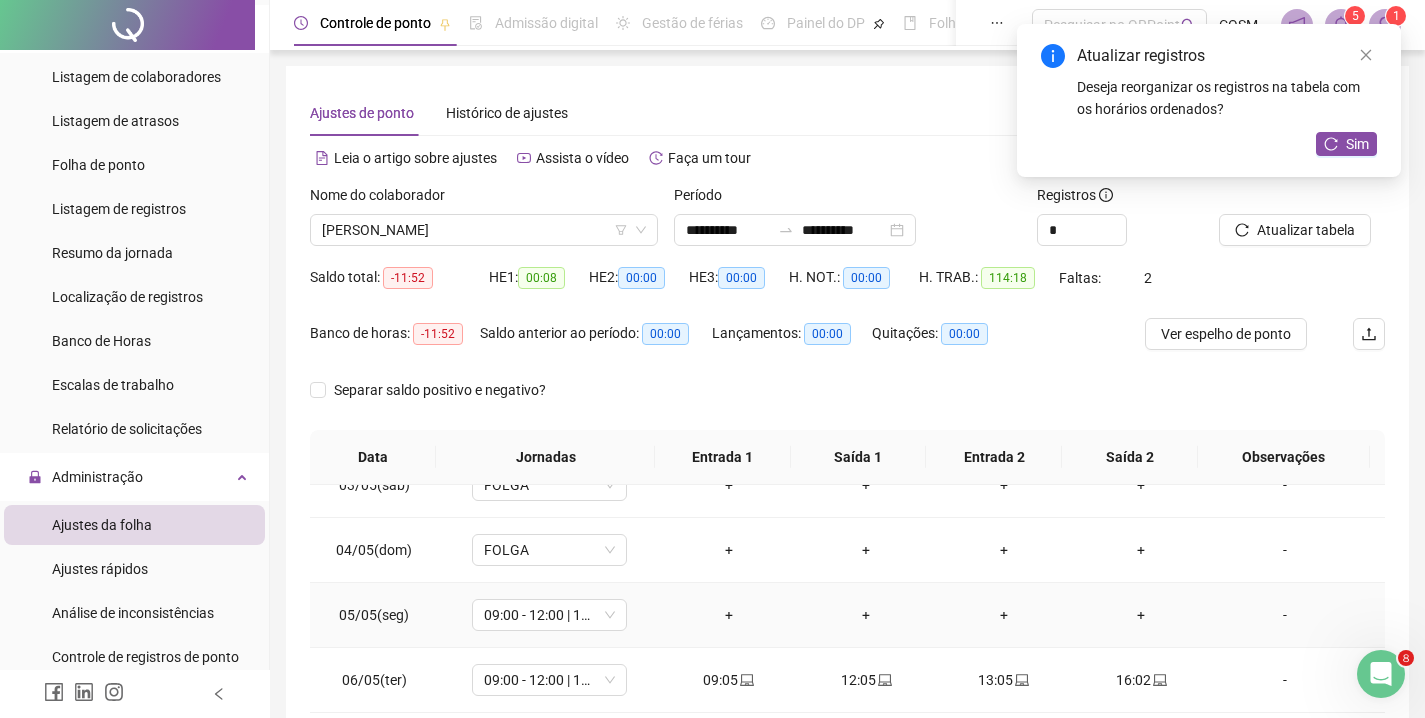 click on "+" at bounding box center (729, 615) 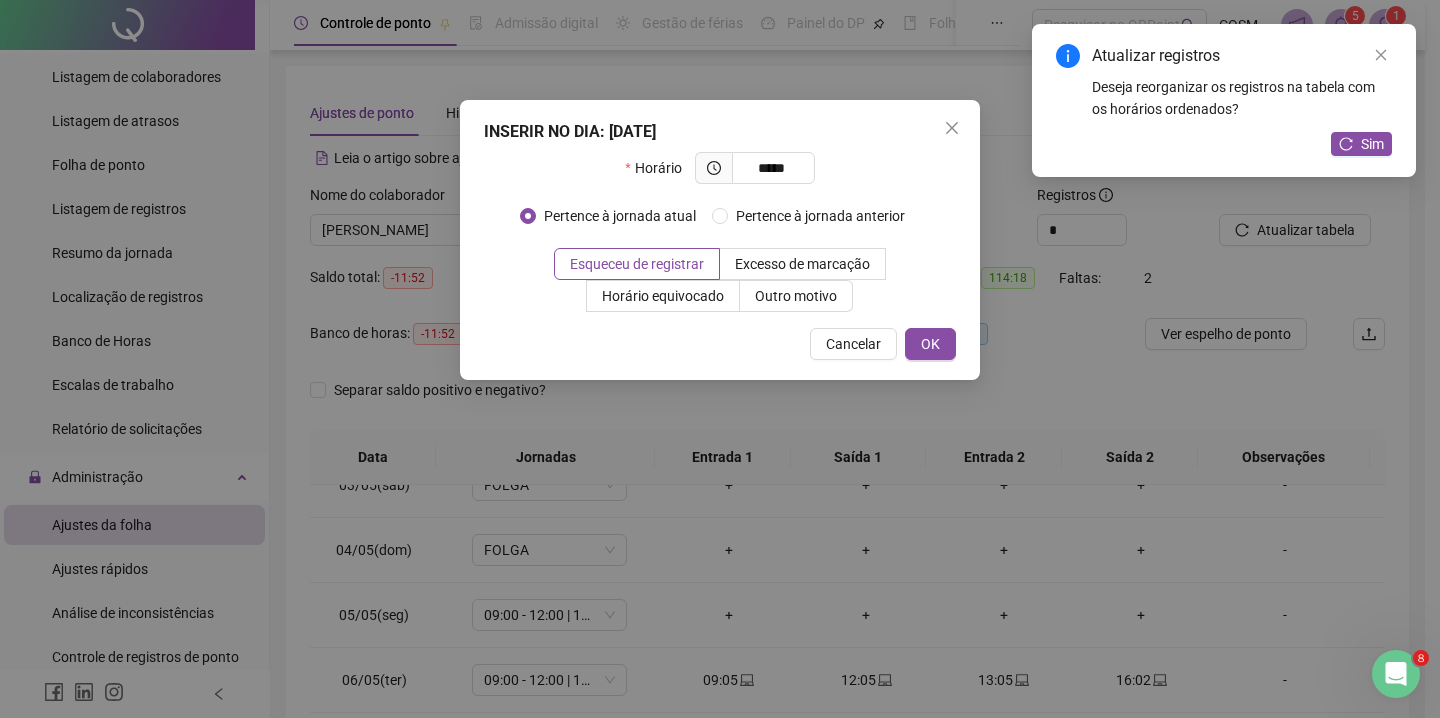 type on "*****" 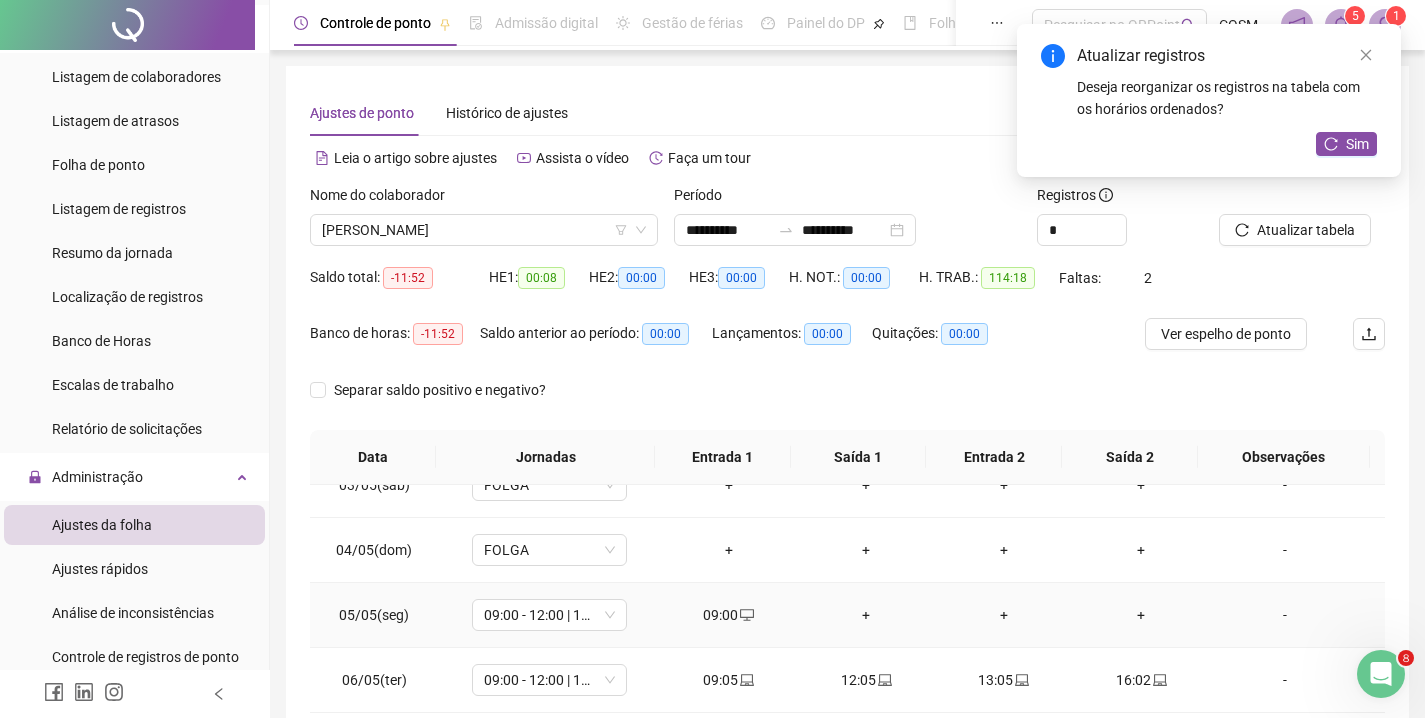 click on "+" at bounding box center (866, 615) 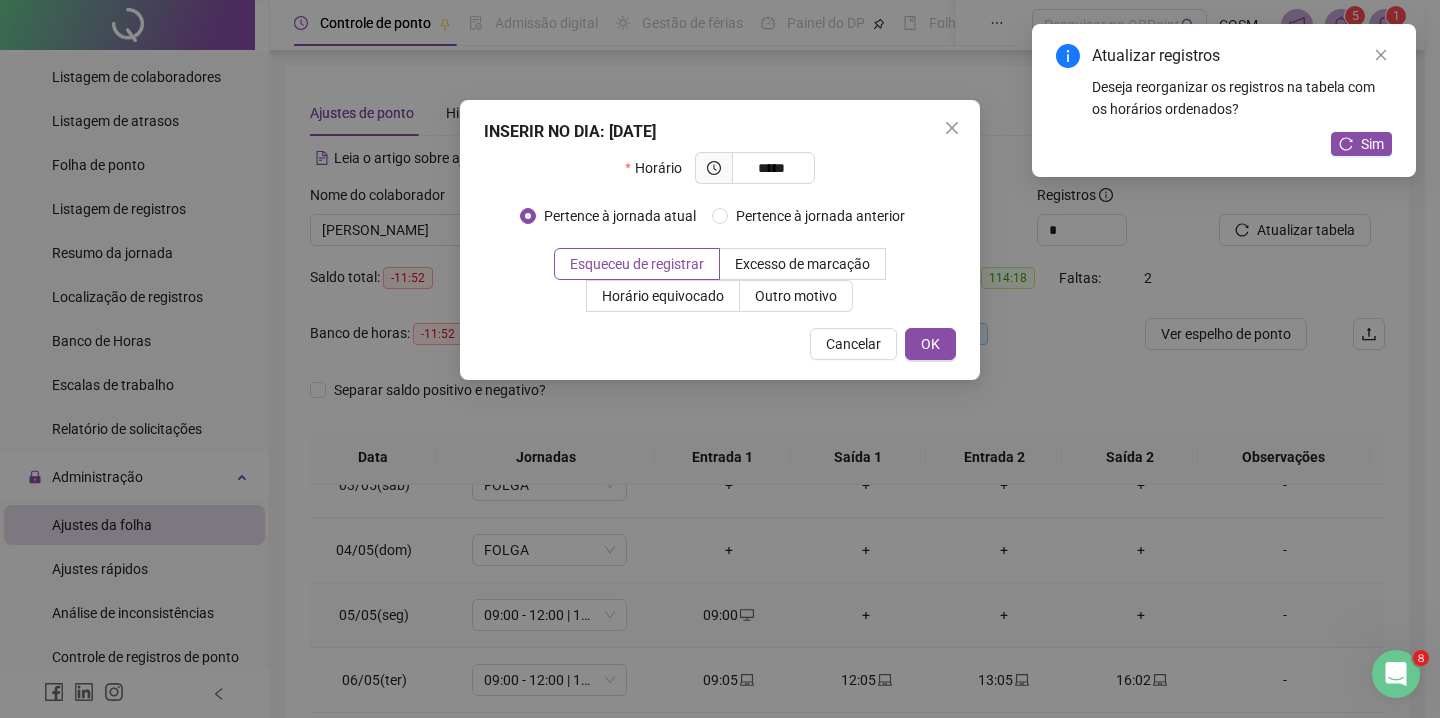 type on "*****" 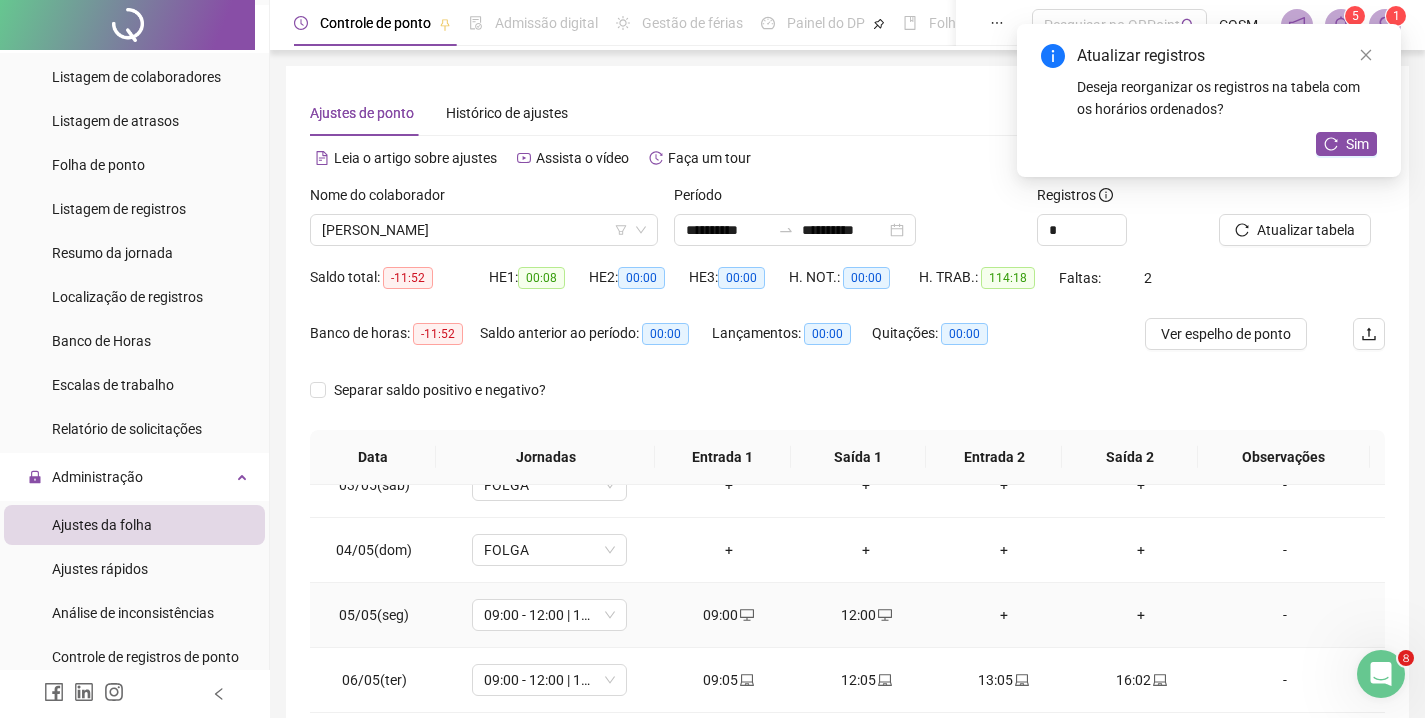 click on "+" at bounding box center (1004, 615) 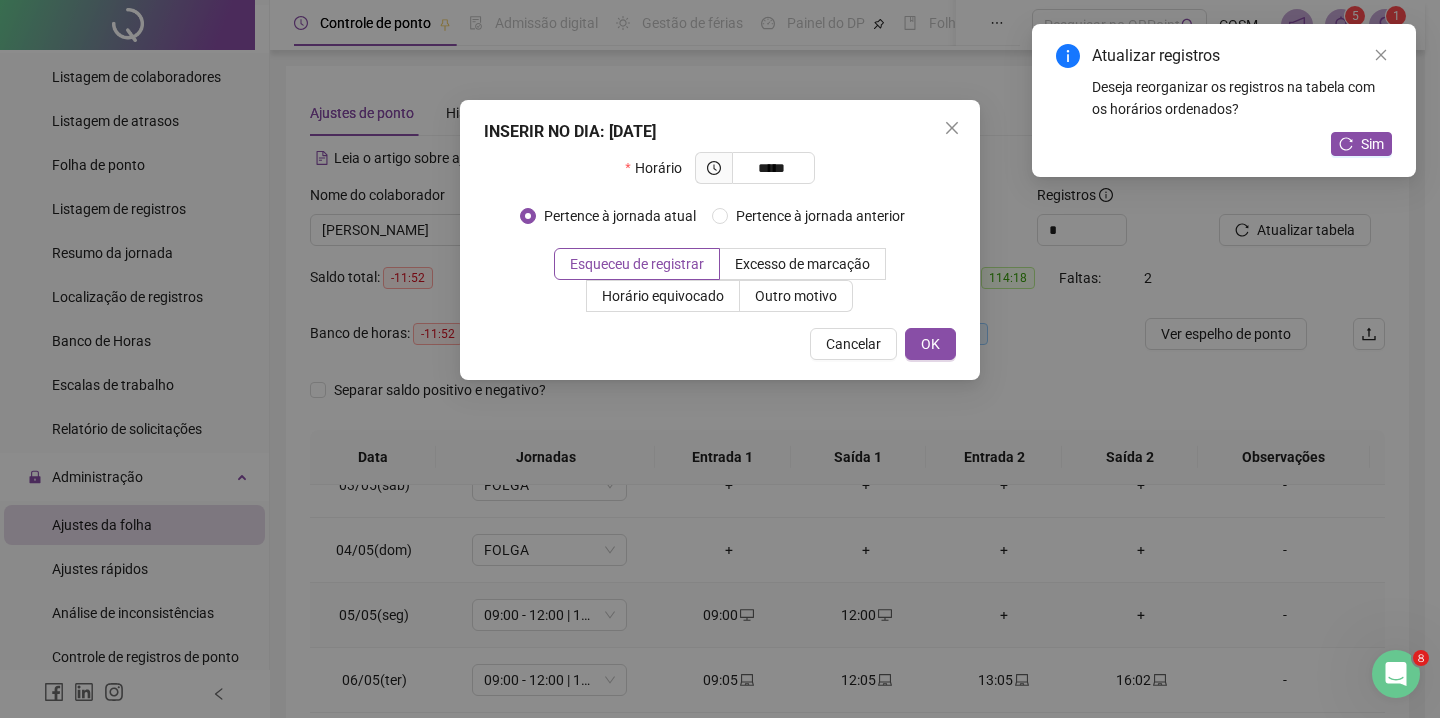 type on "*****" 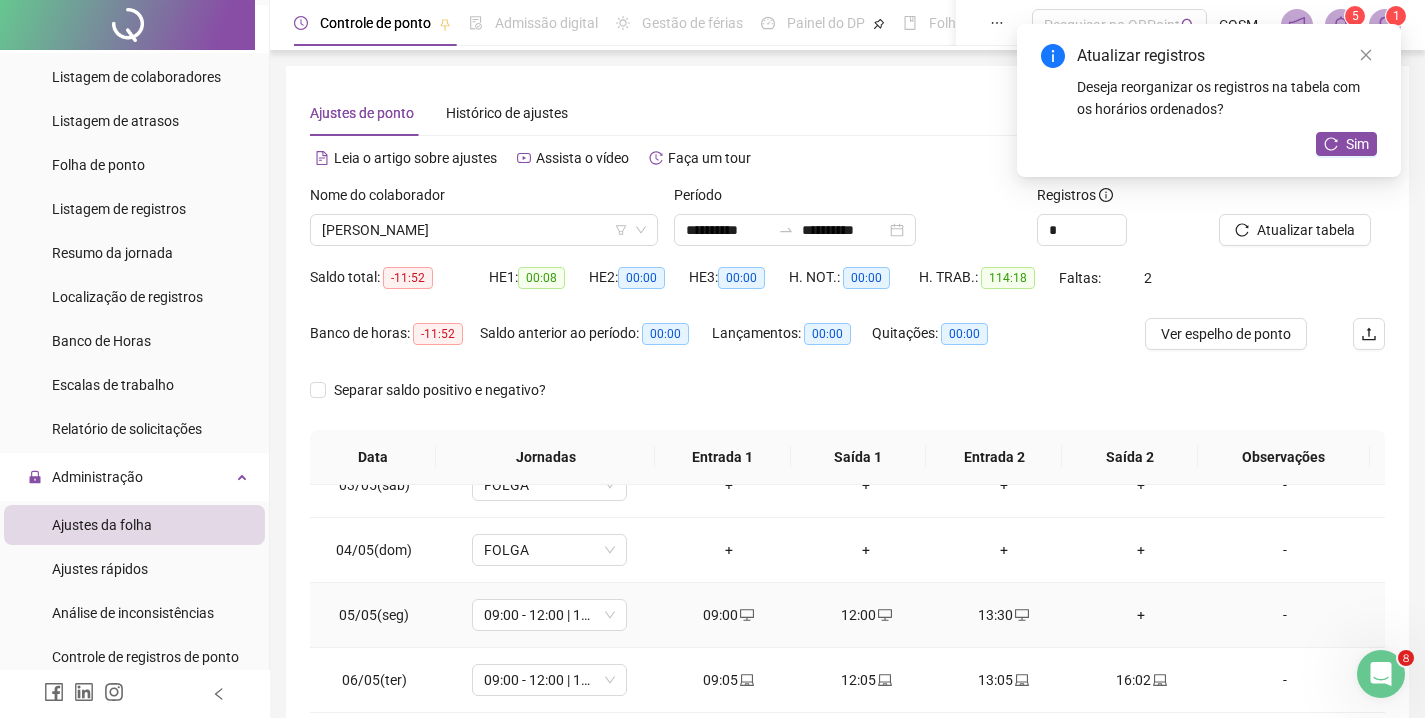 click on "+" at bounding box center [1142, 615] 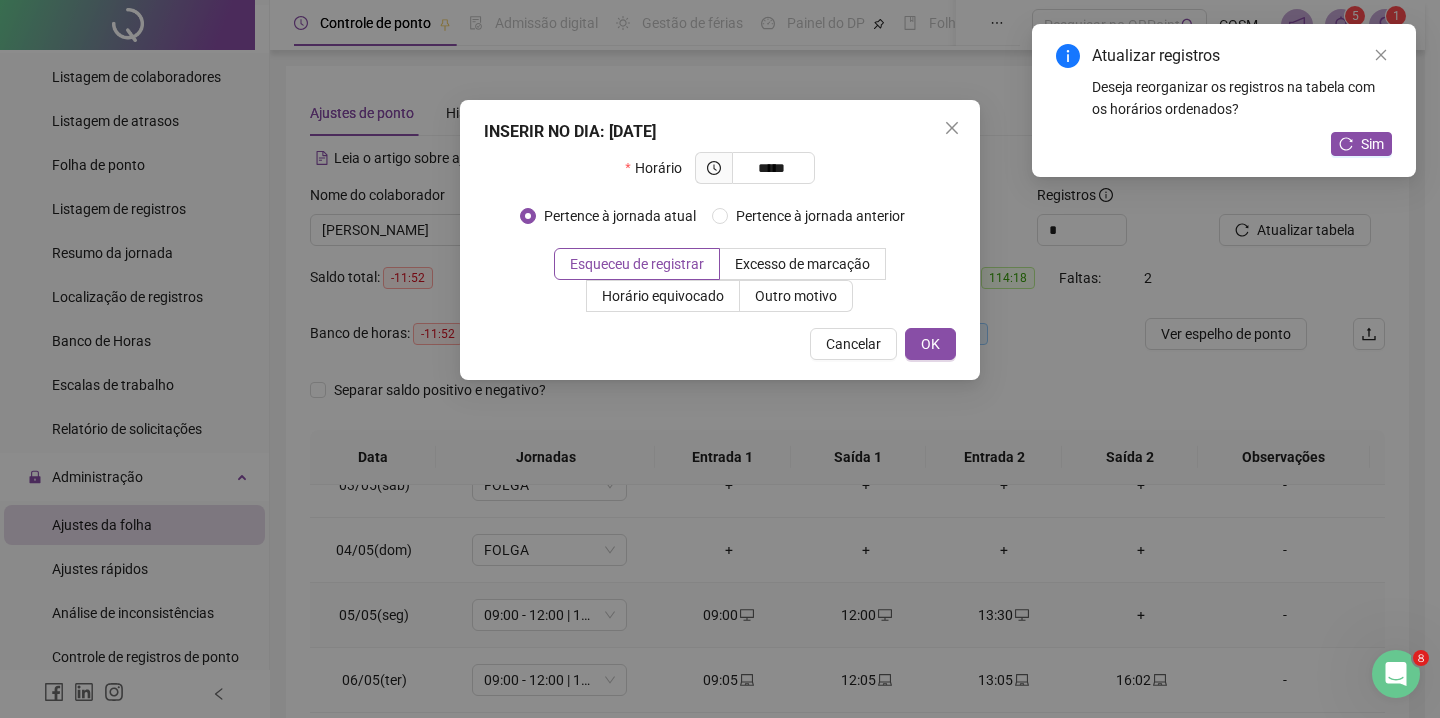 type on "*****" 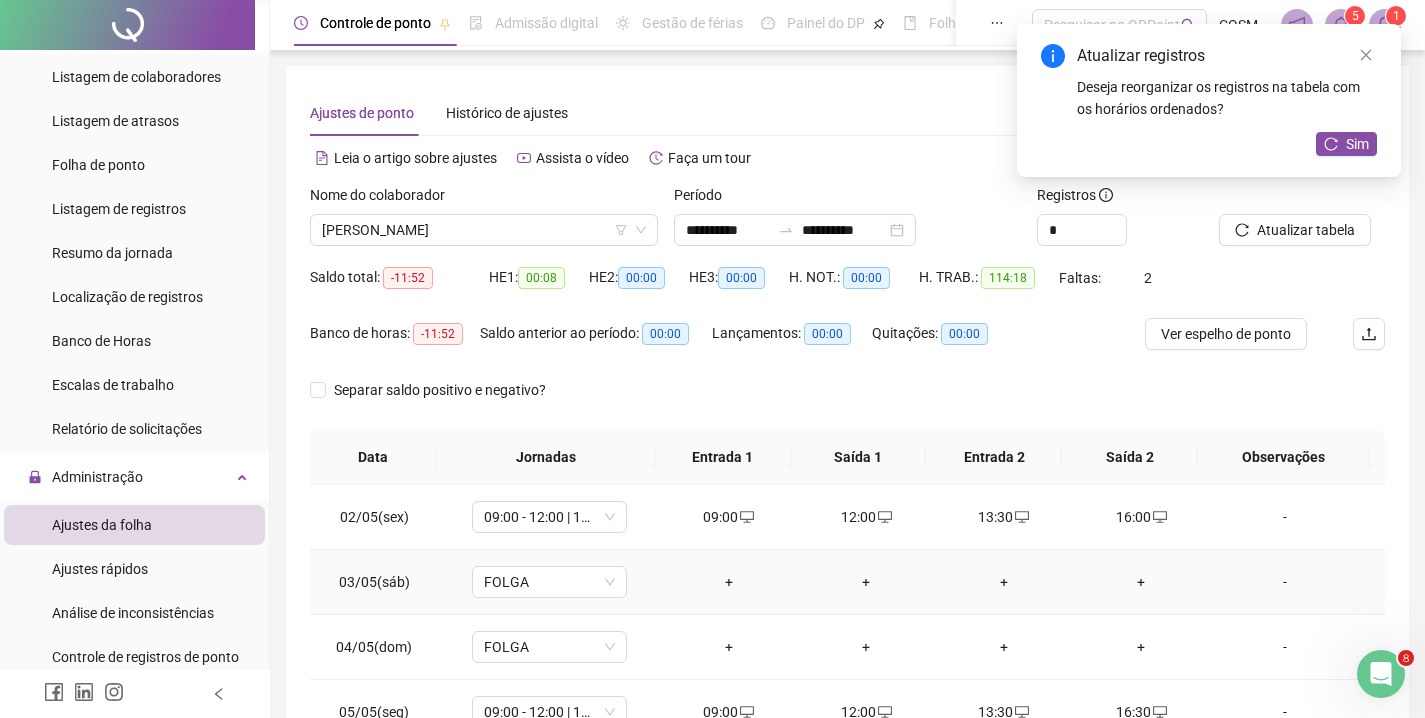 scroll, scrollTop: 0, scrollLeft: 0, axis: both 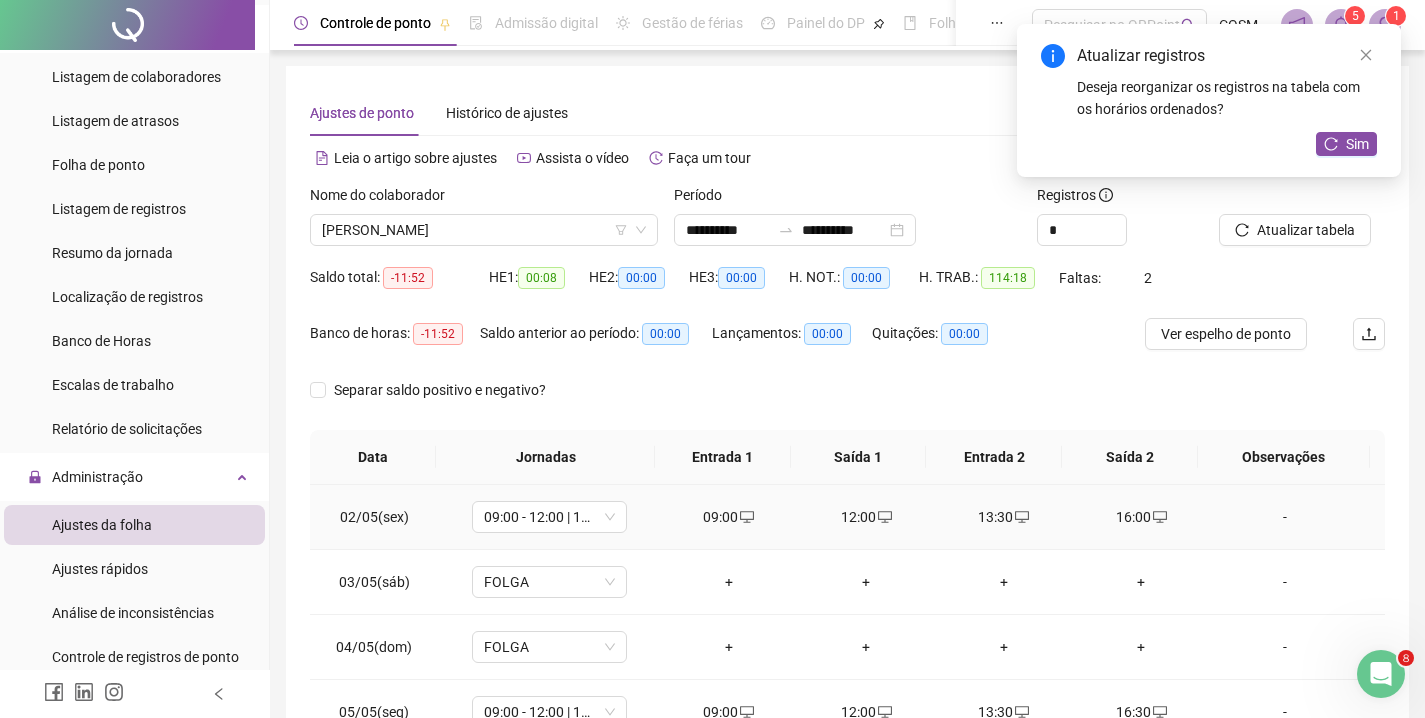 click on "16:00" at bounding box center [1142, 517] 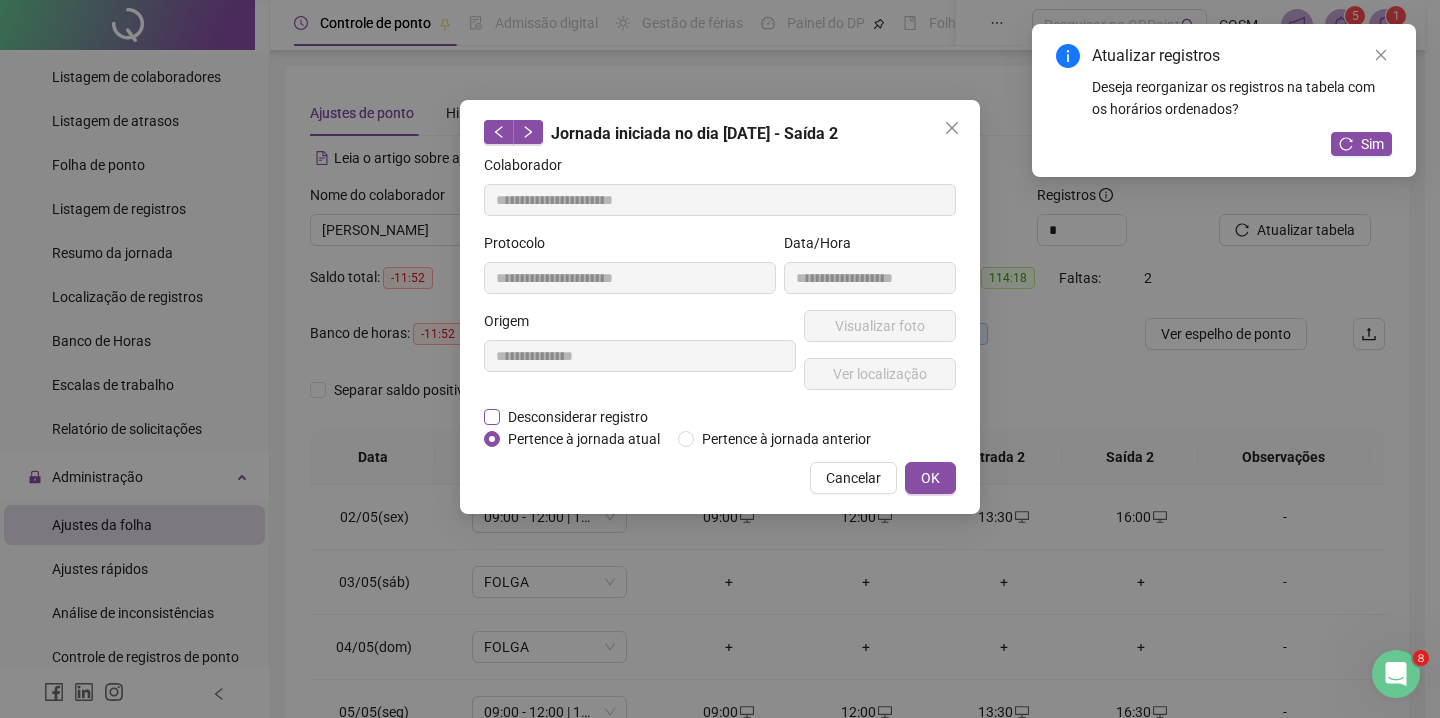 click on "Desconsiderar registro" at bounding box center (578, 417) 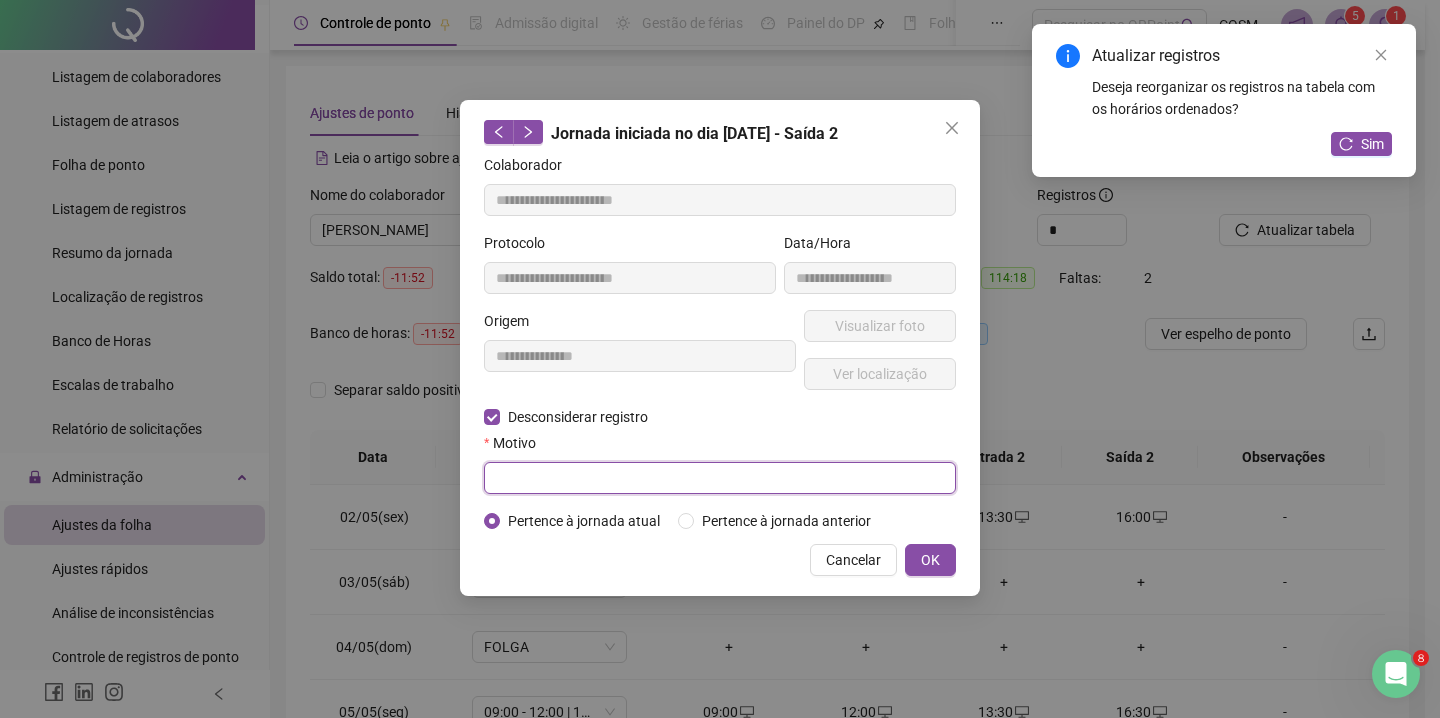 click at bounding box center [720, 478] 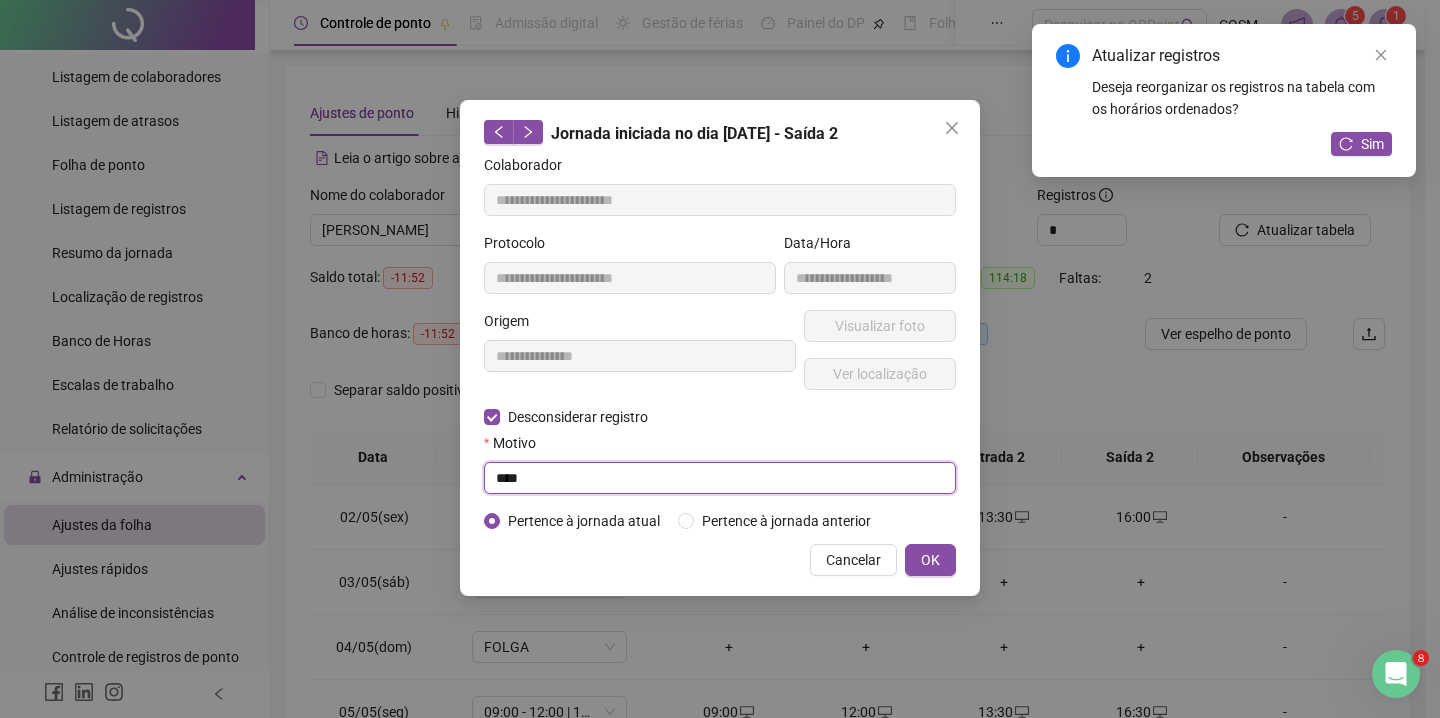 type on "****" 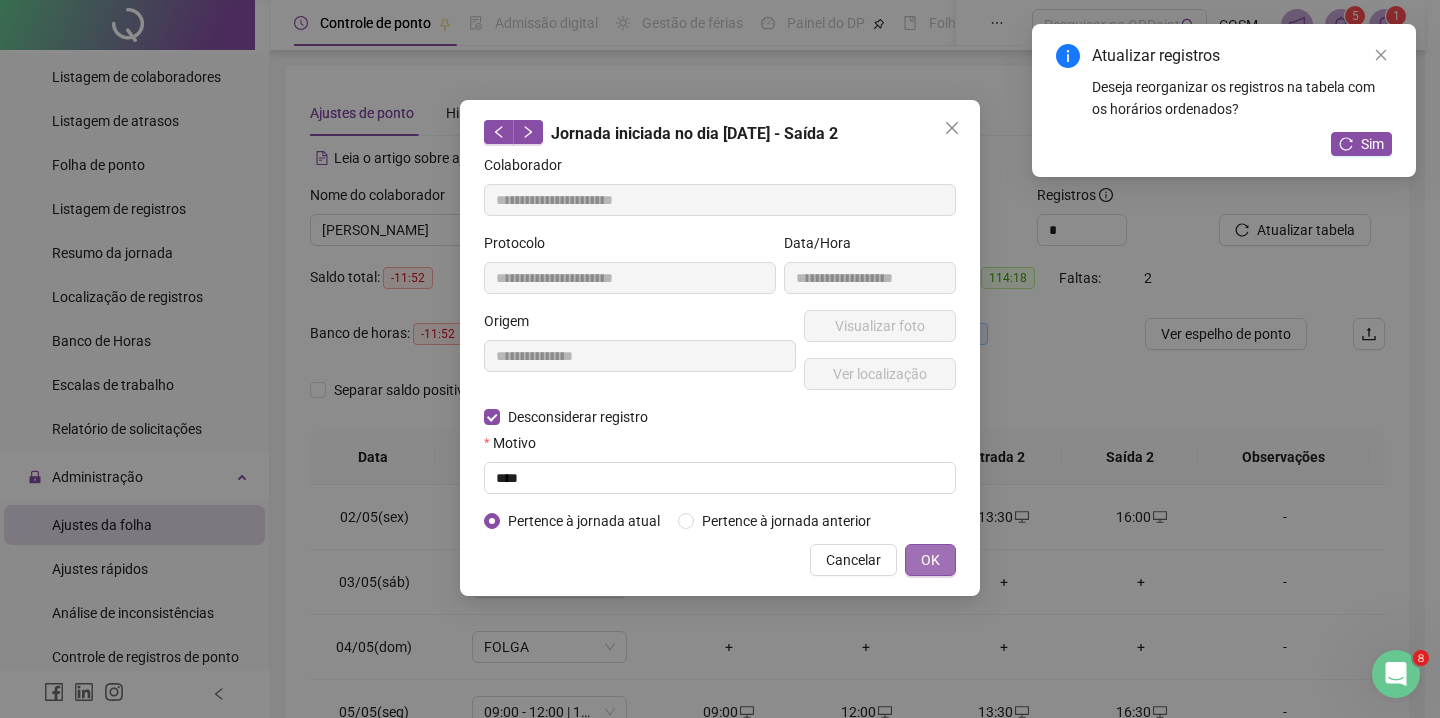 click on "OK" at bounding box center (930, 560) 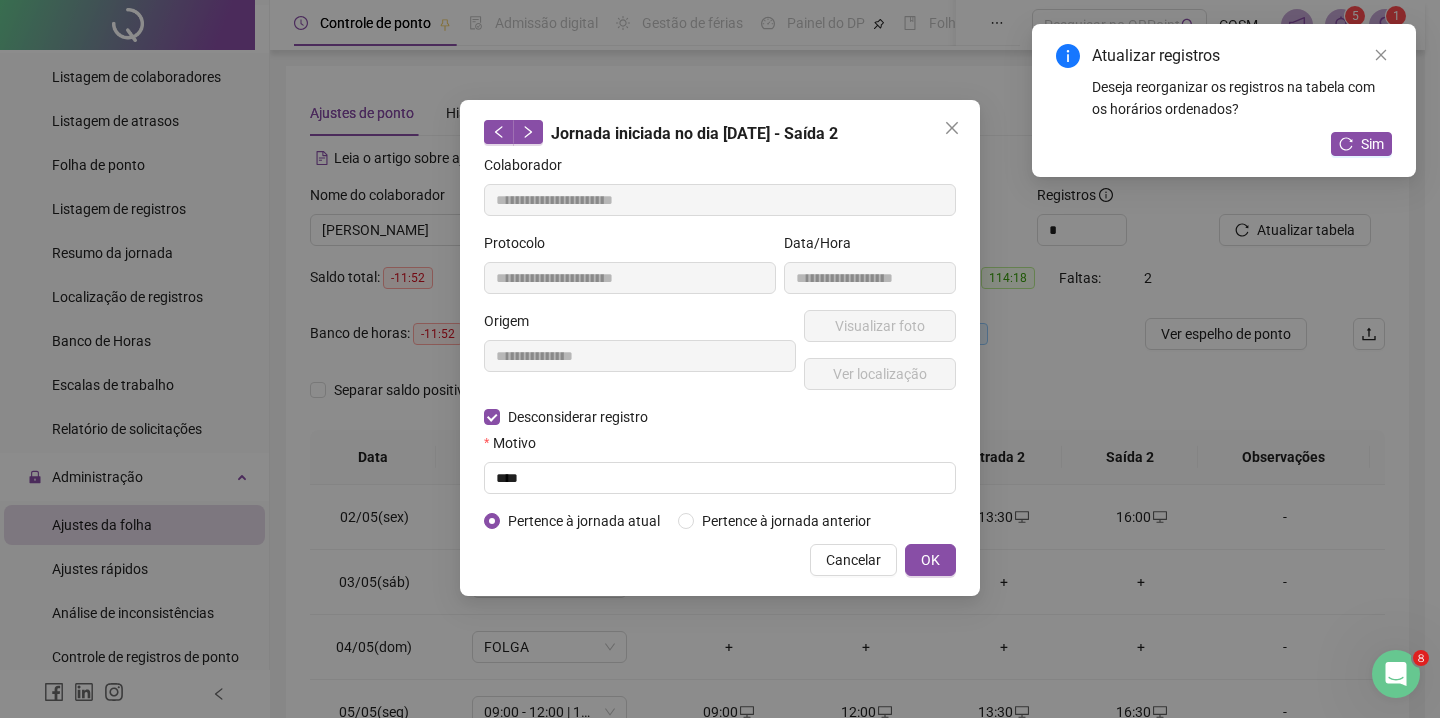 click on "**********" at bounding box center (720, 348) 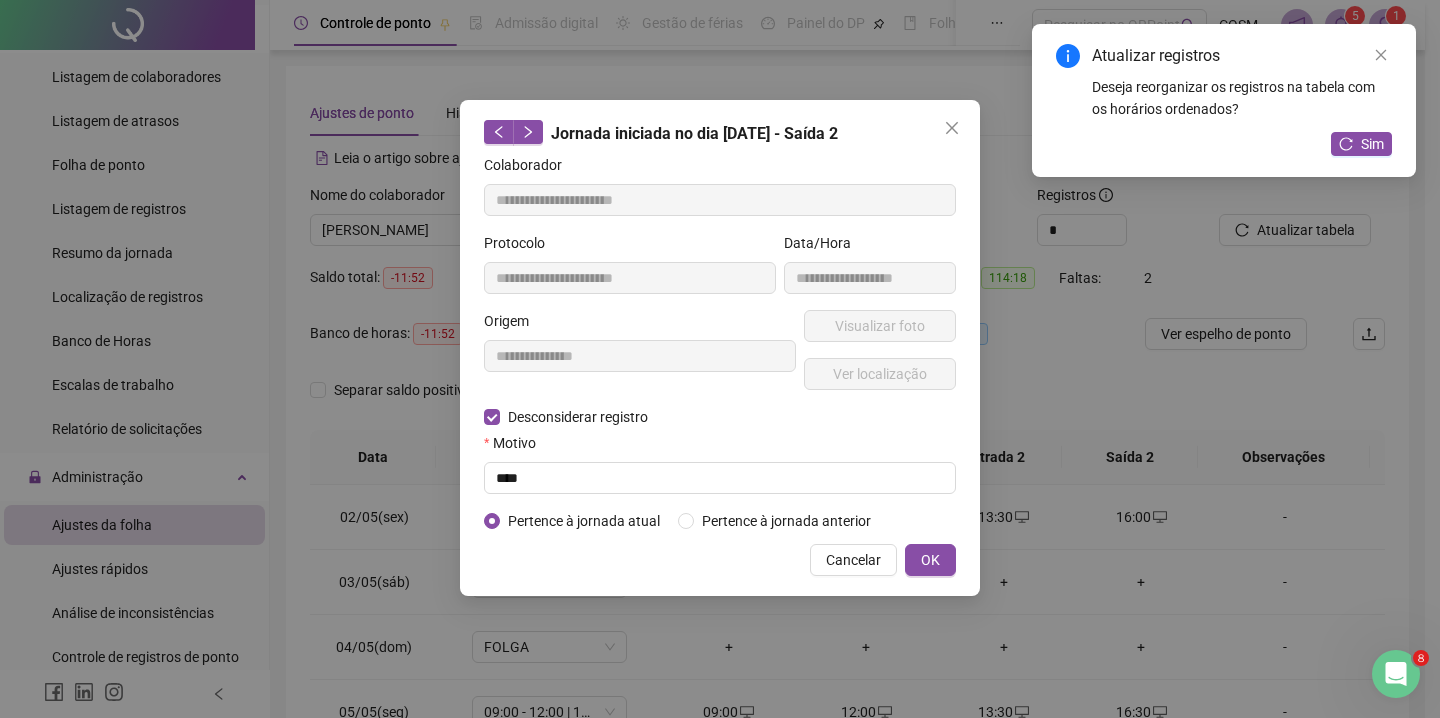 click on "**********" at bounding box center [720, 359] 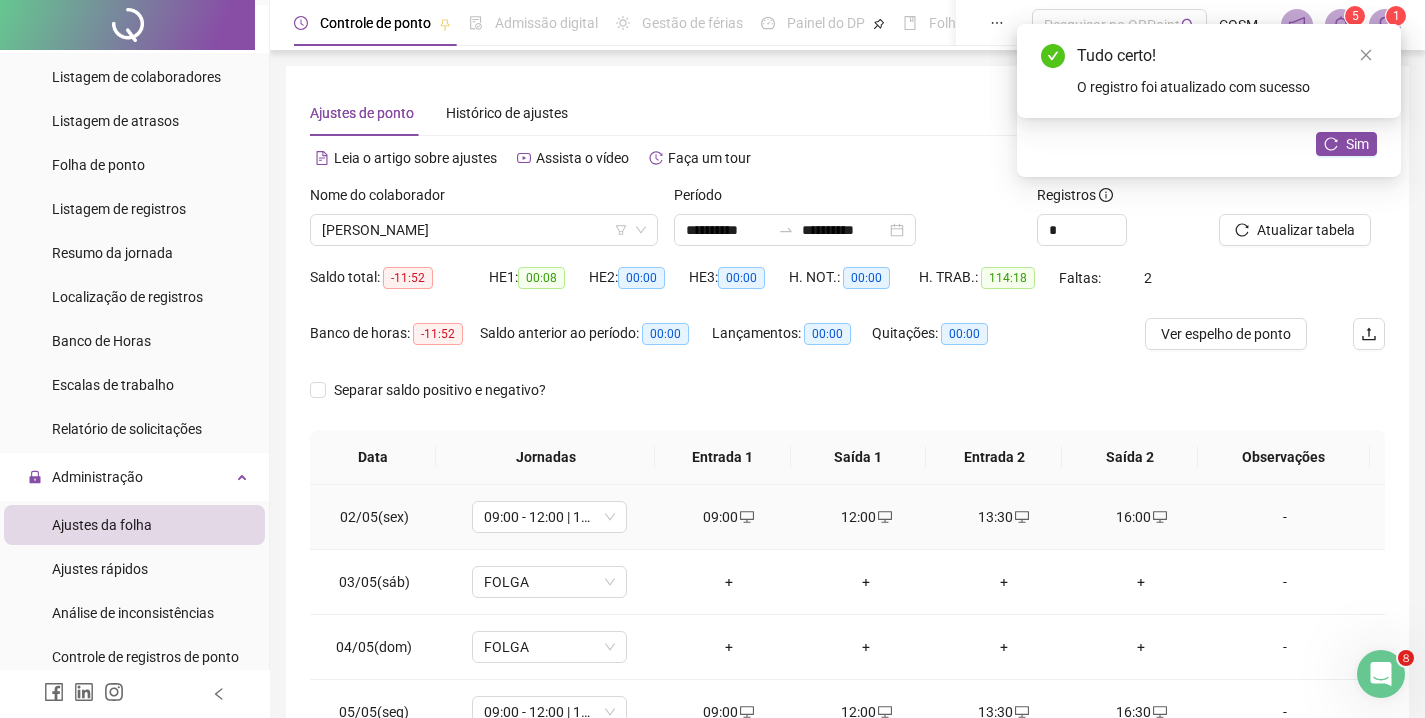 click on "16:00" at bounding box center (1142, 517) 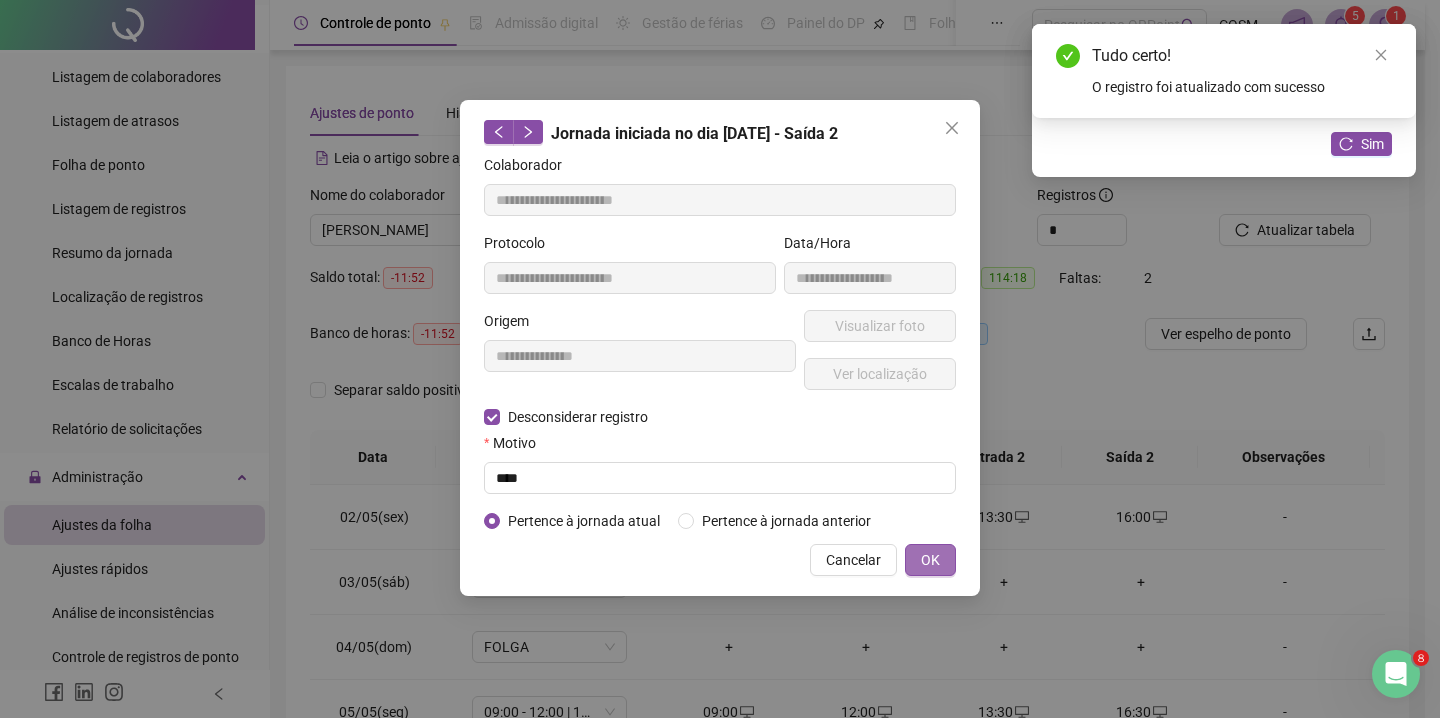 click on "OK" at bounding box center (930, 560) 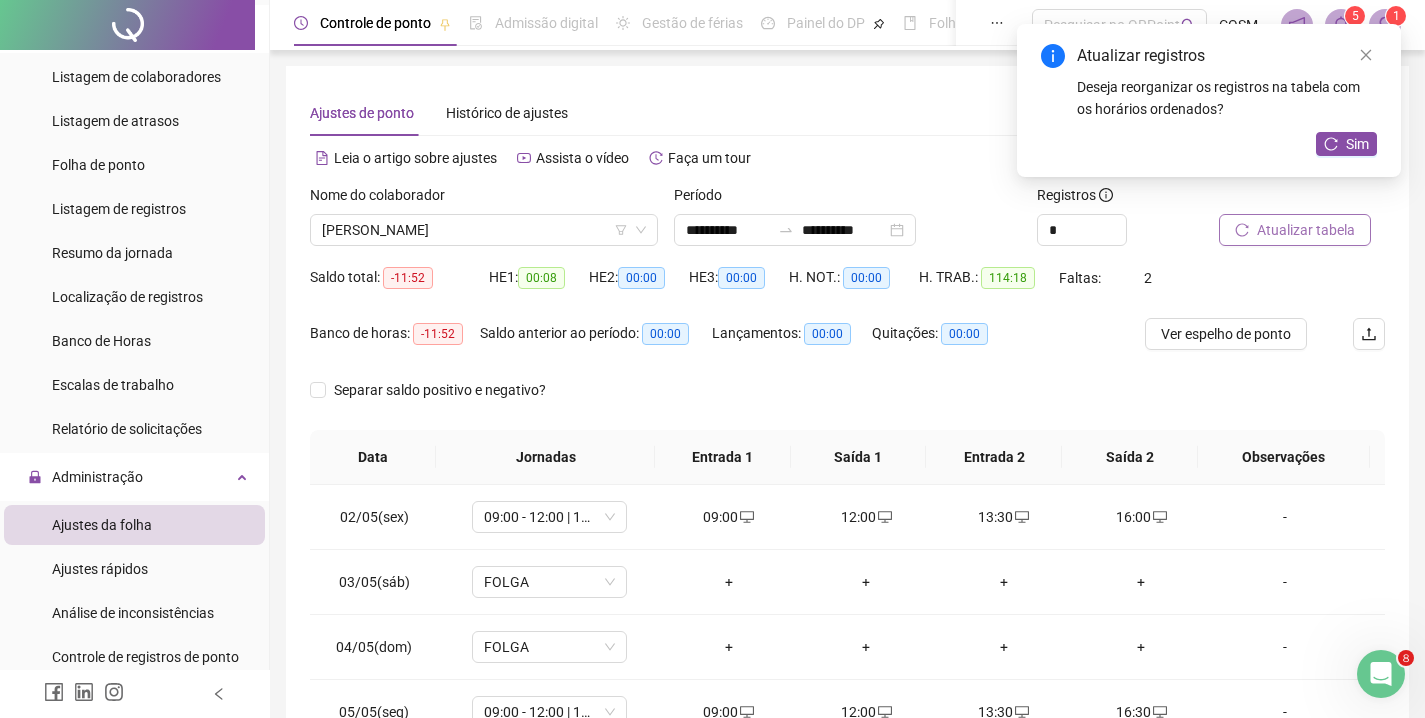 click on "Atualizar tabela" at bounding box center (1306, 230) 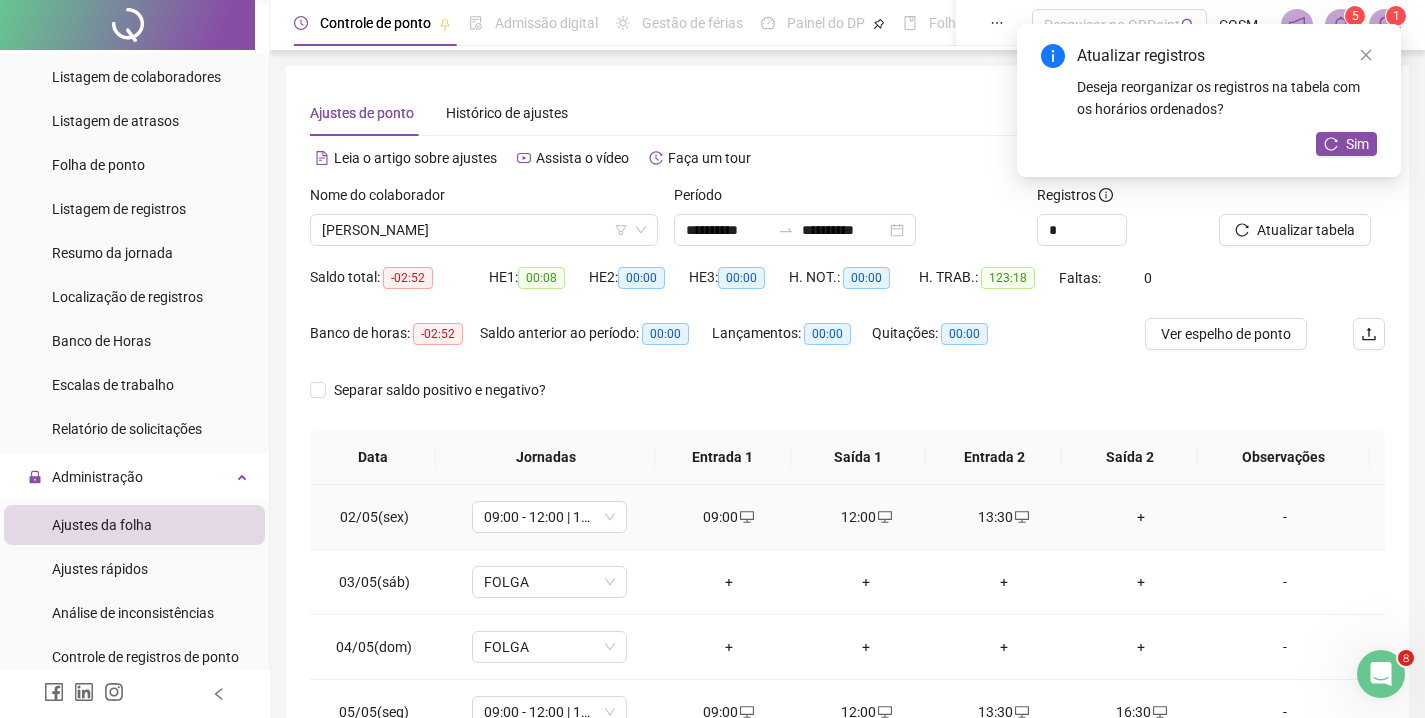 click on "+" at bounding box center (1142, 517) 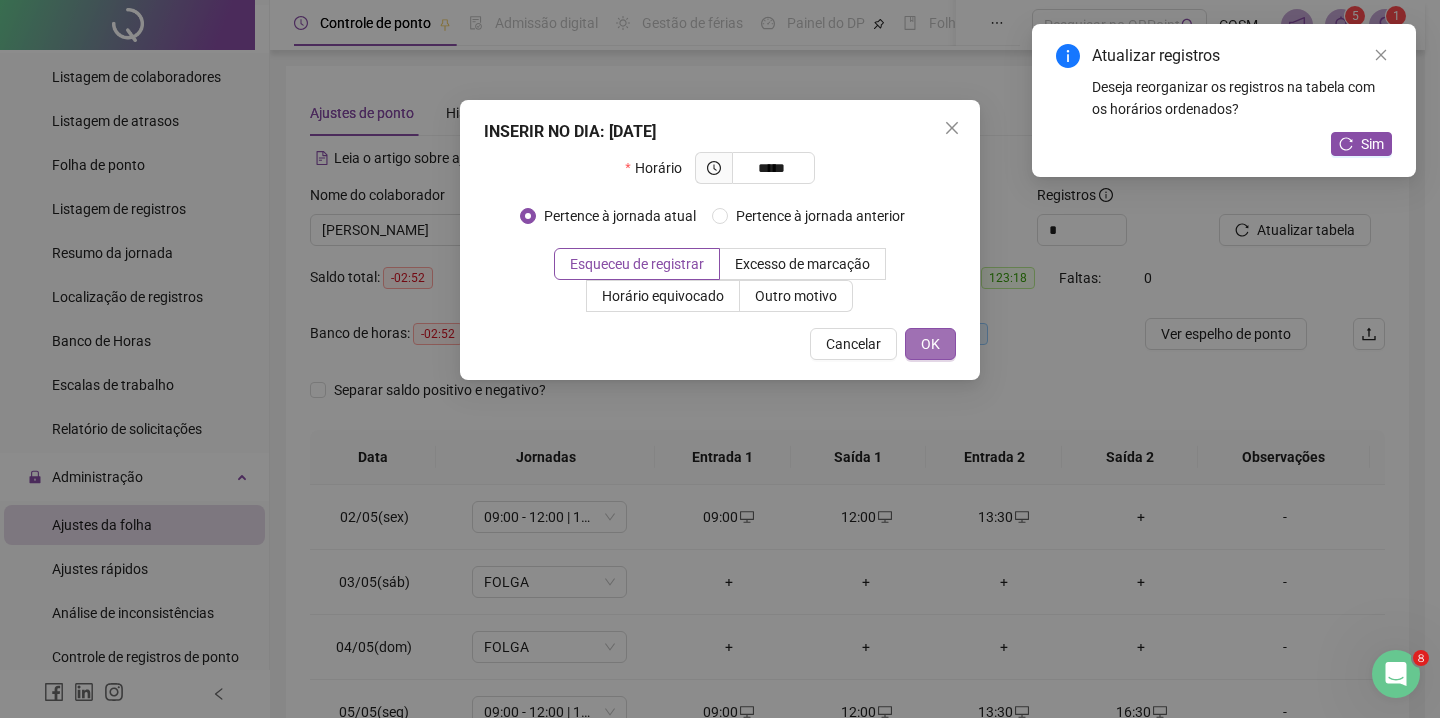 type on "*****" 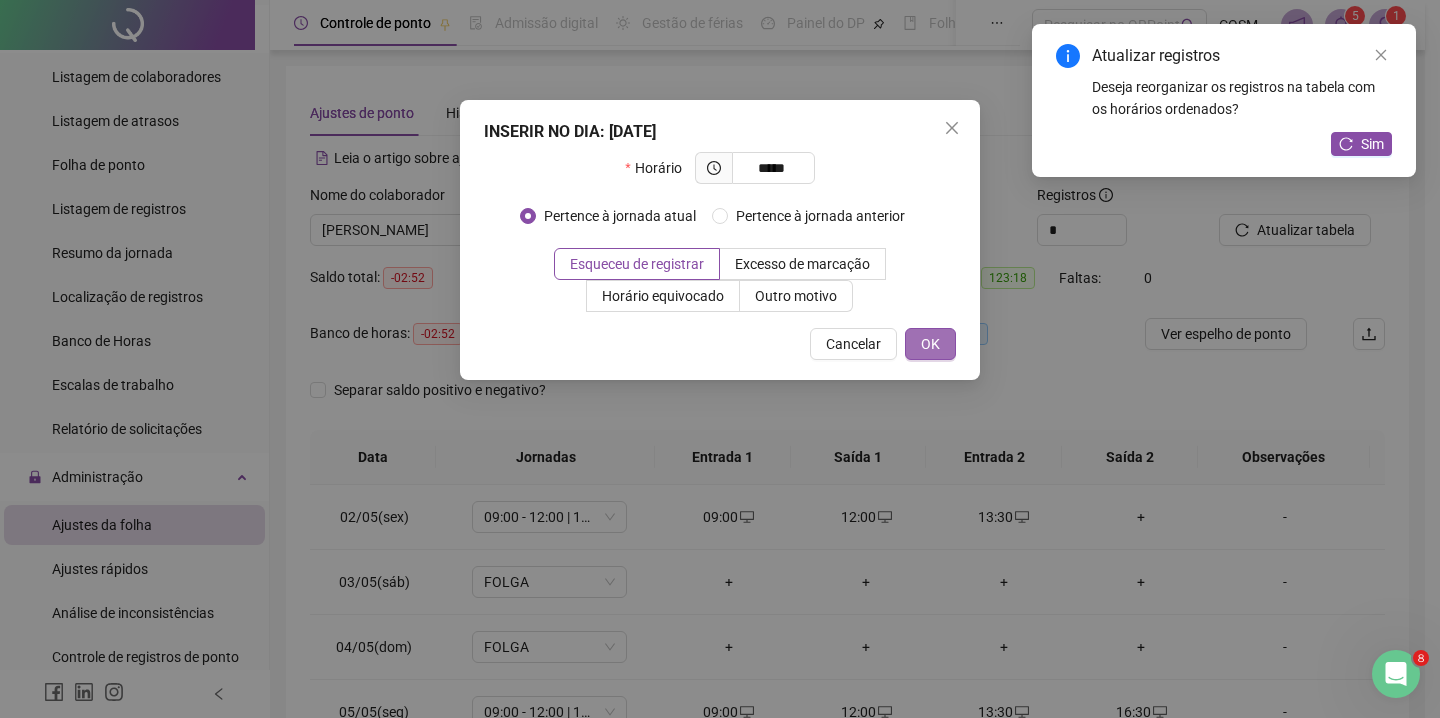 click on "OK" at bounding box center [930, 344] 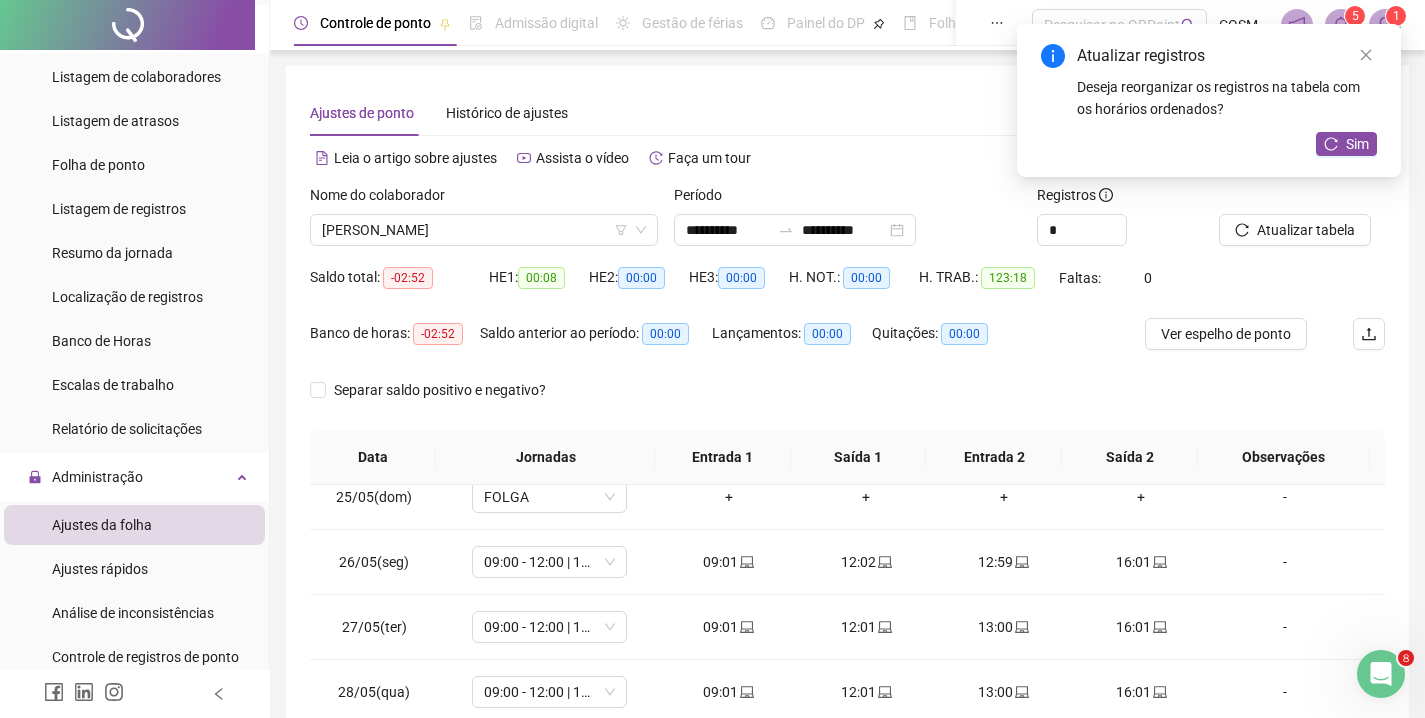 scroll, scrollTop: 1524, scrollLeft: 0, axis: vertical 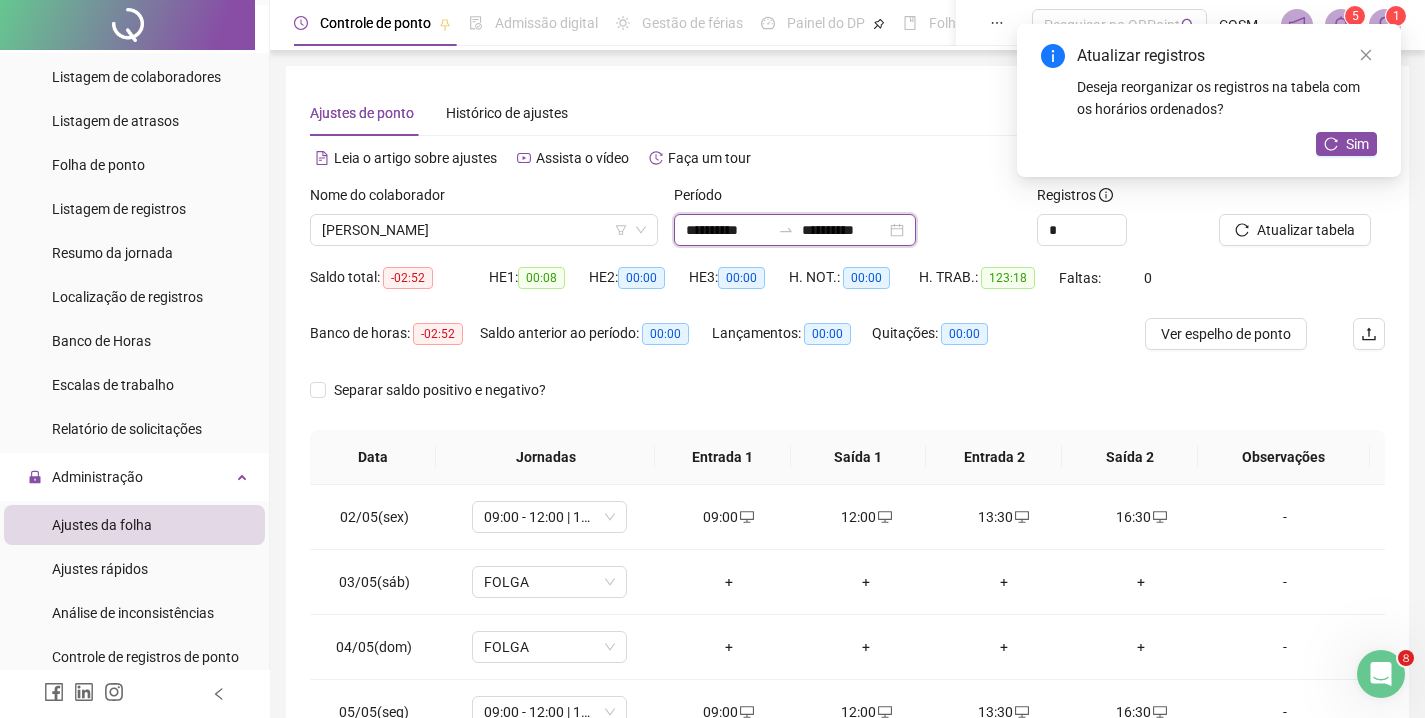 click on "**********" at bounding box center (728, 230) 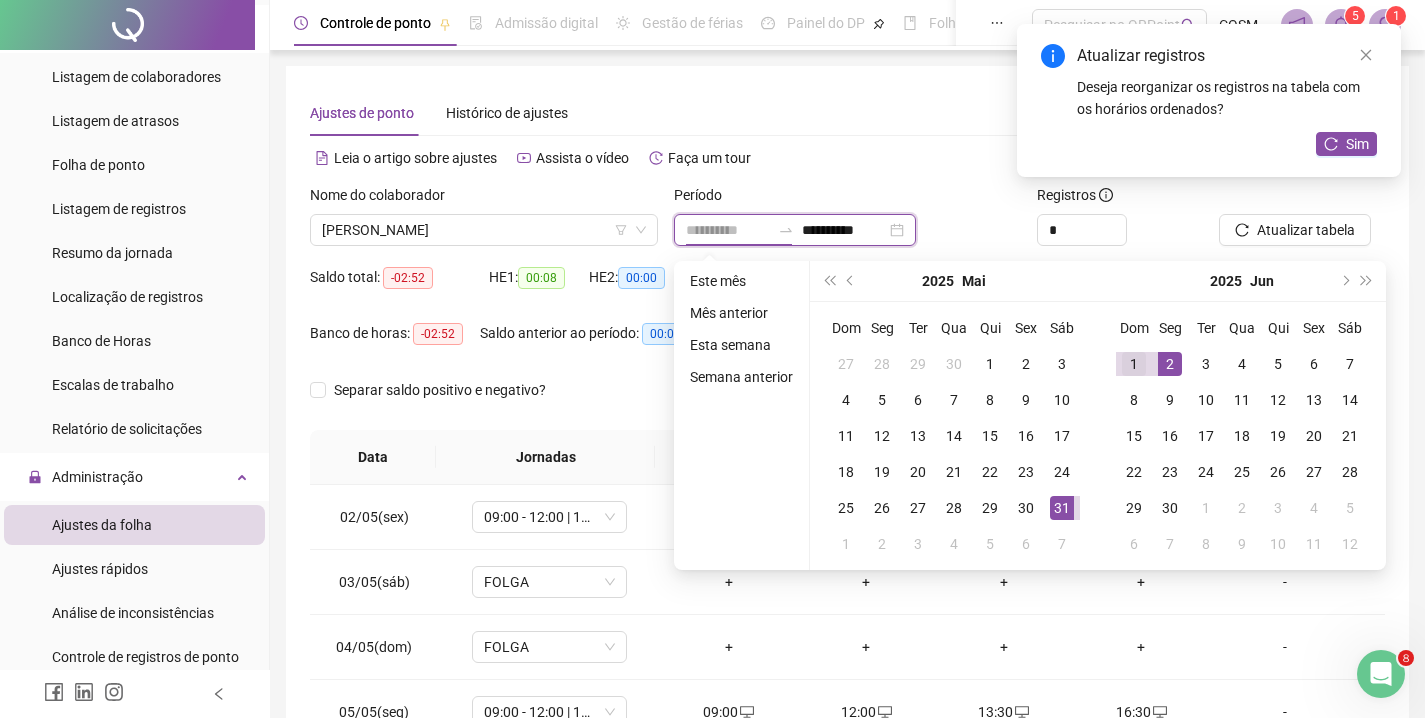 type on "**********" 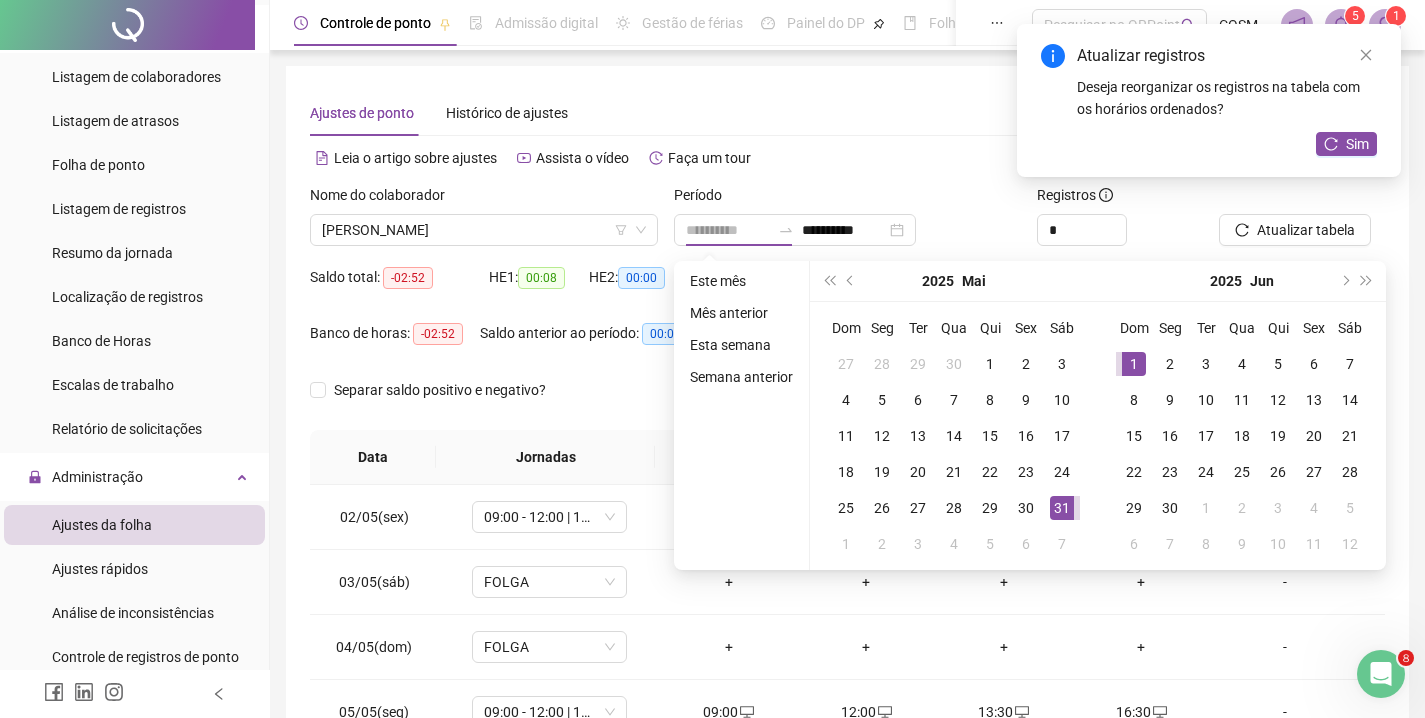 click on "1" at bounding box center (1134, 364) 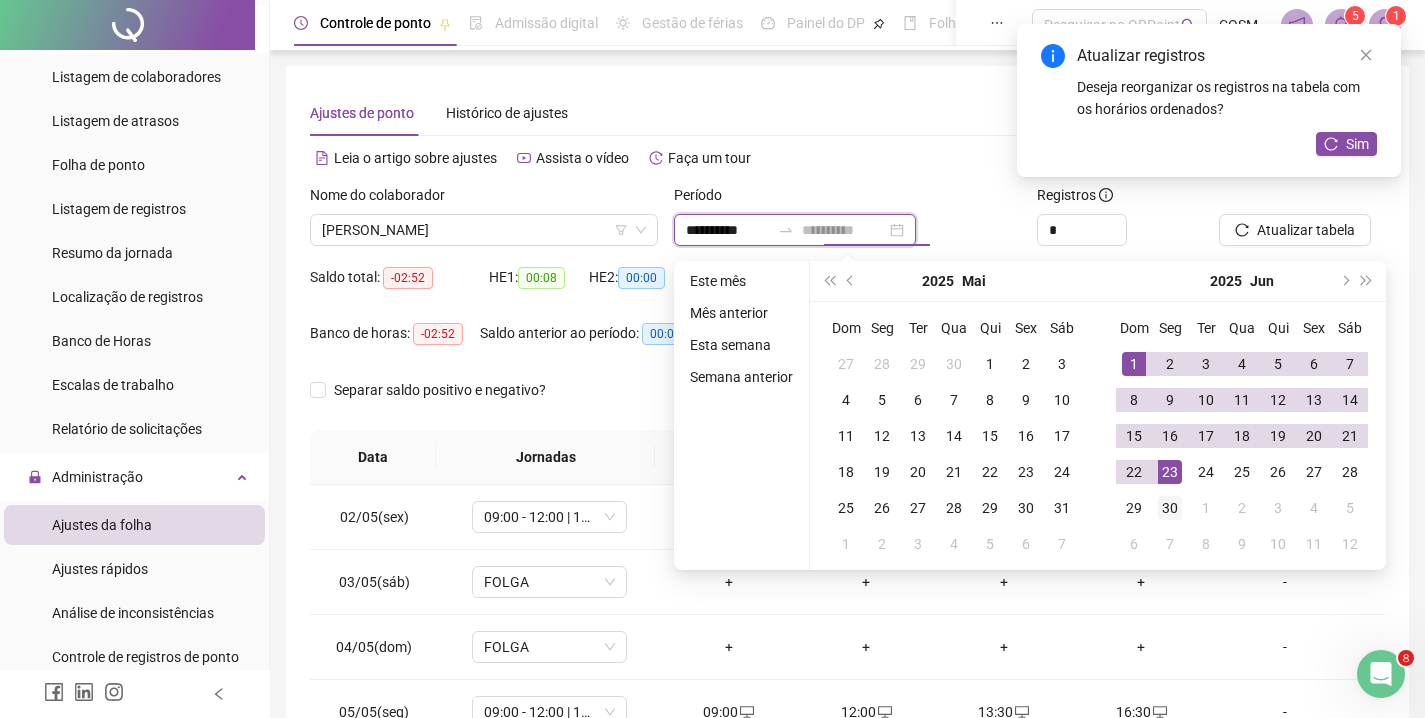 type on "**********" 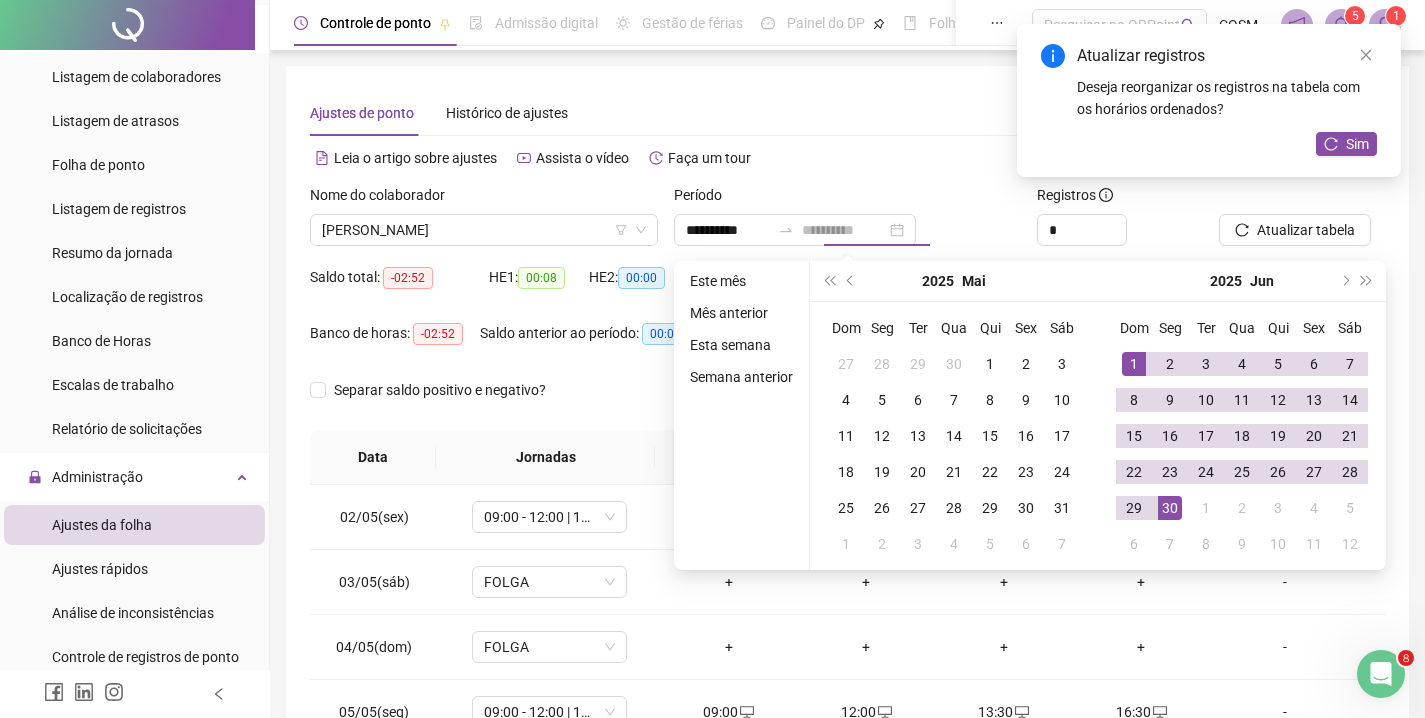 click on "30" at bounding box center (1170, 508) 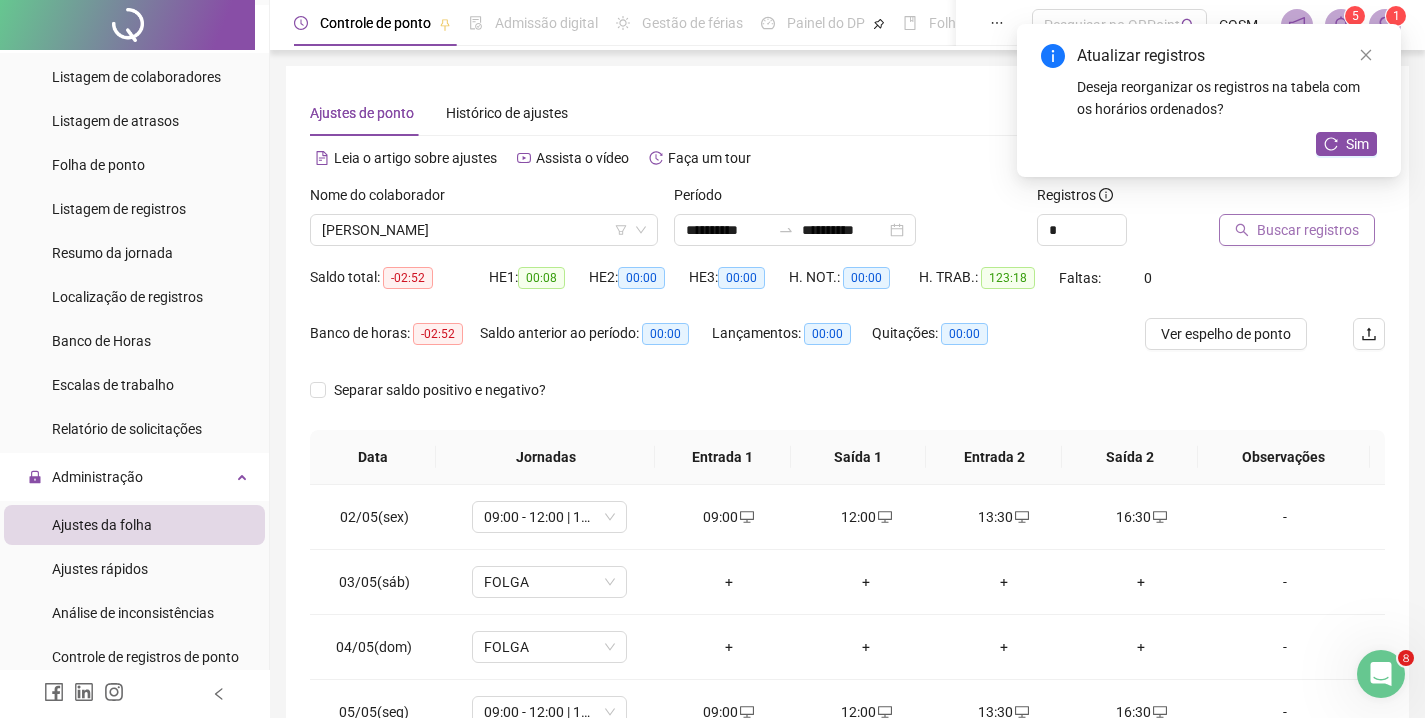 click on "Buscar registros" at bounding box center (1297, 230) 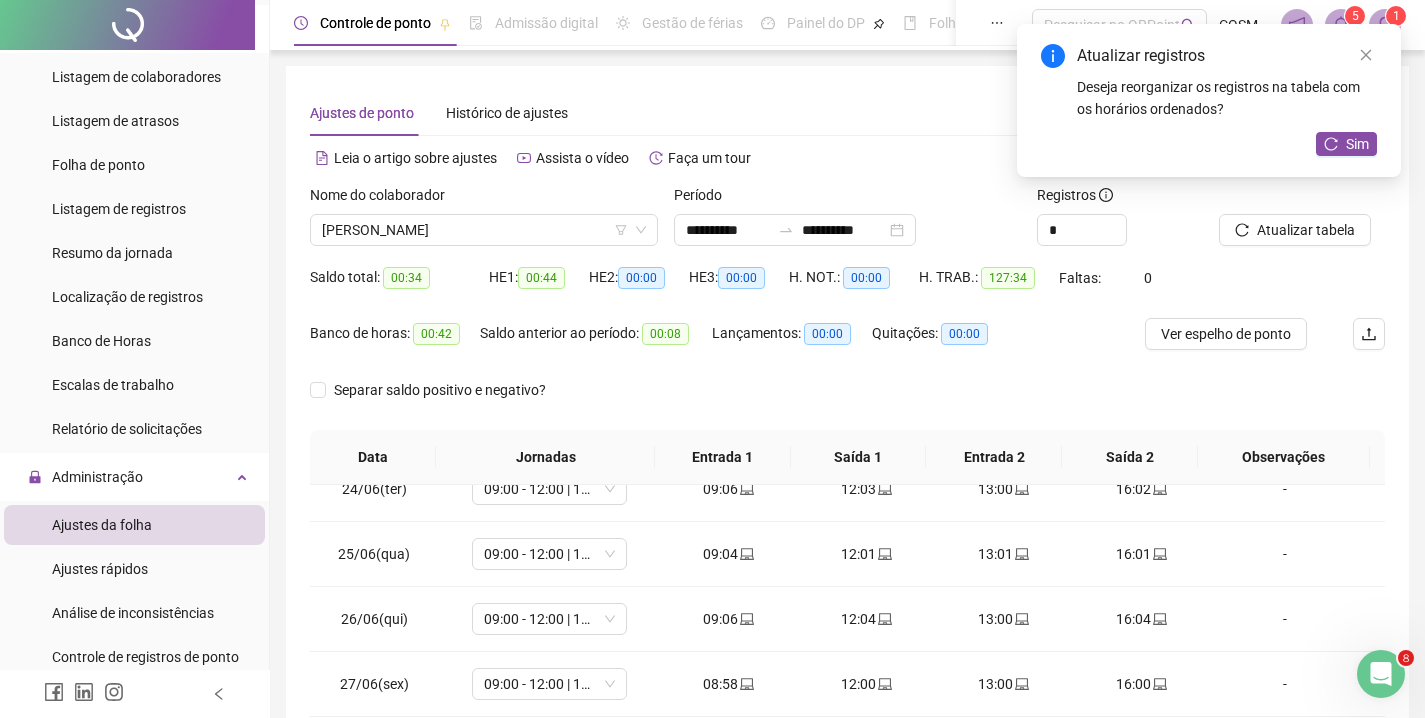 scroll, scrollTop: 1523, scrollLeft: 0, axis: vertical 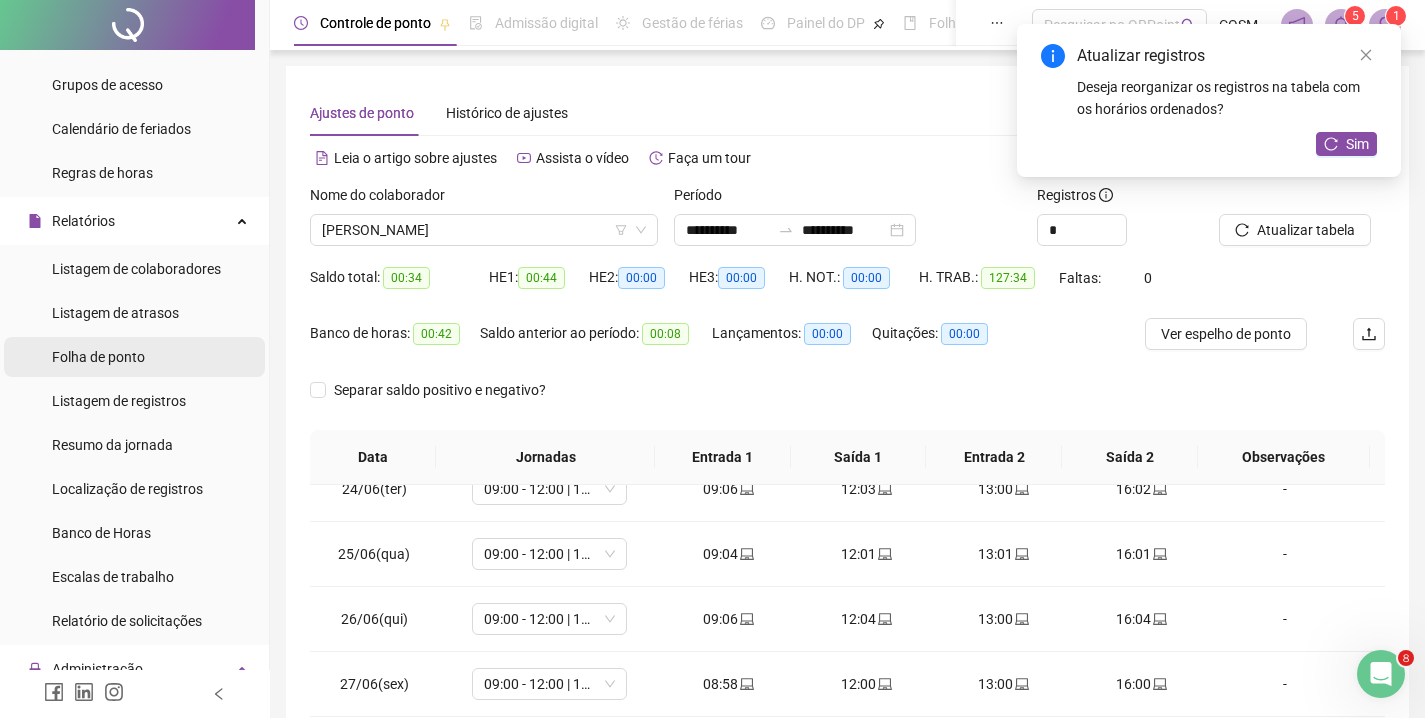 click on "Folha de ponto" at bounding box center [98, 357] 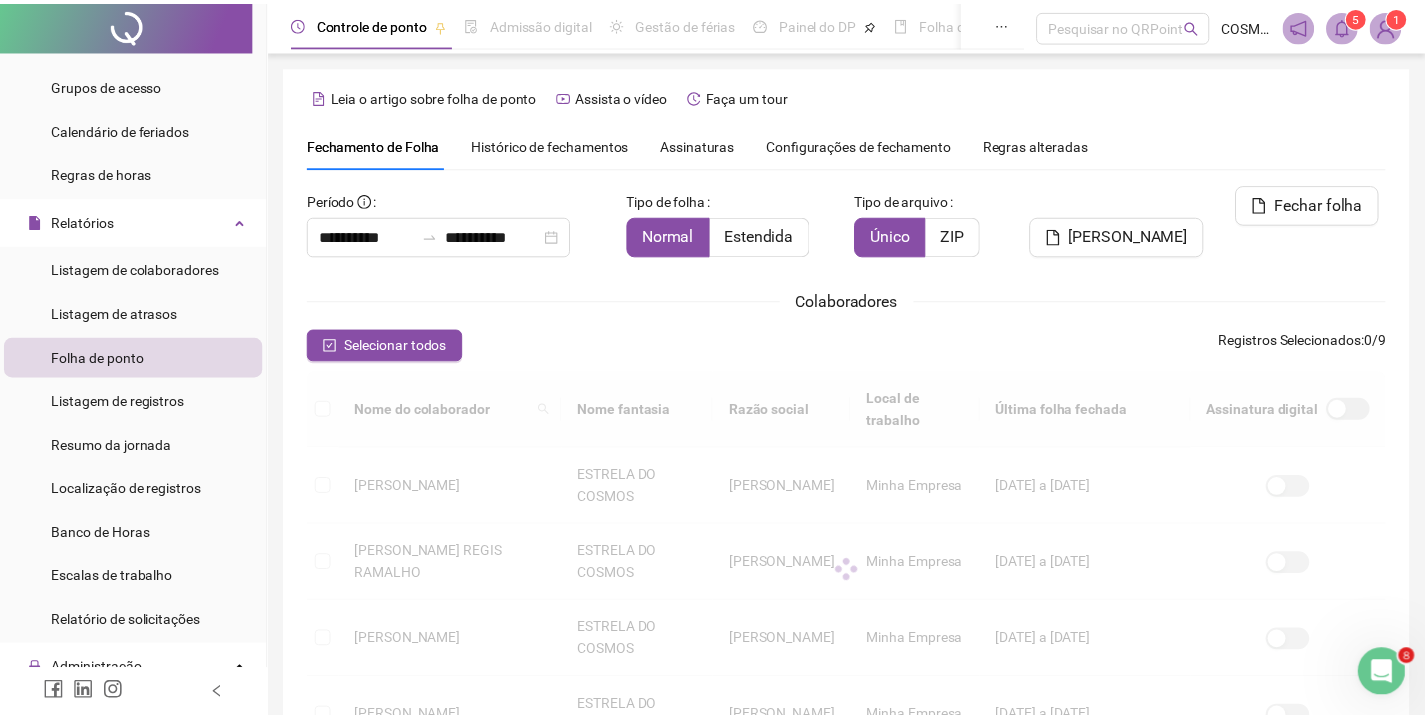 scroll, scrollTop: 51, scrollLeft: 0, axis: vertical 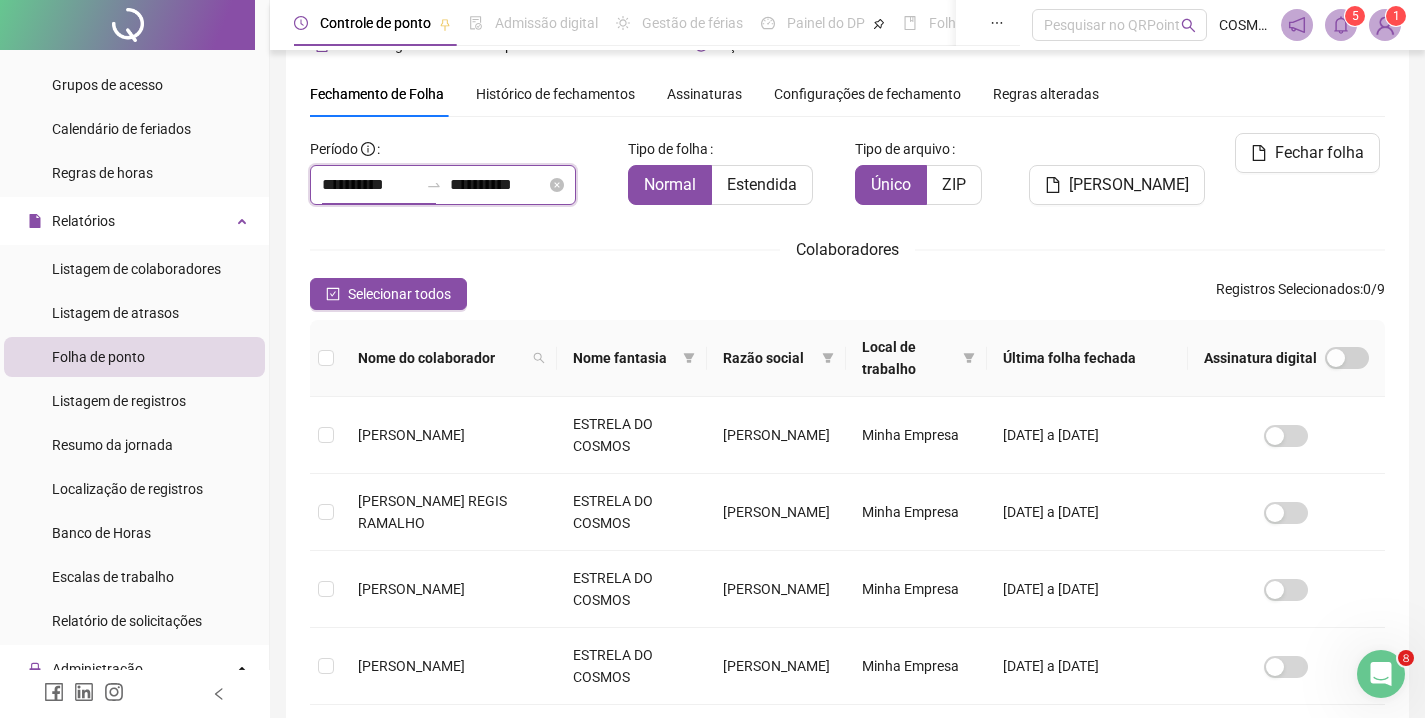 click on "**********" at bounding box center [370, 185] 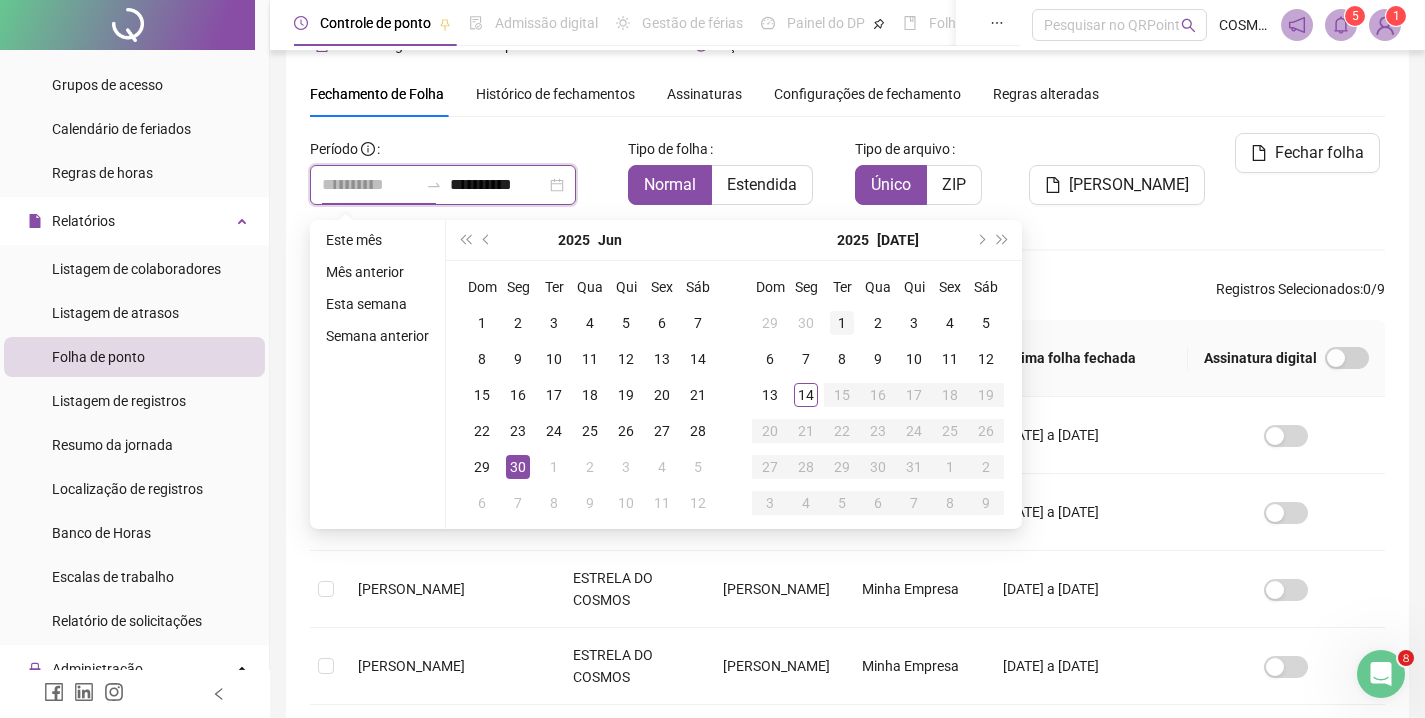 type on "**********" 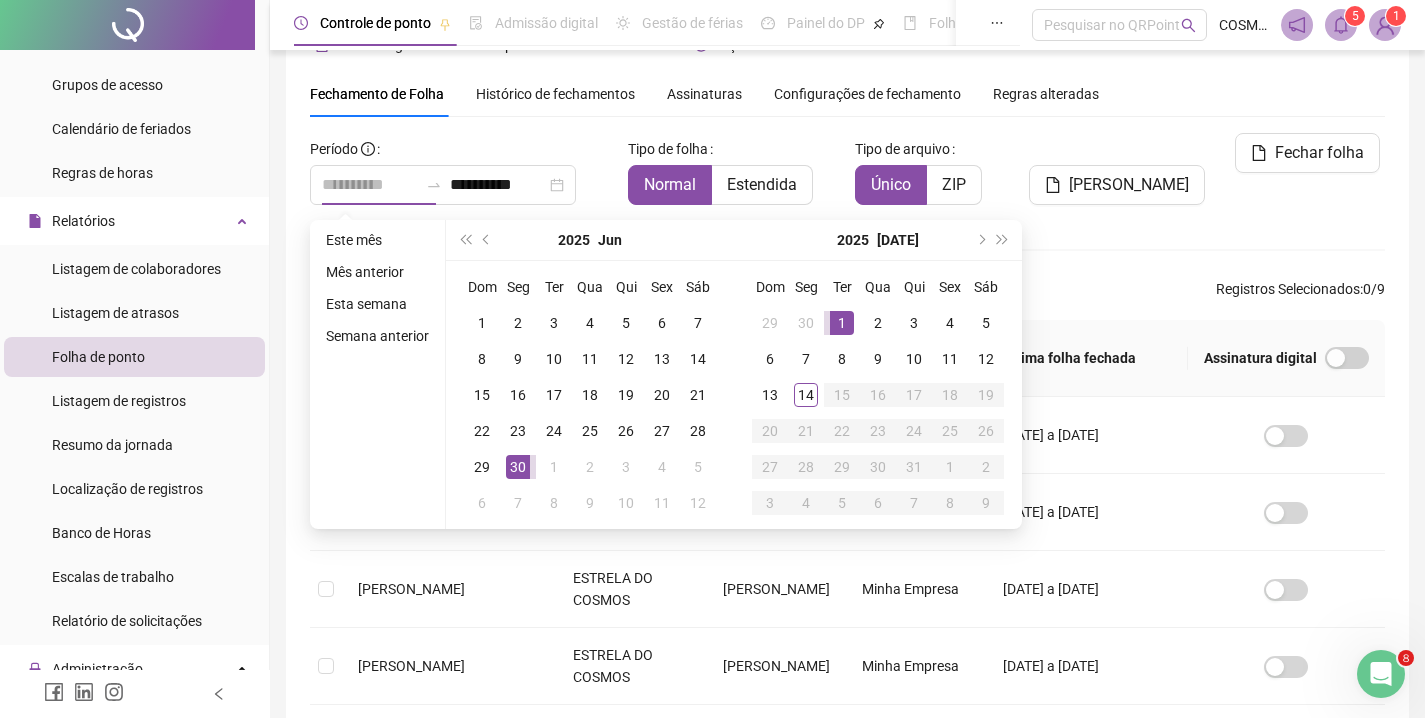 click on "1" at bounding box center [842, 323] 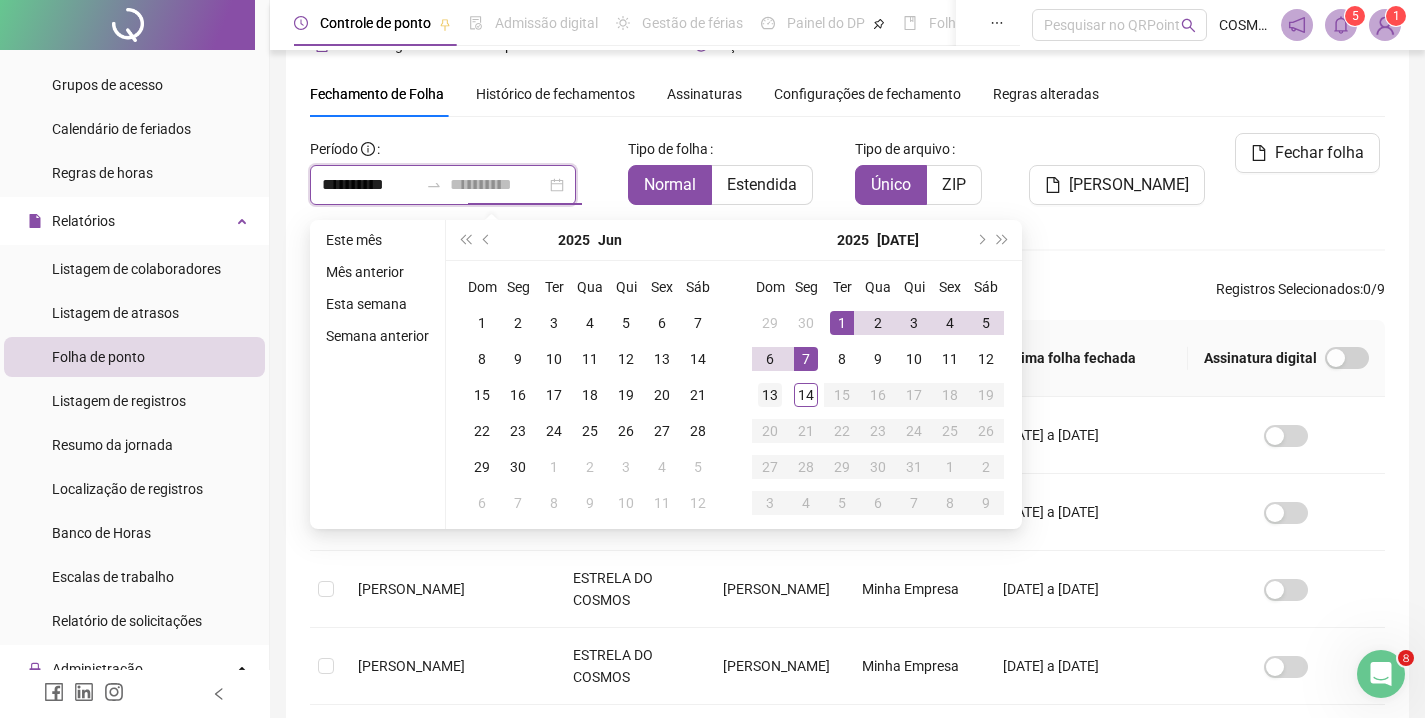 type on "**********" 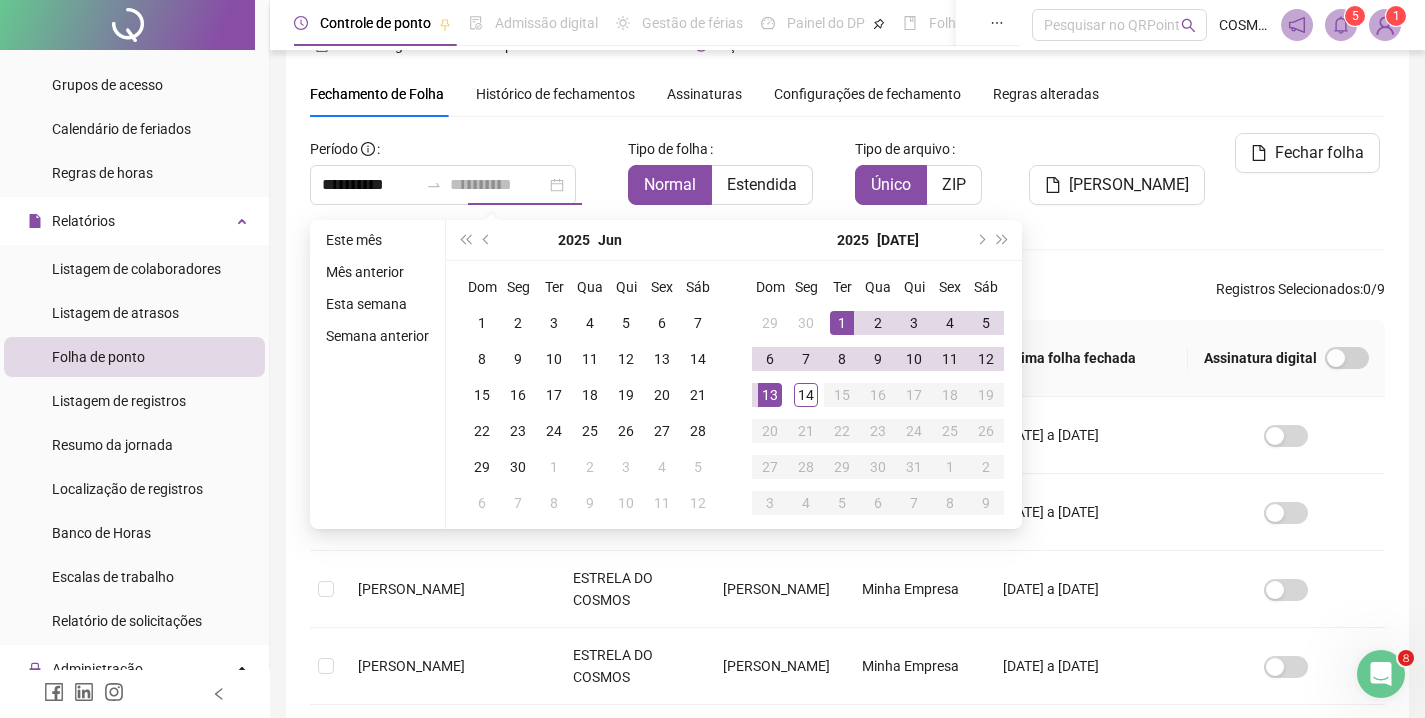 click on "13" at bounding box center (770, 395) 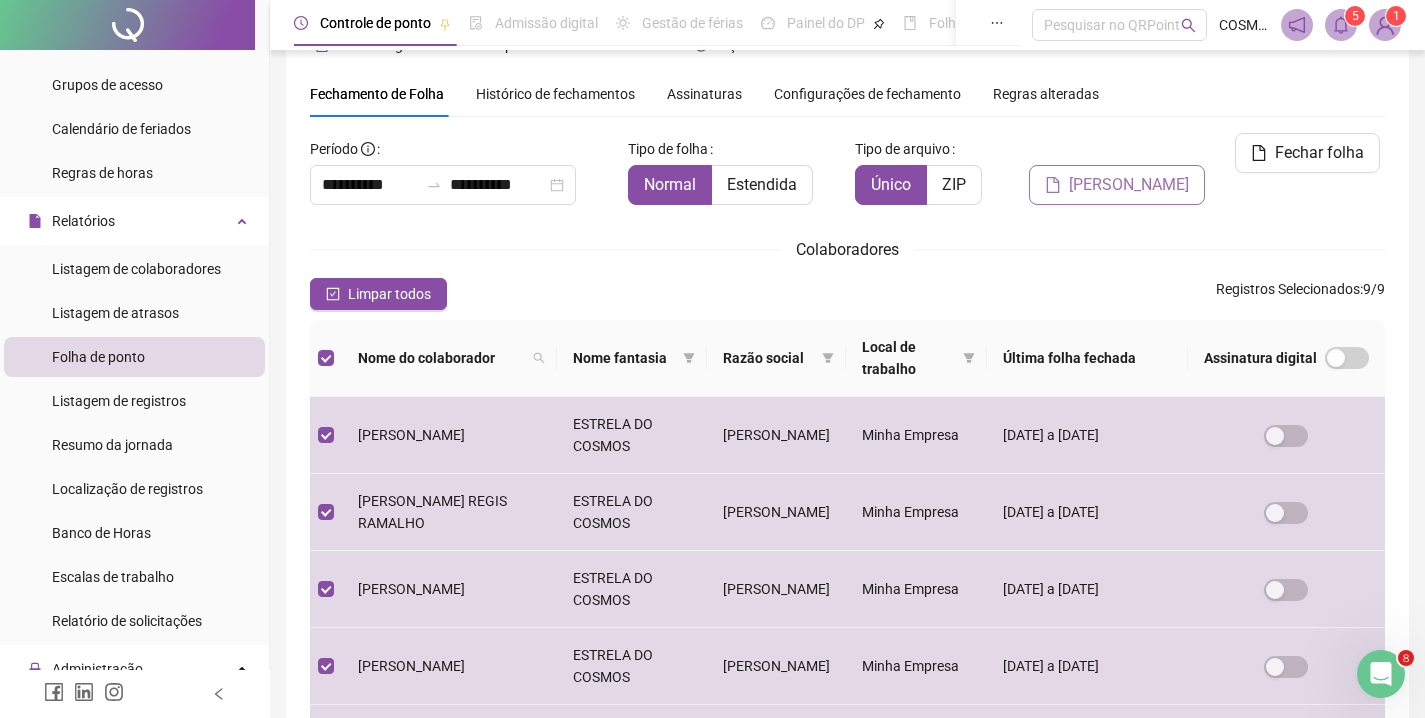 click on "[PERSON_NAME]" at bounding box center [1129, 185] 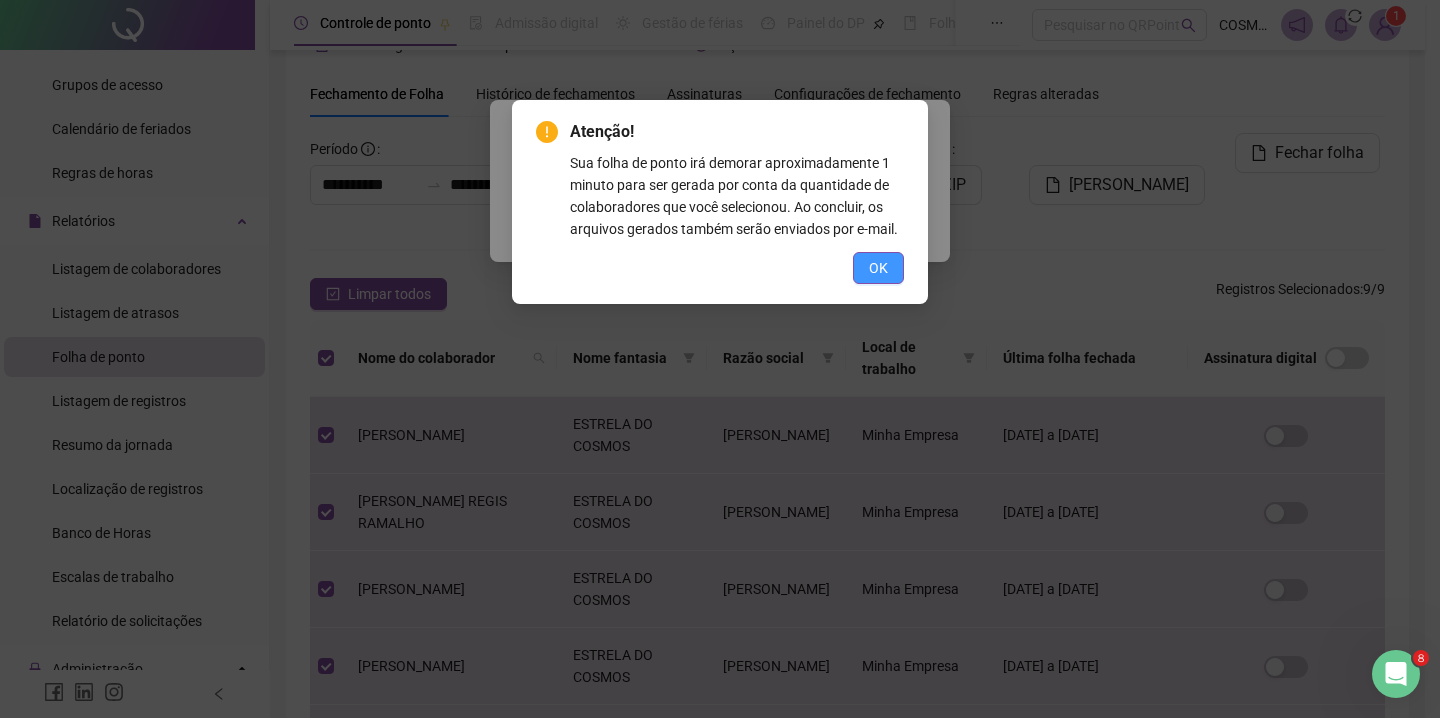 click on "OK" at bounding box center [878, 268] 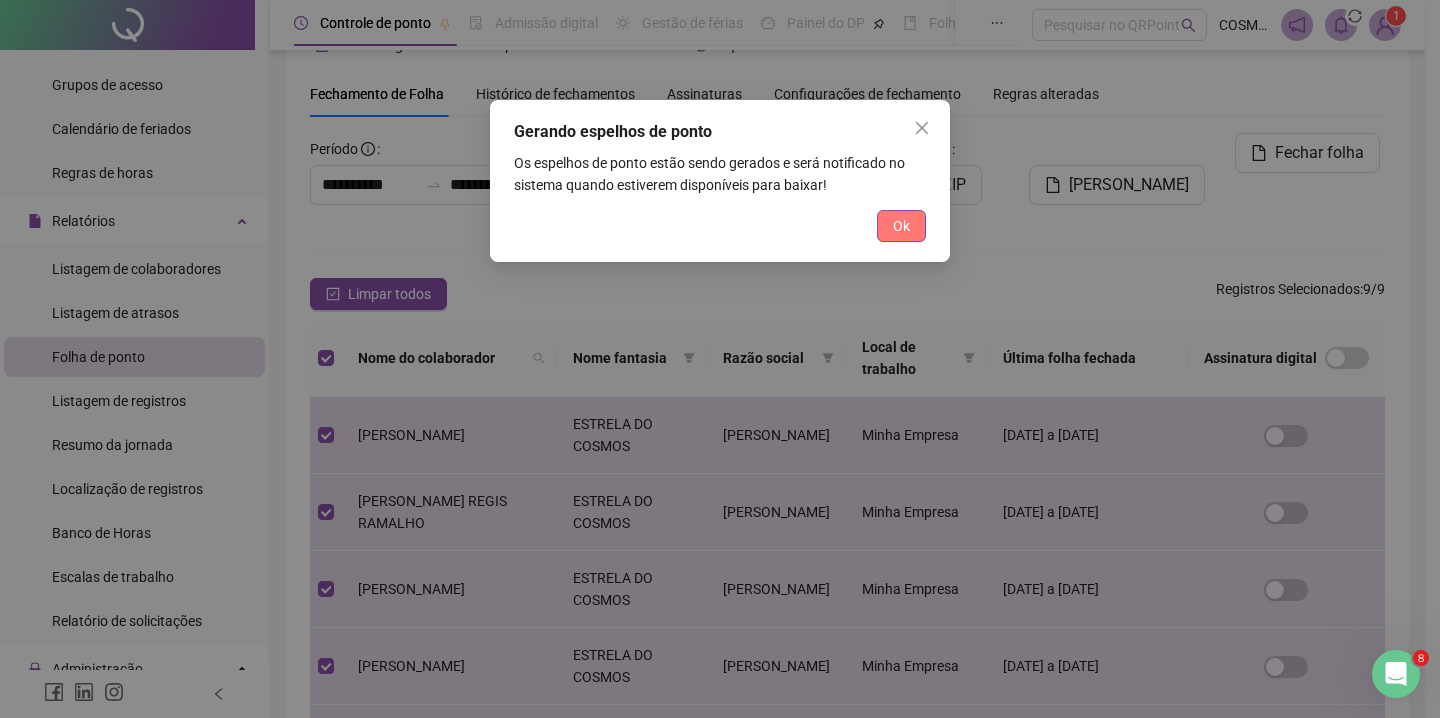 click on "Ok" at bounding box center [901, 226] 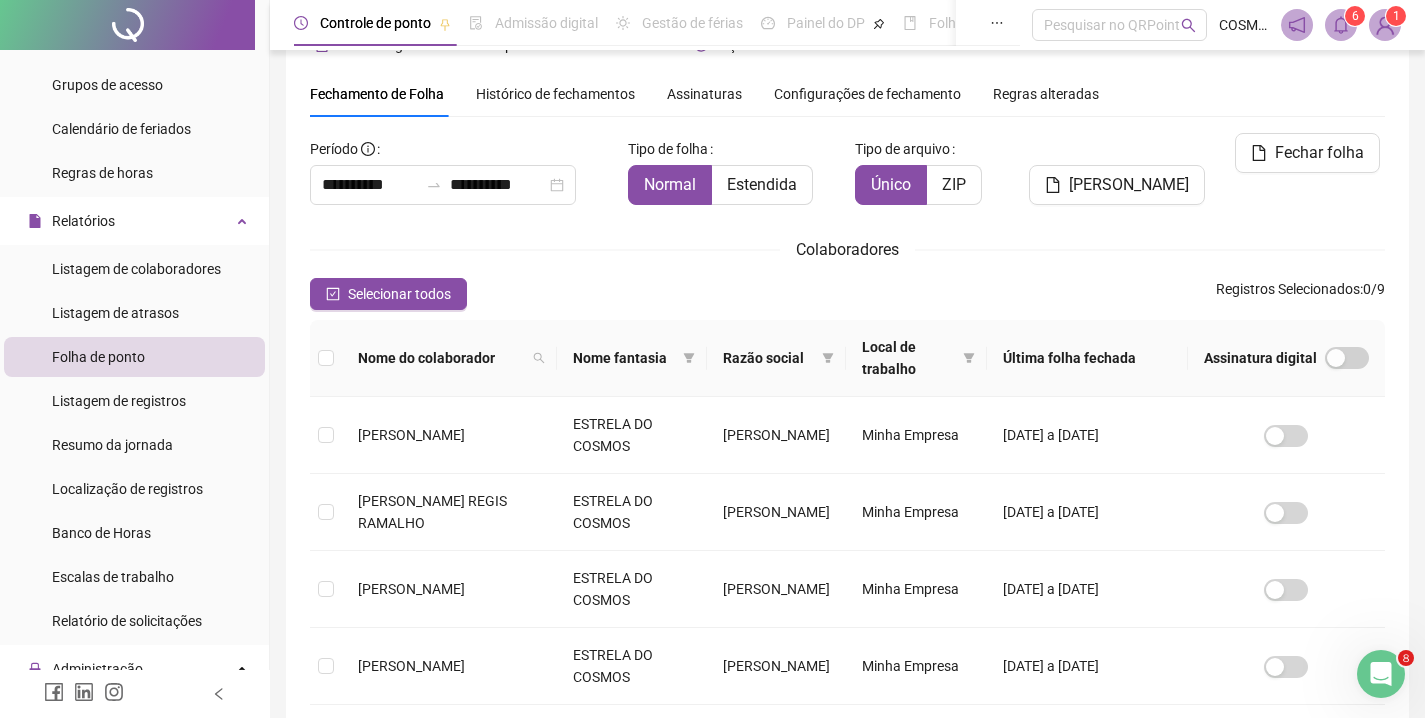 click 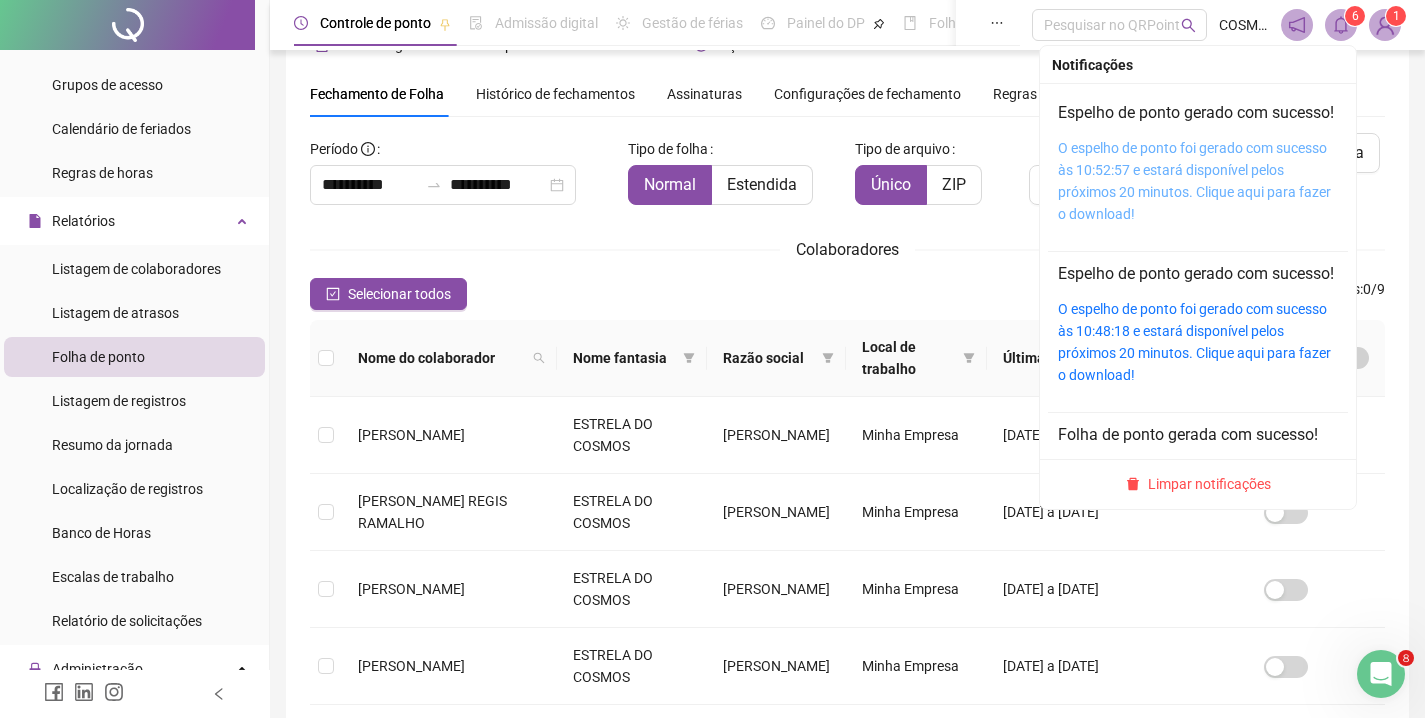 click on "O espelho de ponto foi gerado com sucesso às 10:52:57 e estará disponível pelos próximos 20 minutos.
Clique aqui para fazer o download!" at bounding box center (1194, 181) 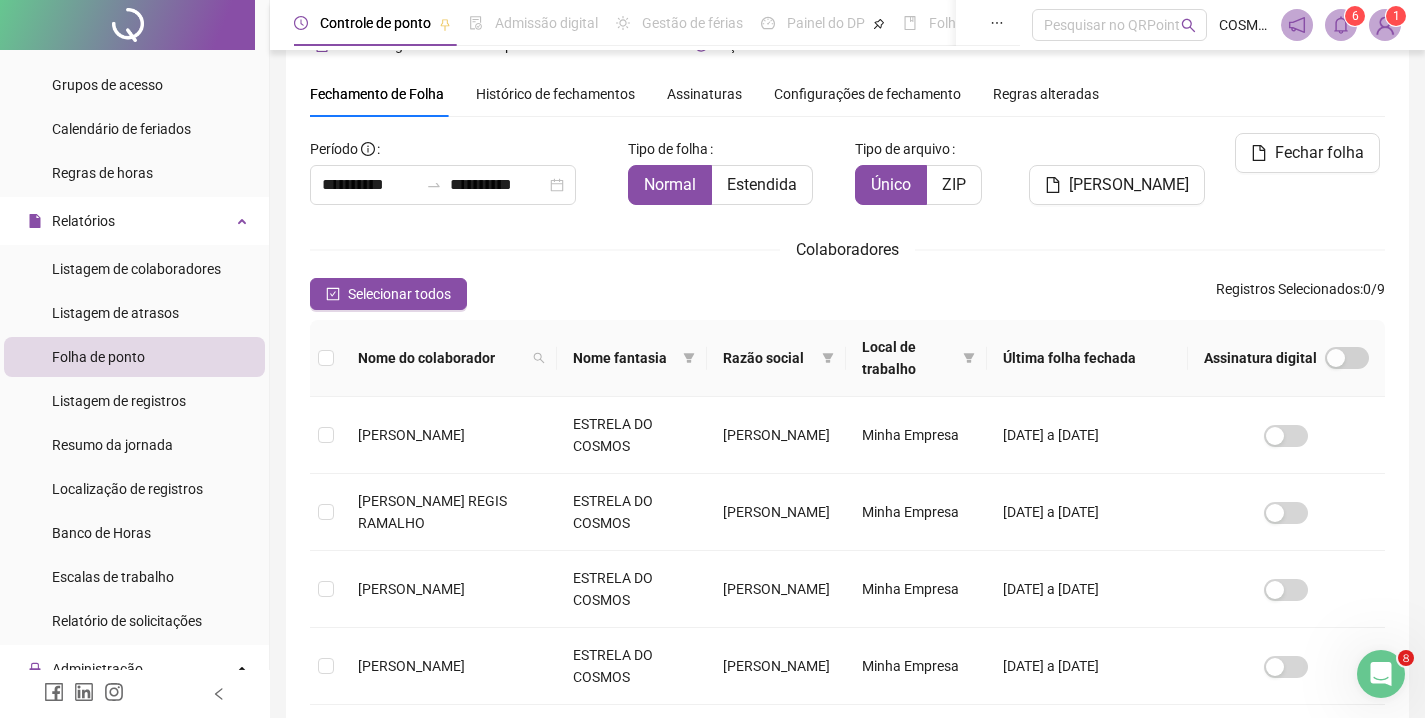 click at bounding box center (1341, 25) 